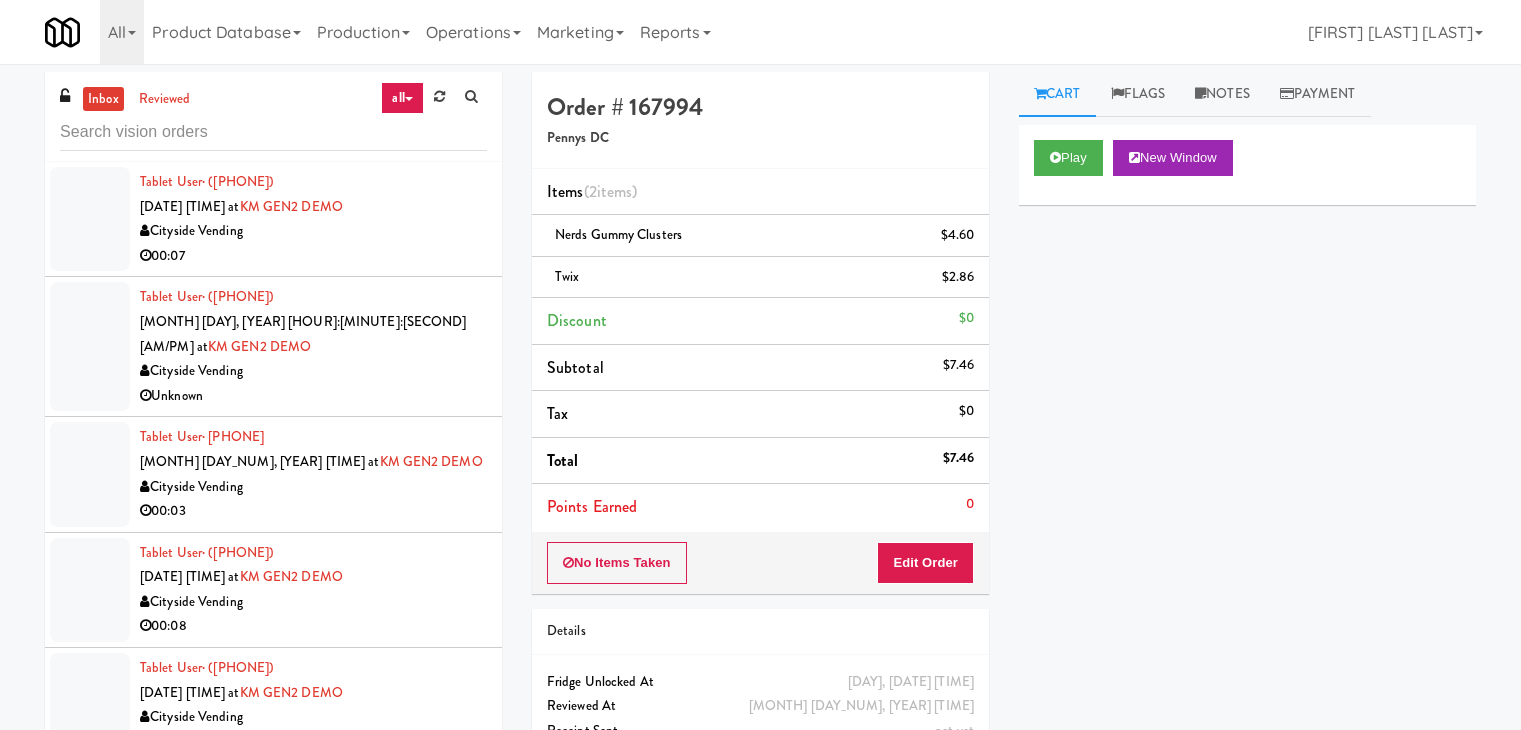 scroll, scrollTop: 0, scrollLeft: 0, axis: both 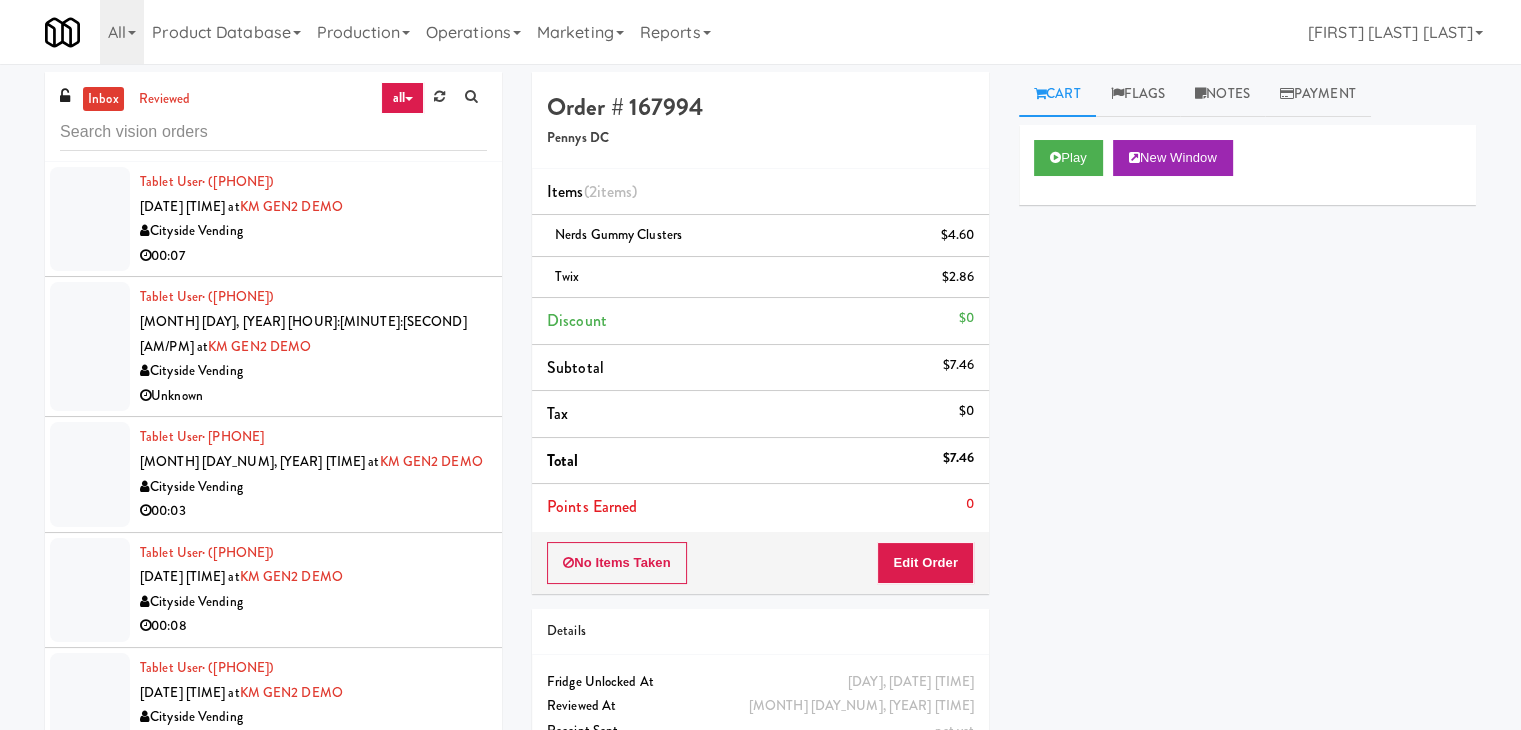 click on "all" at bounding box center (402, 98) 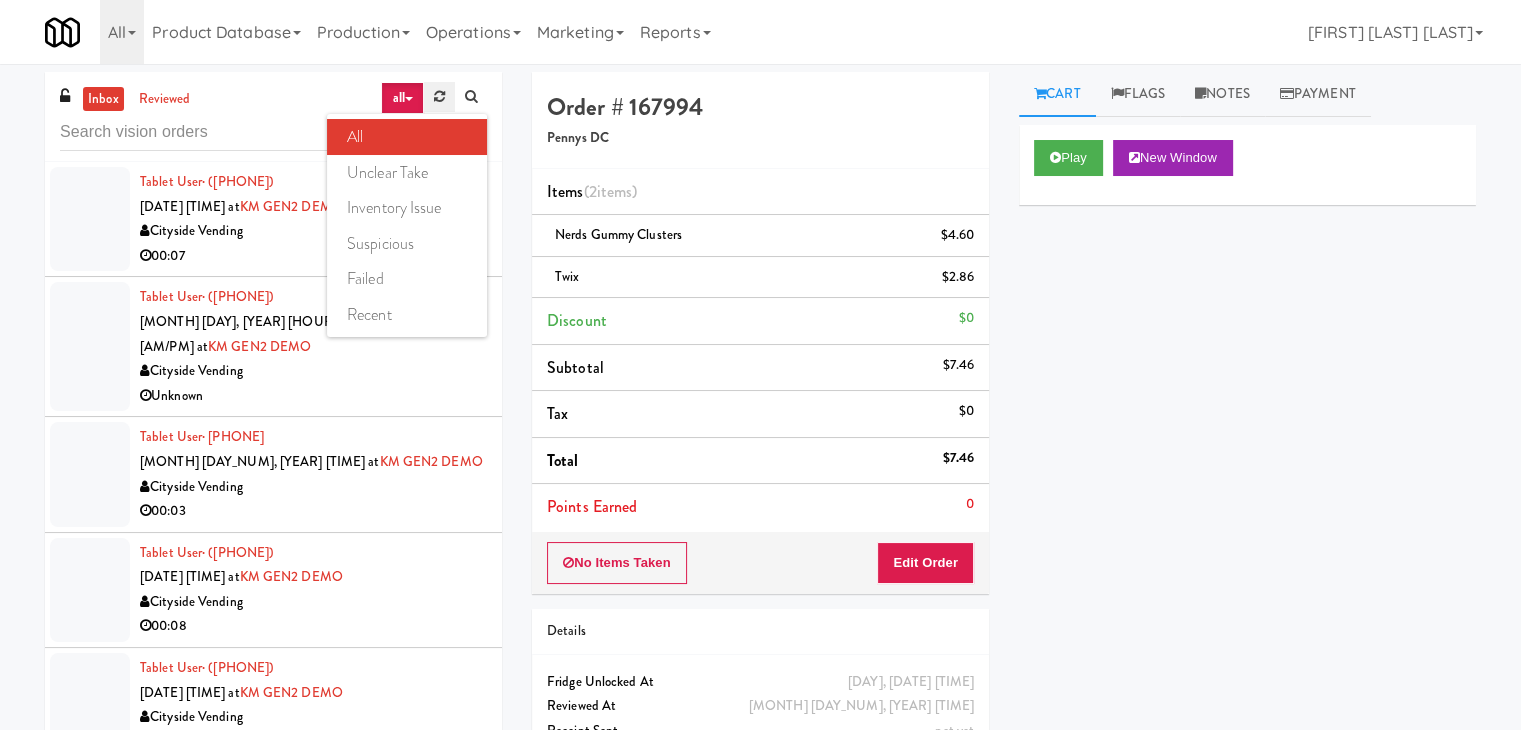 click at bounding box center [439, 96] 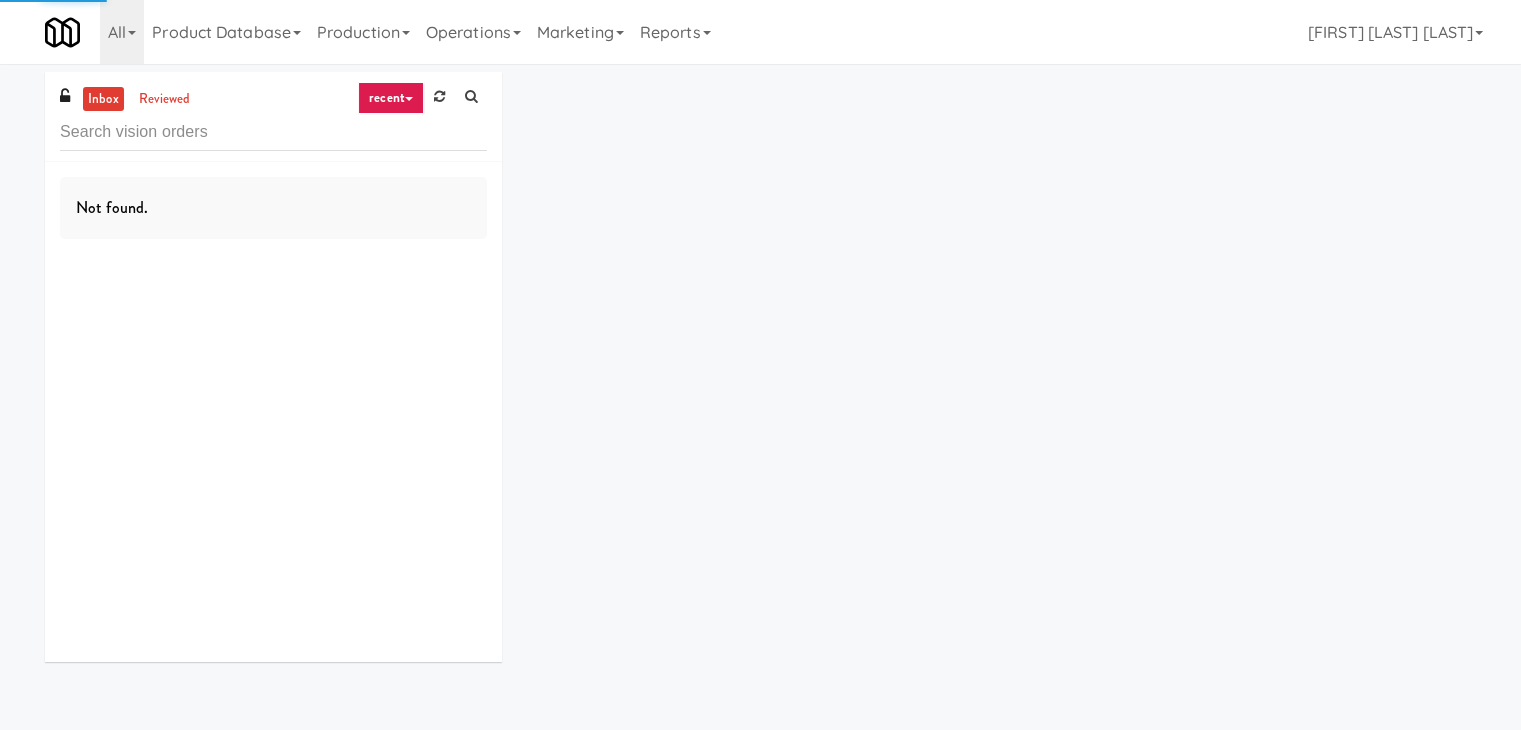click on "recent" at bounding box center (391, 98) 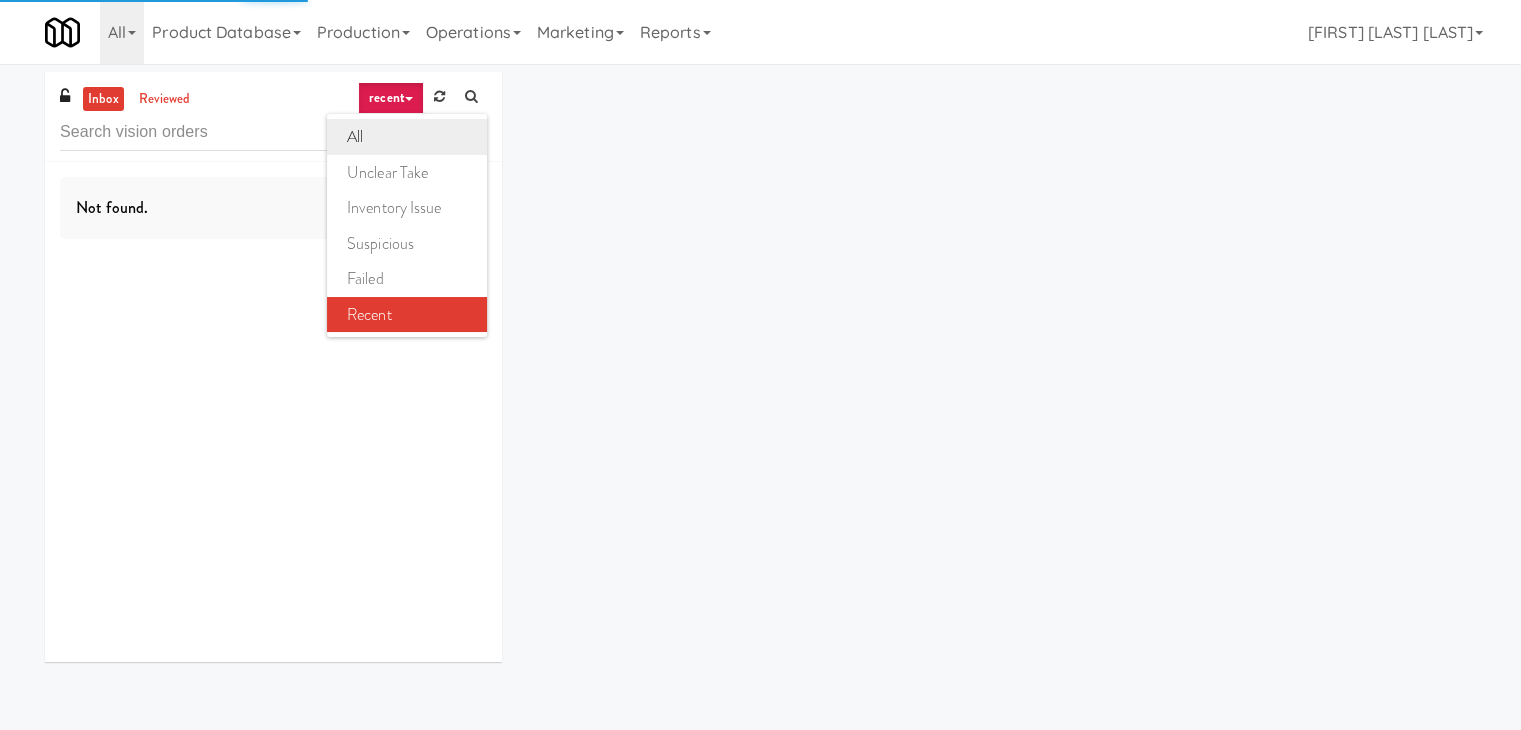 click on "all" at bounding box center (407, 137) 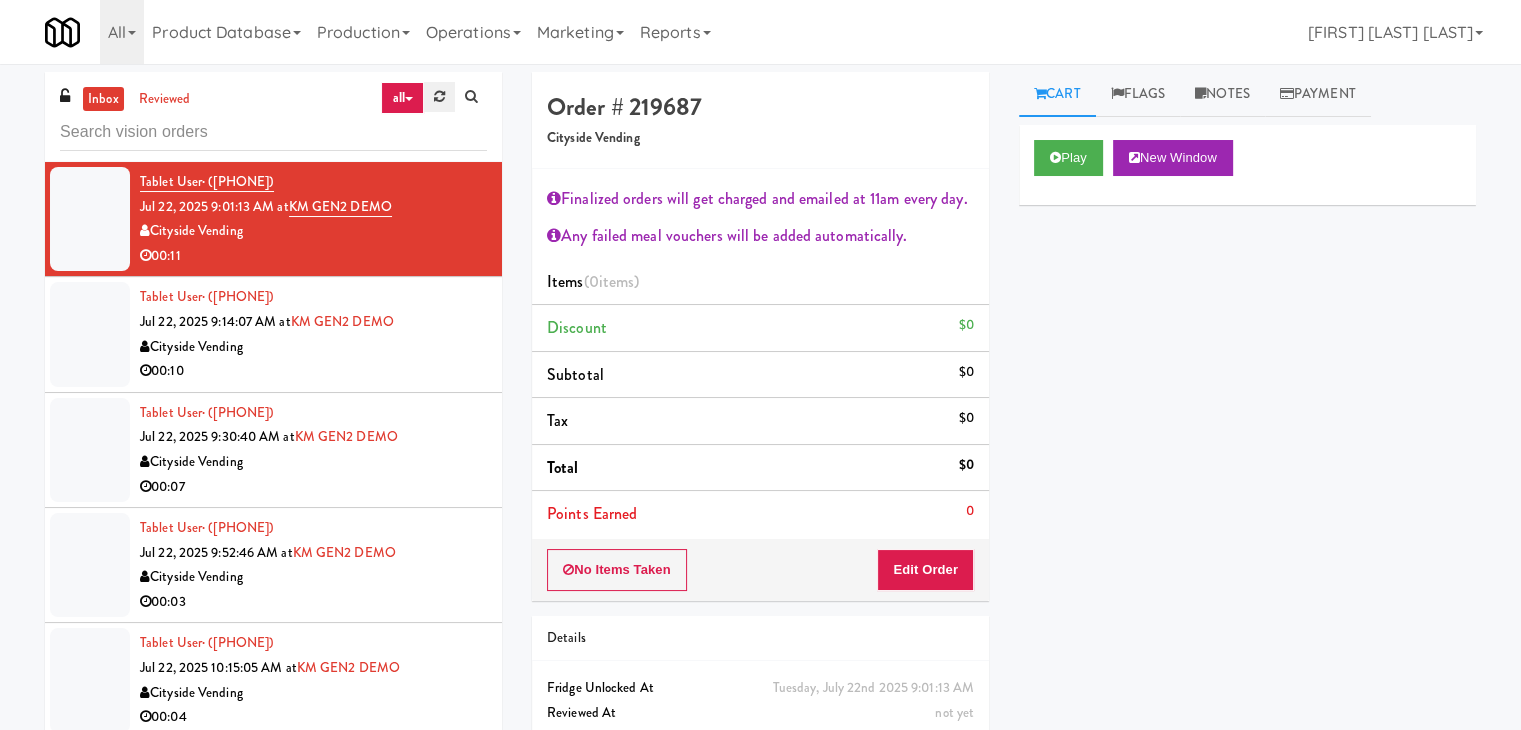 click at bounding box center (439, 96) 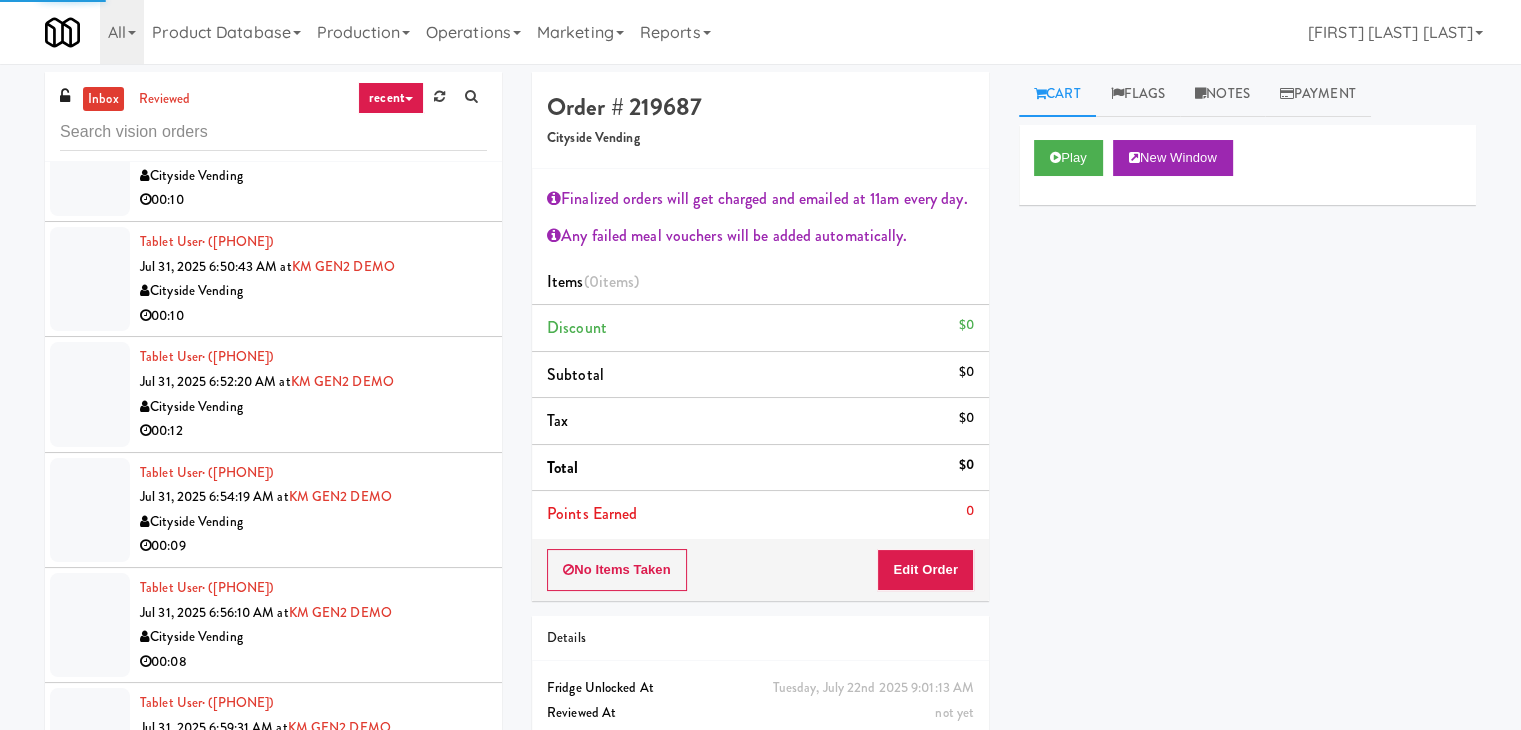 scroll, scrollTop: 4033, scrollLeft: 0, axis: vertical 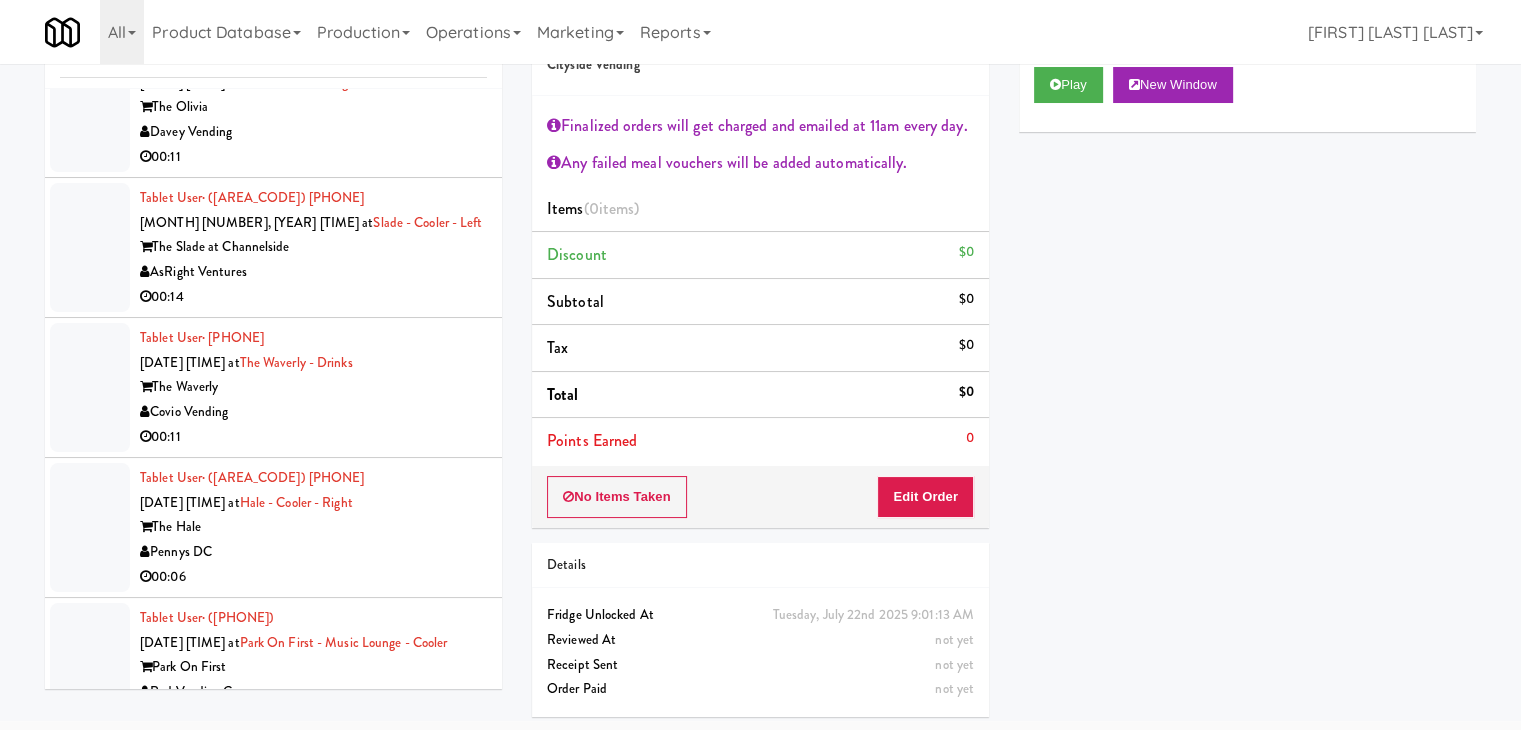 click on "00:06" at bounding box center [313, 577] 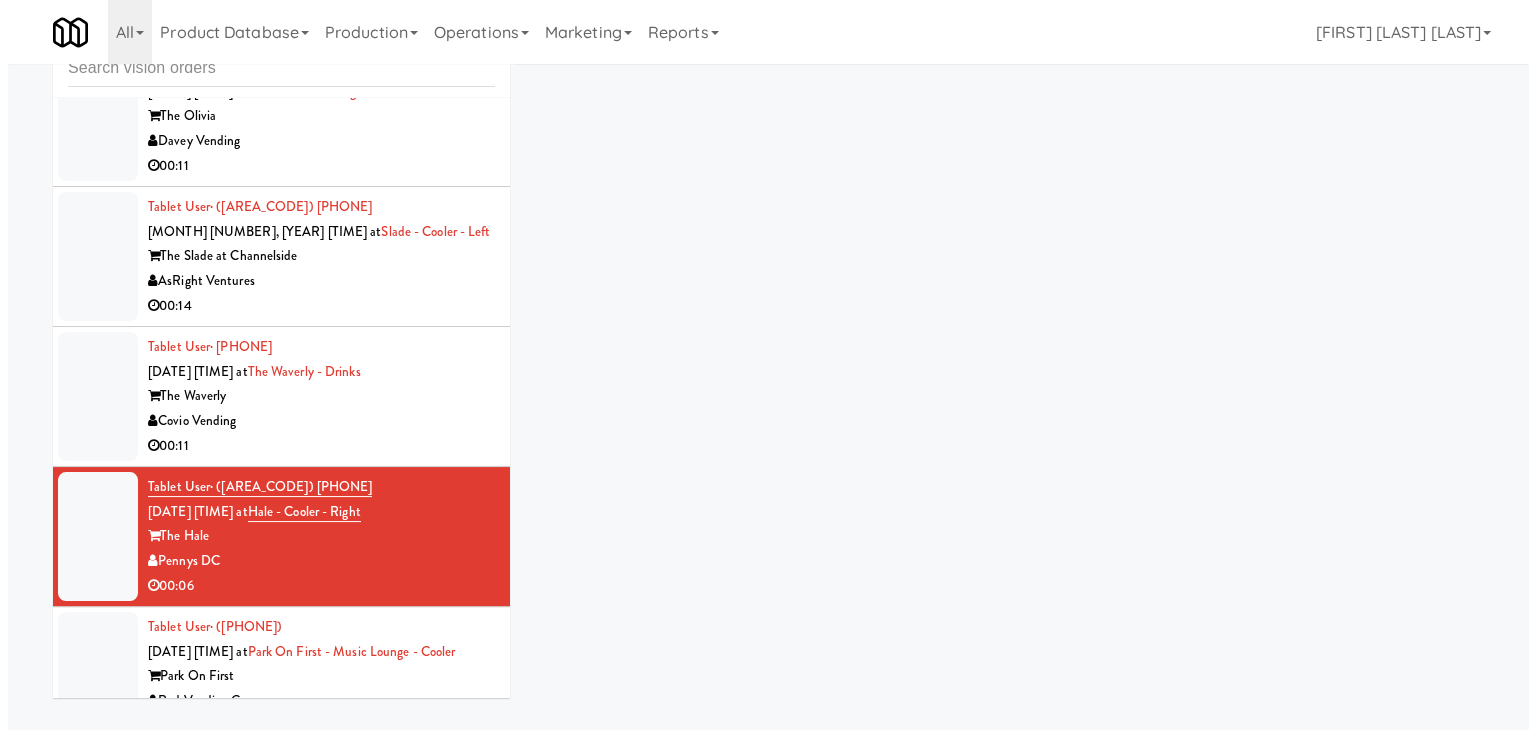 scroll, scrollTop: 64, scrollLeft: 0, axis: vertical 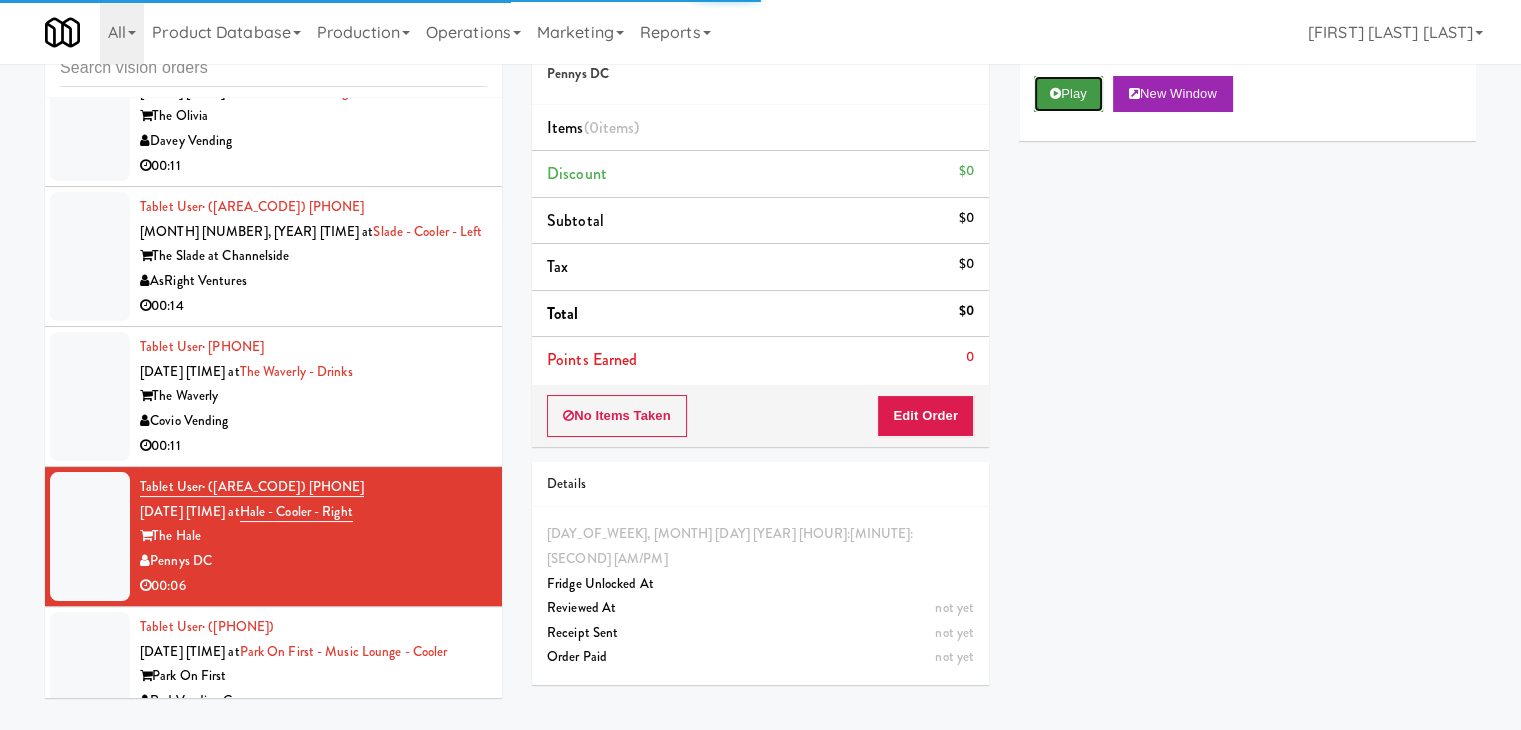 click on "Play" at bounding box center (1068, 94) 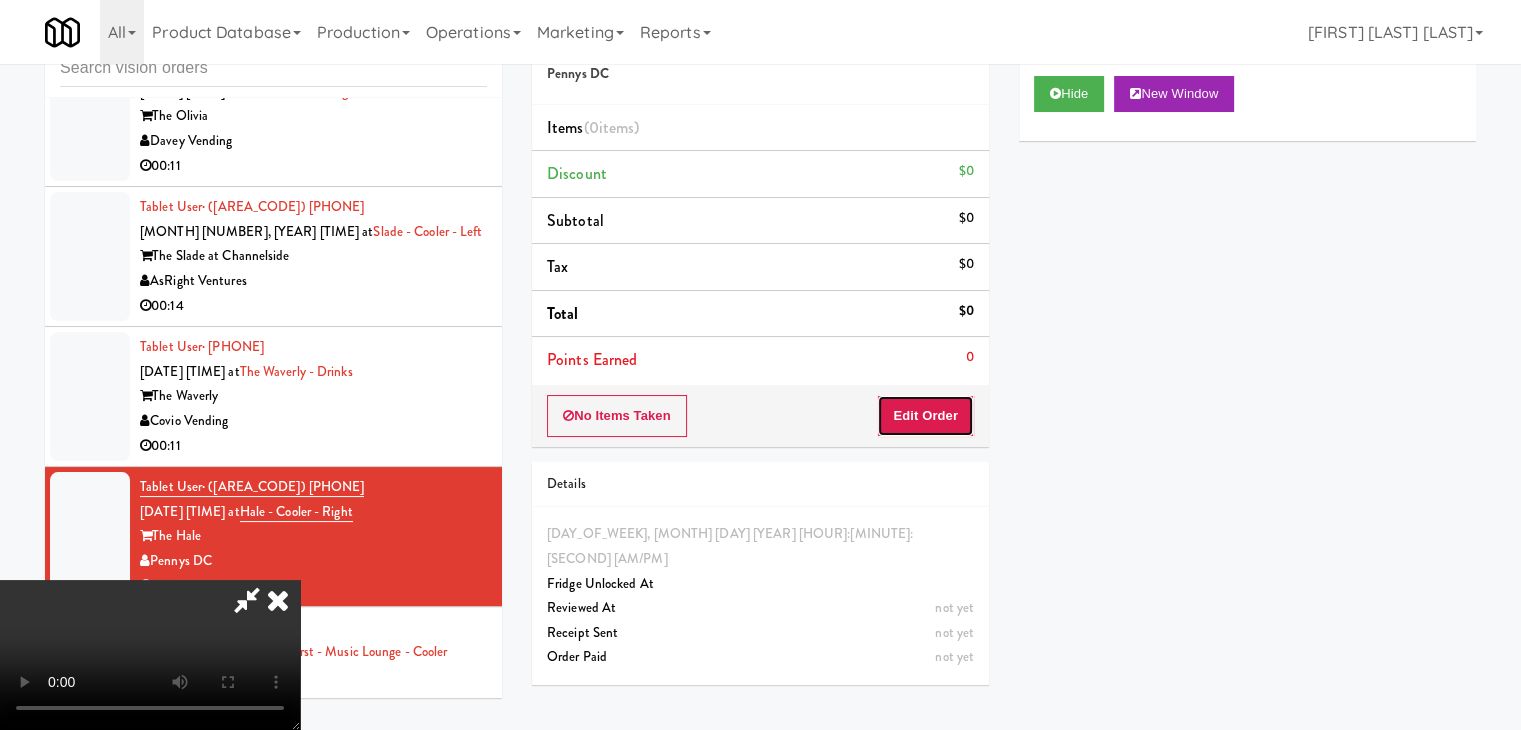 click on "Edit Order" at bounding box center (925, 416) 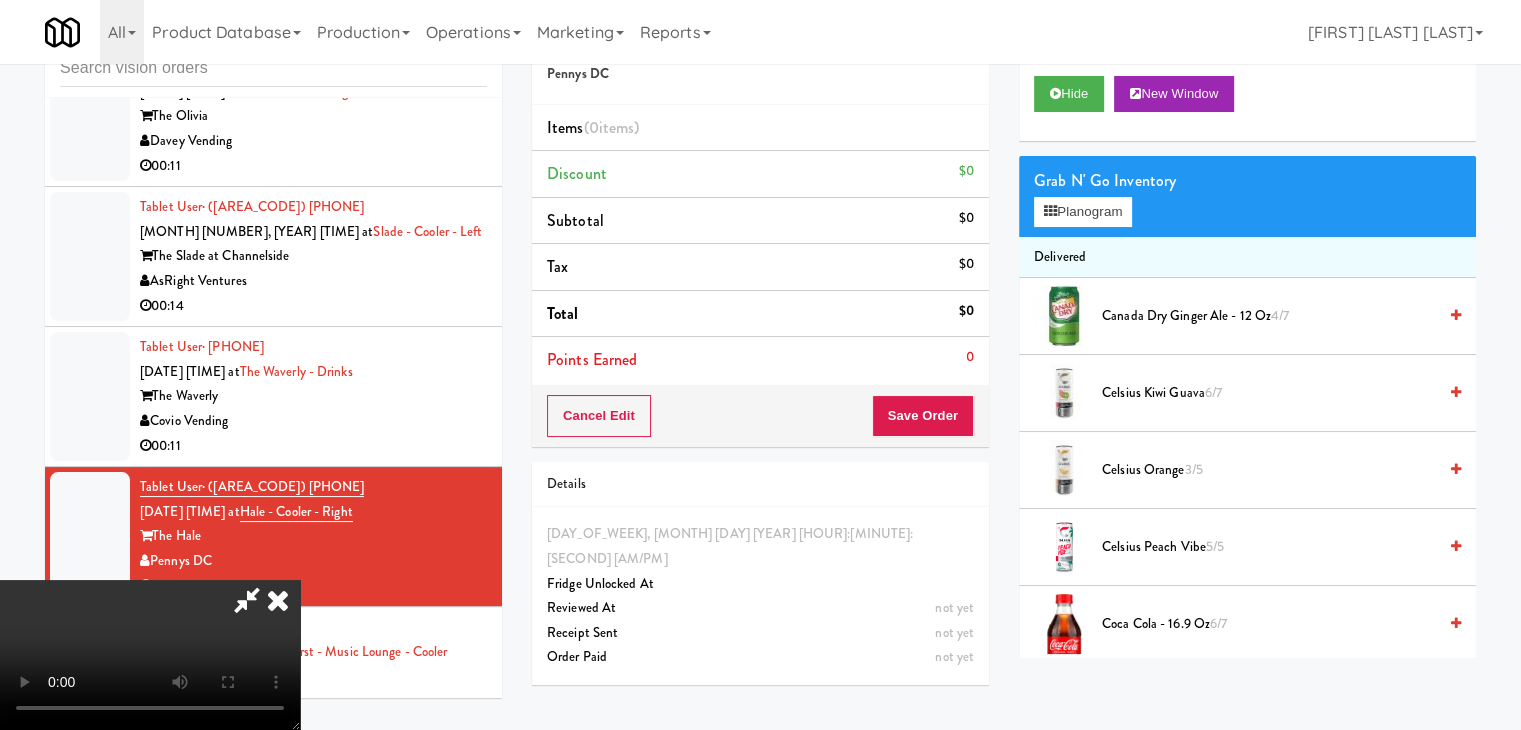 type 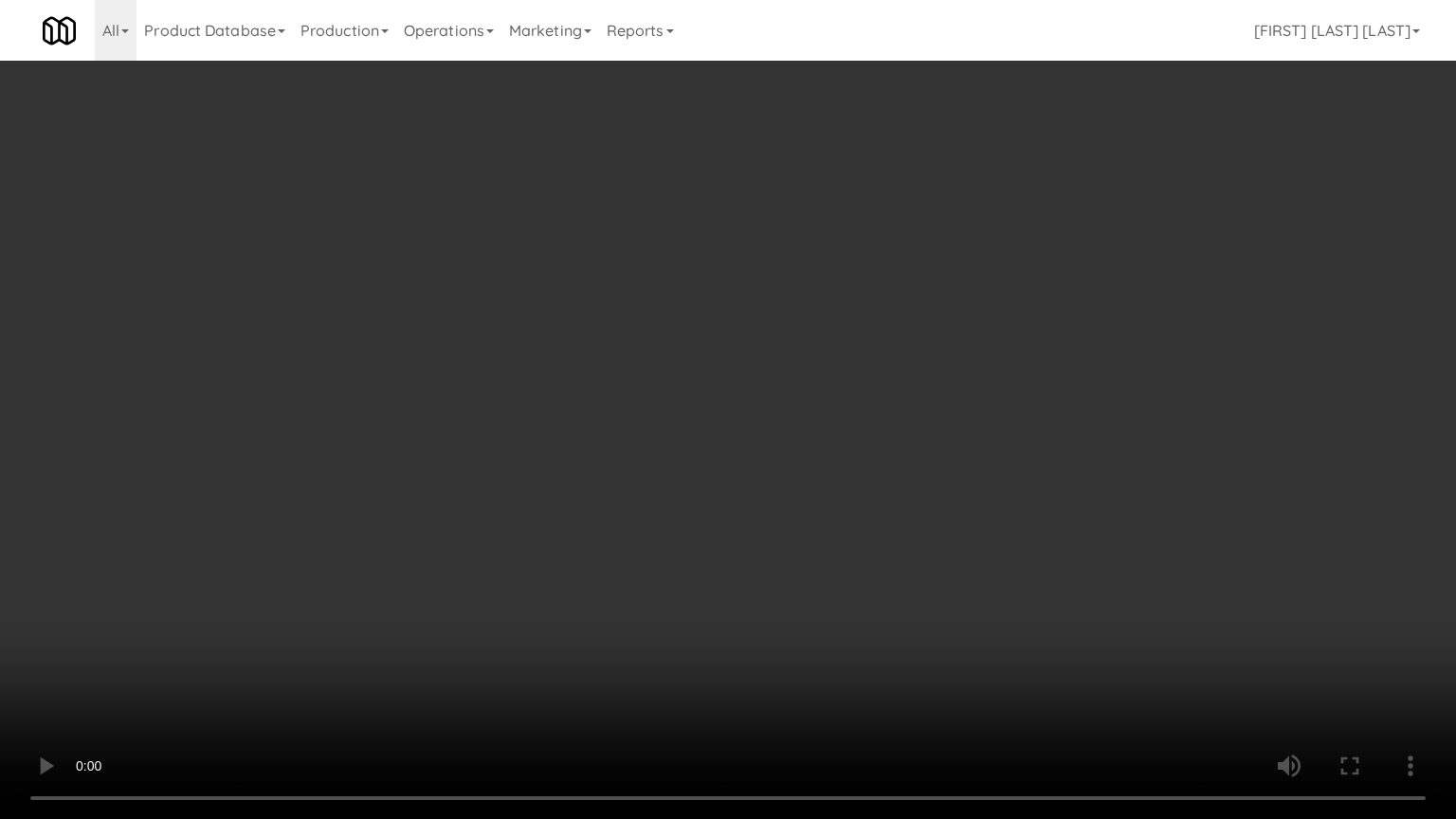 click at bounding box center (728, 410) 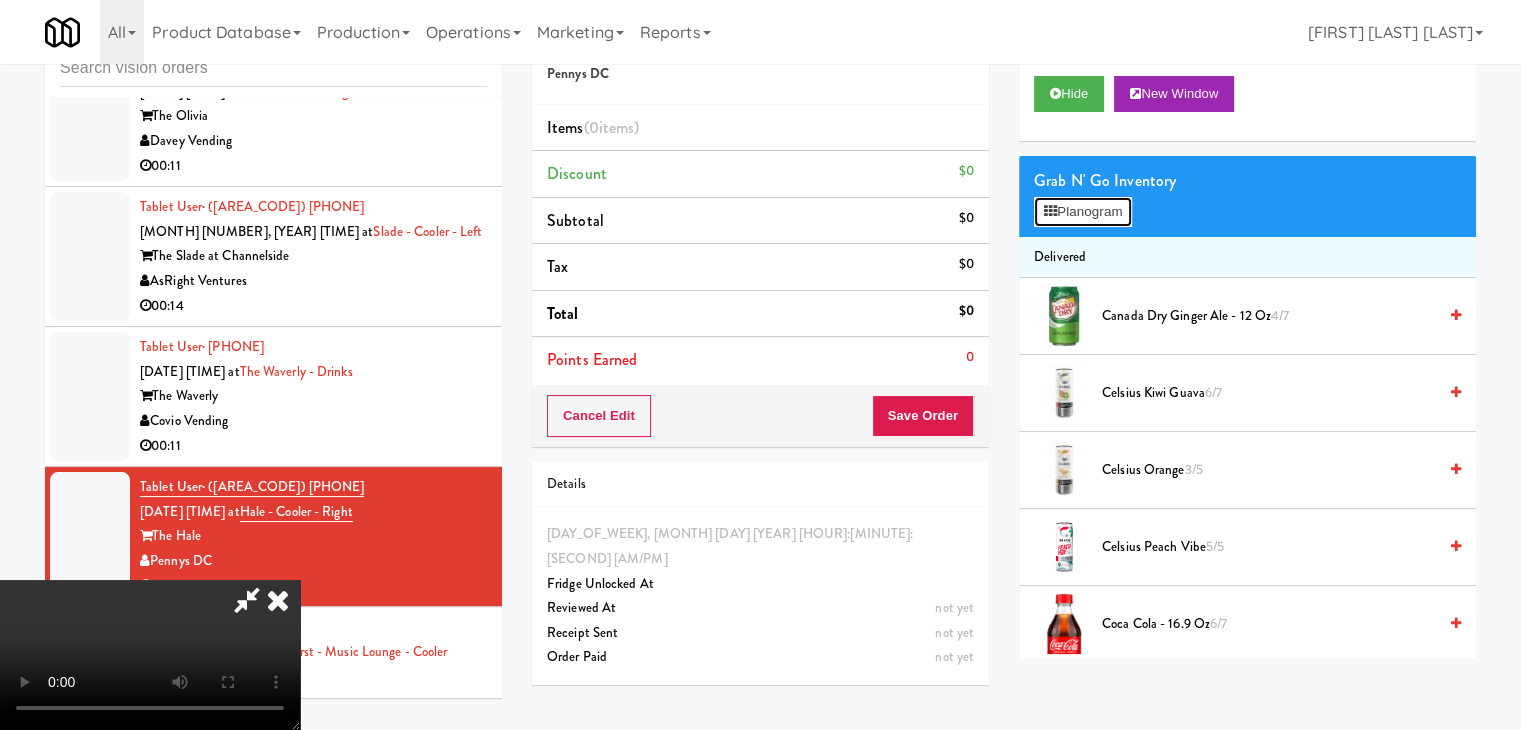 click on "Planogram" at bounding box center [1083, 212] 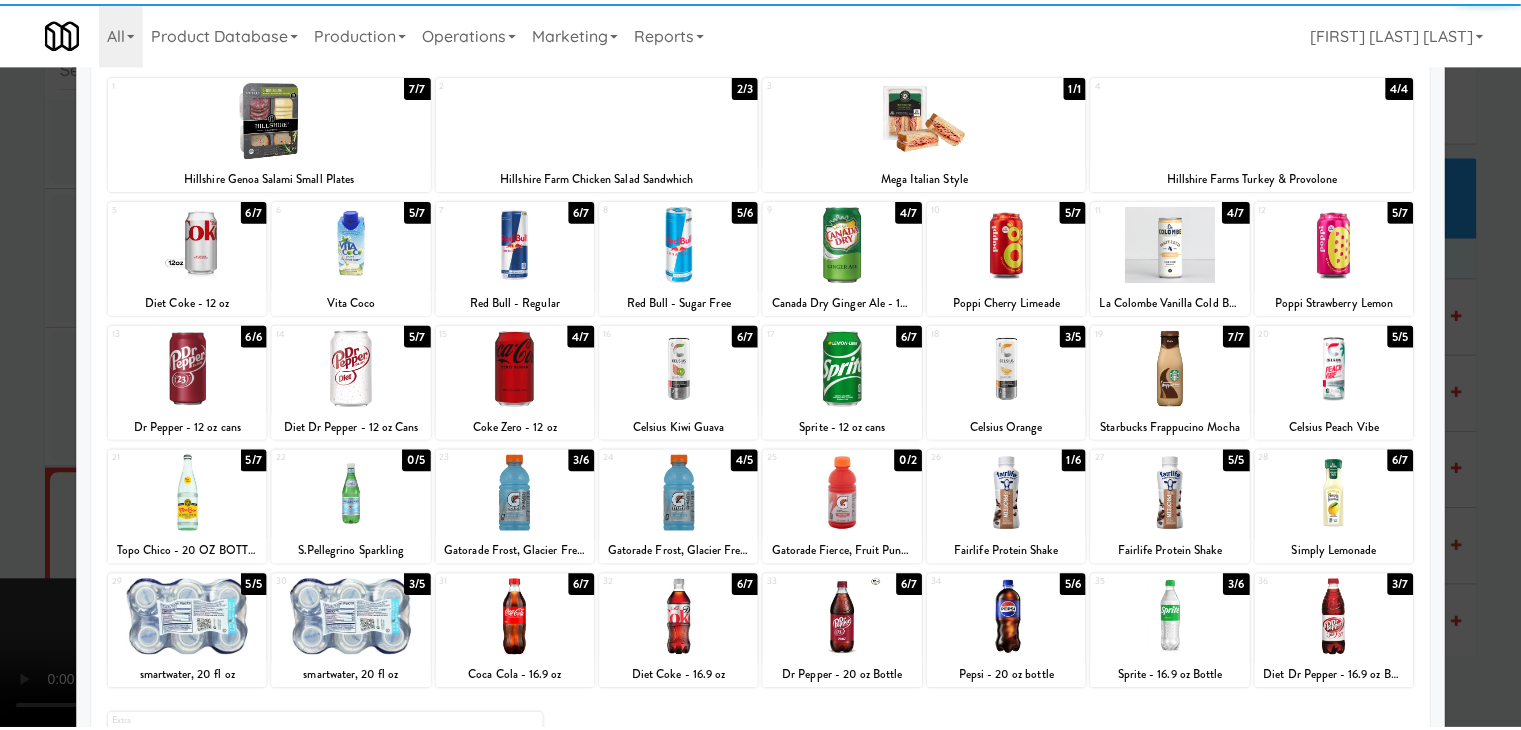 scroll, scrollTop: 200, scrollLeft: 0, axis: vertical 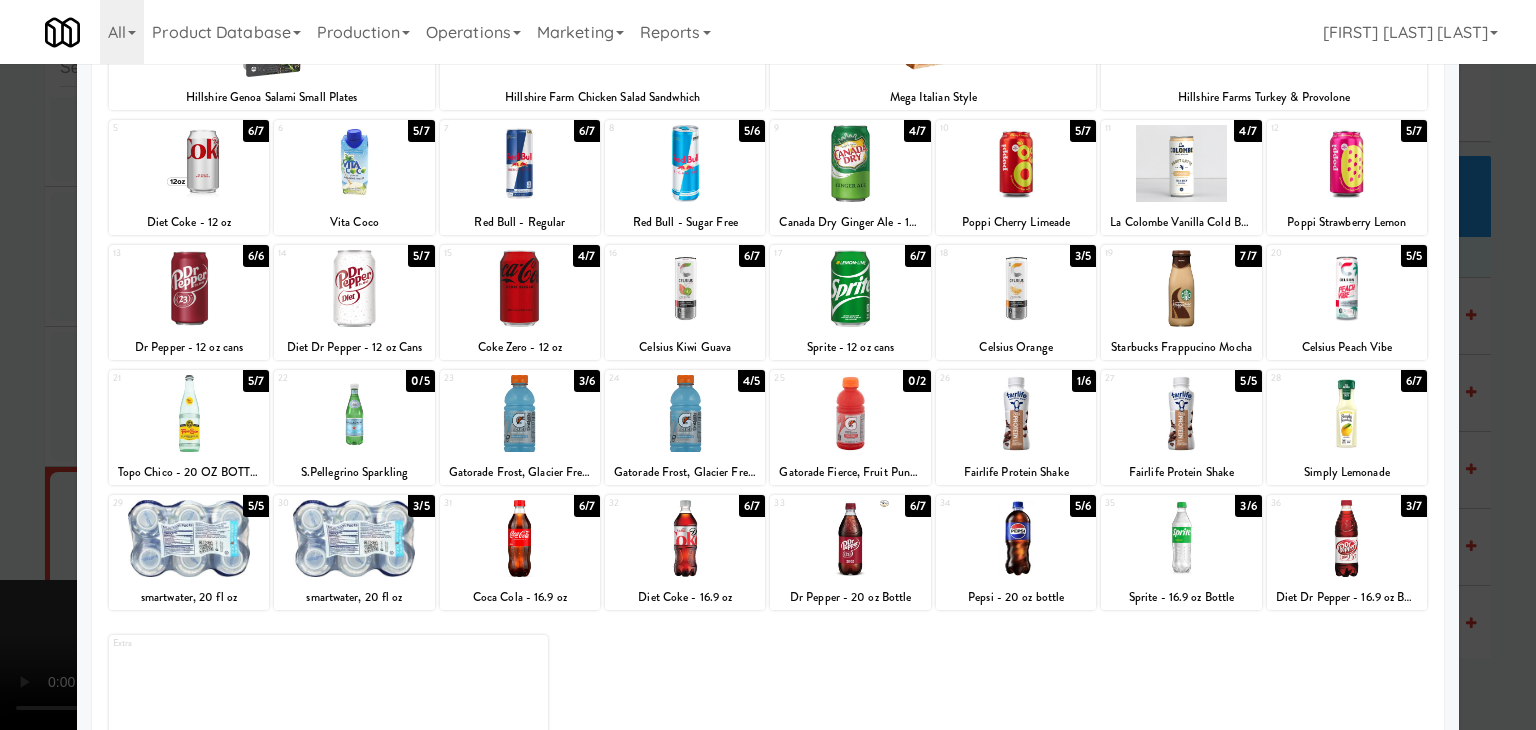 drag, startPoint x: 1200, startPoint y: 550, endPoint x: 1333, endPoint y: 522, distance: 135.91542 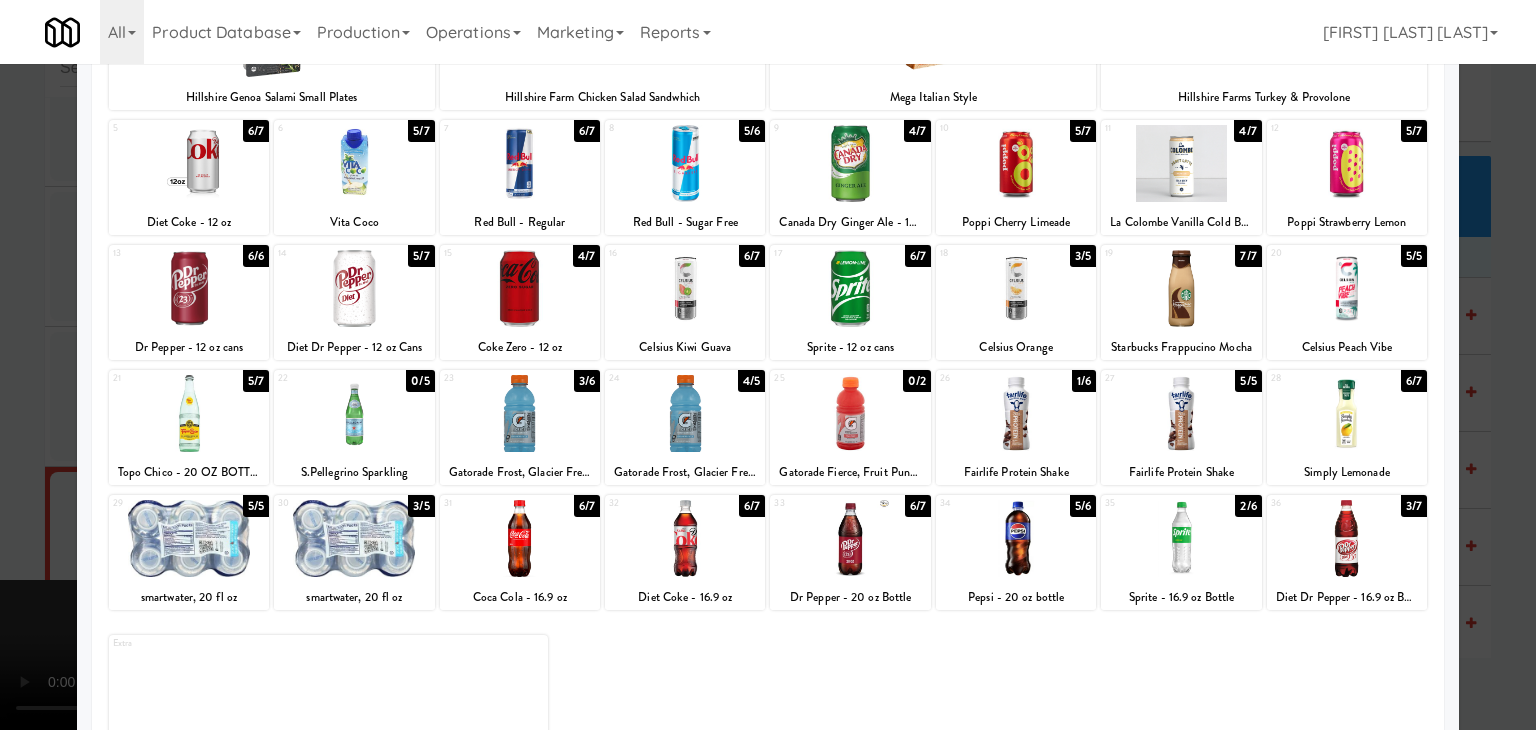 click at bounding box center (768, 365) 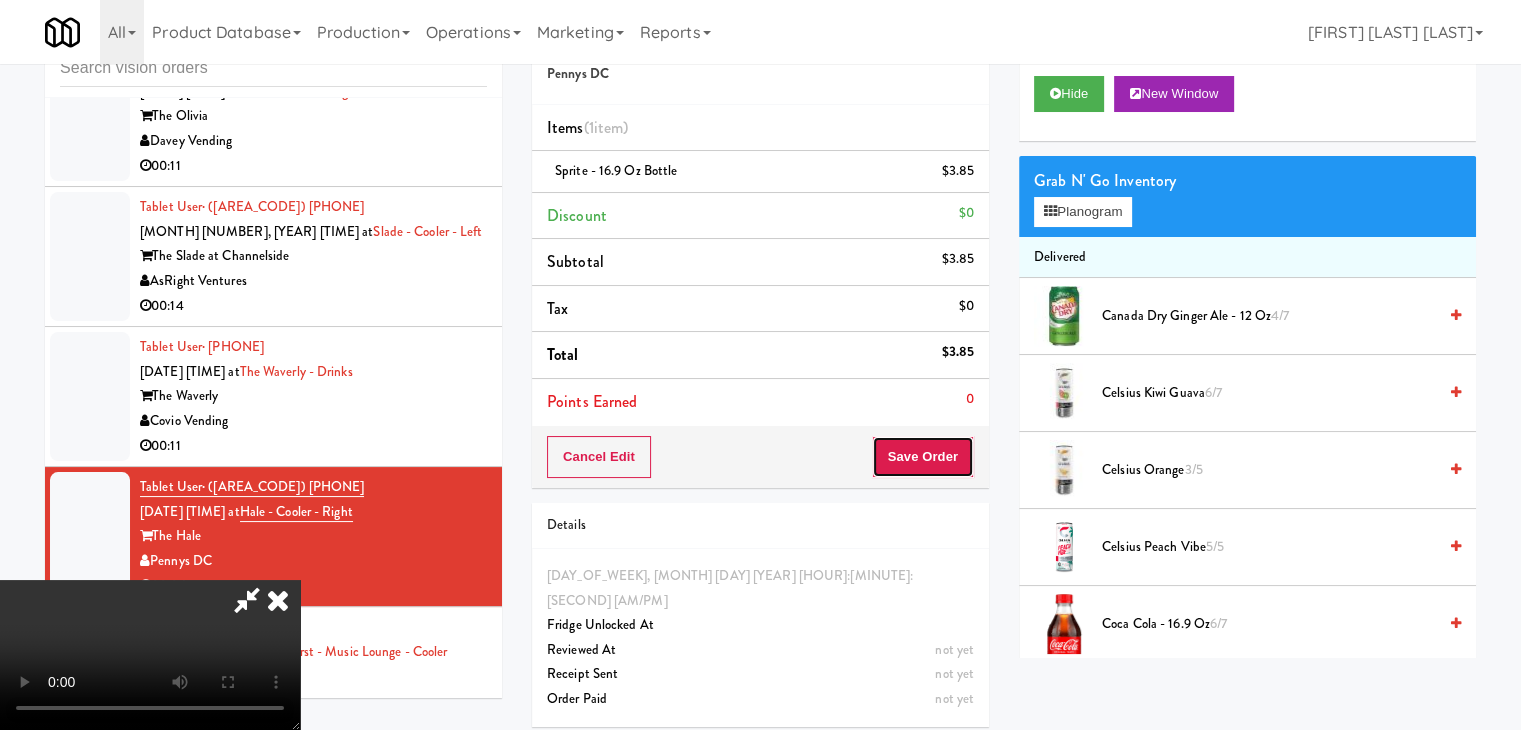 click on "Save Order" at bounding box center (923, 457) 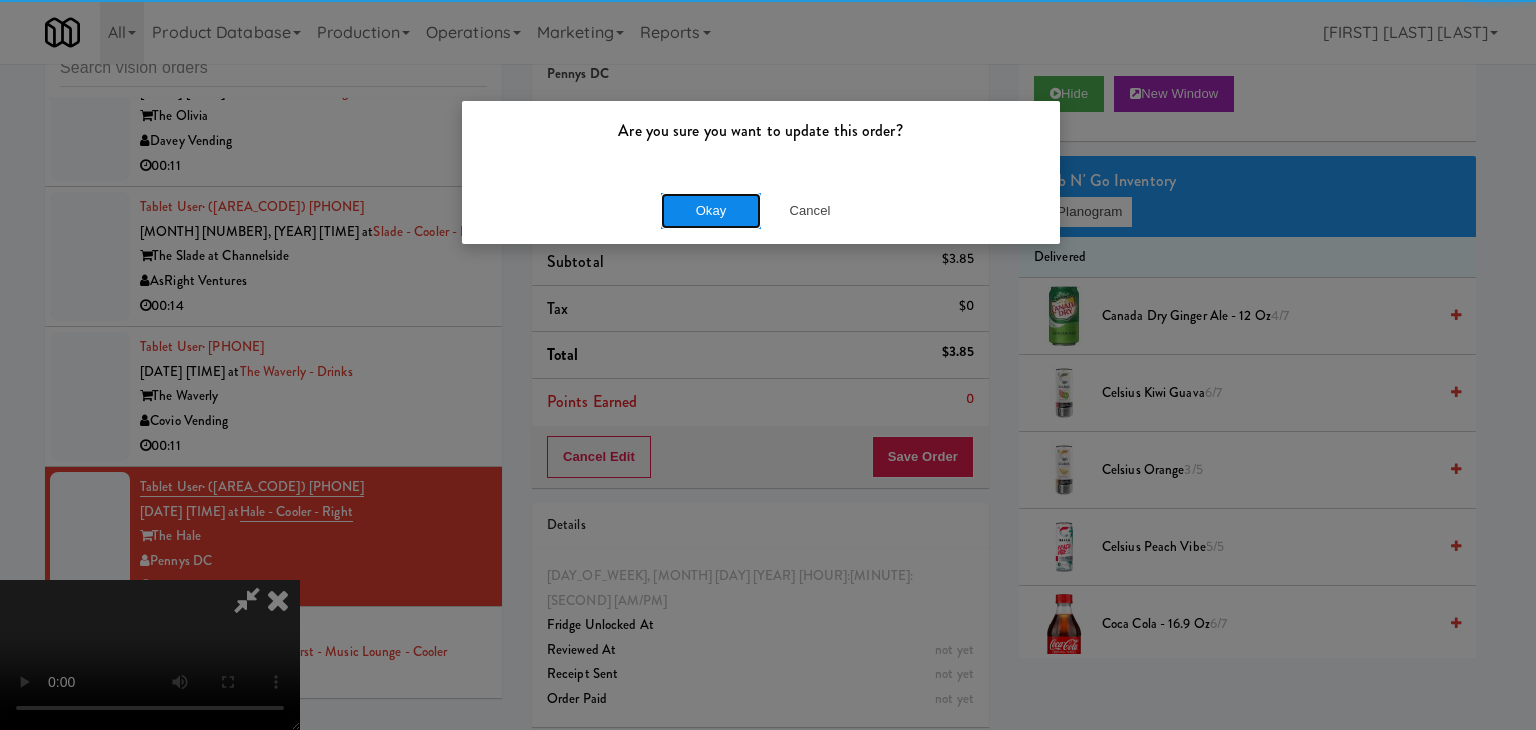 click on "Okay" at bounding box center [711, 211] 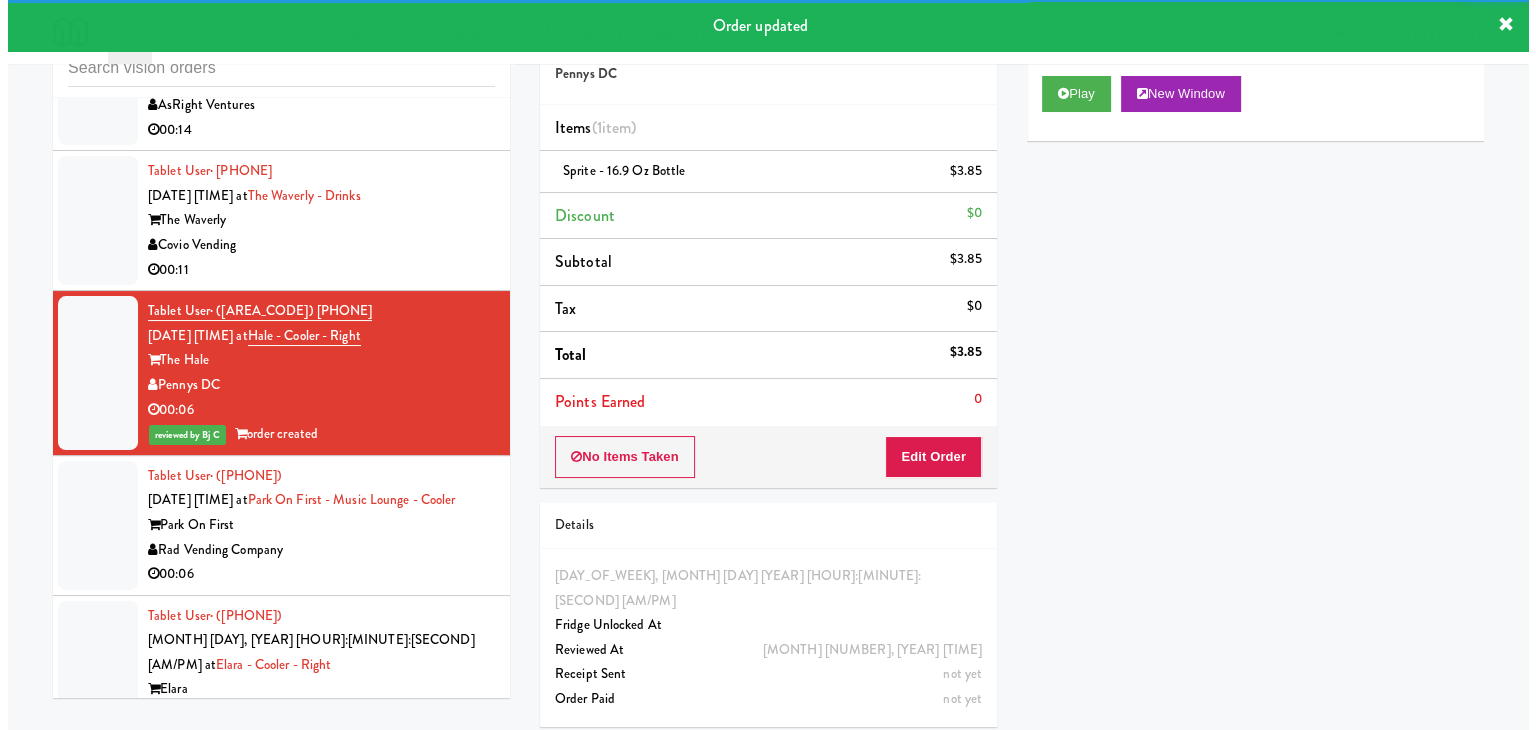 scroll, scrollTop: 14444, scrollLeft: 0, axis: vertical 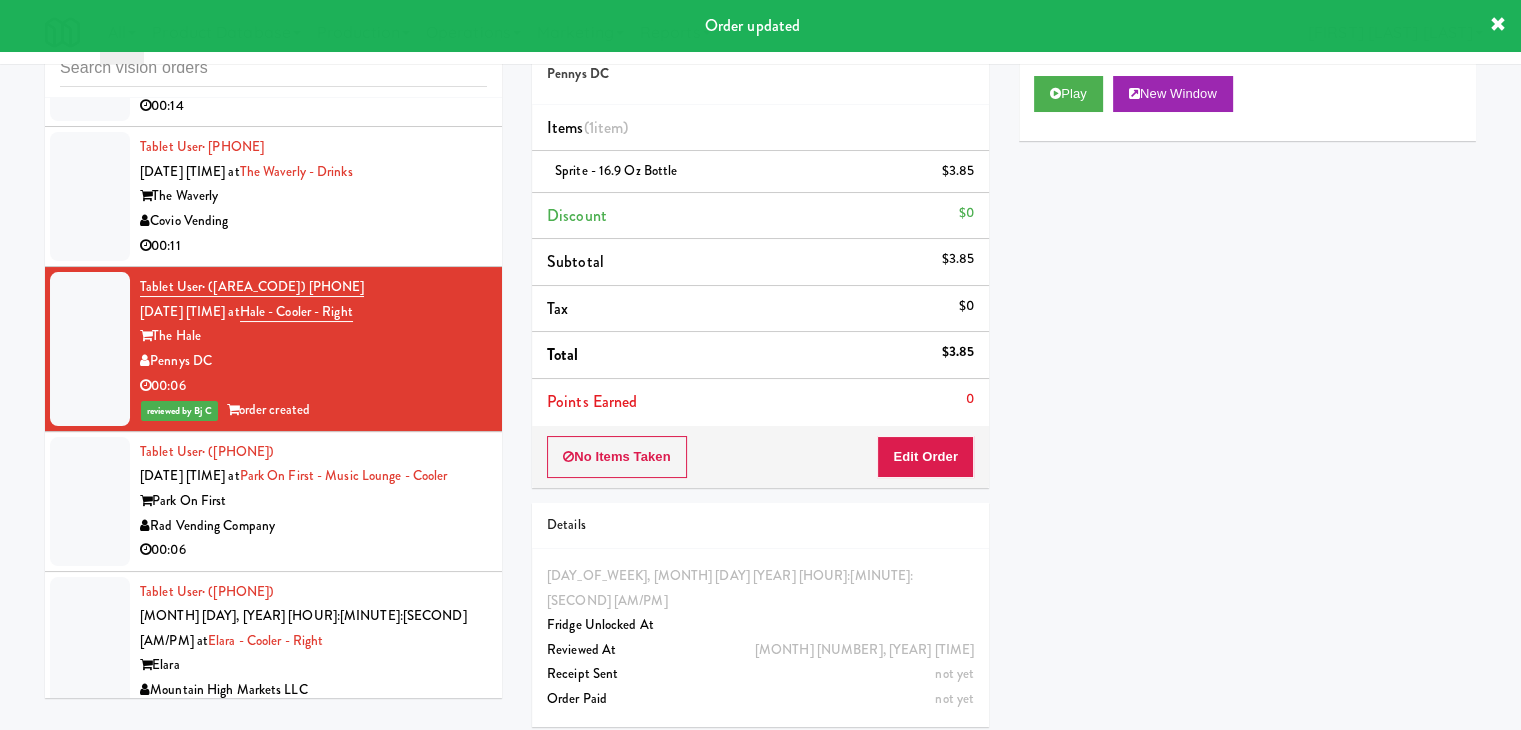 click on "Rad Vending Company" at bounding box center (313, 526) 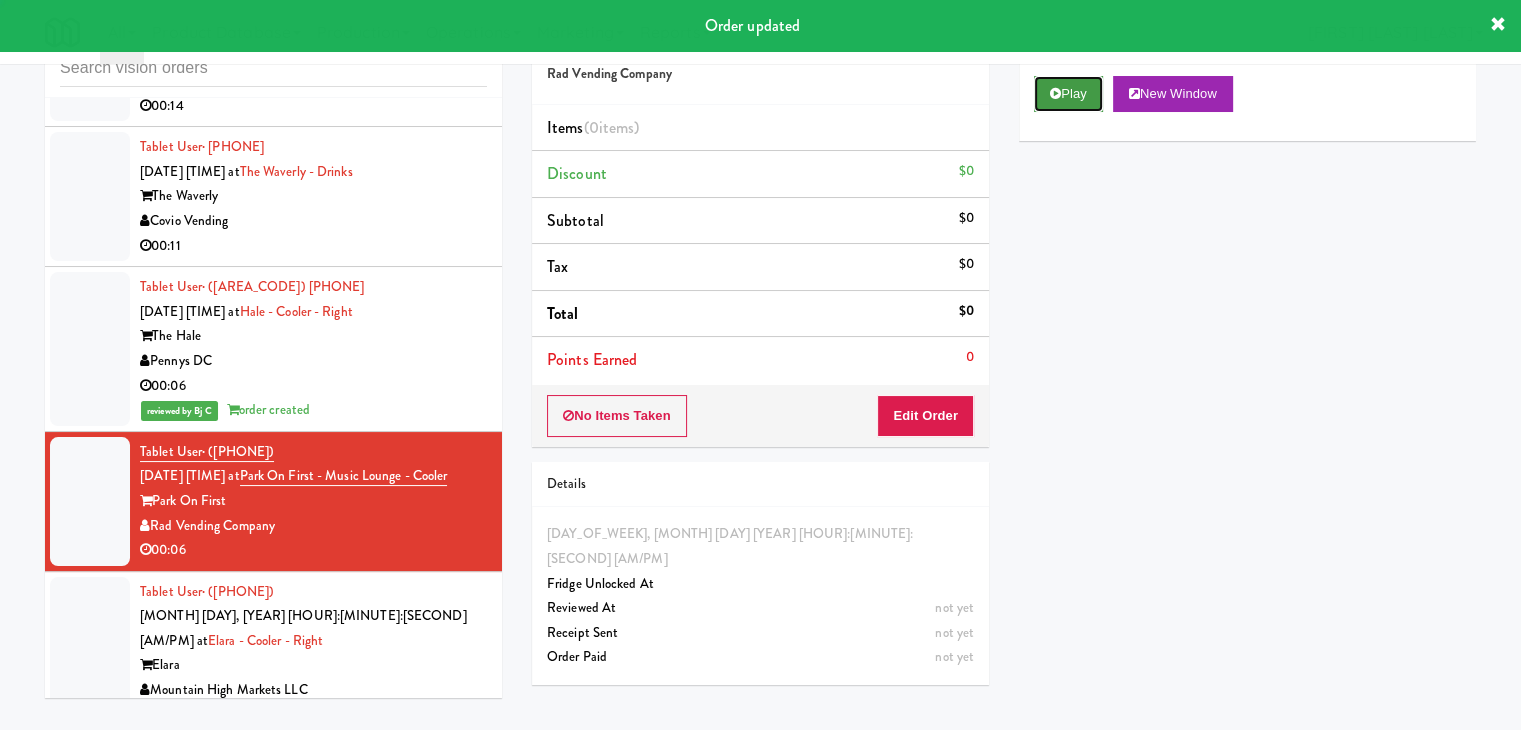 click on "Play" at bounding box center [1068, 94] 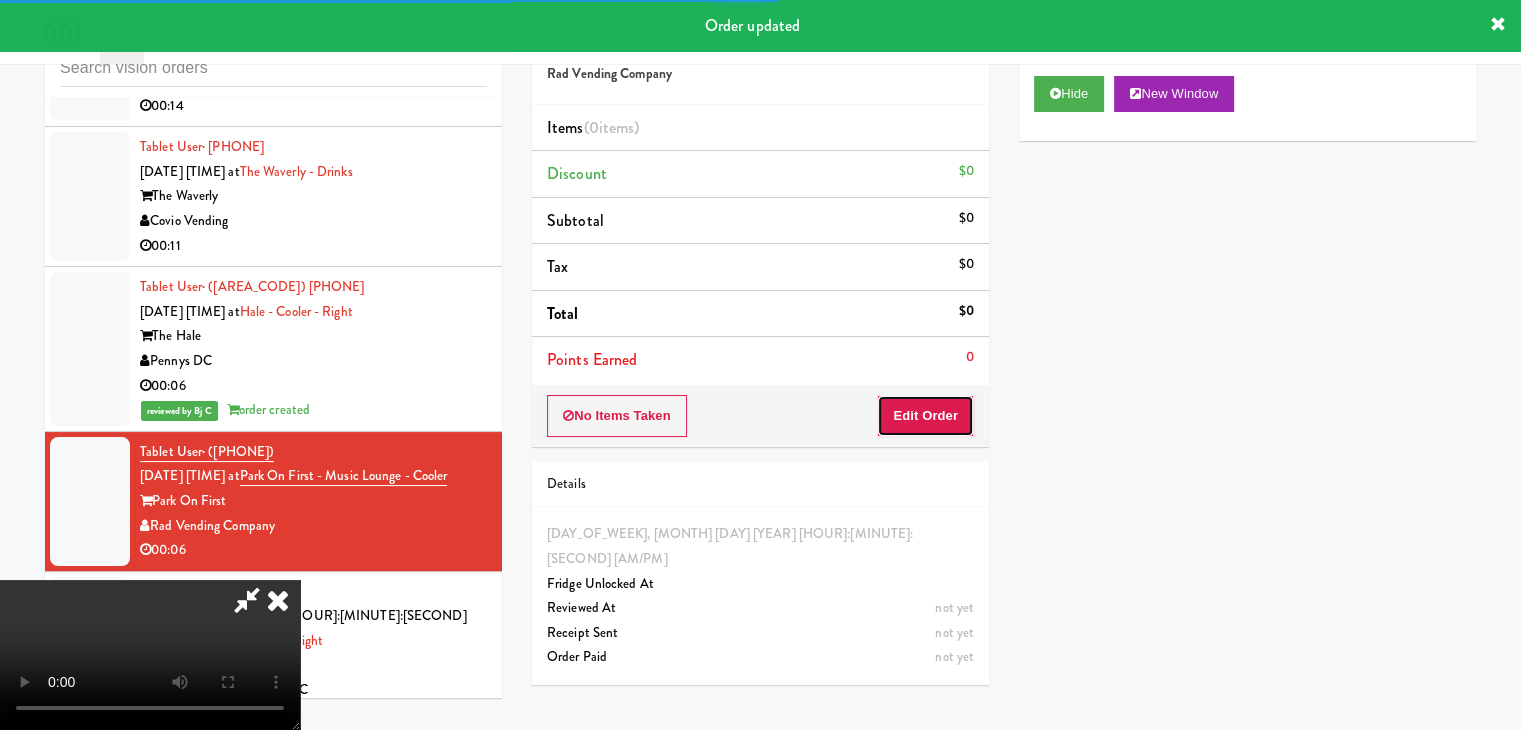 click on "Edit Order" at bounding box center [925, 416] 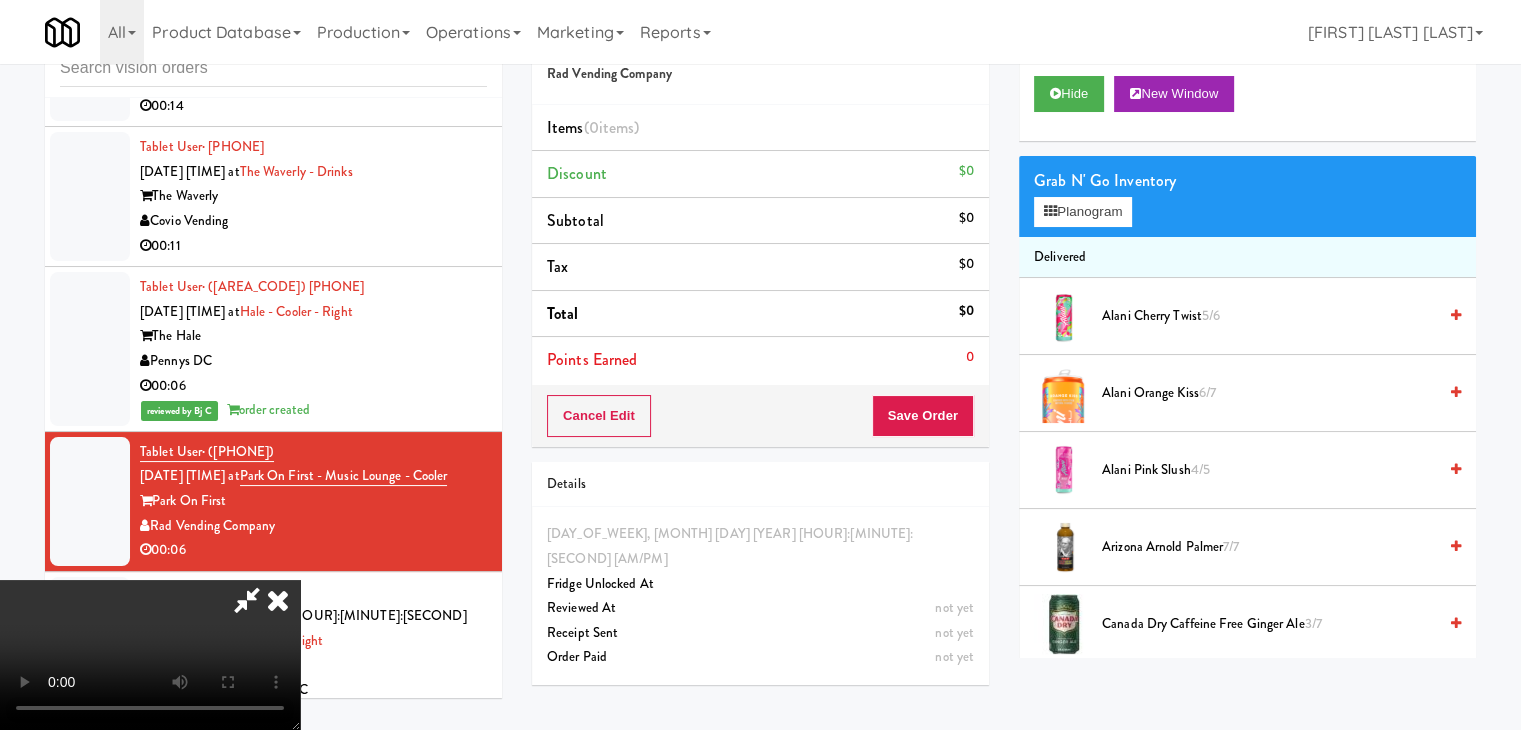 type 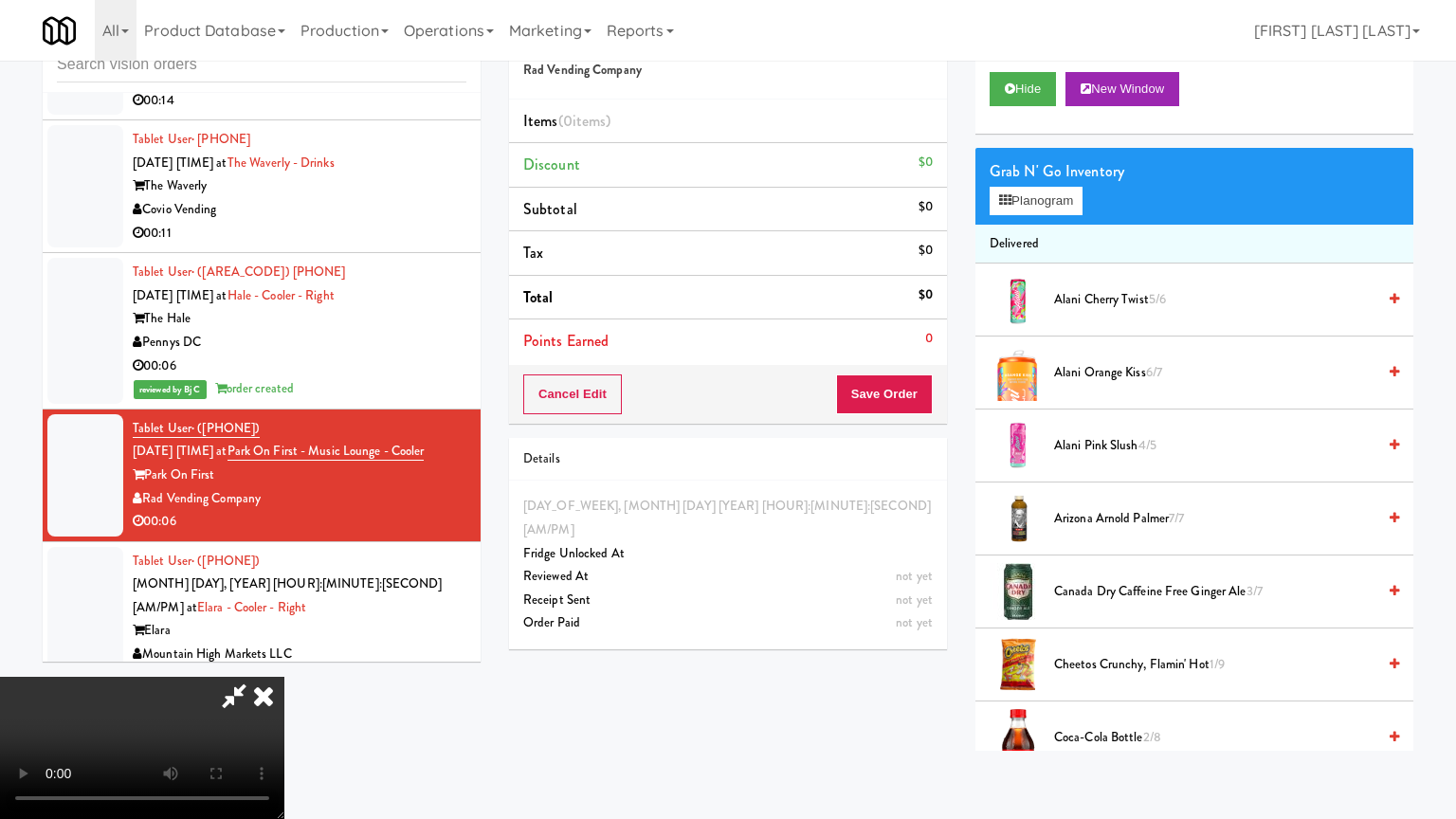 click at bounding box center [142, 748] 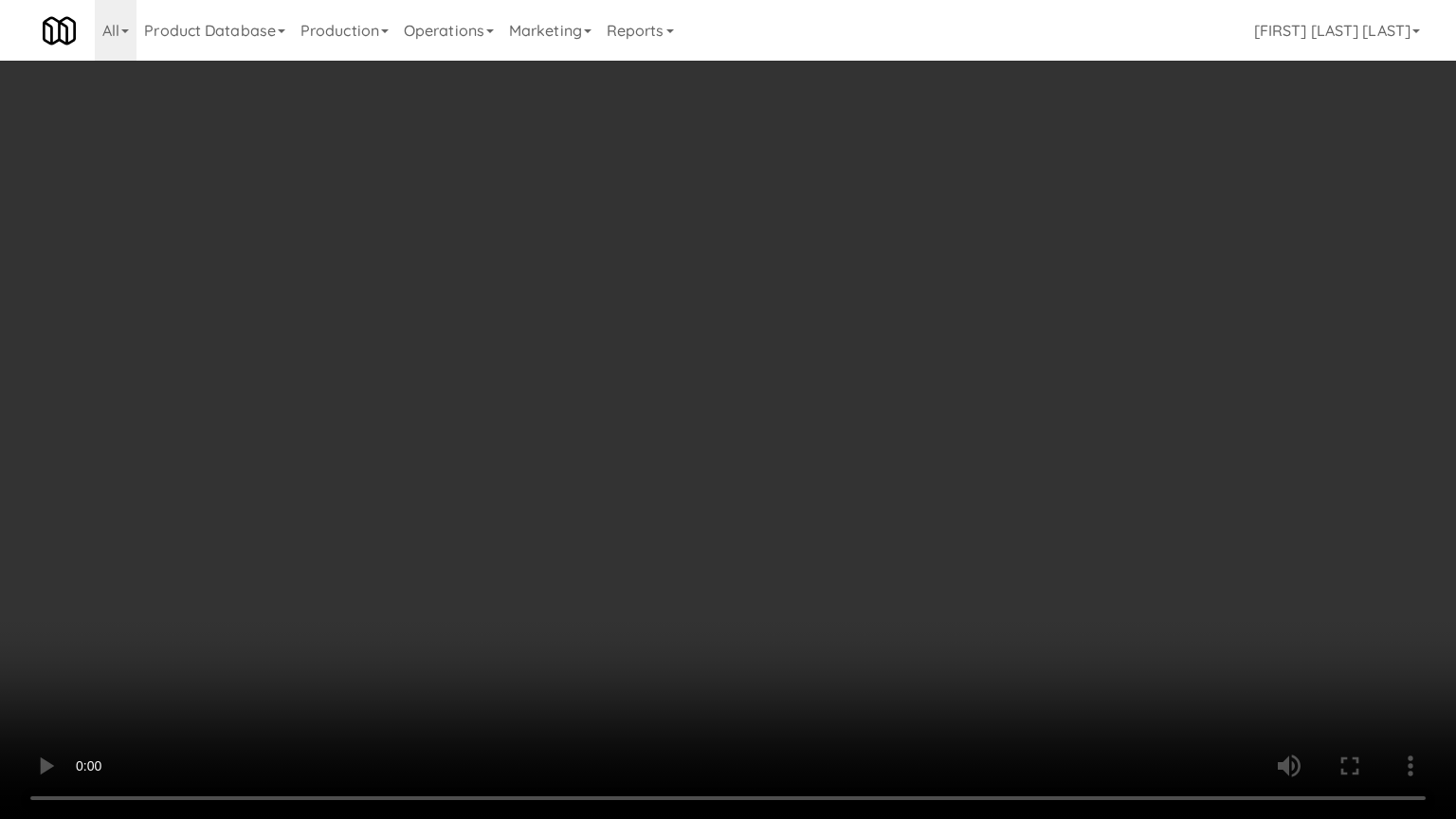 drag, startPoint x: 781, startPoint y: 475, endPoint x: 1044, endPoint y: 208, distance: 374.7773 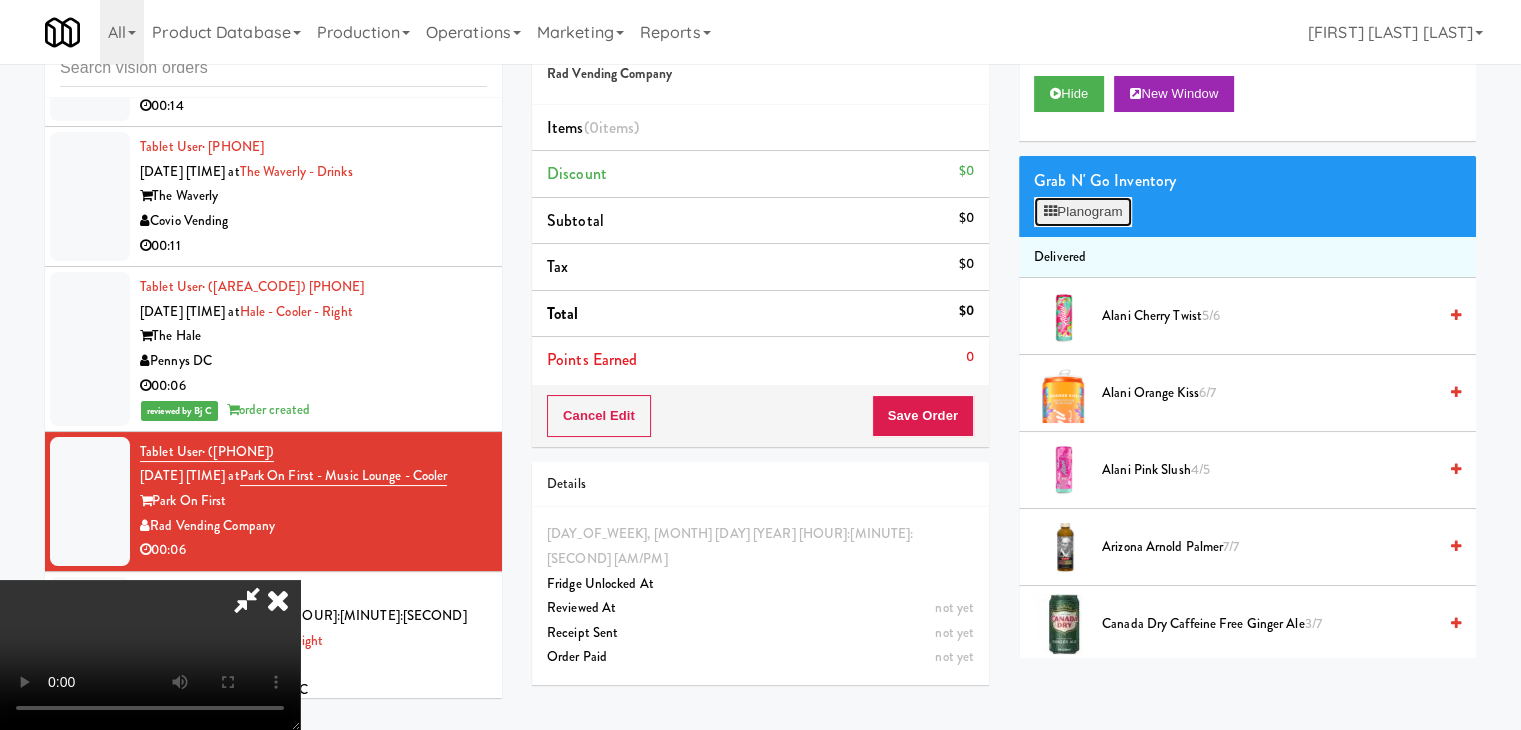 click on "Planogram" at bounding box center (1083, 212) 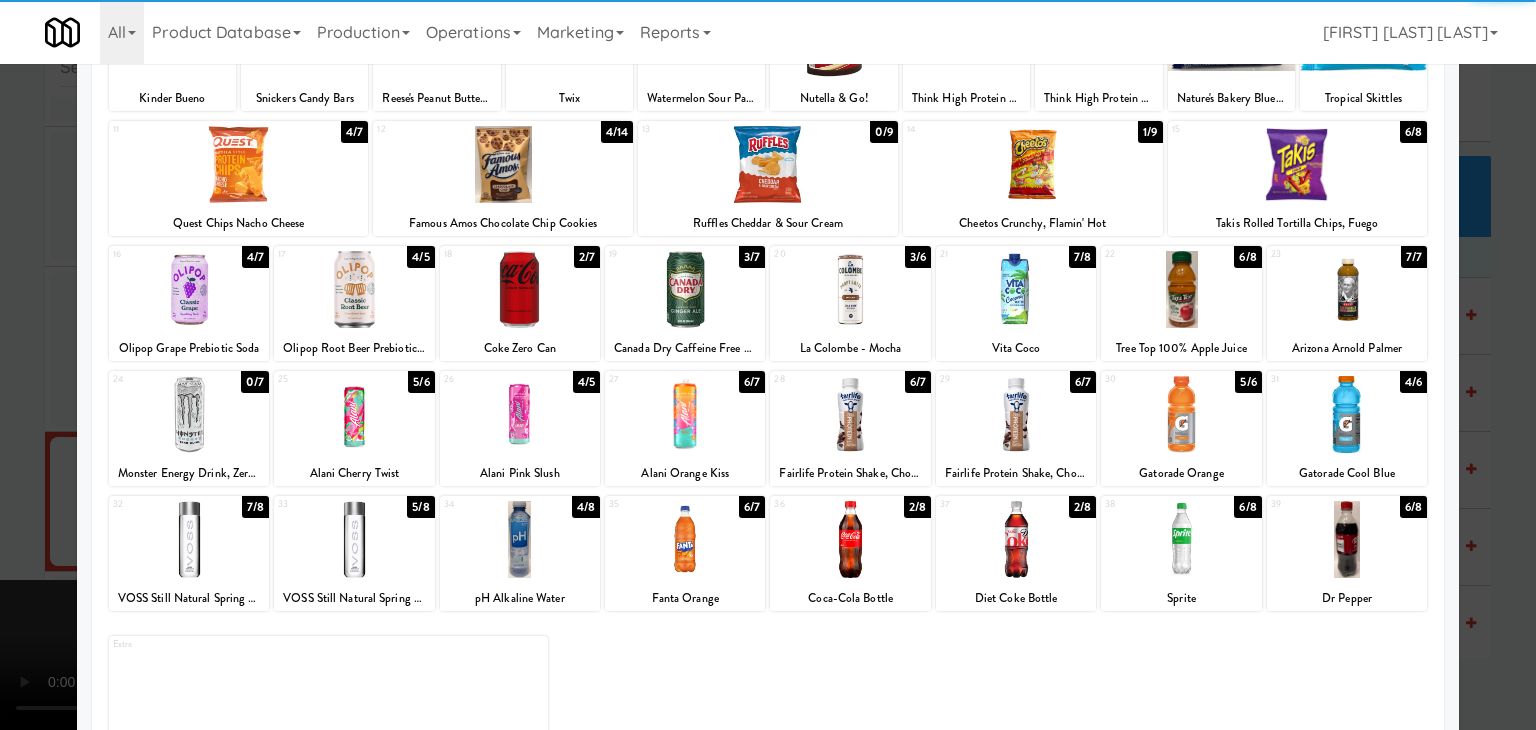 scroll, scrollTop: 200, scrollLeft: 0, axis: vertical 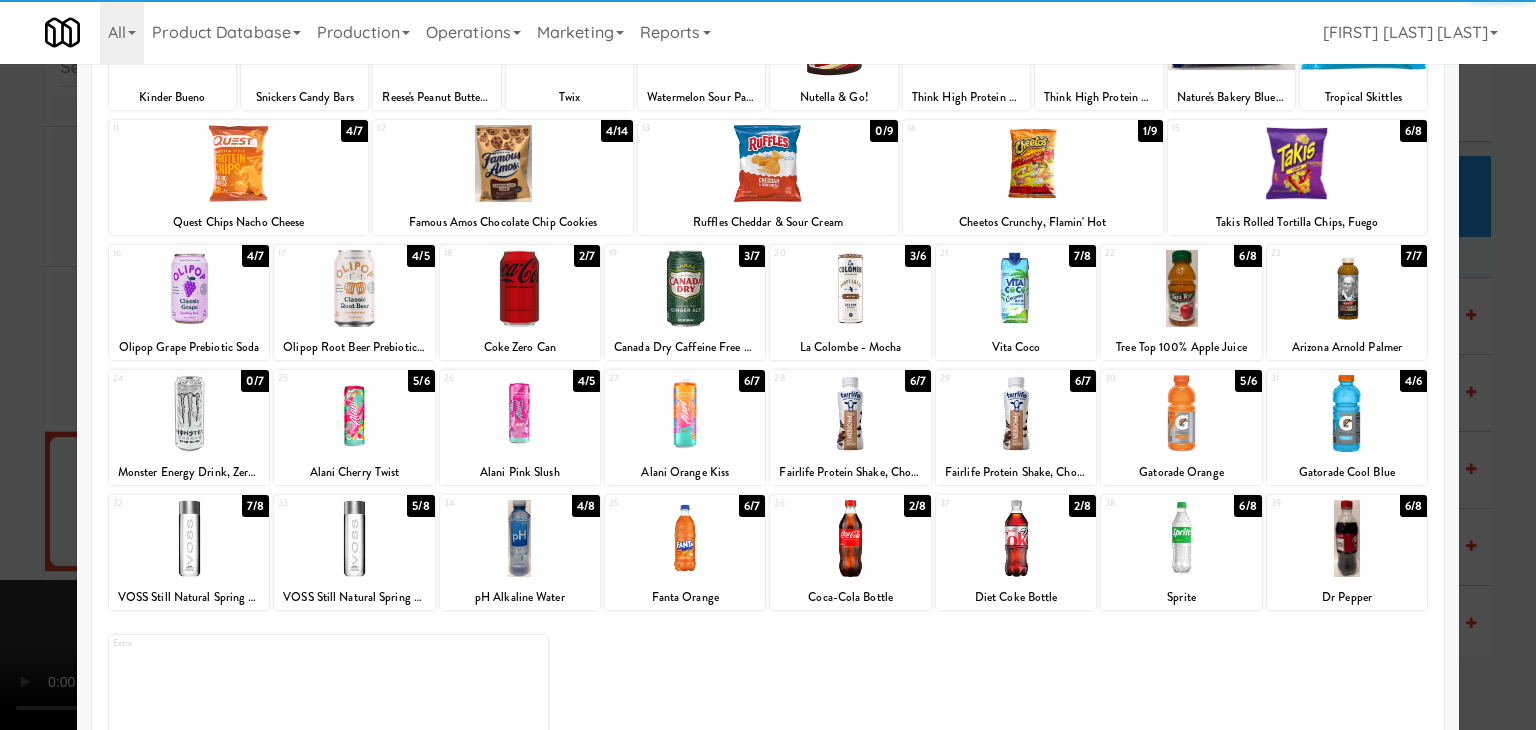 click at bounding box center (1181, 538) 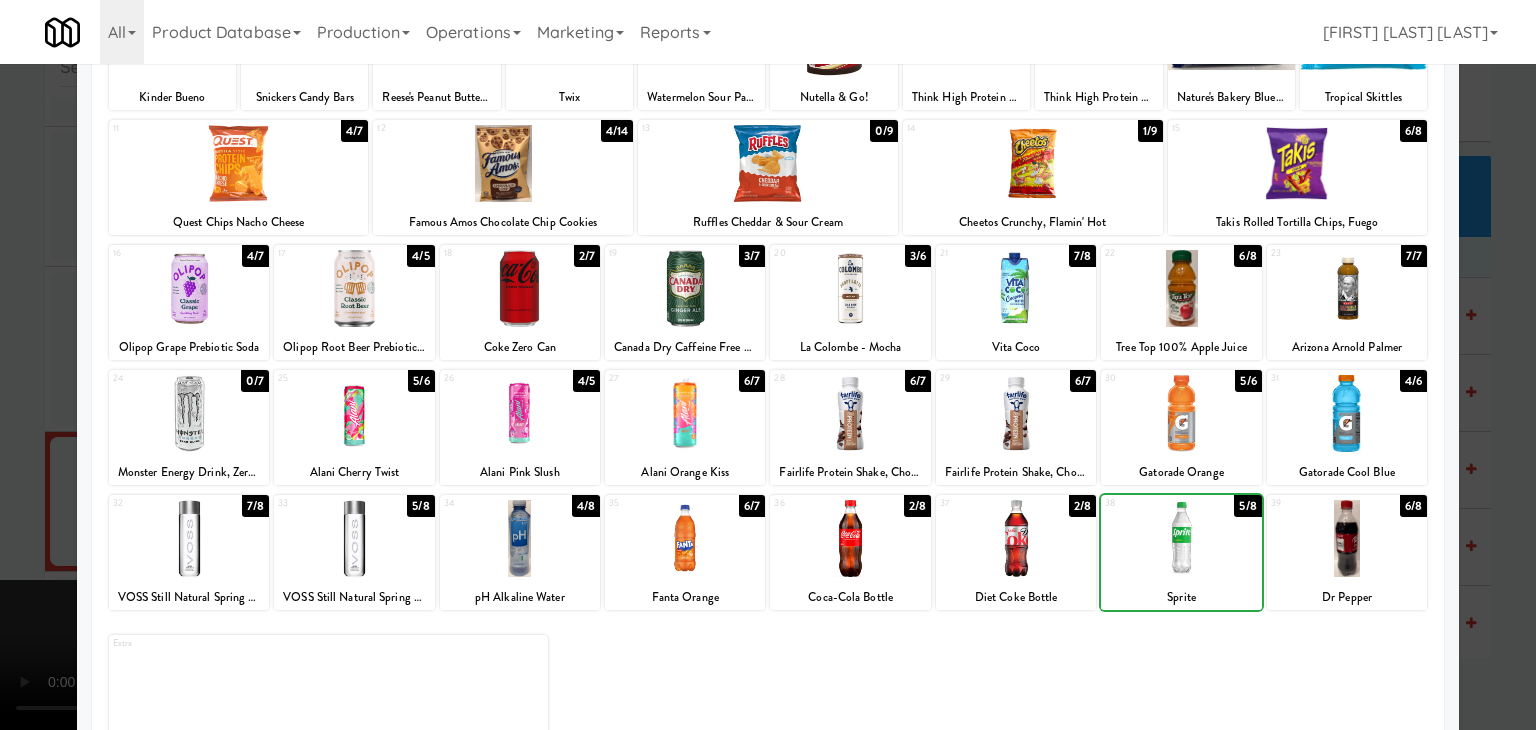 click at bounding box center (1181, 538) 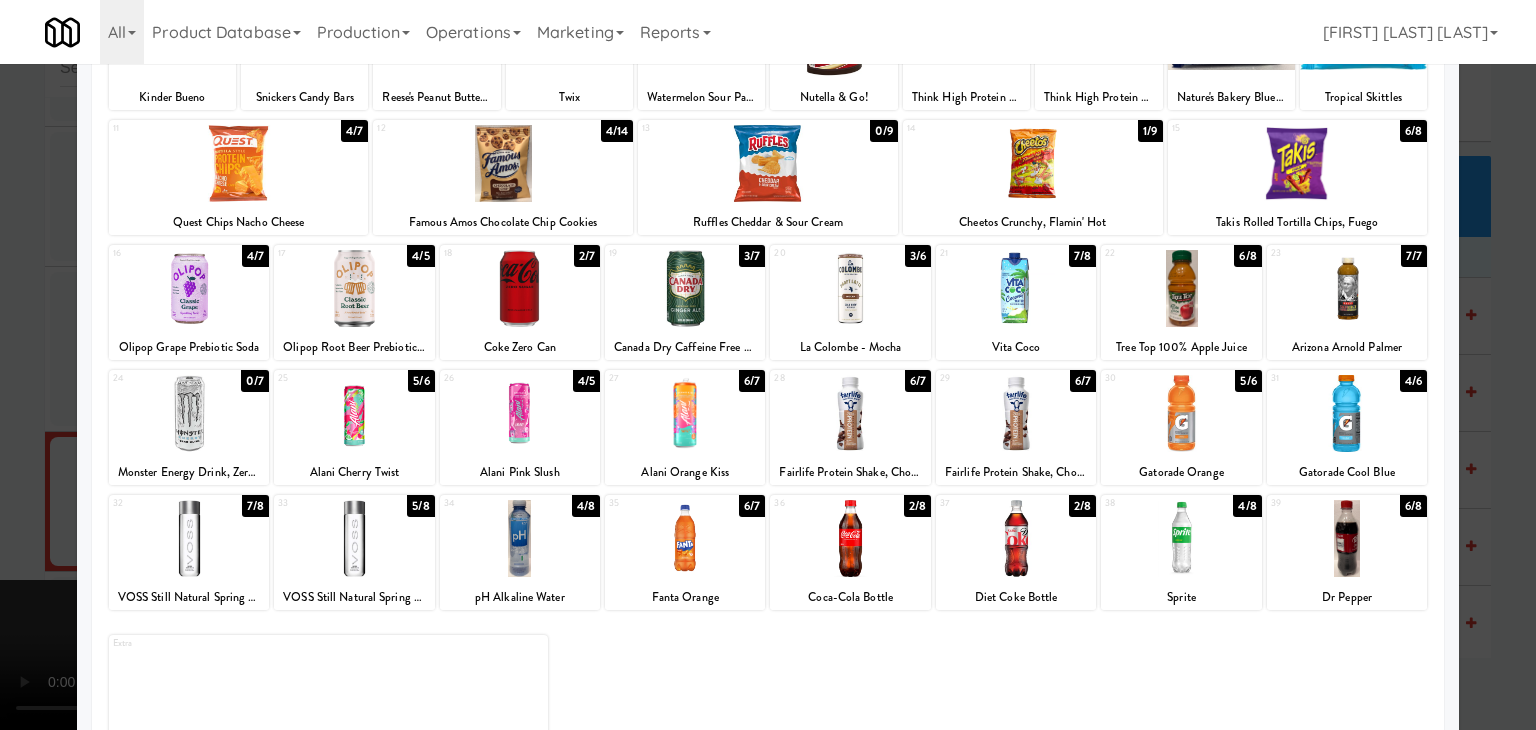 drag, startPoint x: 0, startPoint y: 551, endPoint x: 138, endPoint y: 545, distance: 138.13037 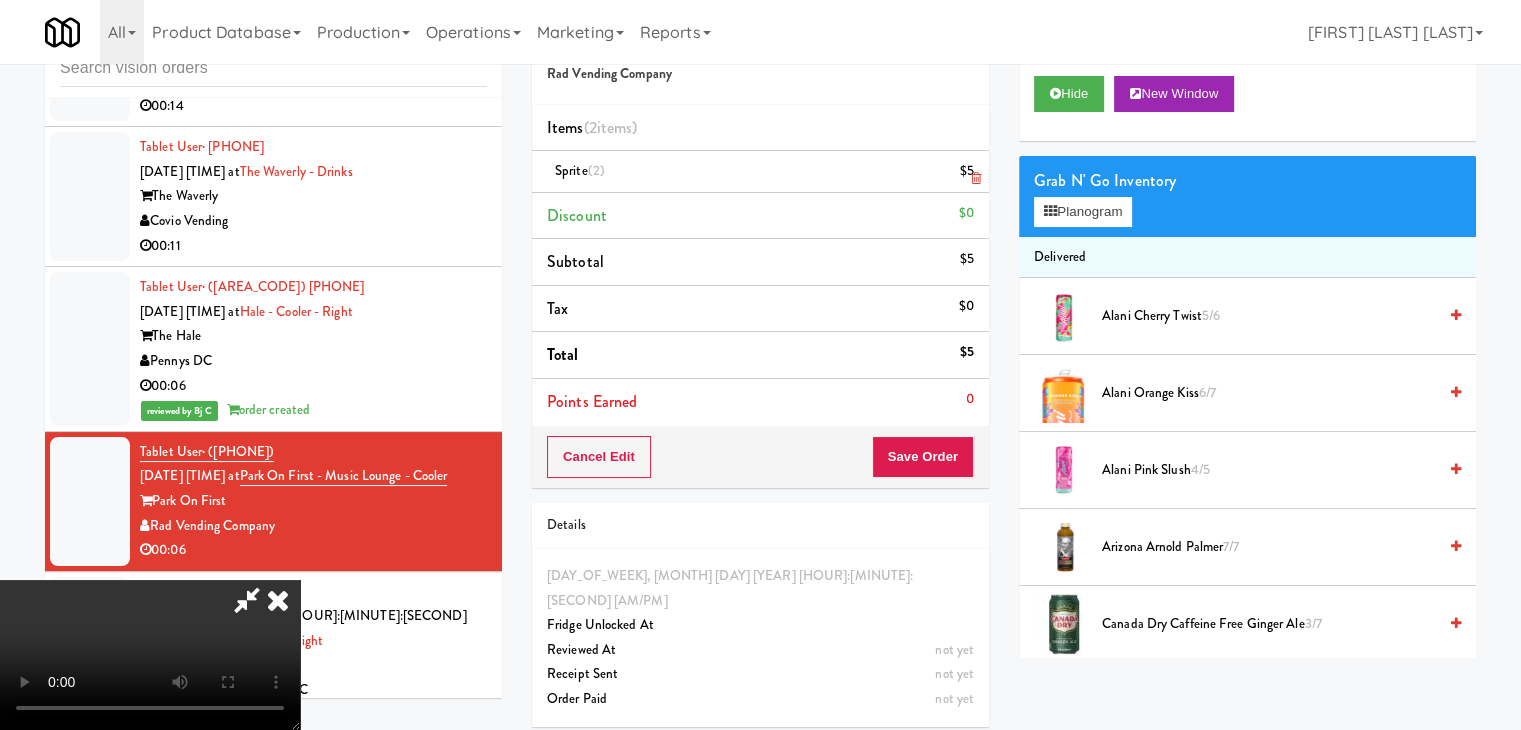click at bounding box center (972, 179) 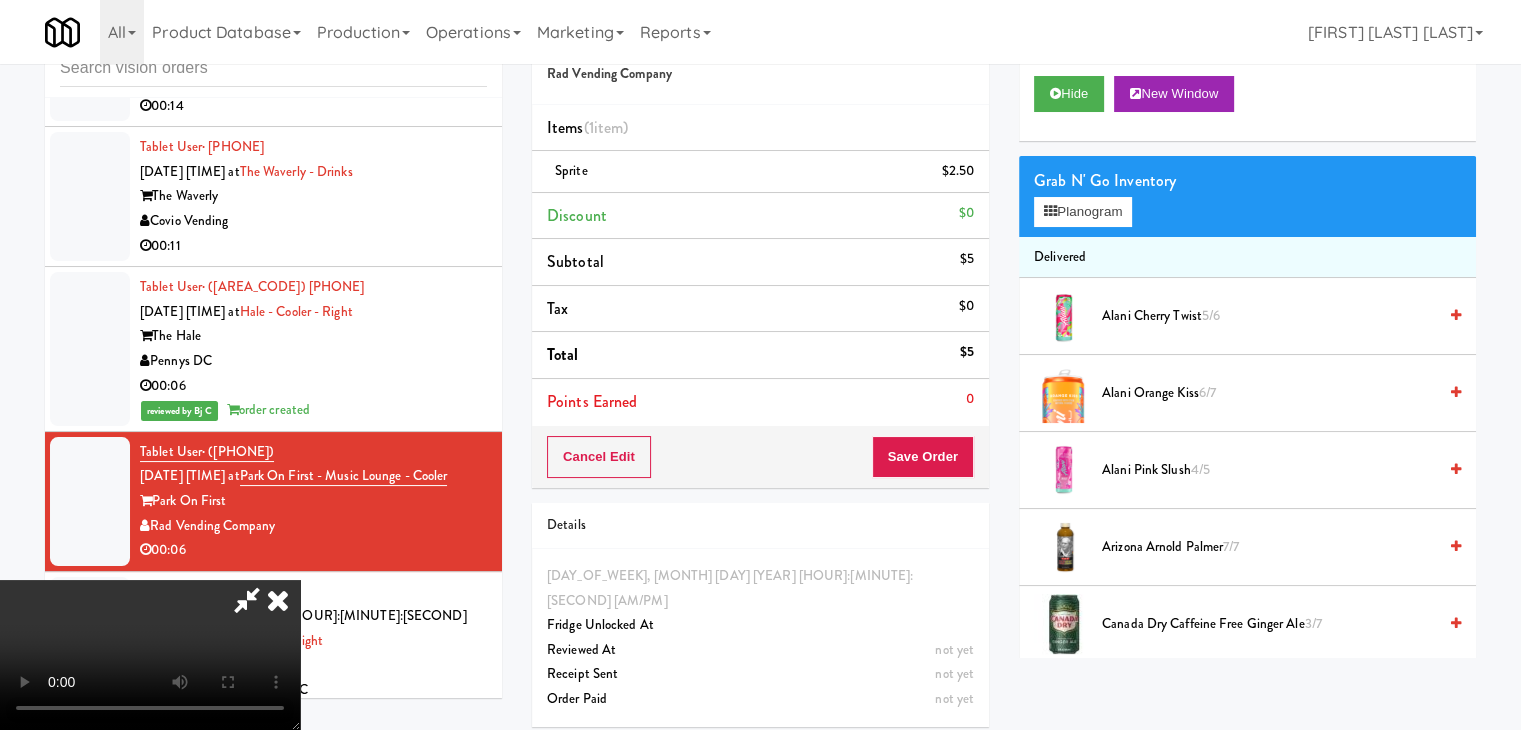 click at bounding box center (972, 179) 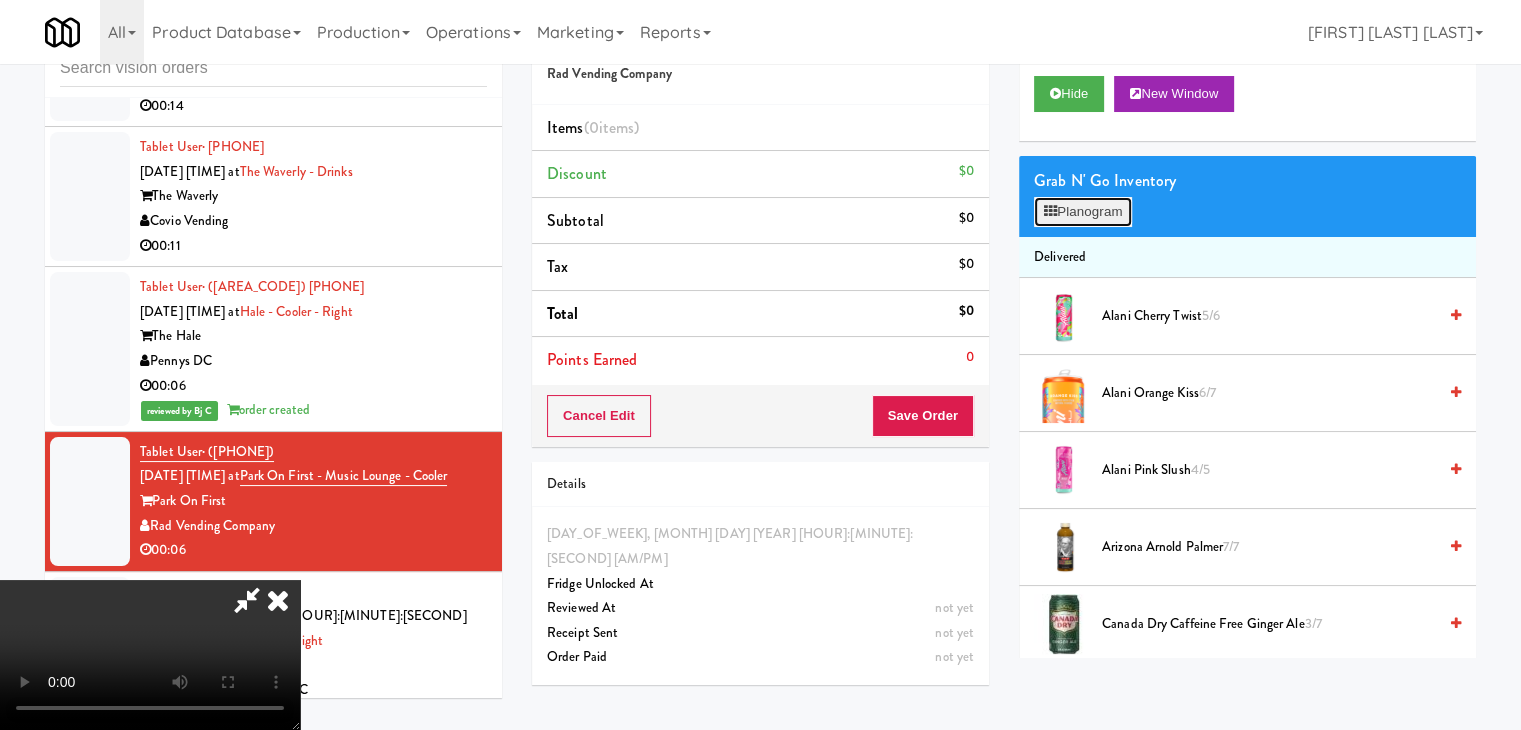click on "Planogram" at bounding box center [1083, 212] 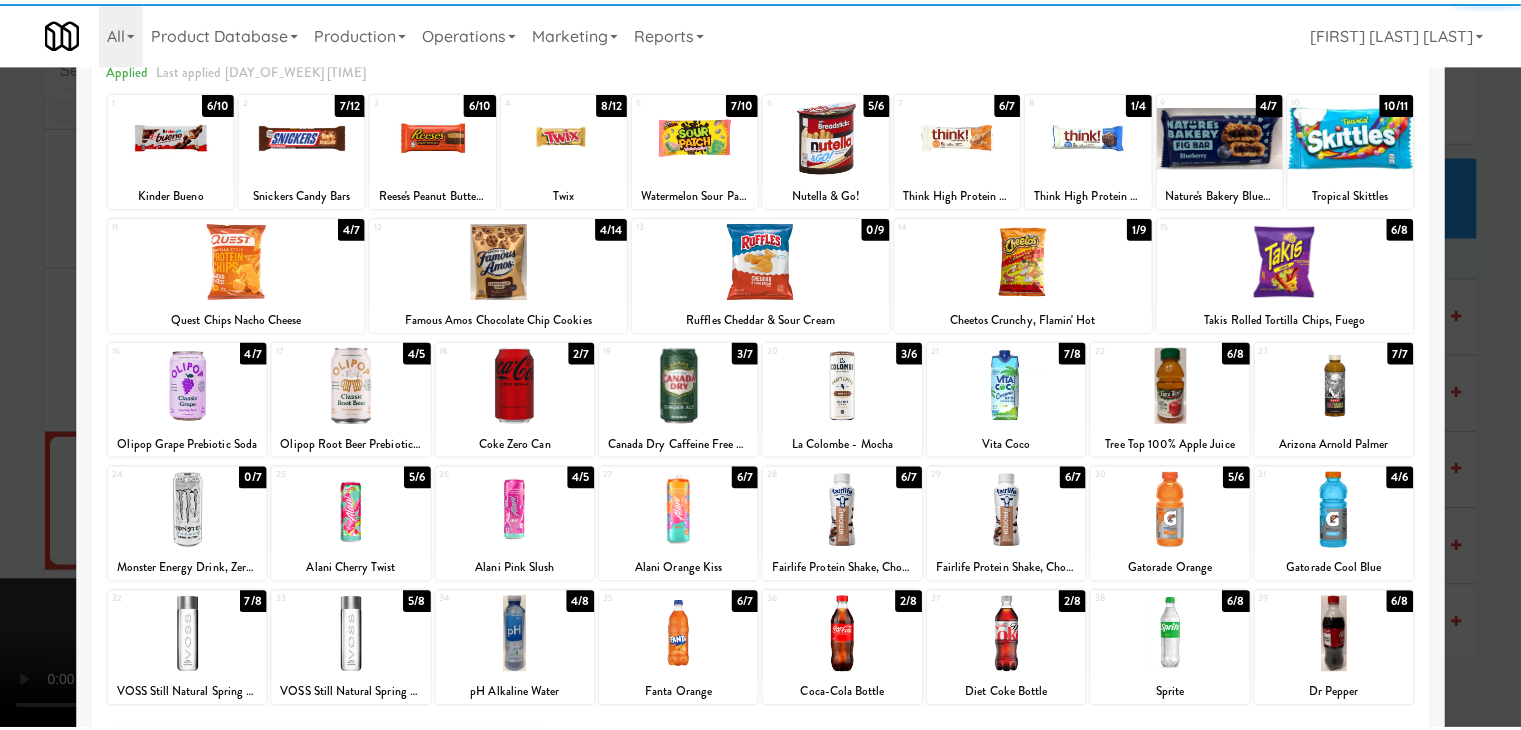 scroll, scrollTop: 252, scrollLeft: 0, axis: vertical 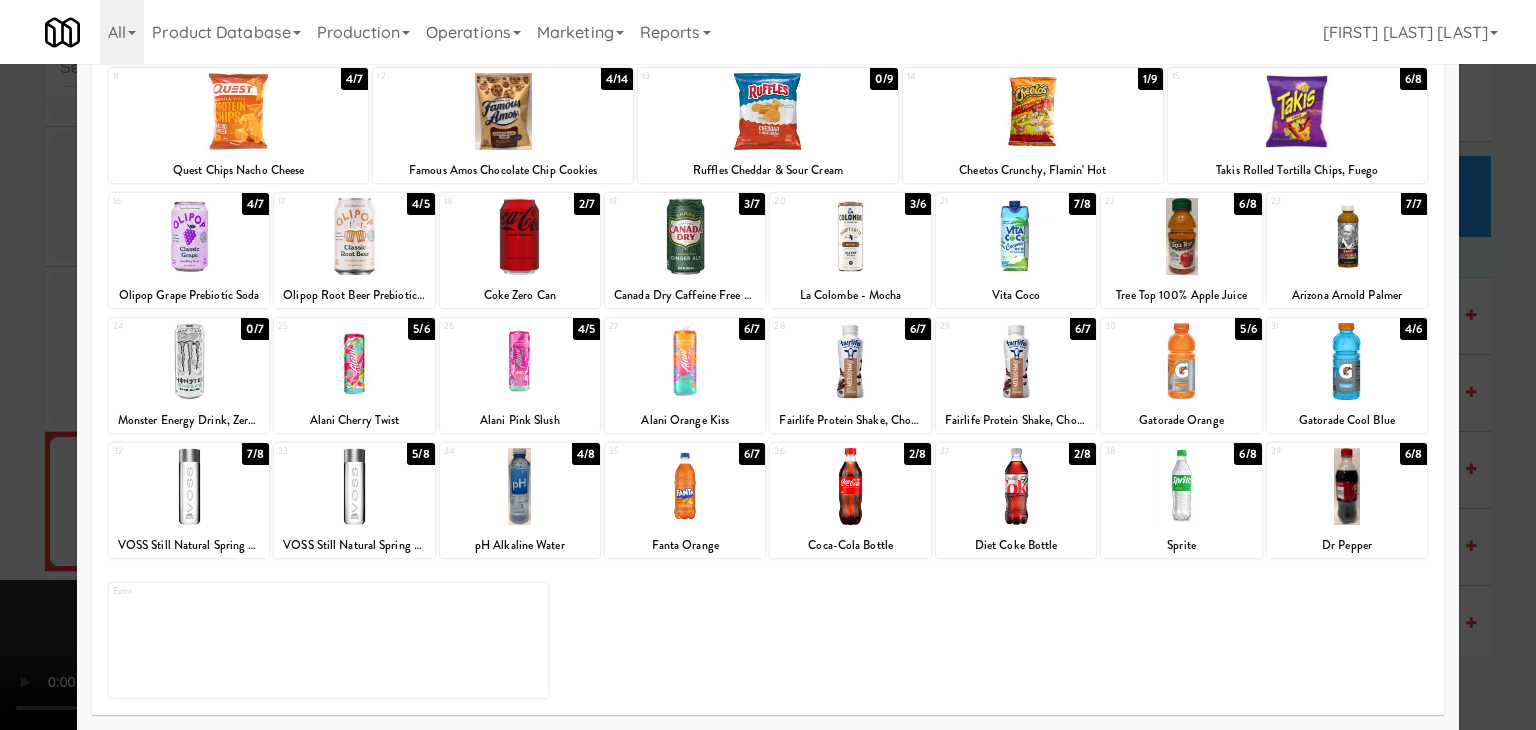 click at bounding box center [1016, 486] 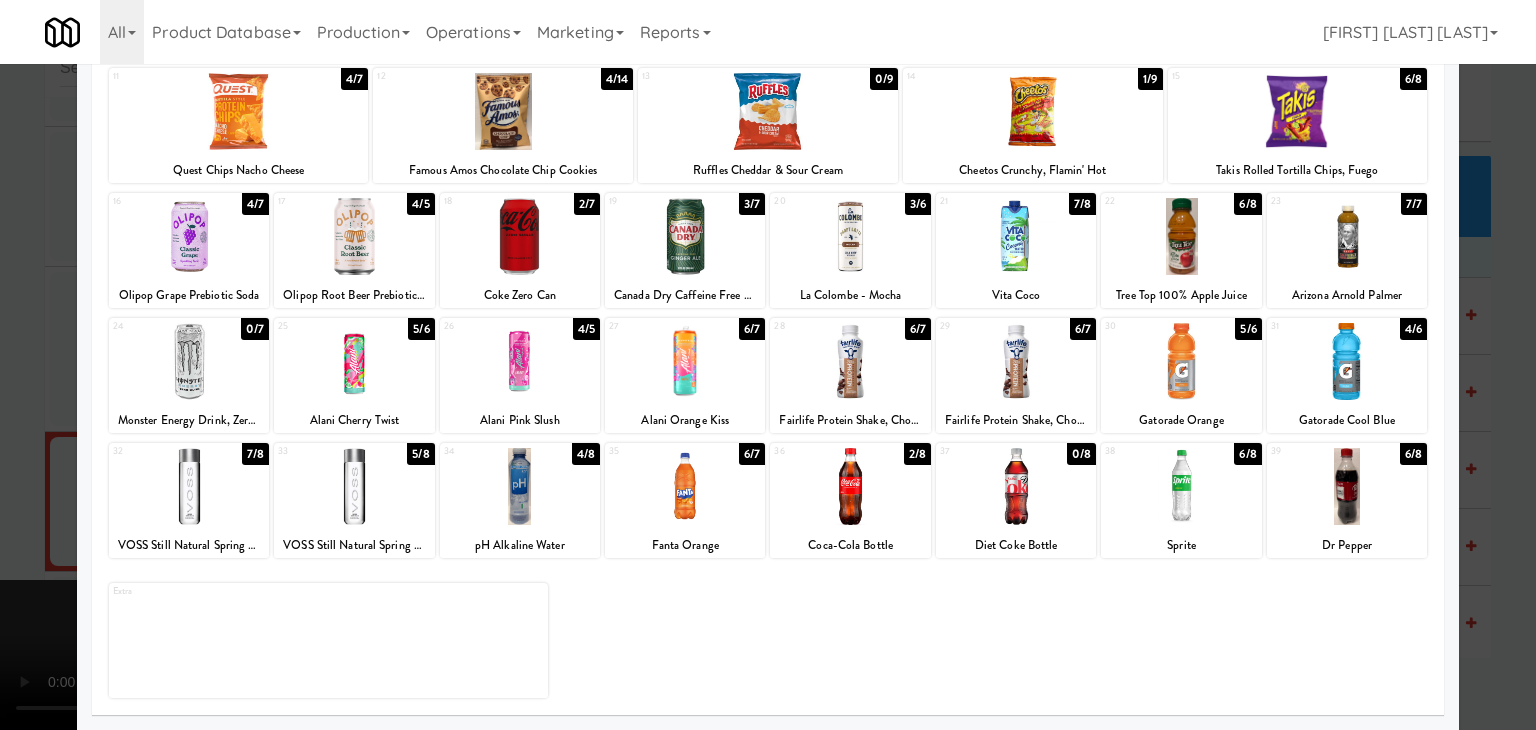 drag, startPoint x: 0, startPoint y: 505, endPoint x: 172, endPoint y: 500, distance: 172.07266 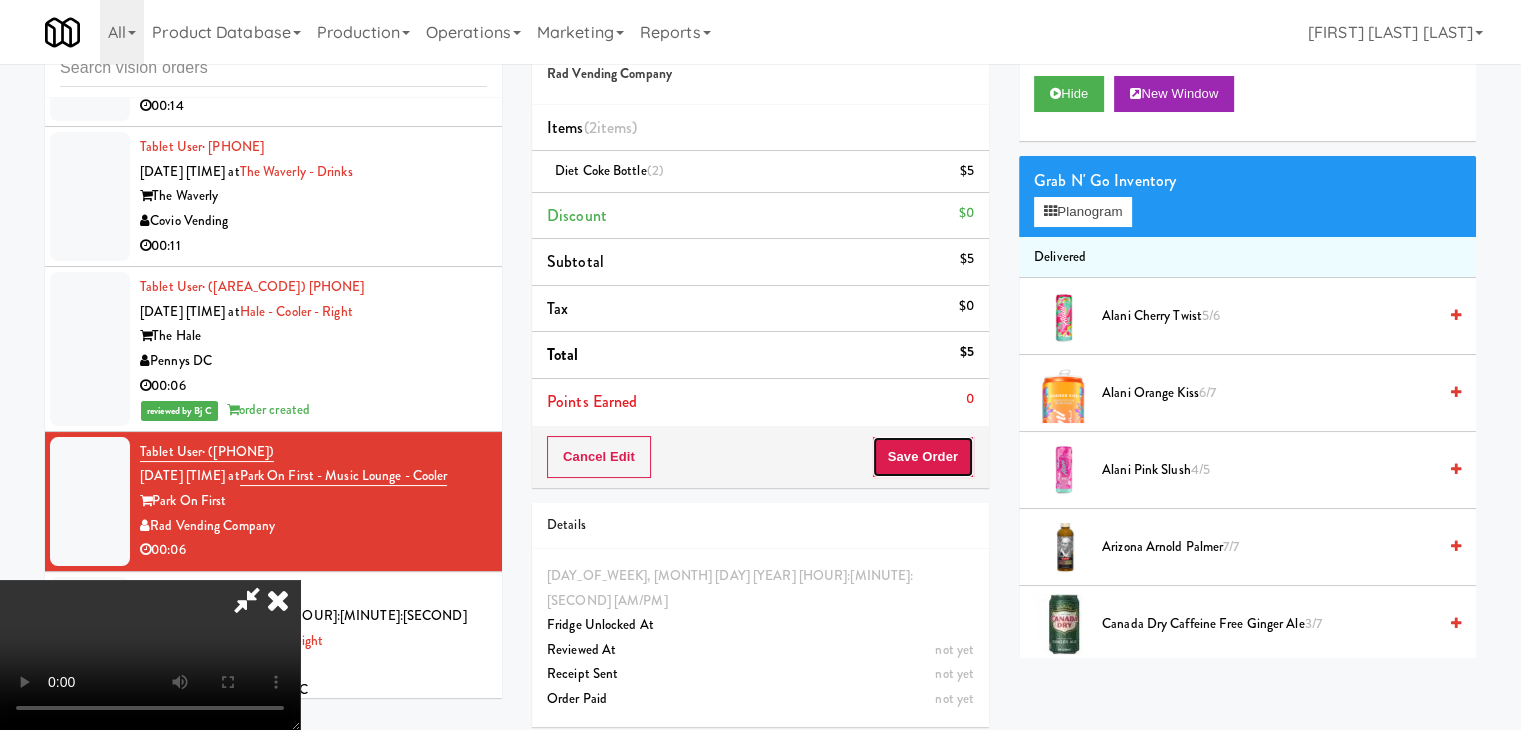 click on "Save Order" at bounding box center [923, 457] 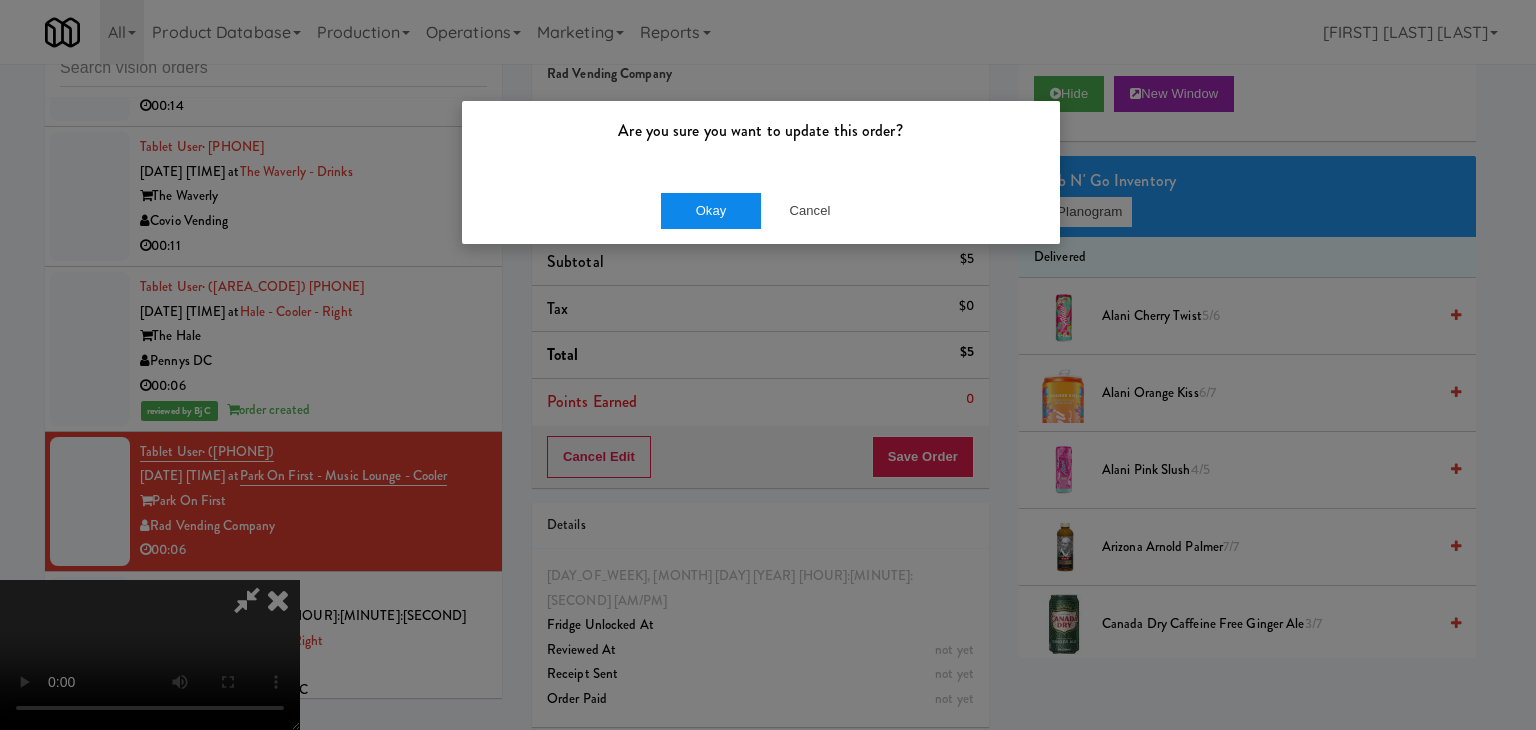 click on "Okay Cancel" at bounding box center (761, 210) 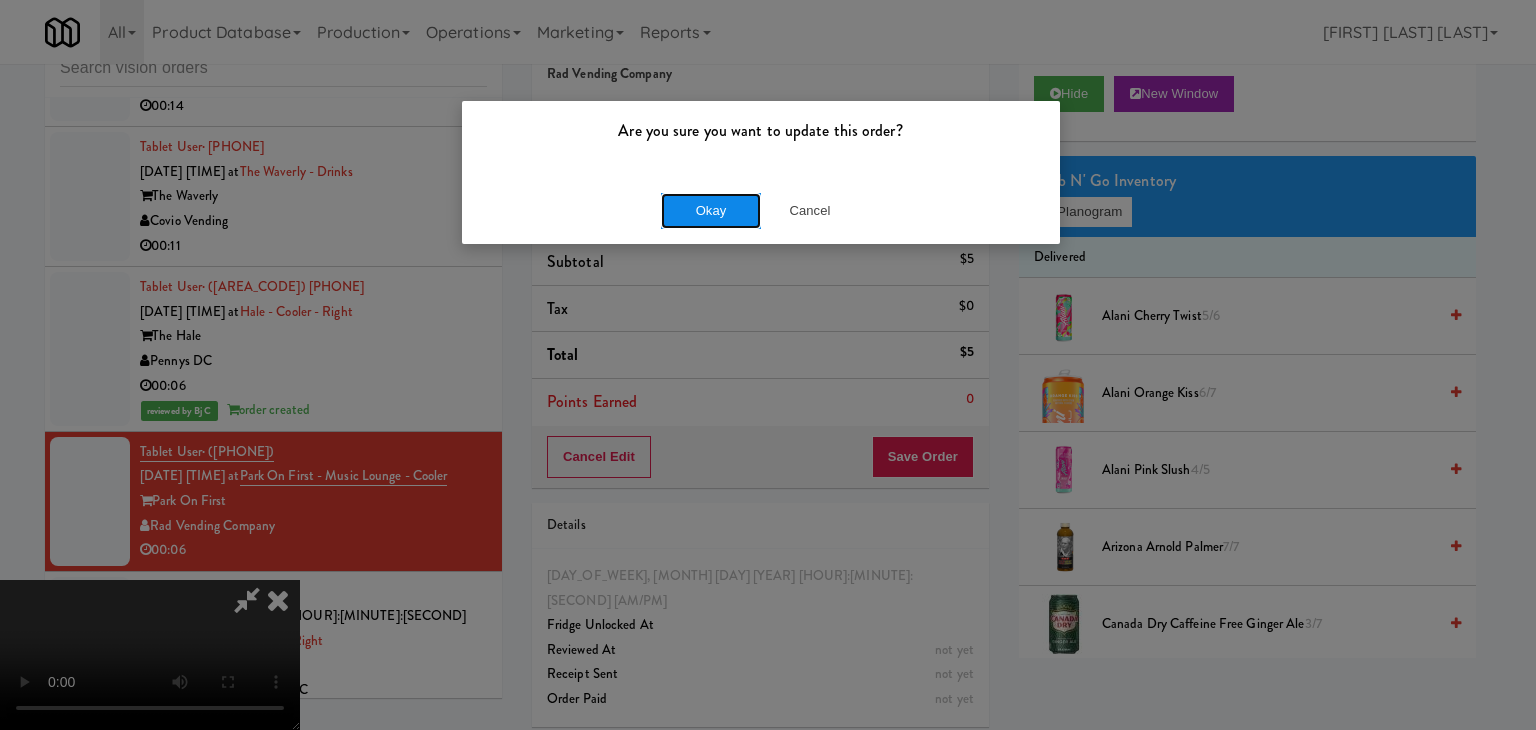 click on "Okay" at bounding box center (711, 211) 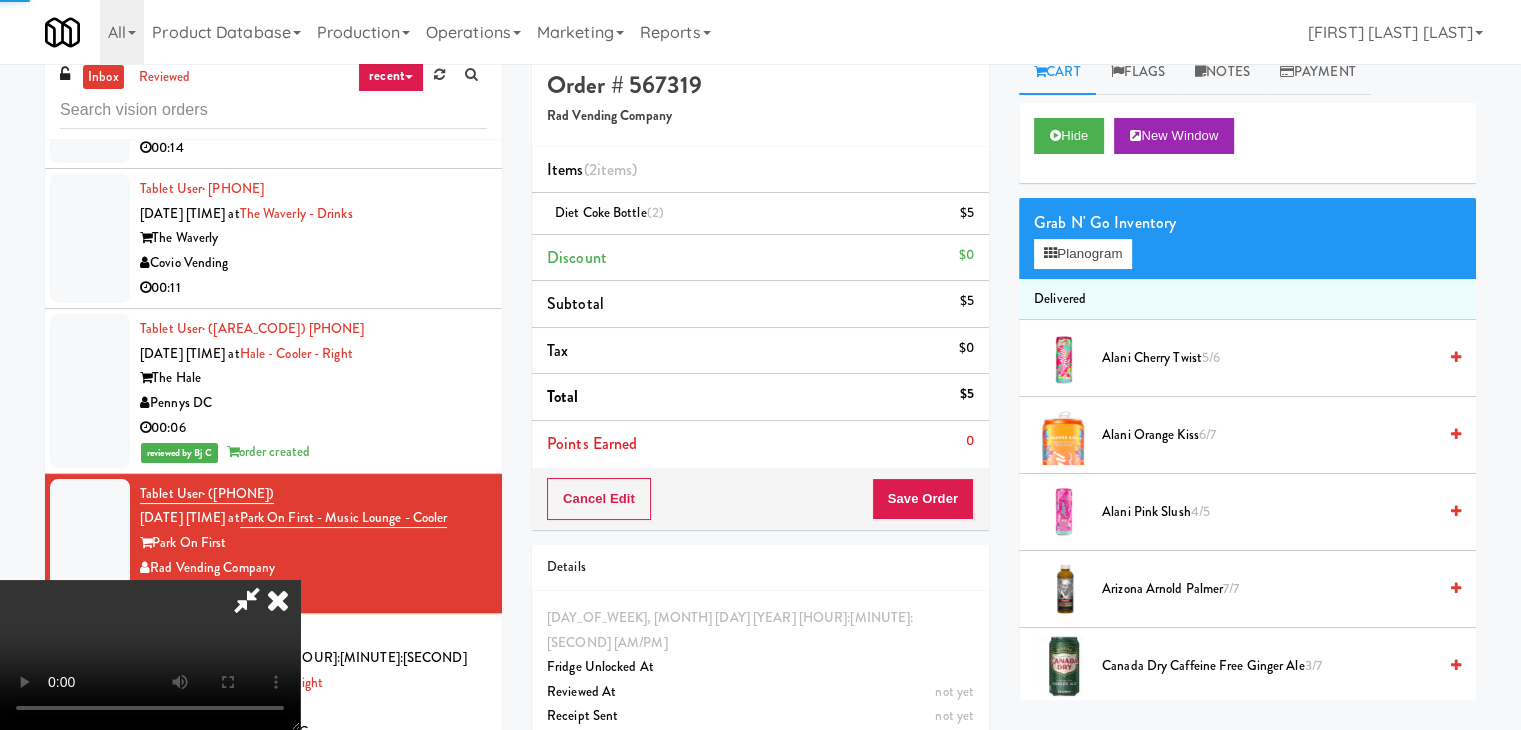 scroll, scrollTop: 0, scrollLeft: 0, axis: both 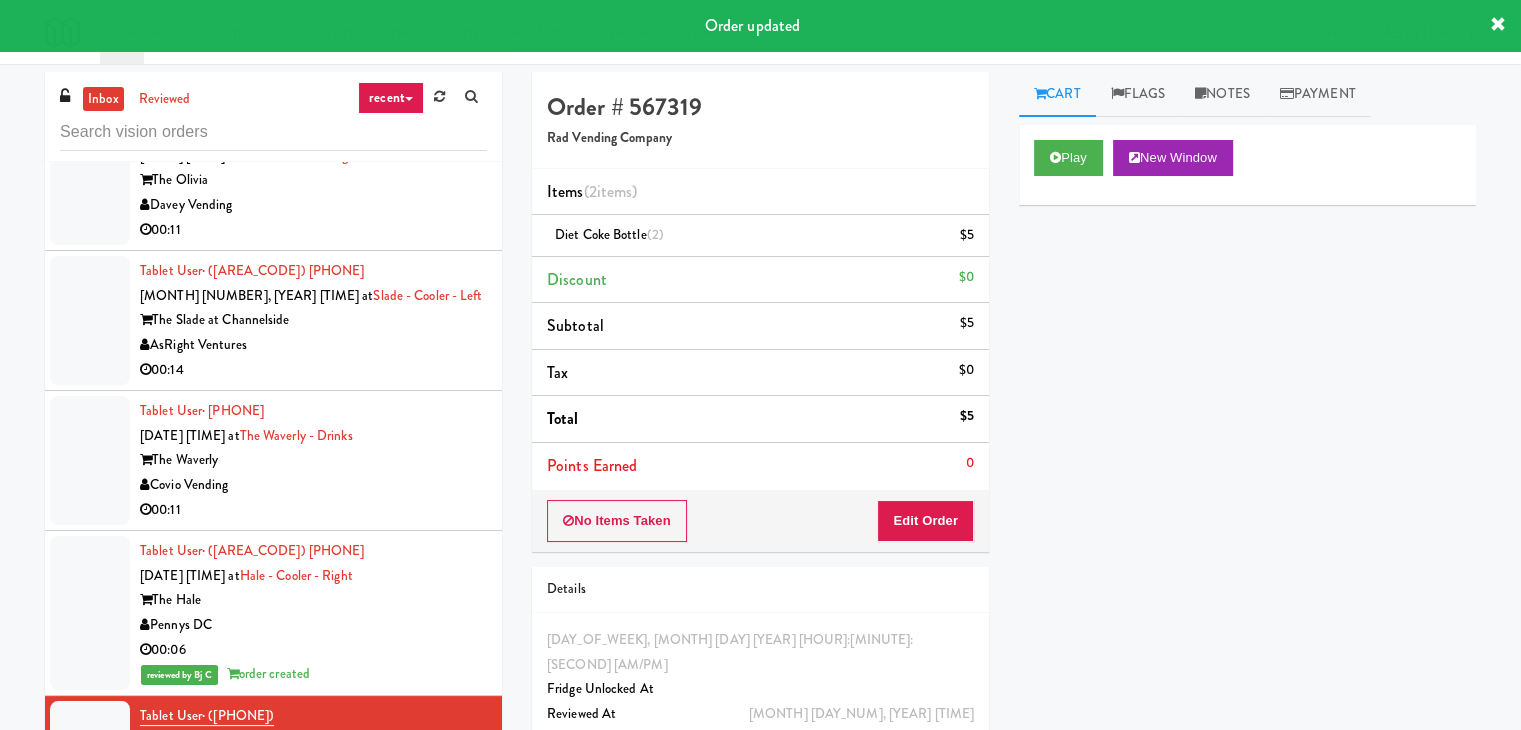 click on "00:06" at bounding box center [313, 650] 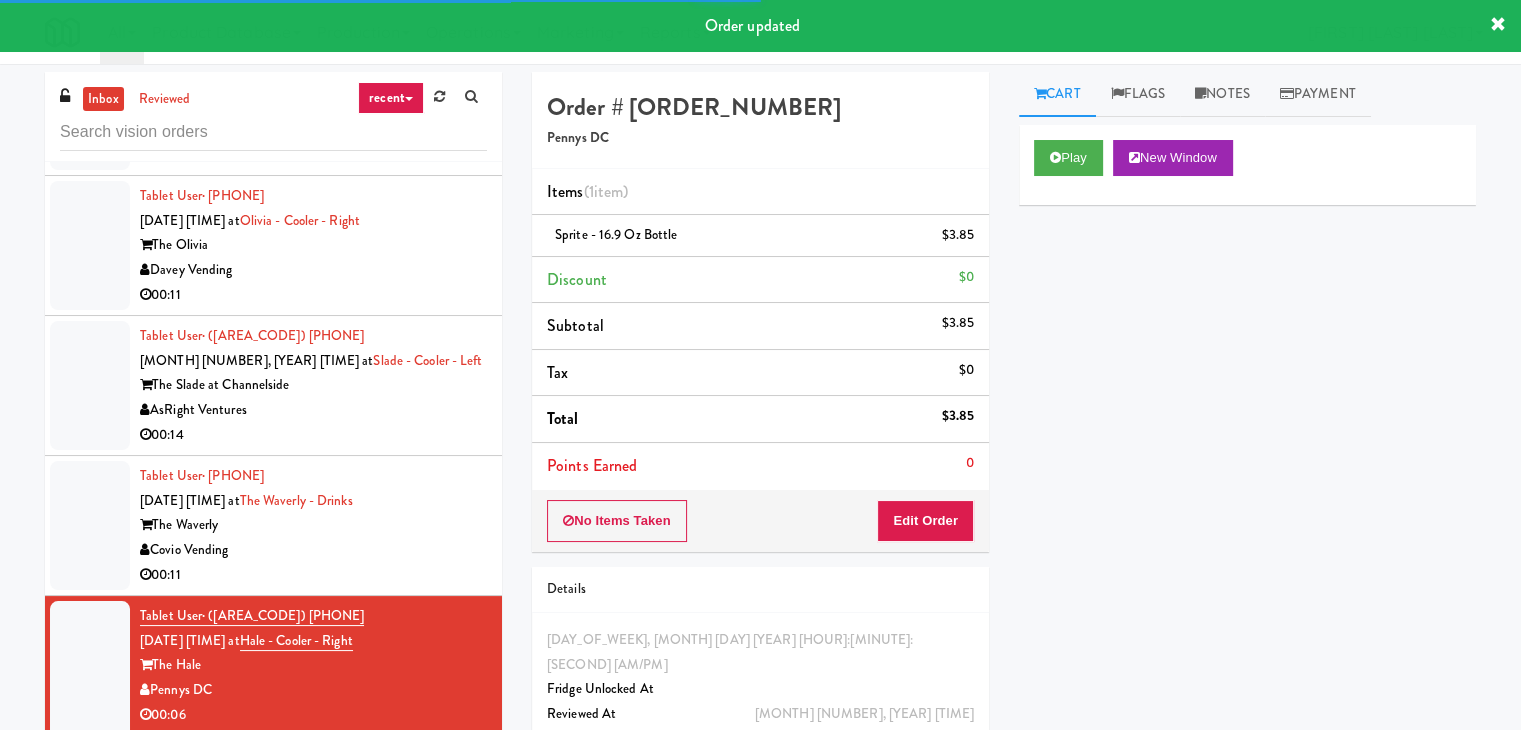 scroll, scrollTop: 14044, scrollLeft: 0, axis: vertical 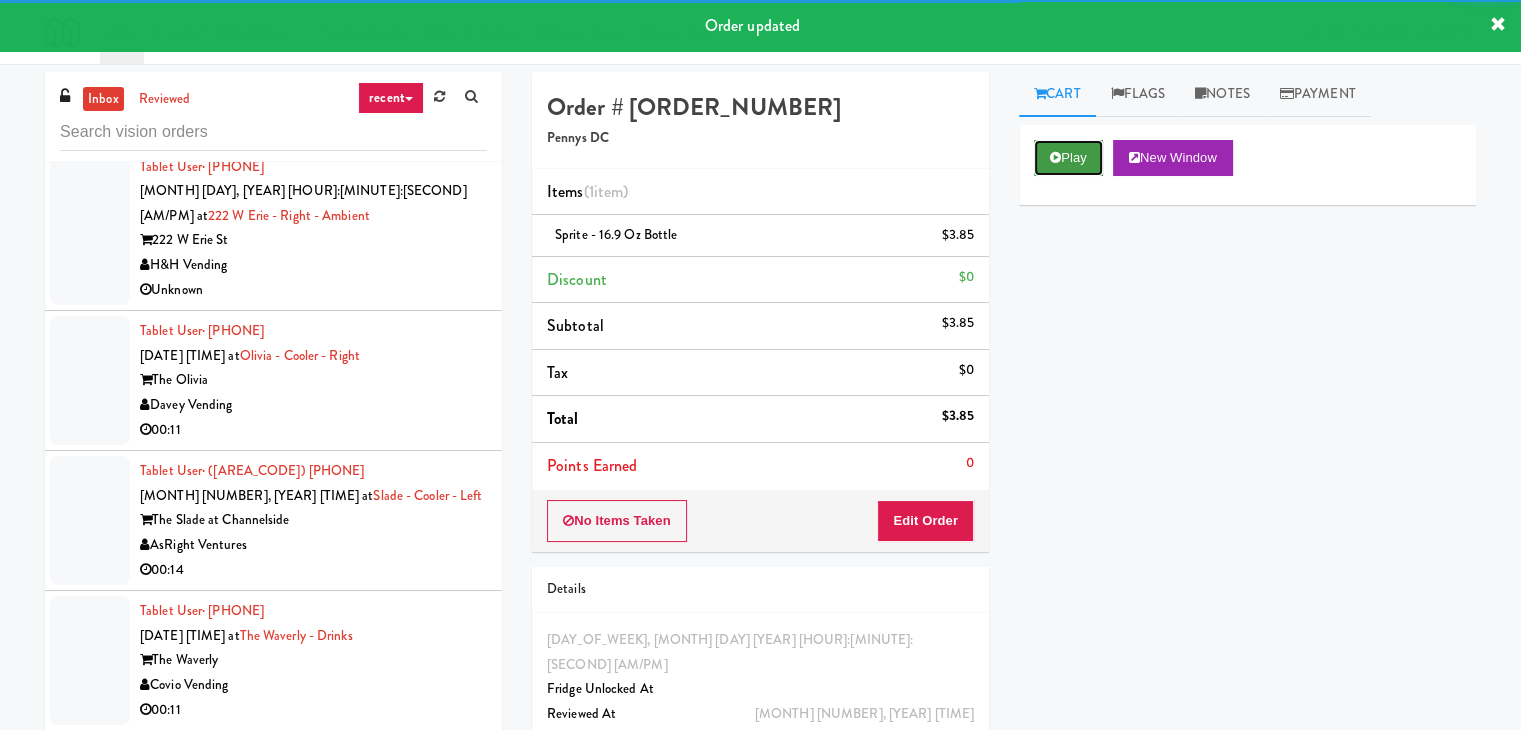 click on "Play" at bounding box center [1068, 158] 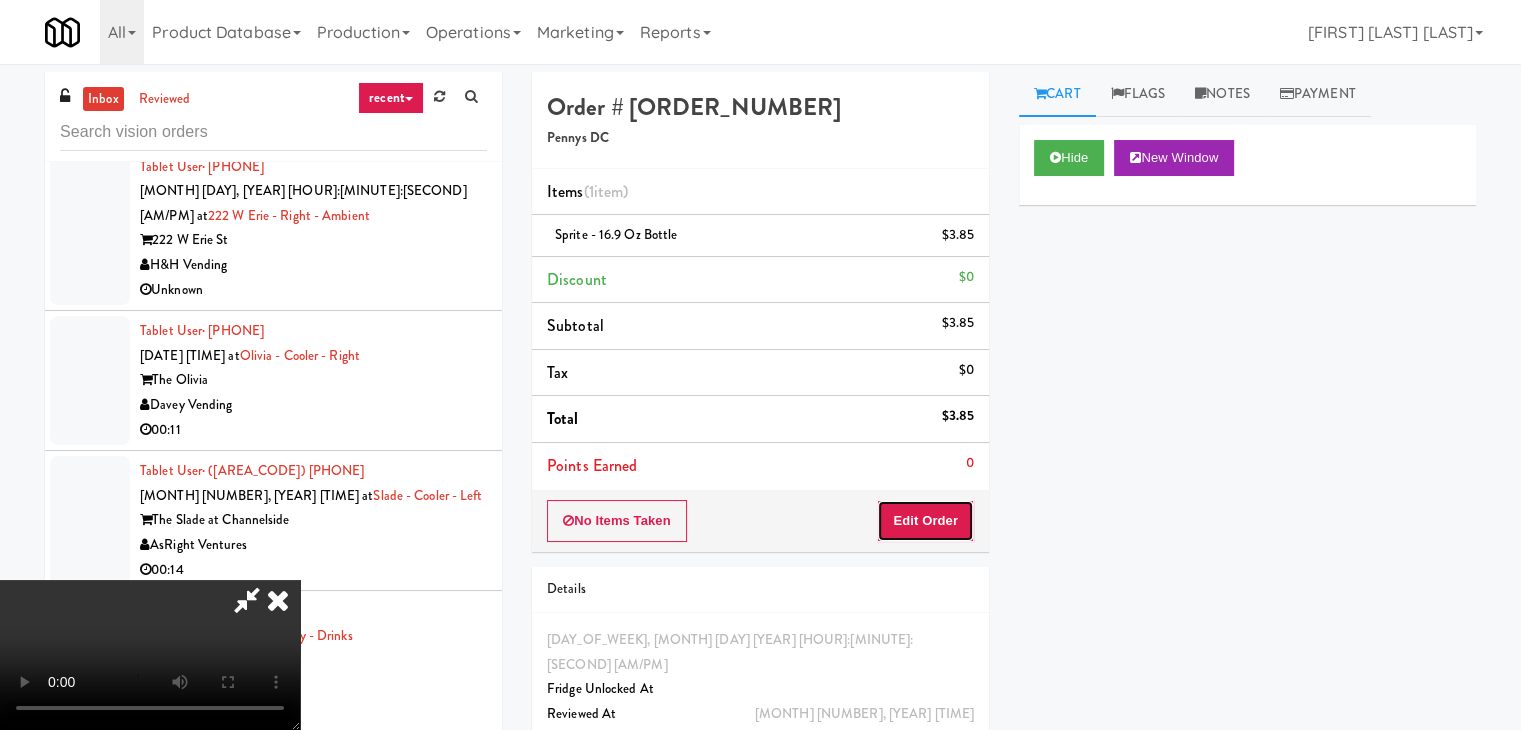 click on "Edit Order" at bounding box center (925, 521) 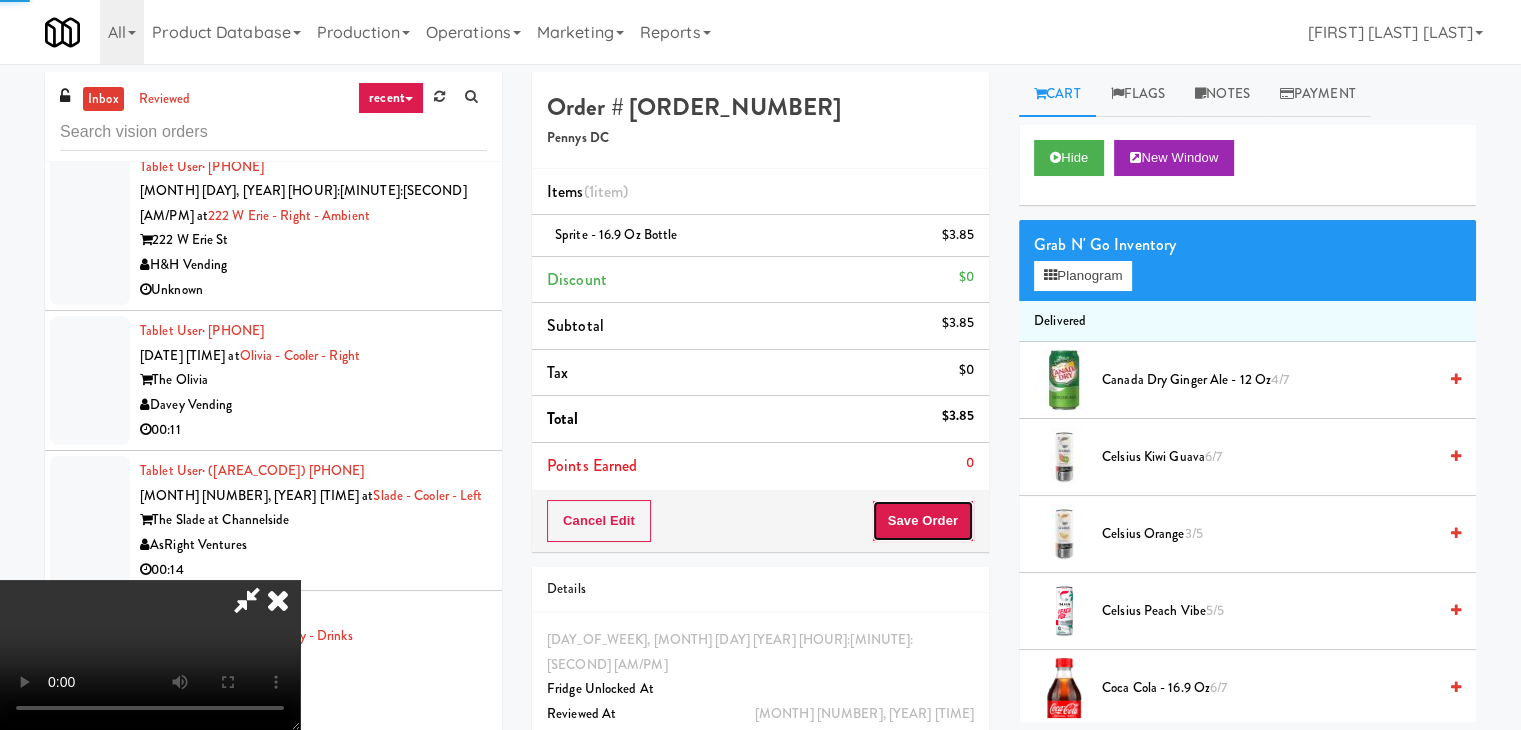 click on "Save Order" at bounding box center (923, 521) 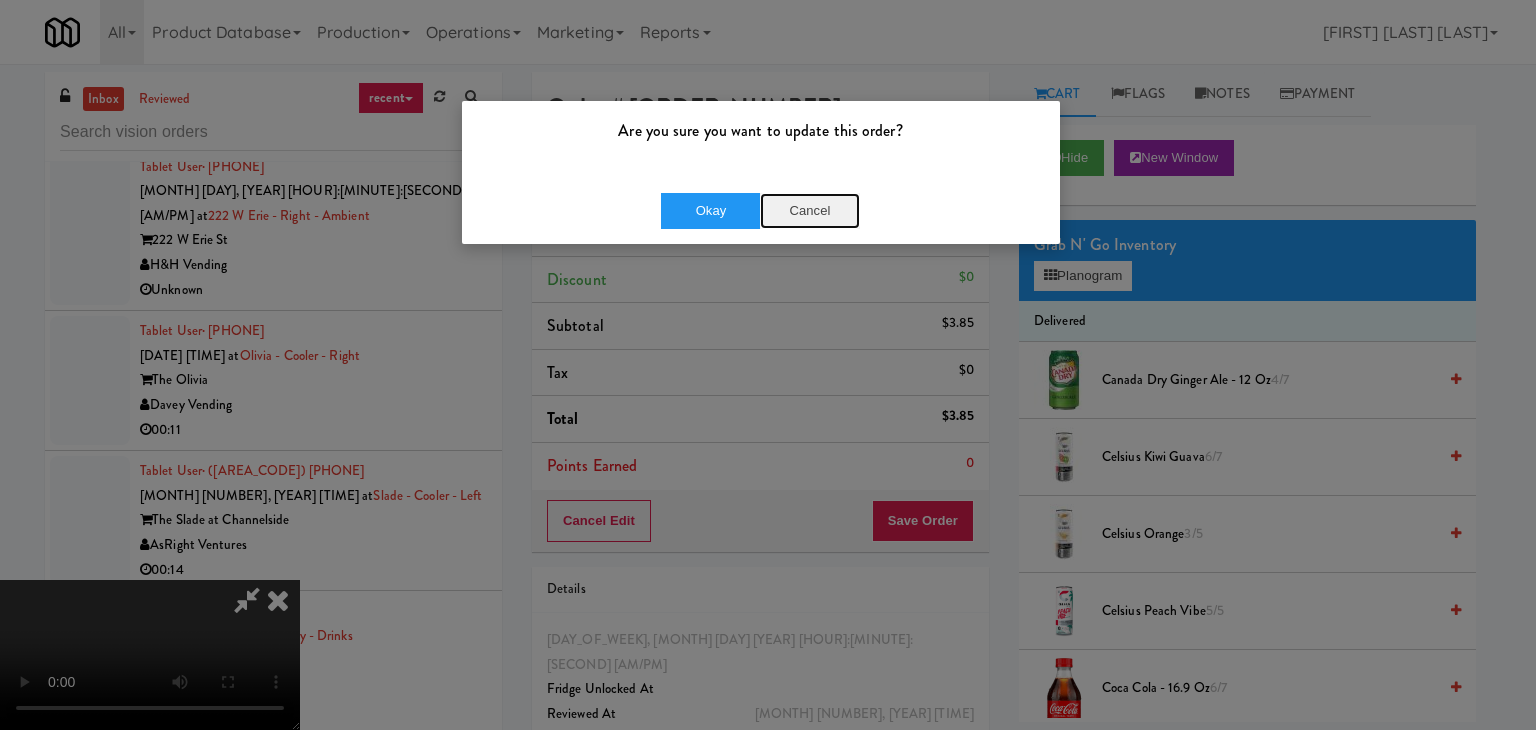 click on "Cancel" at bounding box center [810, 211] 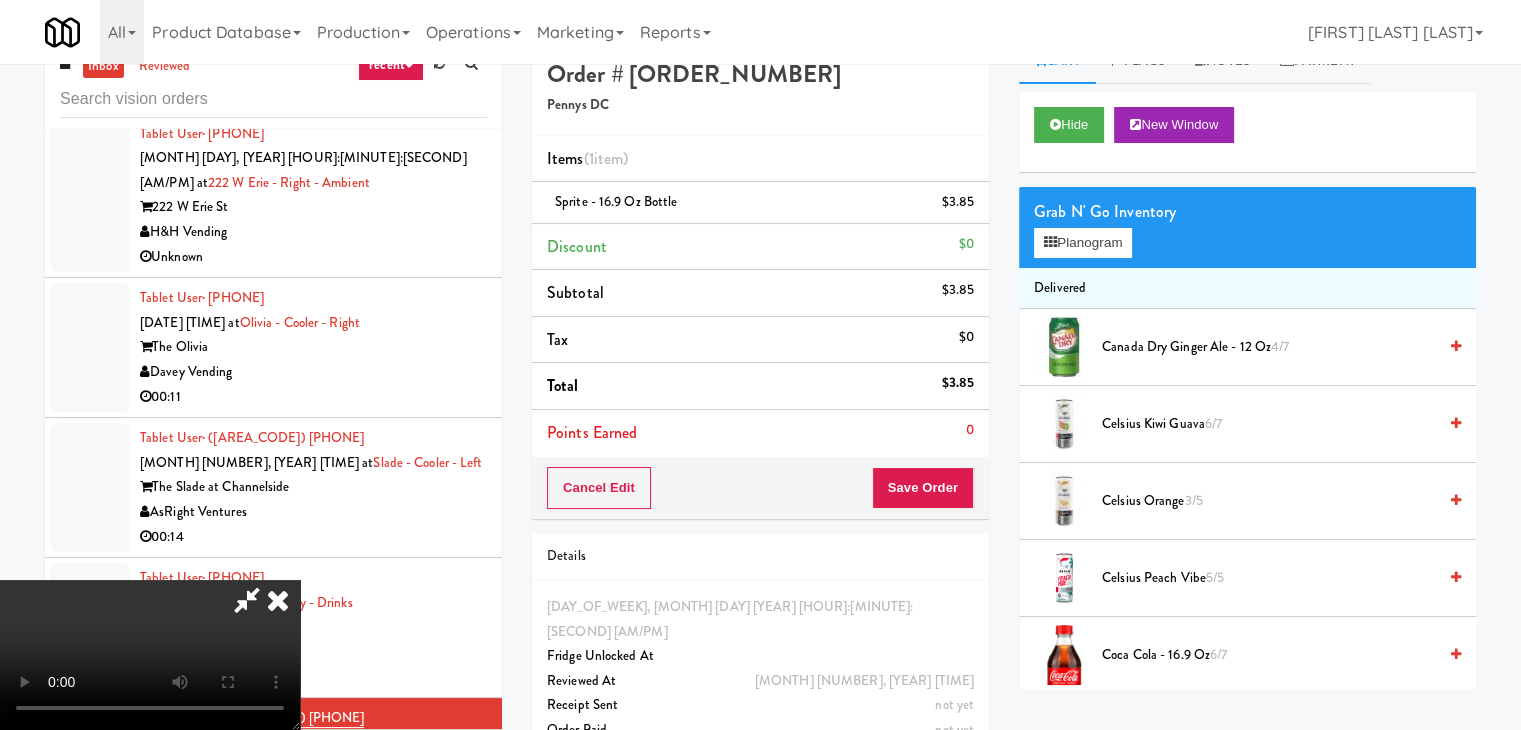 scroll, scrollTop: 64, scrollLeft: 0, axis: vertical 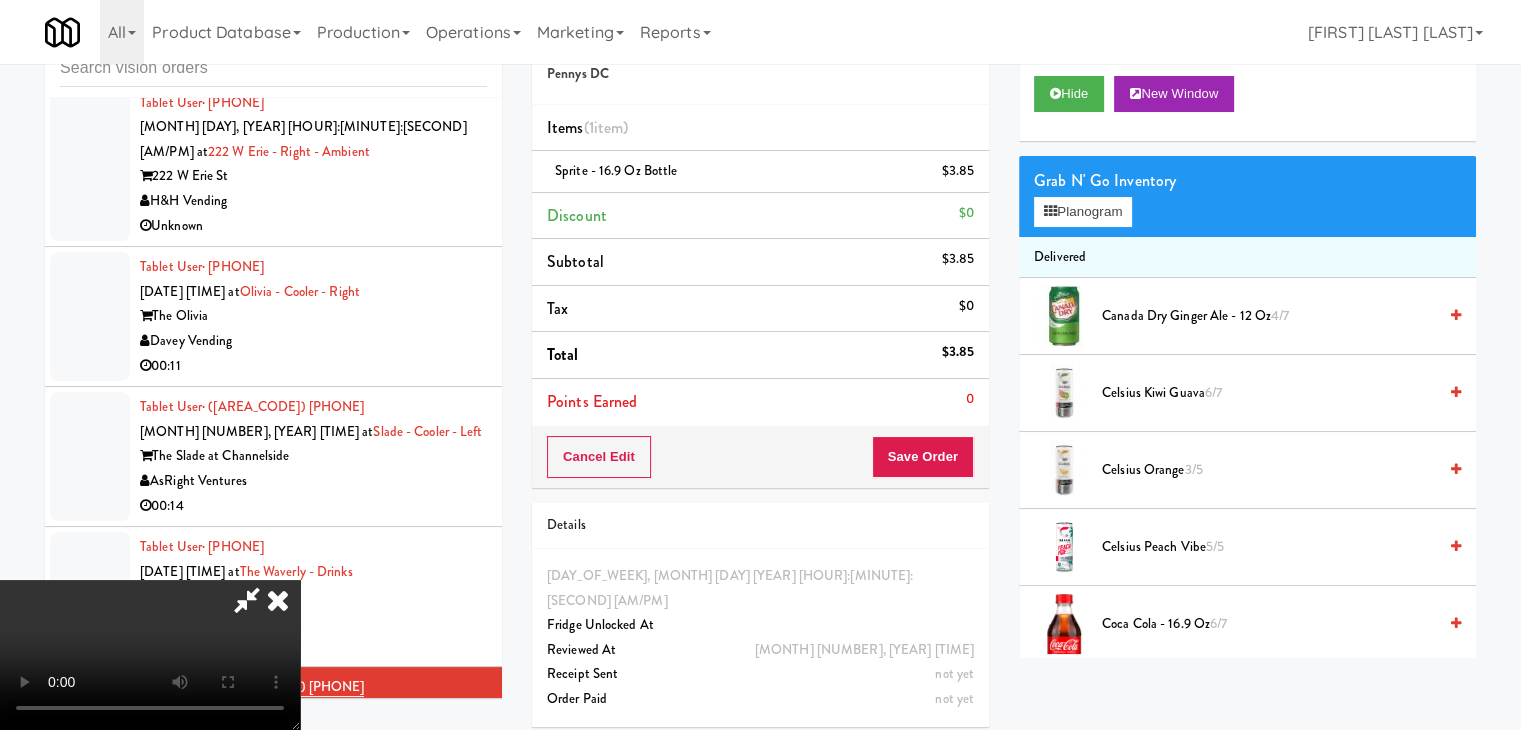 type 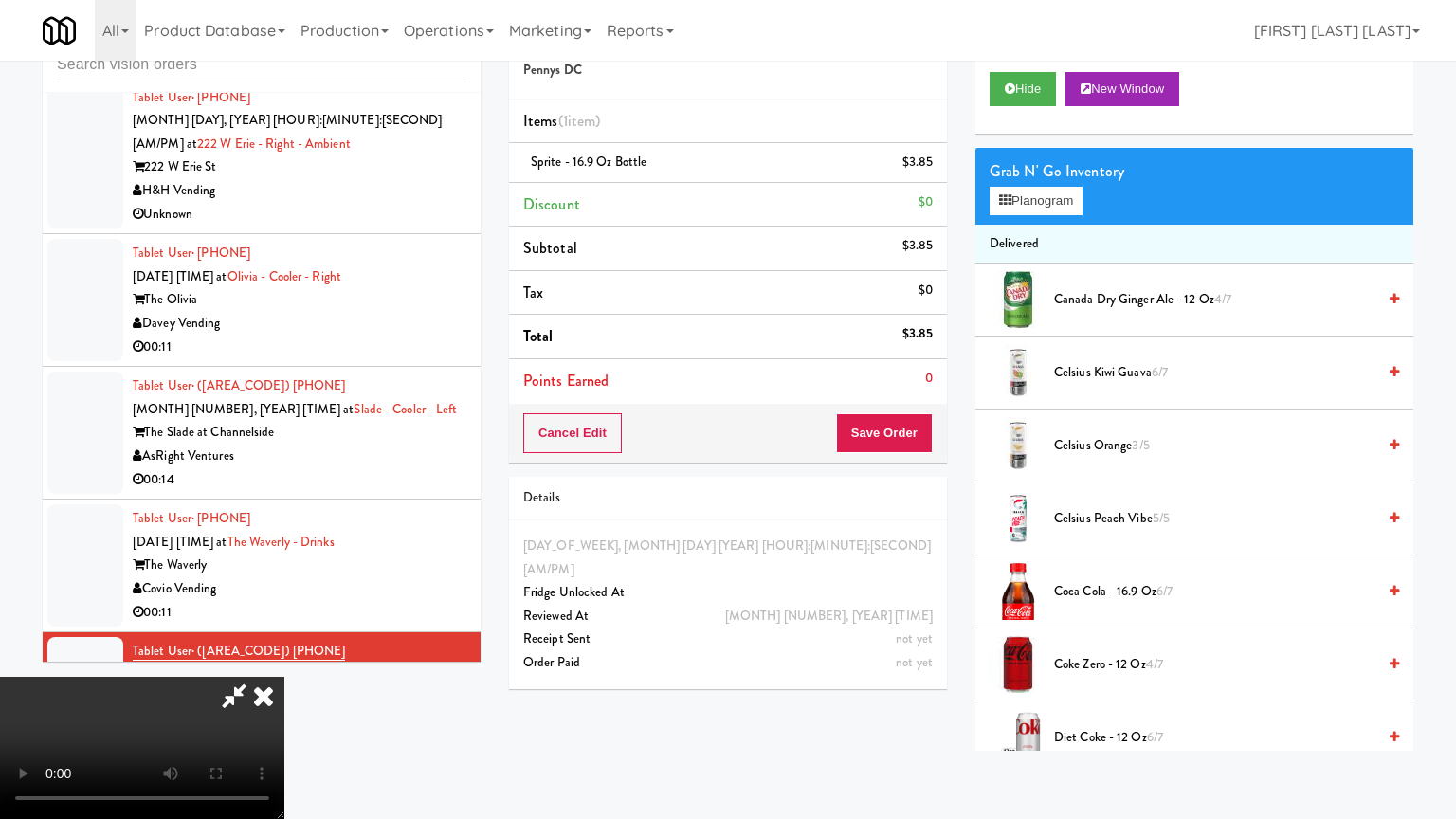 click at bounding box center (142, 748) 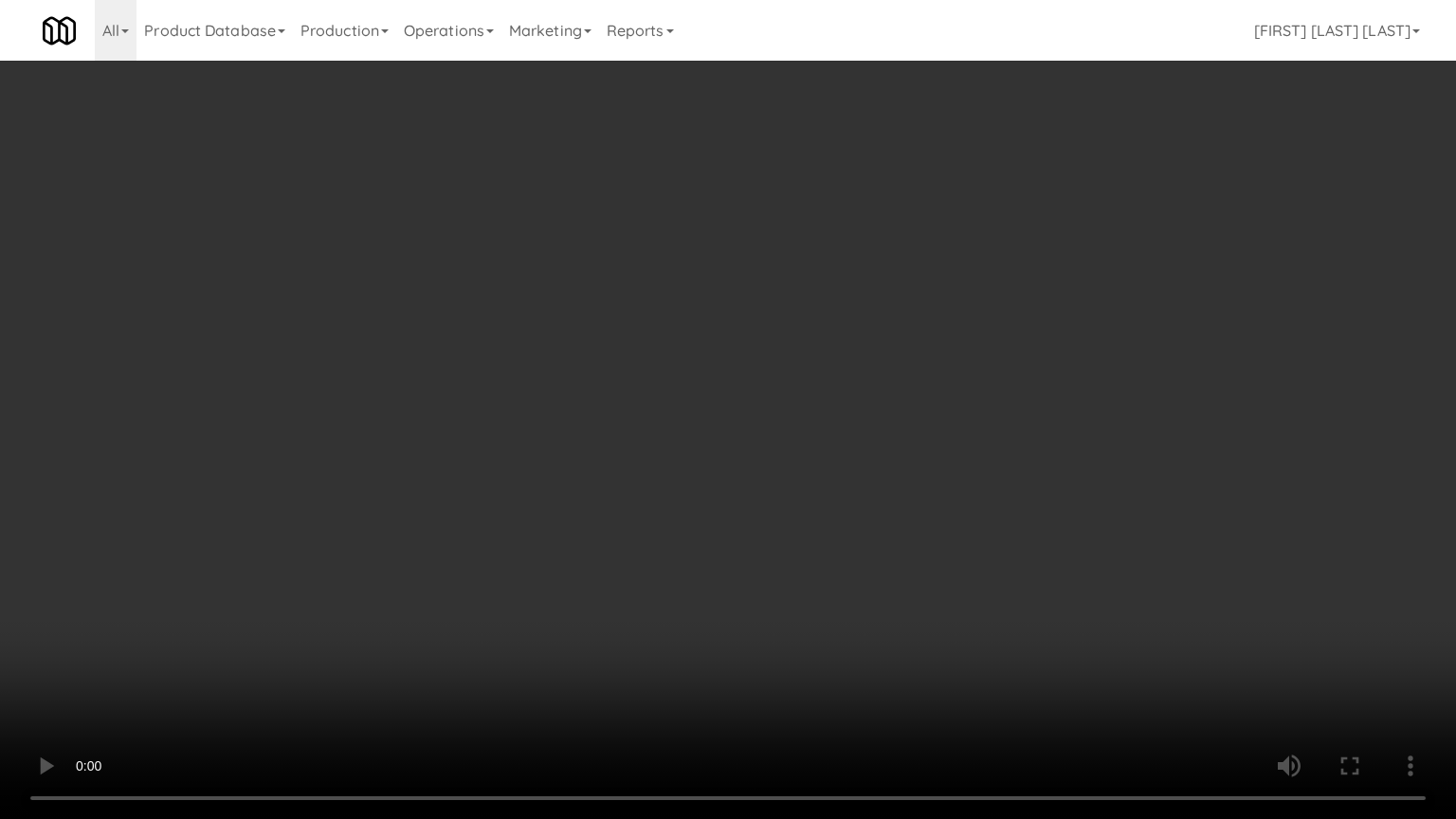 click at bounding box center [728, 410] 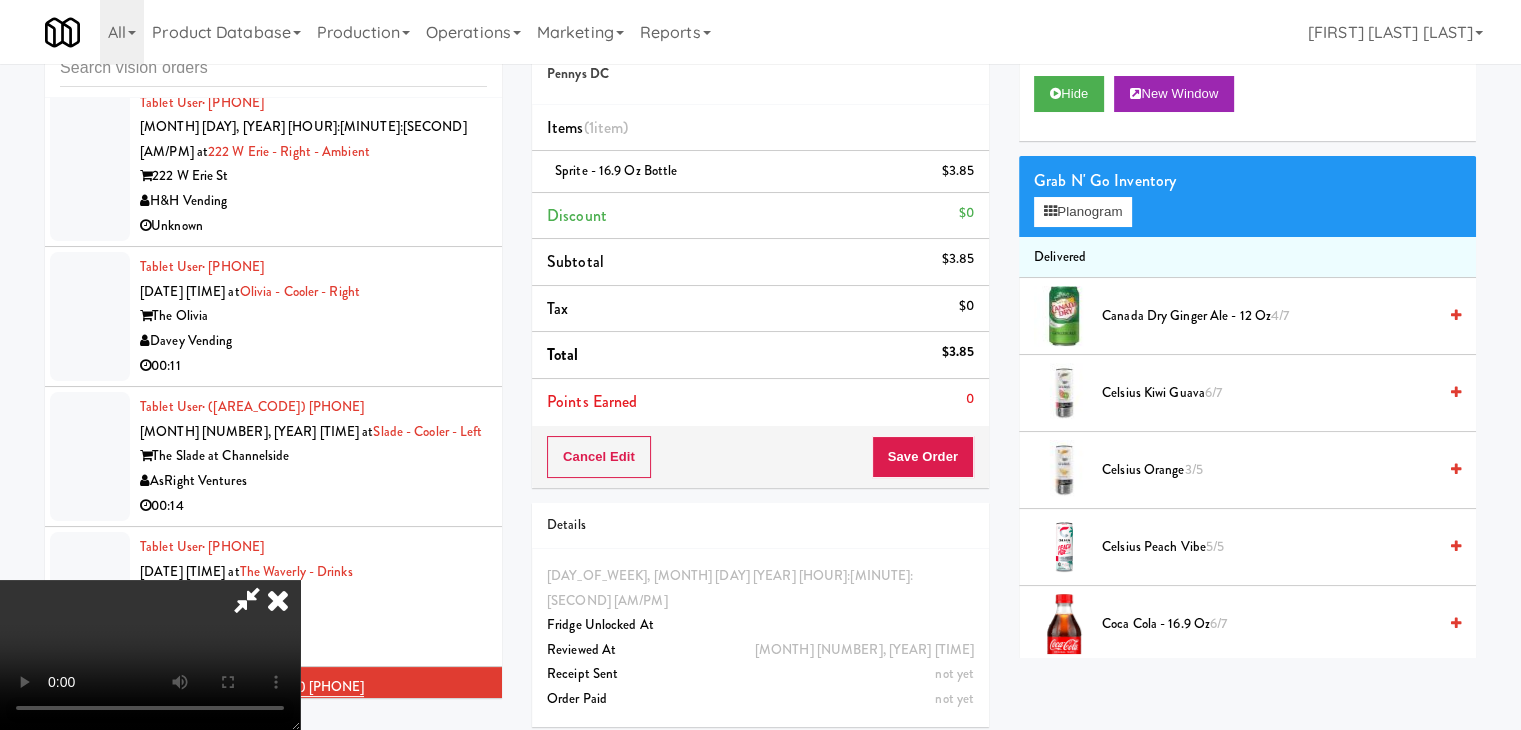 click at bounding box center [278, 600] 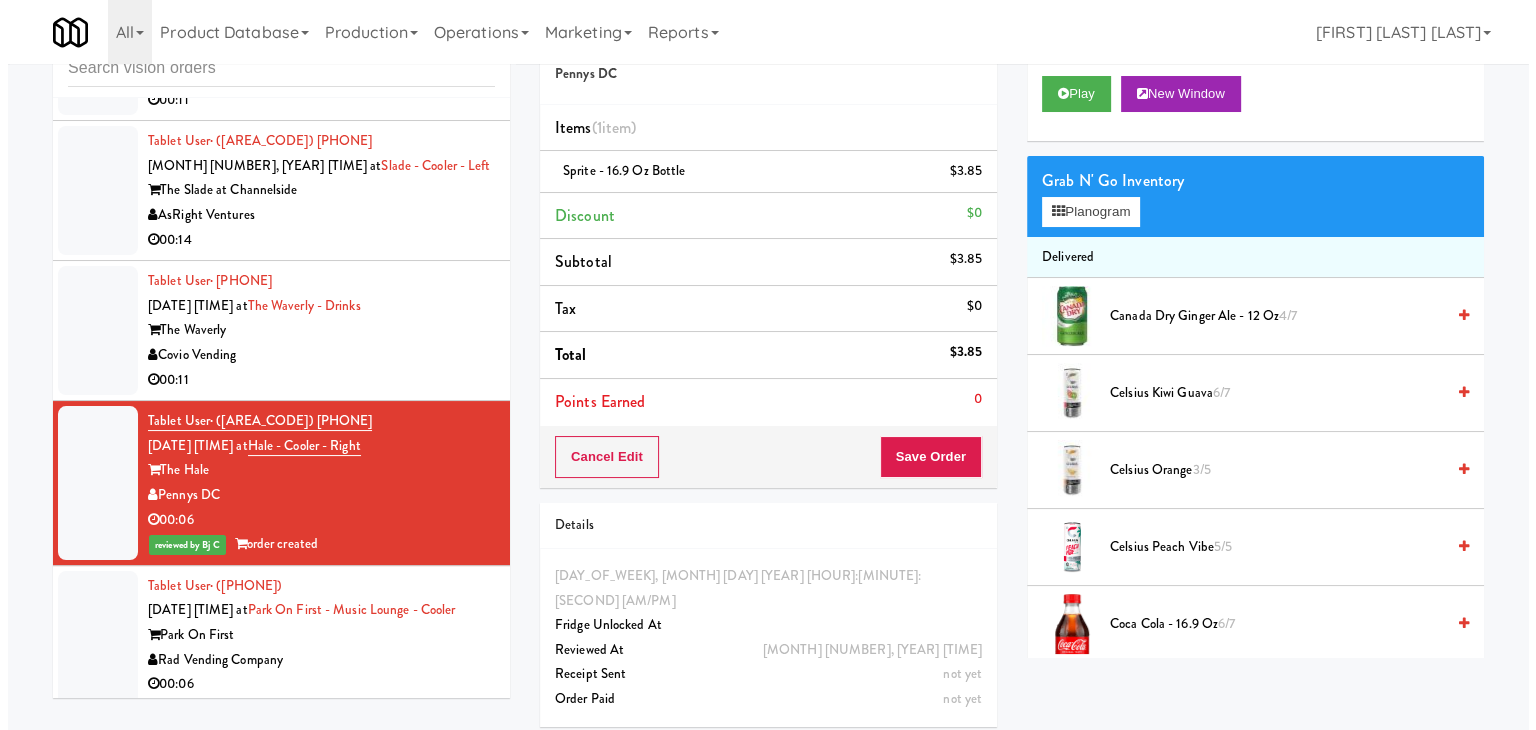 scroll, scrollTop: 14344, scrollLeft: 0, axis: vertical 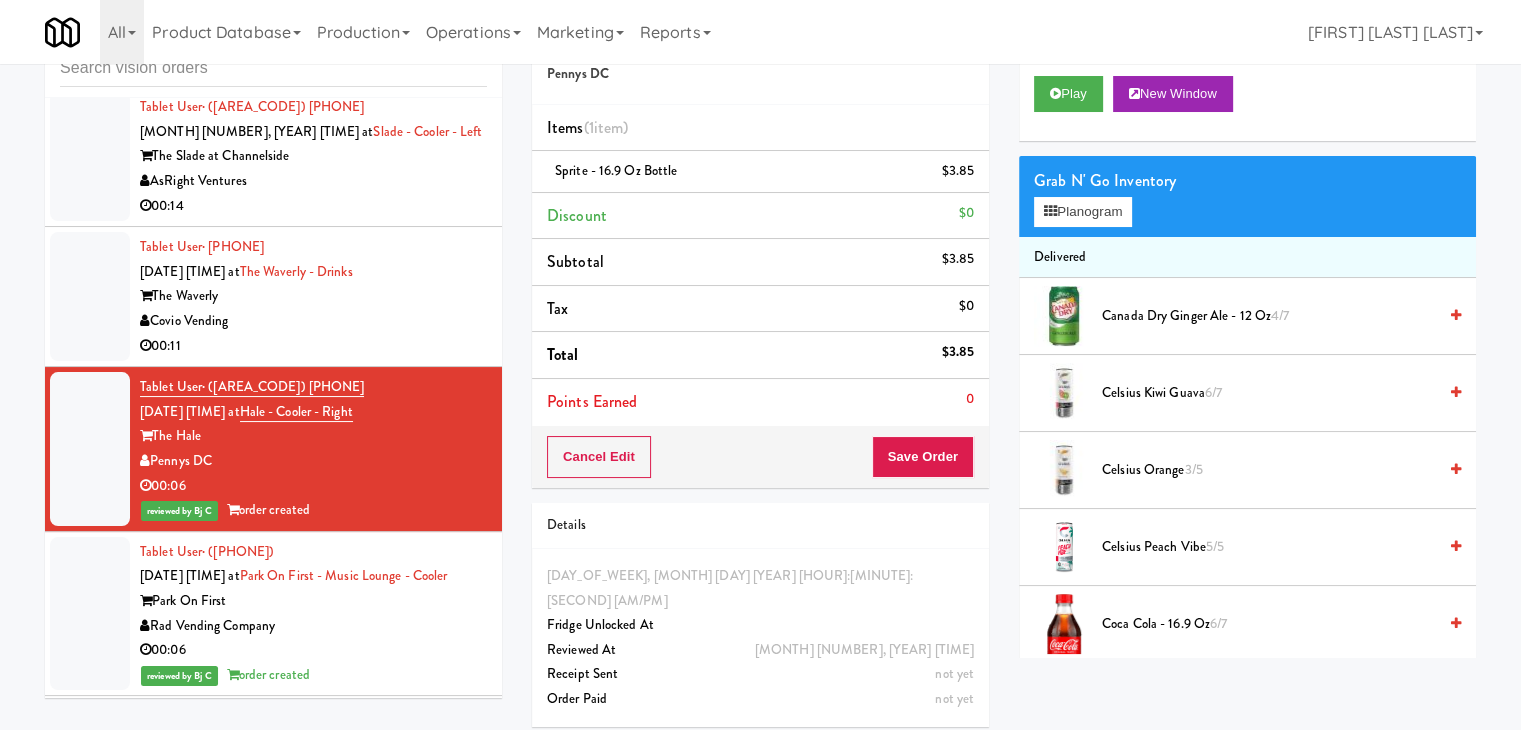 drag, startPoint x: 398, startPoint y: 465, endPoint x: 826, endPoint y: 345, distance: 444.5042 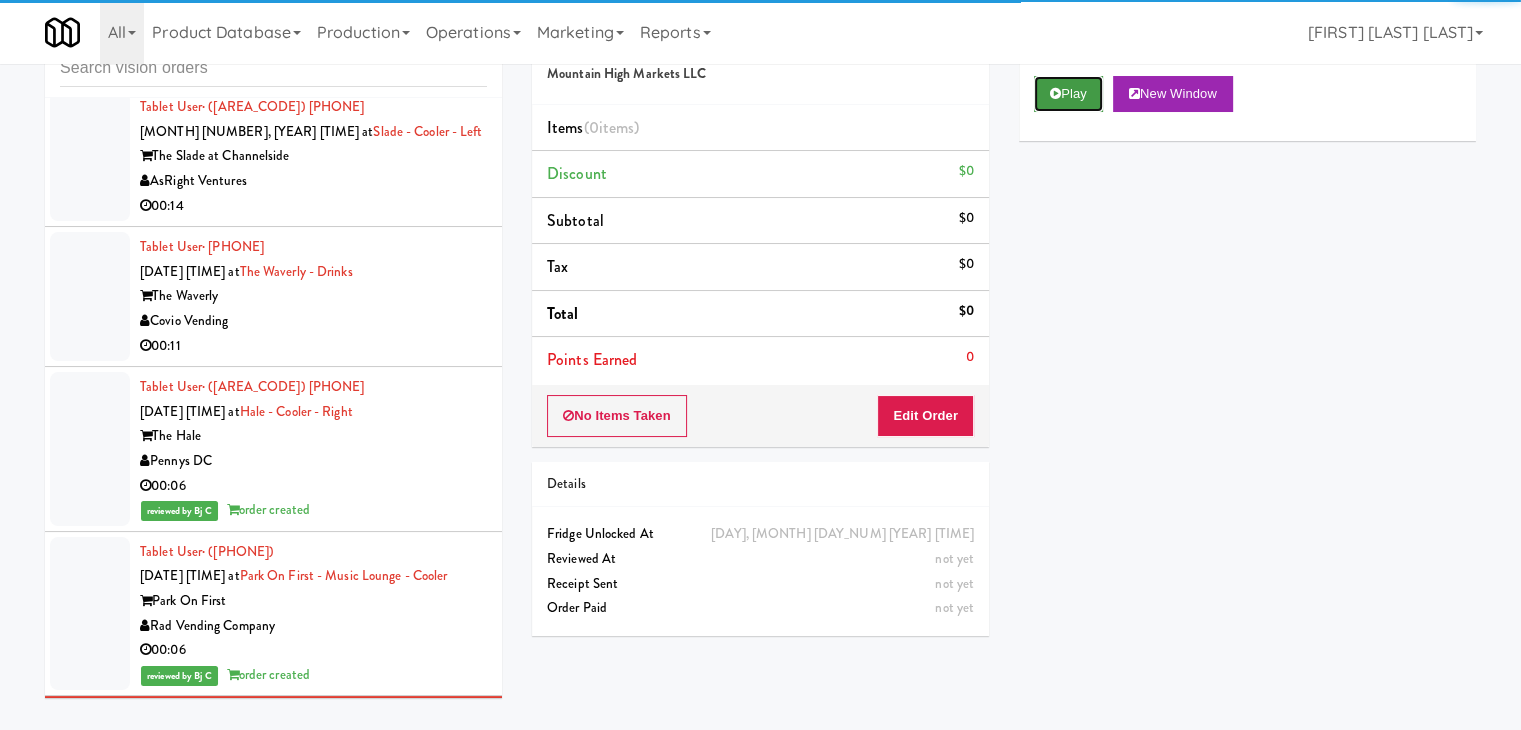 click on "Play" at bounding box center [1068, 94] 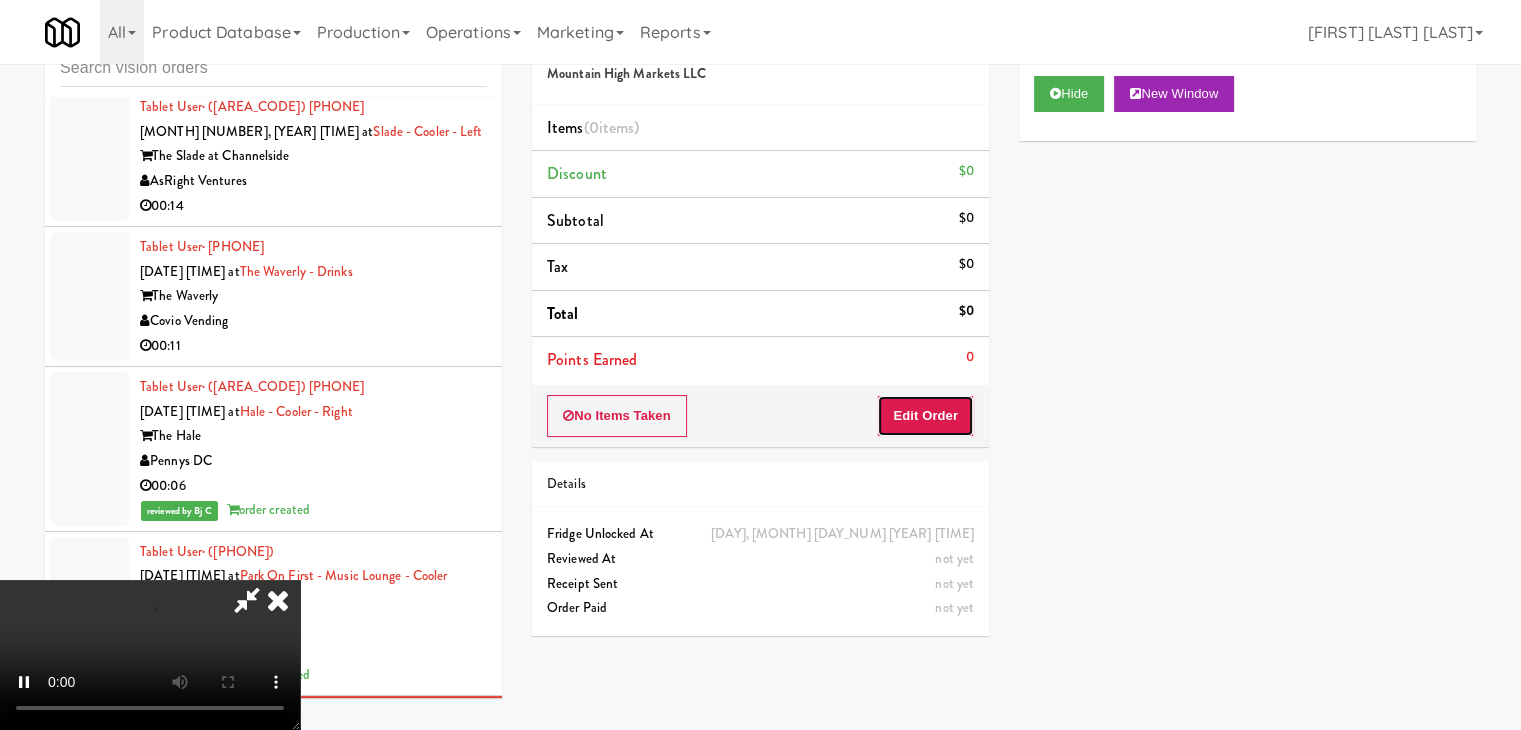 click on "Edit Order" at bounding box center (925, 416) 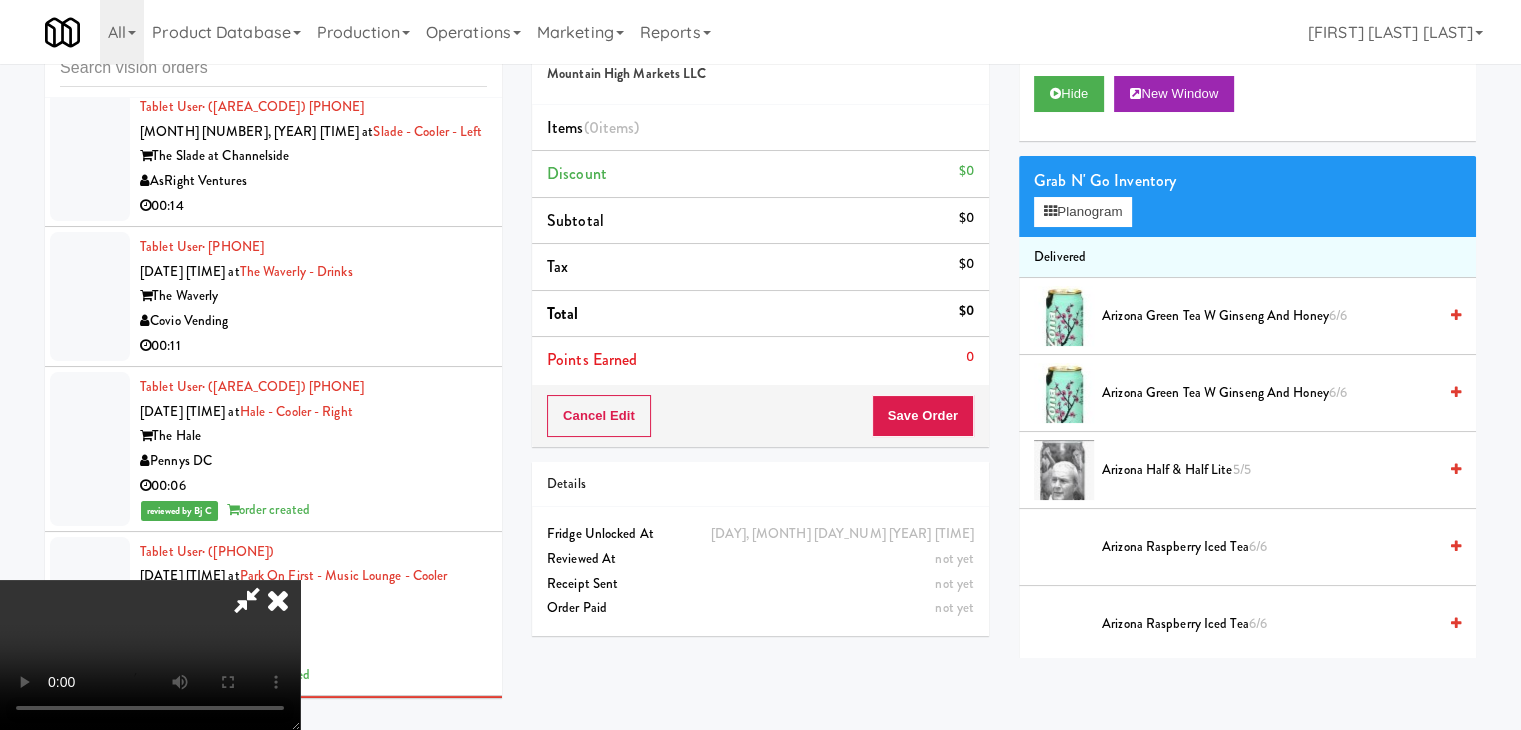type 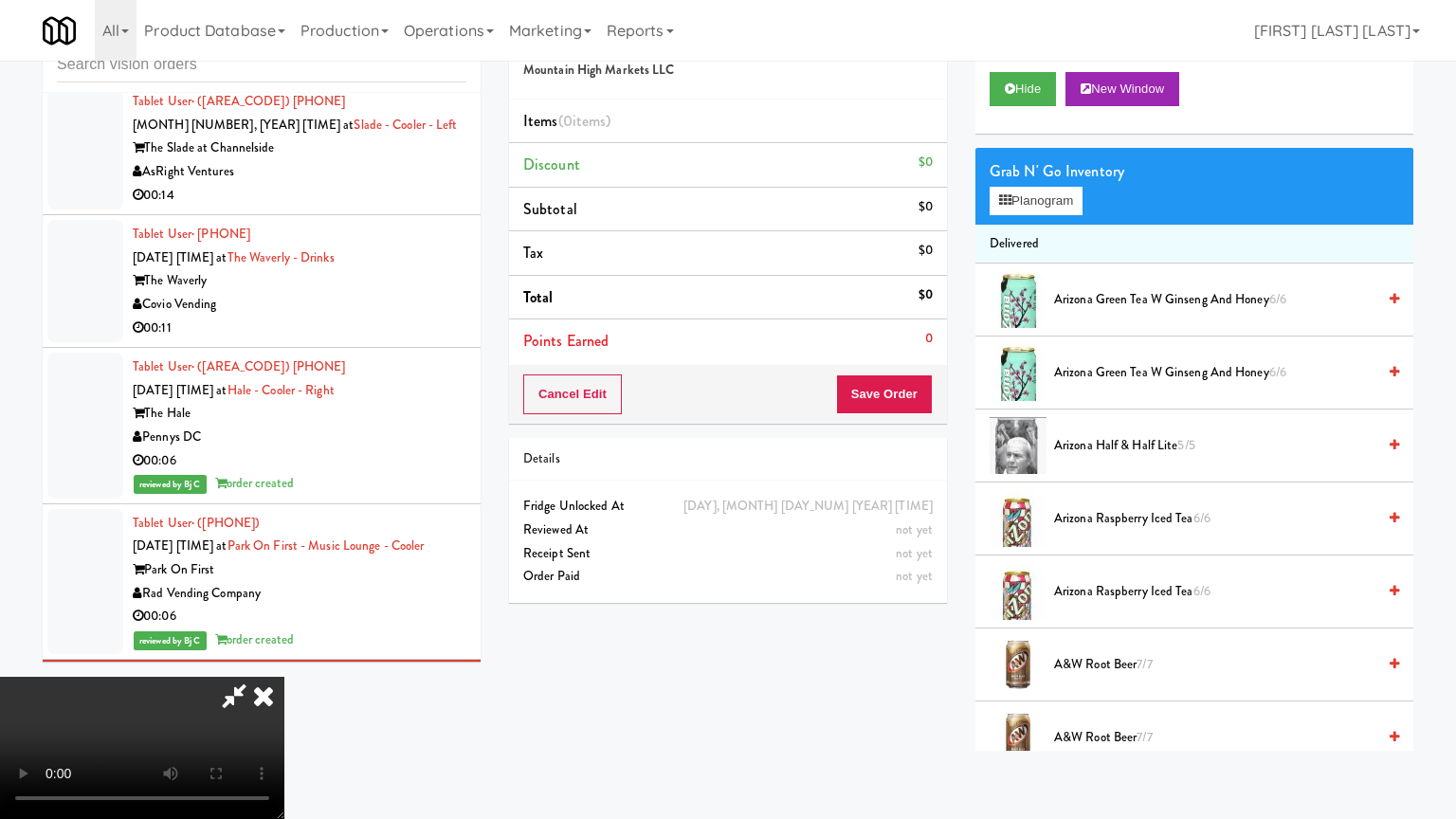 click at bounding box center [142, 748] 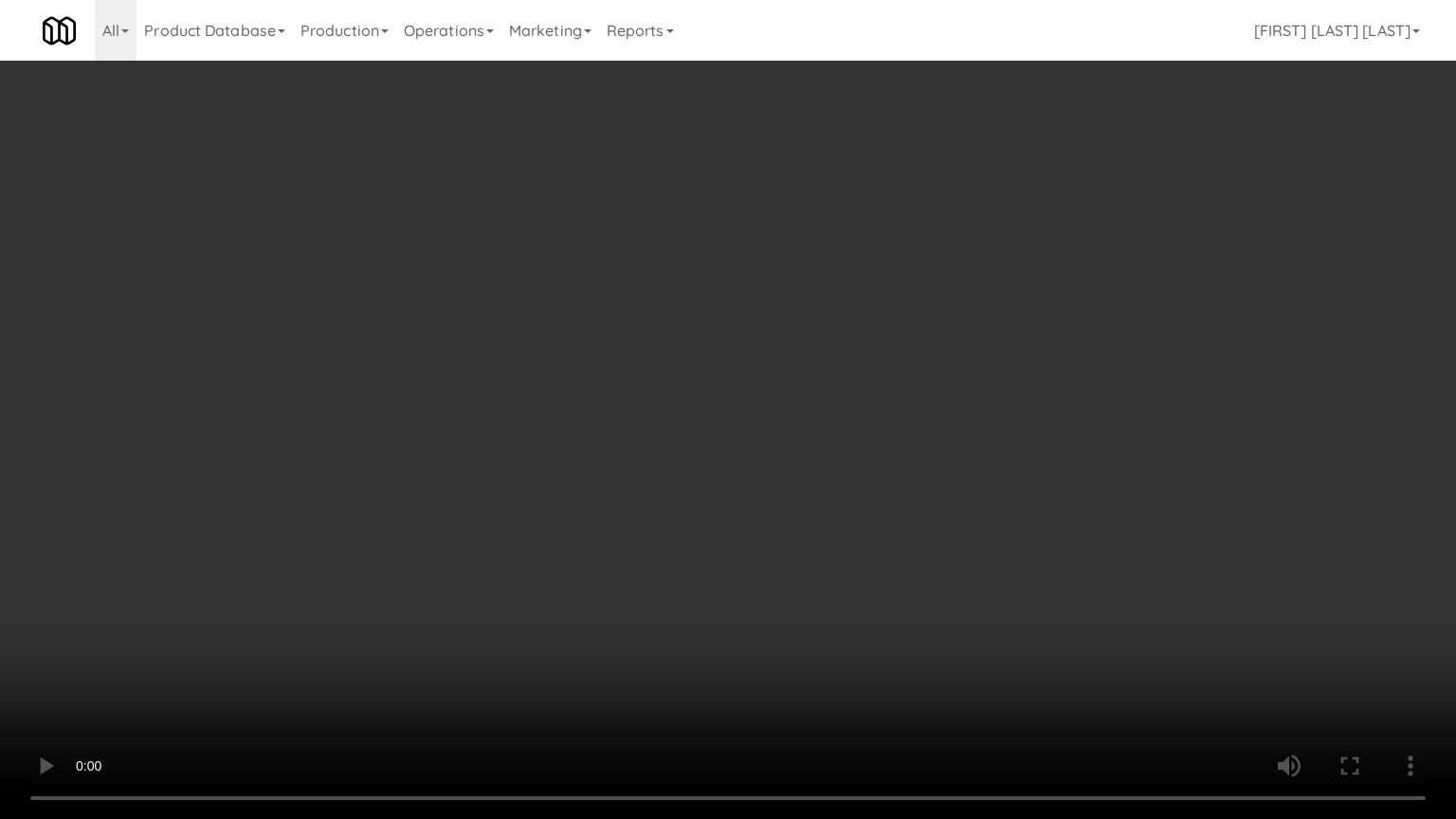 click at bounding box center [728, 410] 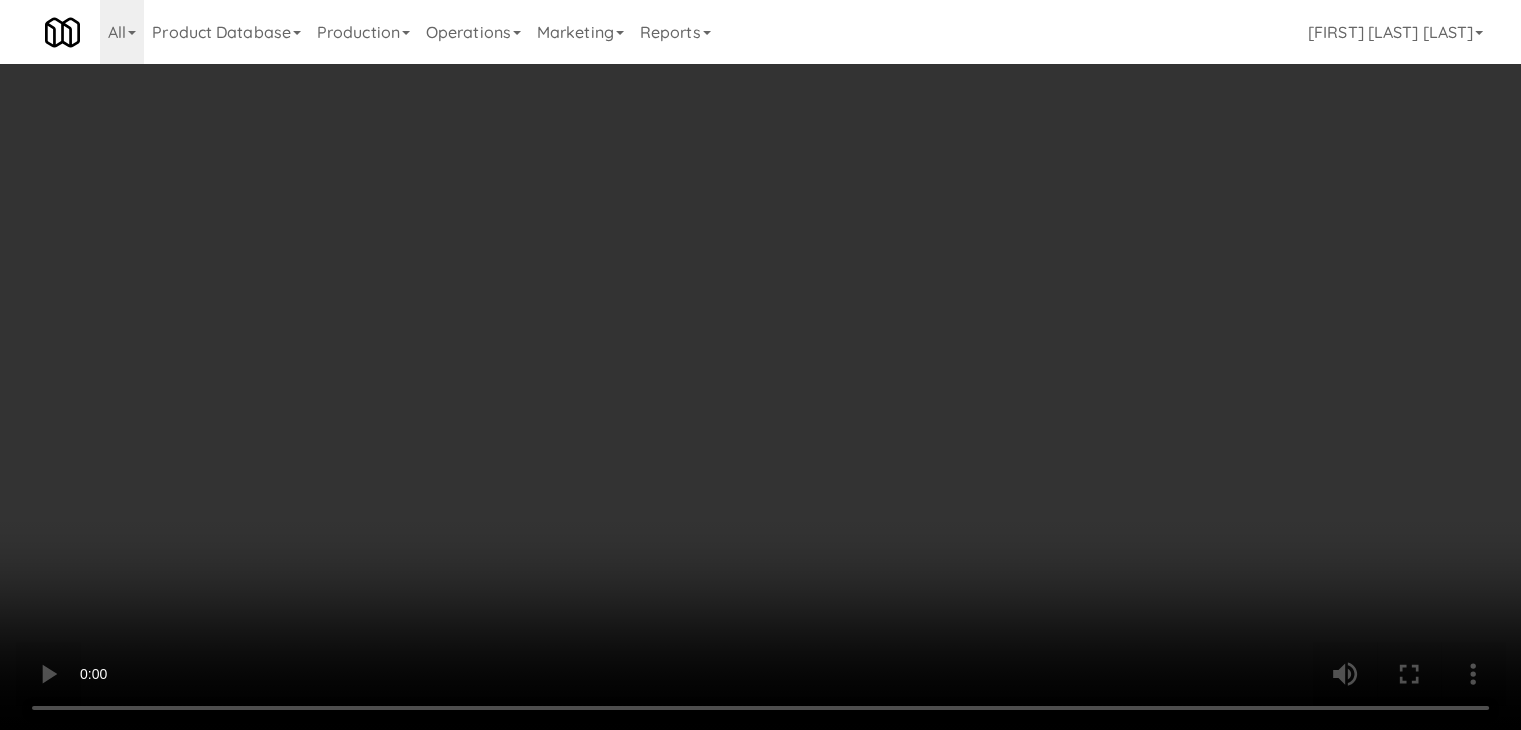 click on "Planogram" at bounding box center [1083, 212] 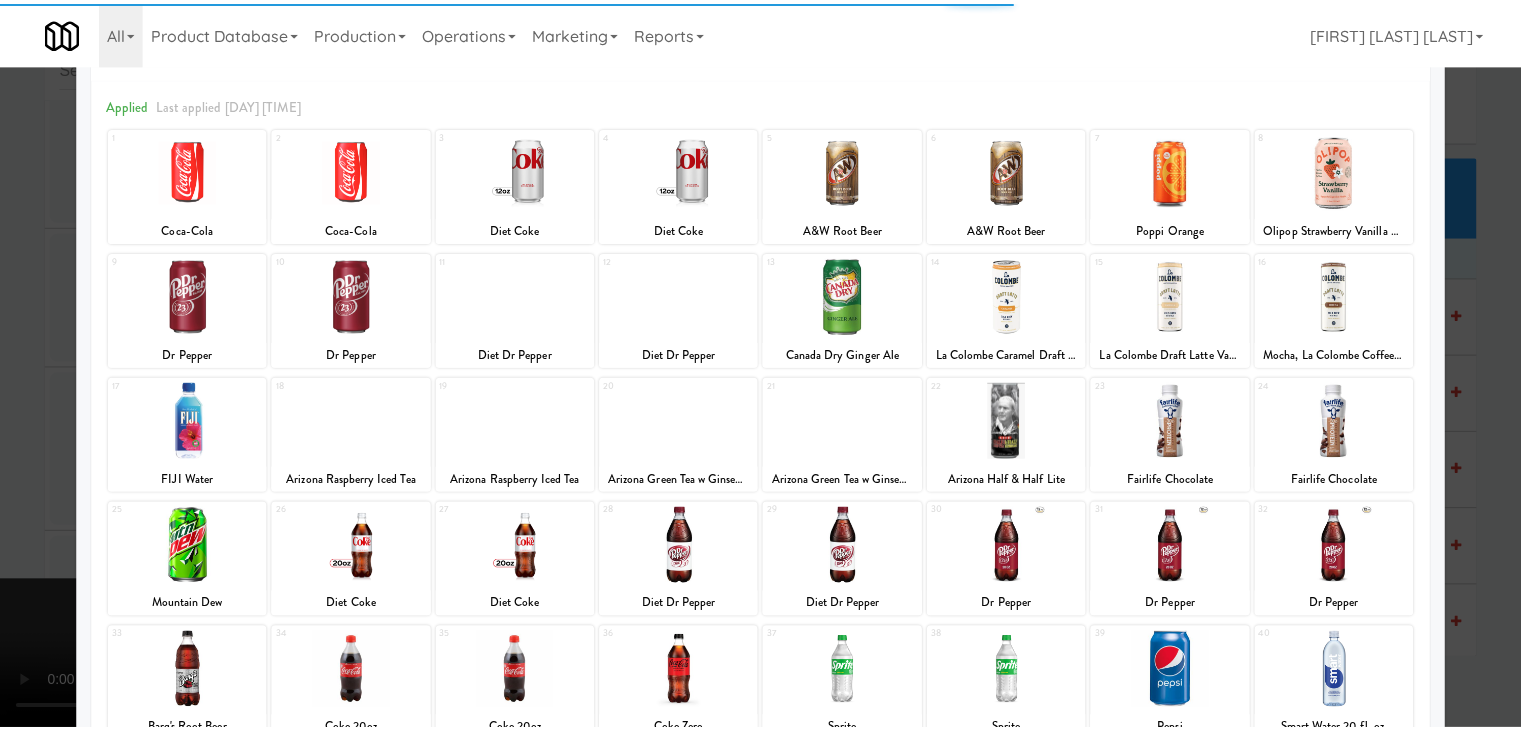 scroll, scrollTop: 252, scrollLeft: 0, axis: vertical 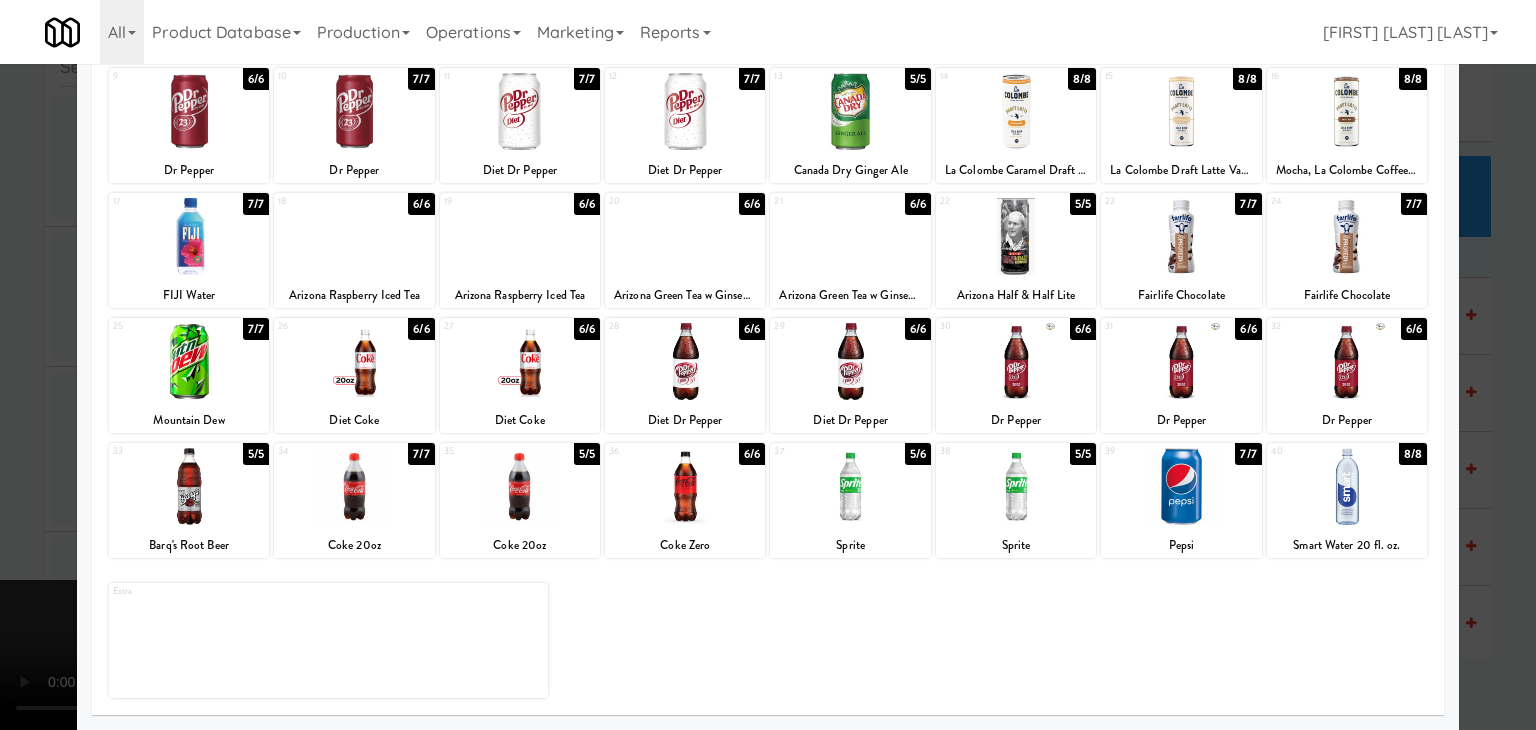 drag, startPoint x: 401, startPoint y: 394, endPoint x: 6, endPoint y: 409, distance: 395.2847 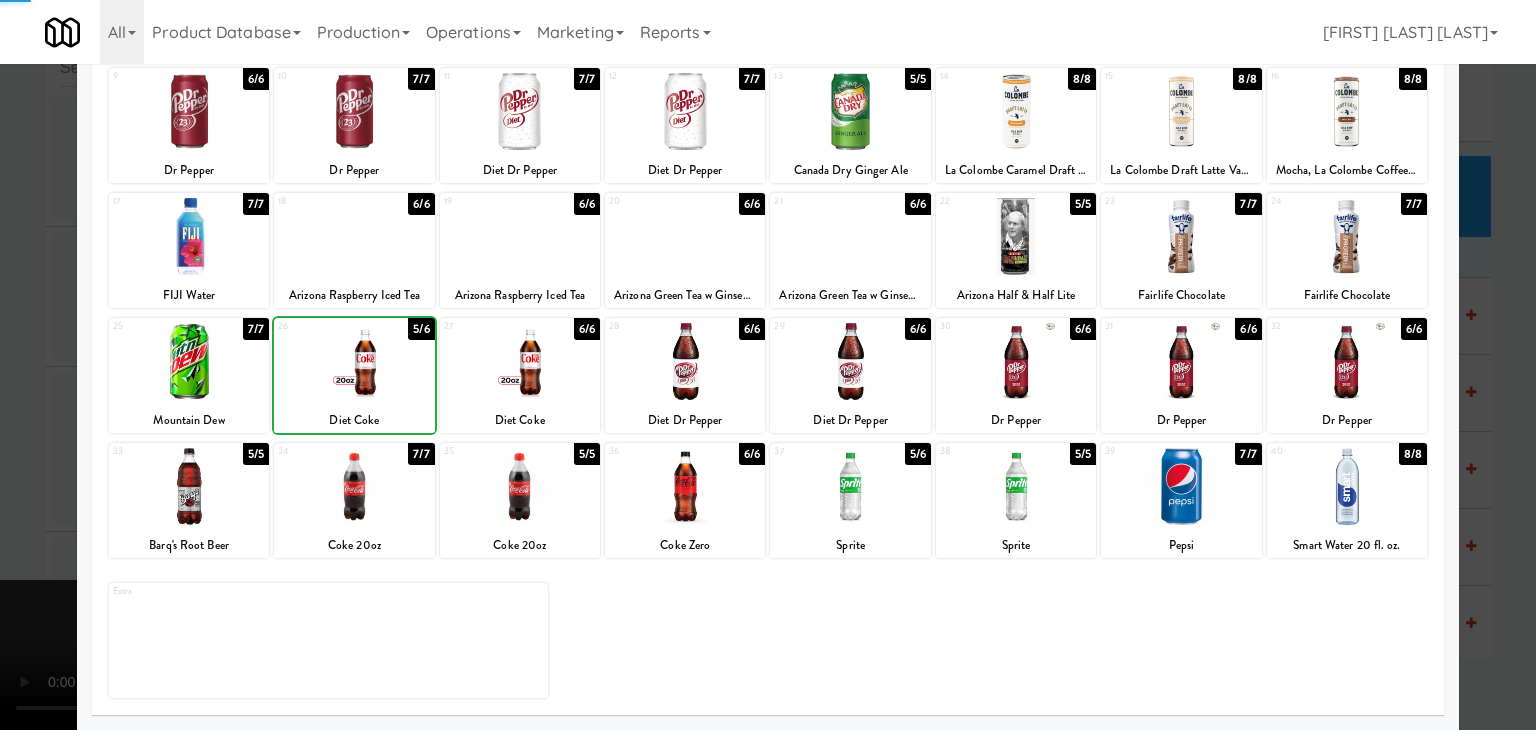 drag, startPoint x: 0, startPoint y: 433, endPoint x: 350, endPoint y: 424, distance: 350.1157 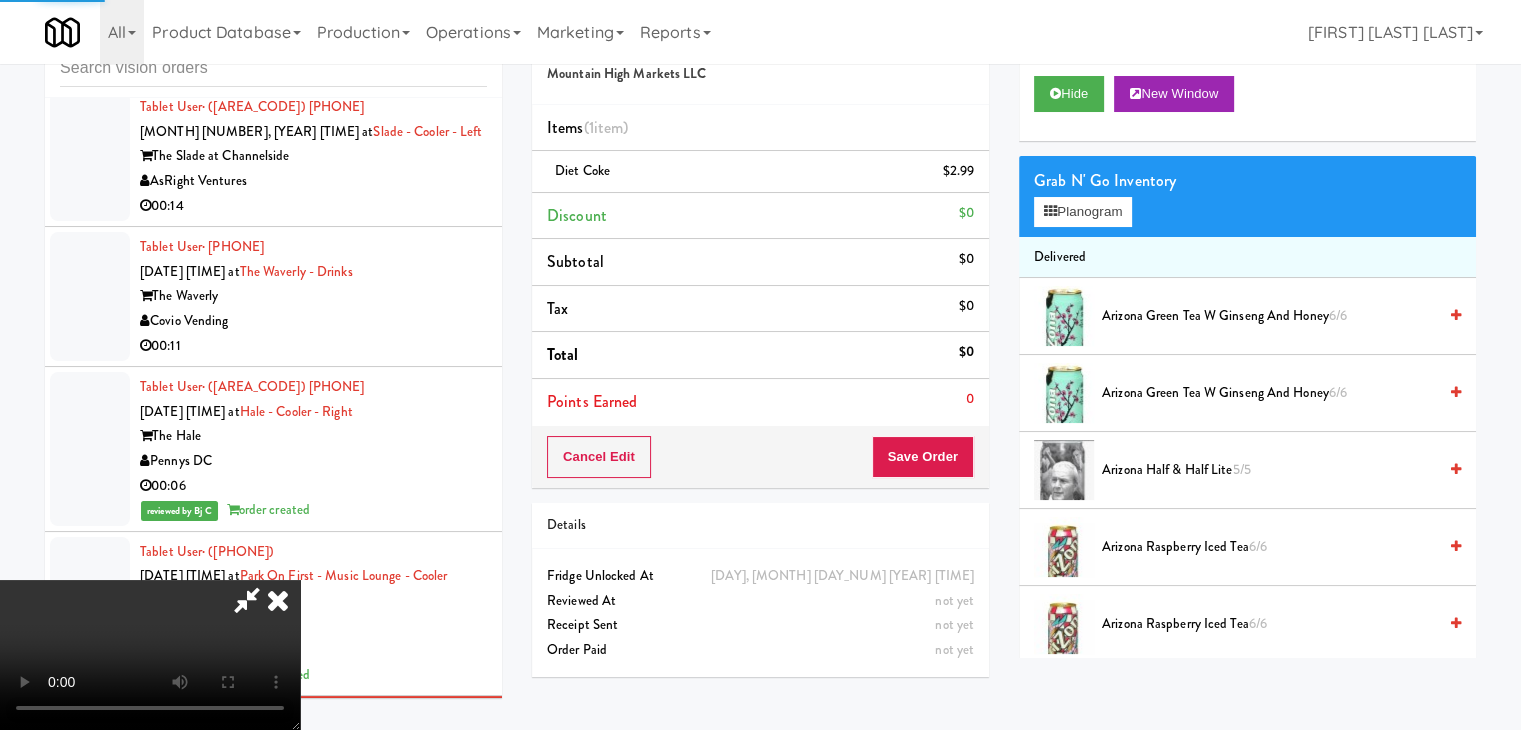 click at bounding box center [150, 655] 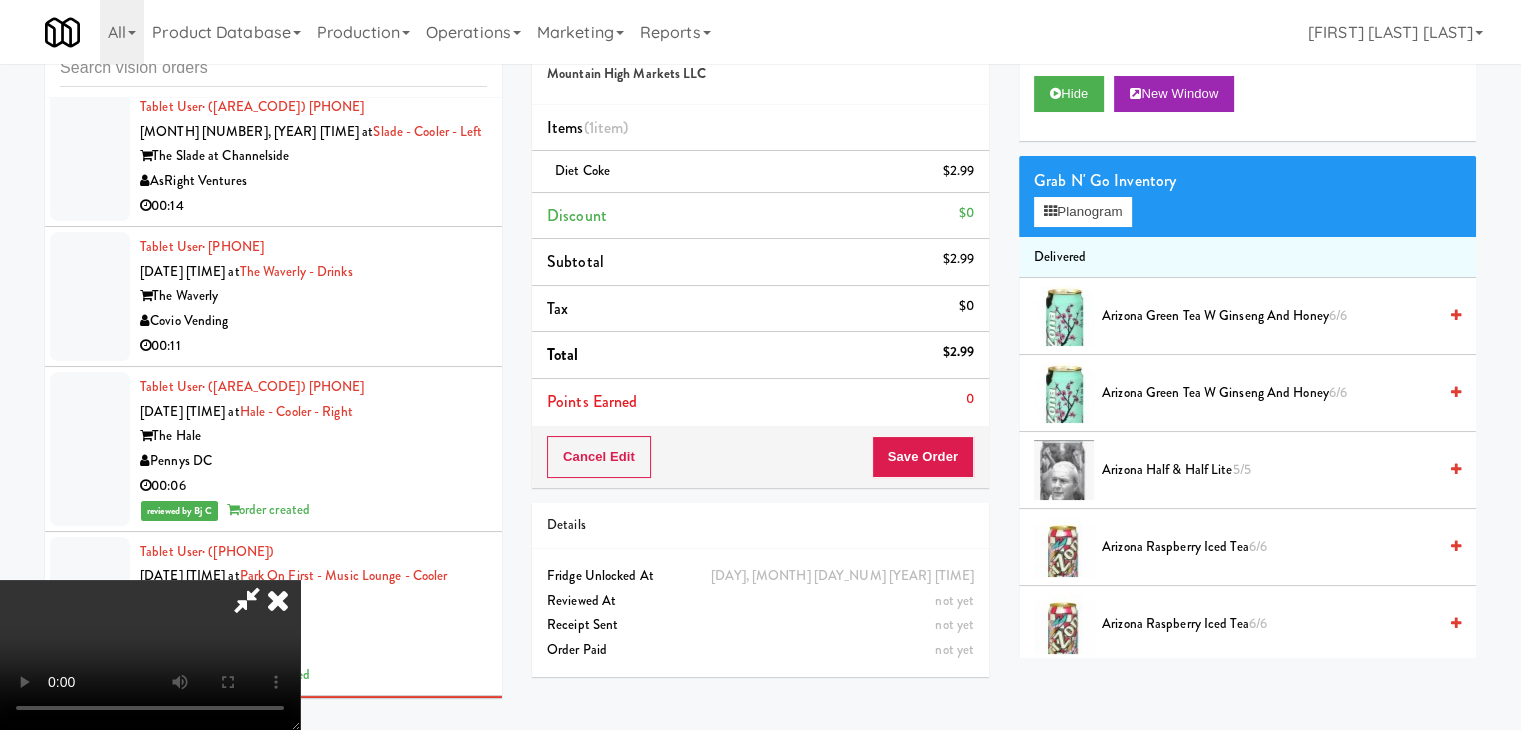 click at bounding box center [150, 655] 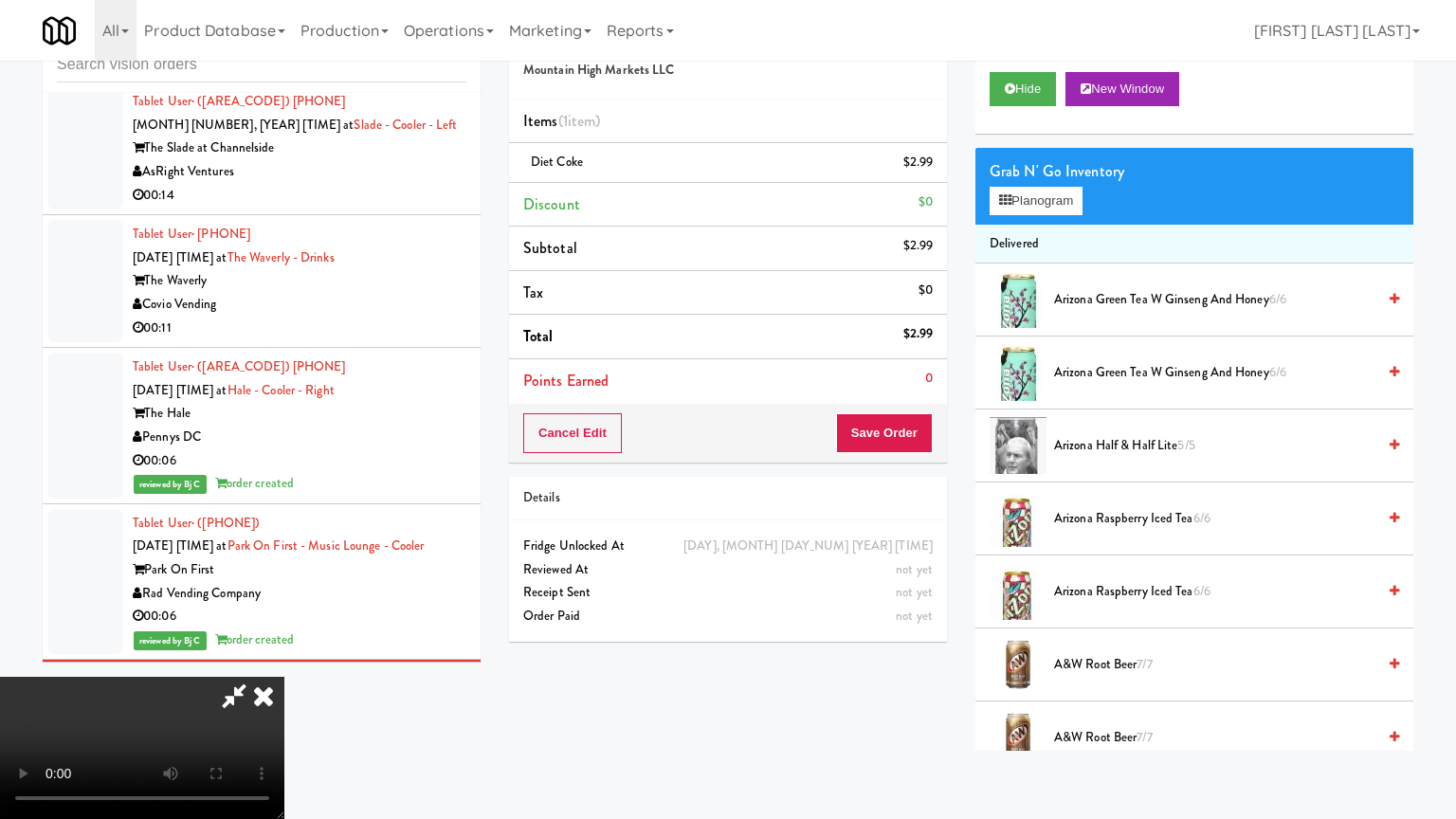 click at bounding box center (142, 748) 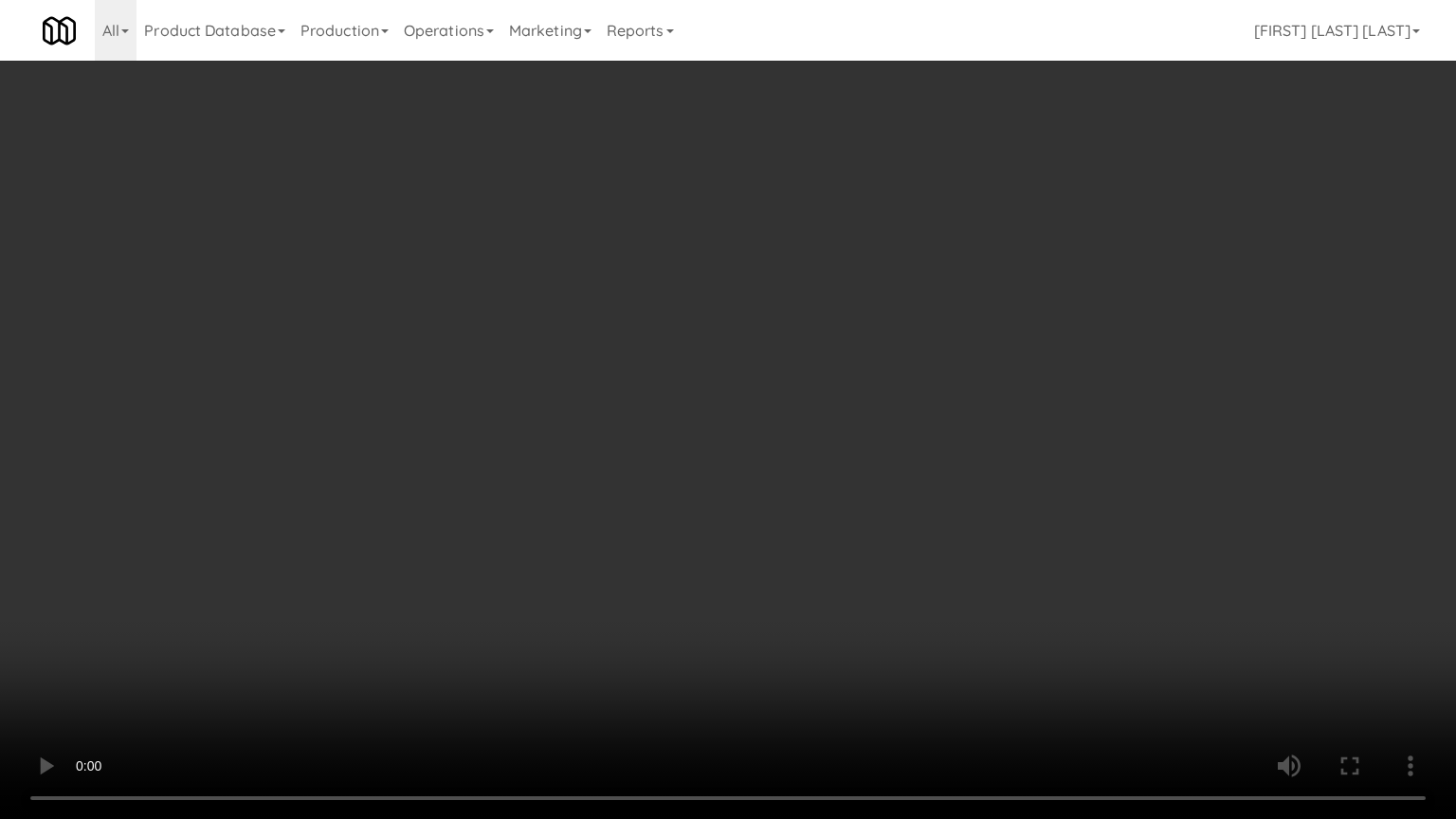 click at bounding box center (728, 410) 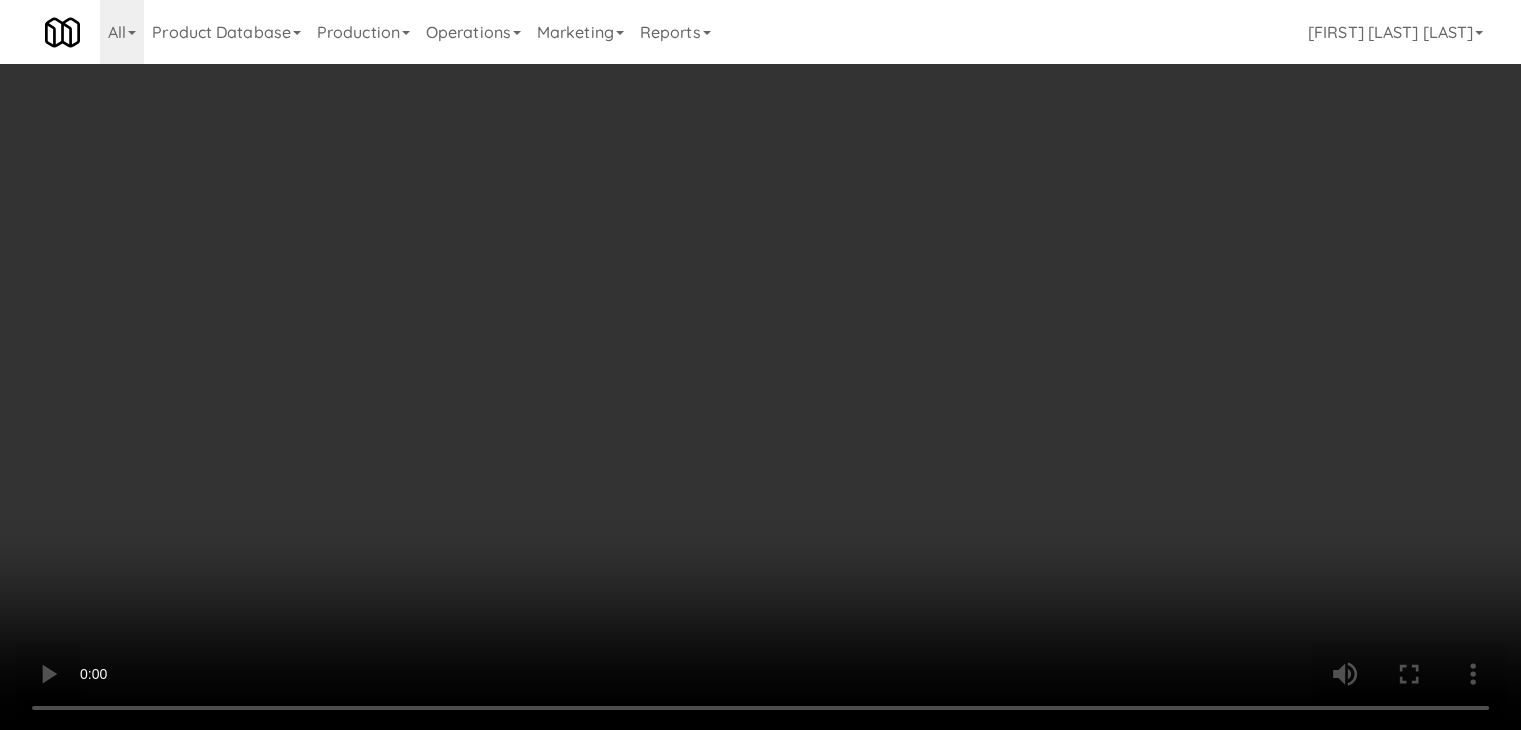 click on "Cancel Edit Save Order" at bounding box center [760, 457] 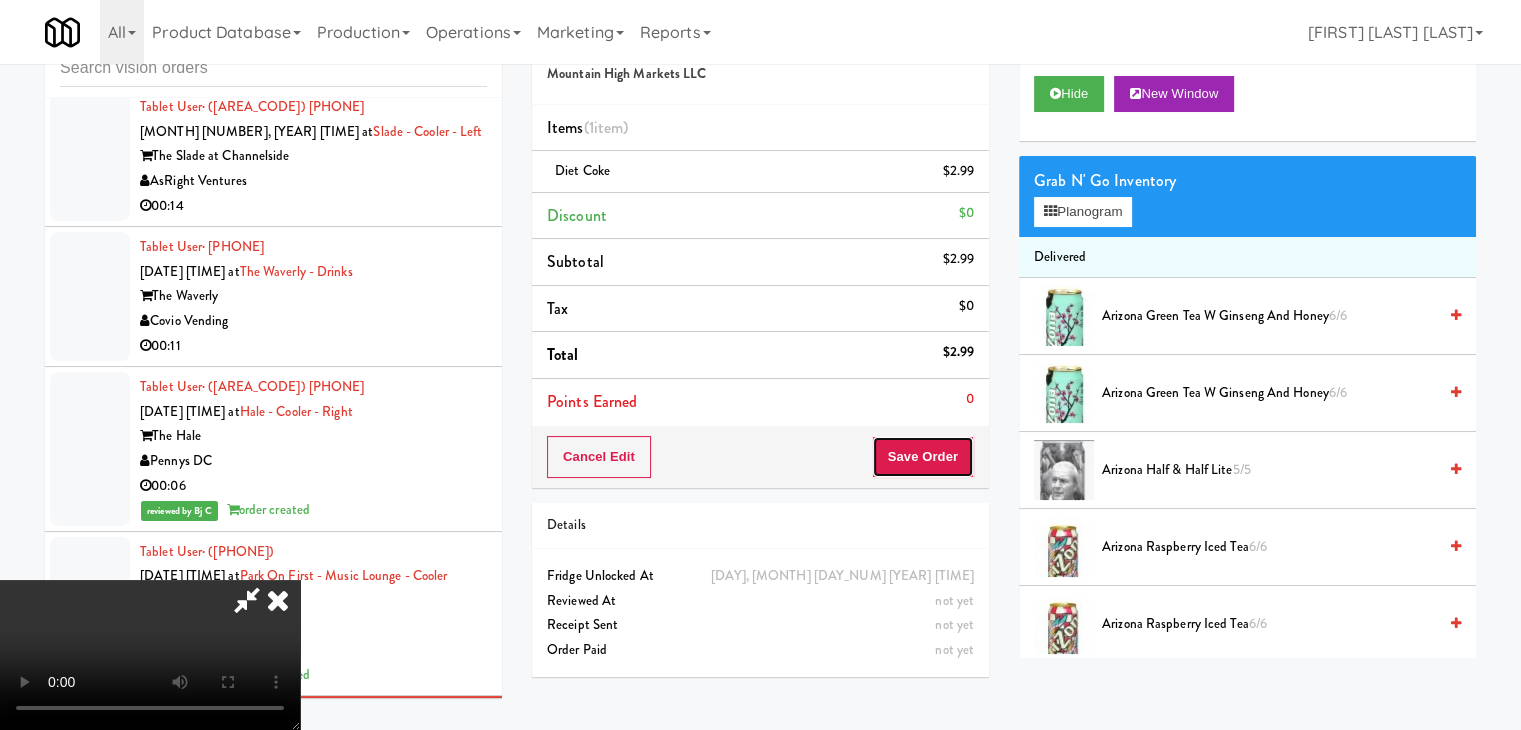 click on "Save Order" at bounding box center [923, 457] 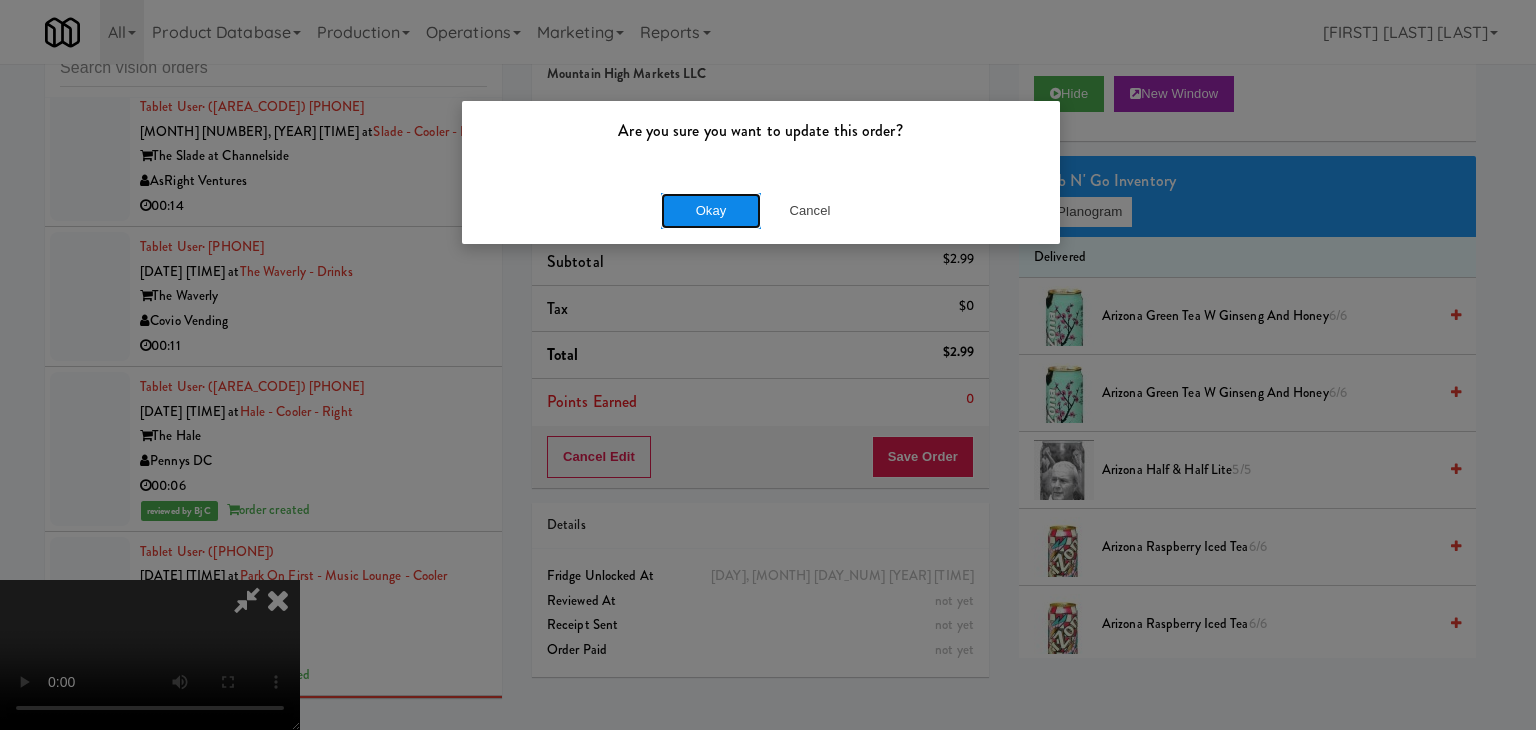click on "Okay" at bounding box center (711, 211) 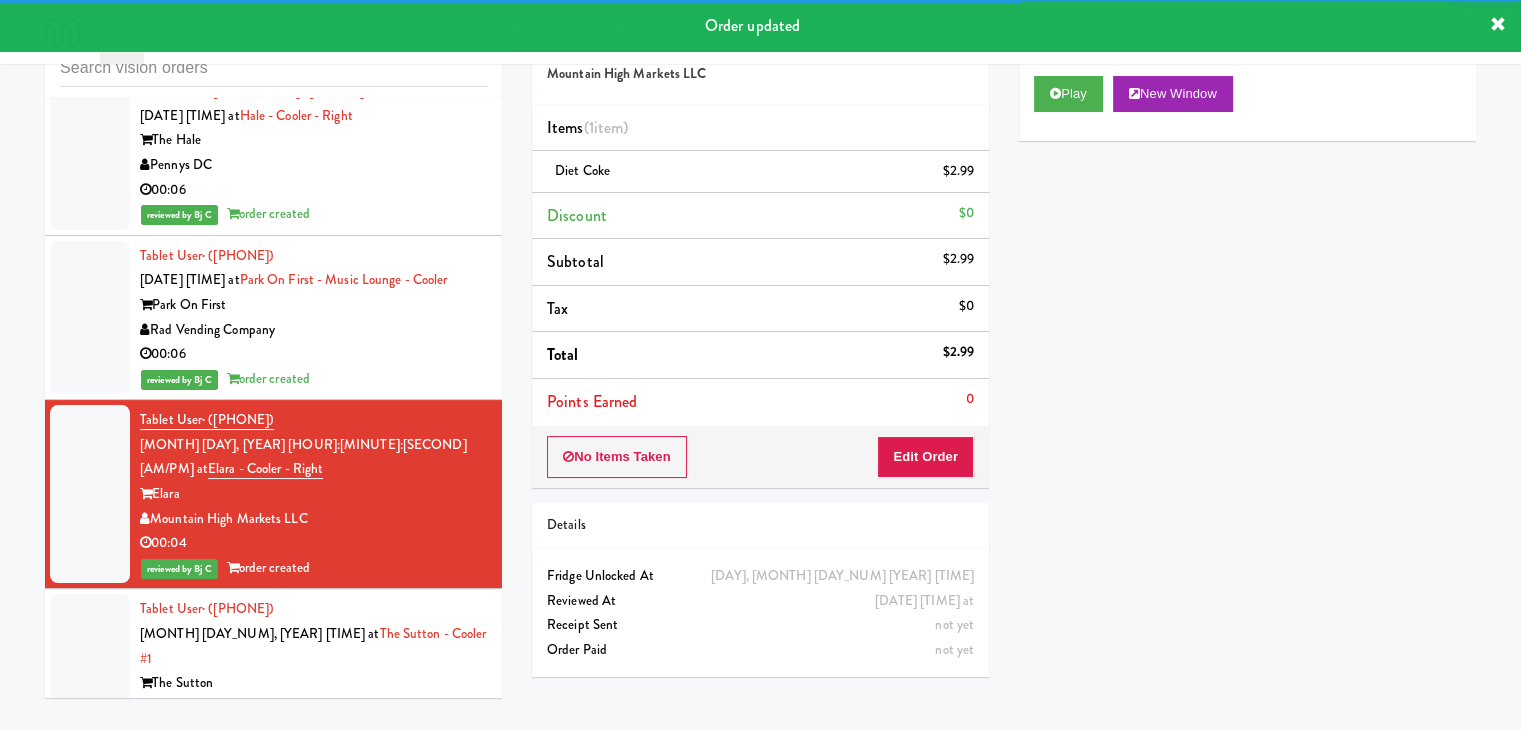 scroll, scrollTop: 14644, scrollLeft: 0, axis: vertical 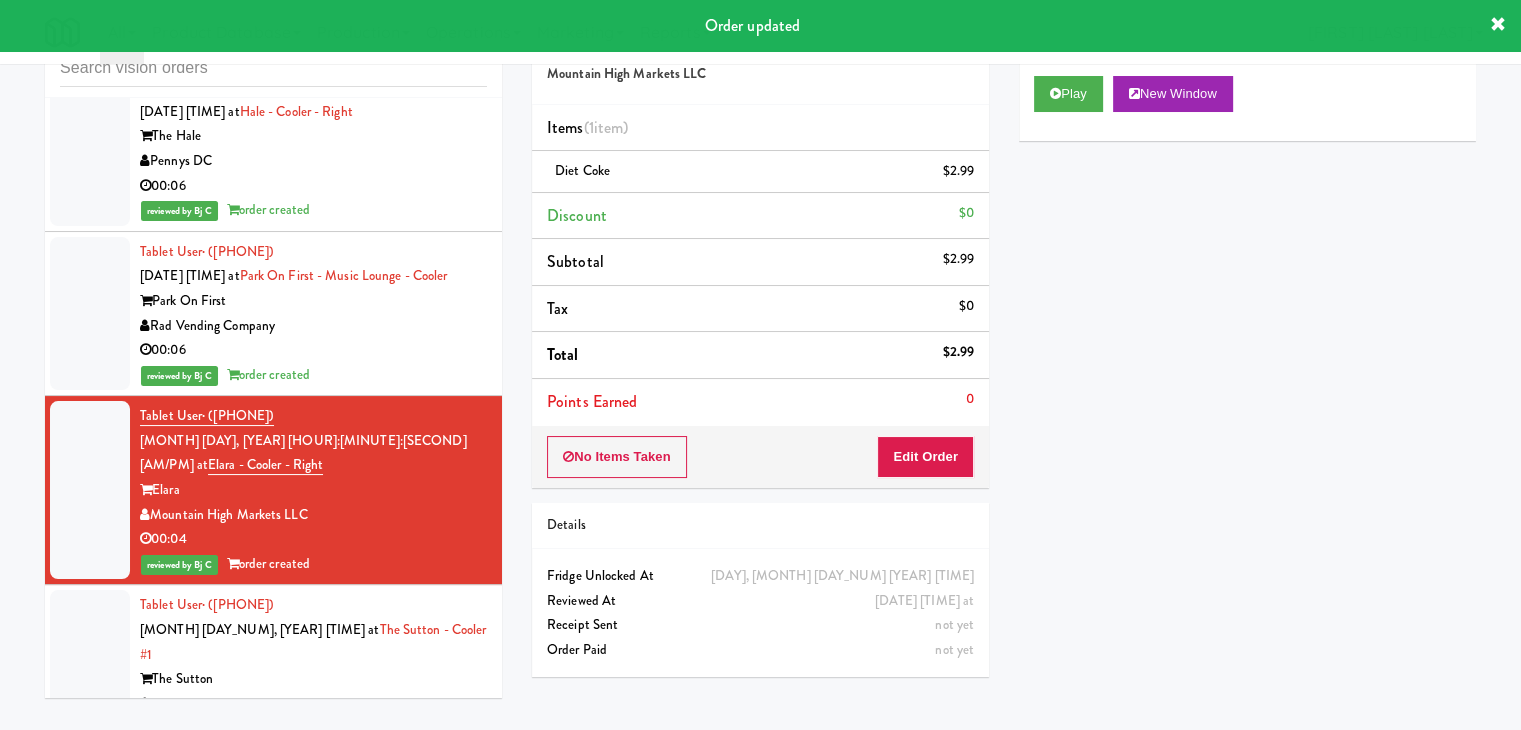 click on "00:19" at bounding box center (313, 728) 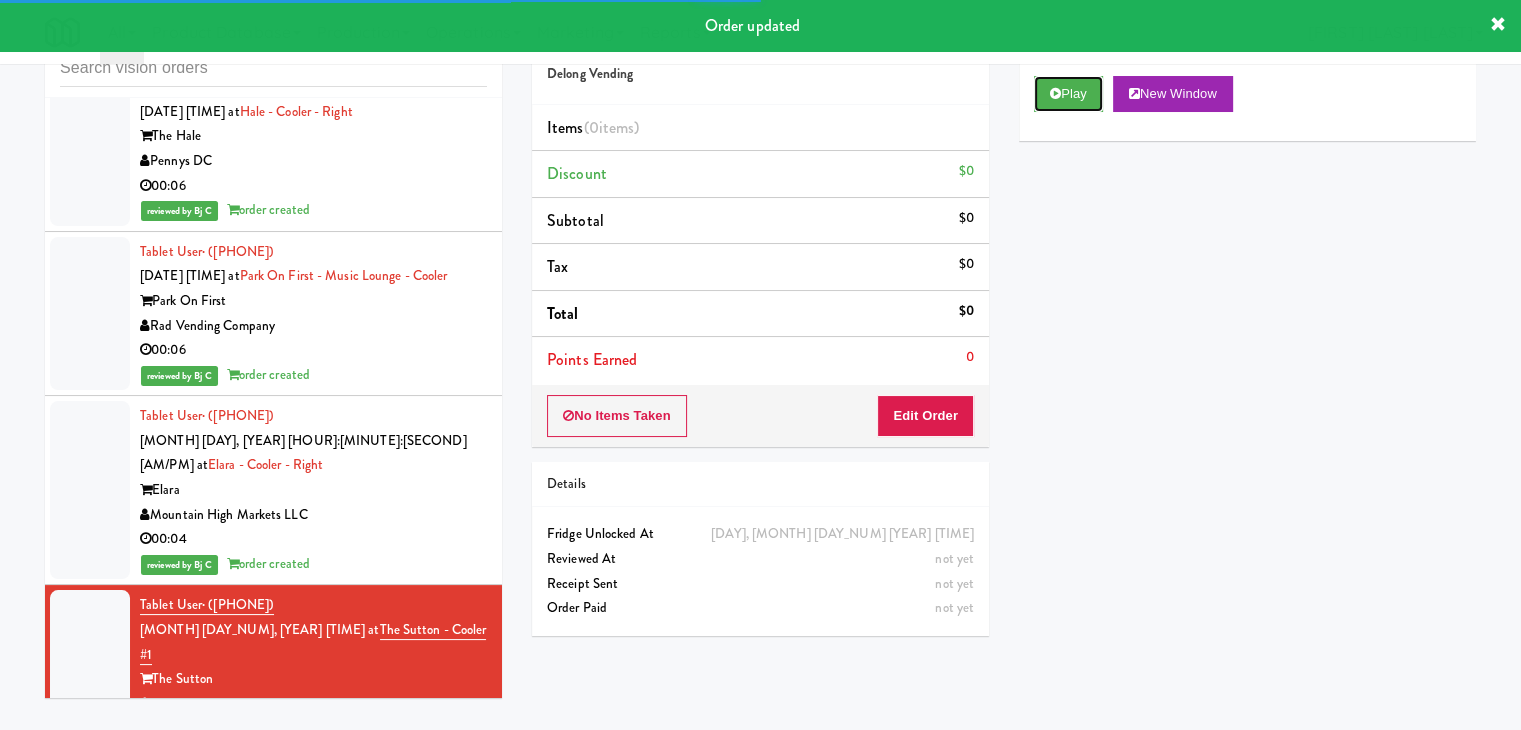 drag, startPoint x: 1060, startPoint y: 89, endPoint x: 1036, endPoint y: 126, distance: 44.102154 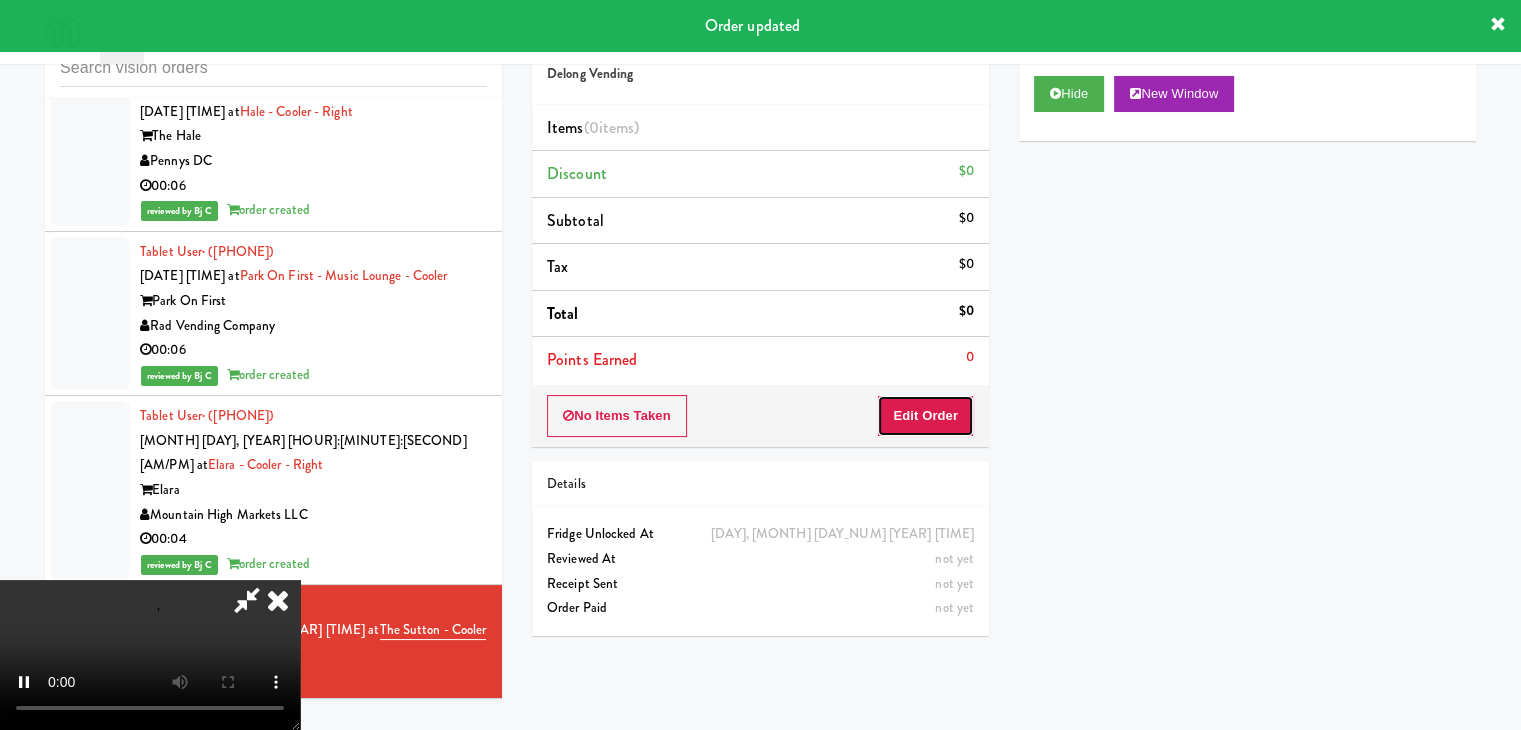 click on "Edit Order" at bounding box center (925, 416) 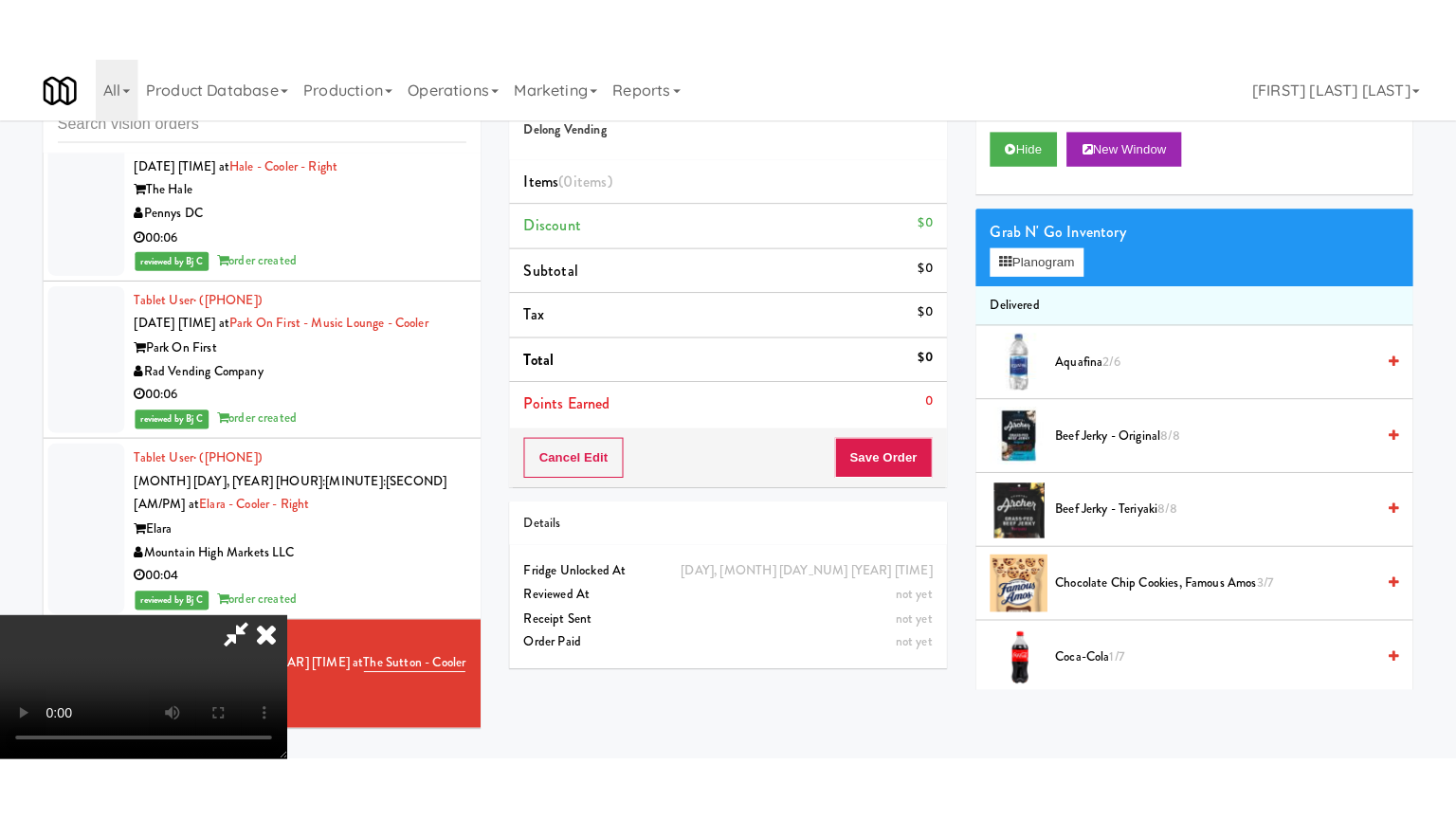 scroll, scrollTop: 266, scrollLeft: 0, axis: vertical 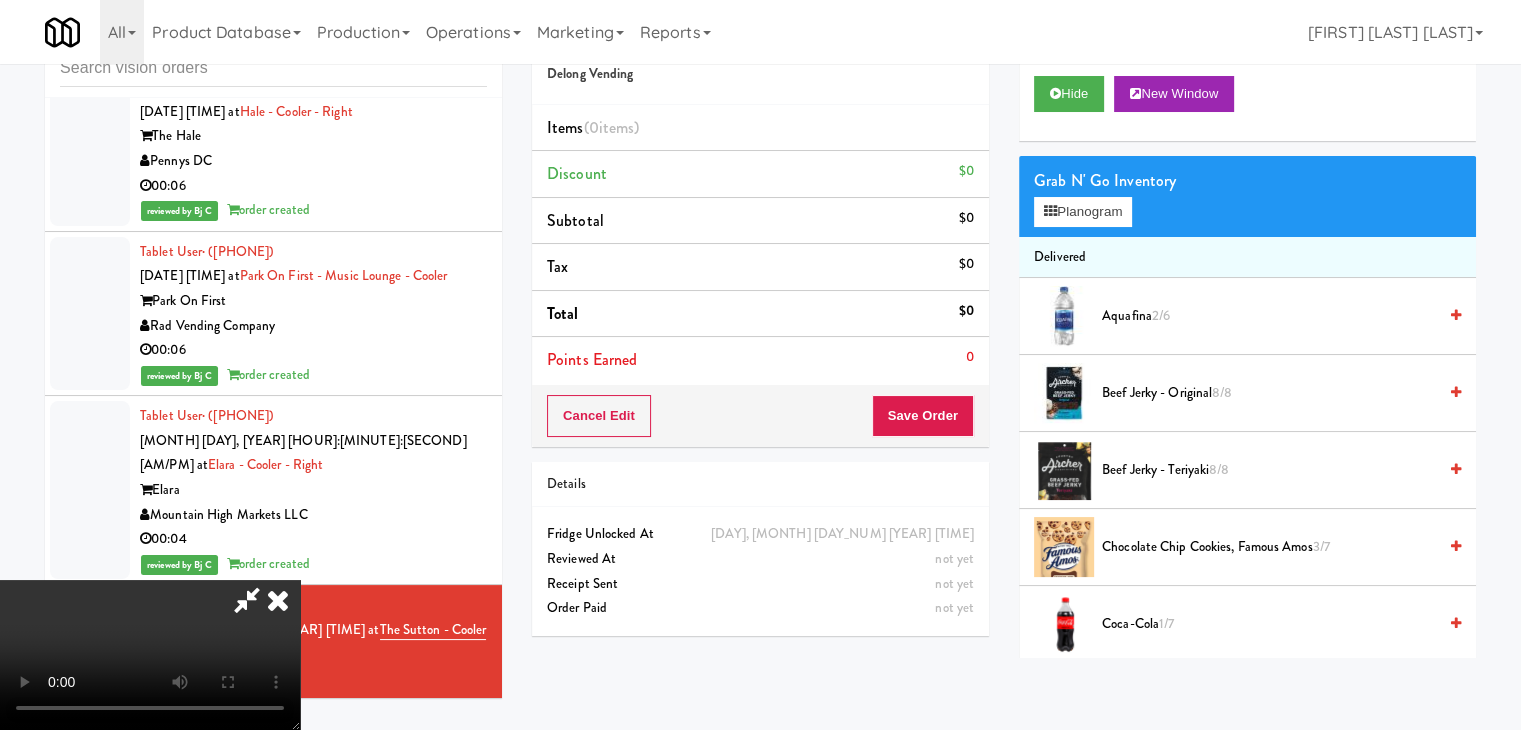 type 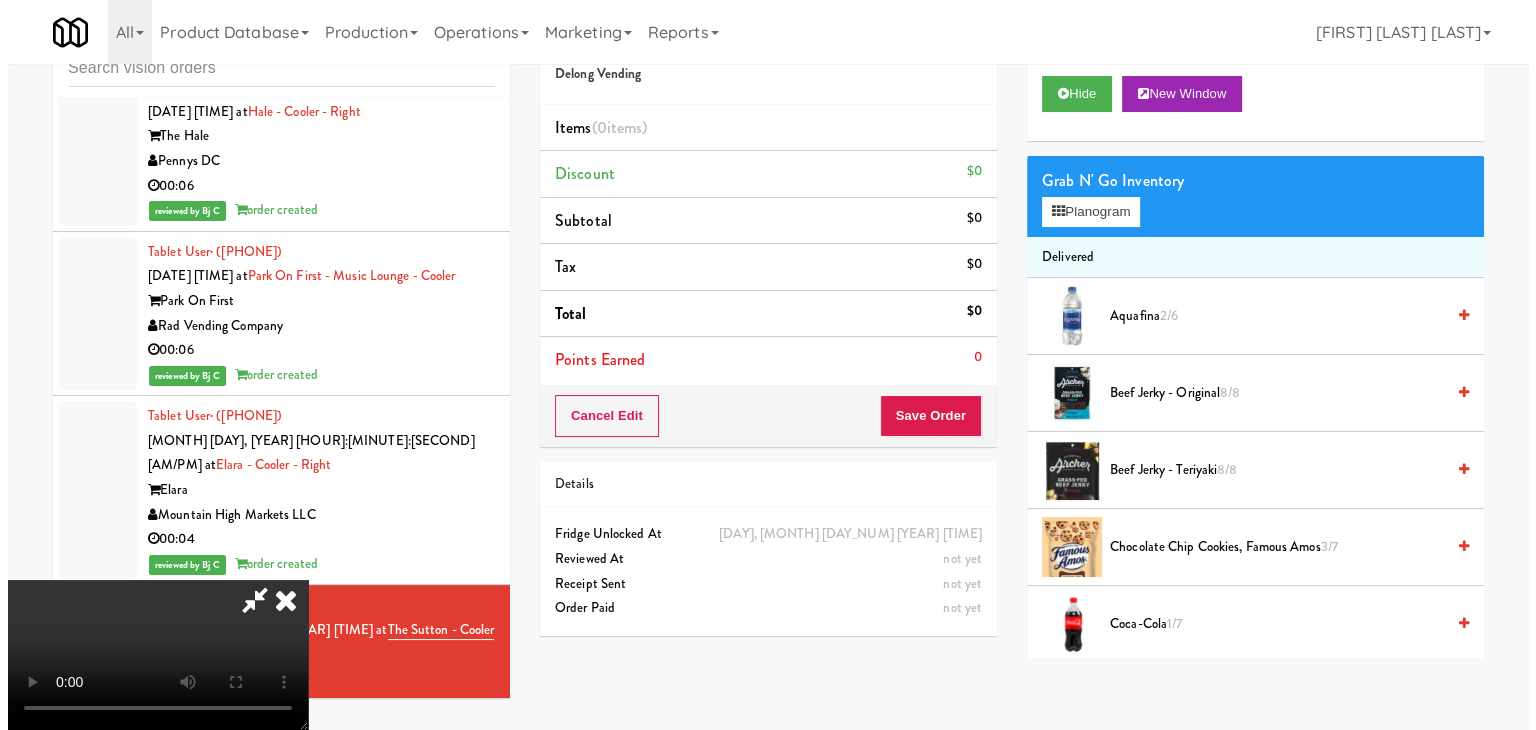 scroll, scrollTop: 0, scrollLeft: 0, axis: both 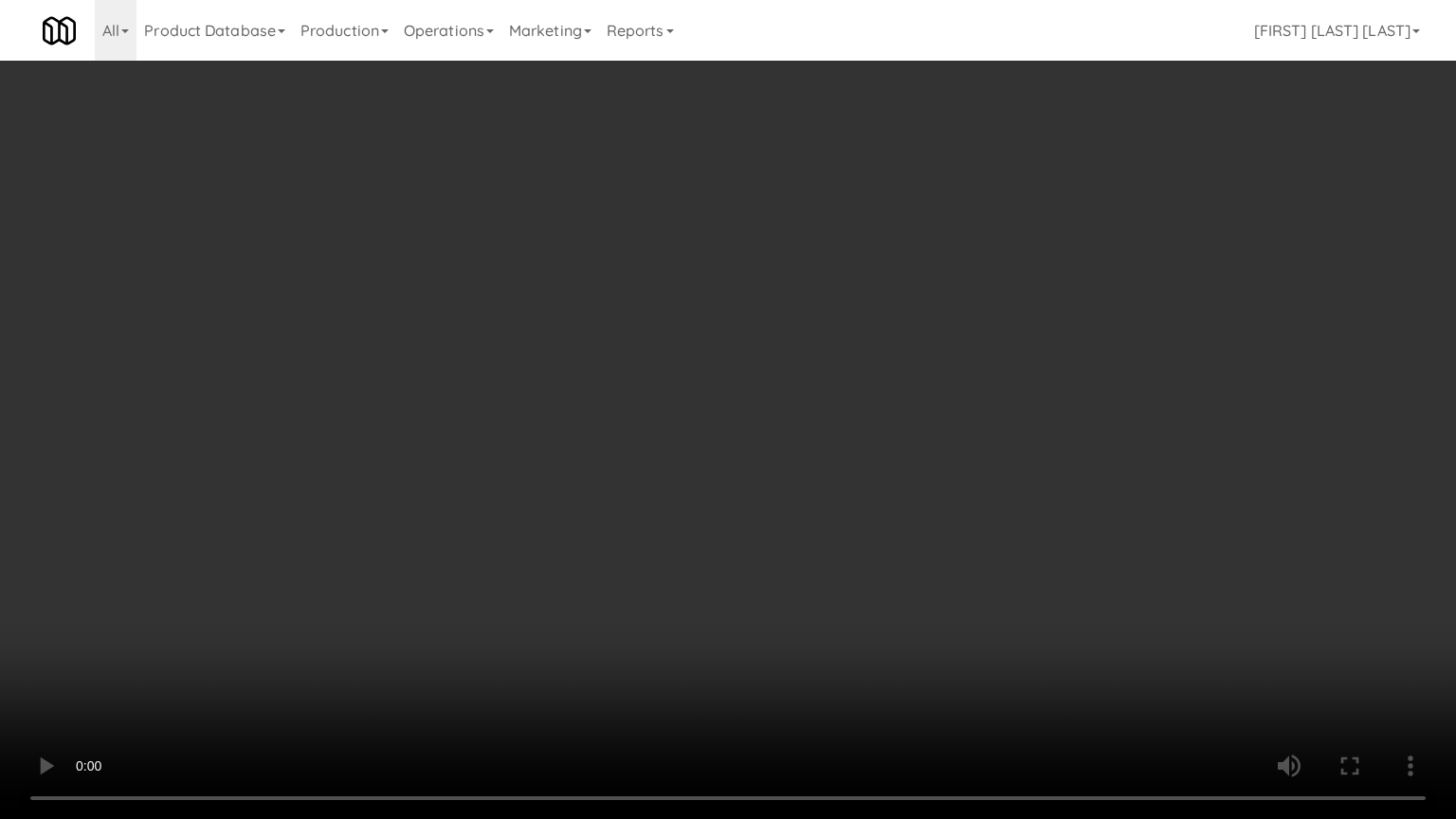 click at bounding box center (728, 410) 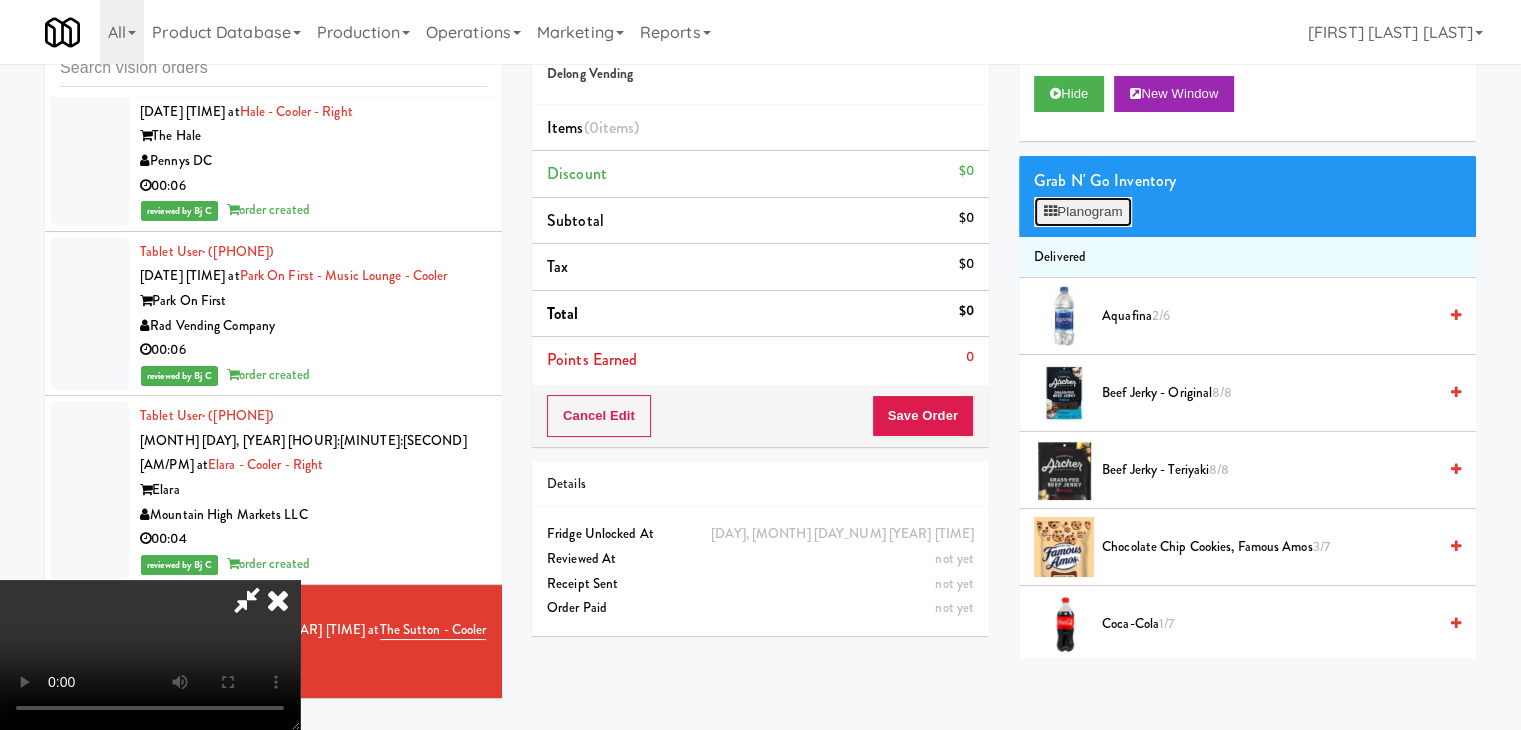 click on "Planogram" at bounding box center [1083, 212] 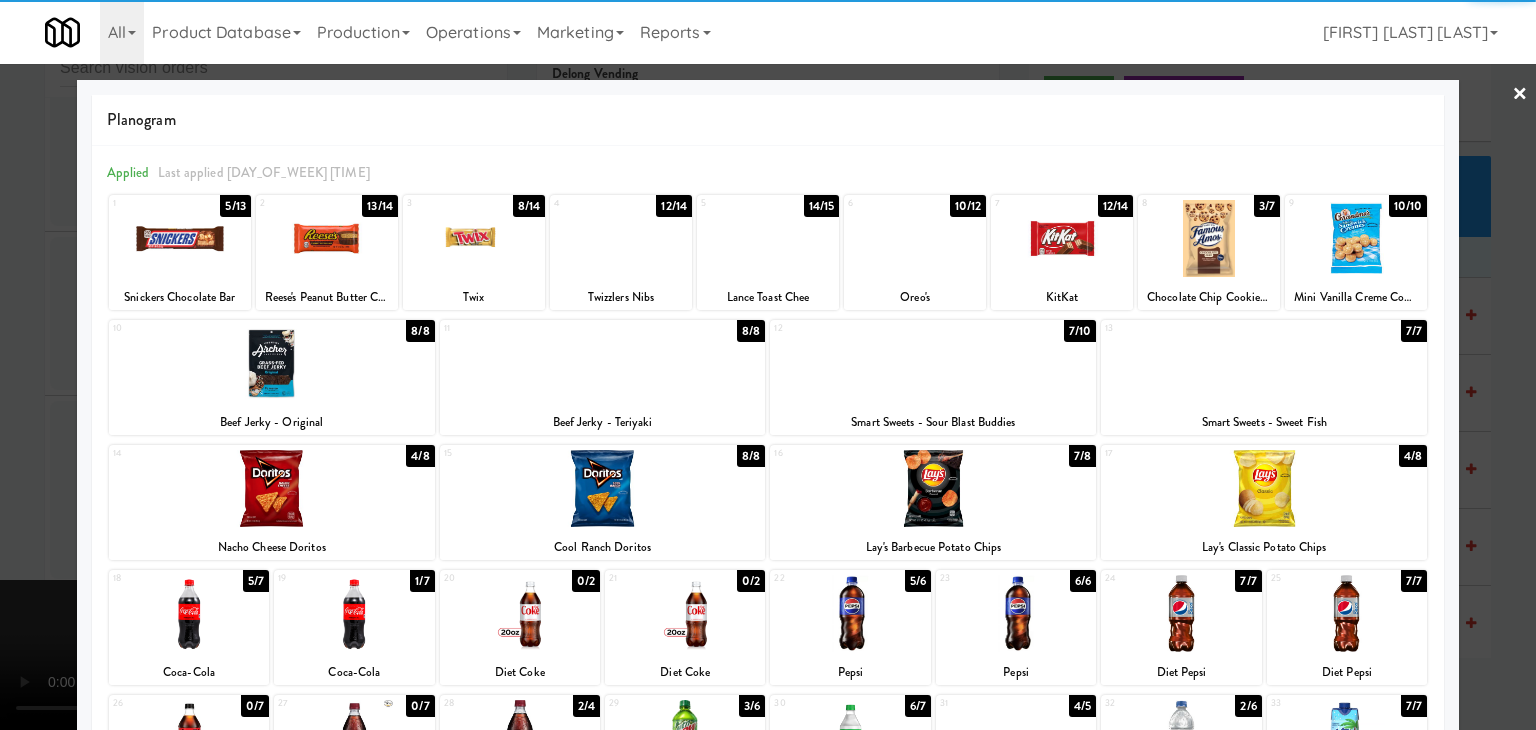 click at bounding box center [327, 238] 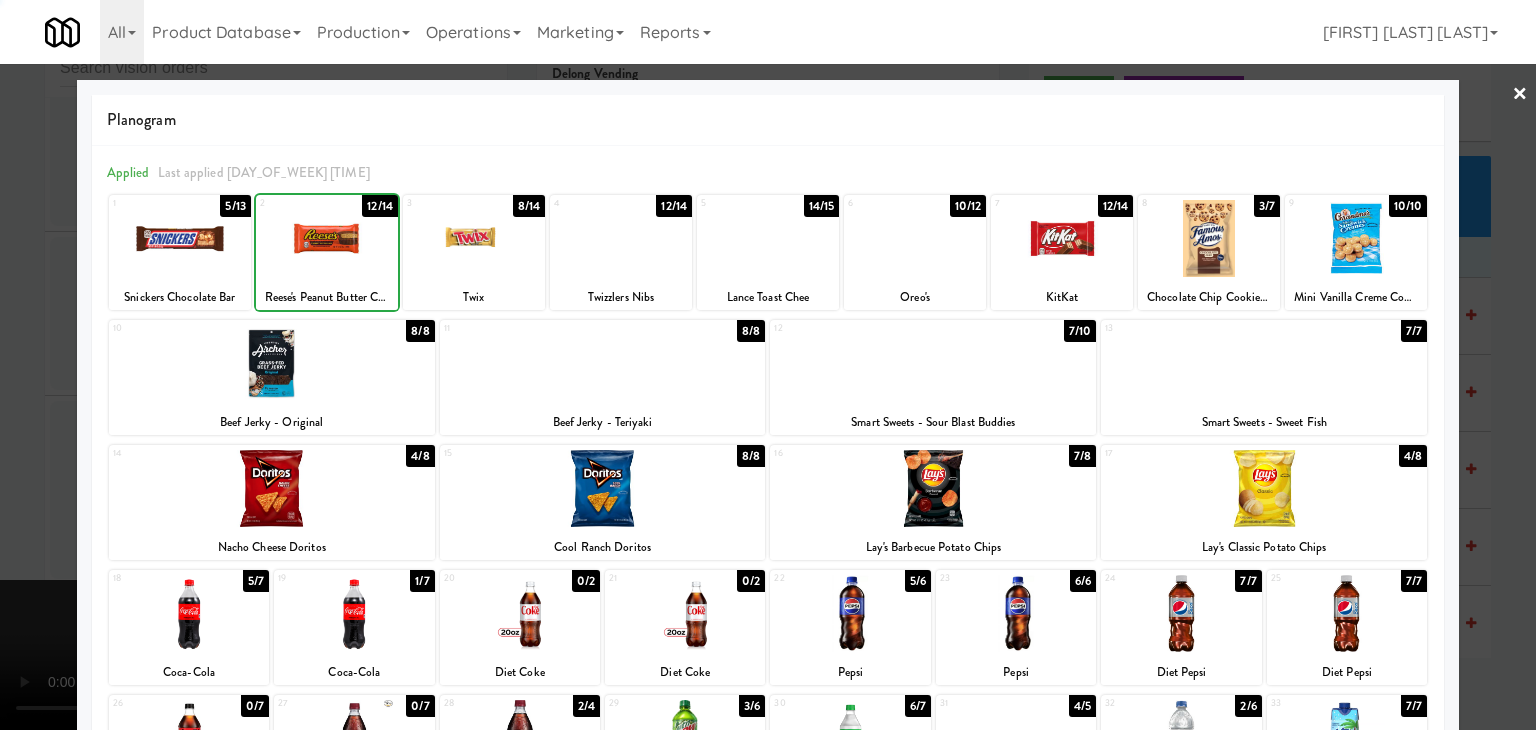 click at bounding box center (327, 238) 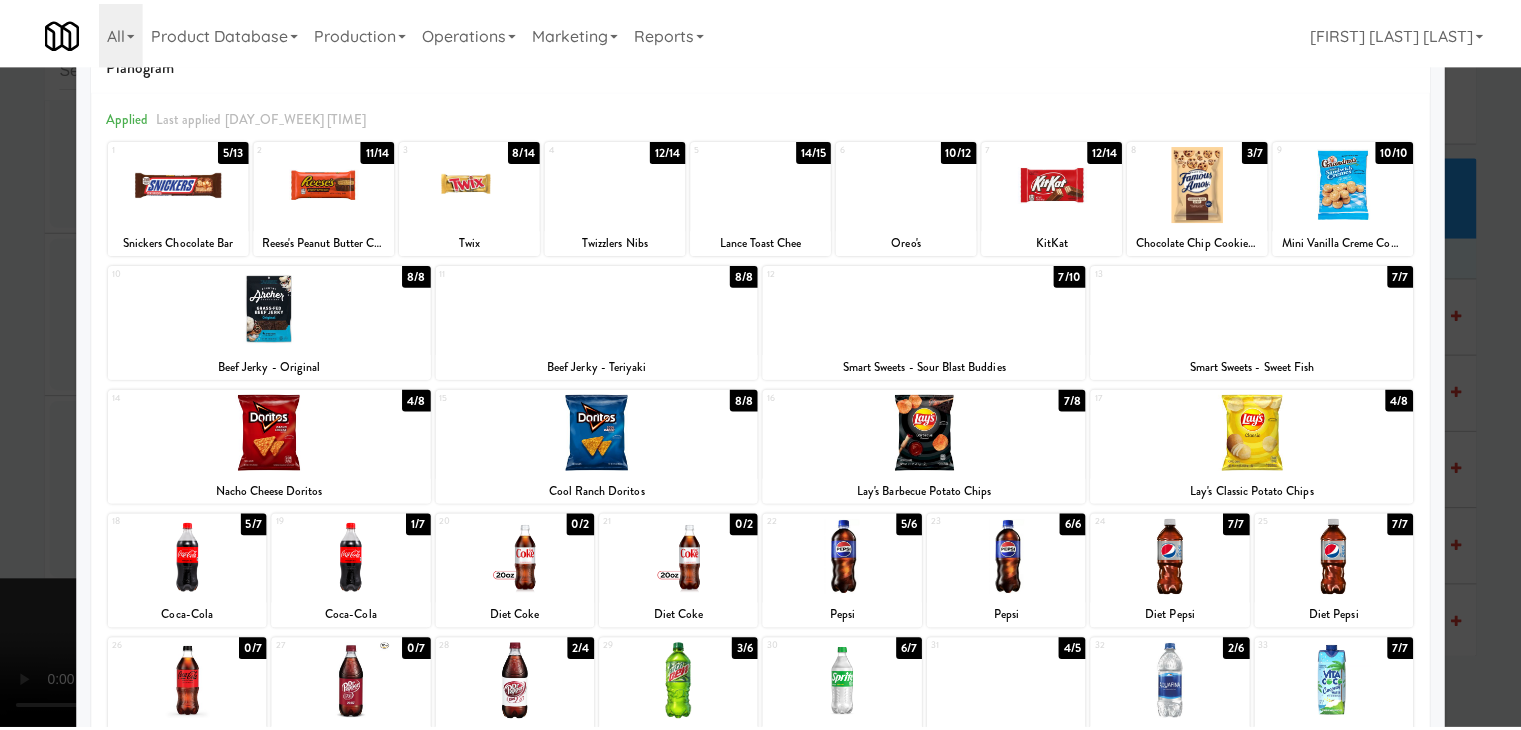 scroll, scrollTop: 200, scrollLeft: 0, axis: vertical 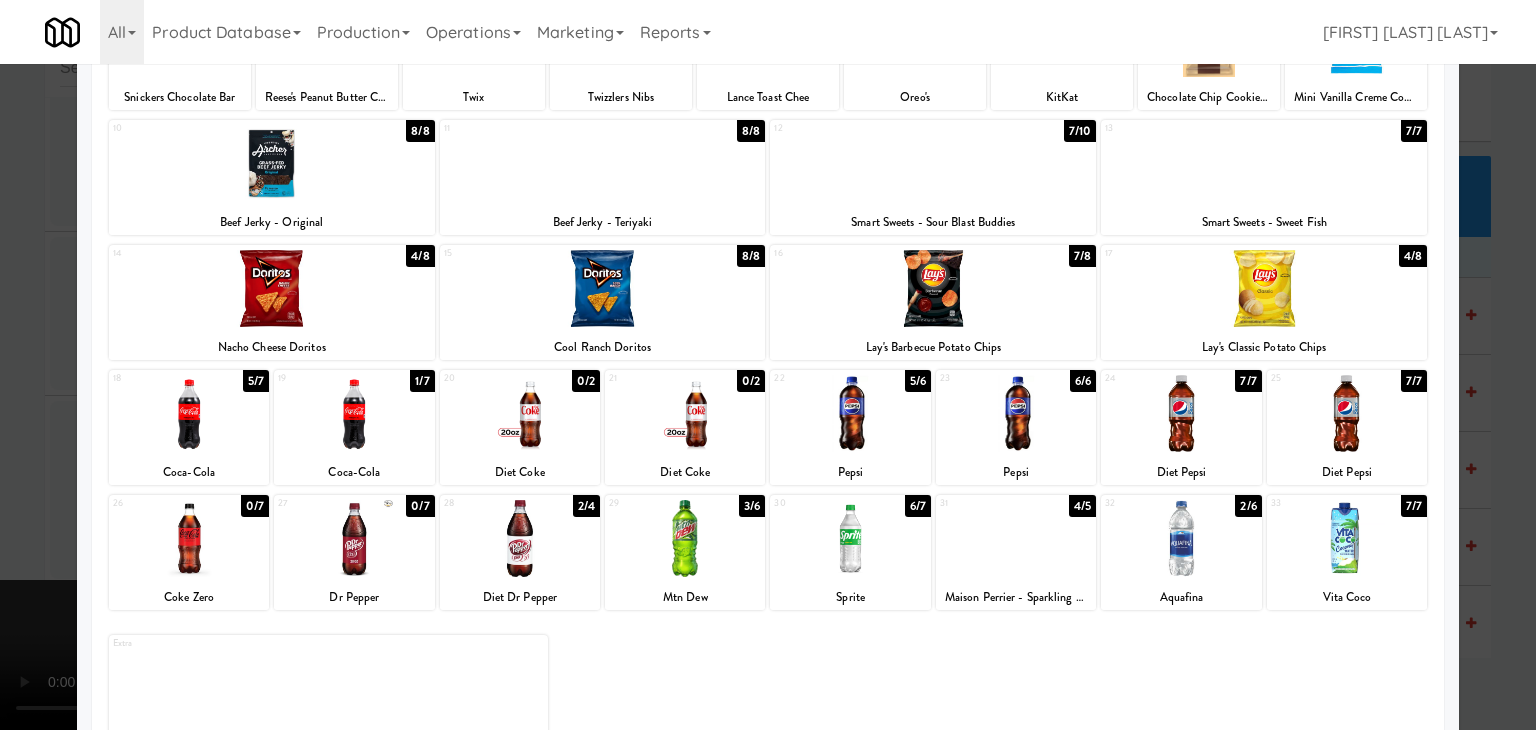 drag, startPoint x: 0, startPoint y: 404, endPoint x: 156, endPoint y: 404, distance: 156 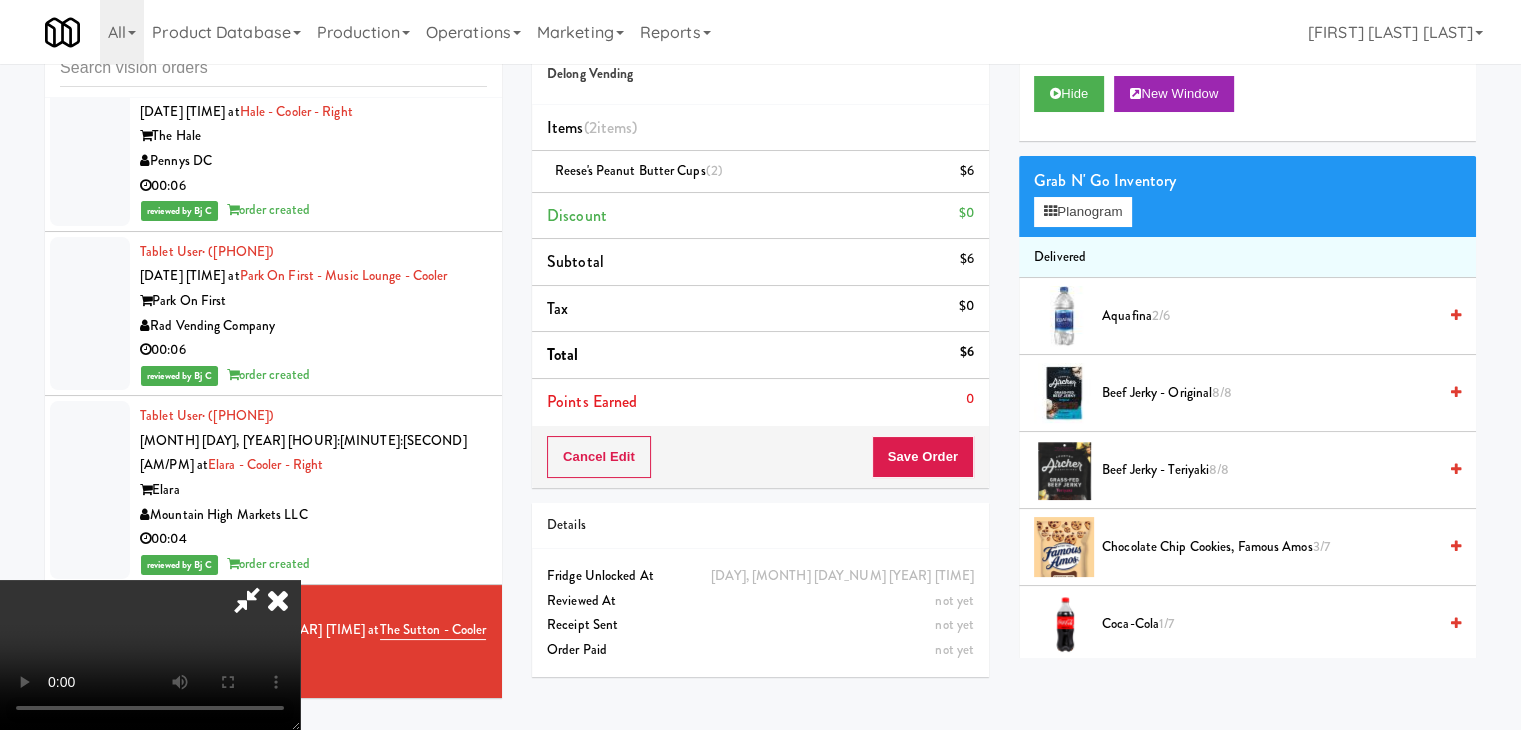 scroll, scrollTop: 0, scrollLeft: 0, axis: both 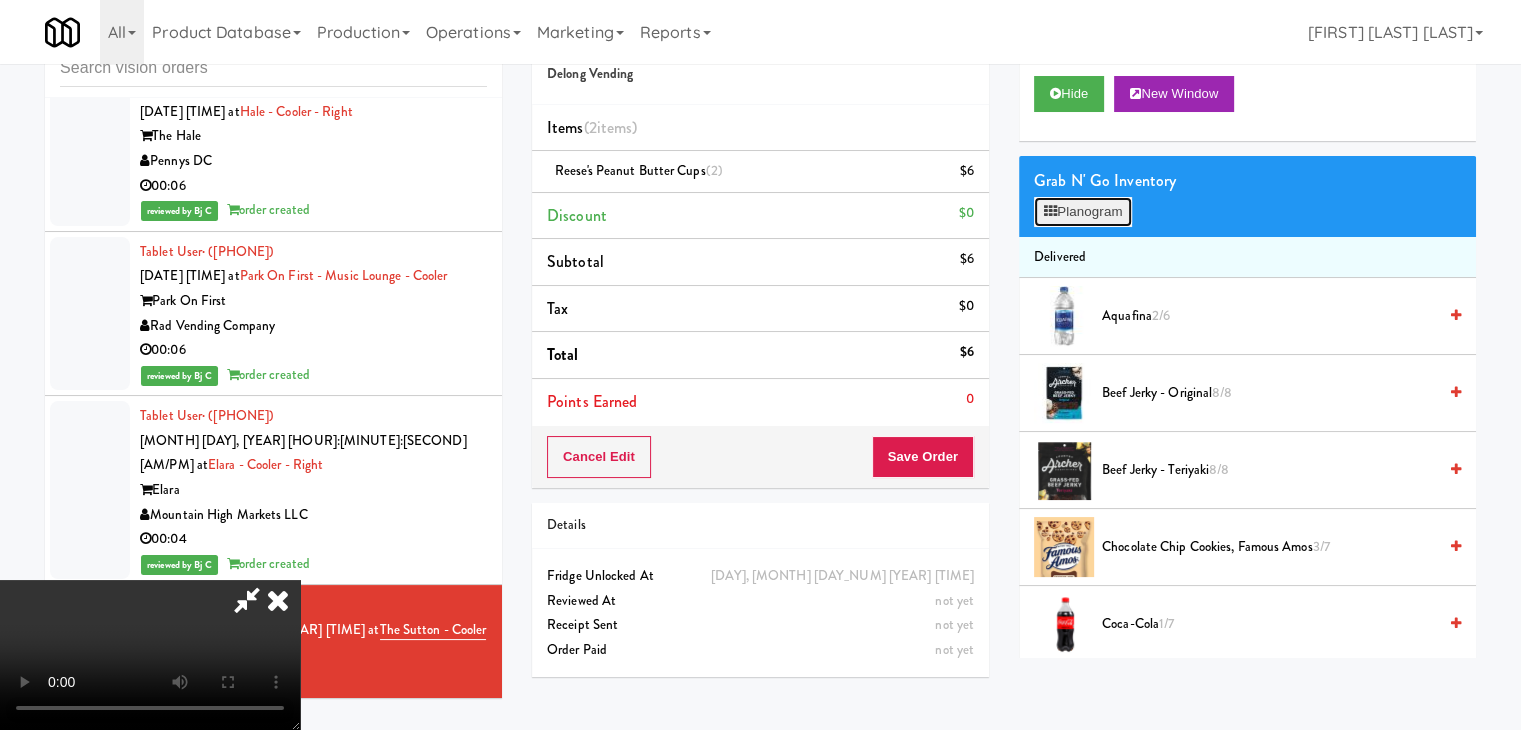 click on "Planogram" at bounding box center [1083, 212] 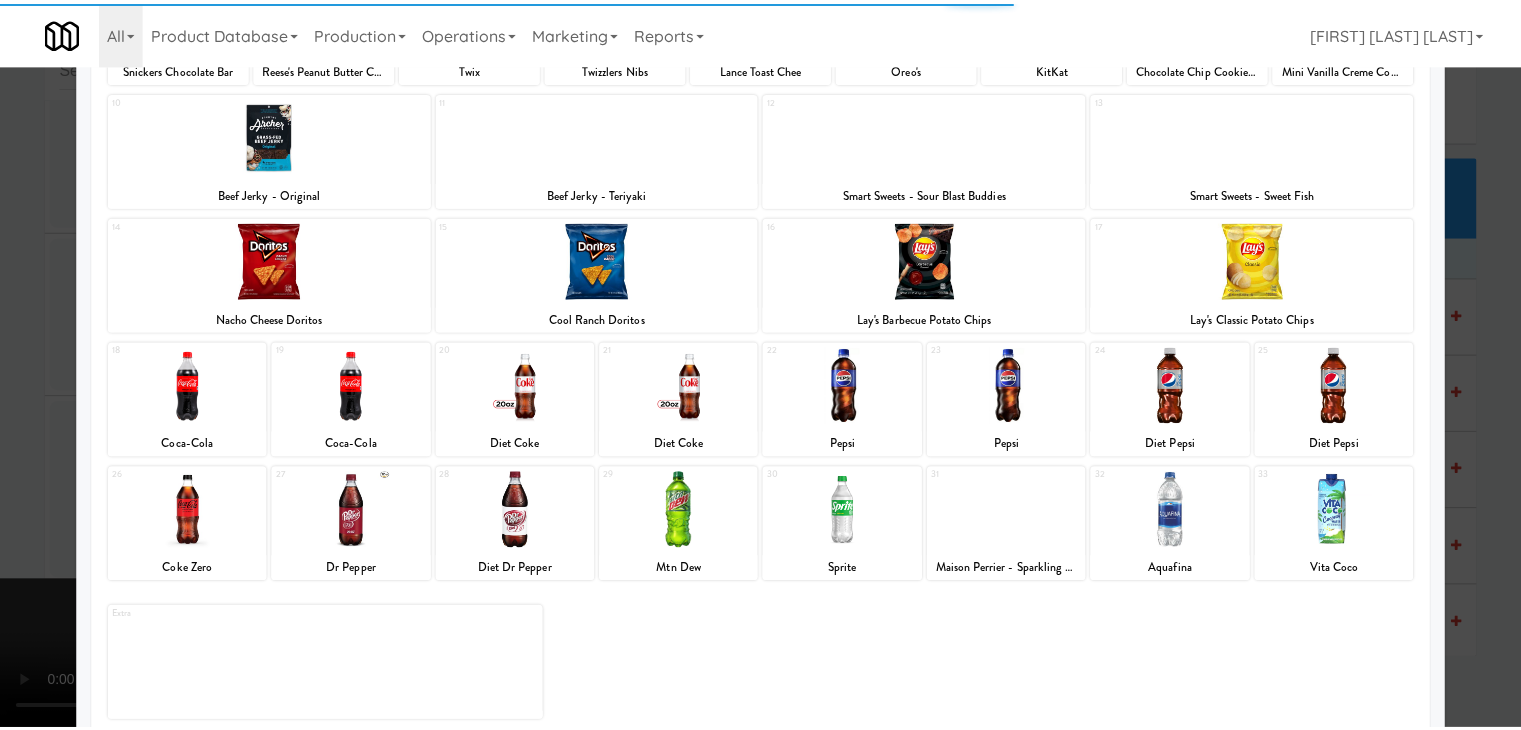 scroll, scrollTop: 252, scrollLeft: 0, axis: vertical 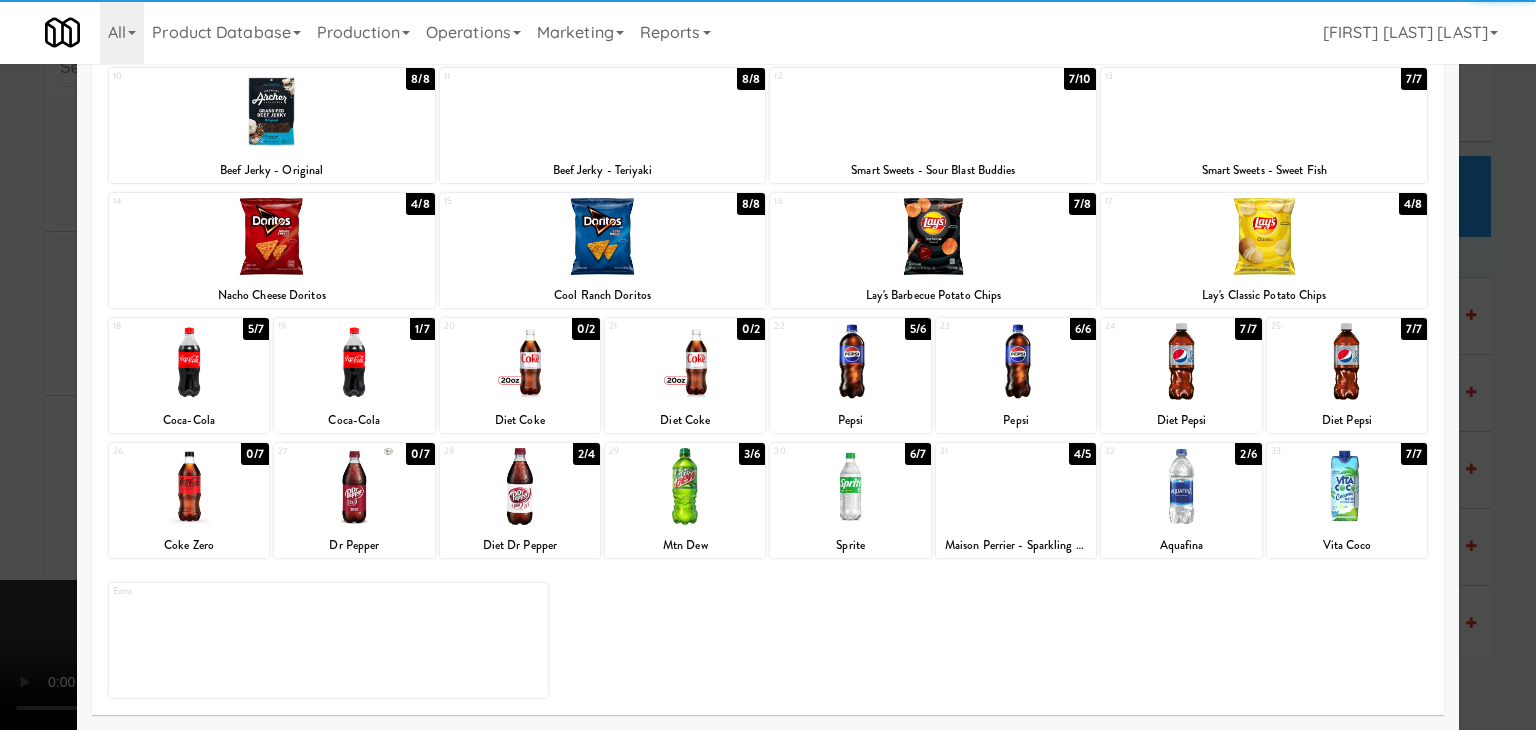 click at bounding box center (272, 236) 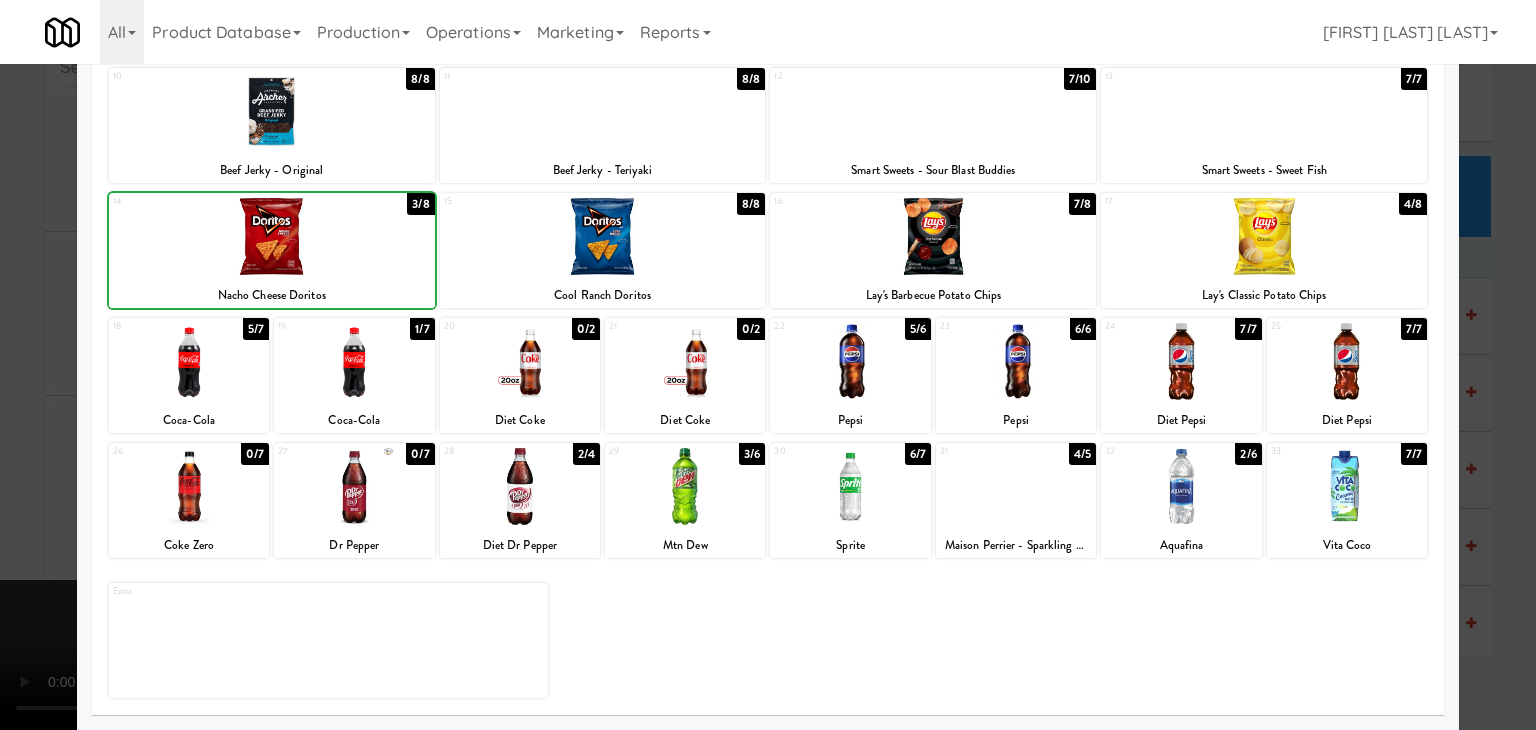 click at bounding box center (768, 365) 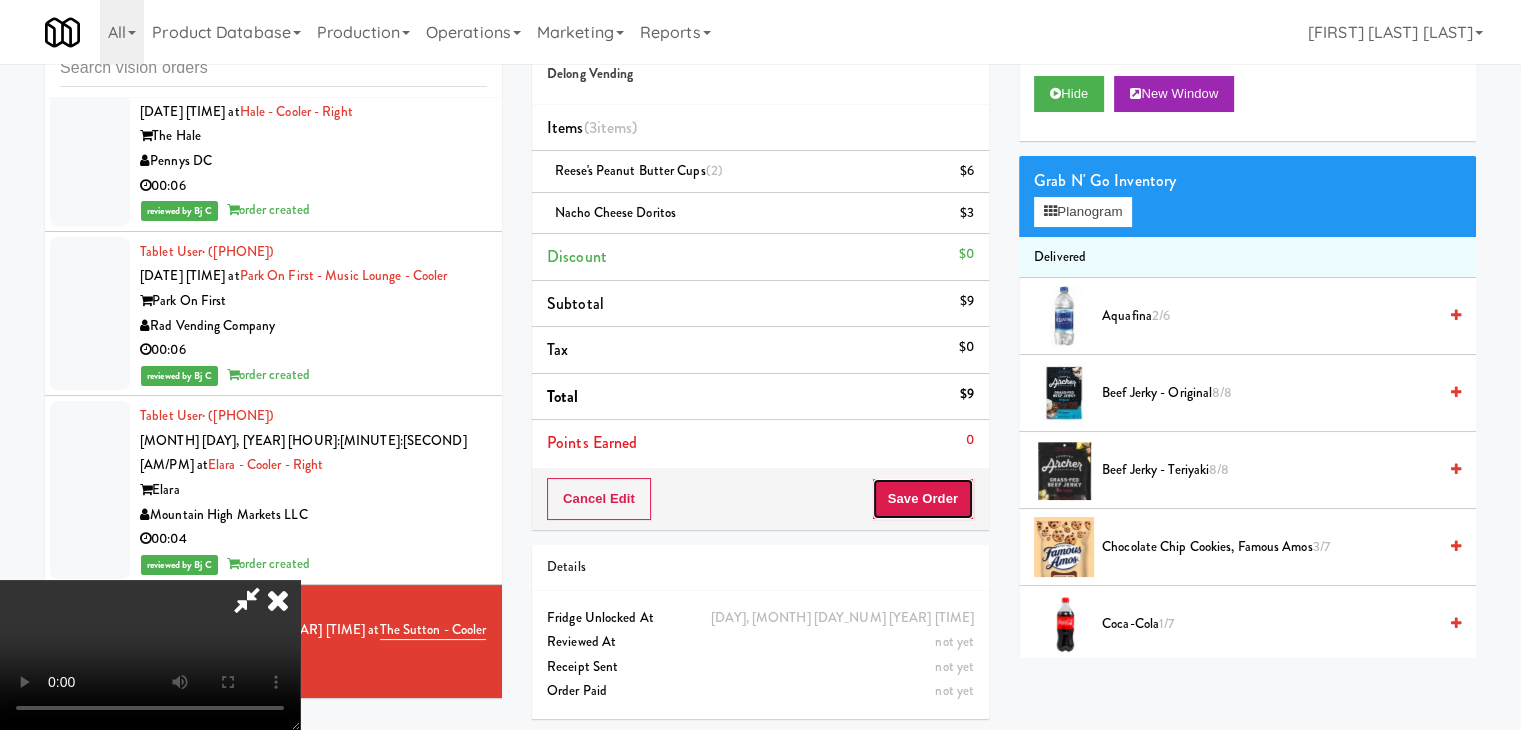 click on "Save Order" at bounding box center [923, 499] 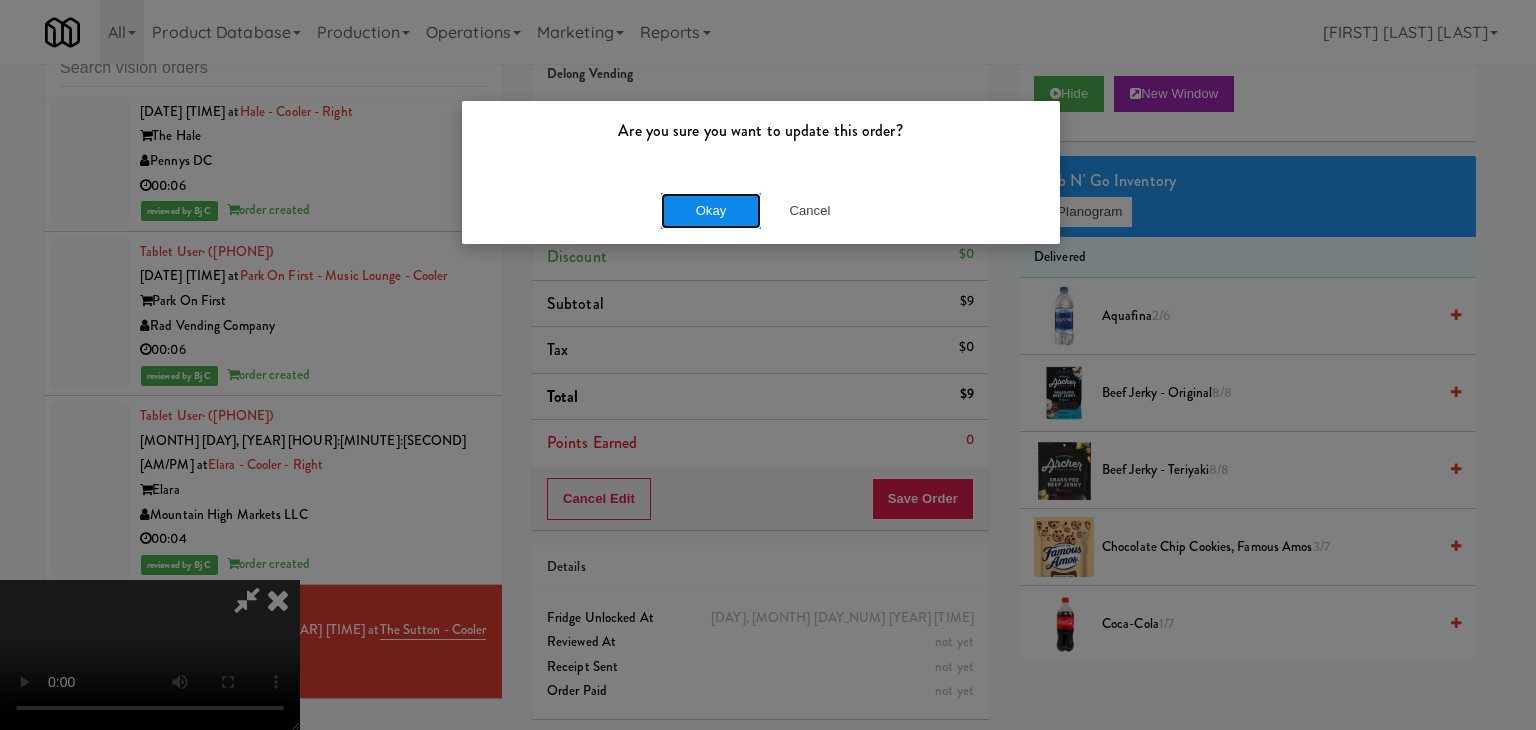 click on "Okay" at bounding box center (711, 211) 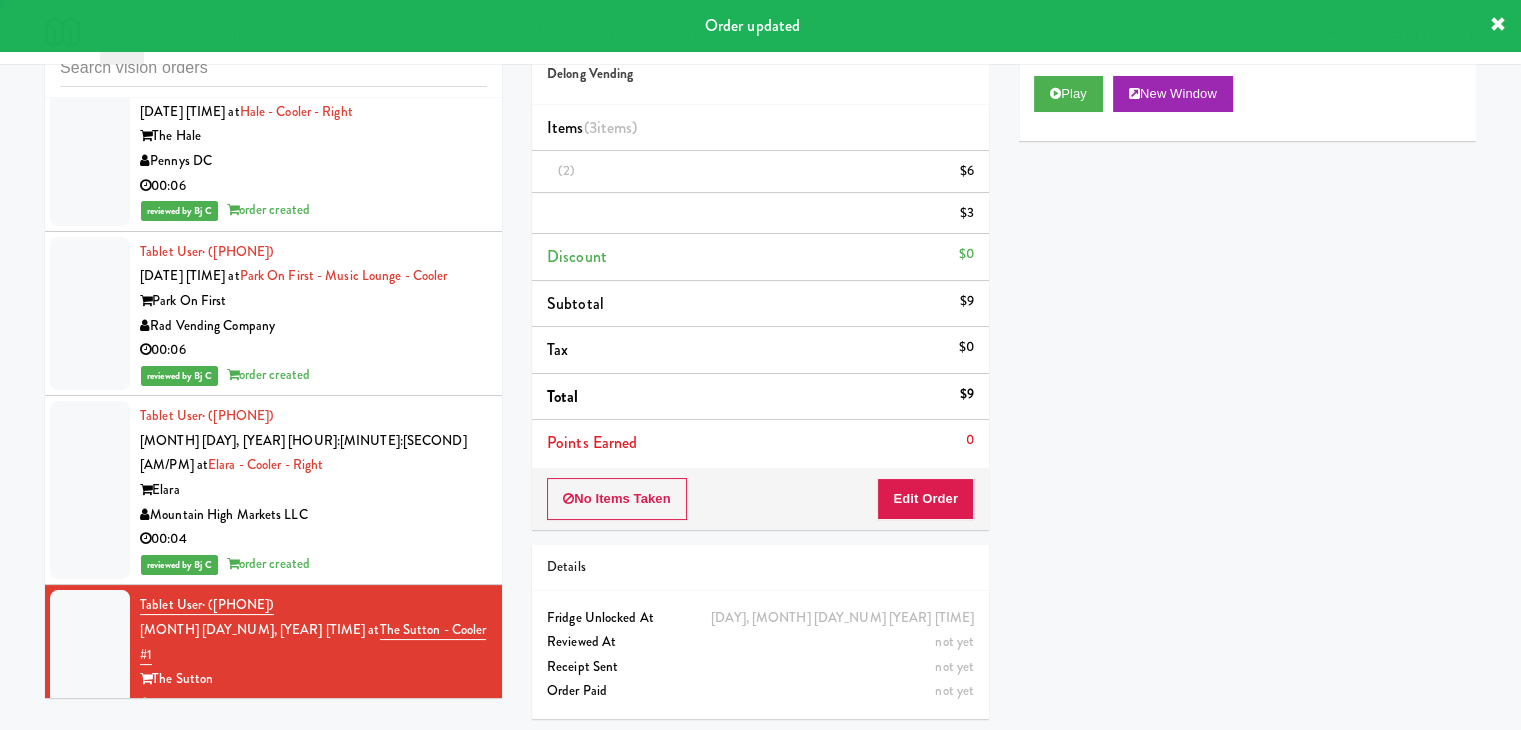 scroll, scrollTop: 0, scrollLeft: 0, axis: both 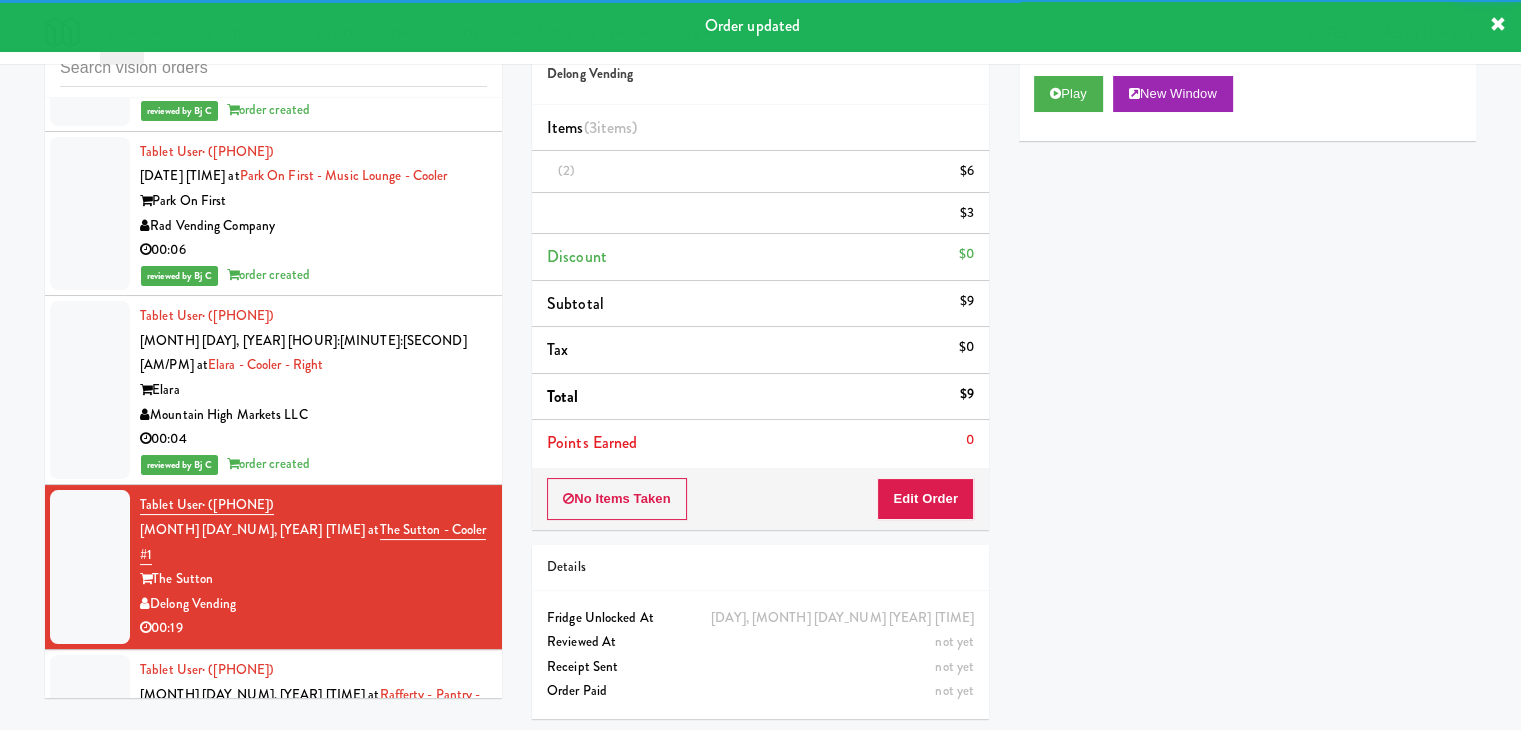 drag, startPoint x: 405, startPoint y: 381, endPoint x: 424, endPoint y: 381, distance: 19 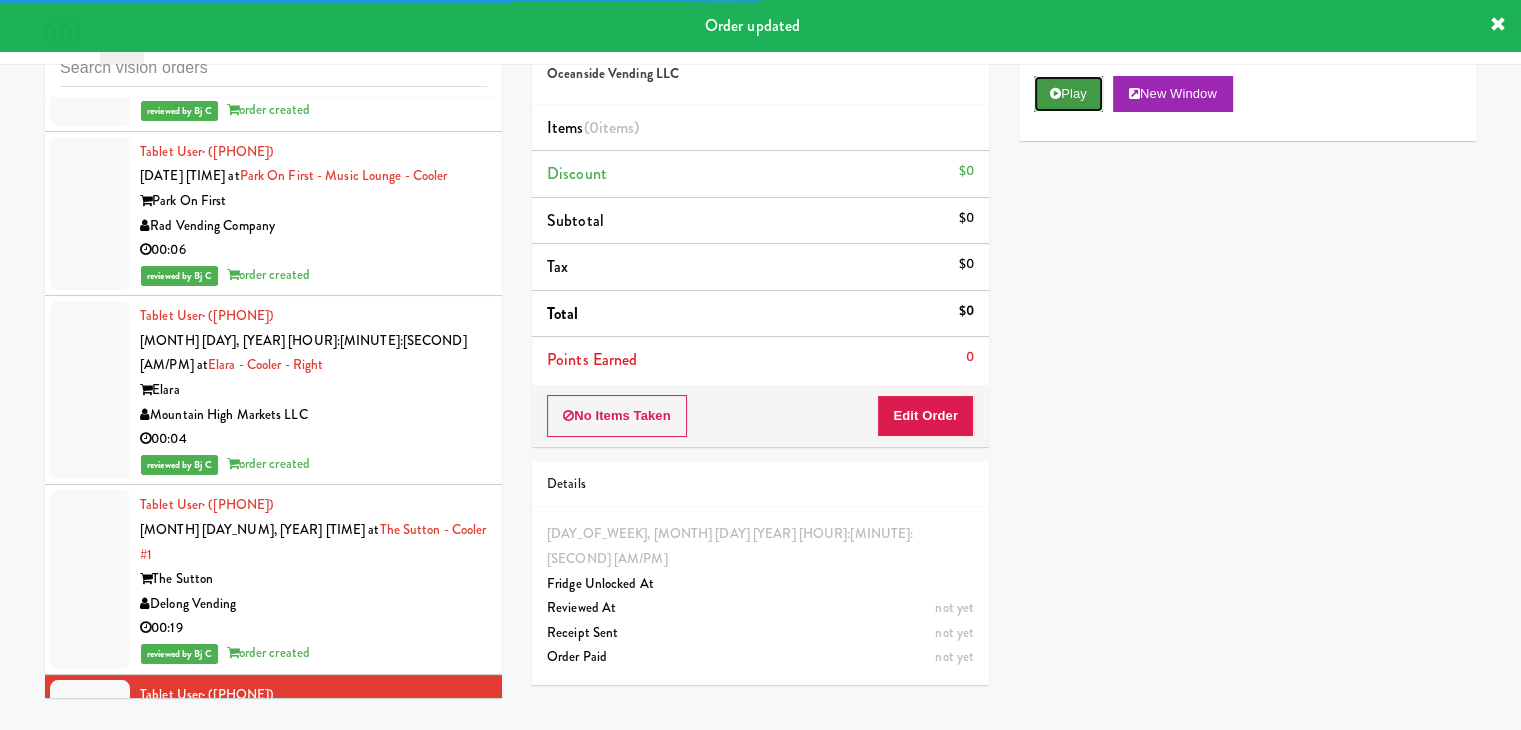 drag, startPoint x: 1068, startPoint y: 100, endPoint x: 1001, endPoint y: 195, distance: 116.24973 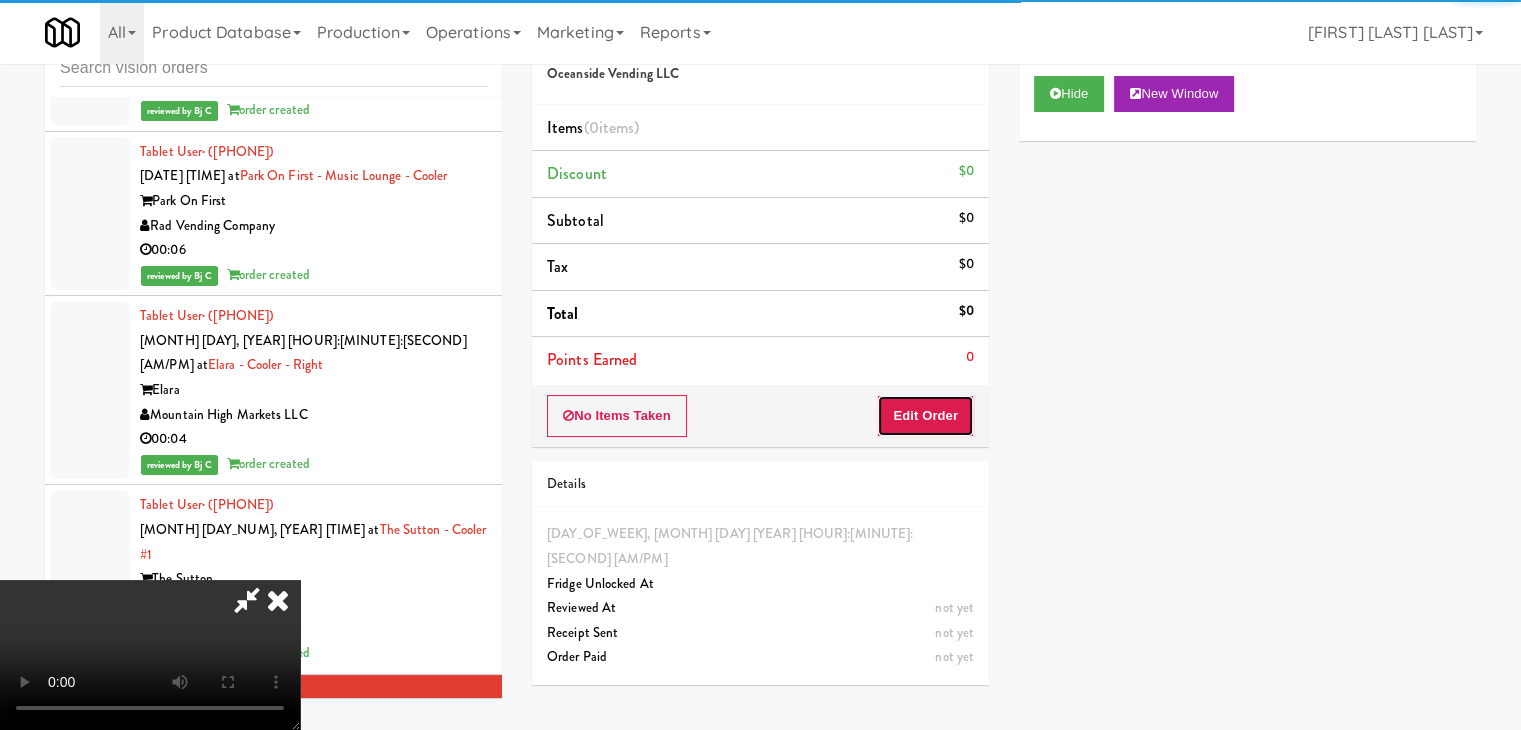 click on "Edit Order" at bounding box center [925, 416] 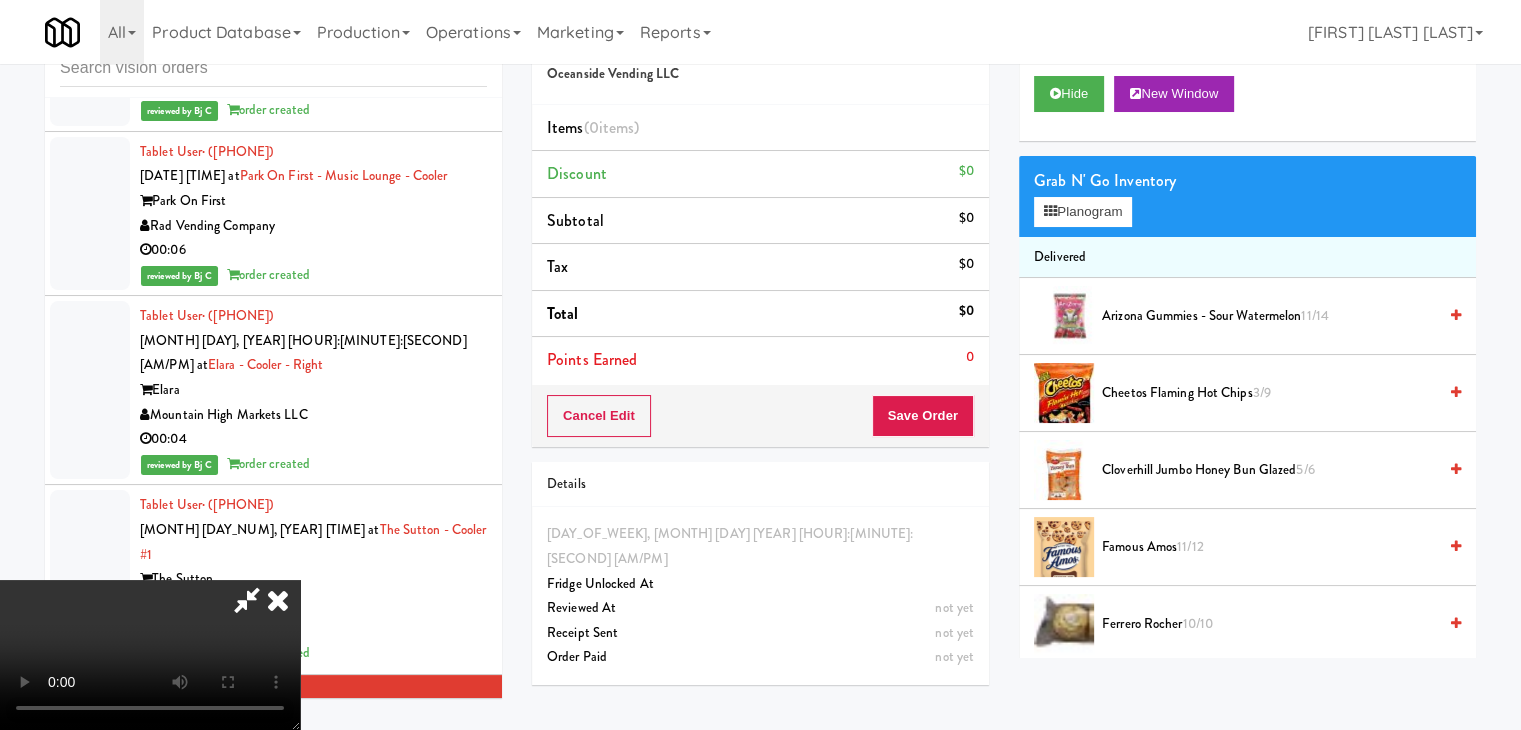 type 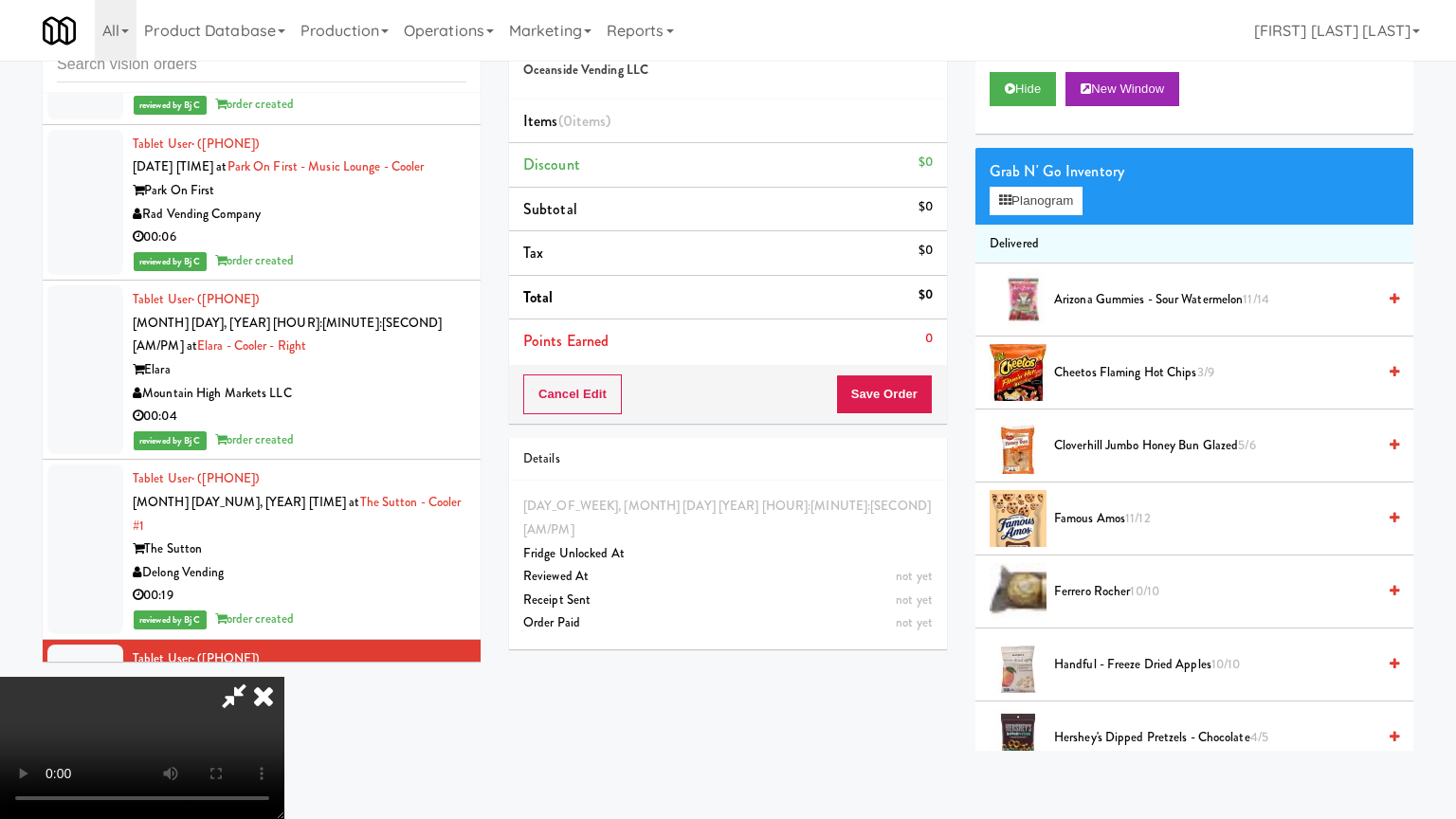 click at bounding box center [142, 748] 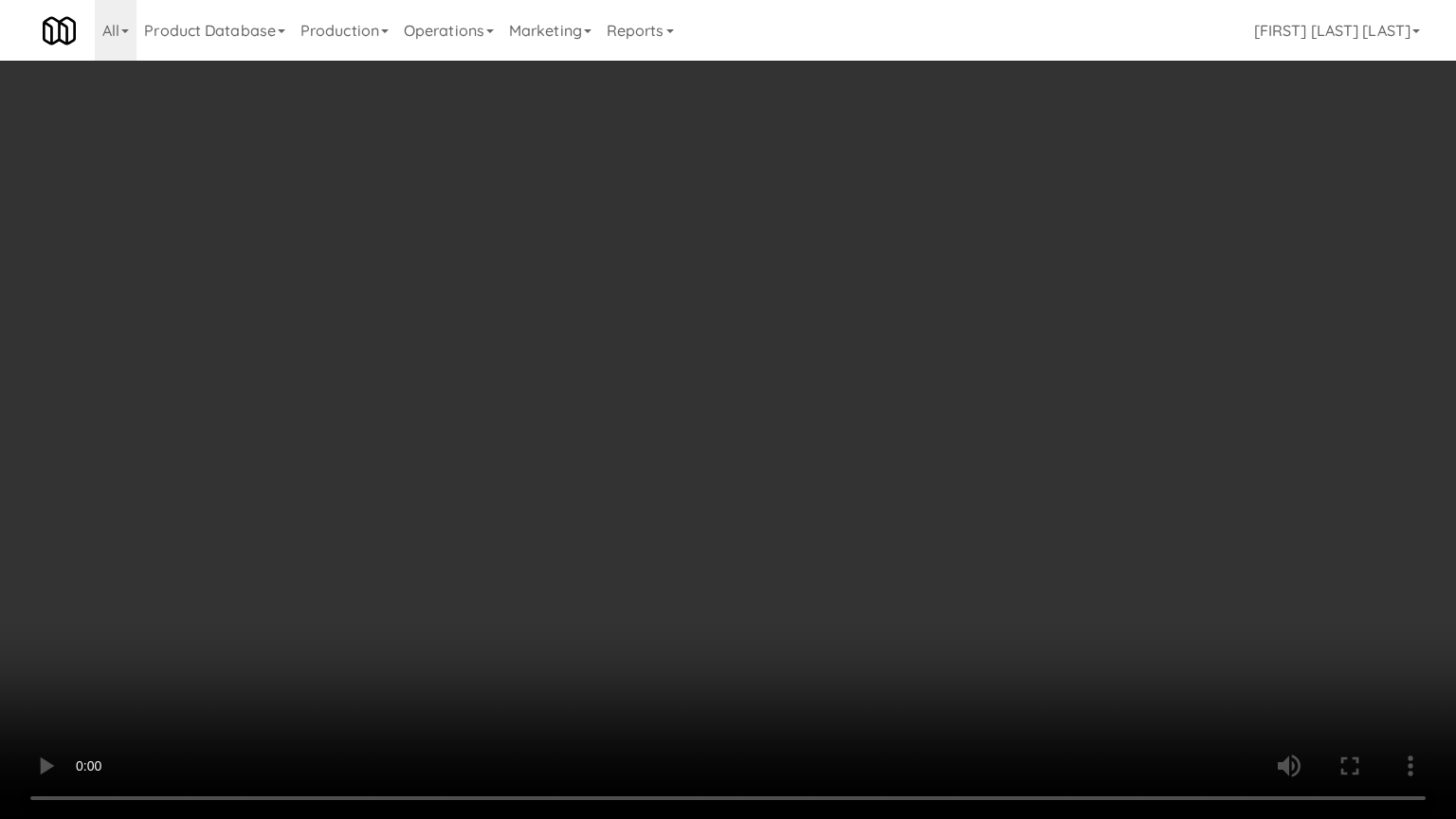 click at bounding box center (728, 410) 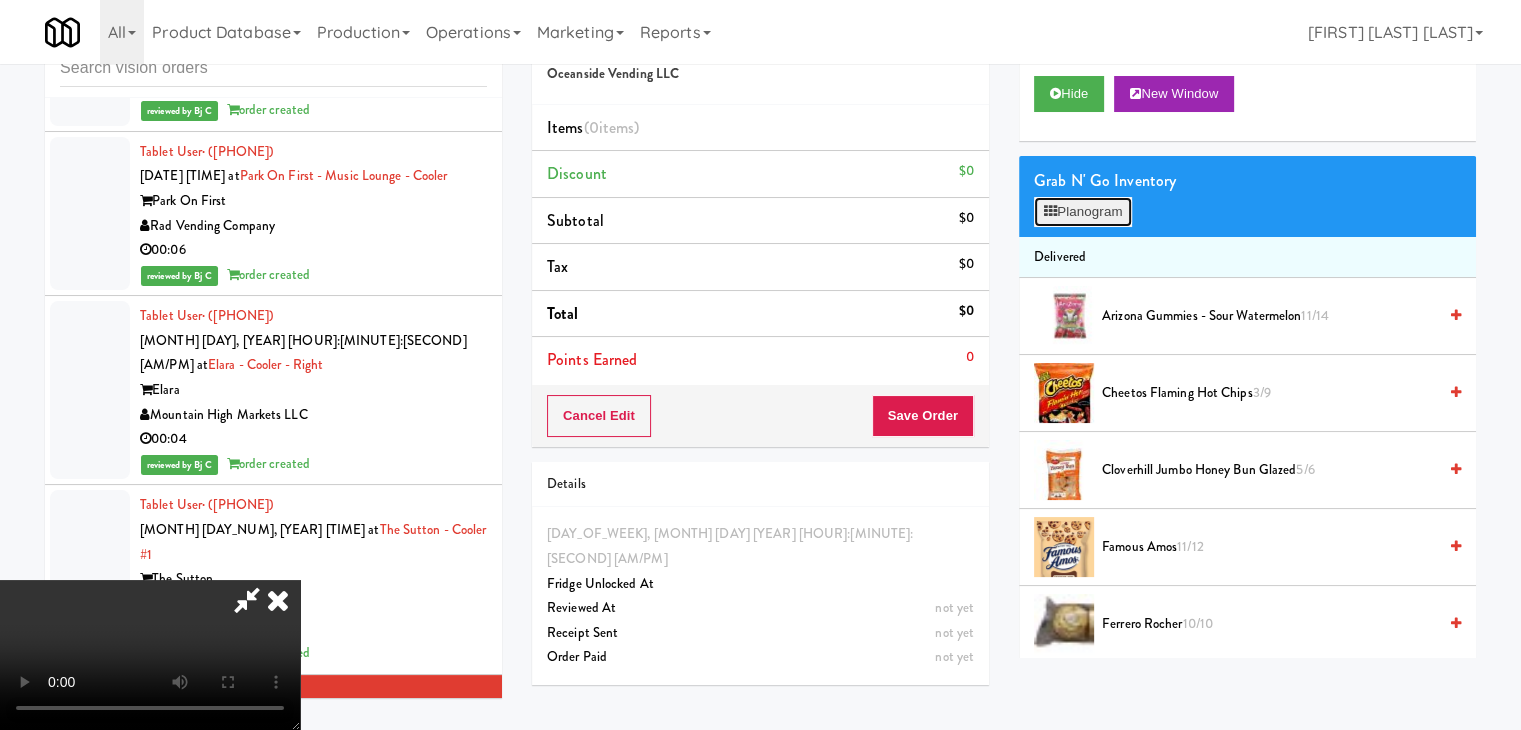 click on "Planogram" at bounding box center [1083, 212] 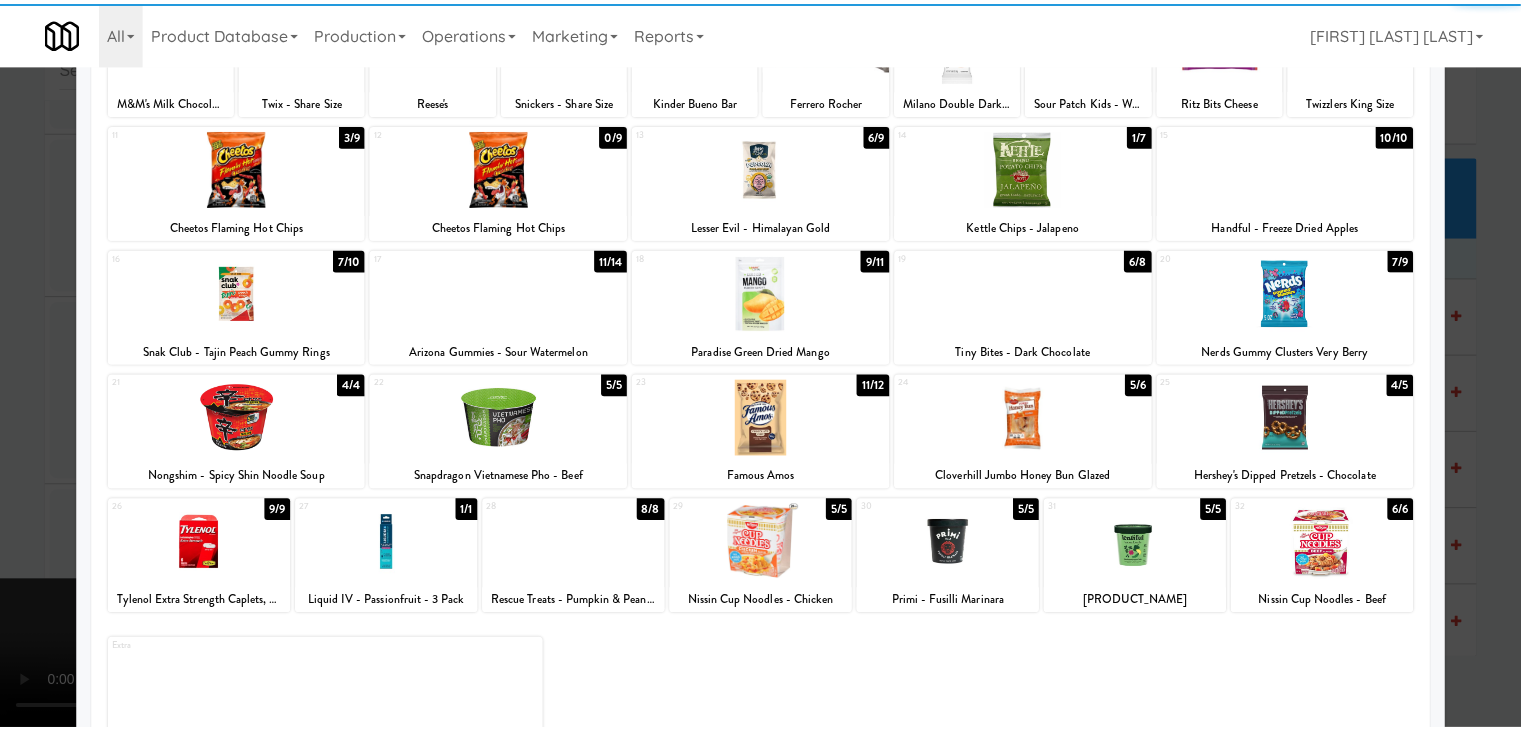 scroll, scrollTop: 200, scrollLeft: 0, axis: vertical 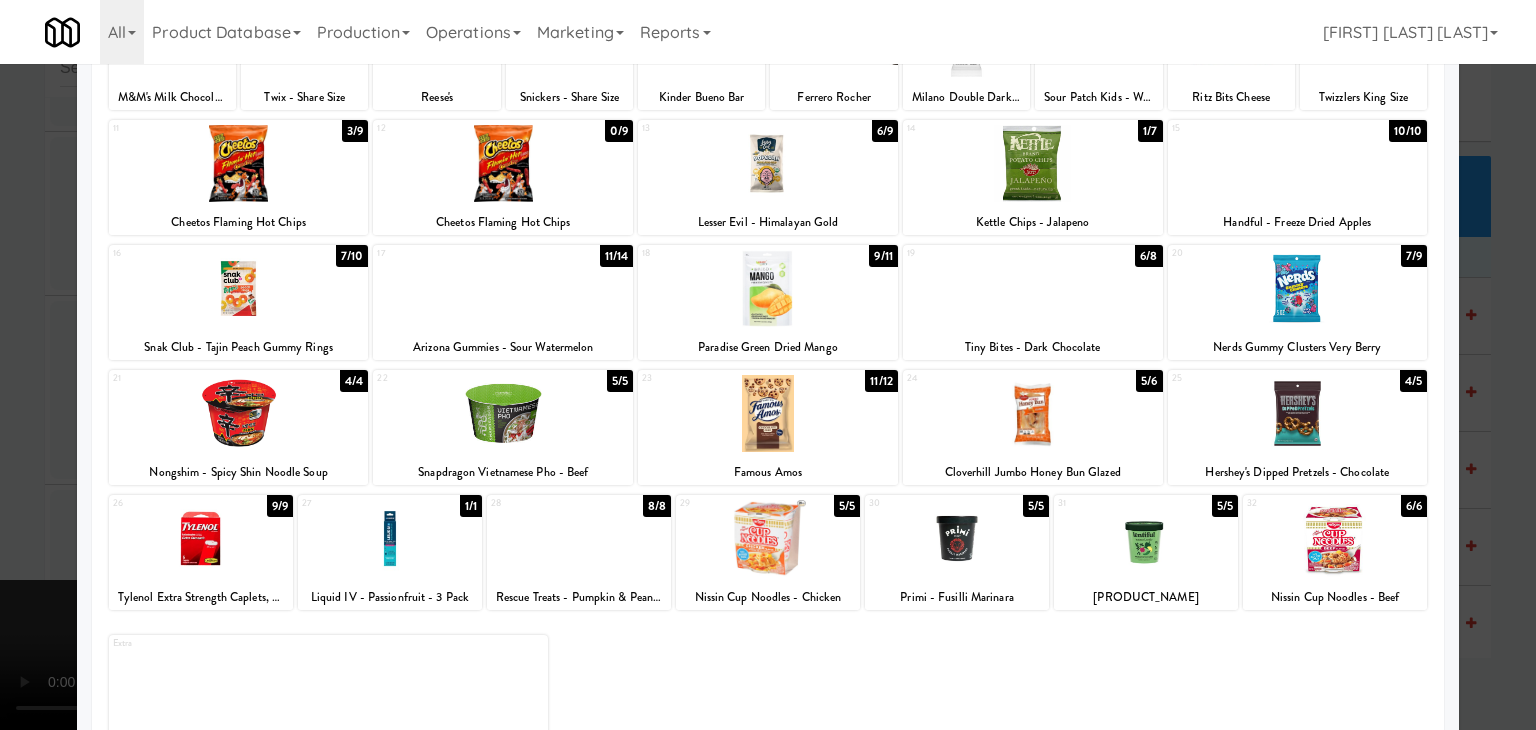 click at bounding box center [390, 538] 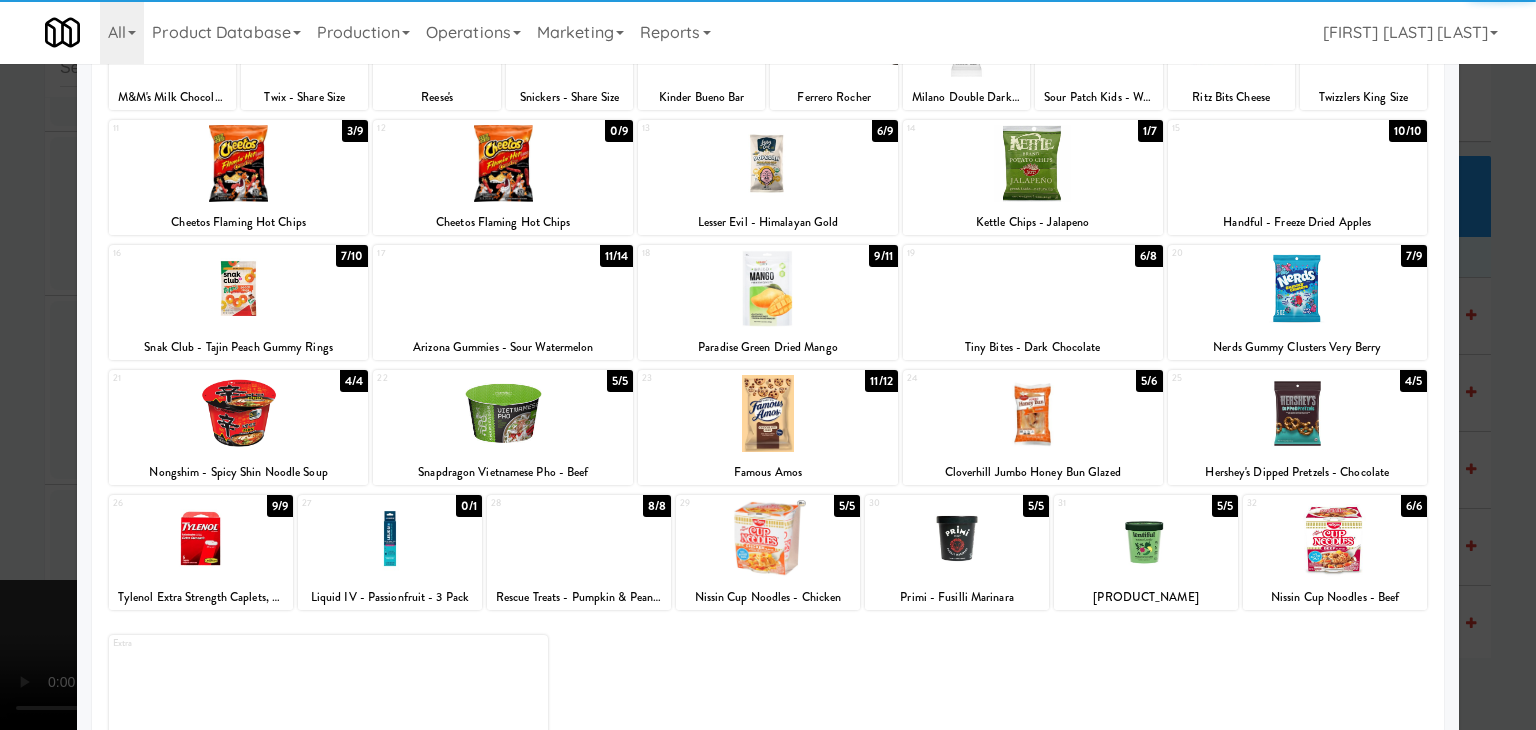 drag, startPoint x: 1307, startPoint y: 298, endPoint x: 1145, endPoint y: 338, distance: 166.86522 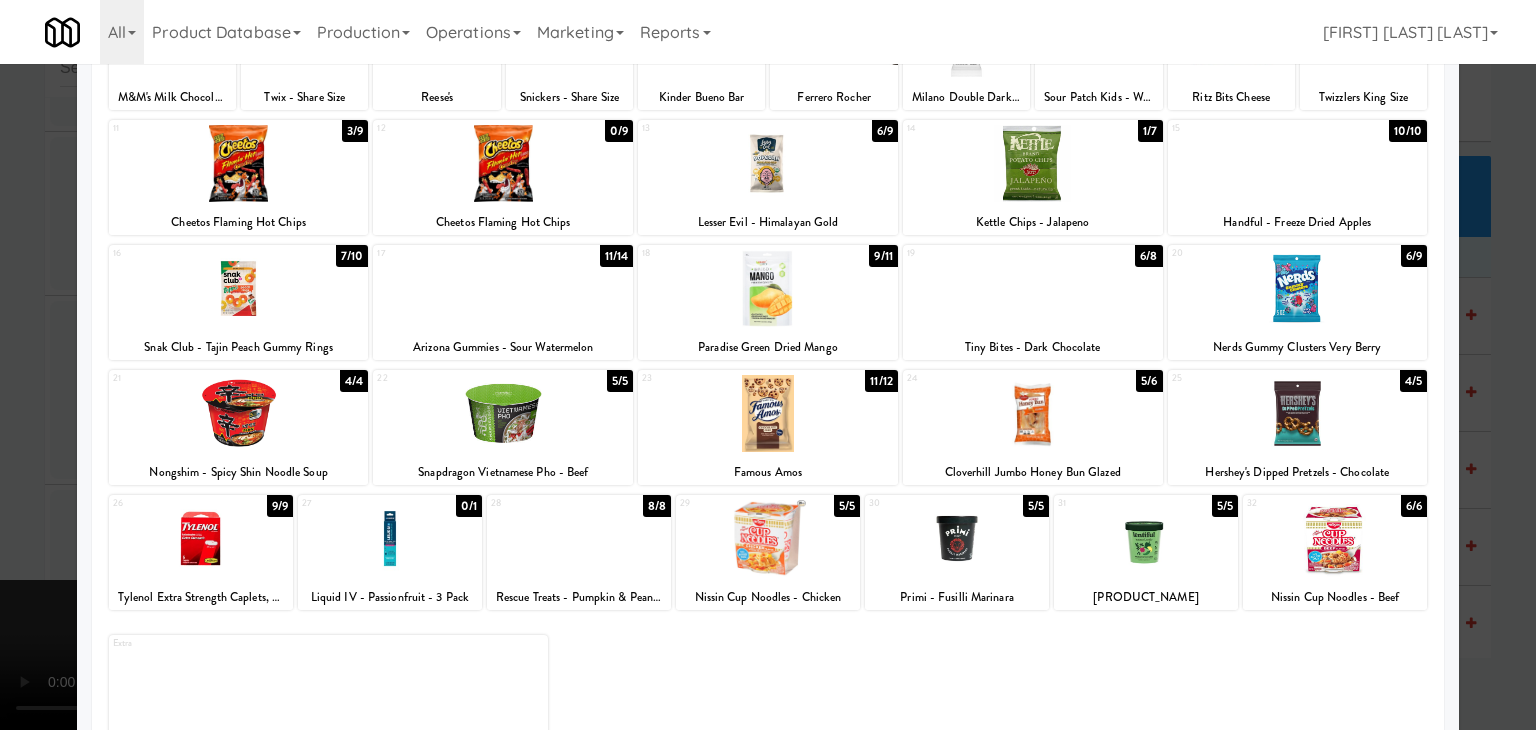 drag, startPoint x: 0, startPoint y: 500, endPoint x: 164, endPoint y: 496, distance: 164.04877 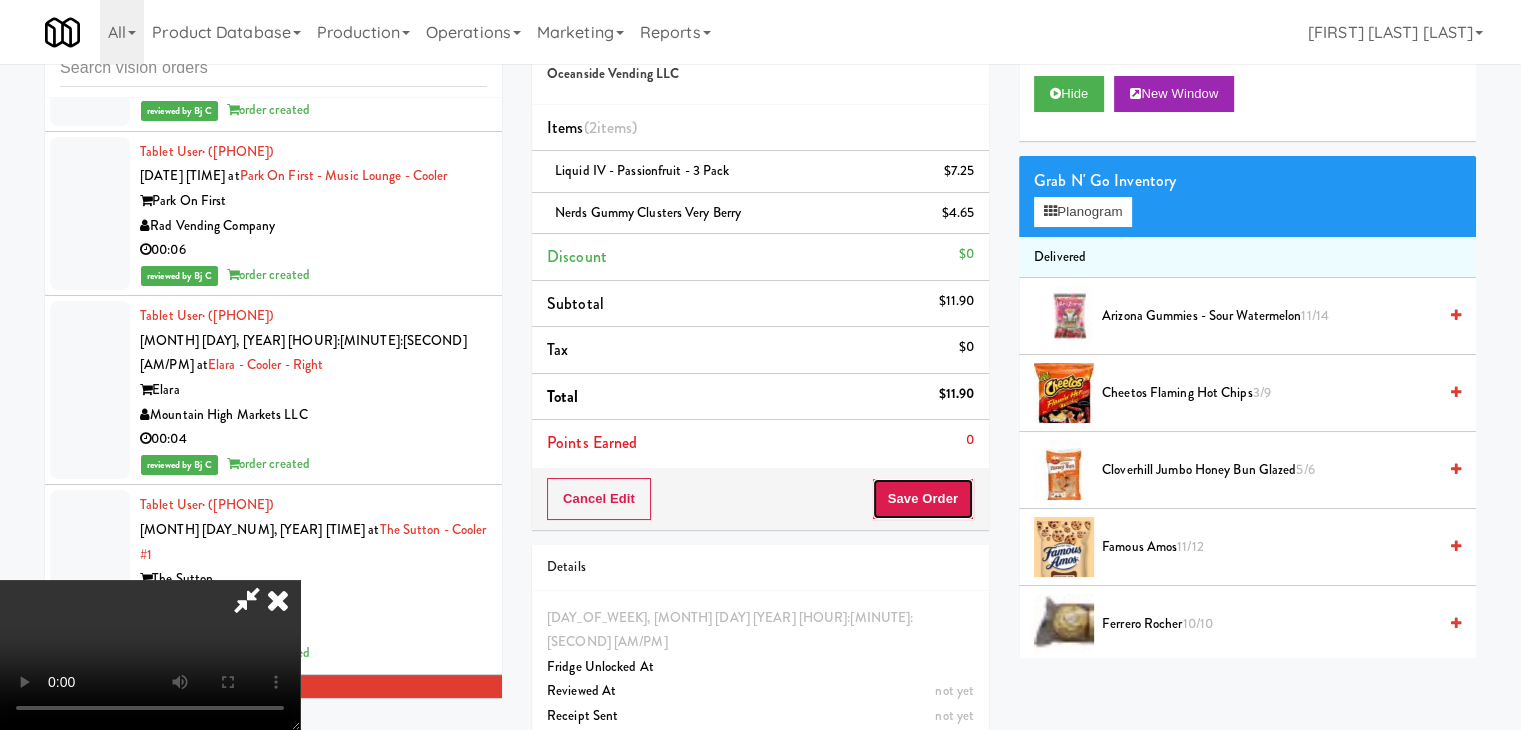 click on "Save Order" at bounding box center (923, 499) 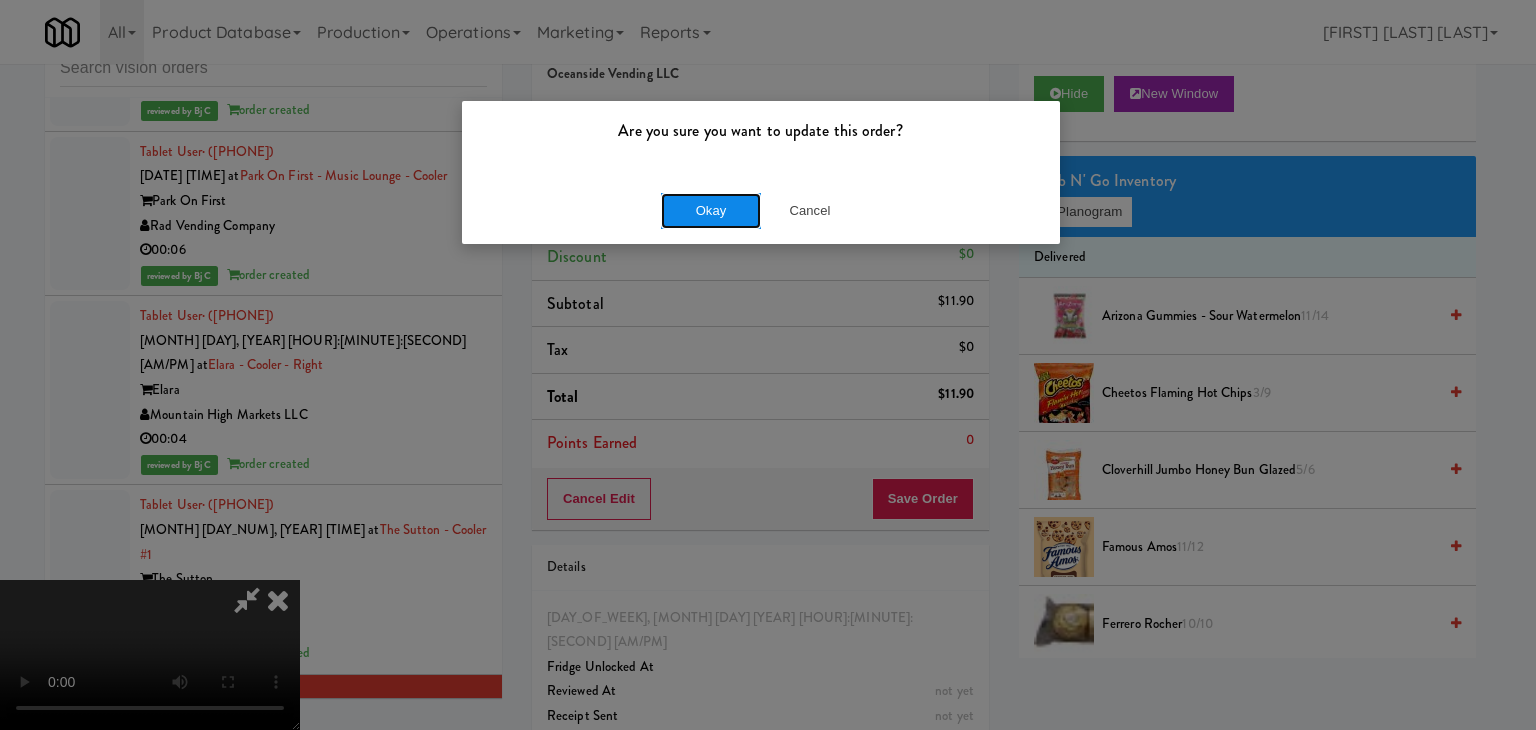click on "Okay" at bounding box center (711, 211) 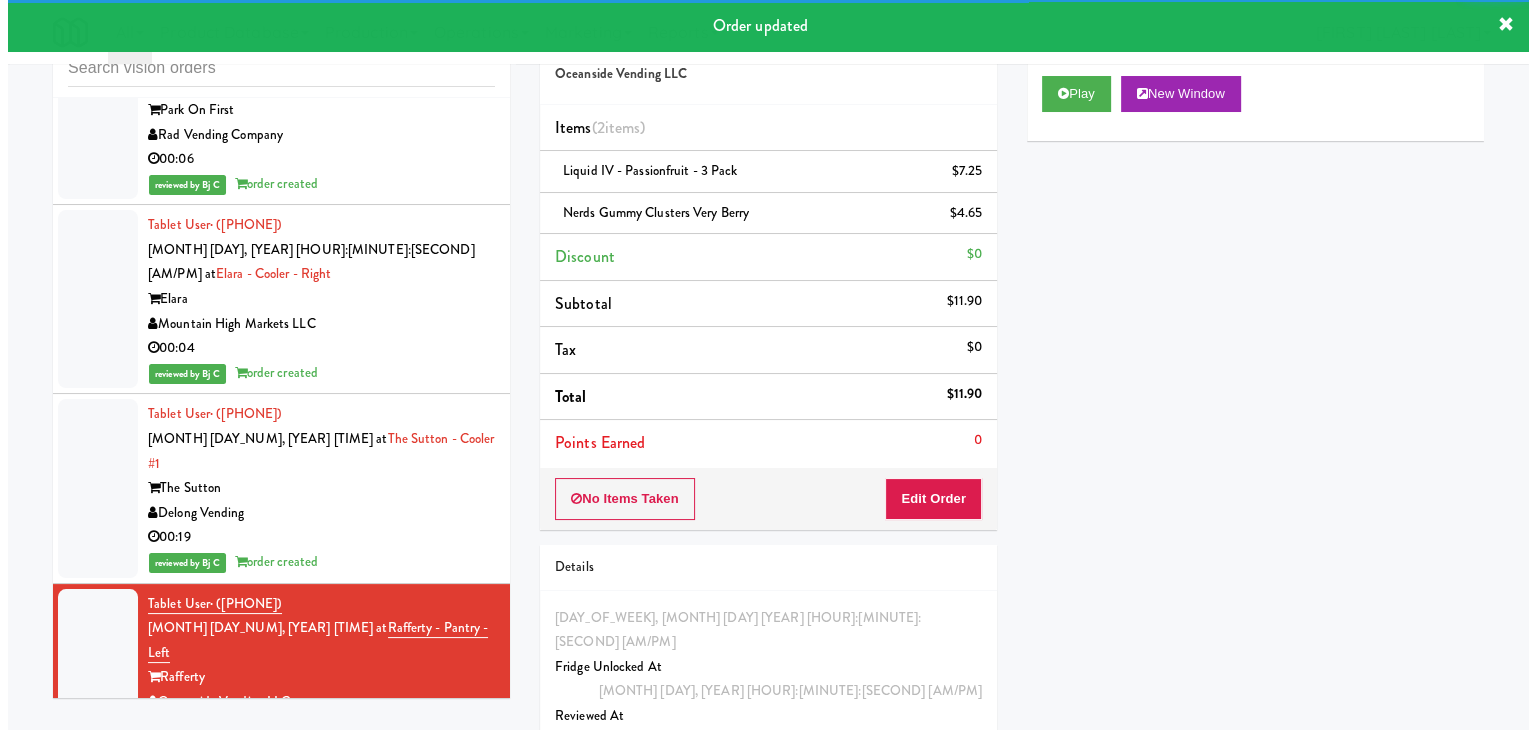 scroll, scrollTop: 15044, scrollLeft: 0, axis: vertical 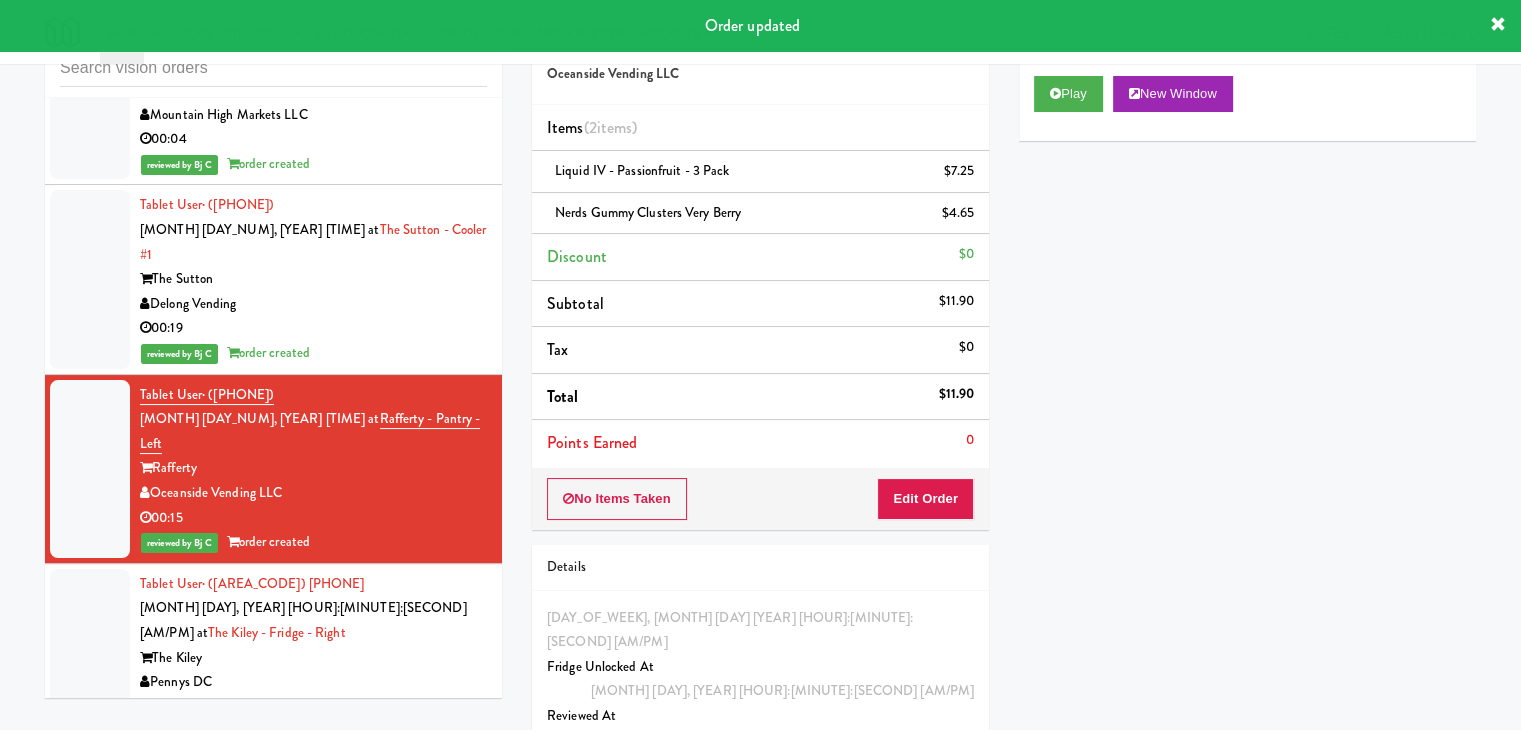 click on "00:06" at bounding box center (313, 707) 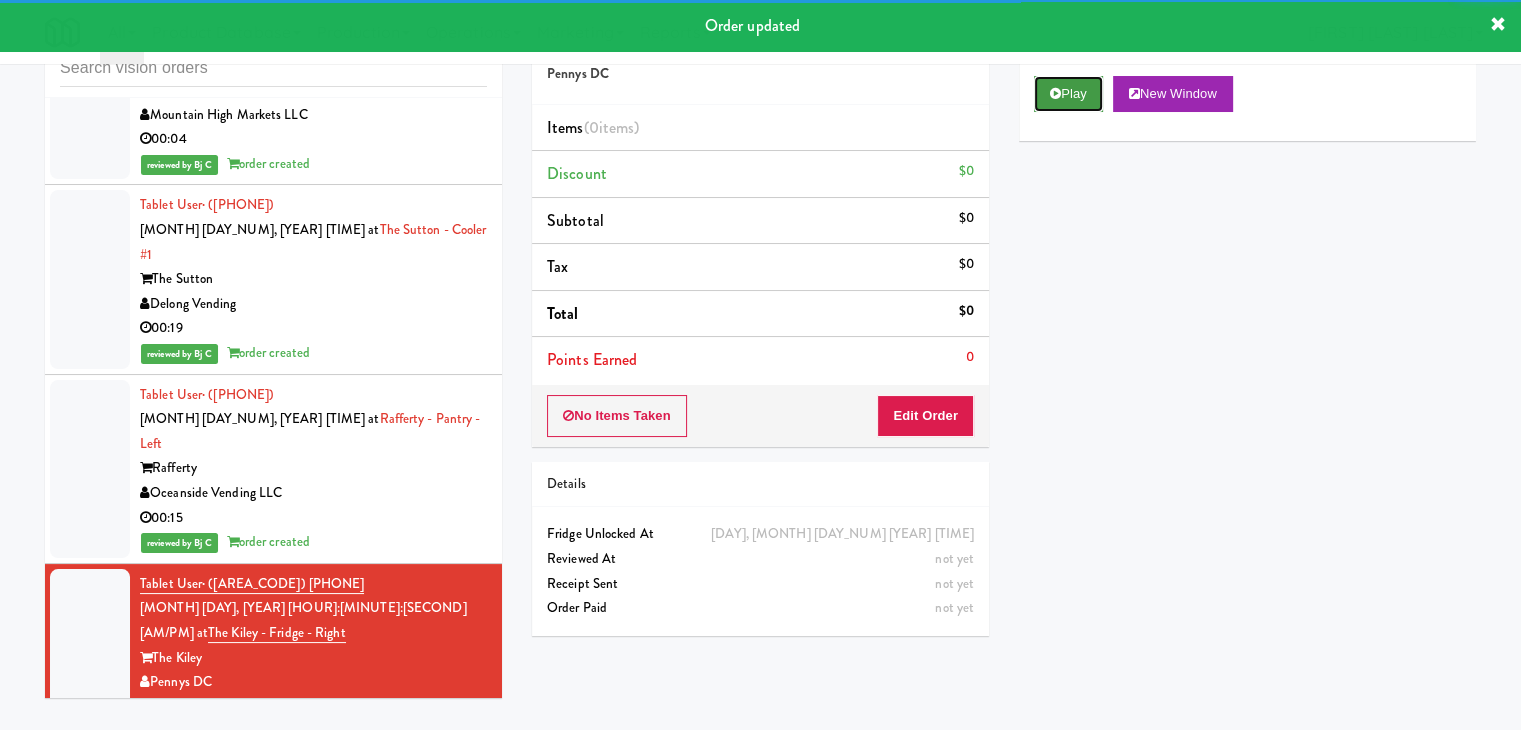 click on "Play" at bounding box center (1068, 94) 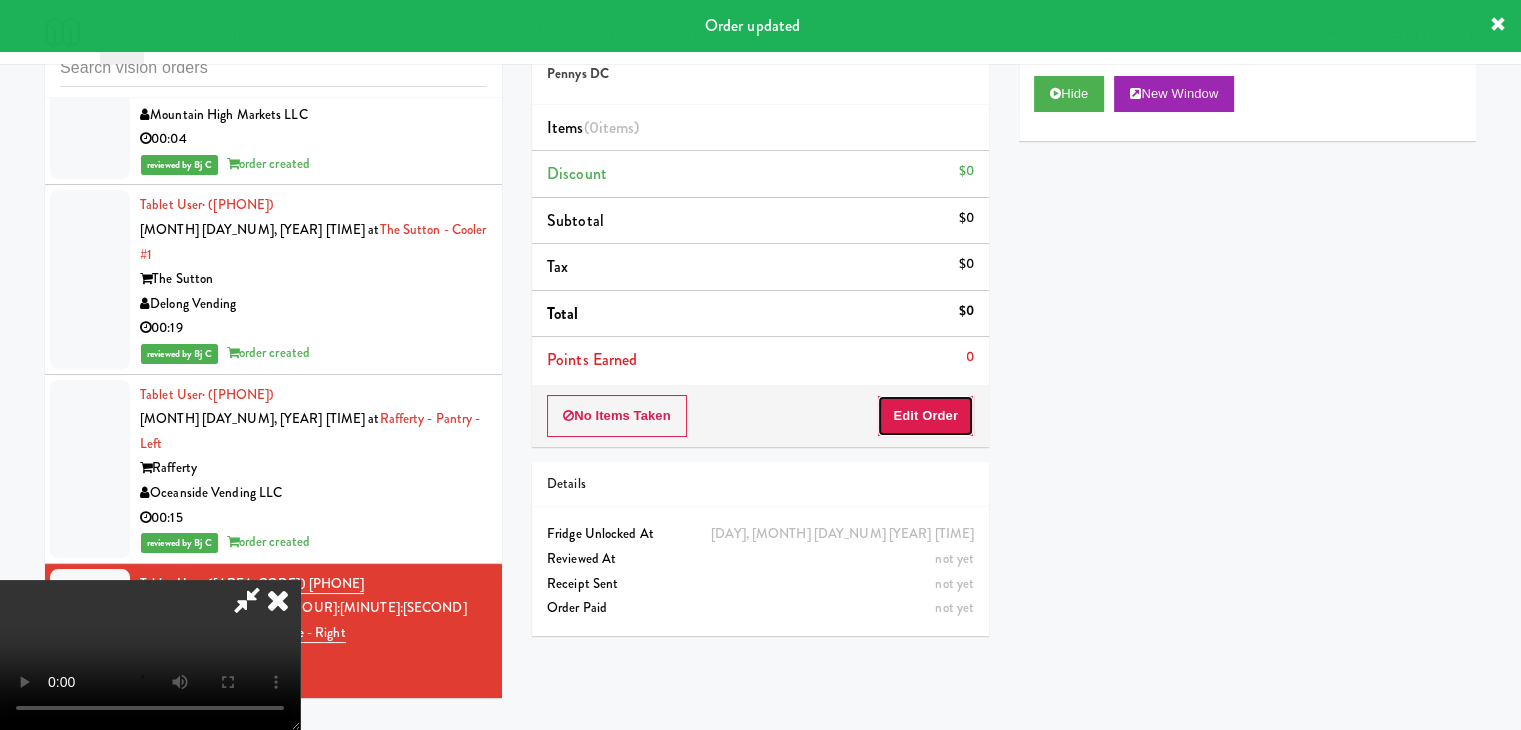 click on "Edit Order" at bounding box center (925, 416) 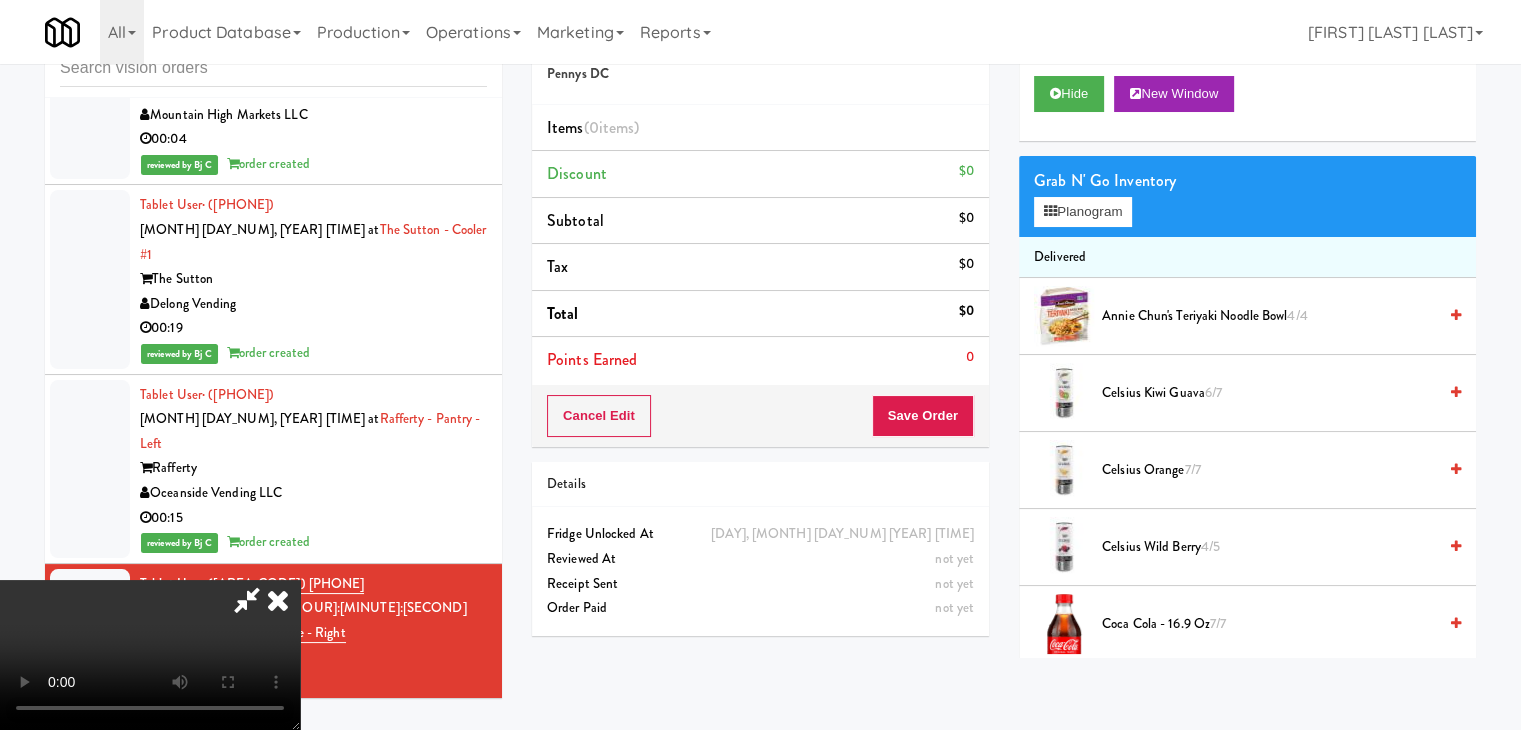 type 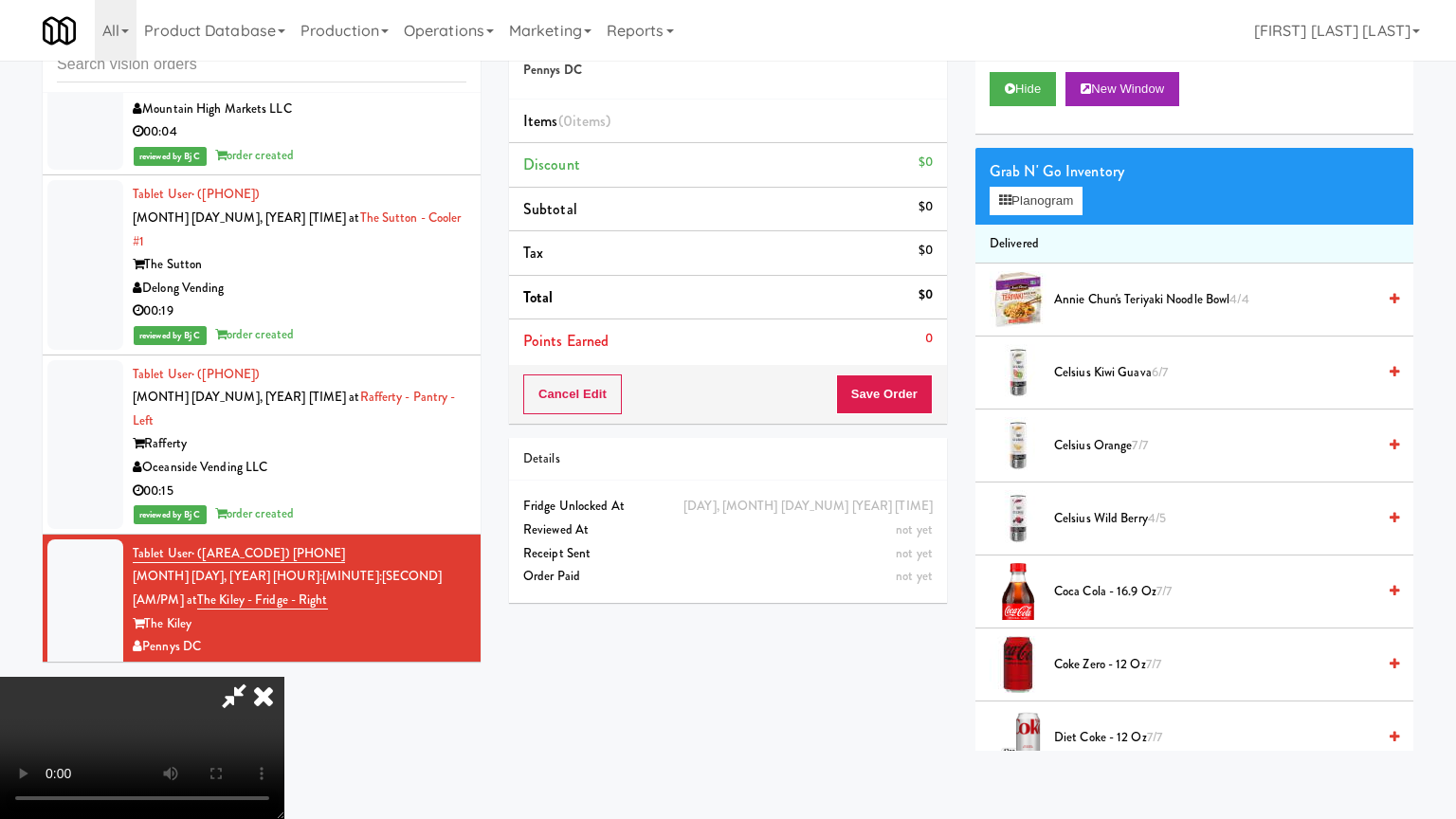 click at bounding box center [142, 748] 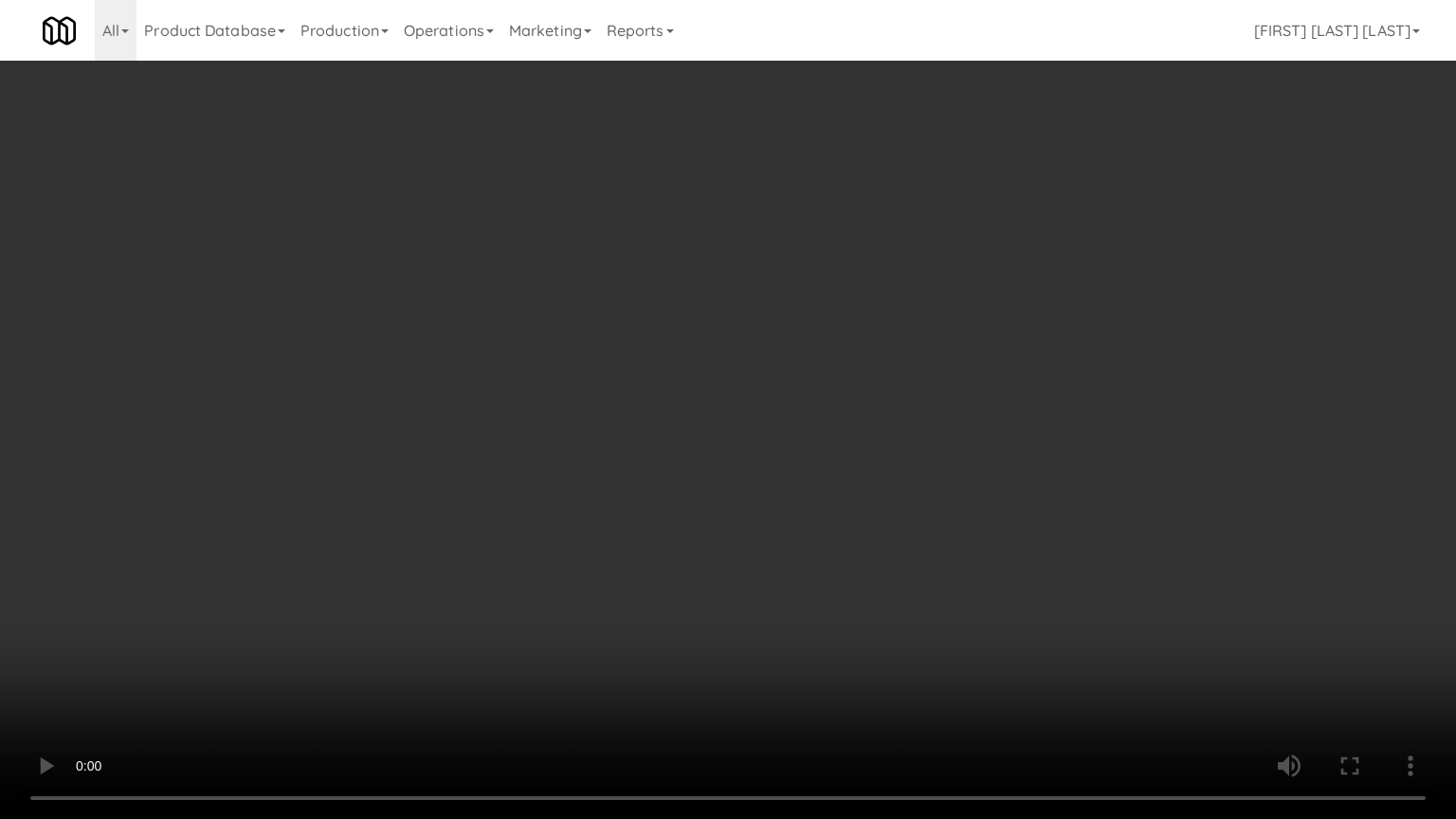 click at bounding box center (728, 410) 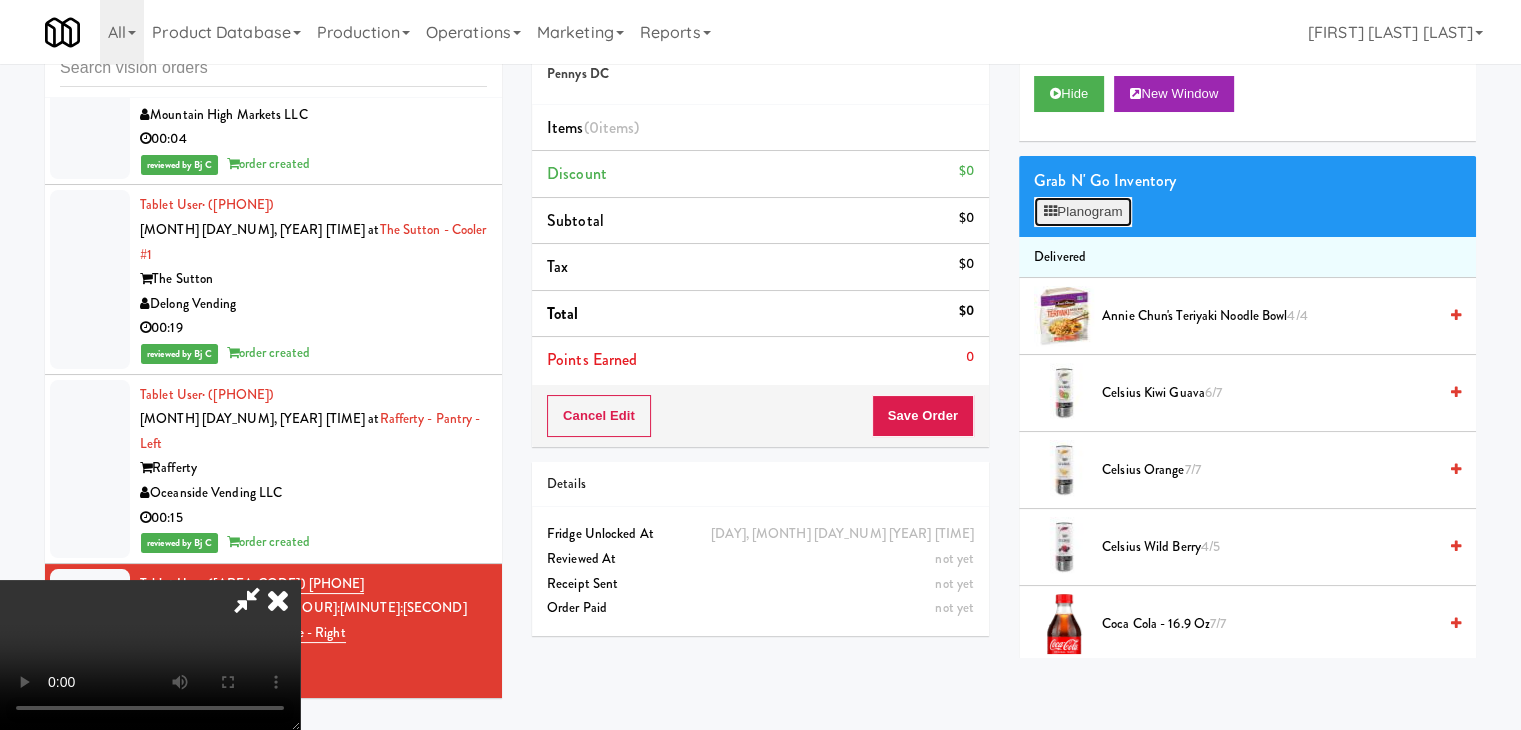 click on "Planogram" at bounding box center [1083, 212] 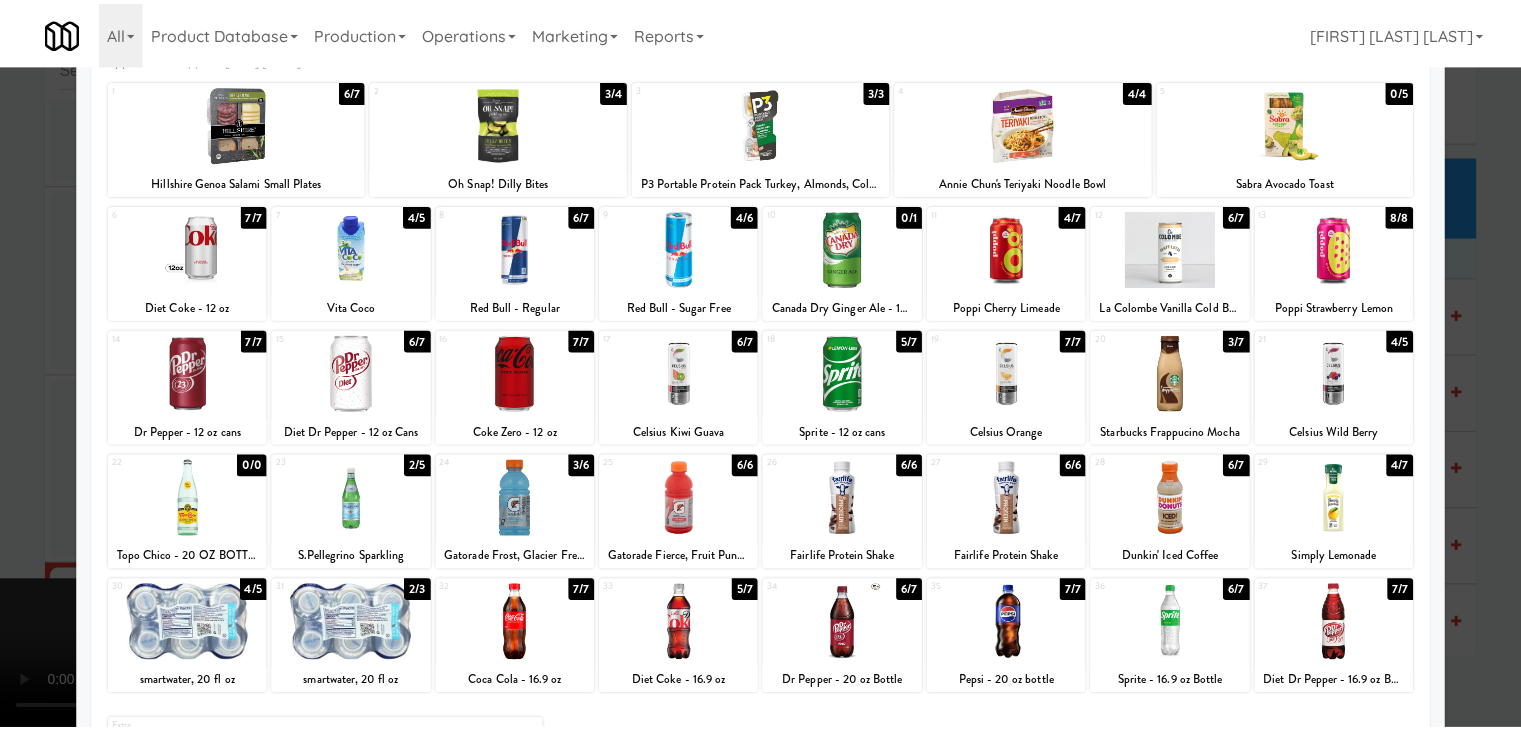 scroll, scrollTop: 0, scrollLeft: 0, axis: both 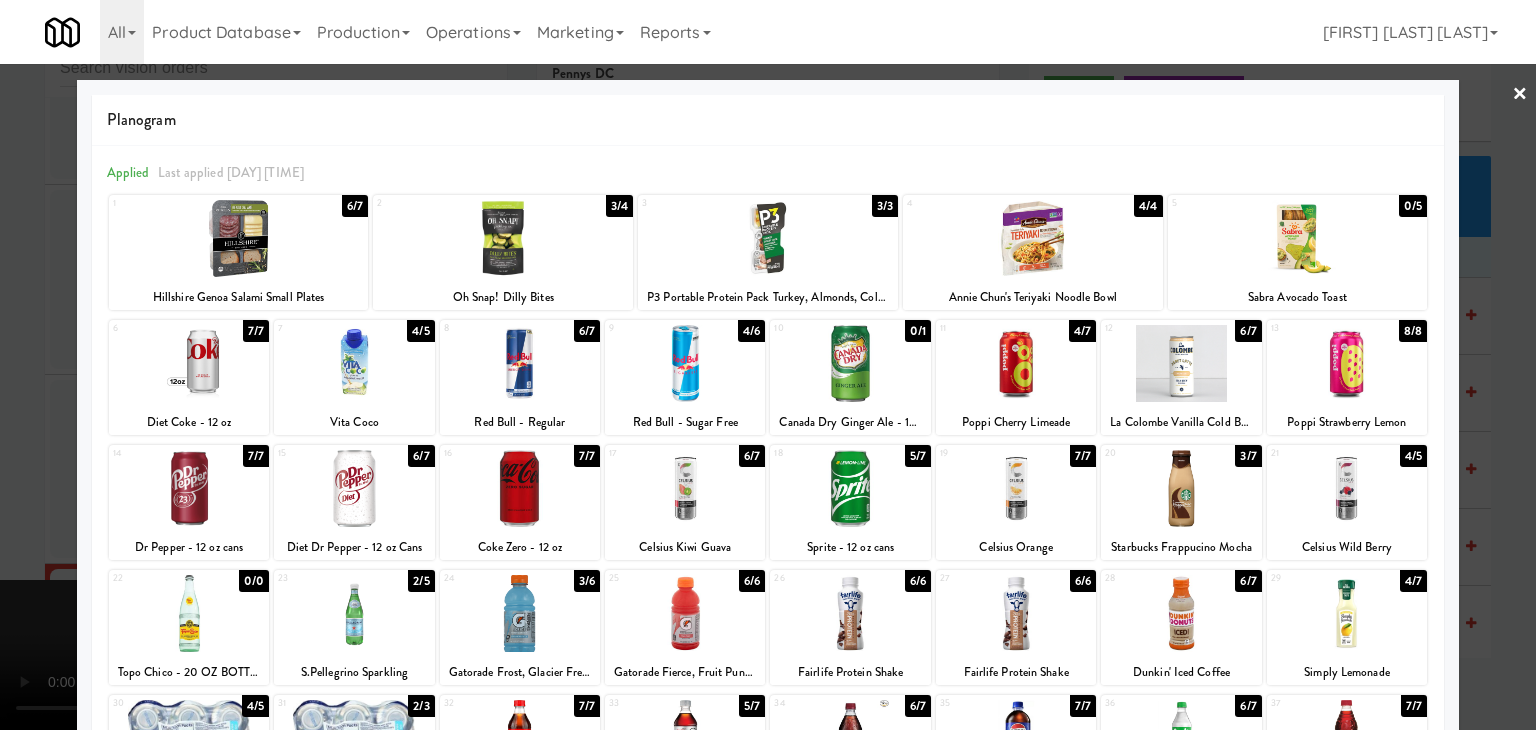 drag, startPoint x: 511, startPoint y: 235, endPoint x: 377, endPoint y: 245, distance: 134.37262 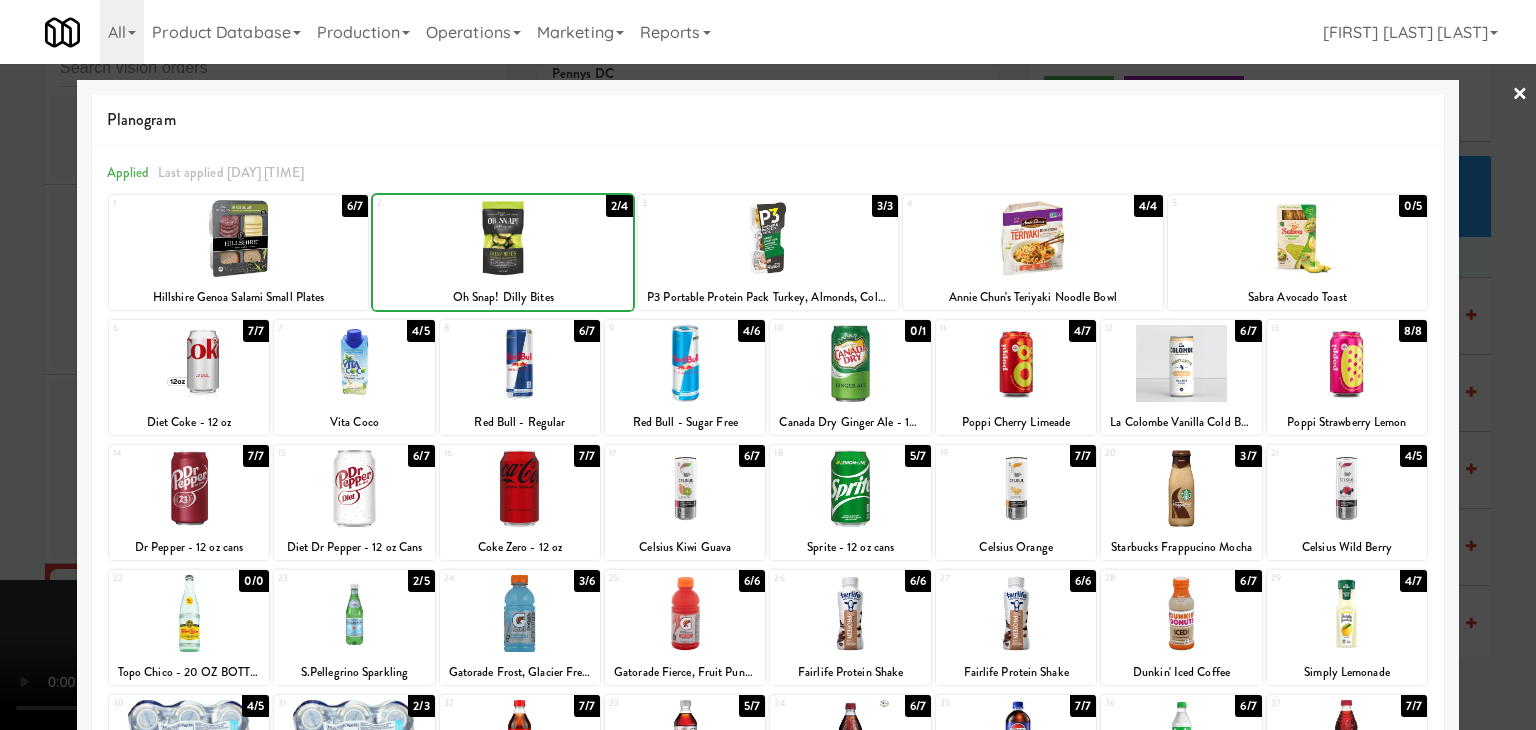drag, startPoint x: 0, startPoint y: 293, endPoint x: 247, endPoint y: 309, distance: 247.51767 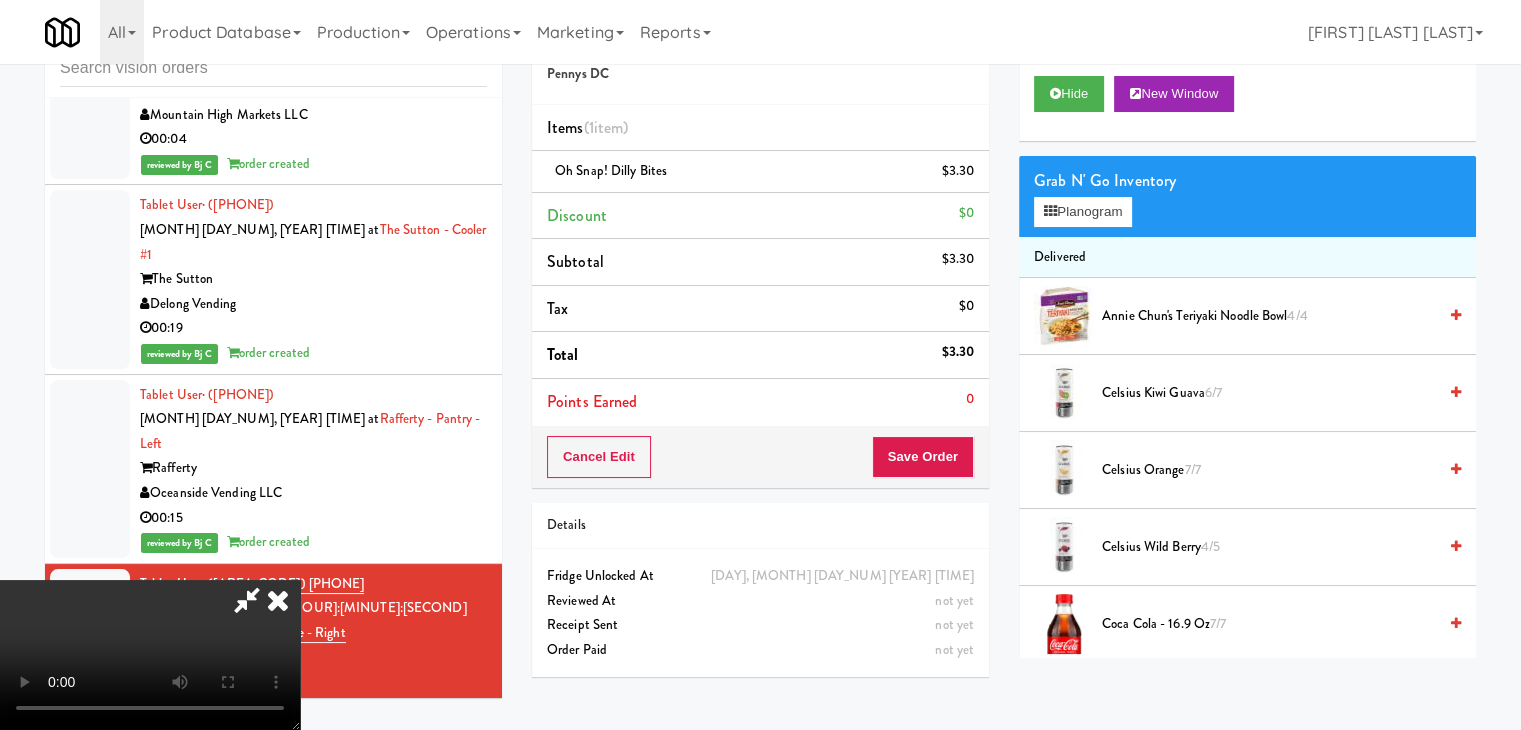 click at bounding box center [150, 655] 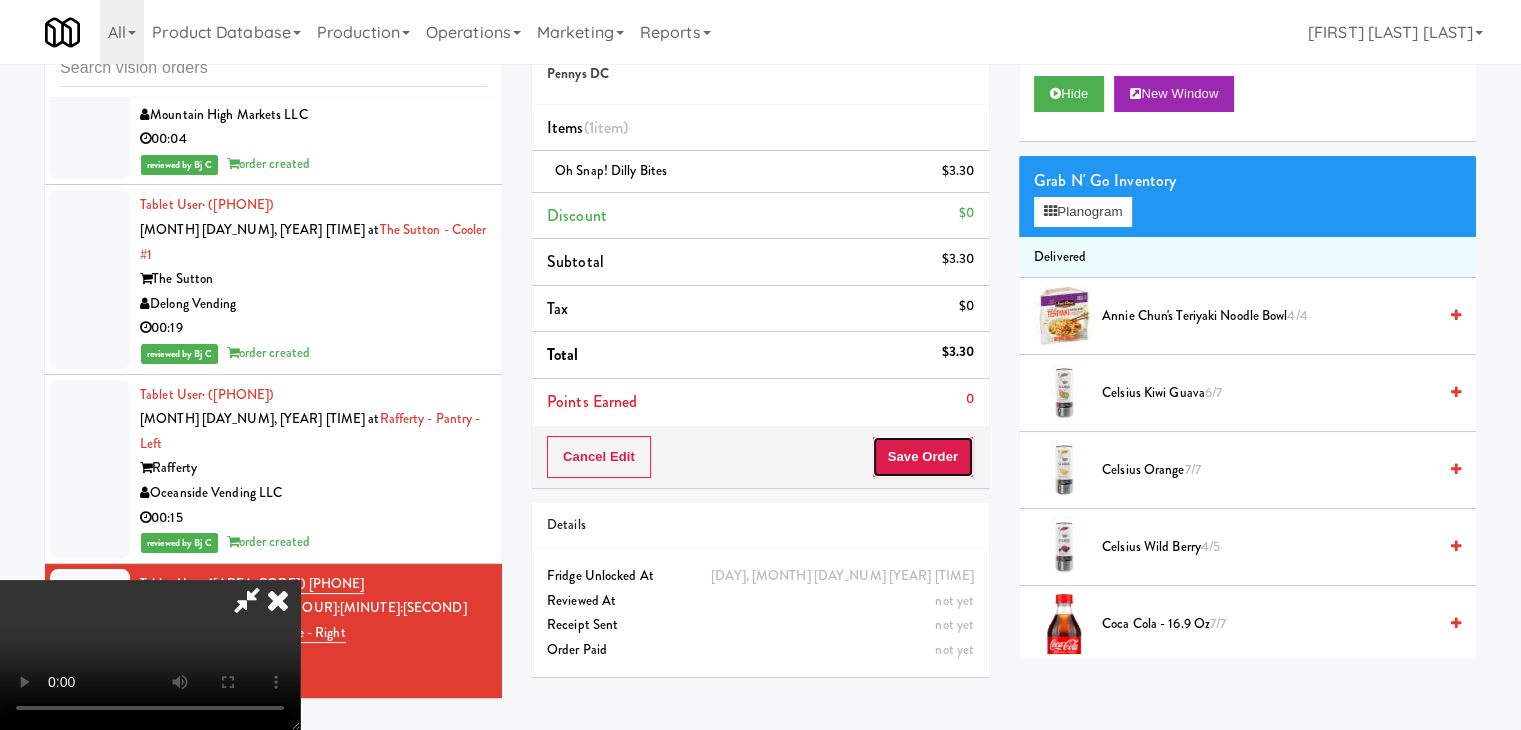 click on "Save Order" at bounding box center [923, 457] 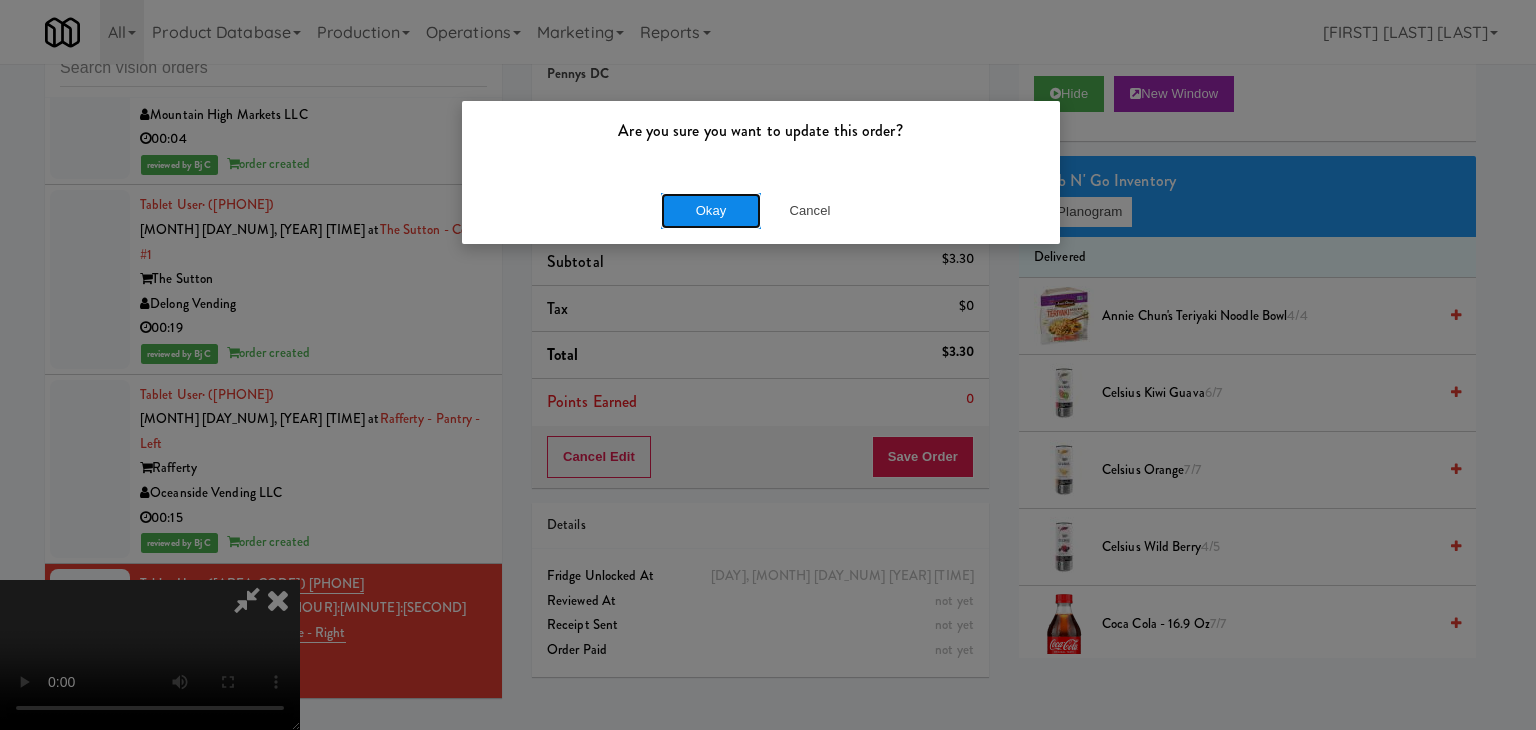 click on "Okay" at bounding box center [711, 211] 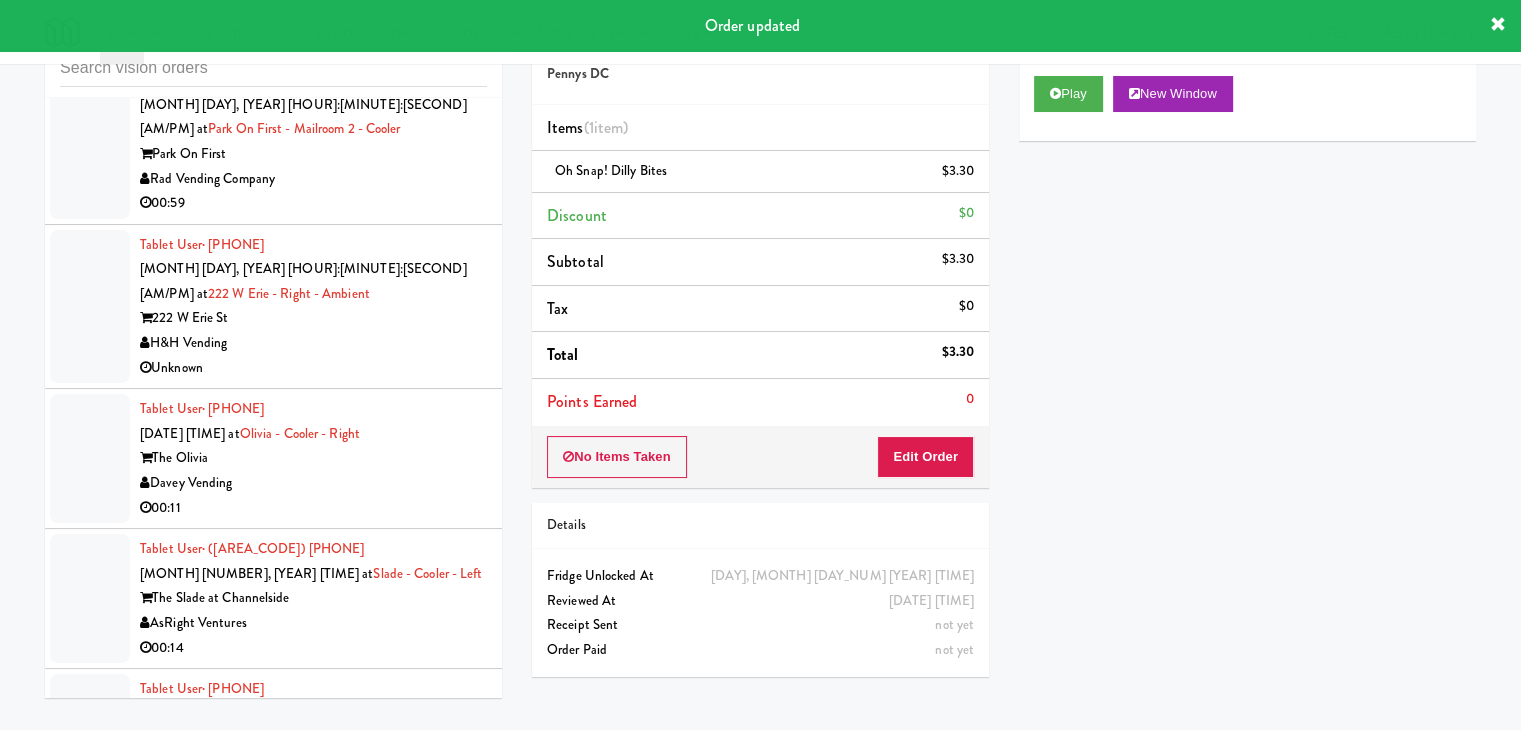 scroll, scrollTop: 13844, scrollLeft: 0, axis: vertical 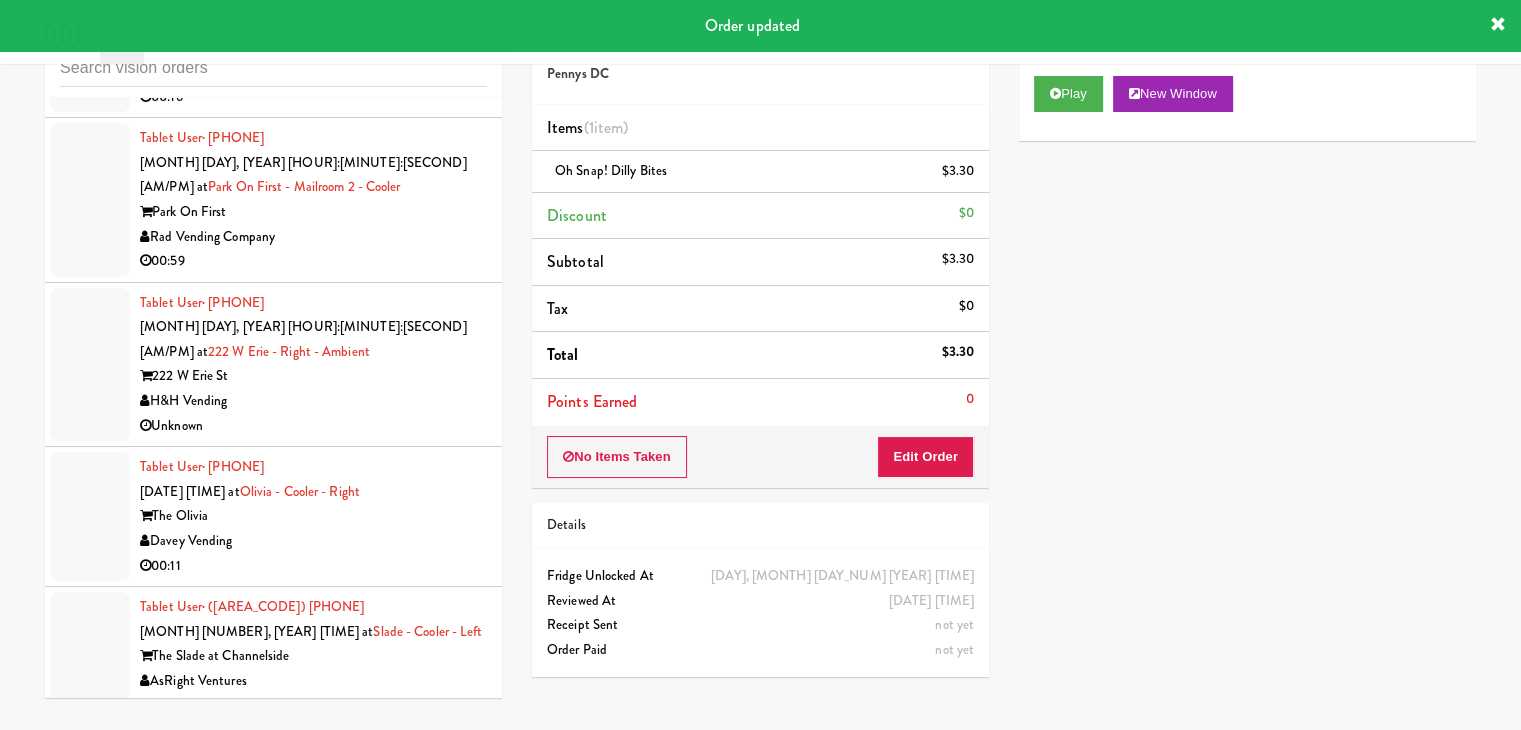 click on "Tablet User  · ([AREA_CODE]) [PHONE] [DATE] [TIME] at  The Waverly - Drinks  The Waverly  Covio Vending  00:11" at bounding box center [313, 796] 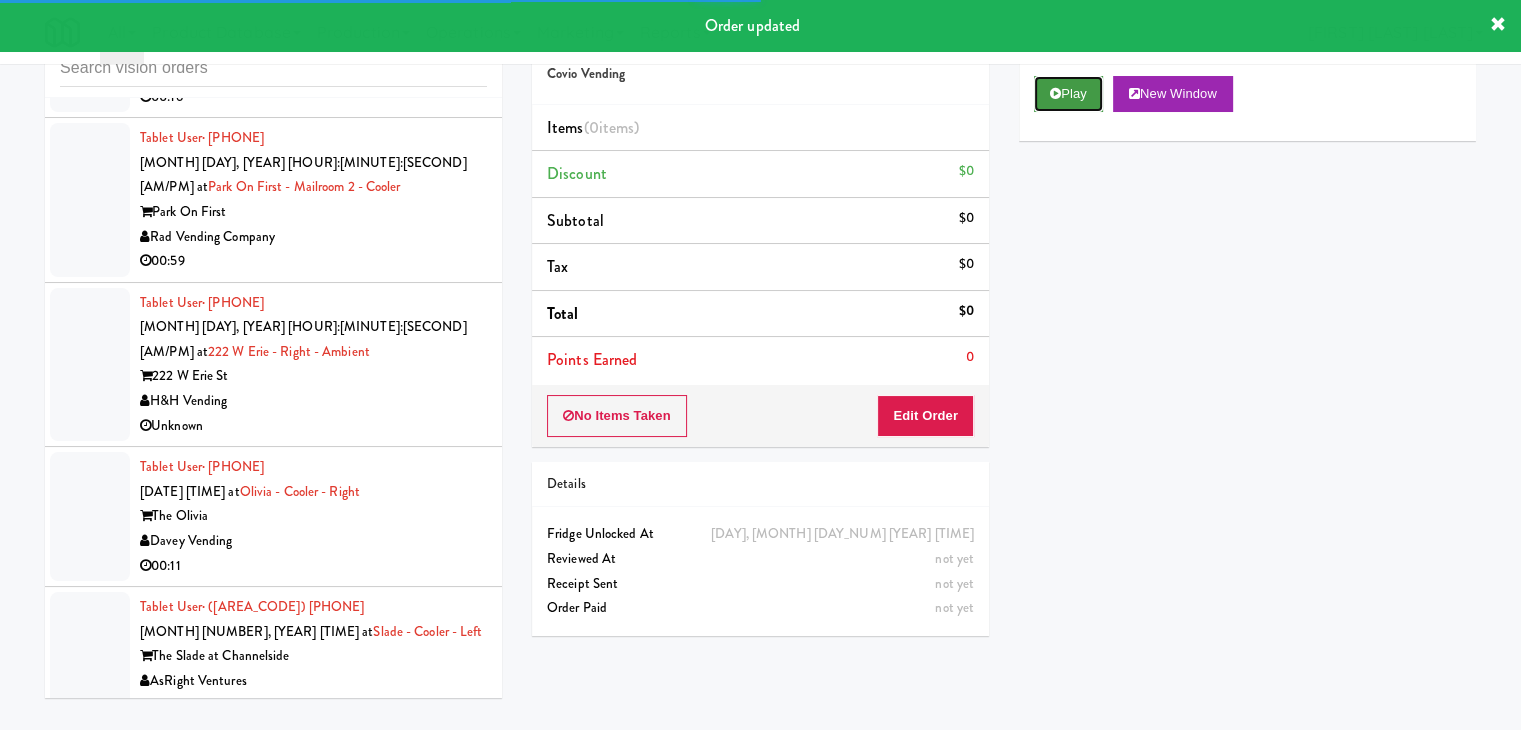 click on "Play" at bounding box center (1068, 94) 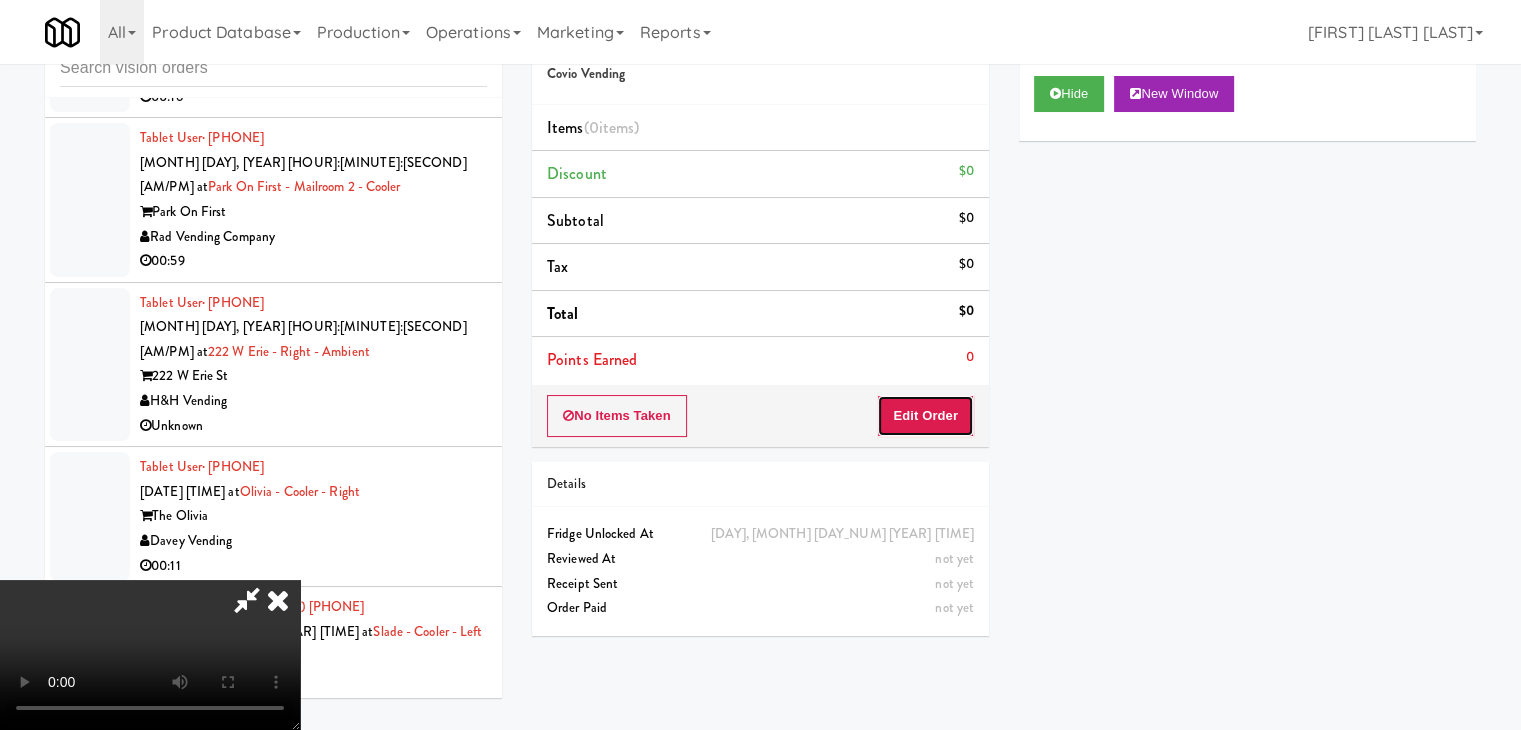 click on "Edit Order" at bounding box center (925, 416) 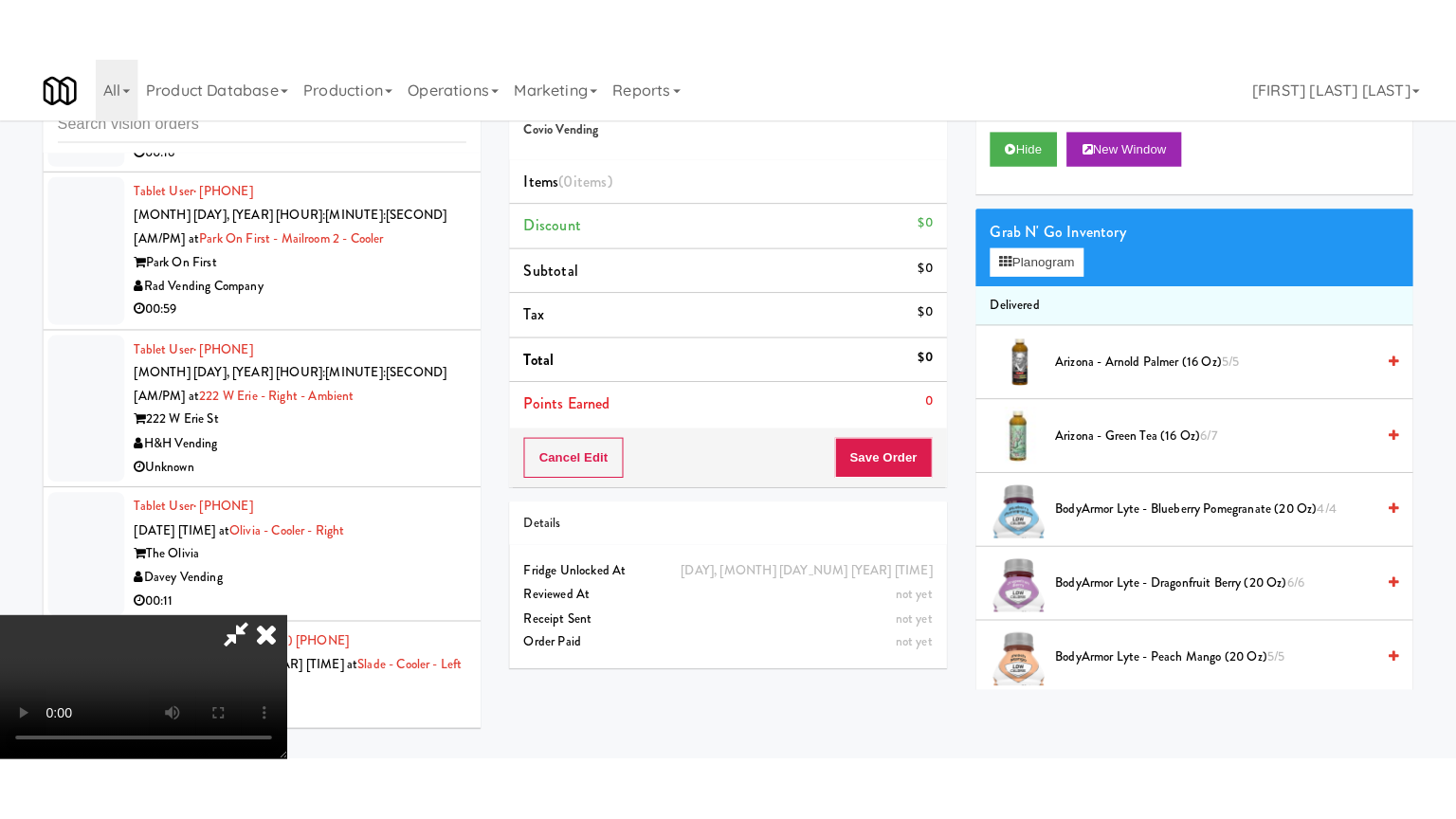 scroll, scrollTop: 266, scrollLeft: 0, axis: vertical 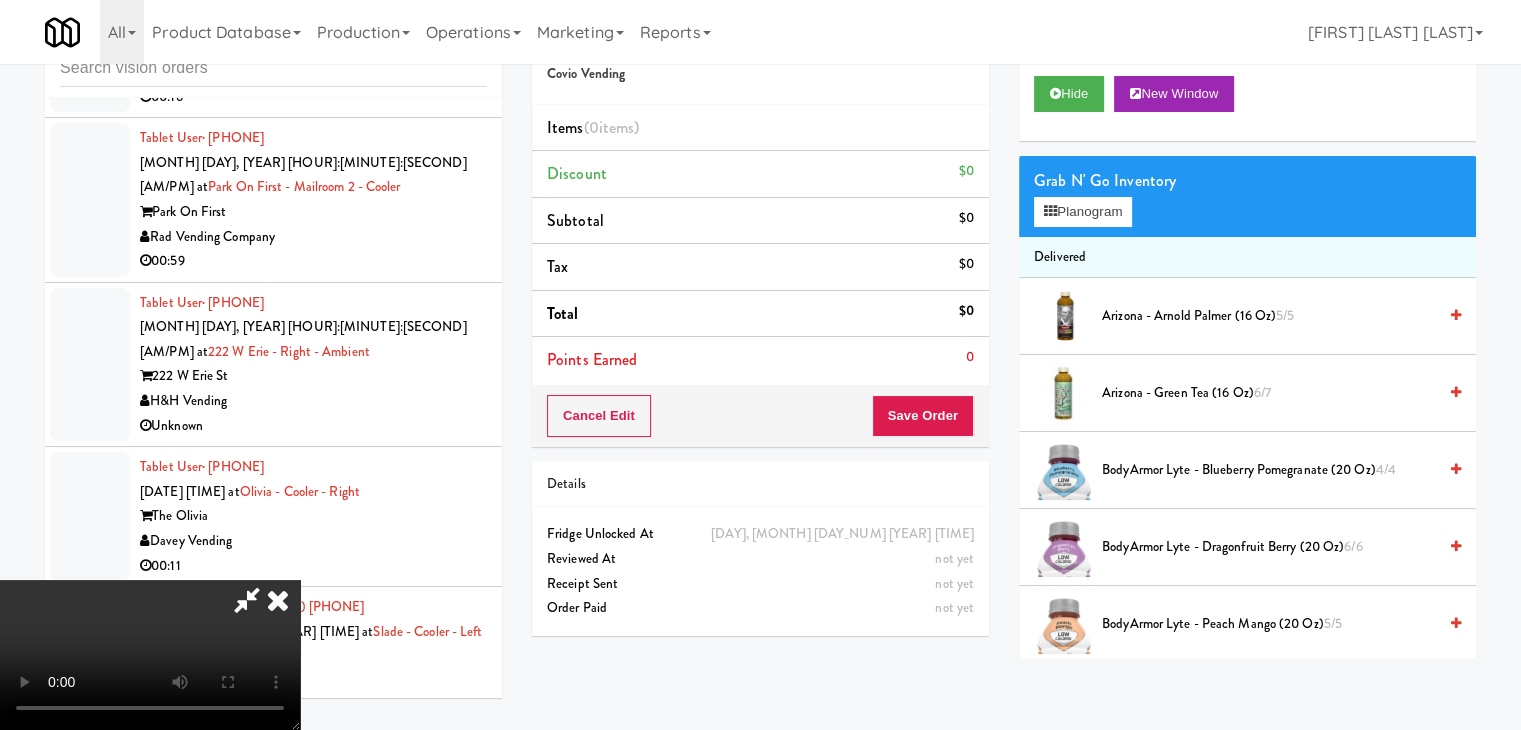 type 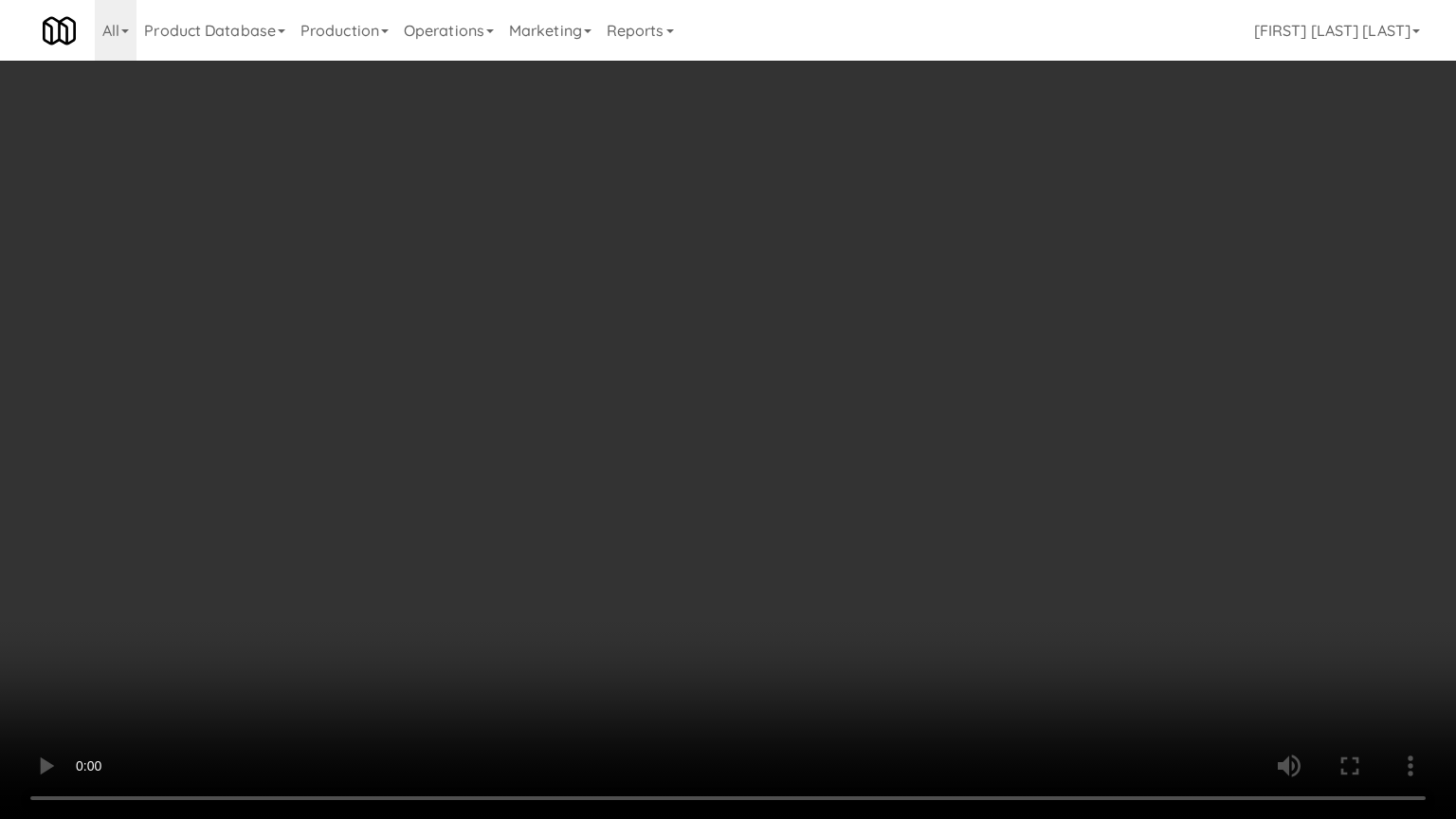 click at bounding box center [728, 410] 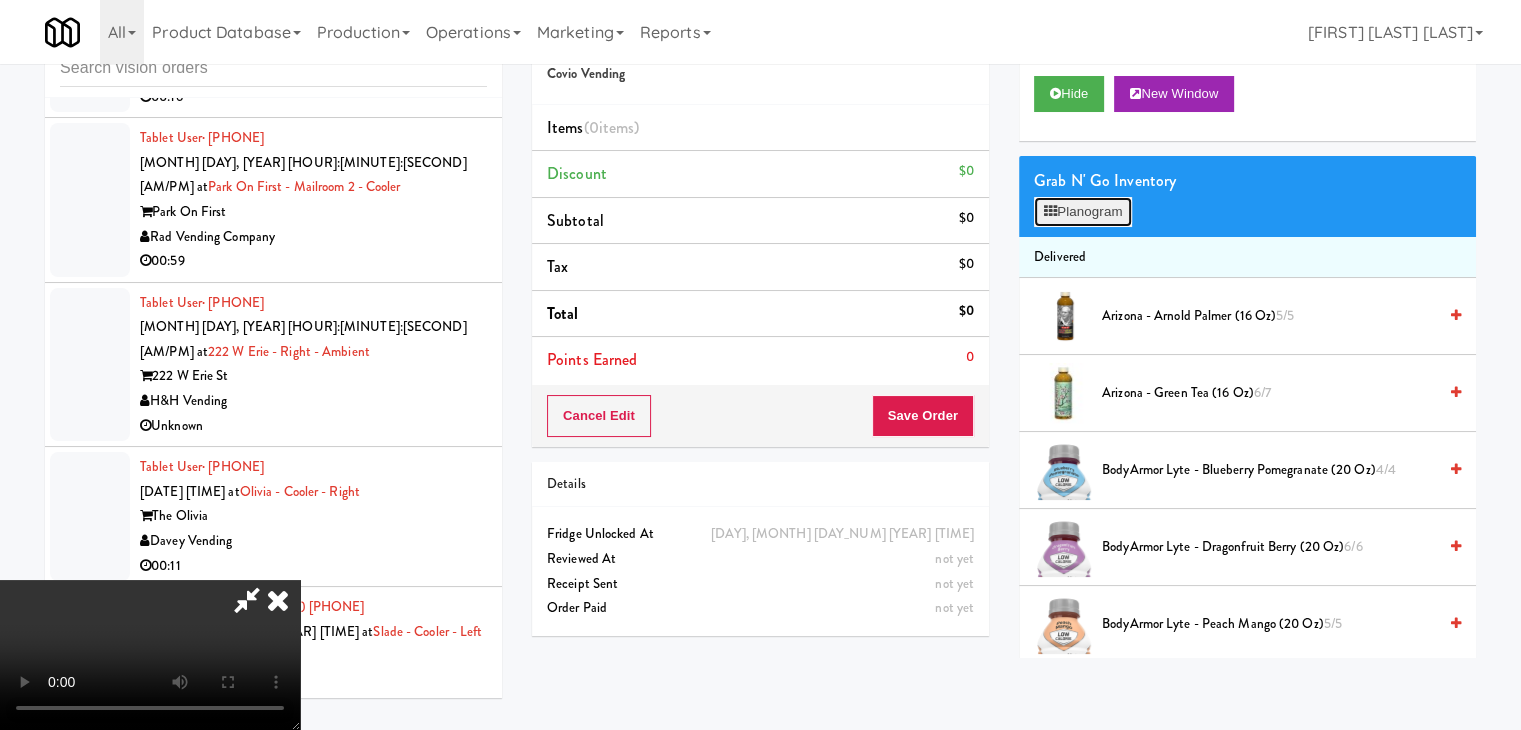 click on "Planogram" at bounding box center [1083, 212] 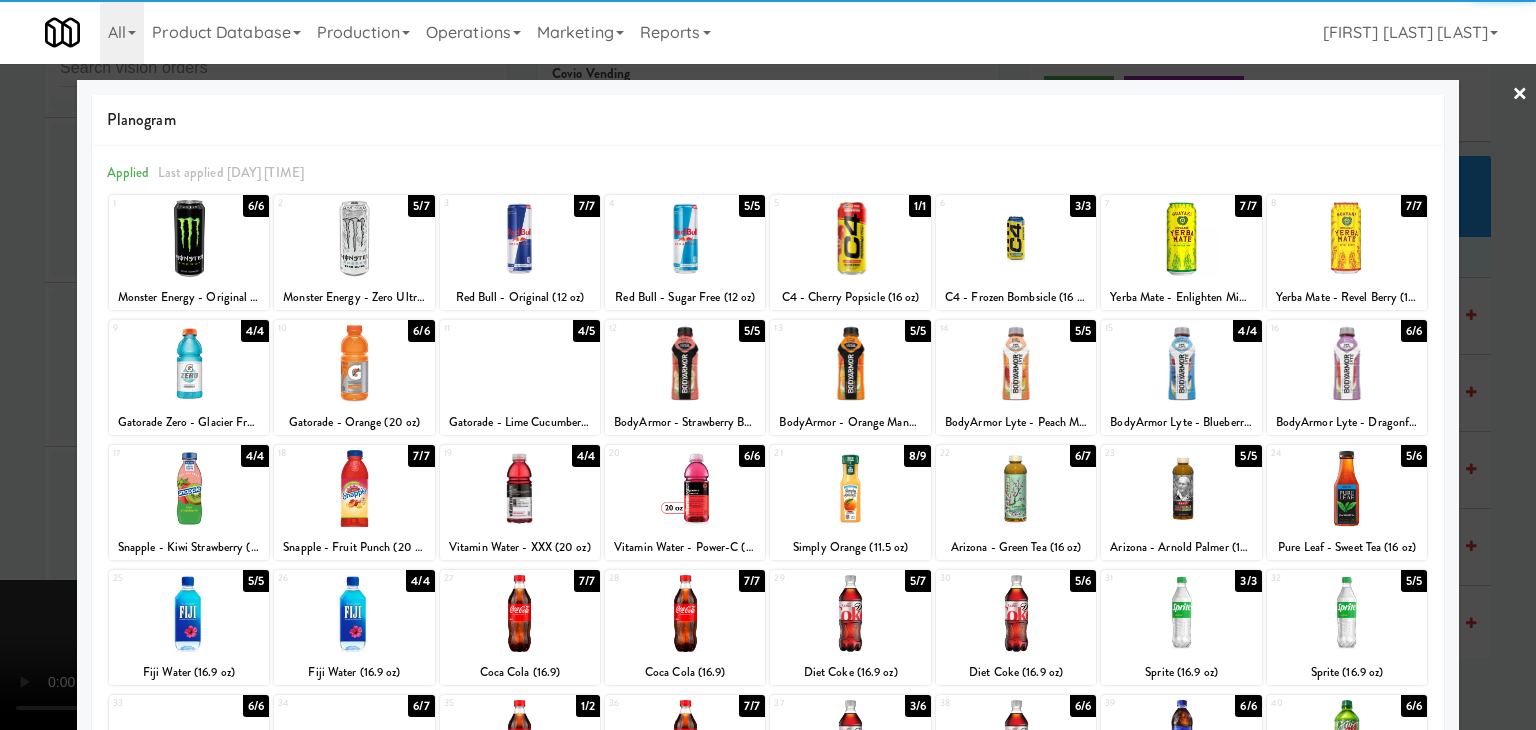 click at bounding box center (354, 238) 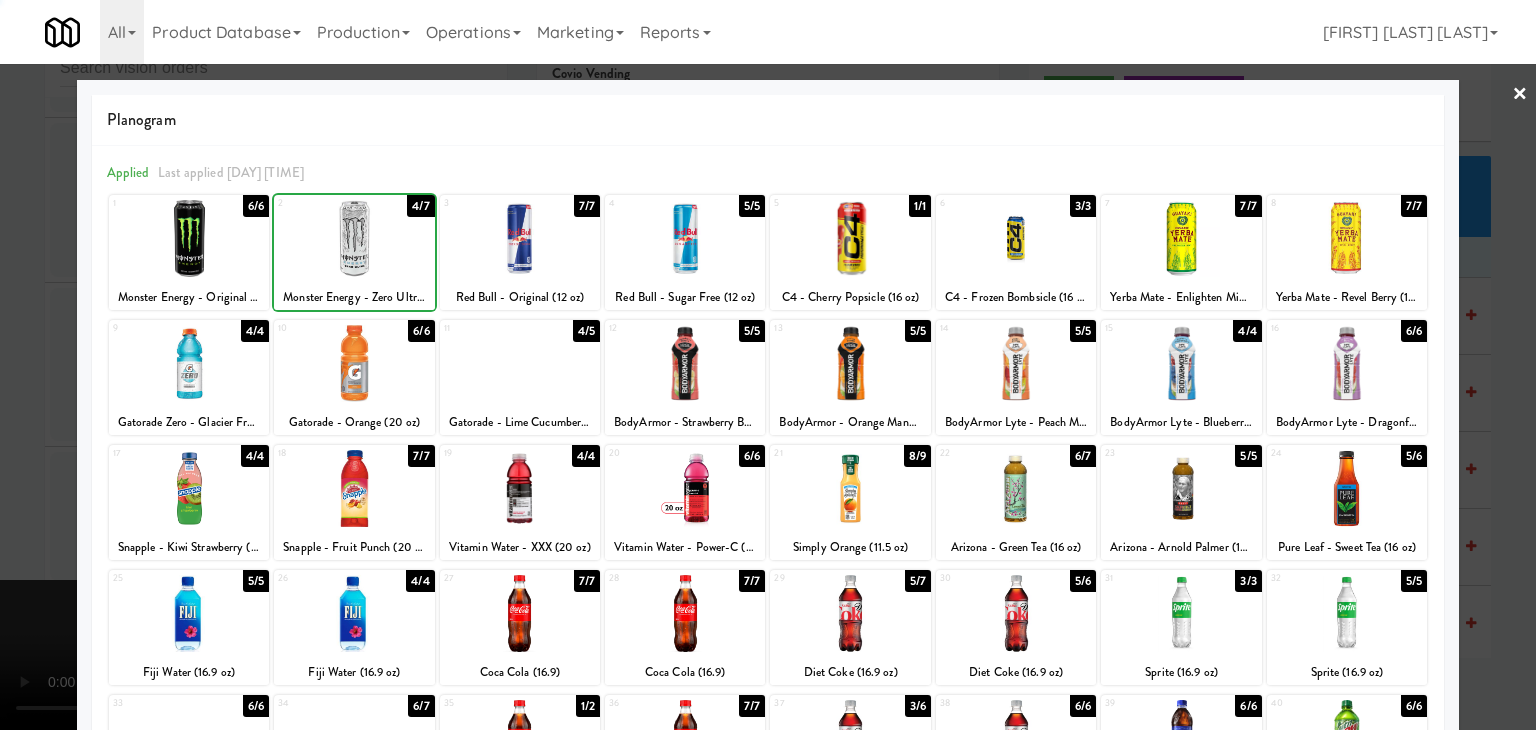 drag, startPoint x: 0, startPoint y: 385, endPoint x: 356, endPoint y: 383, distance: 356.0056 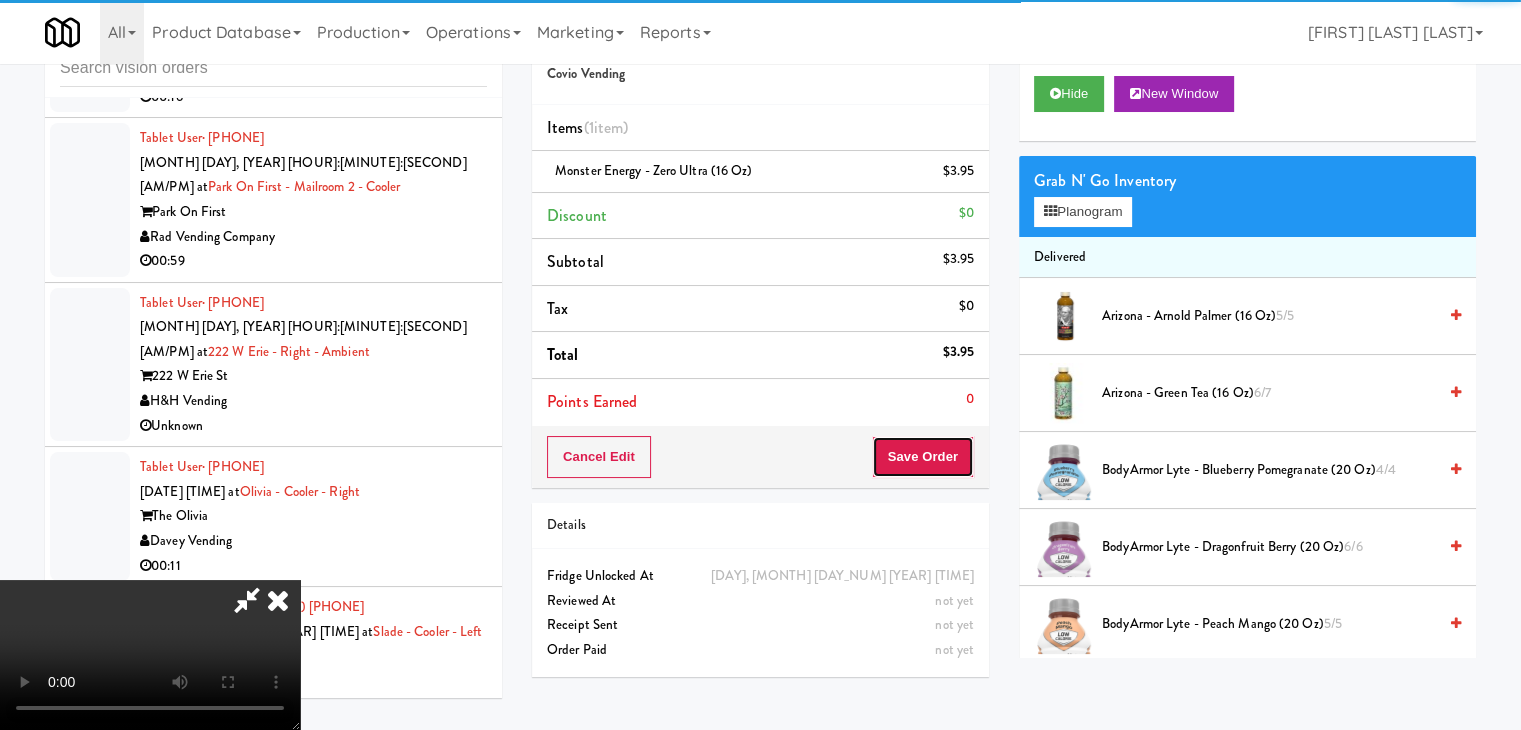 click on "Save Order" at bounding box center [923, 457] 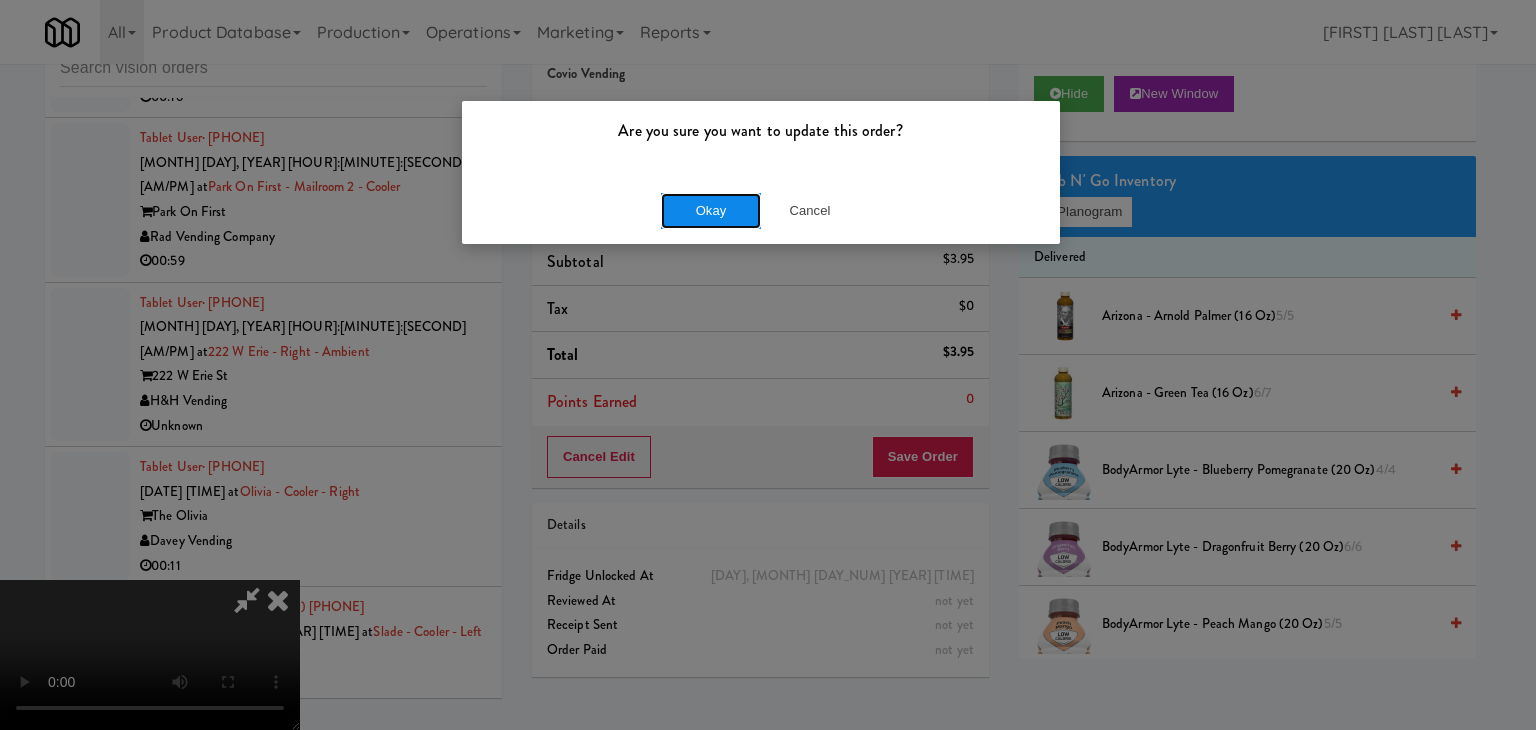 click on "Okay" at bounding box center [711, 211] 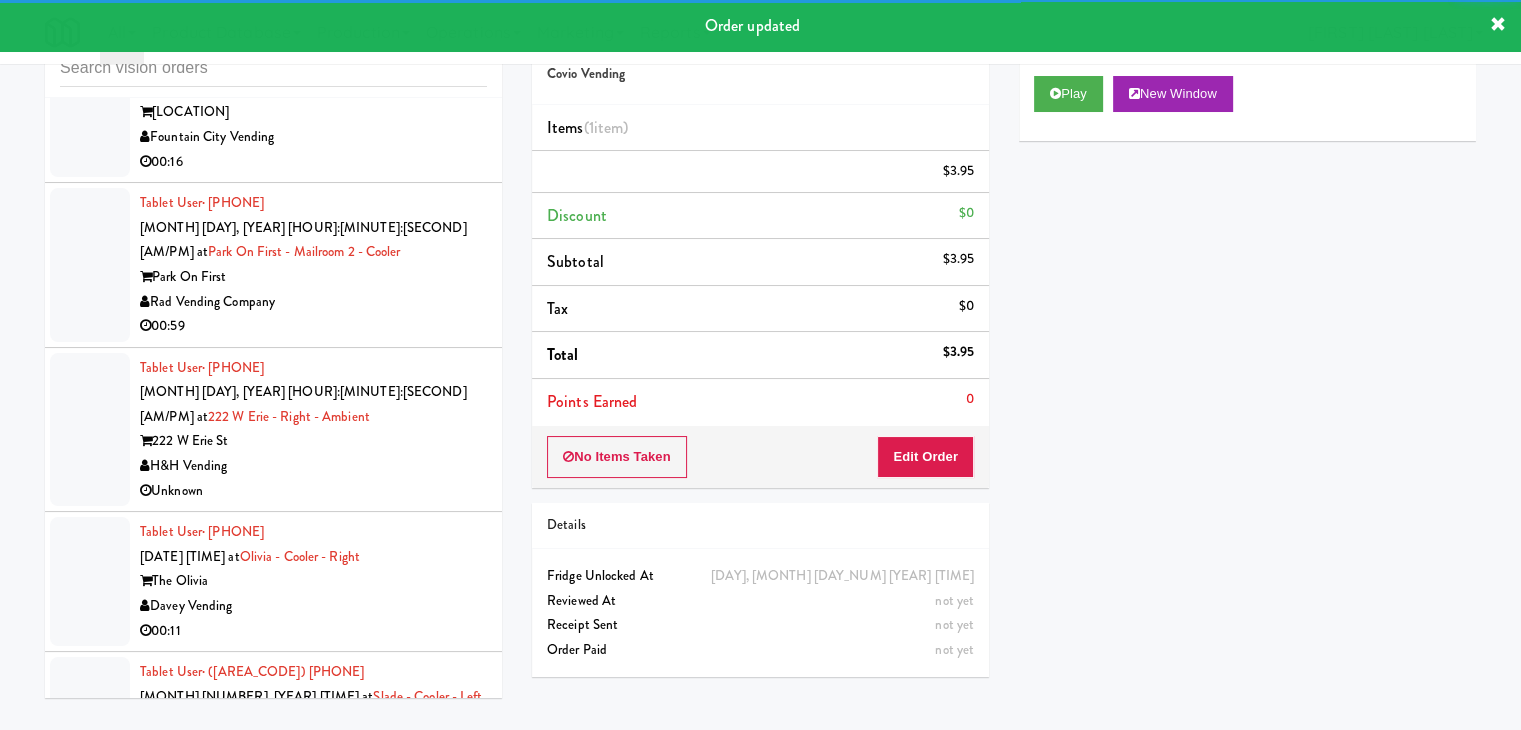 scroll, scrollTop: 13744, scrollLeft: 0, axis: vertical 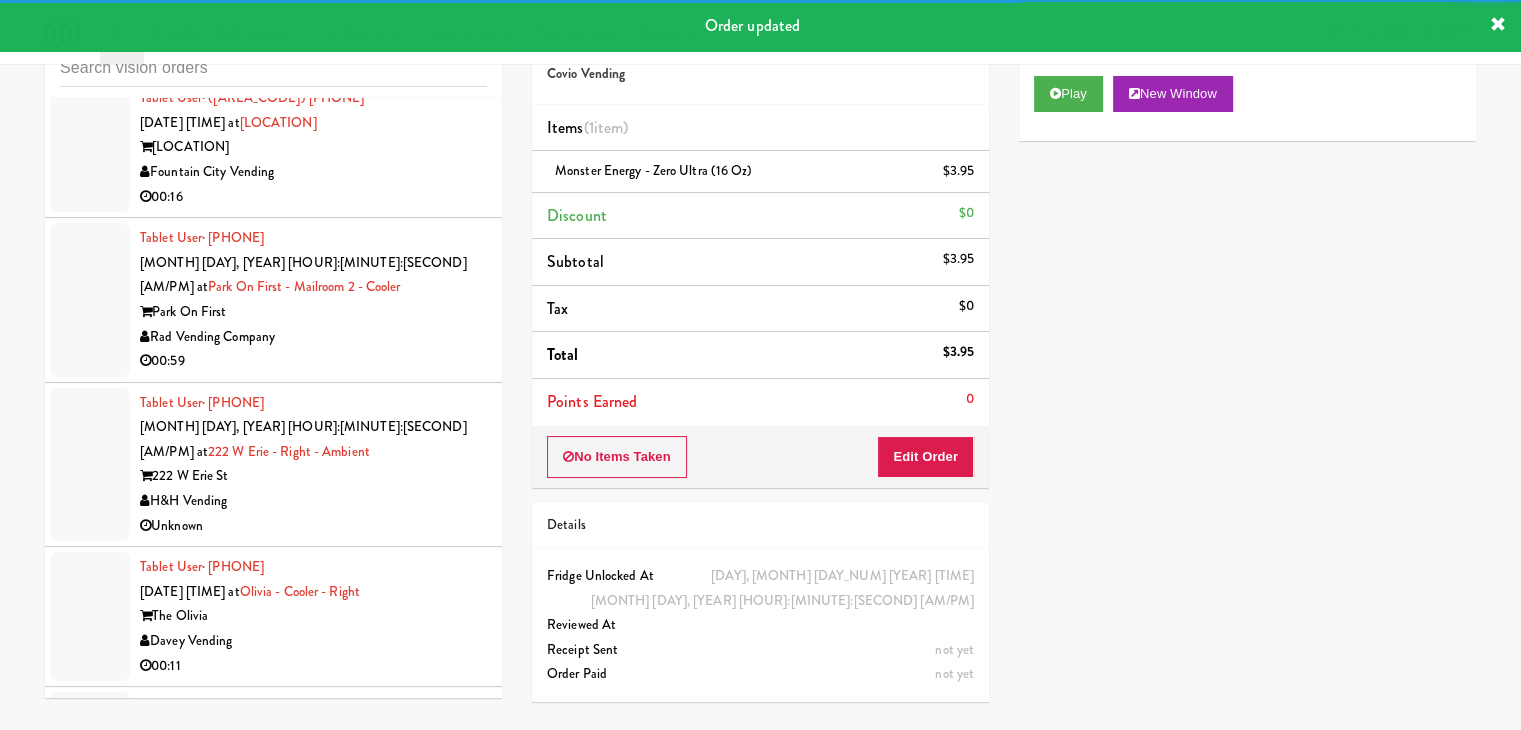 click on "00:14" at bounding box center (313, 806) 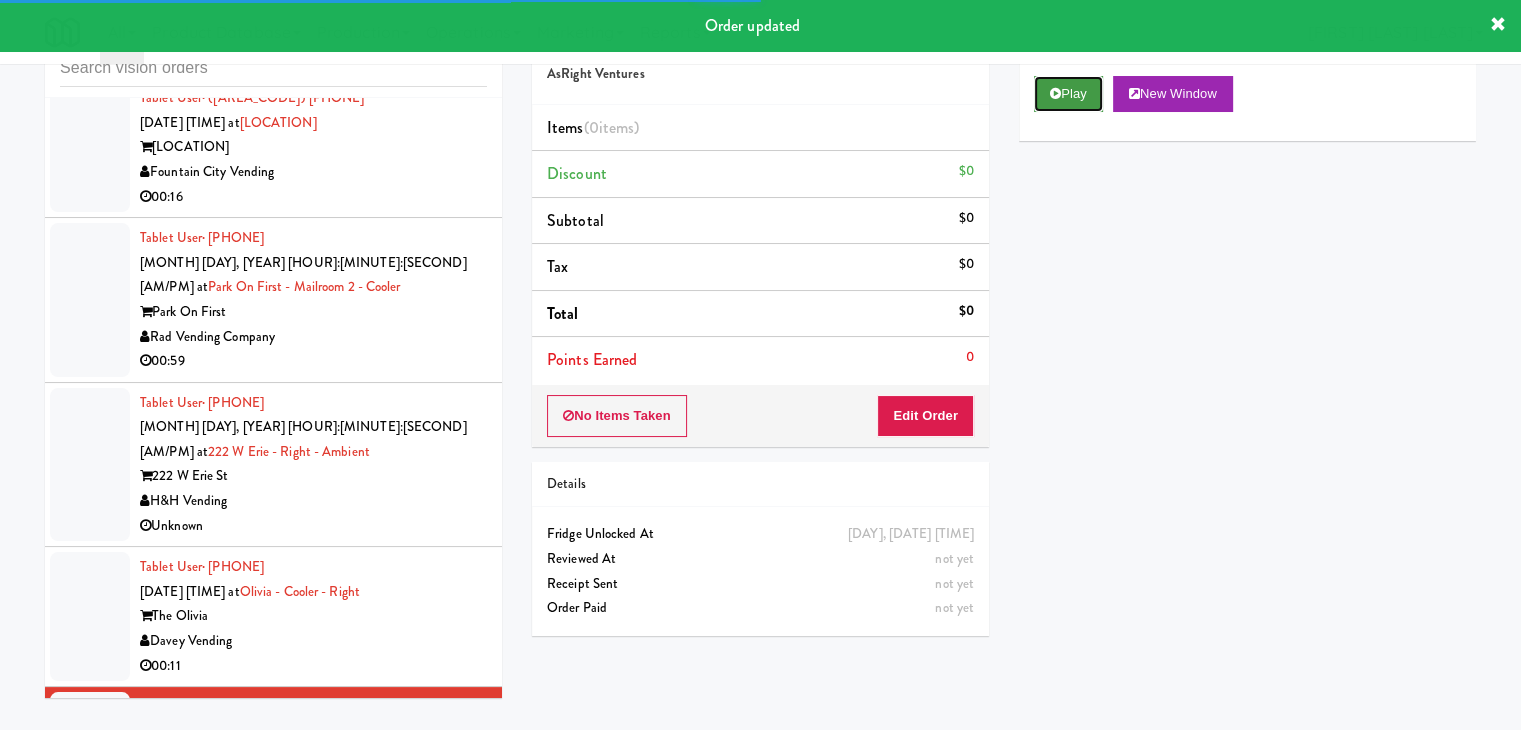 click on "Play" at bounding box center (1068, 94) 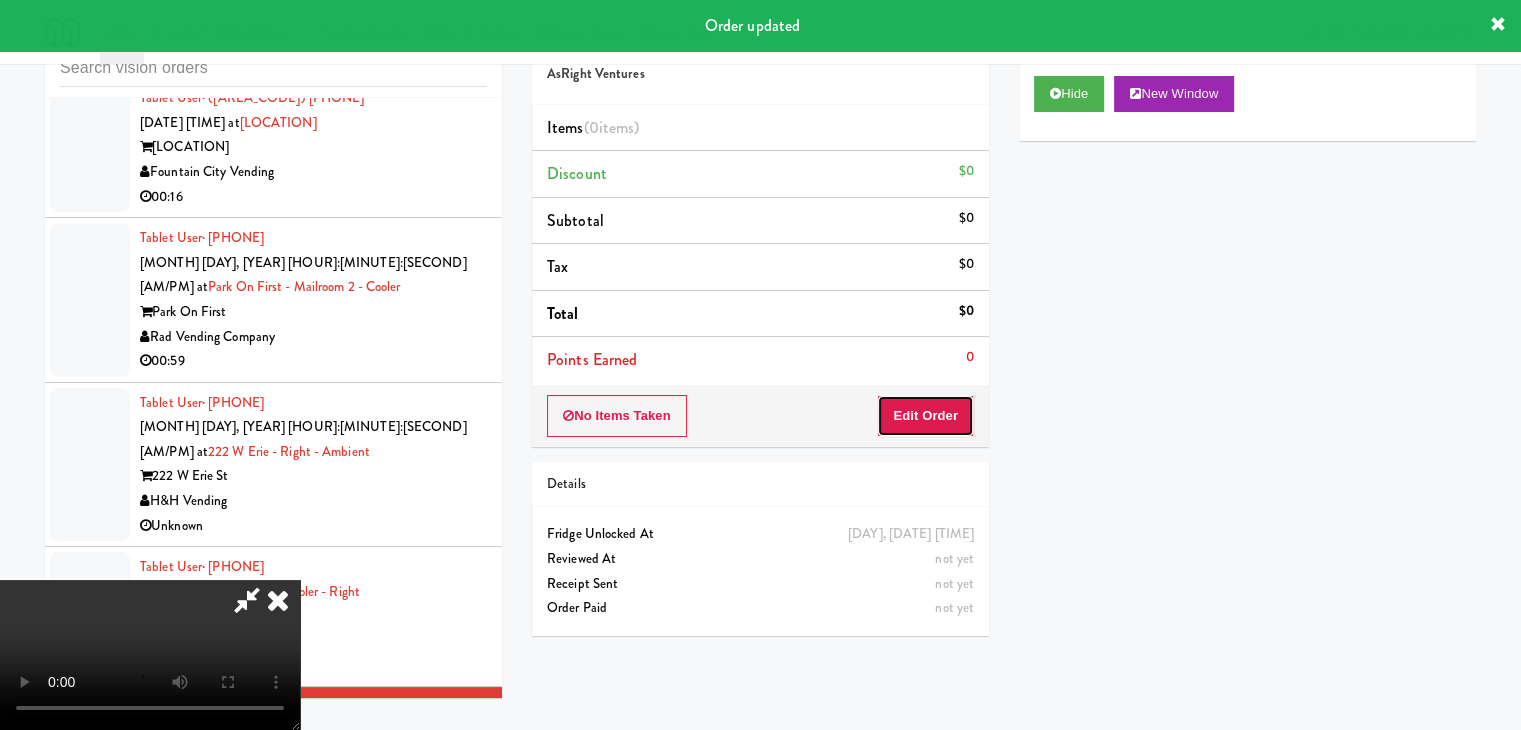 click on "Edit Order" at bounding box center [925, 416] 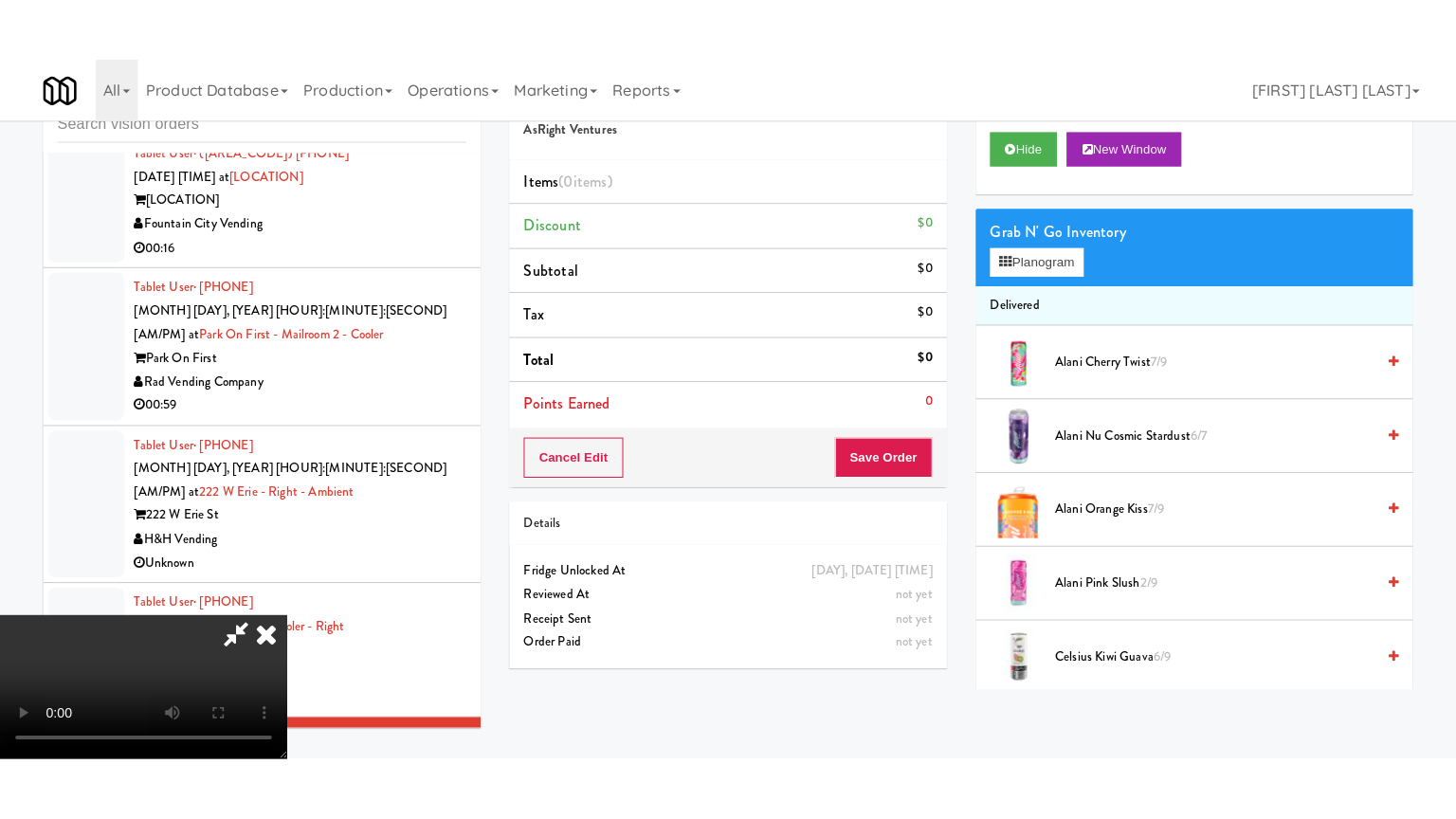 scroll, scrollTop: 266, scrollLeft: 0, axis: vertical 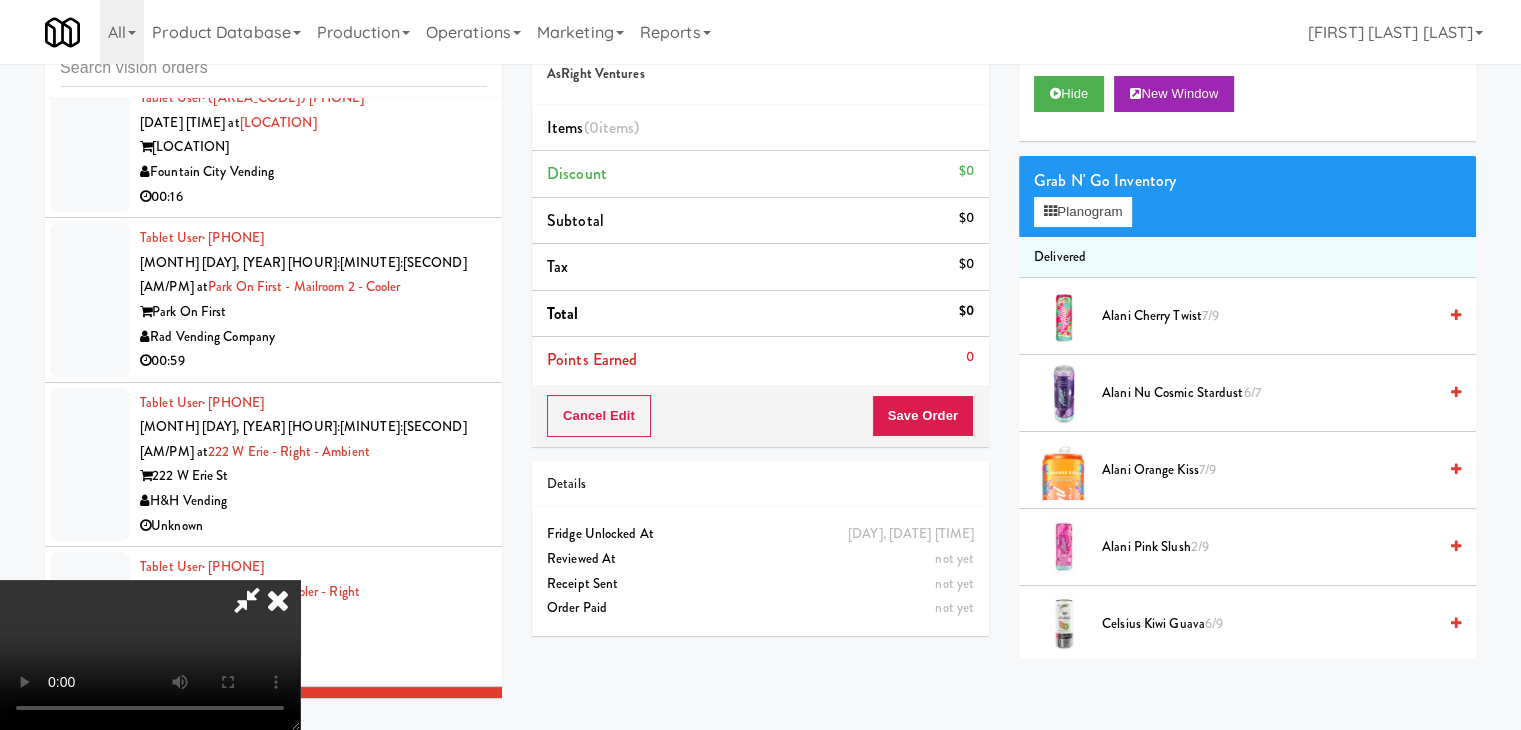 type 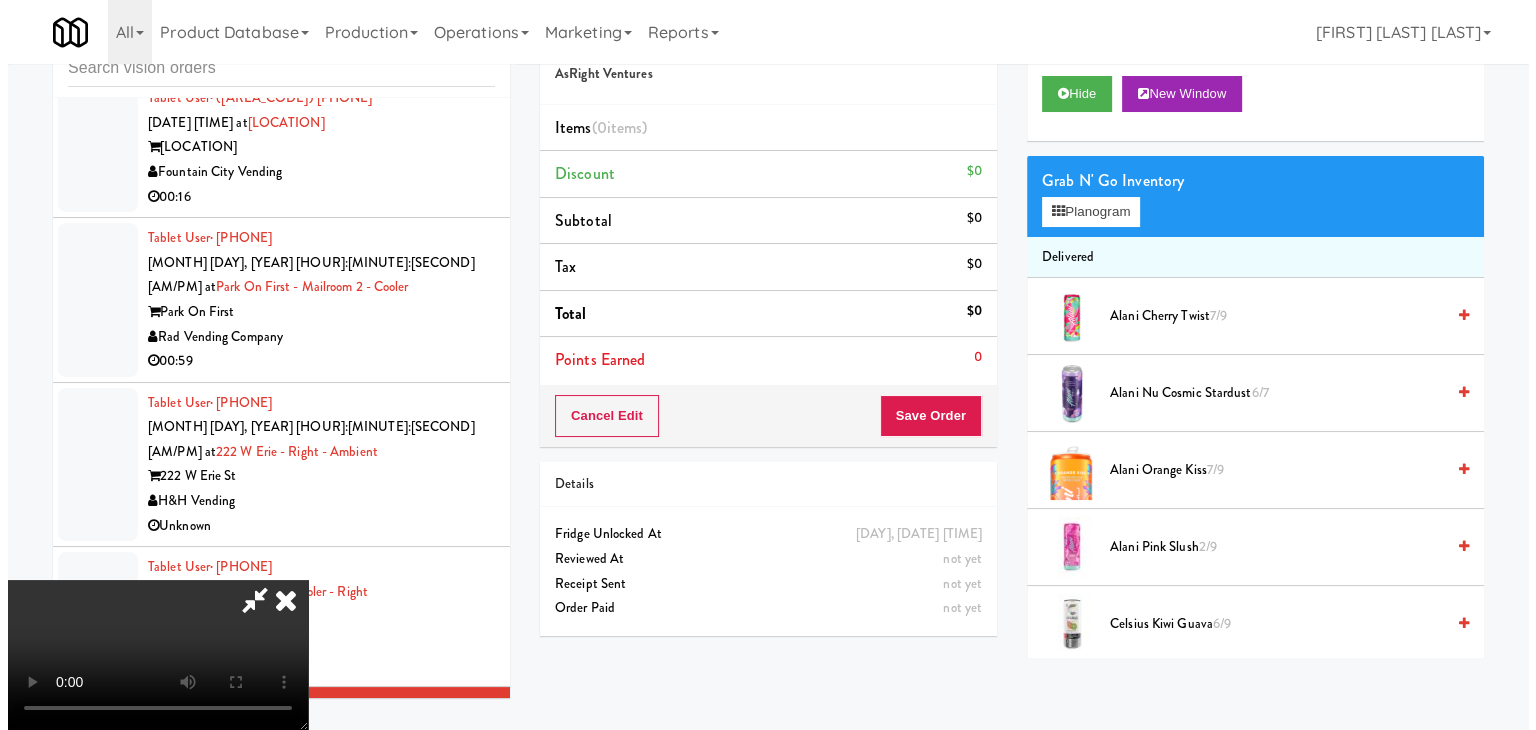 scroll, scrollTop: 0, scrollLeft: 0, axis: both 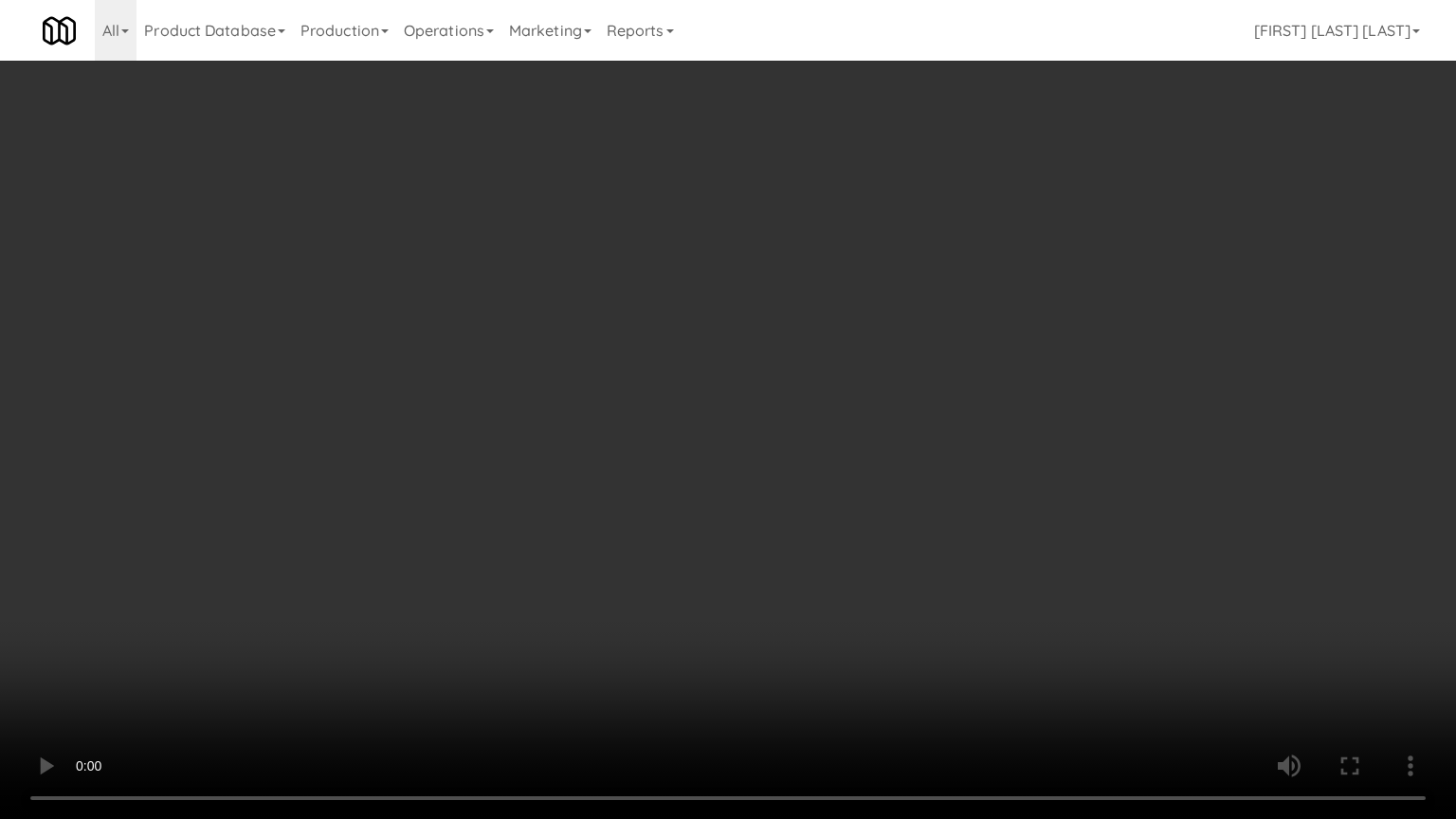 click at bounding box center [728, 410] 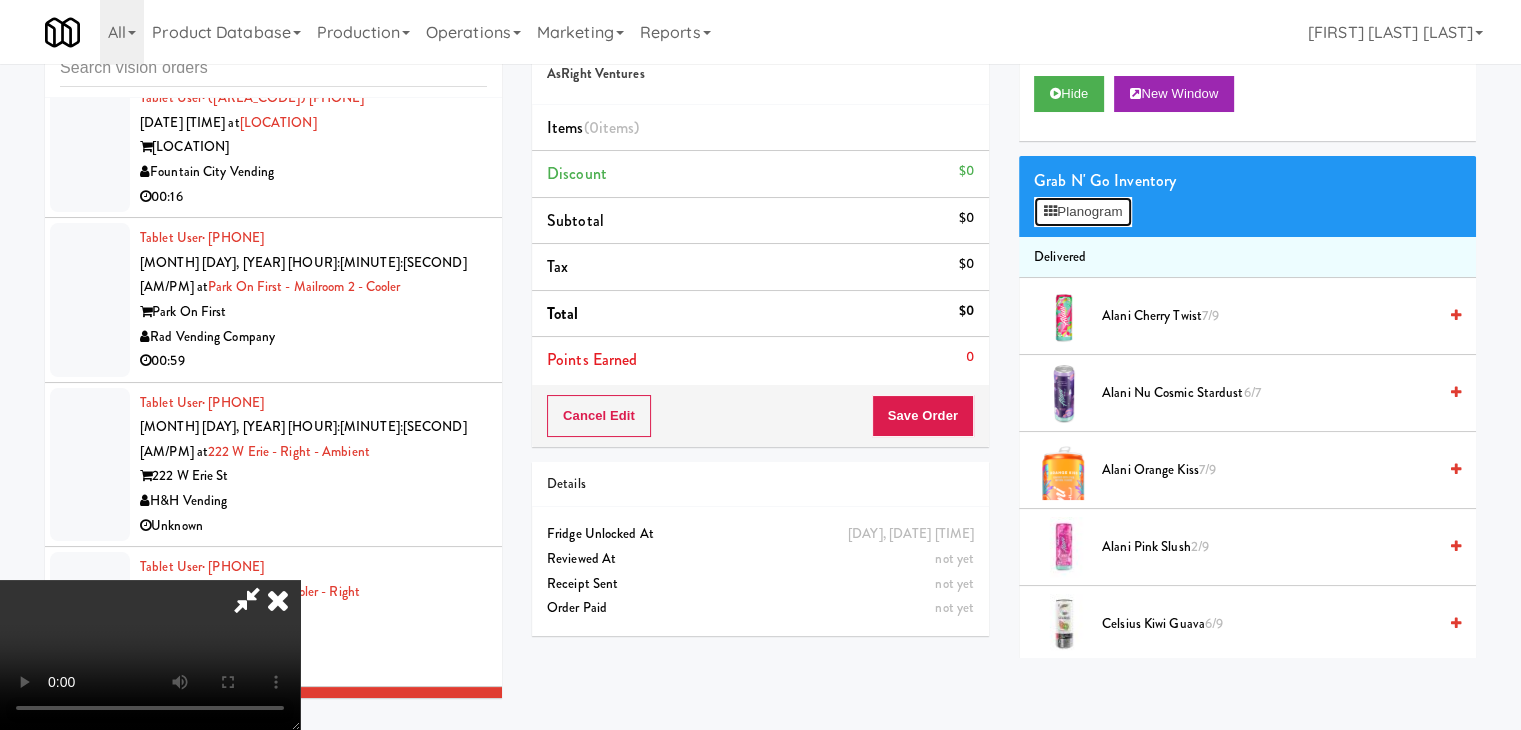 click on "Planogram" at bounding box center [1083, 212] 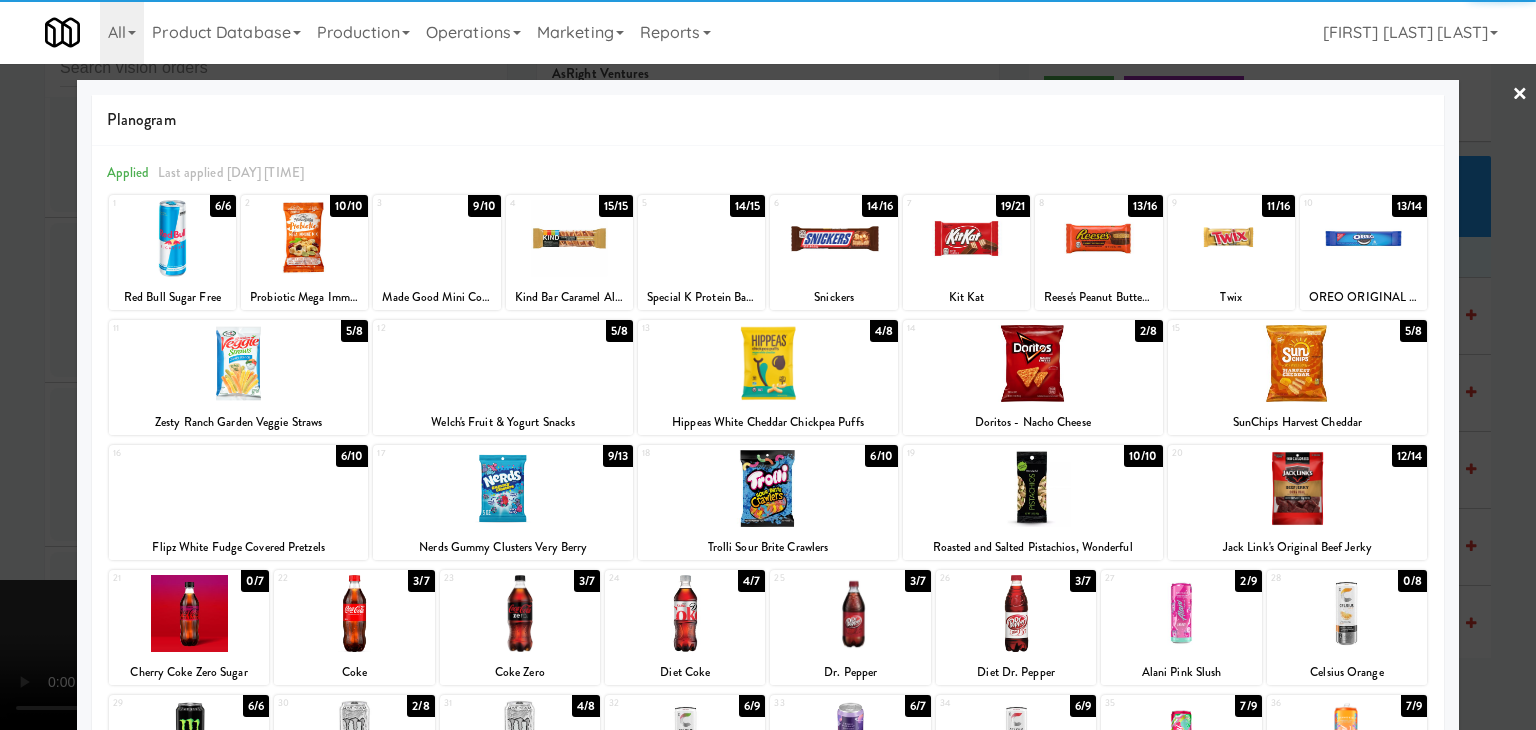 click at bounding box center [833, 238] 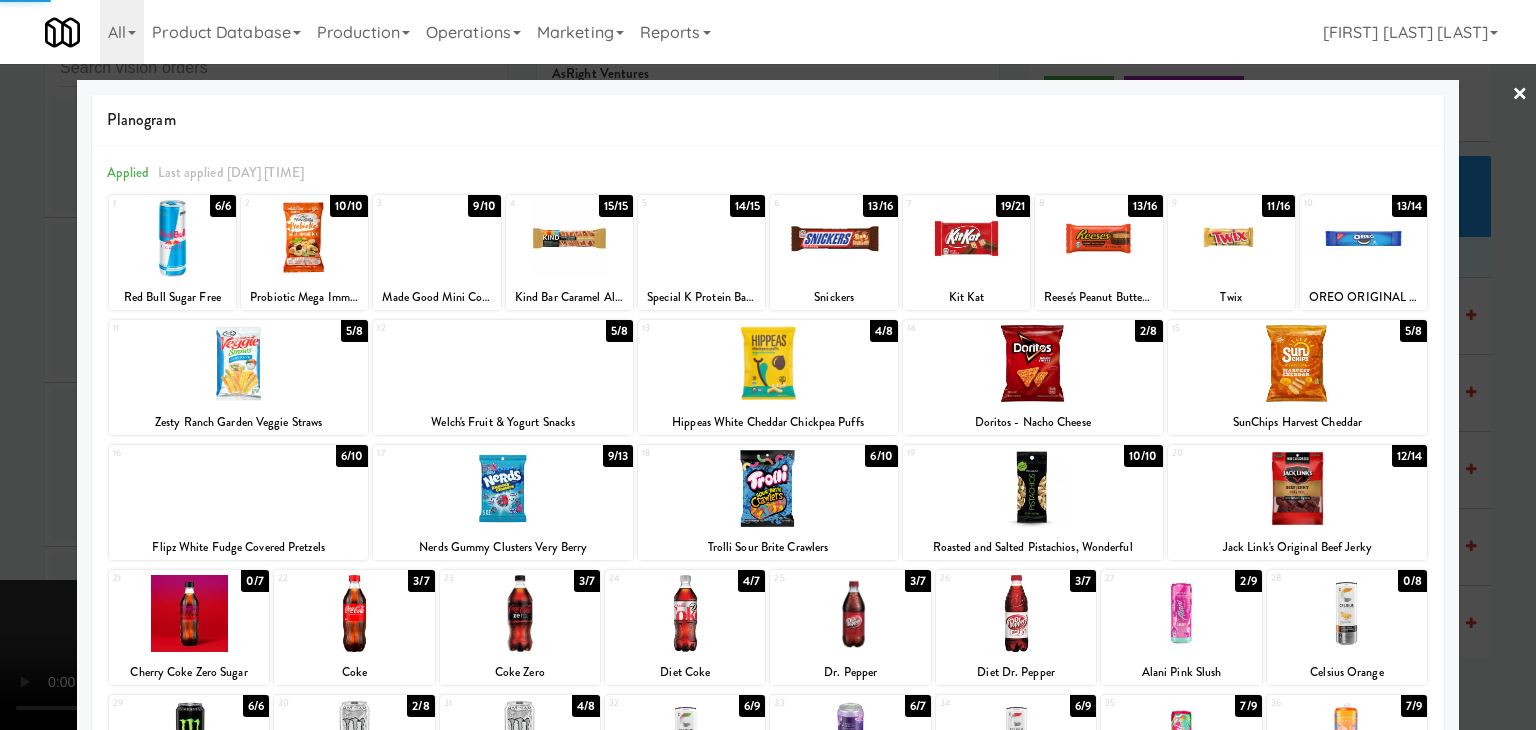 click at bounding box center [1098, 238] 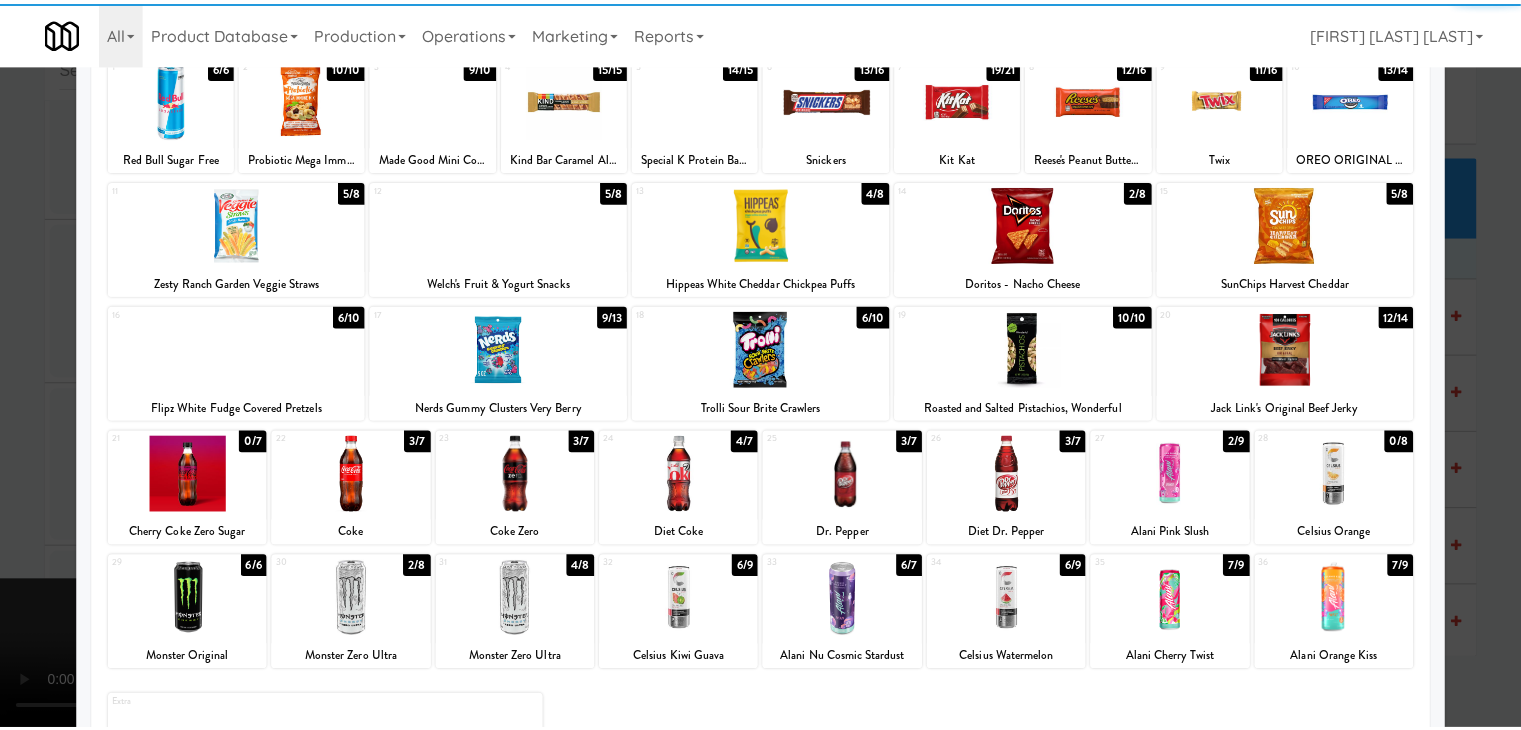 scroll, scrollTop: 252, scrollLeft: 0, axis: vertical 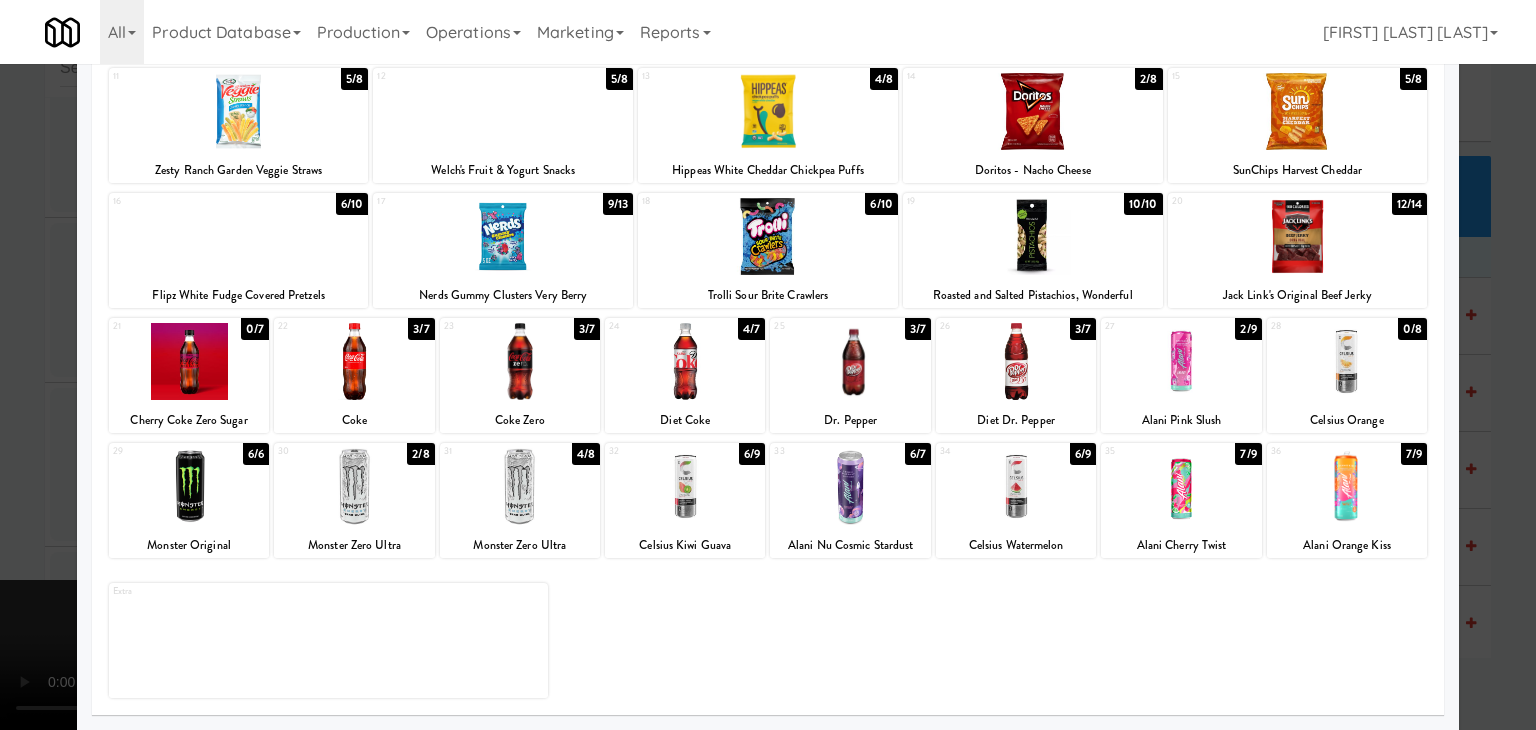 click at bounding box center [354, 361] 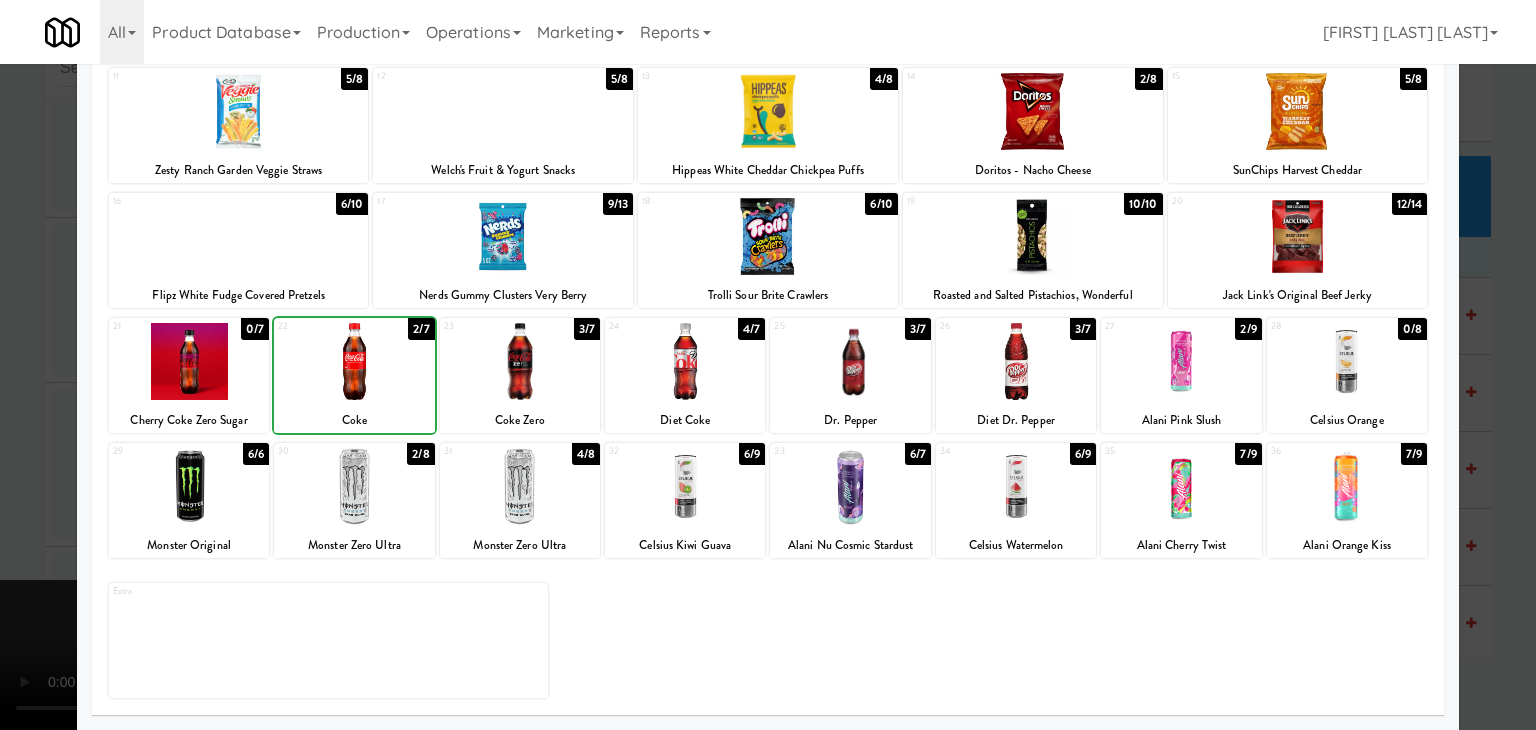 click at bounding box center (768, 365) 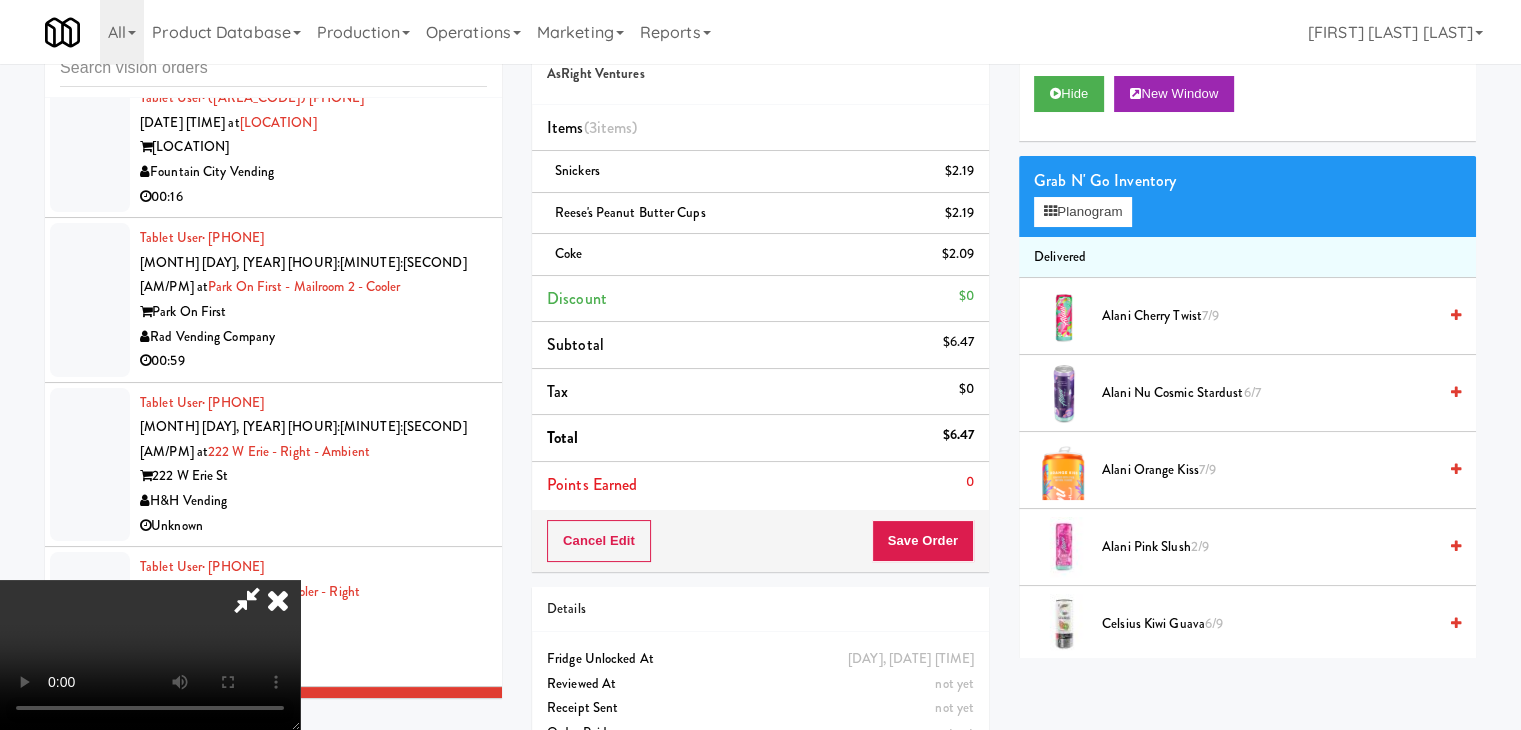click at bounding box center [150, 655] 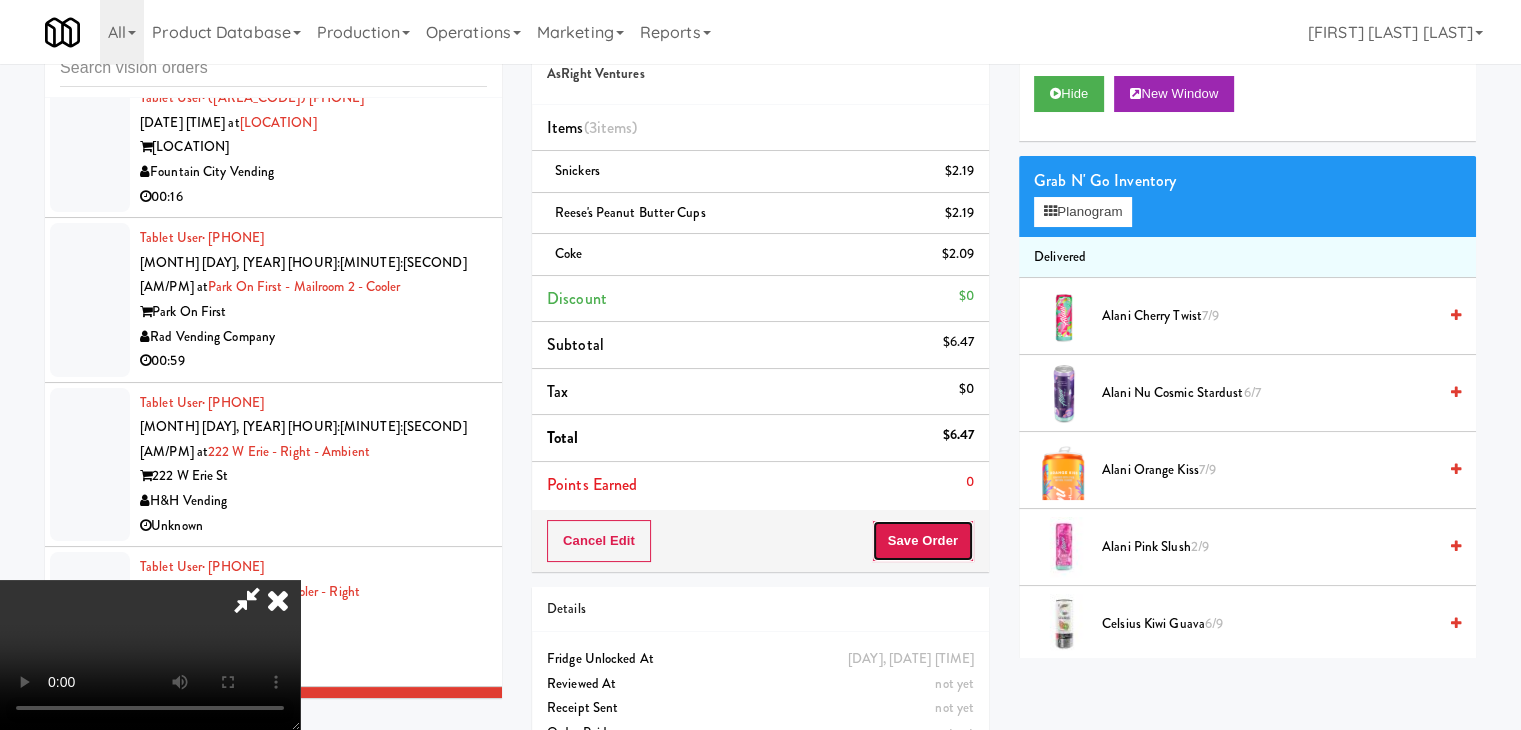 click on "Save Order" at bounding box center (923, 541) 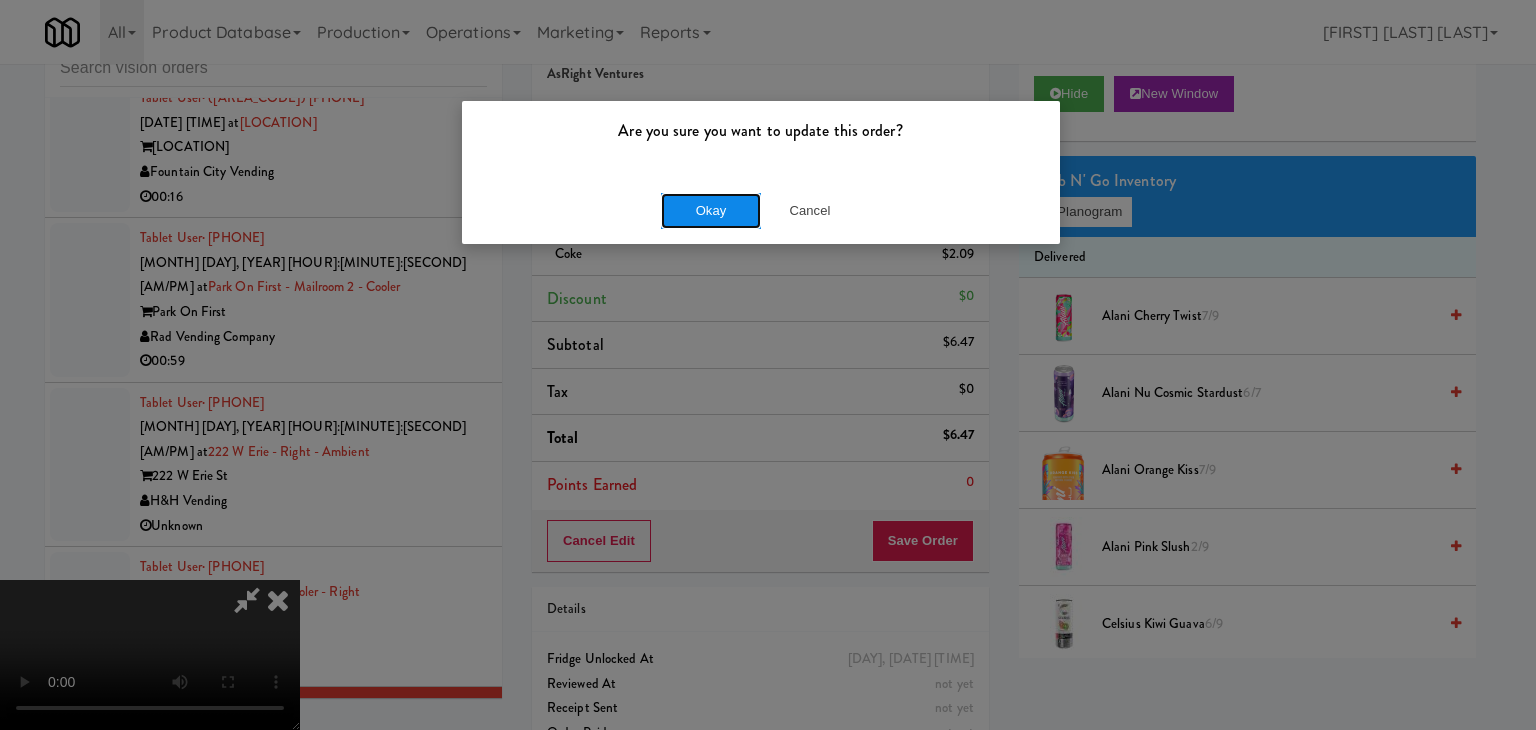 click on "Okay" at bounding box center (711, 211) 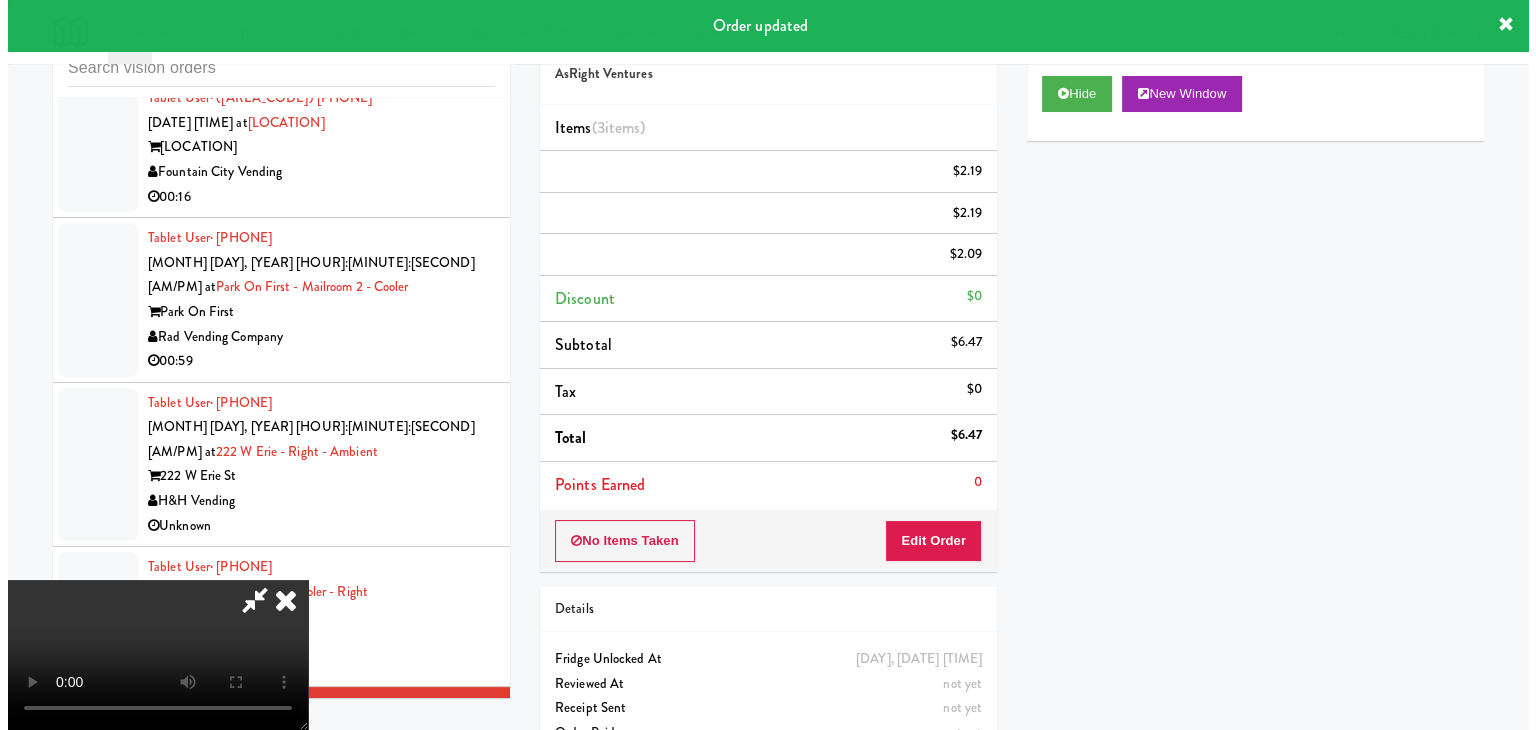 scroll, scrollTop: 0, scrollLeft: 0, axis: both 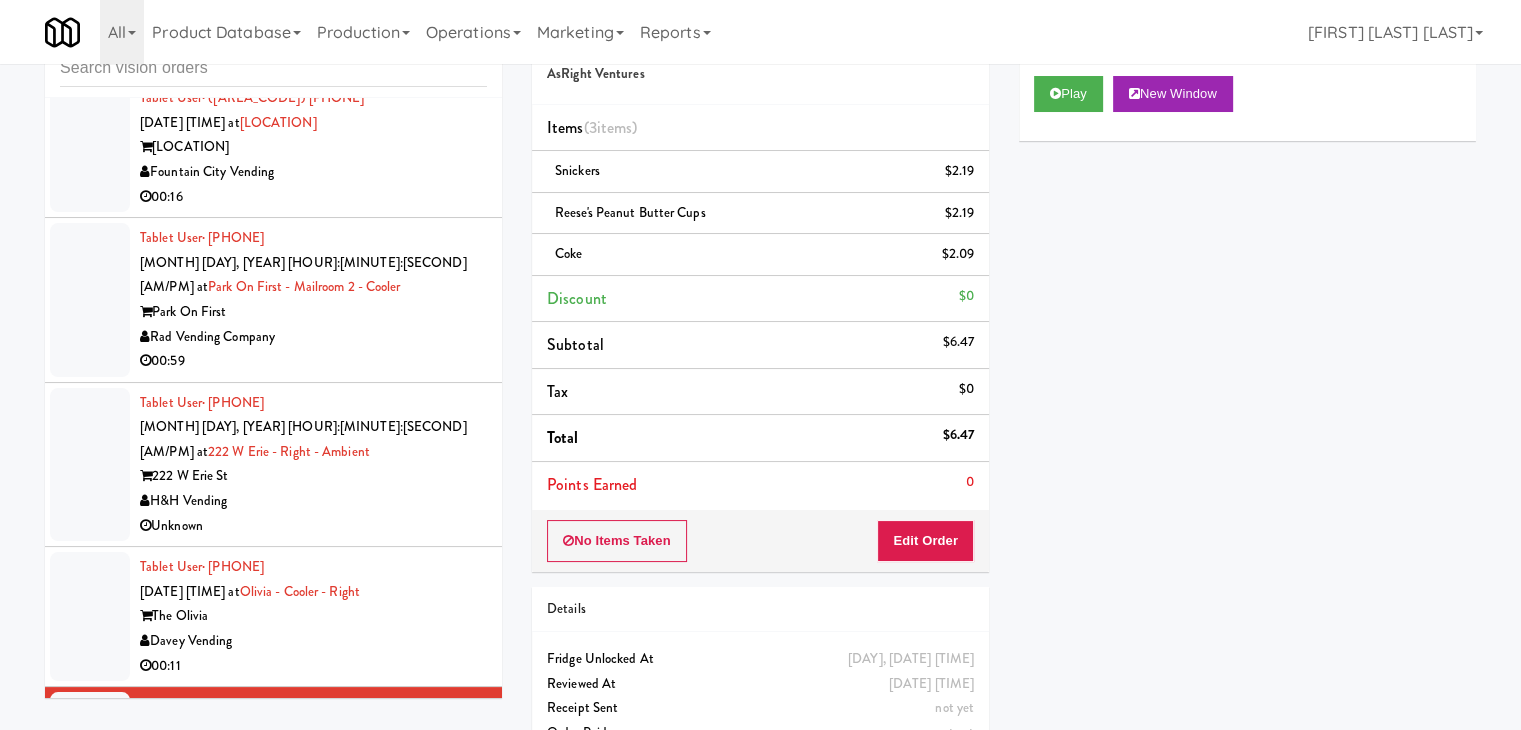 click on "00:11" at bounding box center (313, 666) 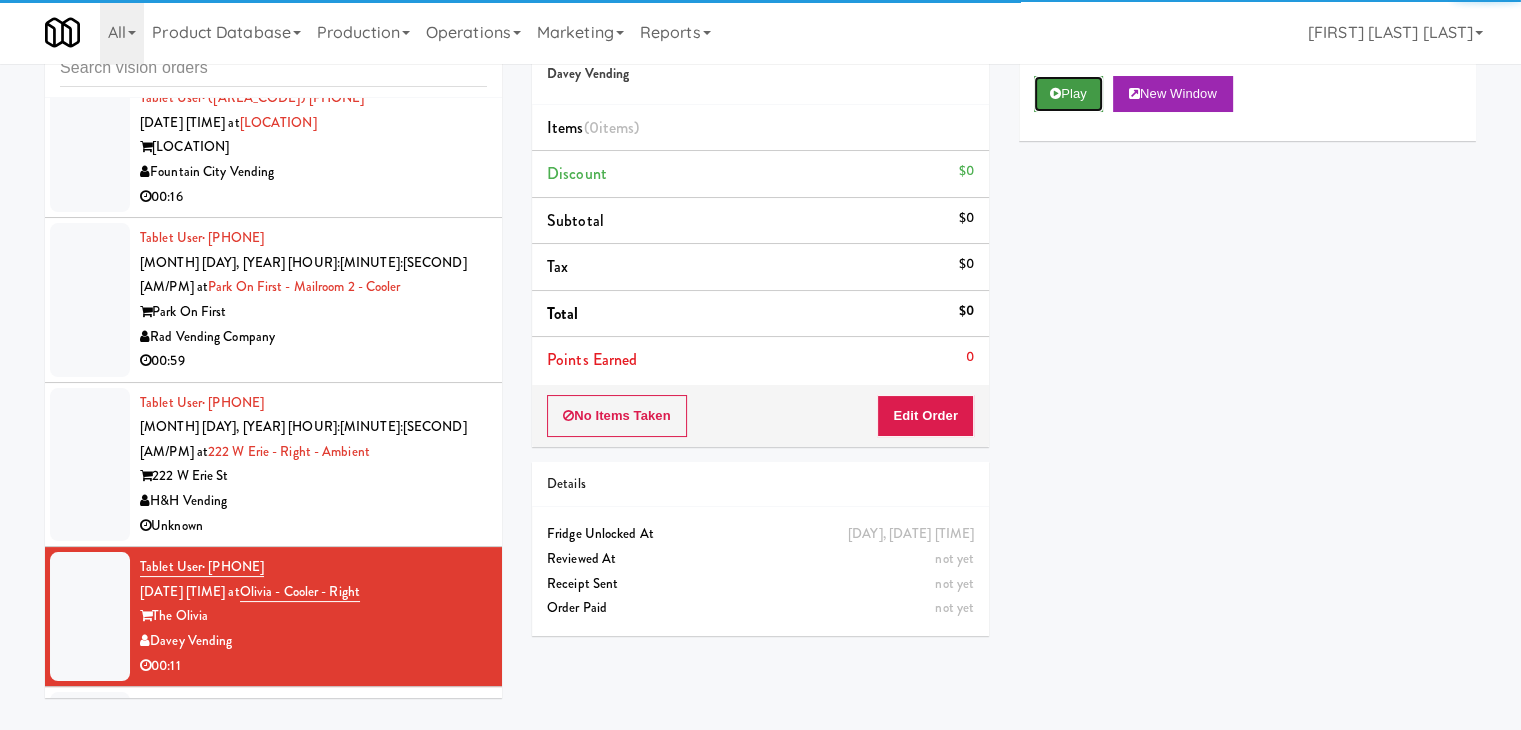 click on "Play" at bounding box center [1068, 94] 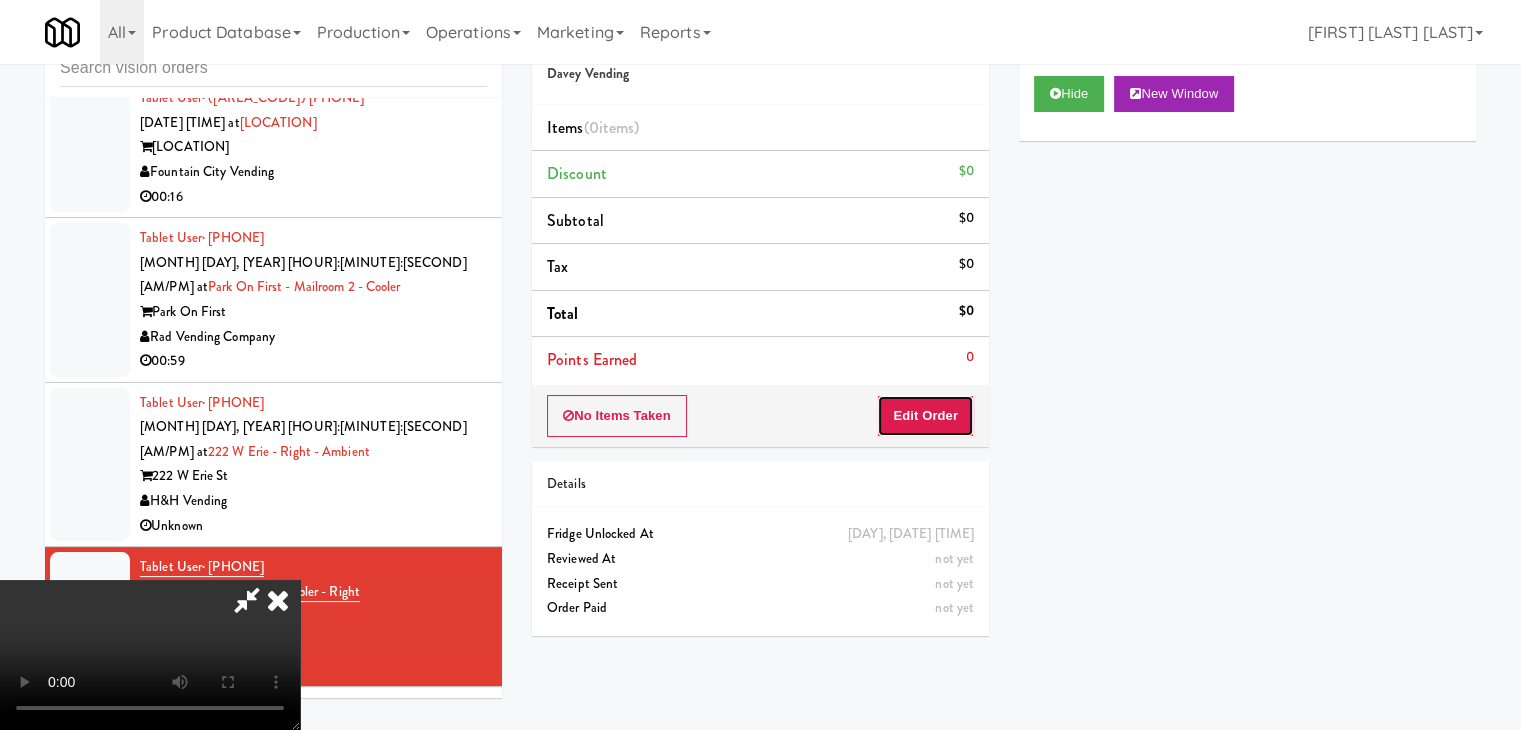 click on "Edit Order" at bounding box center (925, 416) 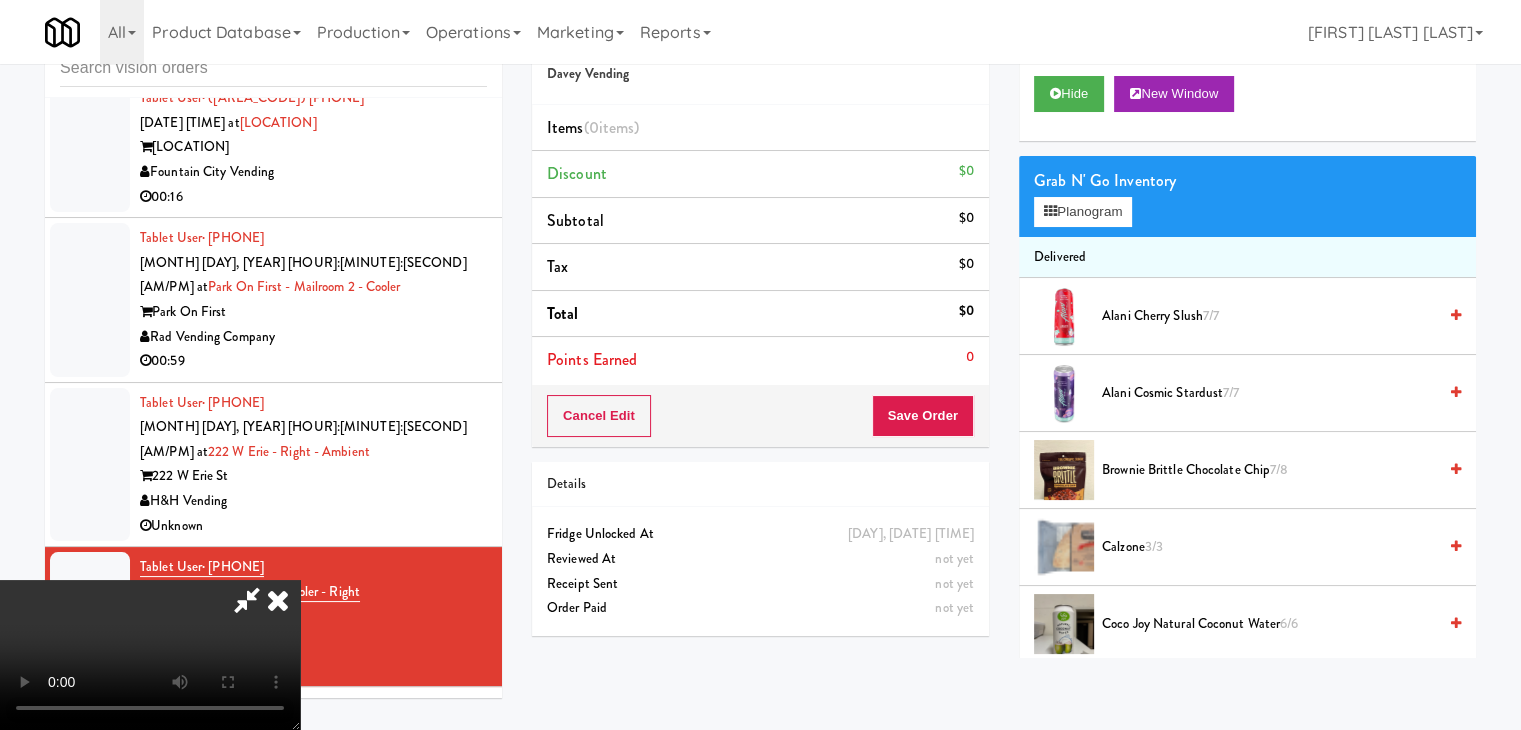 type 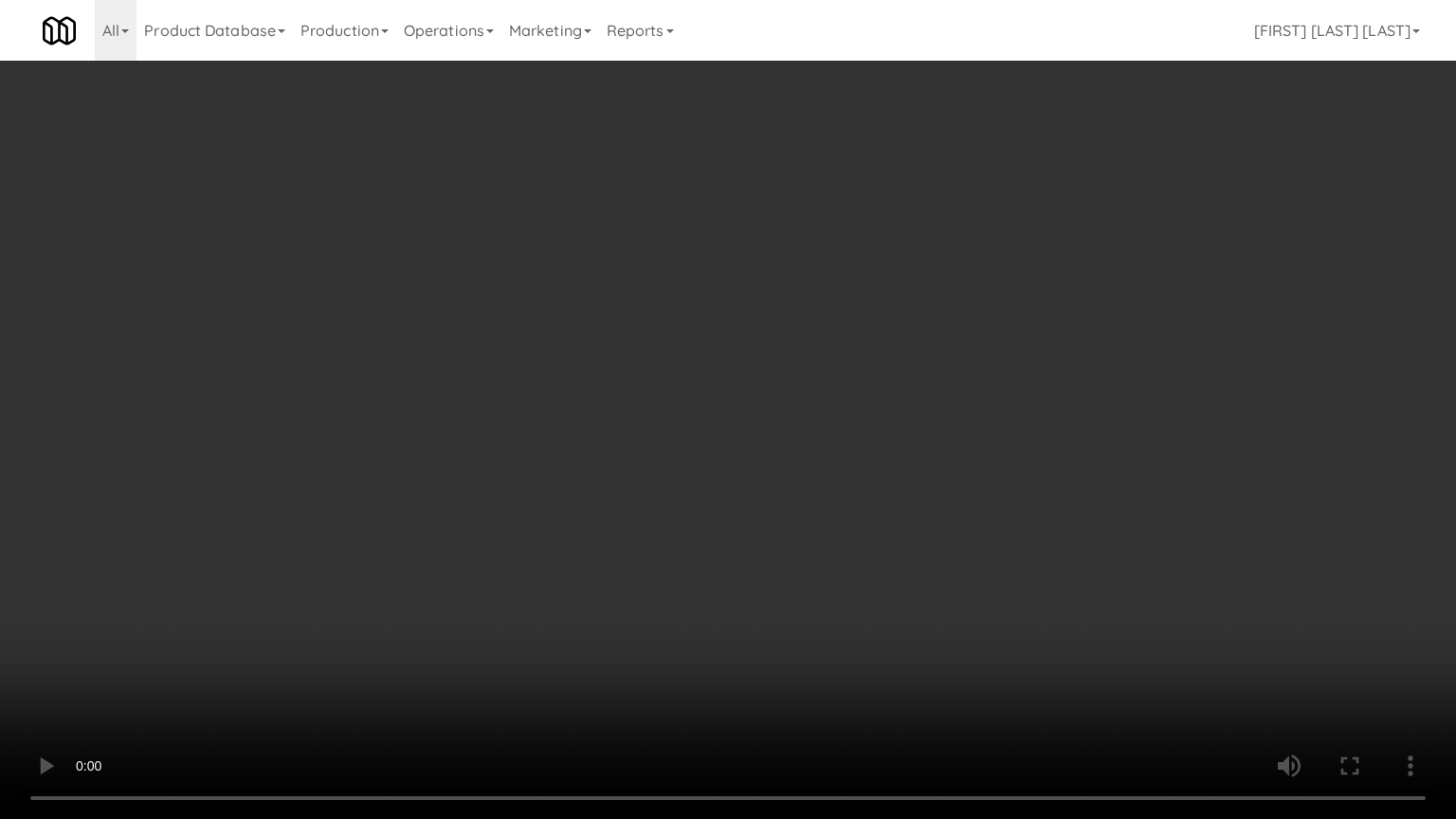 click at bounding box center (728, 410) 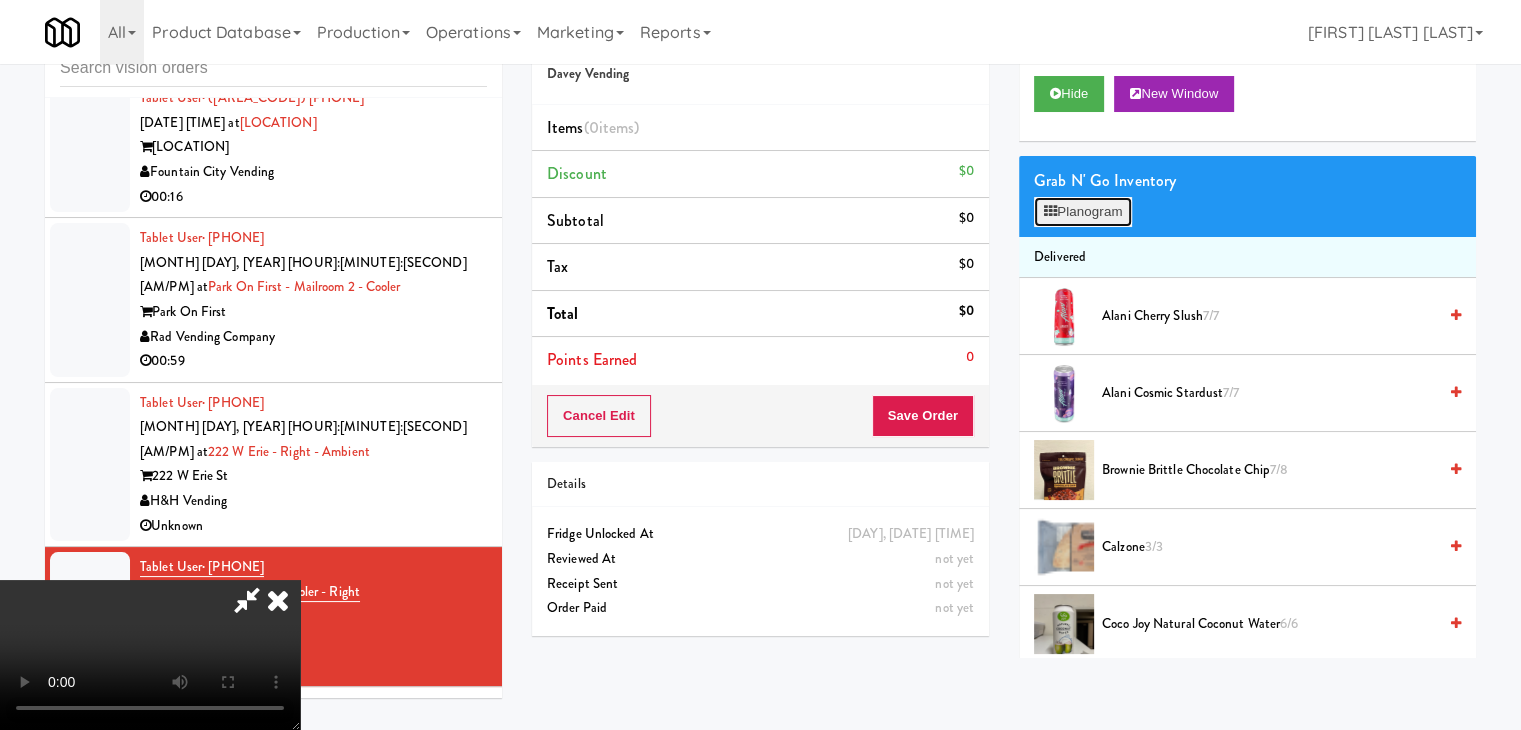 click on "Planogram" at bounding box center [1083, 212] 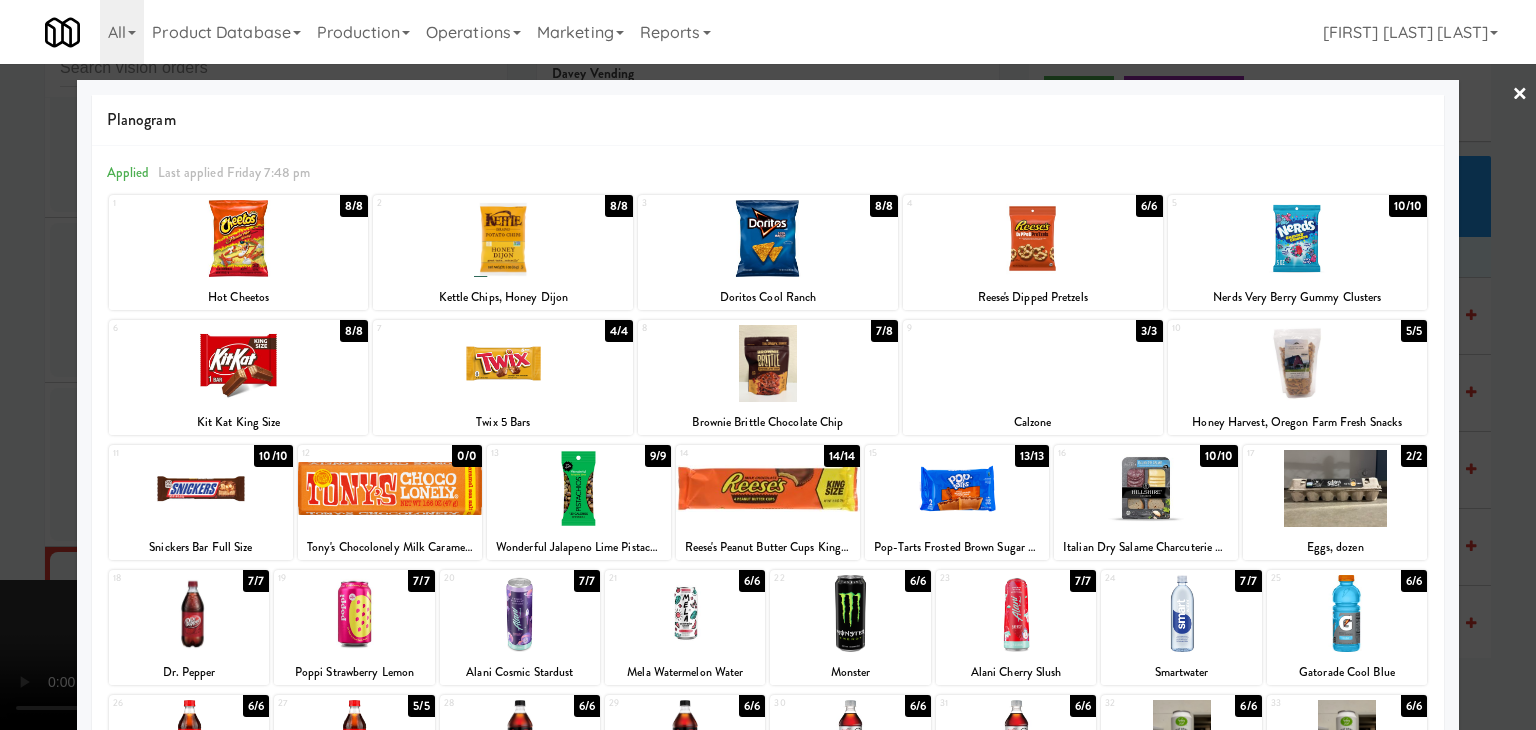 click at bounding box center (239, 363) 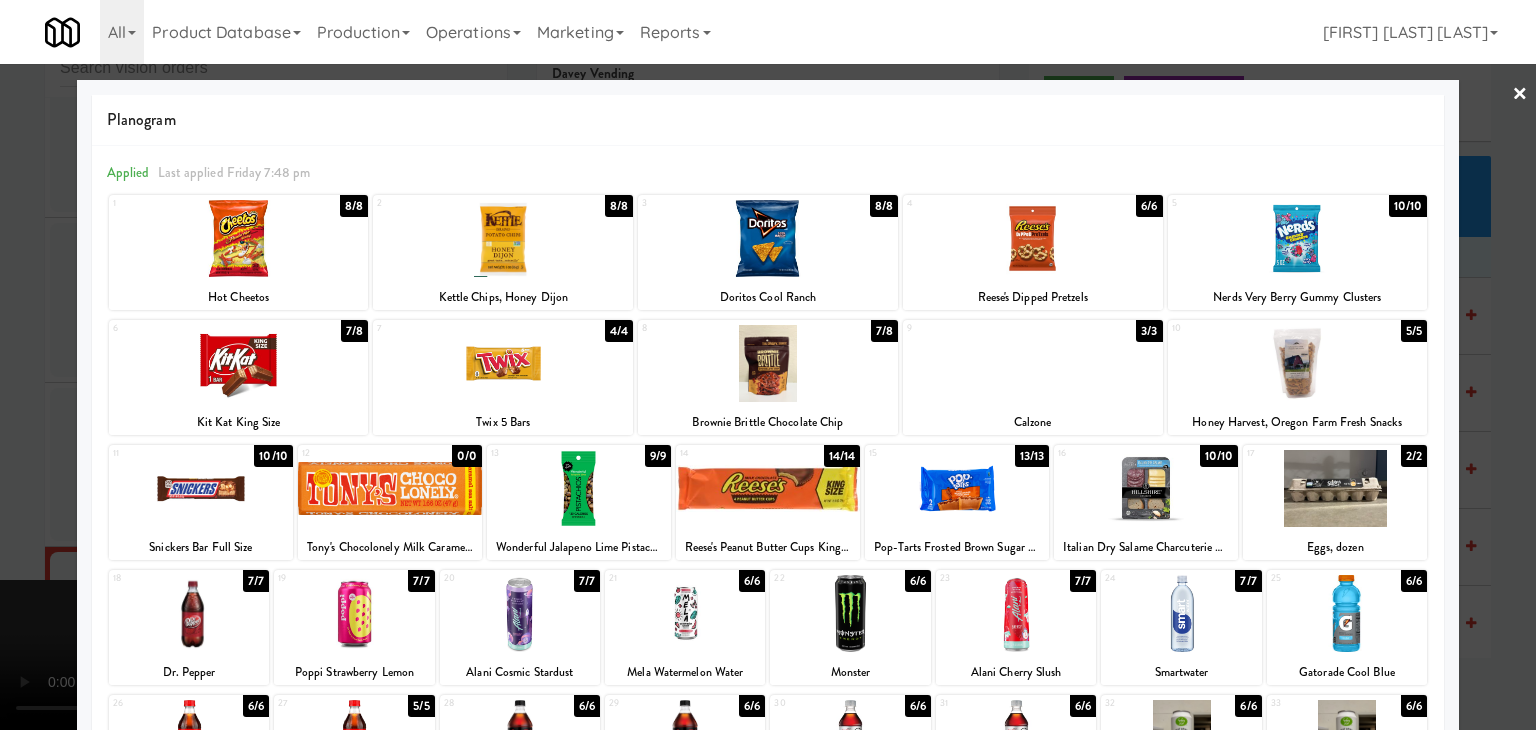 click at bounding box center [768, 365] 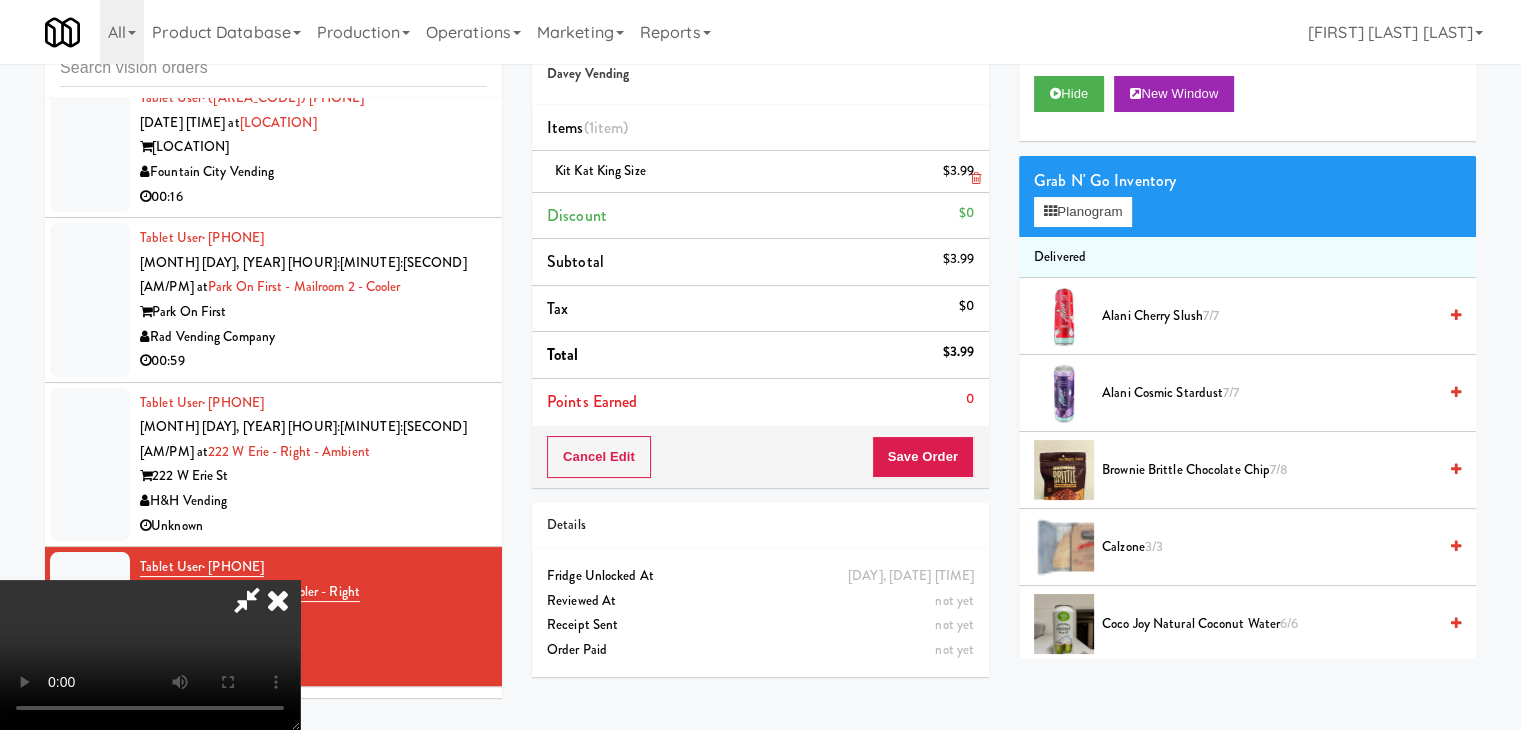 click at bounding box center (976, 178) 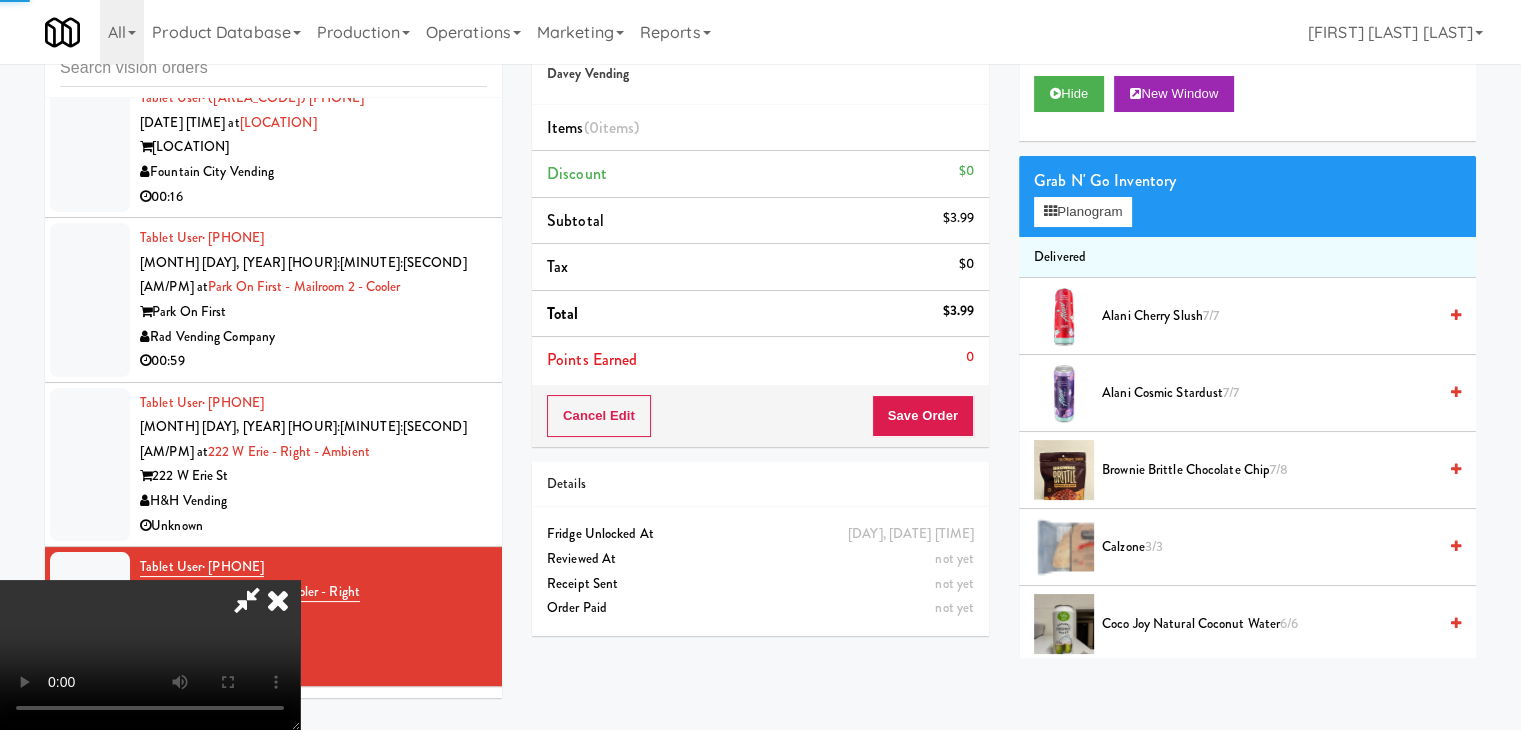 click at bounding box center [150, 655] 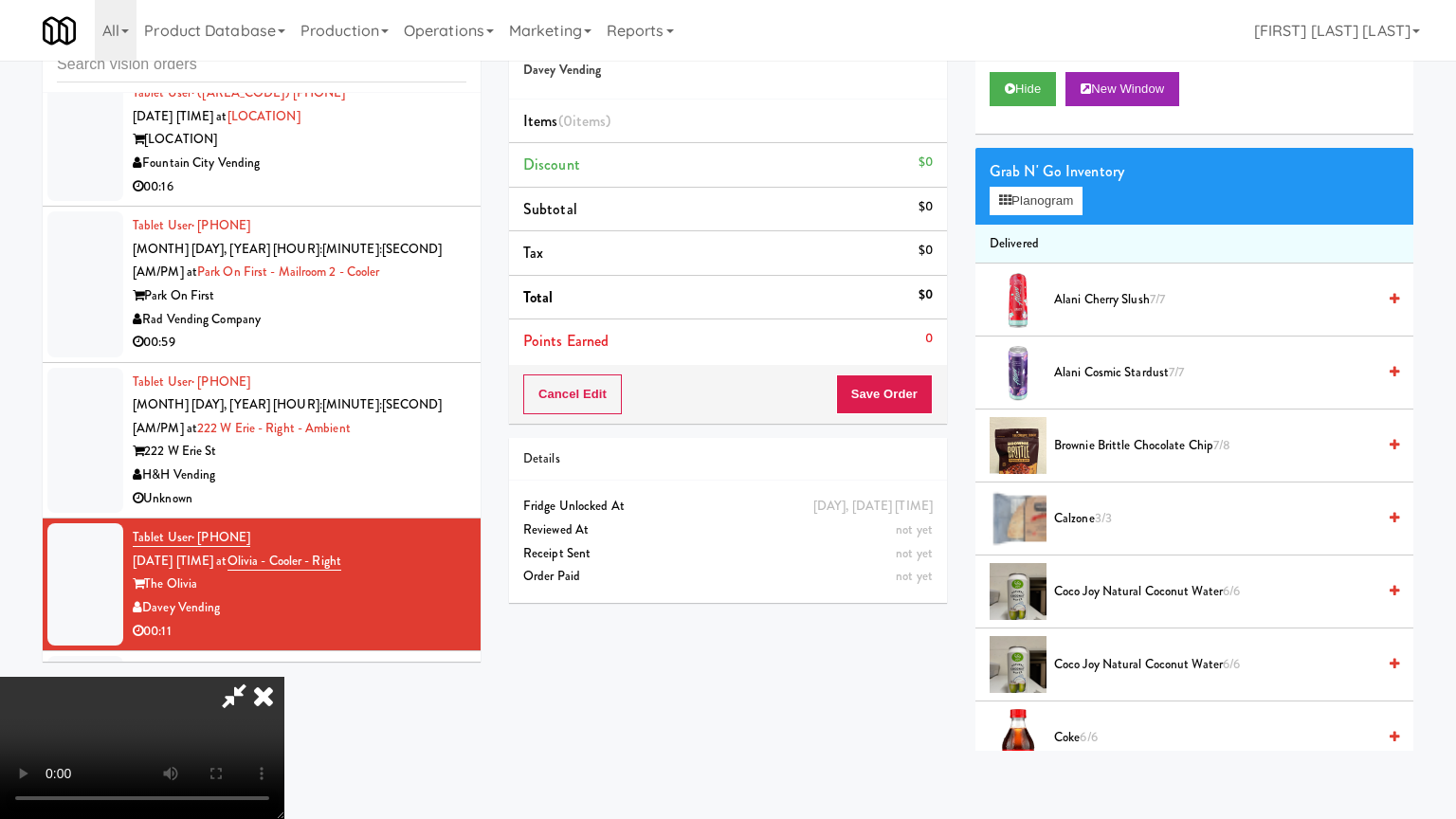 click at bounding box center [142, 748] 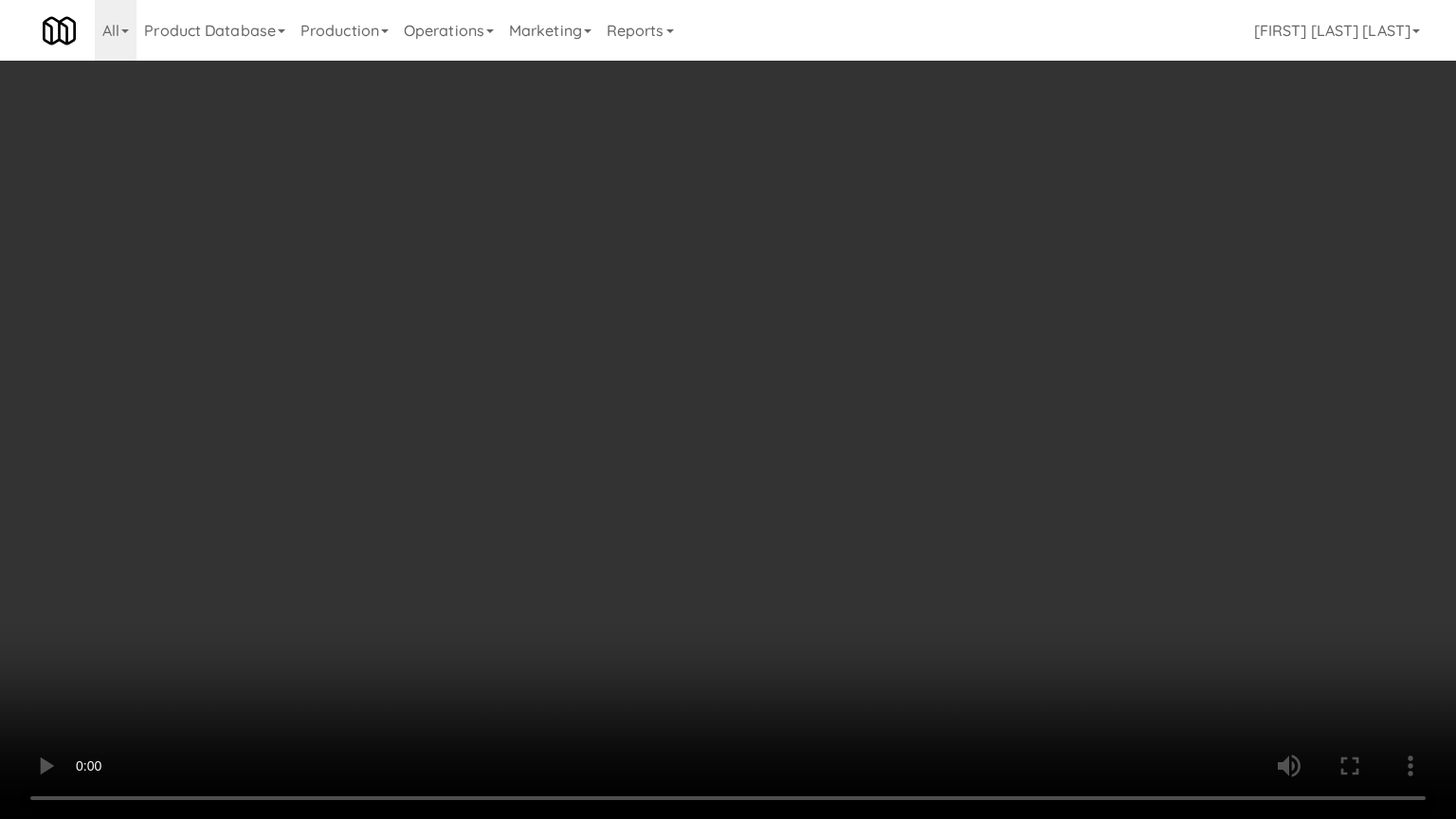 click at bounding box center (728, 410) 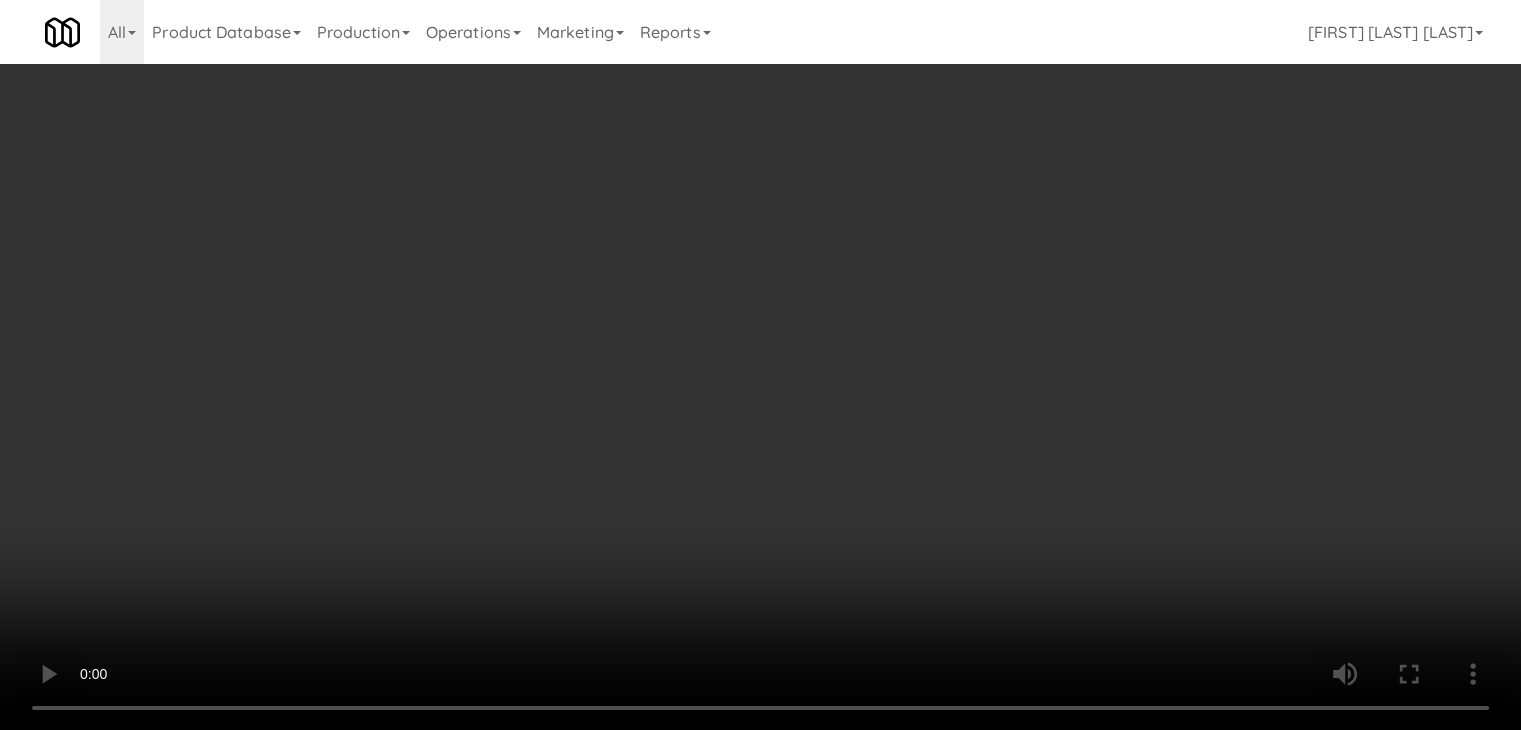 click at bounding box center (760, 365) 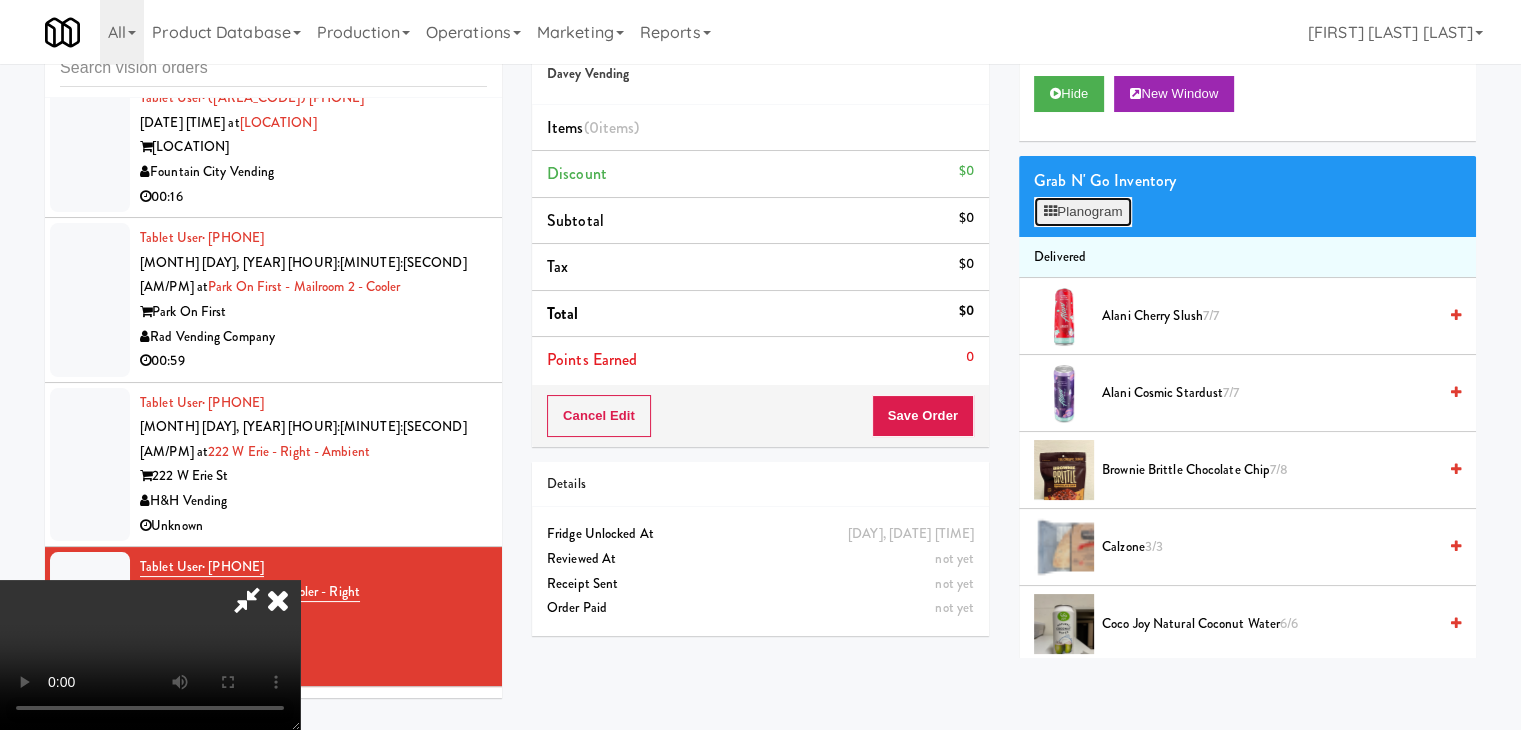 click on "Planogram" at bounding box center (1083, 212) 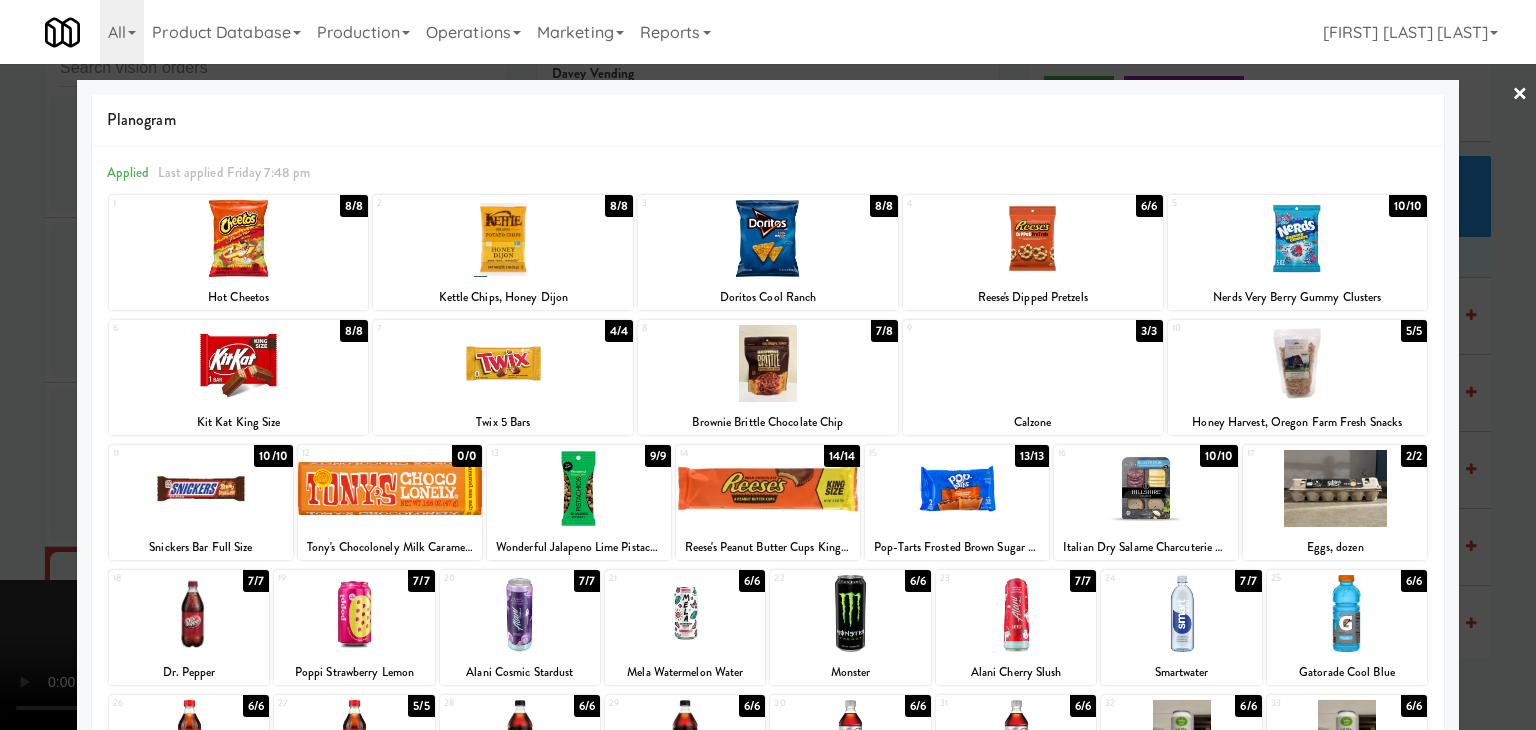 click at bounding box center [768, 238] 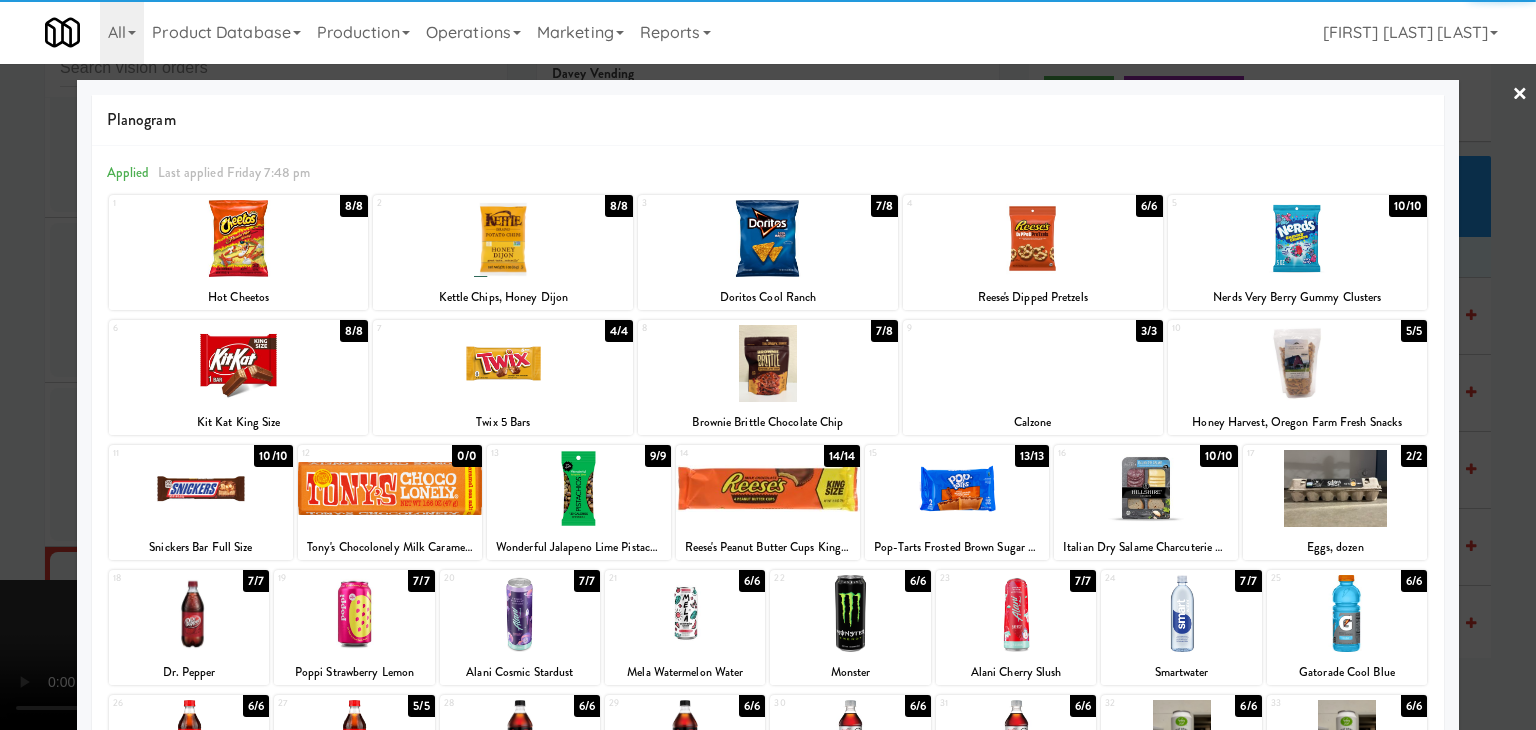 click at bounding box center [768, 488] 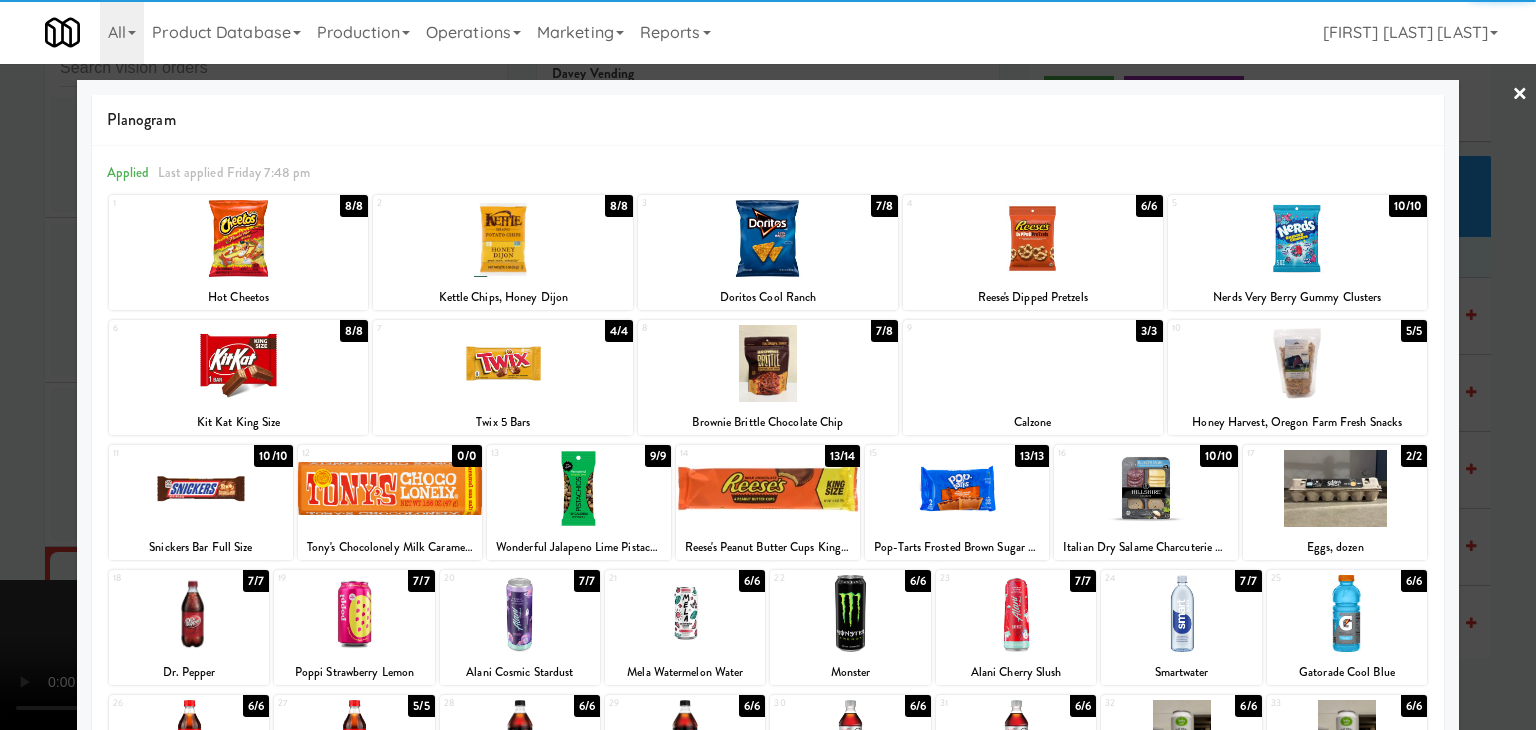 click at bounding box center (201, 488) 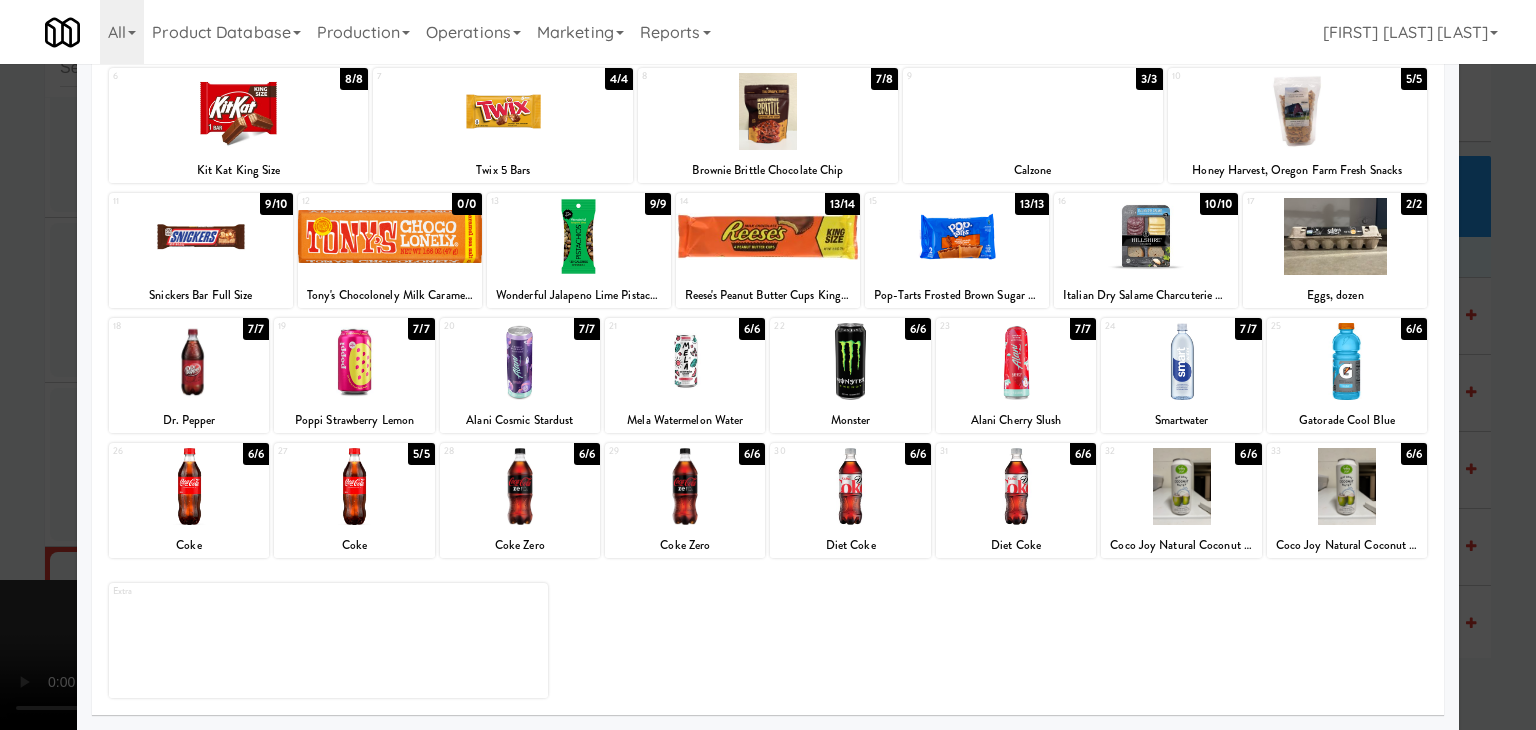 click at bounding box center [354, 486] 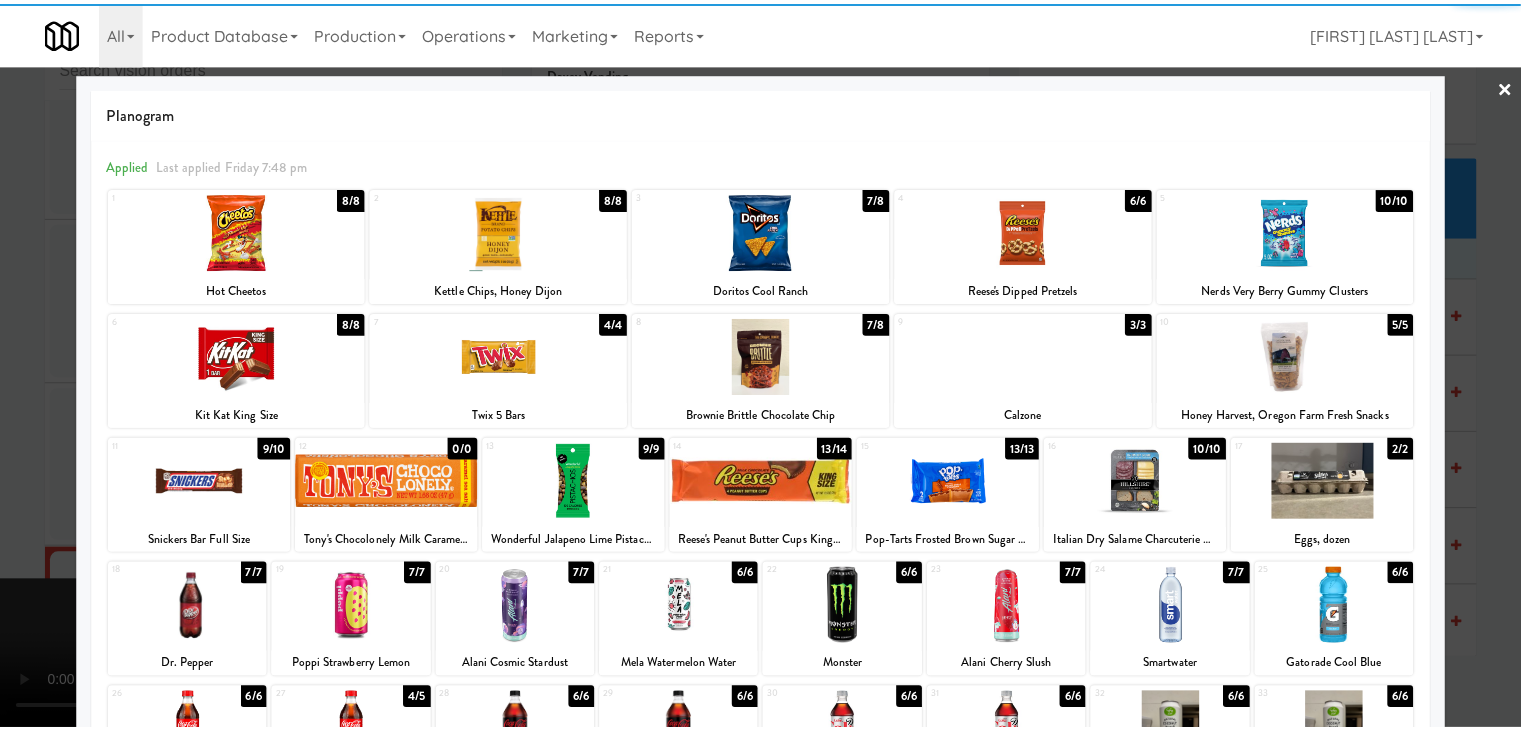 scroll, scrollTop: 0, scrollLeft: 0, axis: both 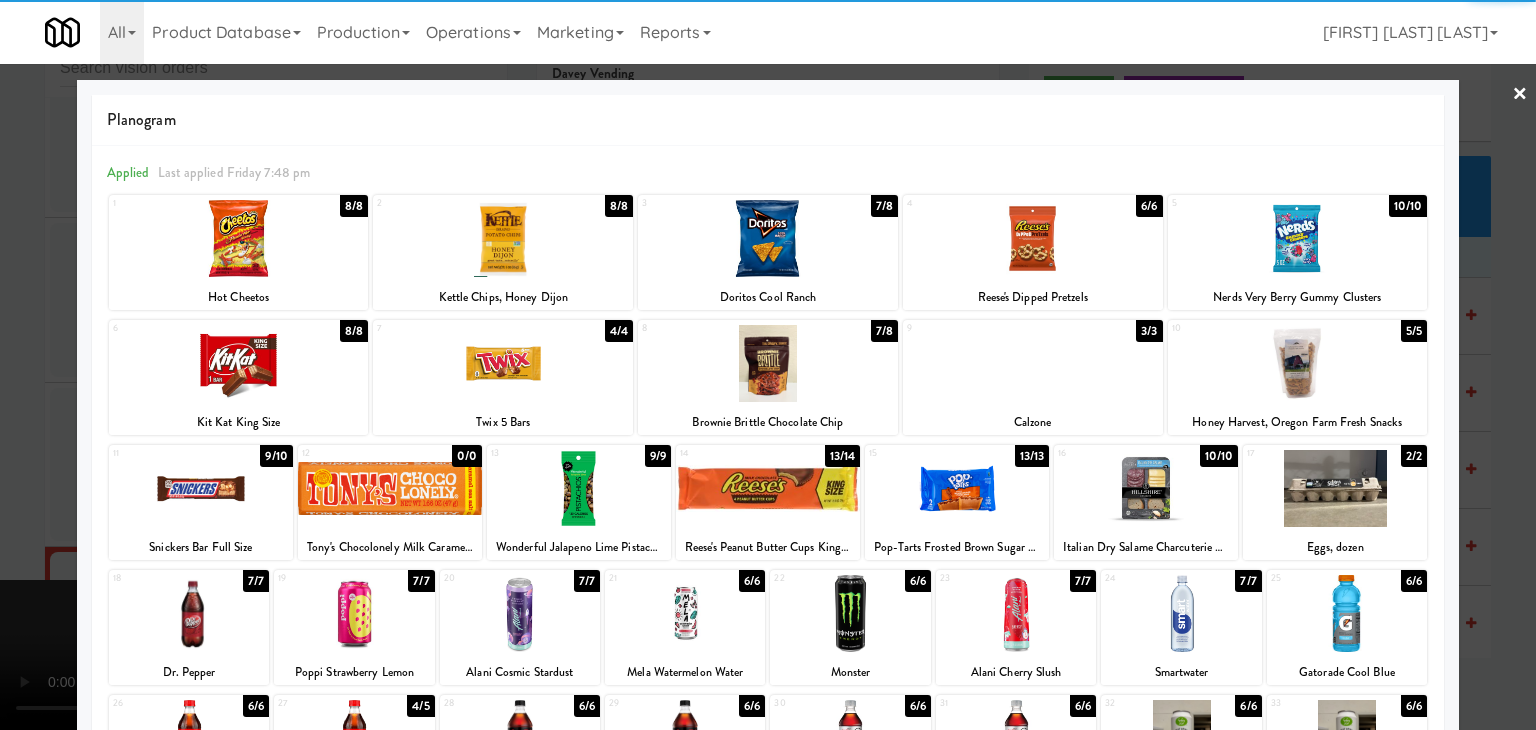 drag, startPoint x: 0, startPoint y: 489, endPoint x: 285, endPoint y: 490, distance: 285.00174 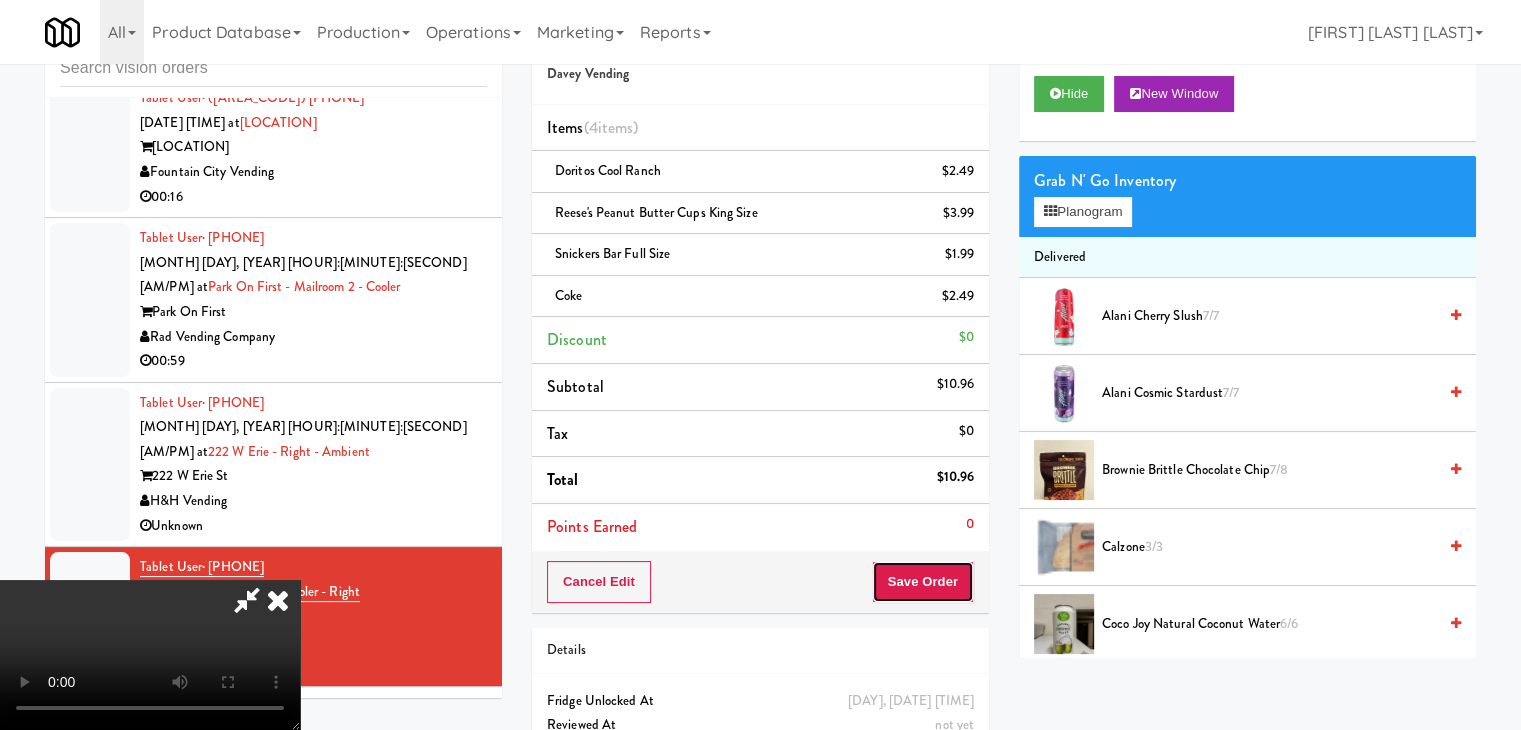 drag, startPoint x: 950, startPoint y: 573, endPoint x: 936, endPoint y: 574, distance: 14.035668 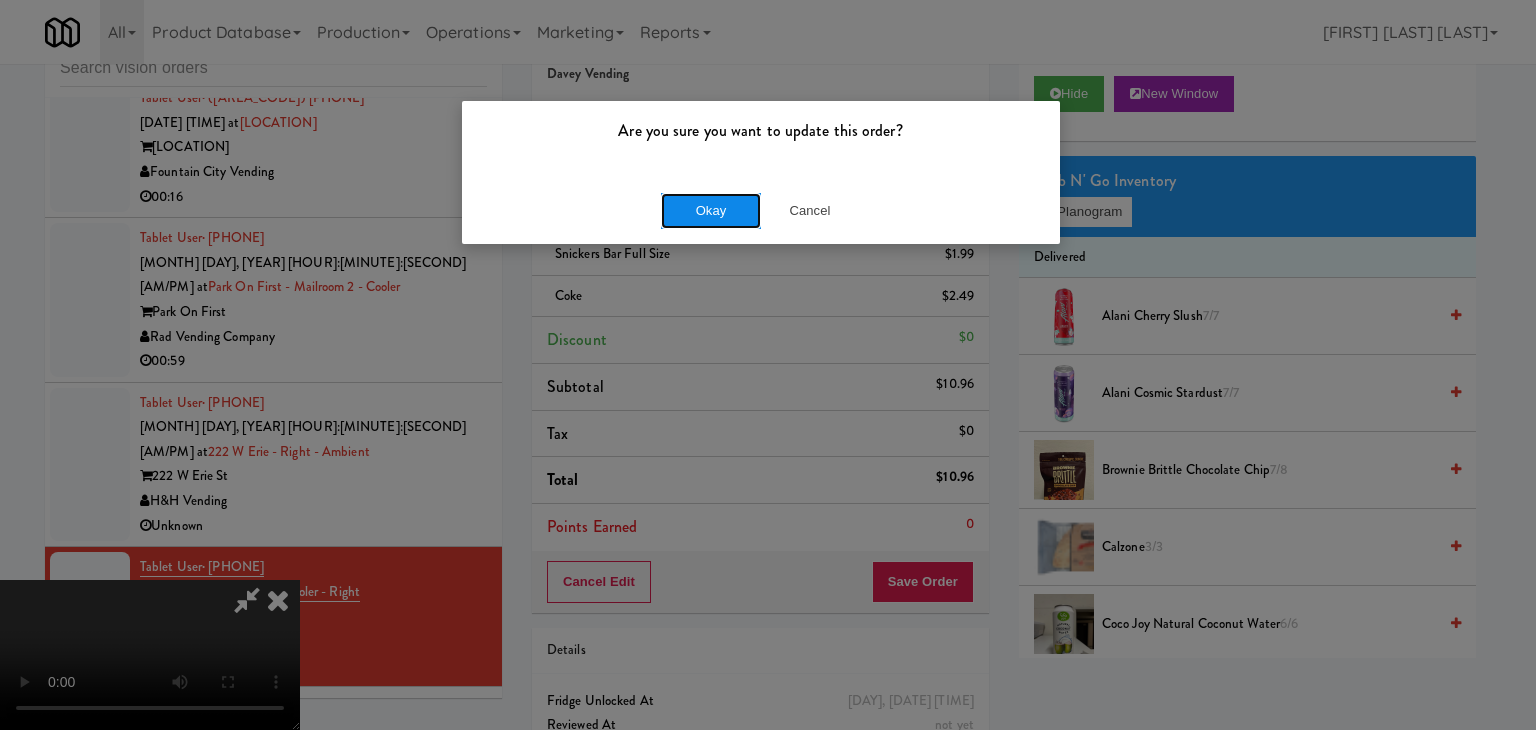 click on "Okay" at bounding box center (711, 211) 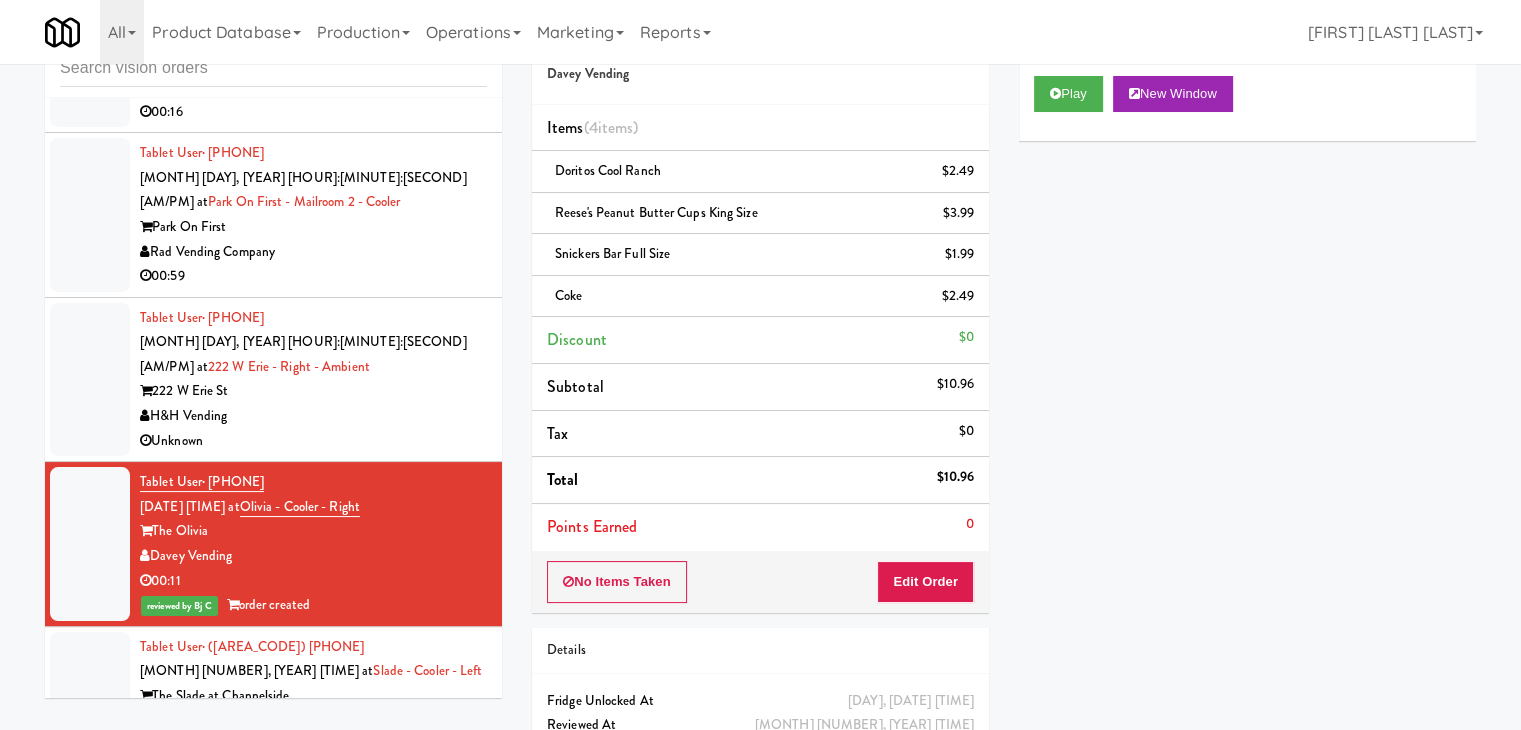 scroll, scrollTop: 13544, scrollLeft: 0, axis: vertical 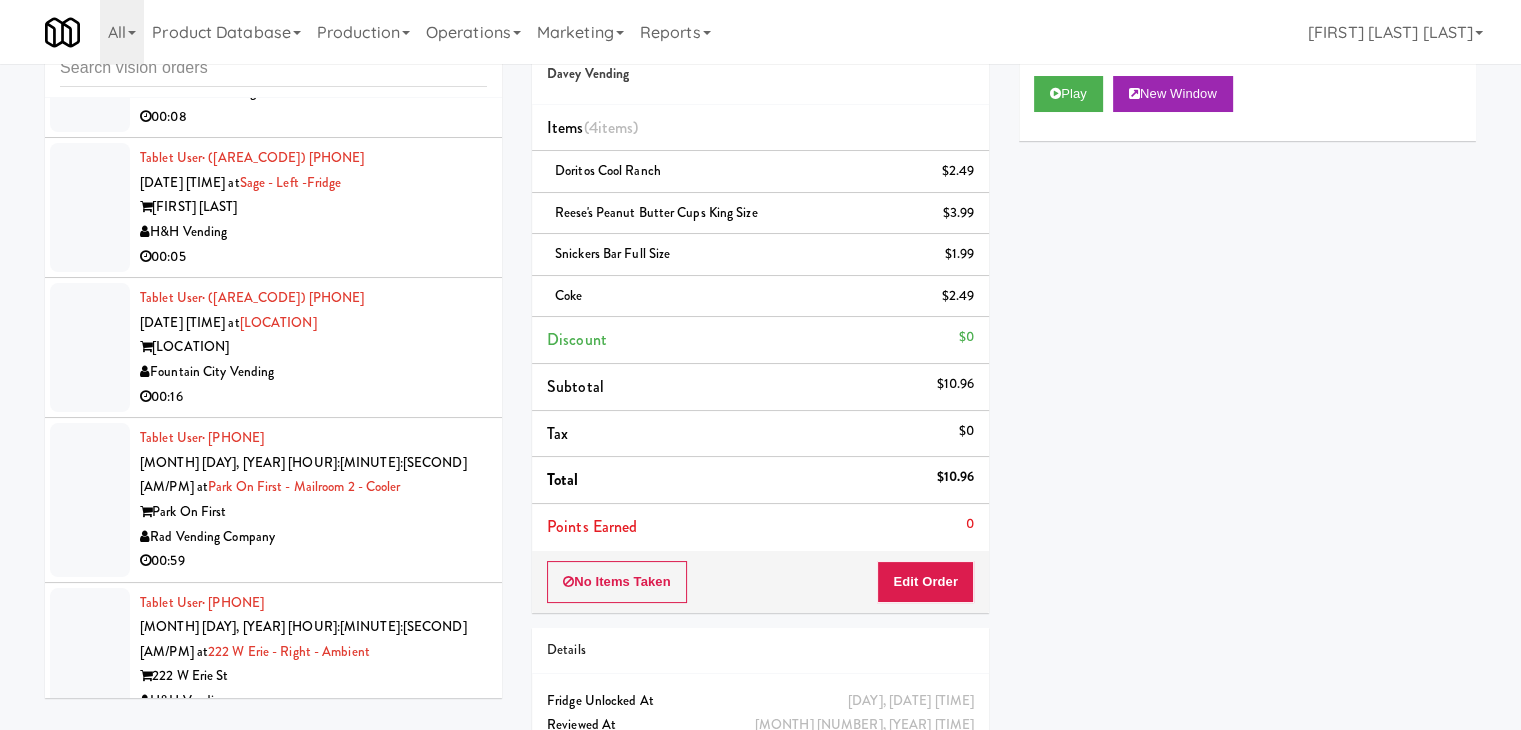 click on "Unknown" at bounding box center [313, 726] 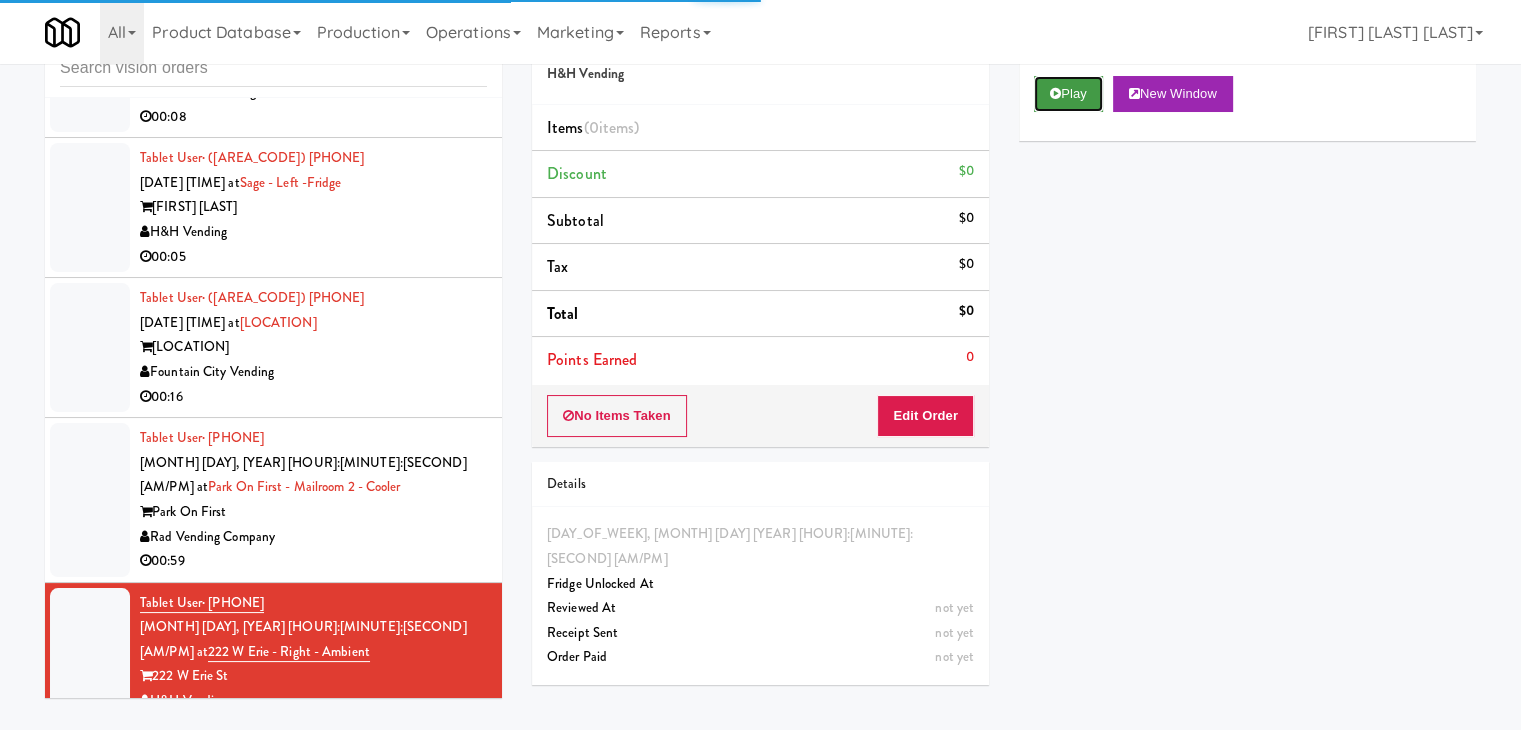 click on "Play" at bounding box center [1068, 94] 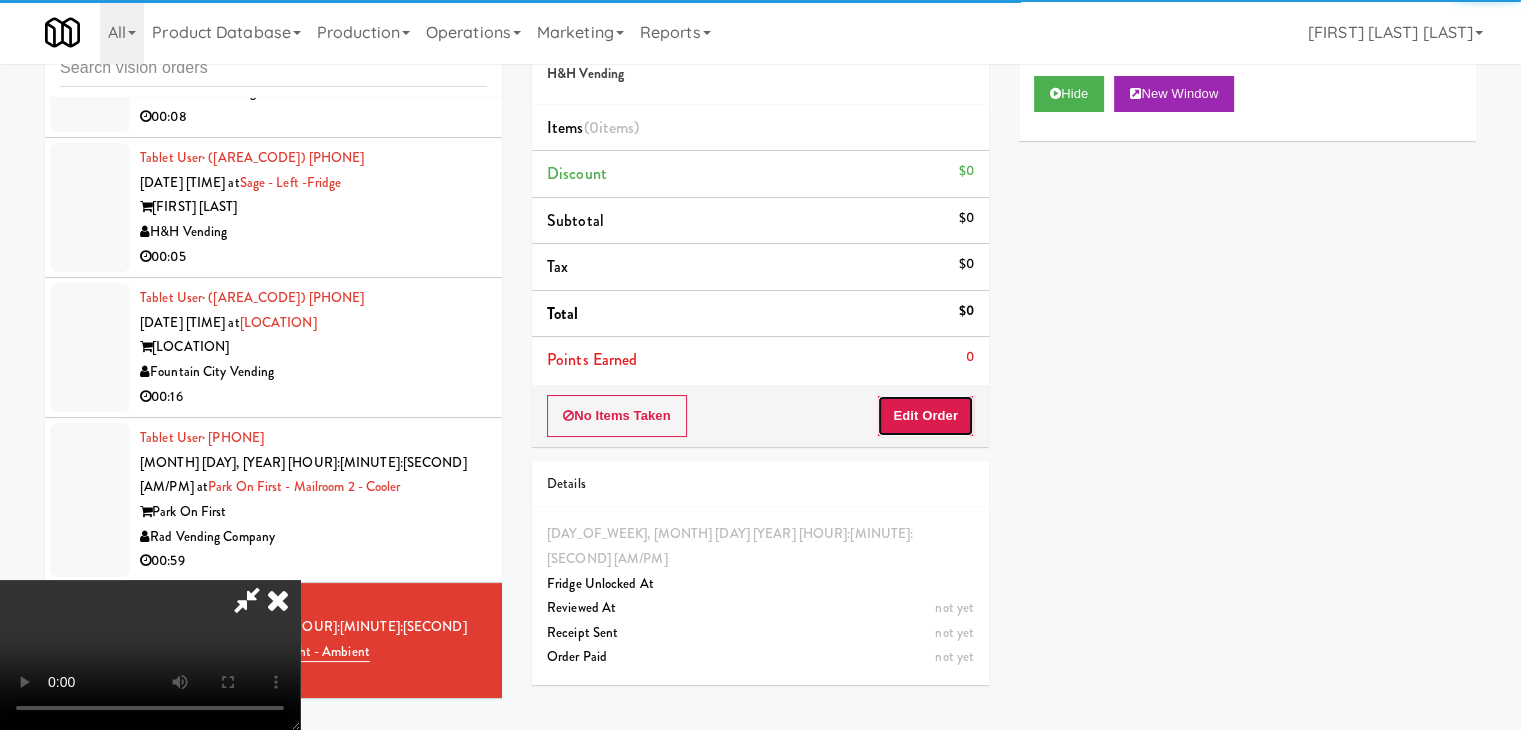 click on "Edit Order" at bounding box center [925, 416] 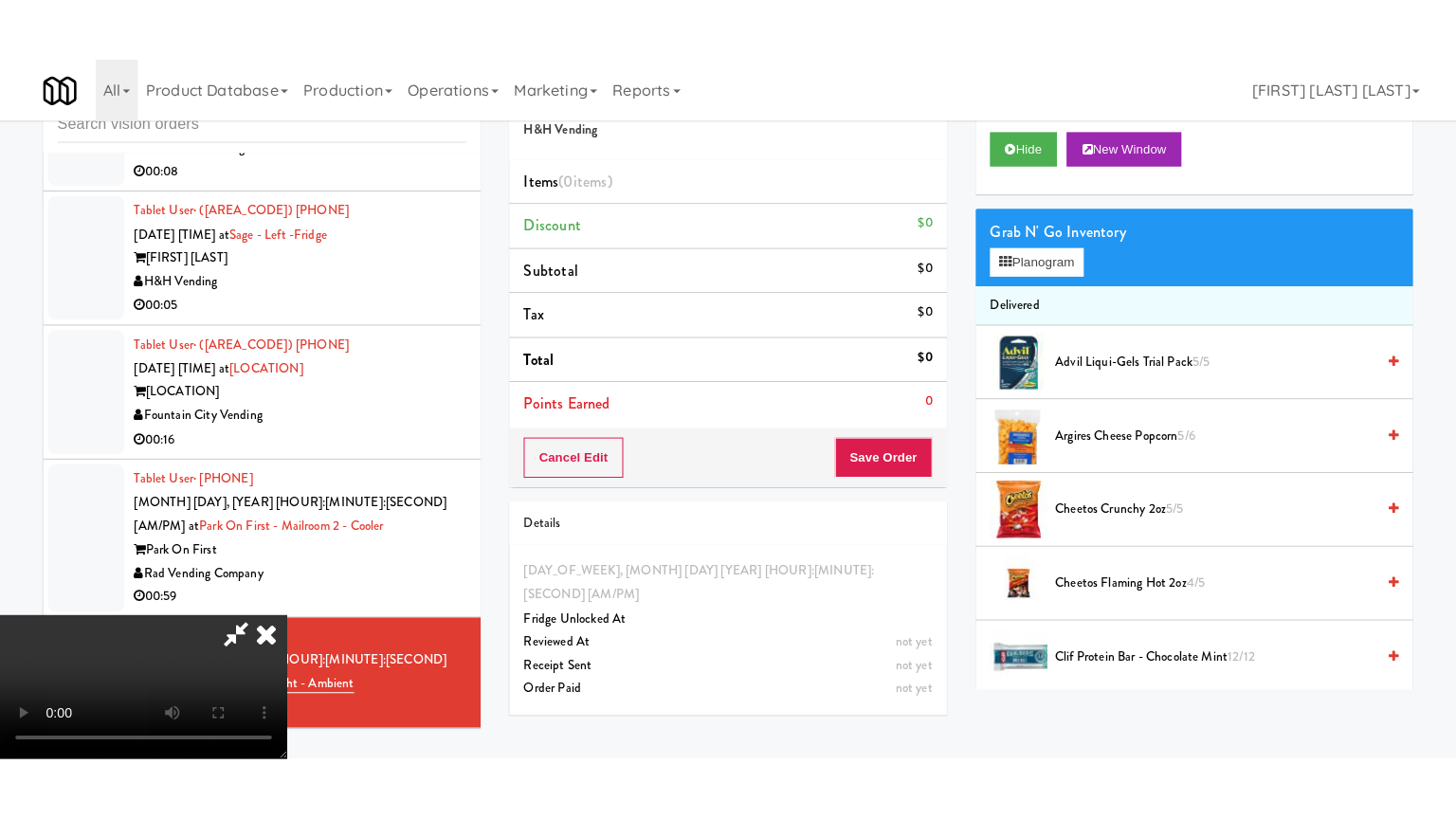 scroll, scrollTop: 266, scrollLeft: 0, axis: vertical 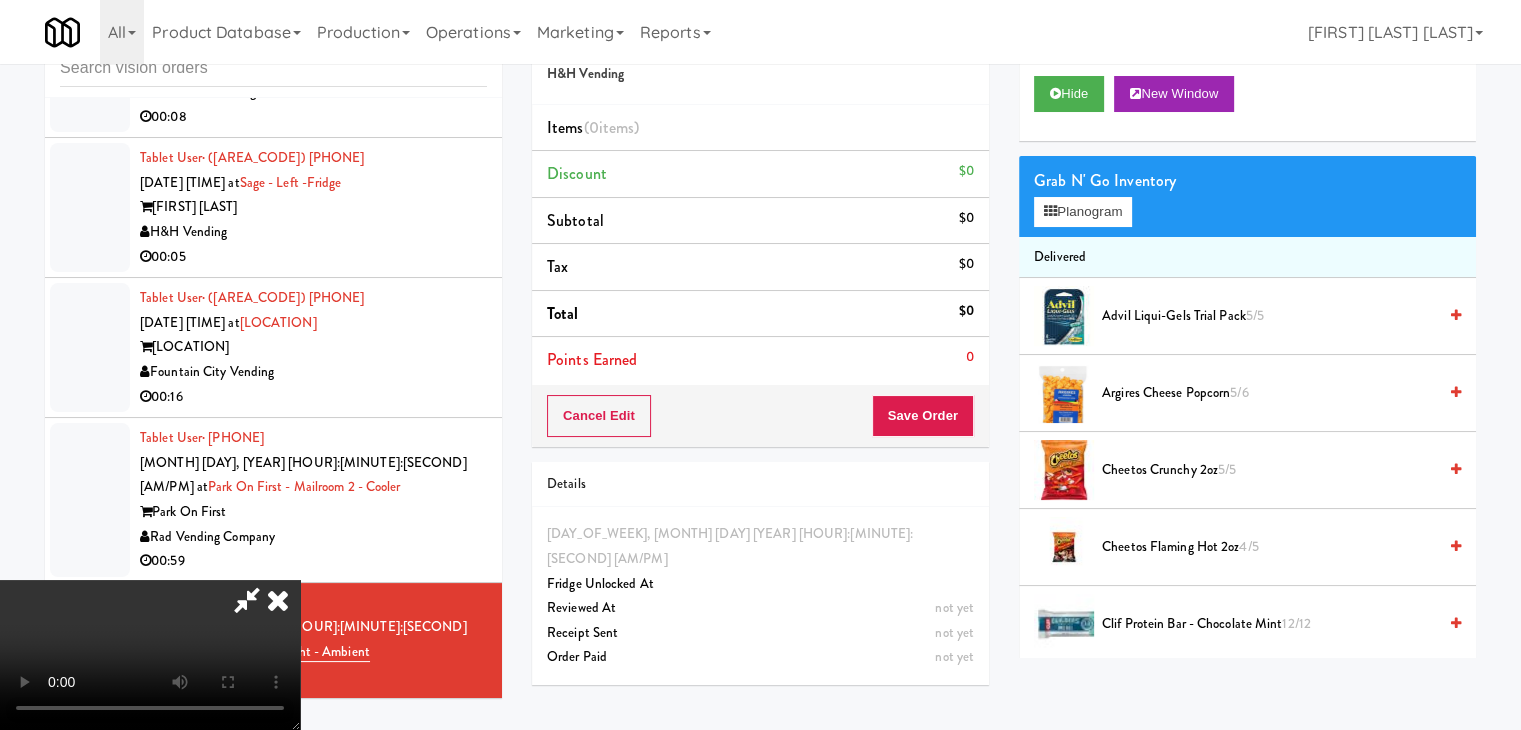 type 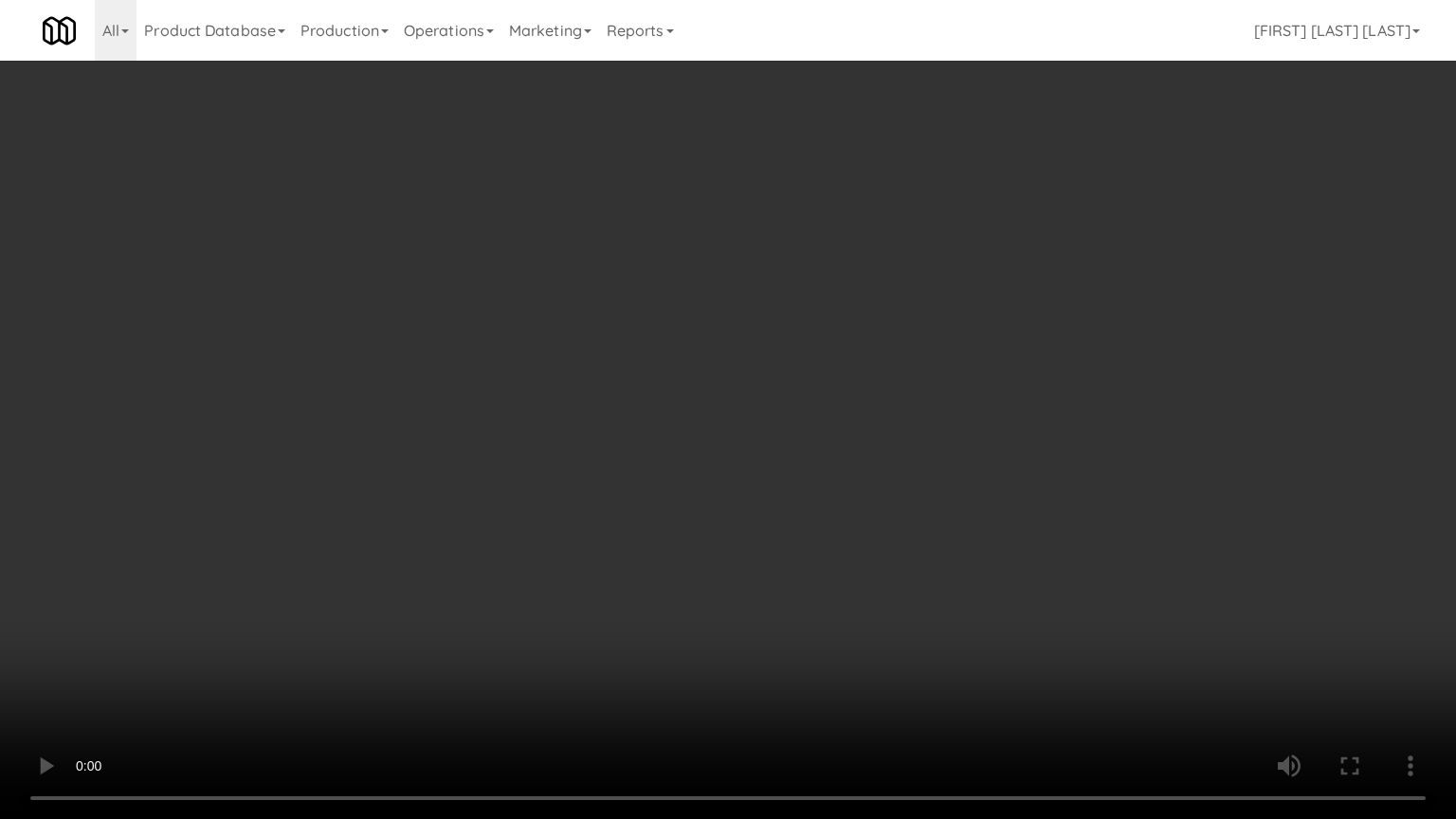 click at bounding box center [728, 410] 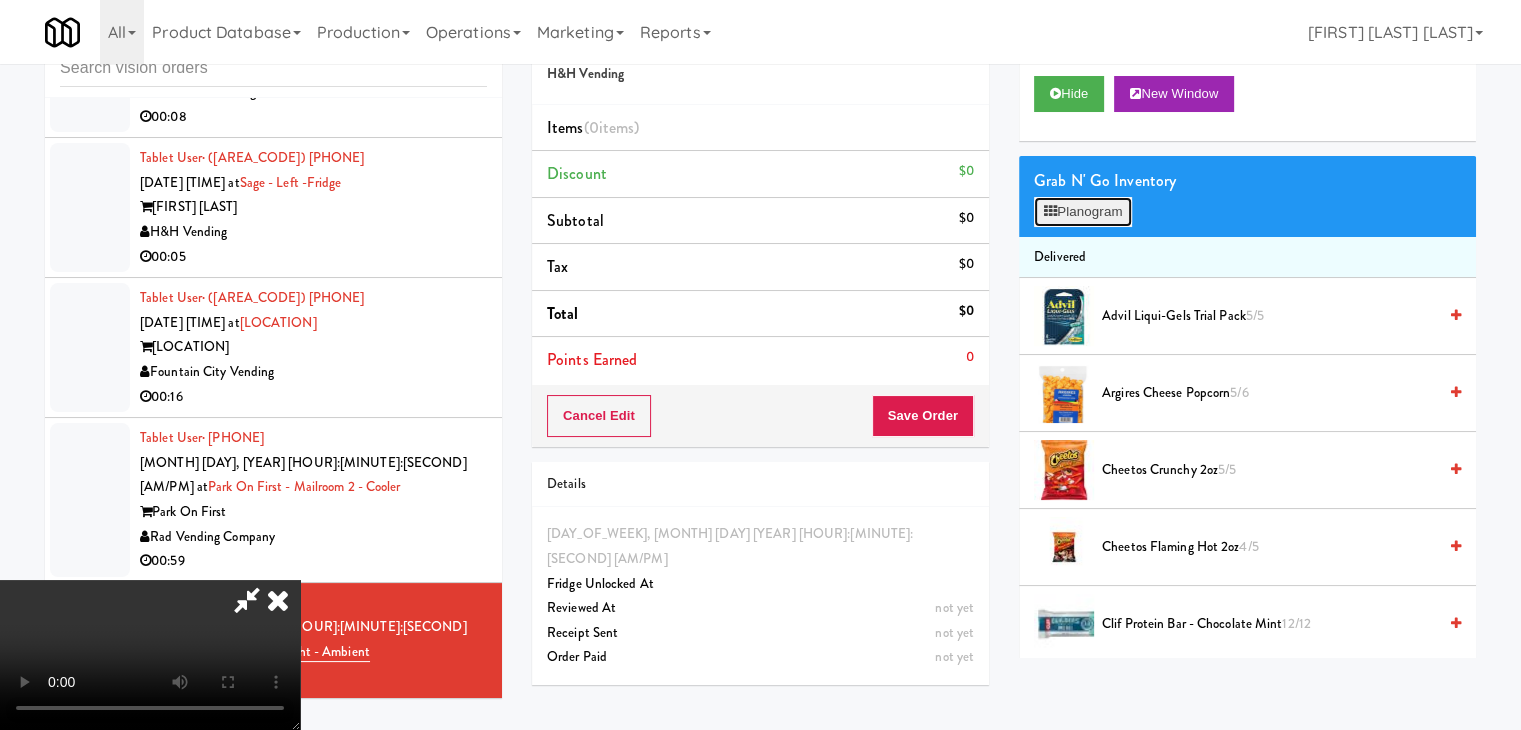 click on "Planogram" at bounding box center (1083, 212) 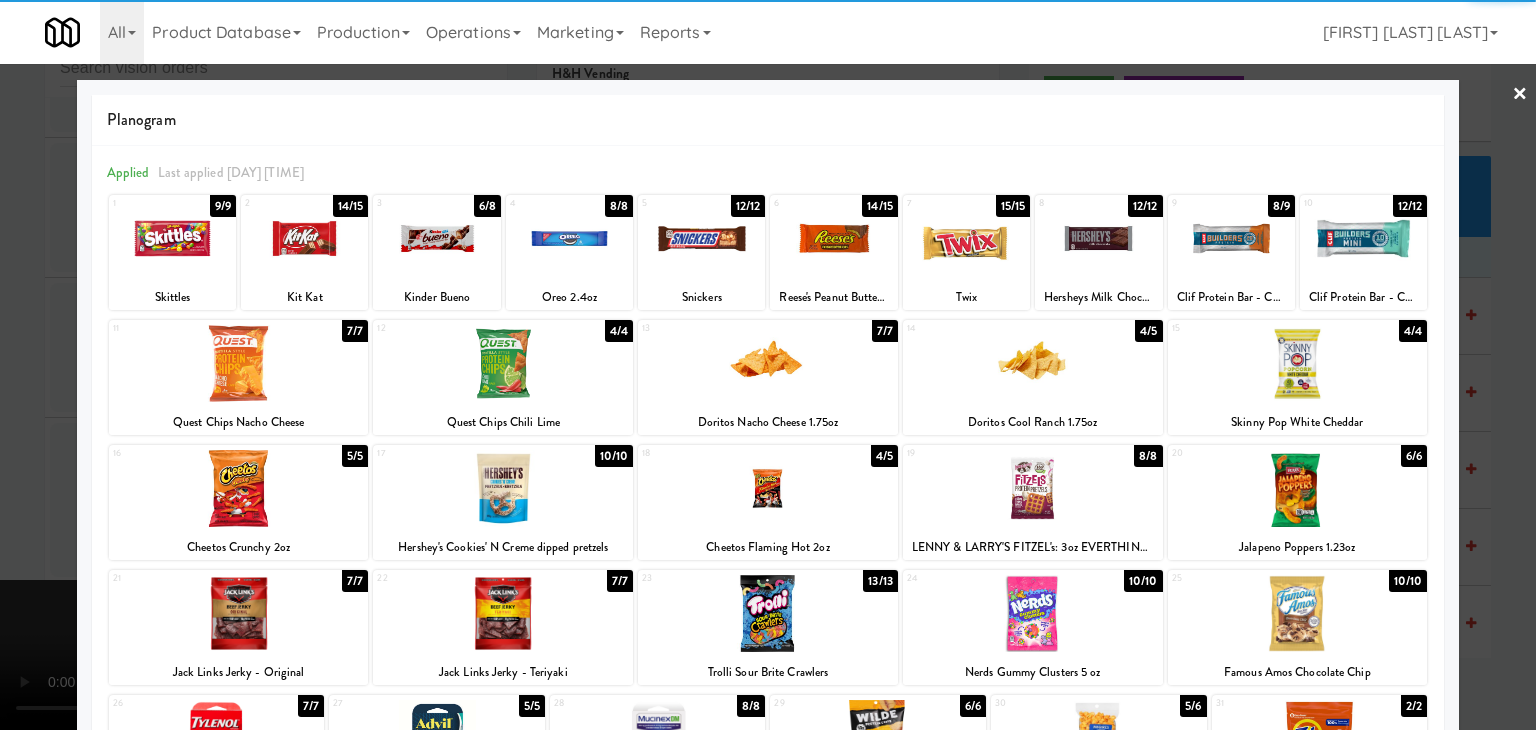 click at bounding box center [503, 488] 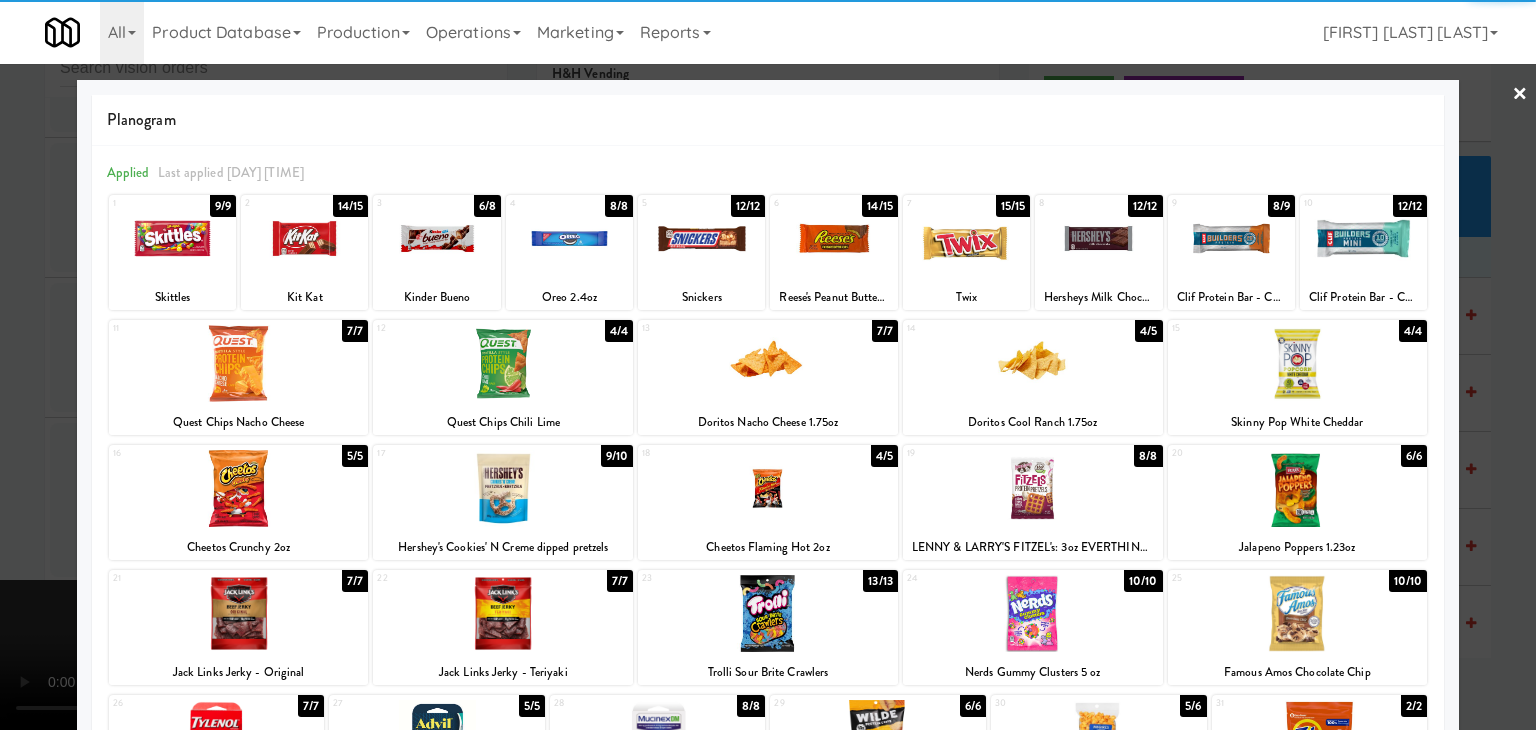 click at bounding box center (1033, 613) 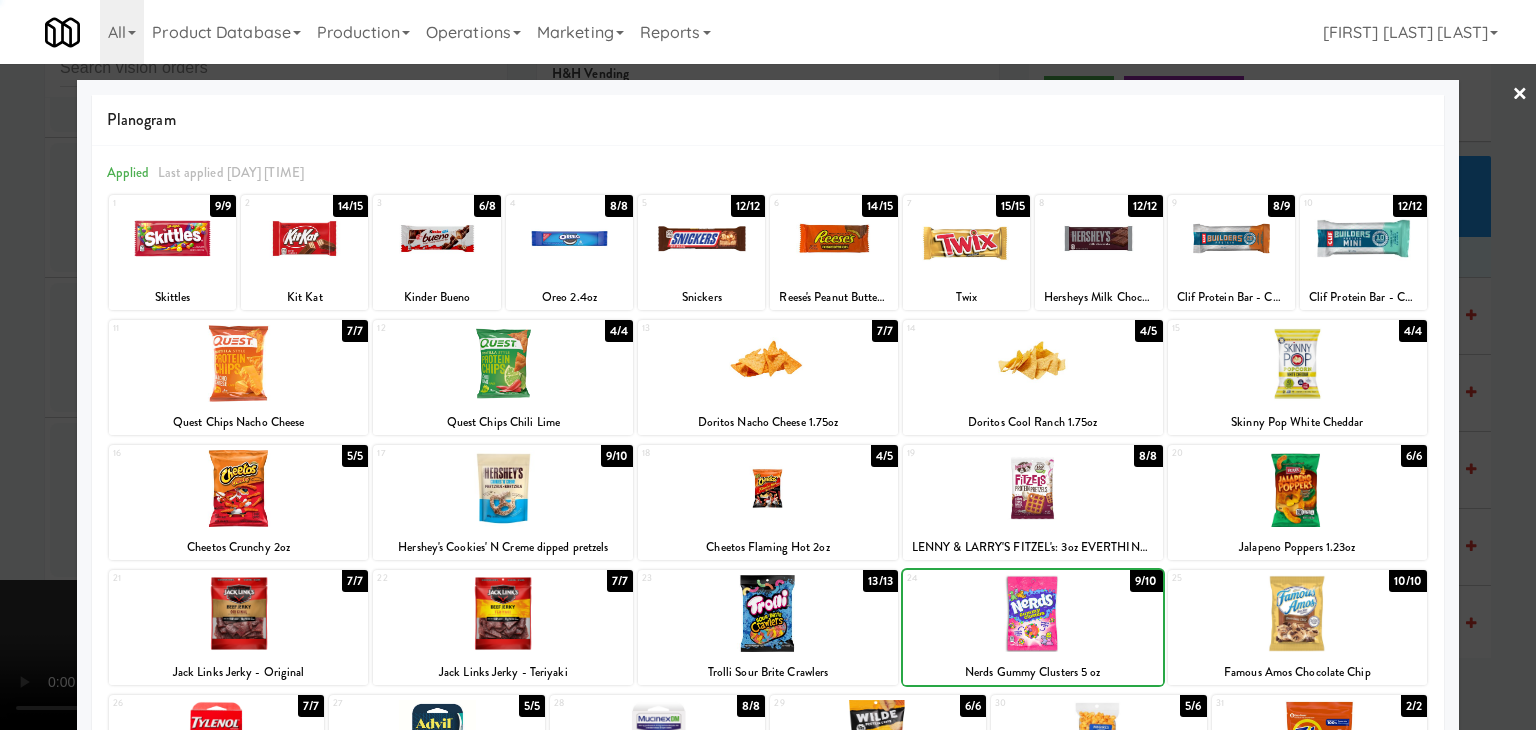 click at bounding box center (1298, 613) 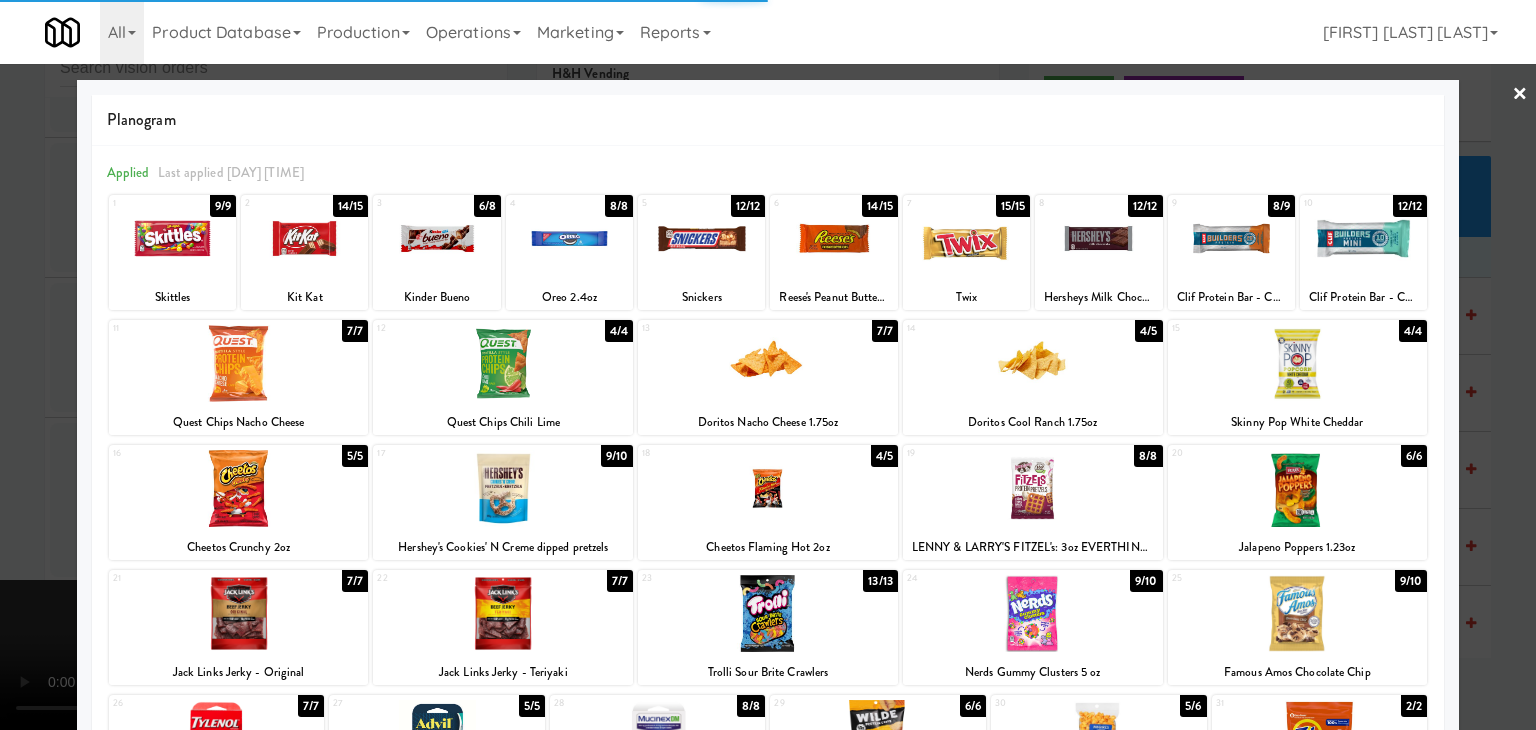 click at bounding box center (768, 365) 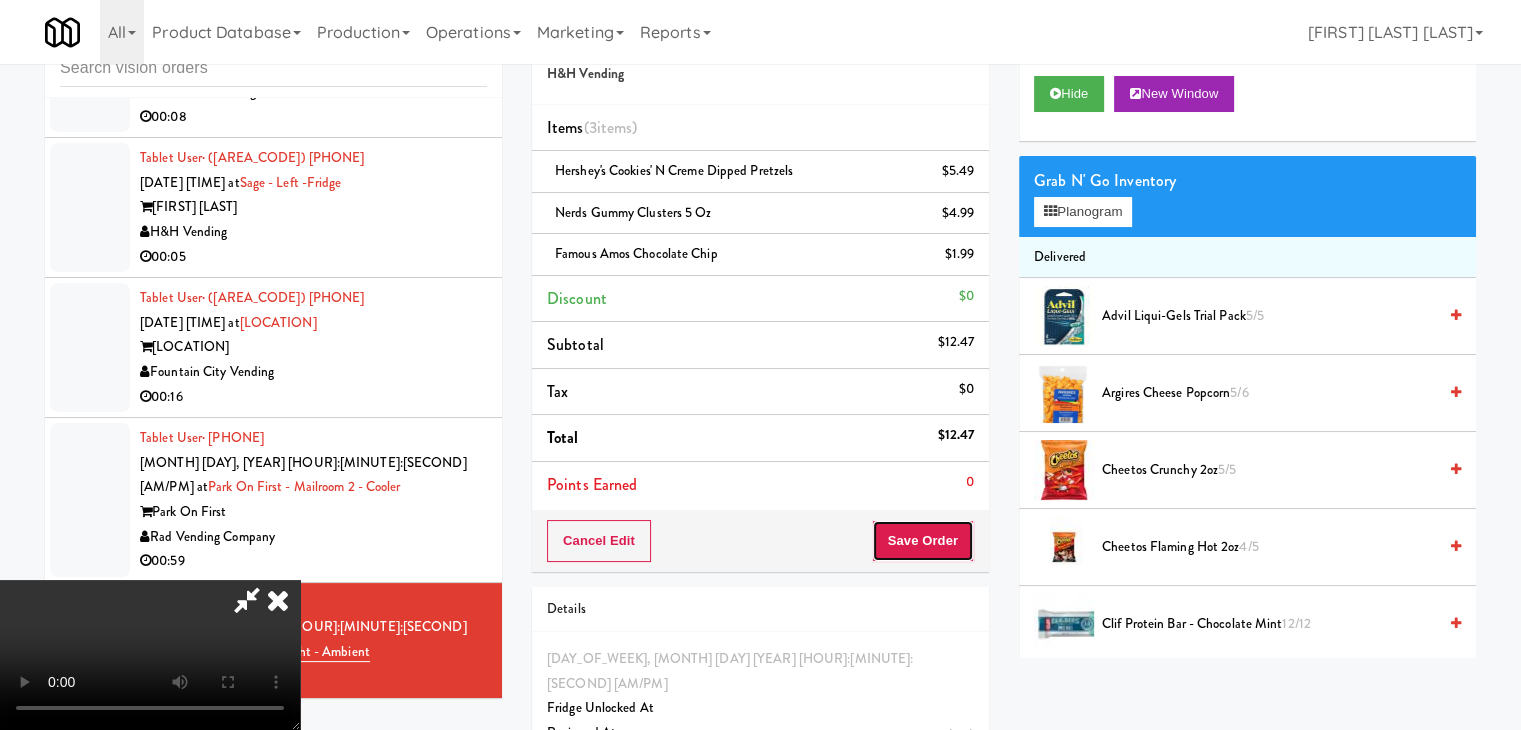 click on "Save Order" at bounding box center (923, 541) 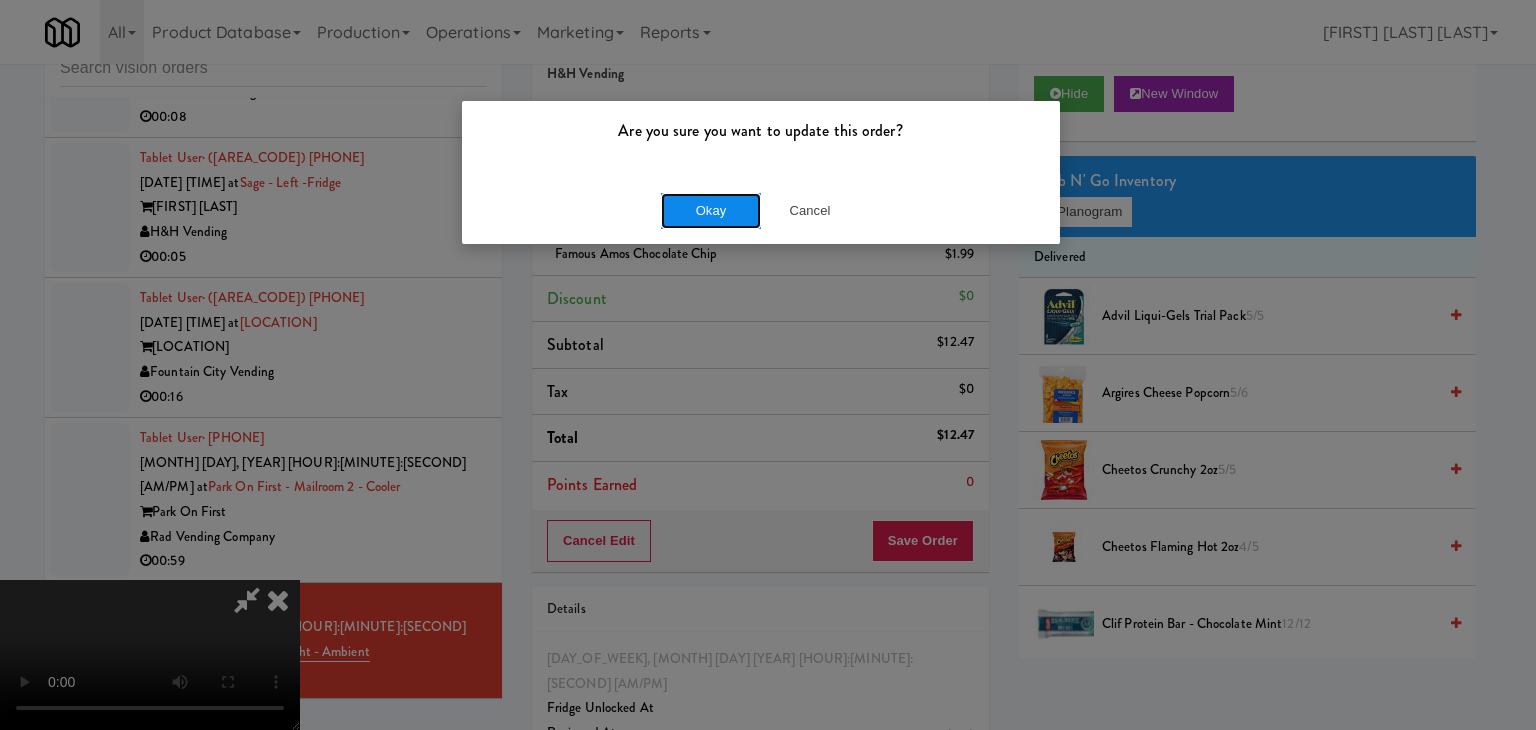 click on "Okay" at bounding box center [711, 211] 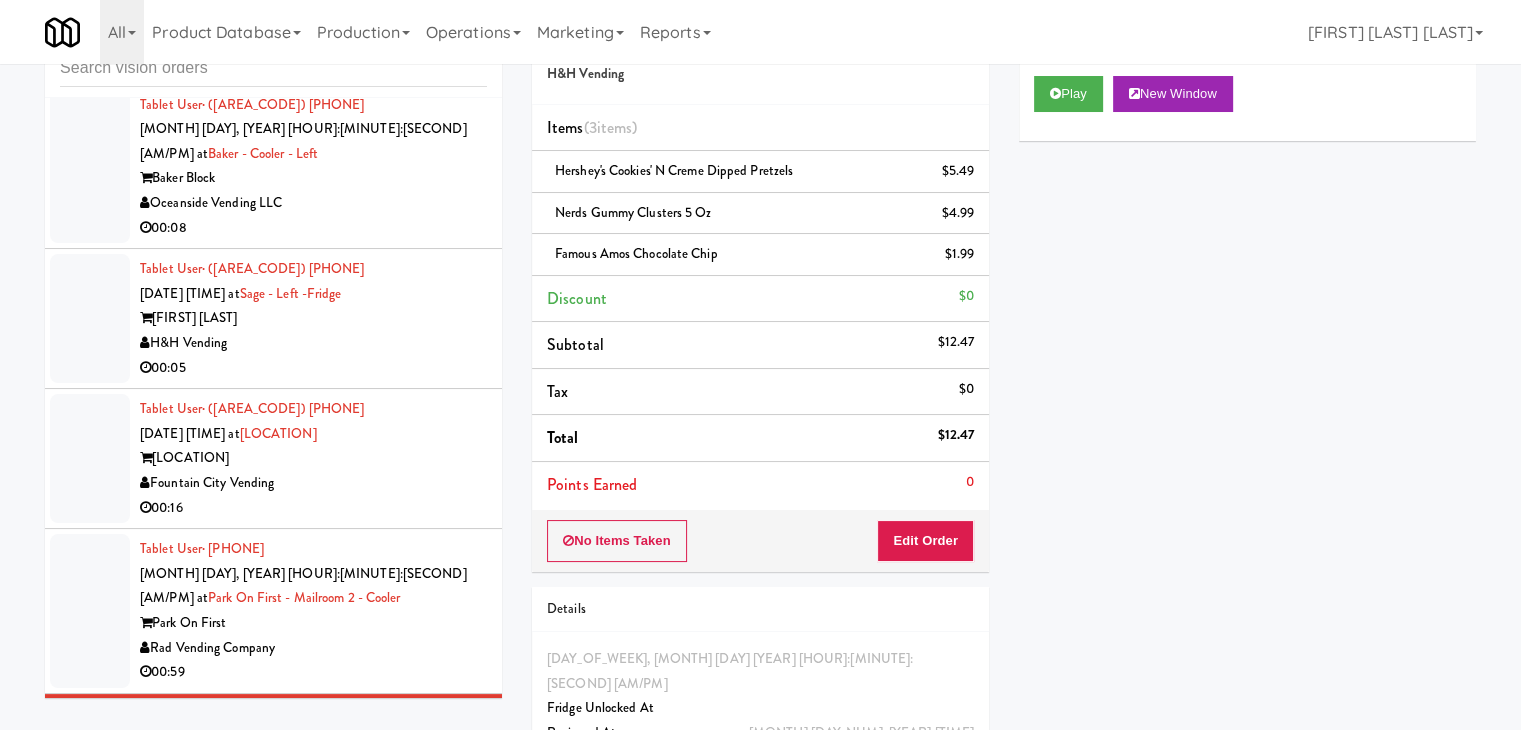 scroll, scrollTop: 13244, scrollLeft: 0, axis: vertical 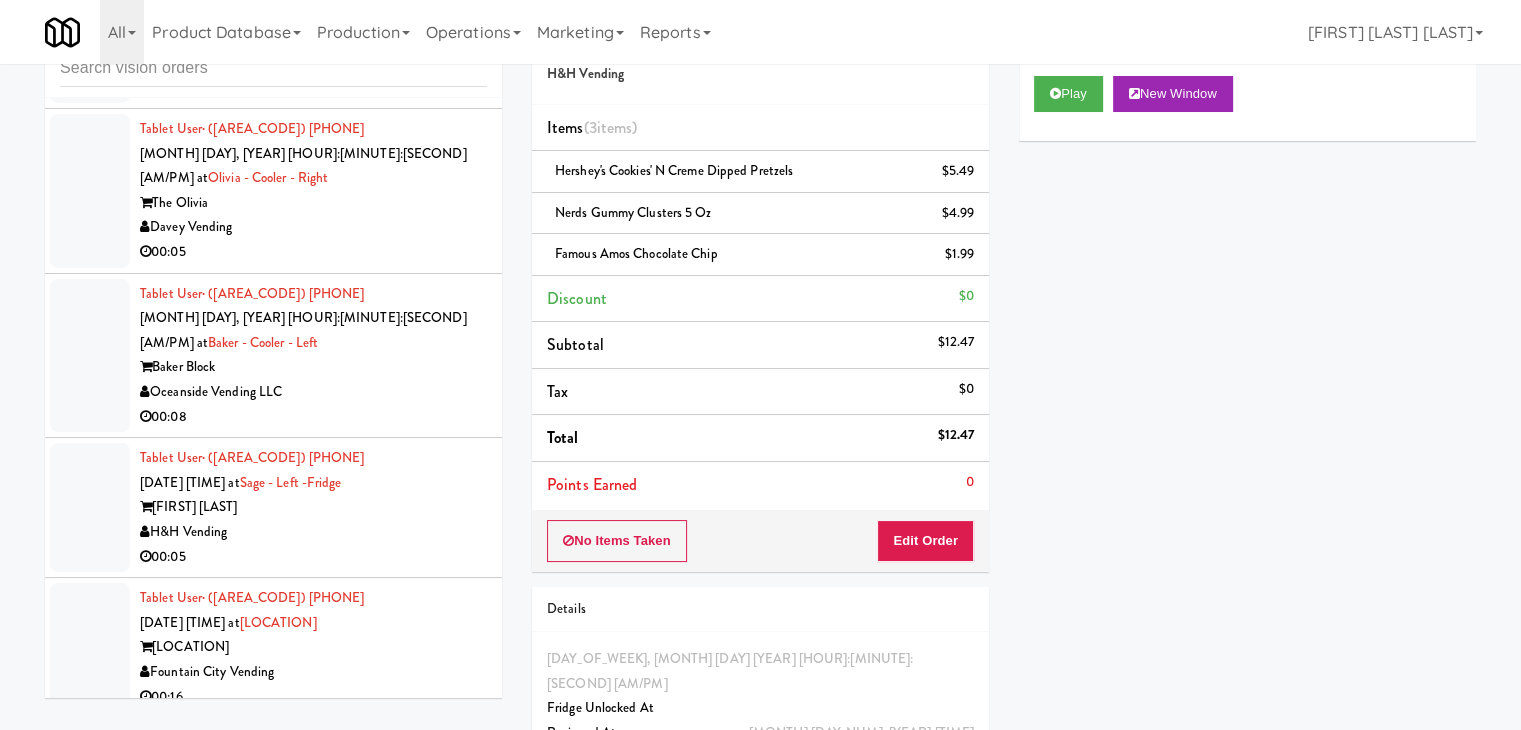 click on "00:59" at bounding box center (313, 861) 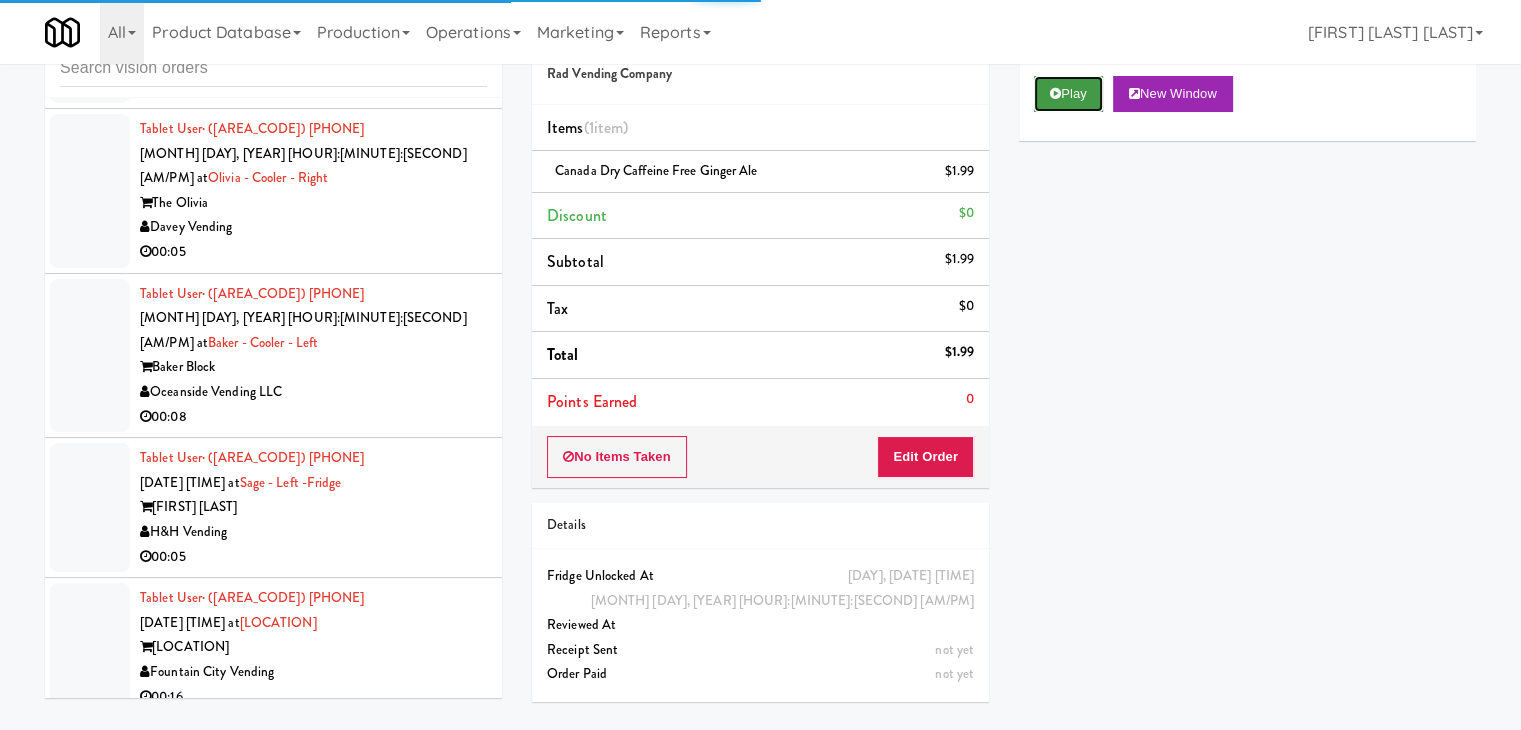 click on "Play" at bounding box center [1068, 94] 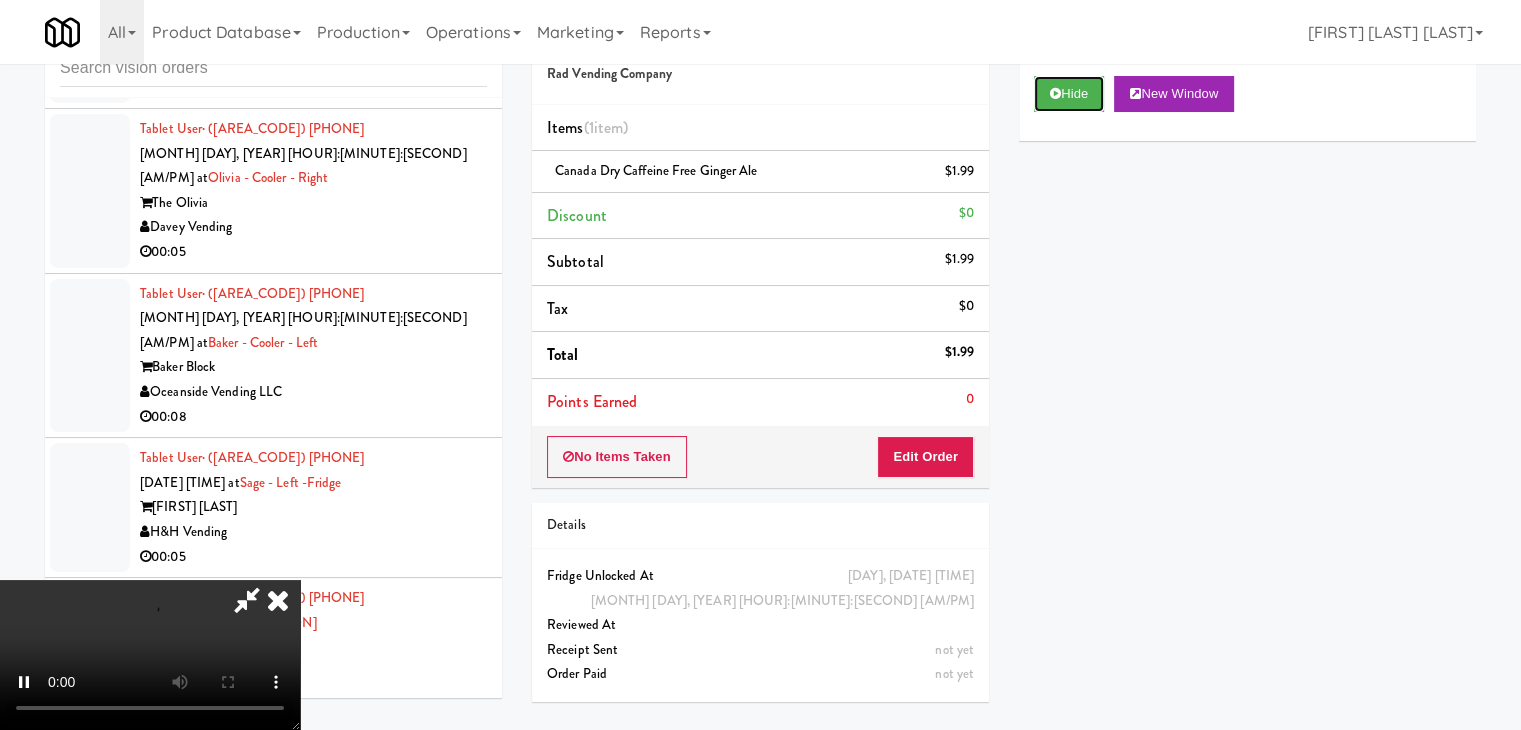drag, startPoint x: 1079, startPoint y: 92, endPoint x: 1088, endPoint y: 209, distance: 117.34564 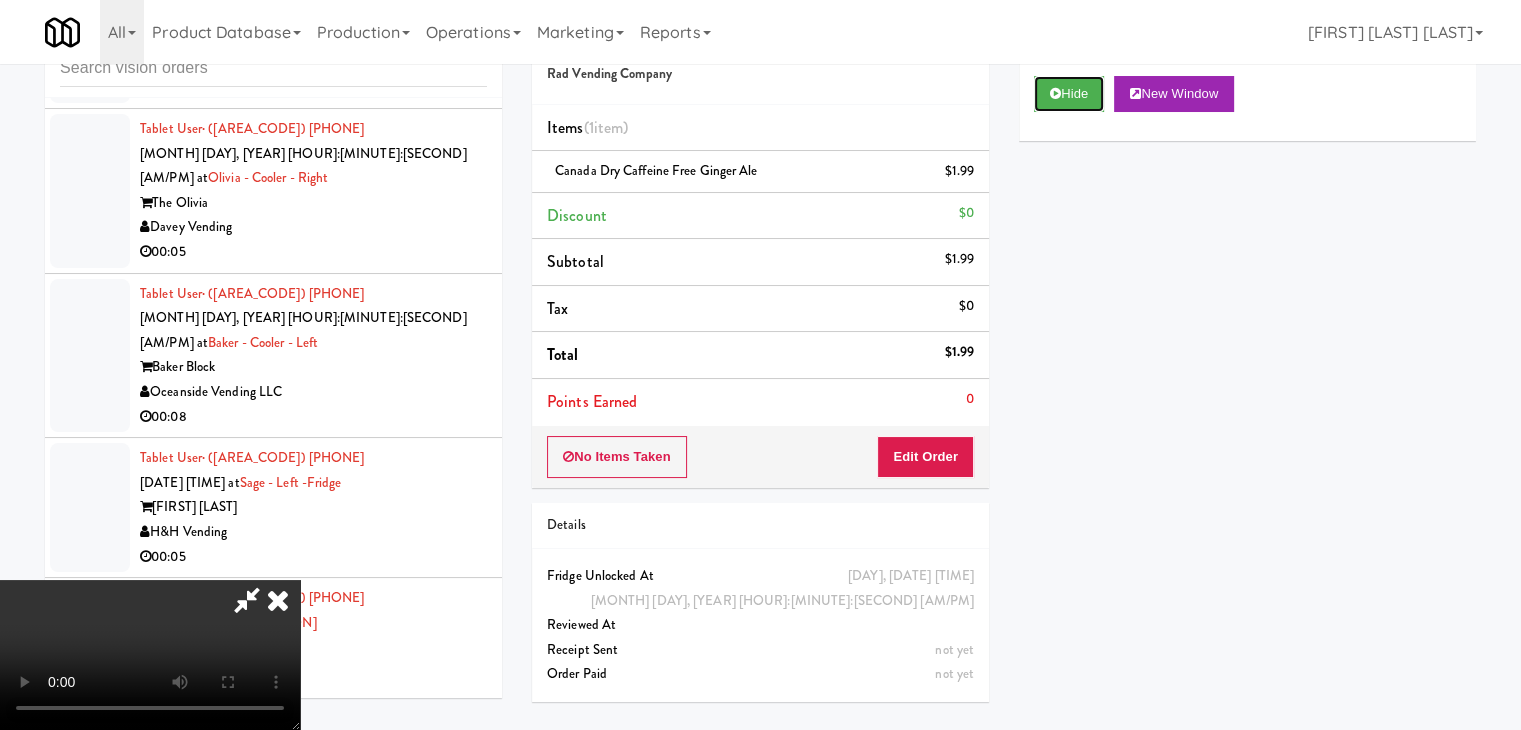 click on "Card  View Transaction Details  Card  [NUMBER] Transaction Ref [NUMBER] Preauth [PRICE] Brand VISA Number [CREDIT_CARD] Entry Mode ctls  Card Issuer Checks  Payout" at bounding box center (1247, 436) 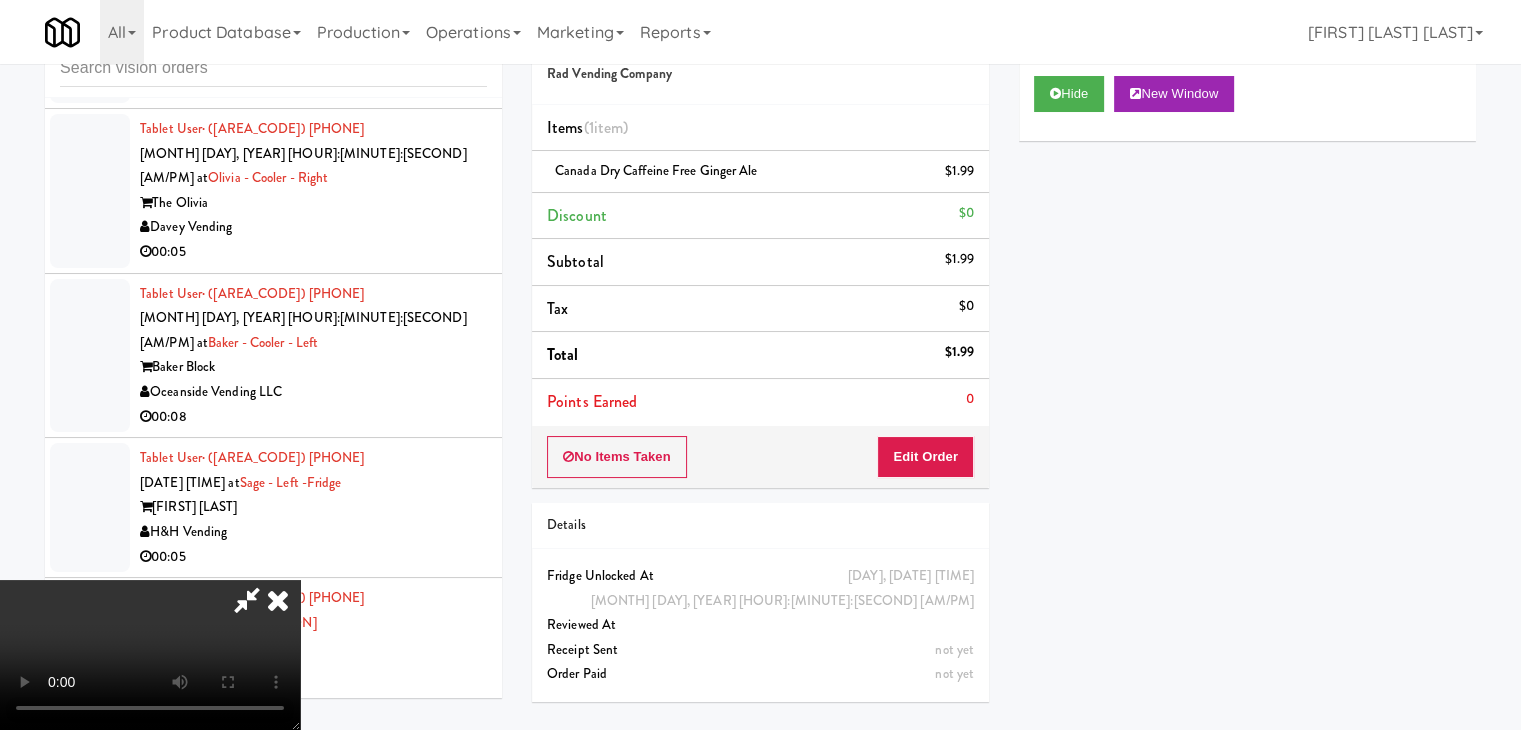 click at bounding box center (278, 600) 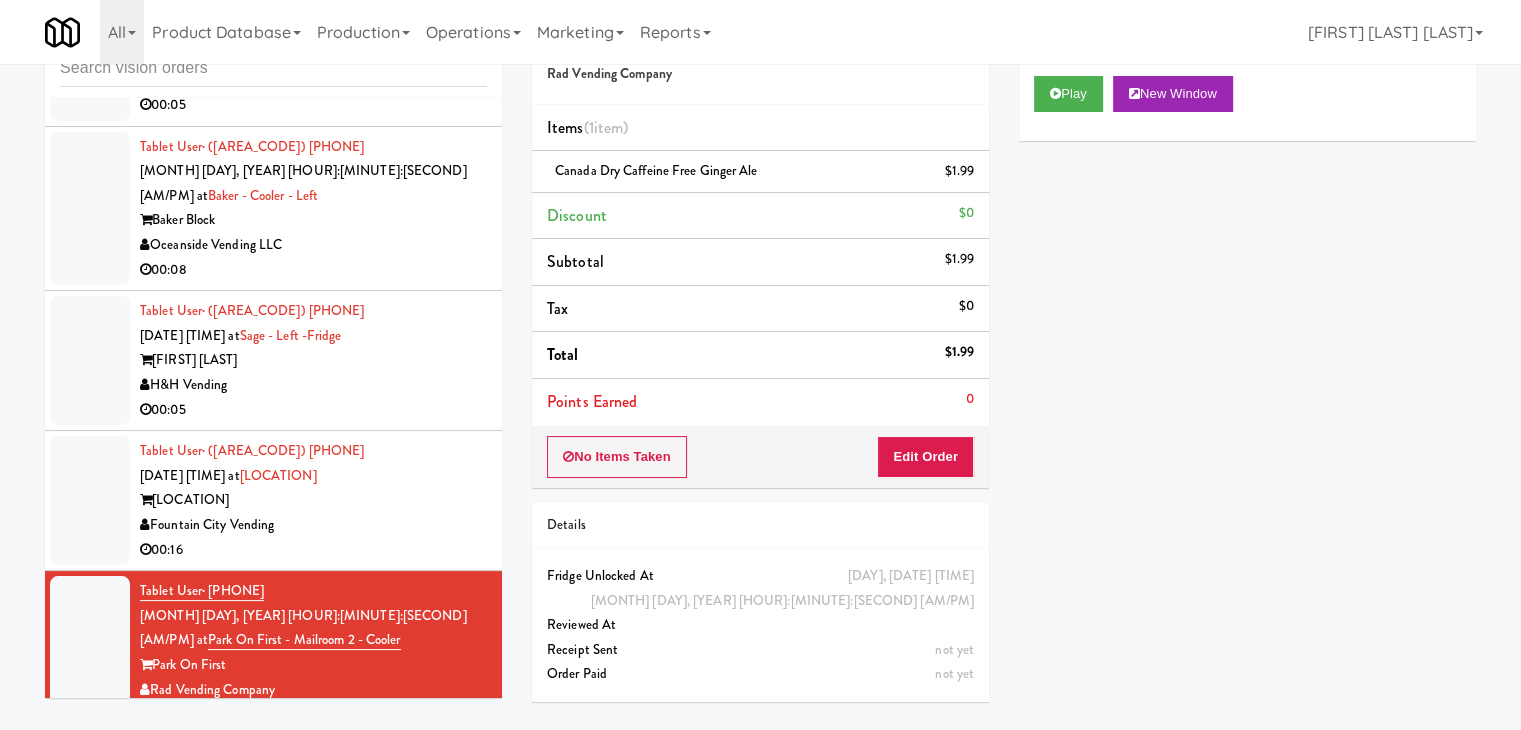 scroll, scrollTop: 13344, scrollLeft: 0, axis: vertical 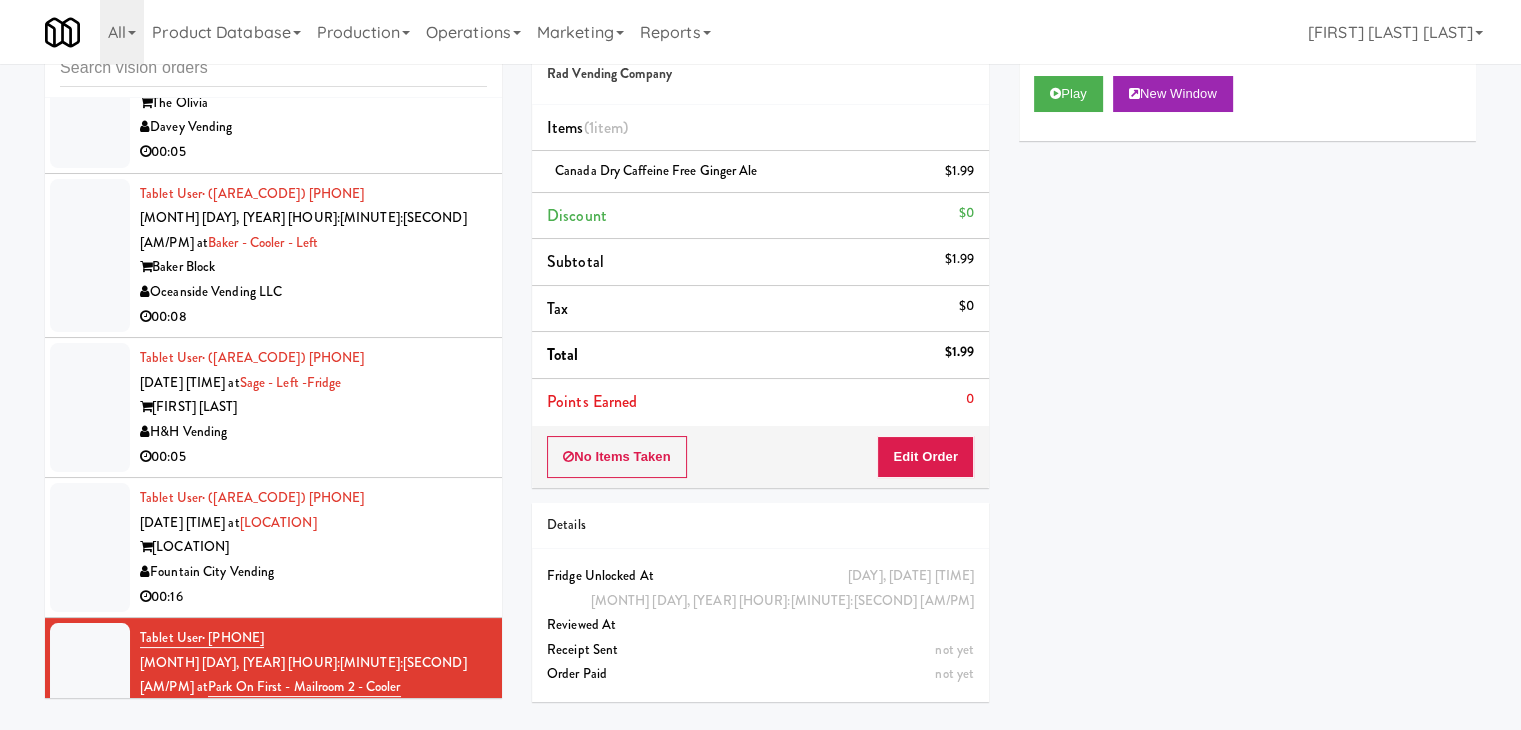 click on "00:16" at bounding box center [313, 597] 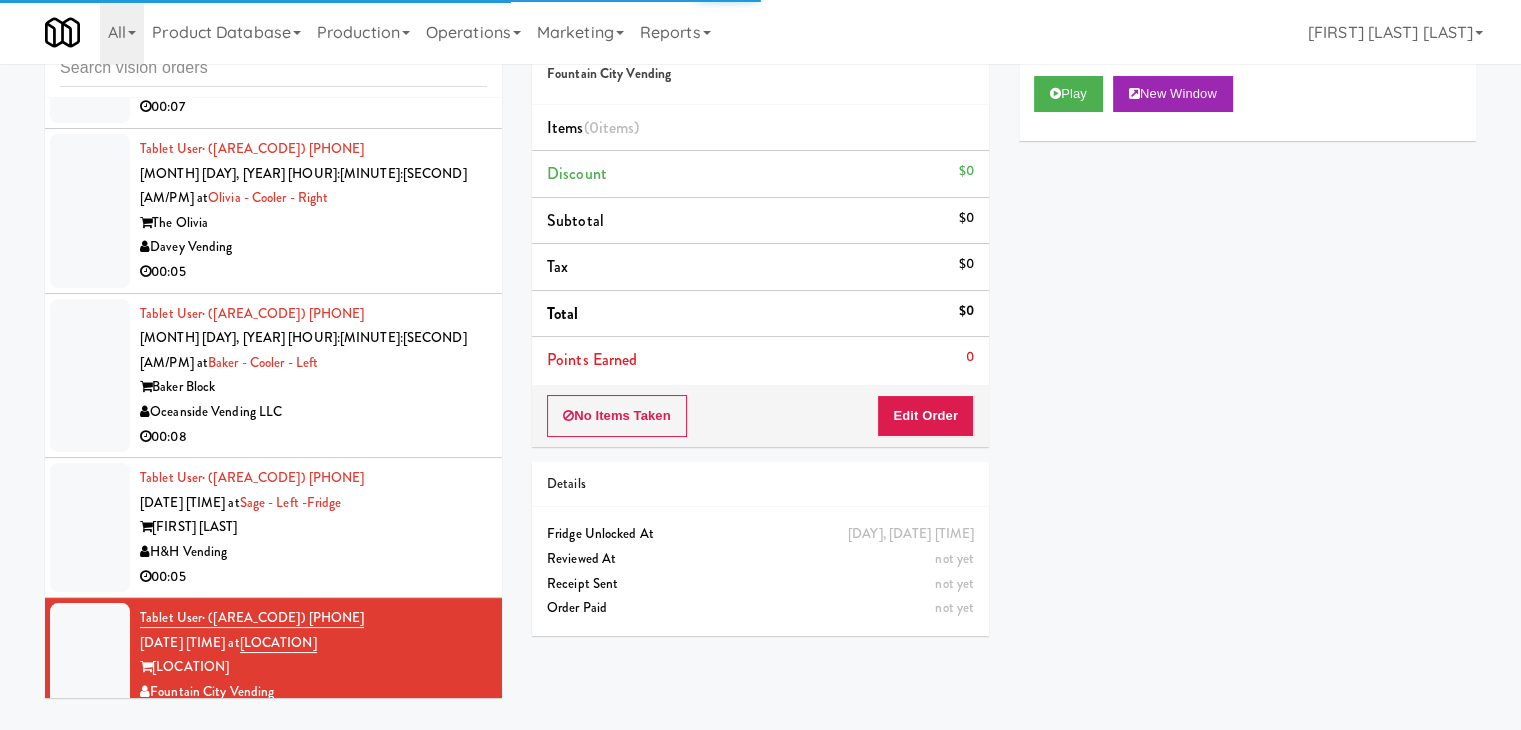 scroll, scrollTop: 13144, scrollLeft: 0, axis: vertical 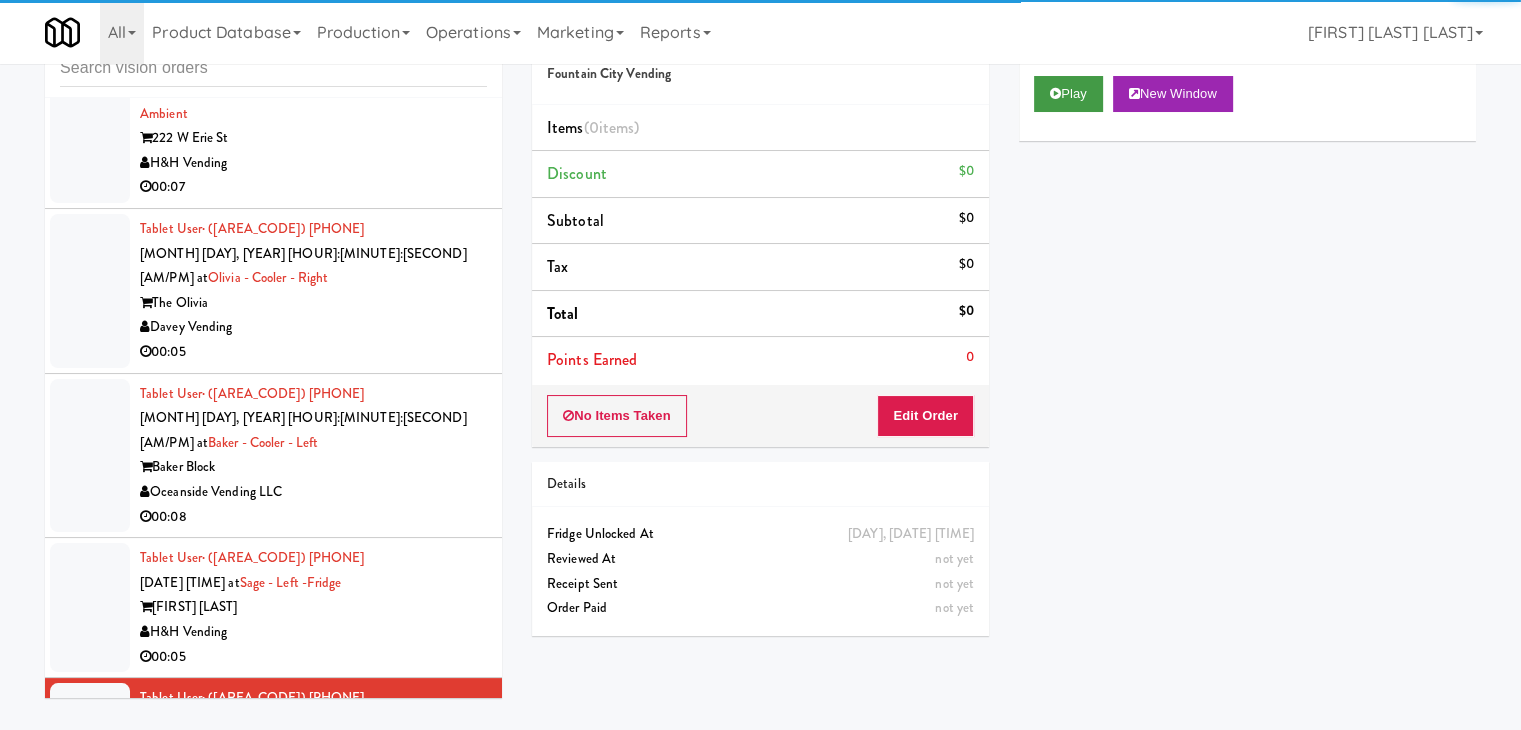 drag, startPoint x: 1115, startPoint y: 89, endPoint x: 1097, endPoint y: 93, distance: 18.439089 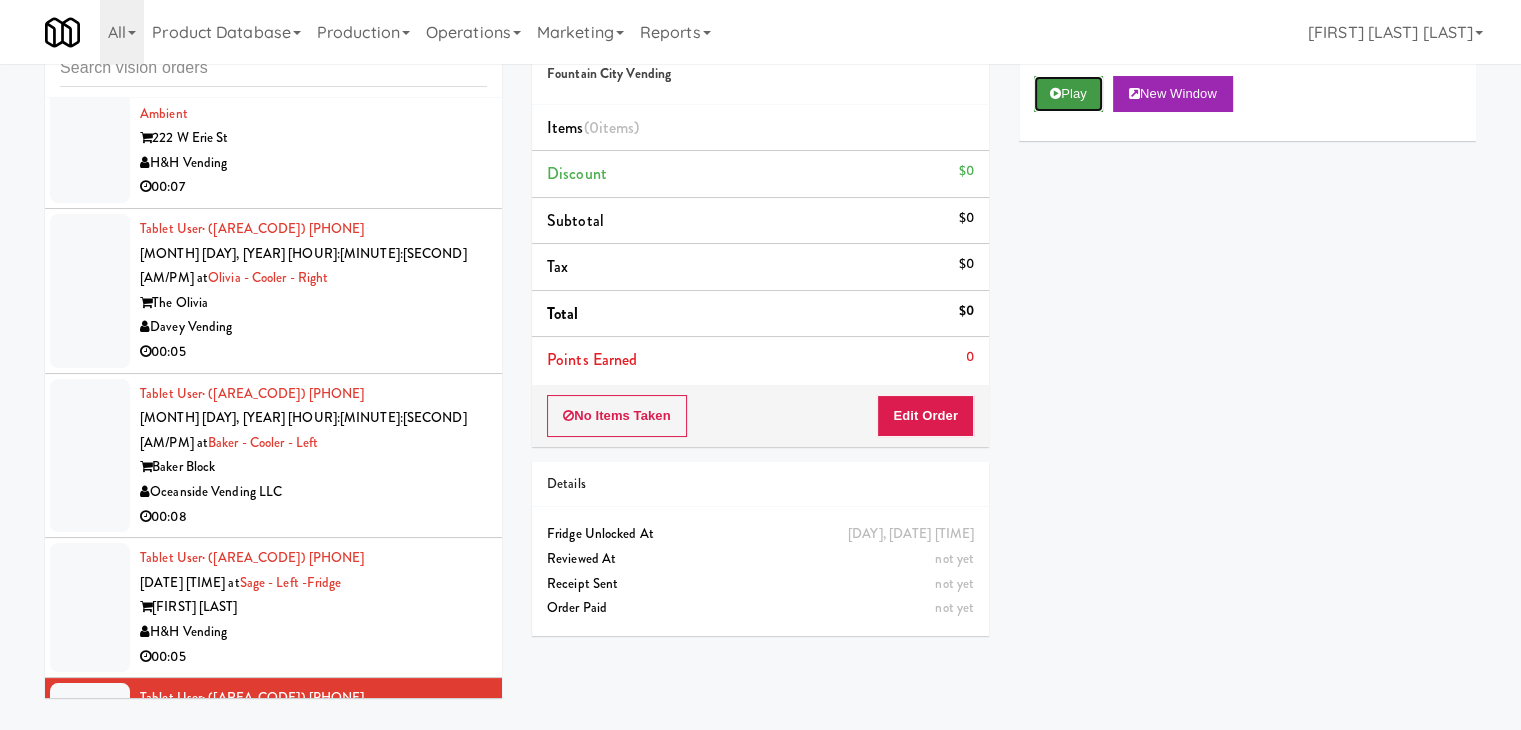 click on "Play" at bounding box center (1068, 94) 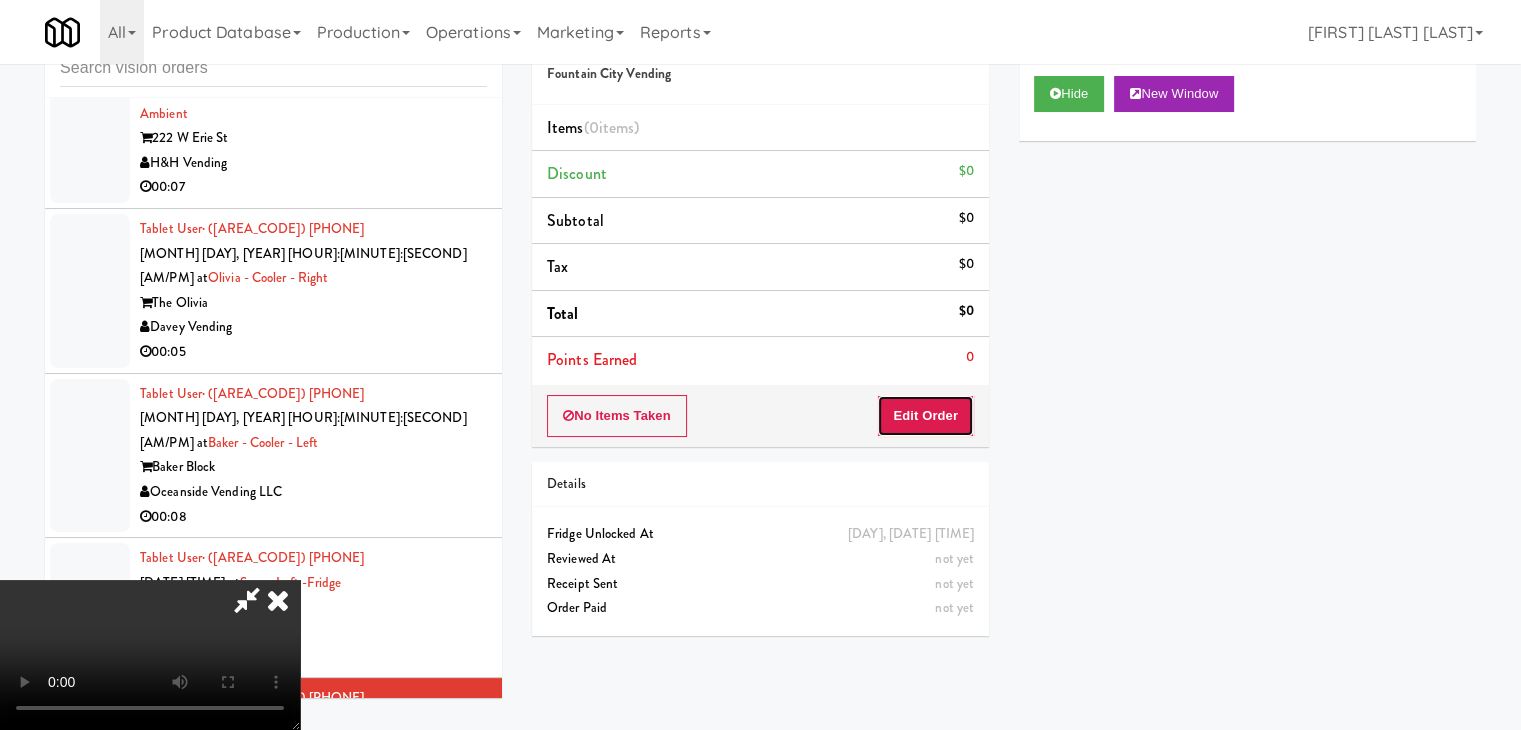 click on "Edit Order" at bounding box center (925, 416) 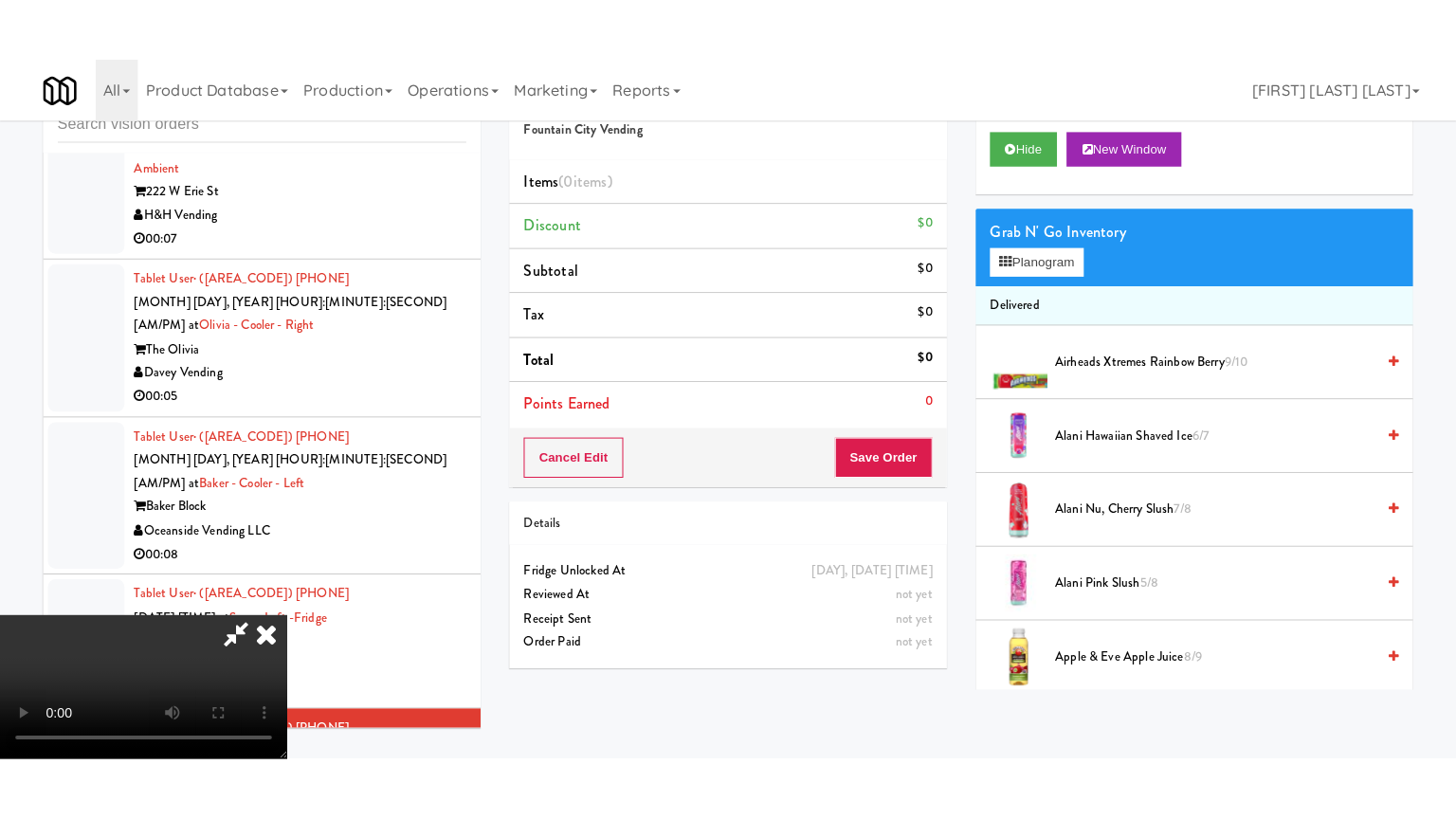 scroll, scrollTop: 266, scrollLeft: 0, axis: vertical 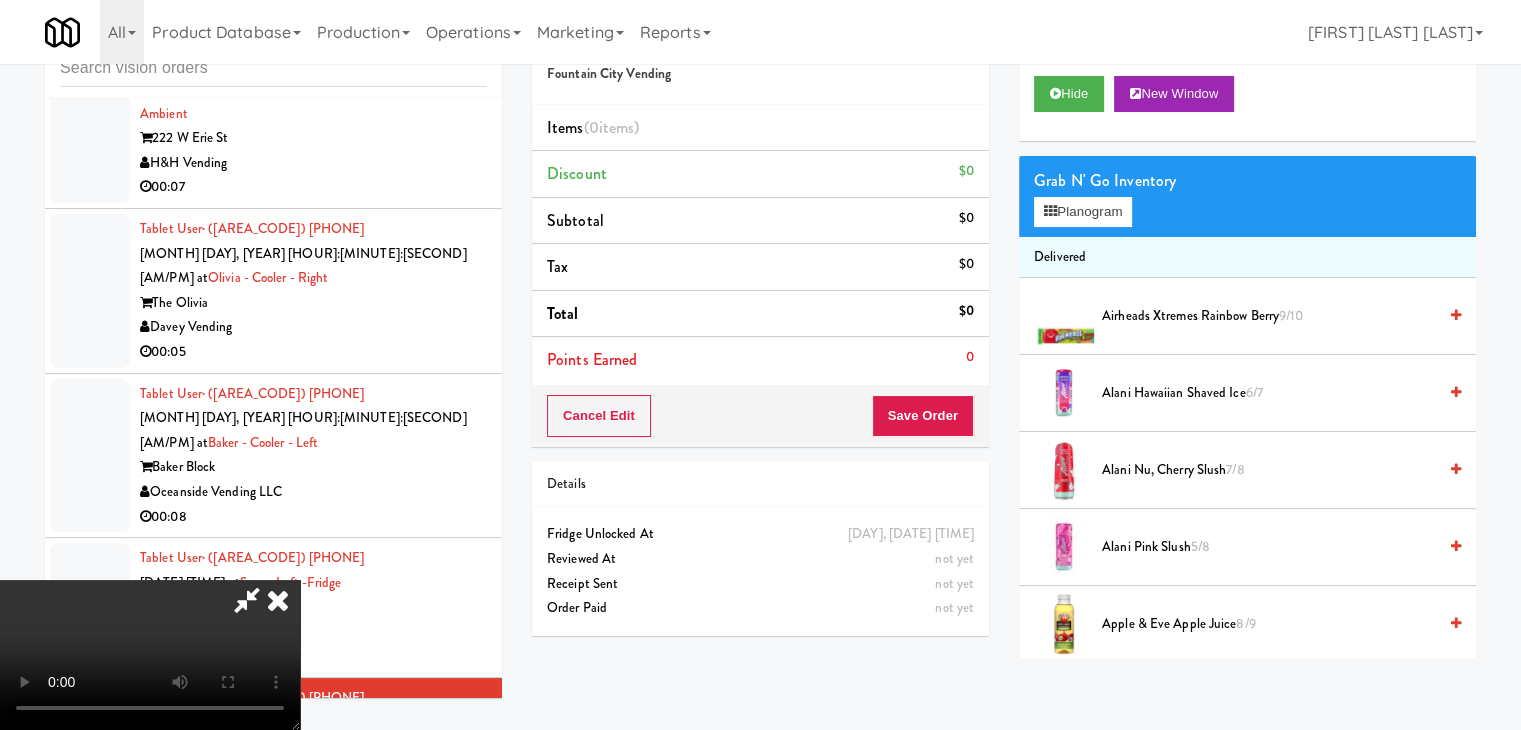 type 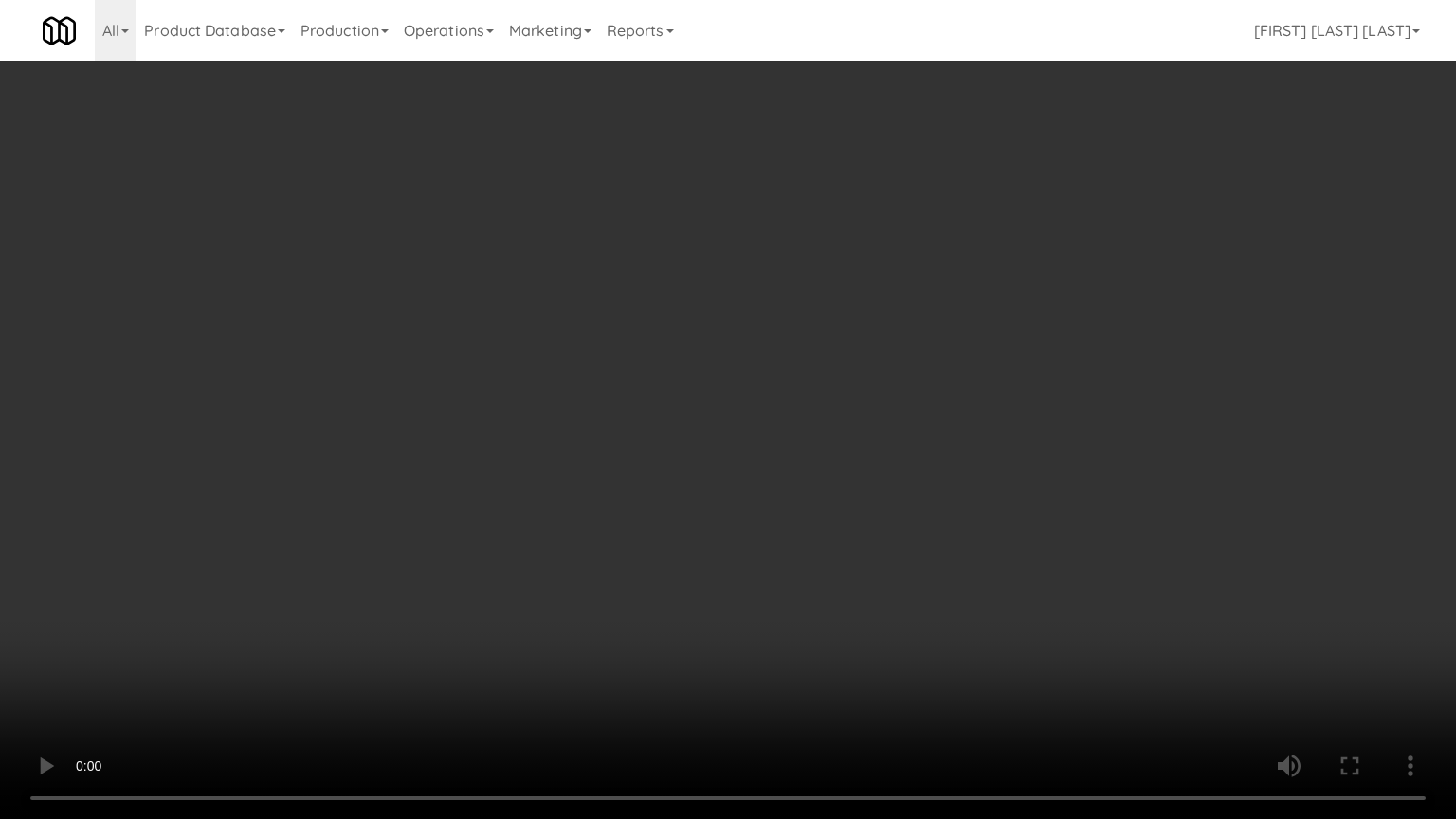 click at bounding box center (728, 410) 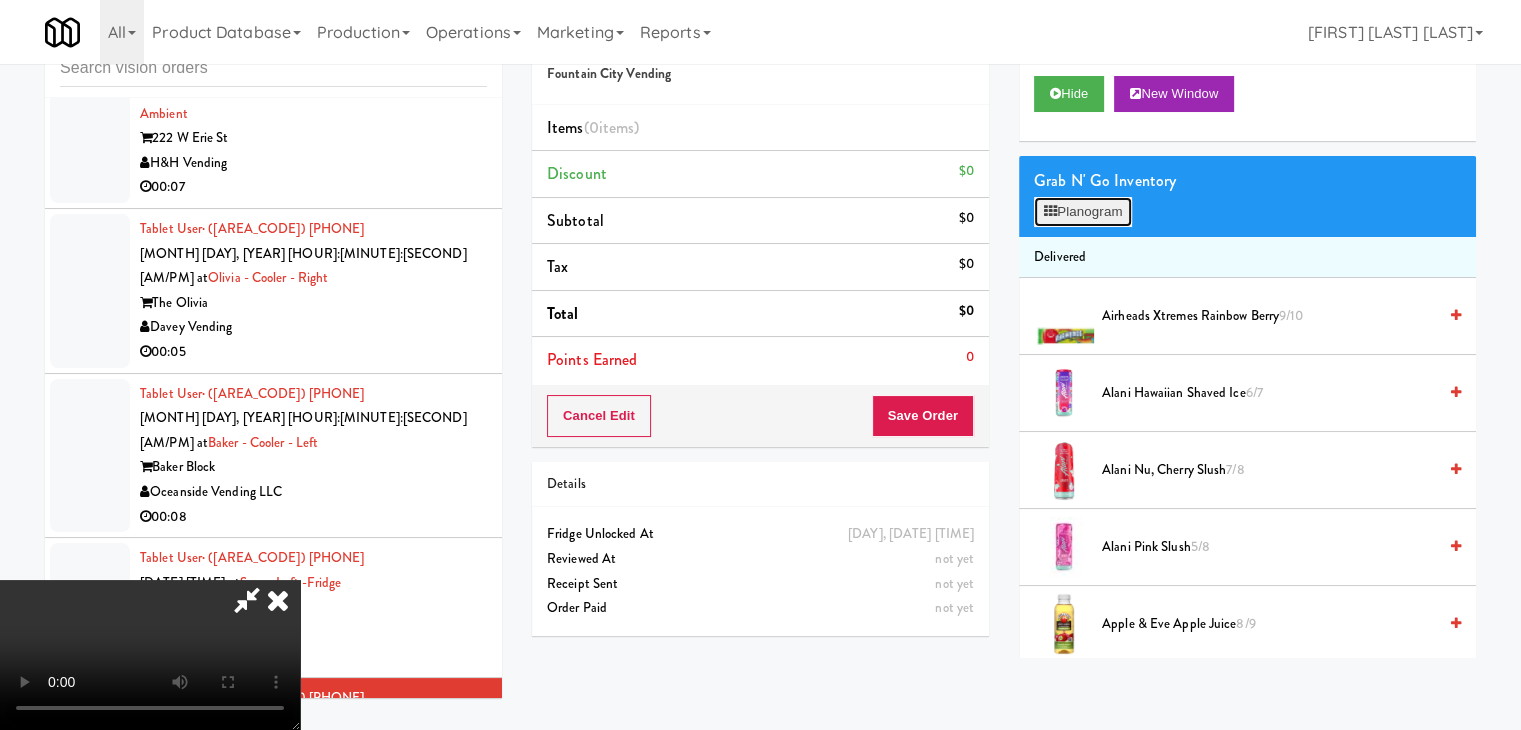 click on "Planogram" at bounding box center (1083, 212) 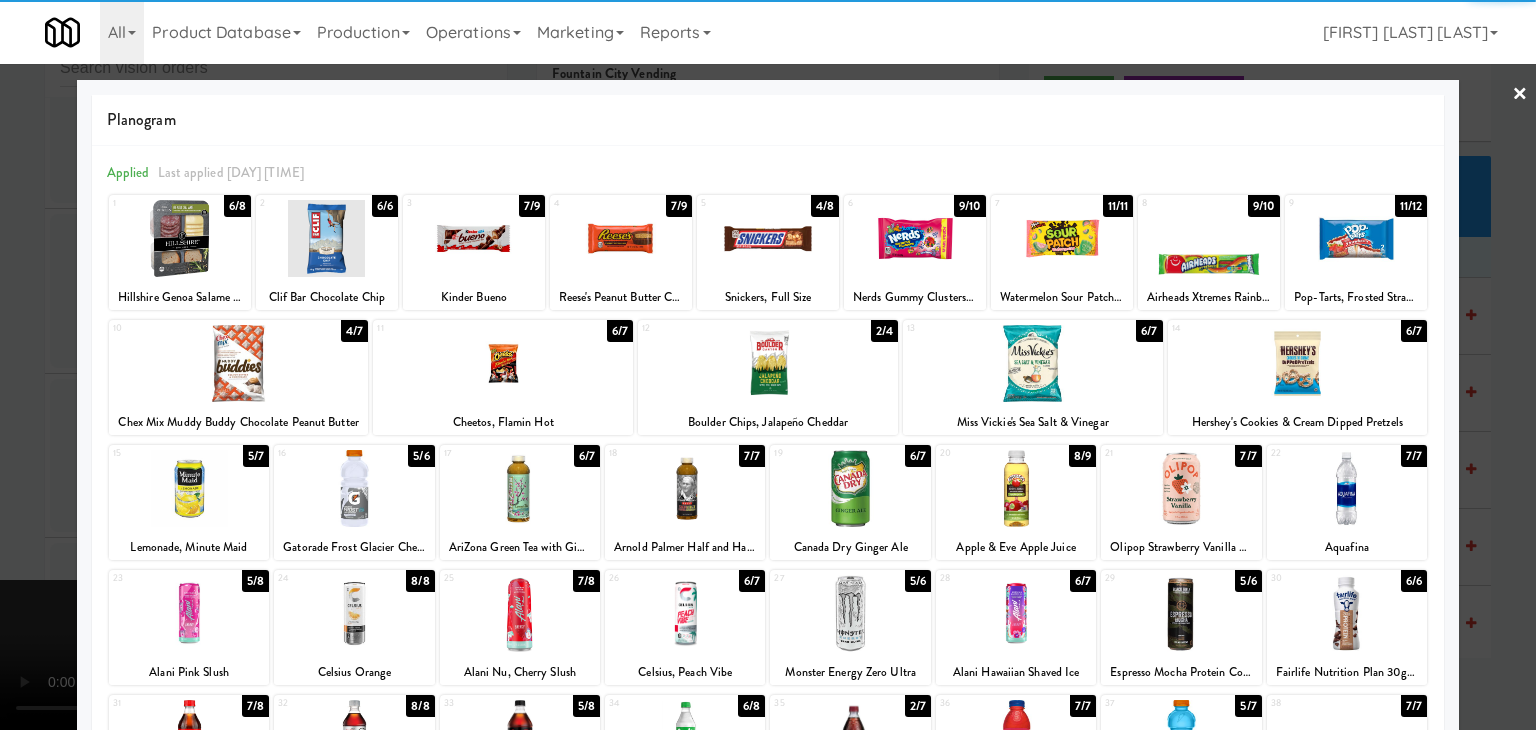 click at bounding box center [768, 238] 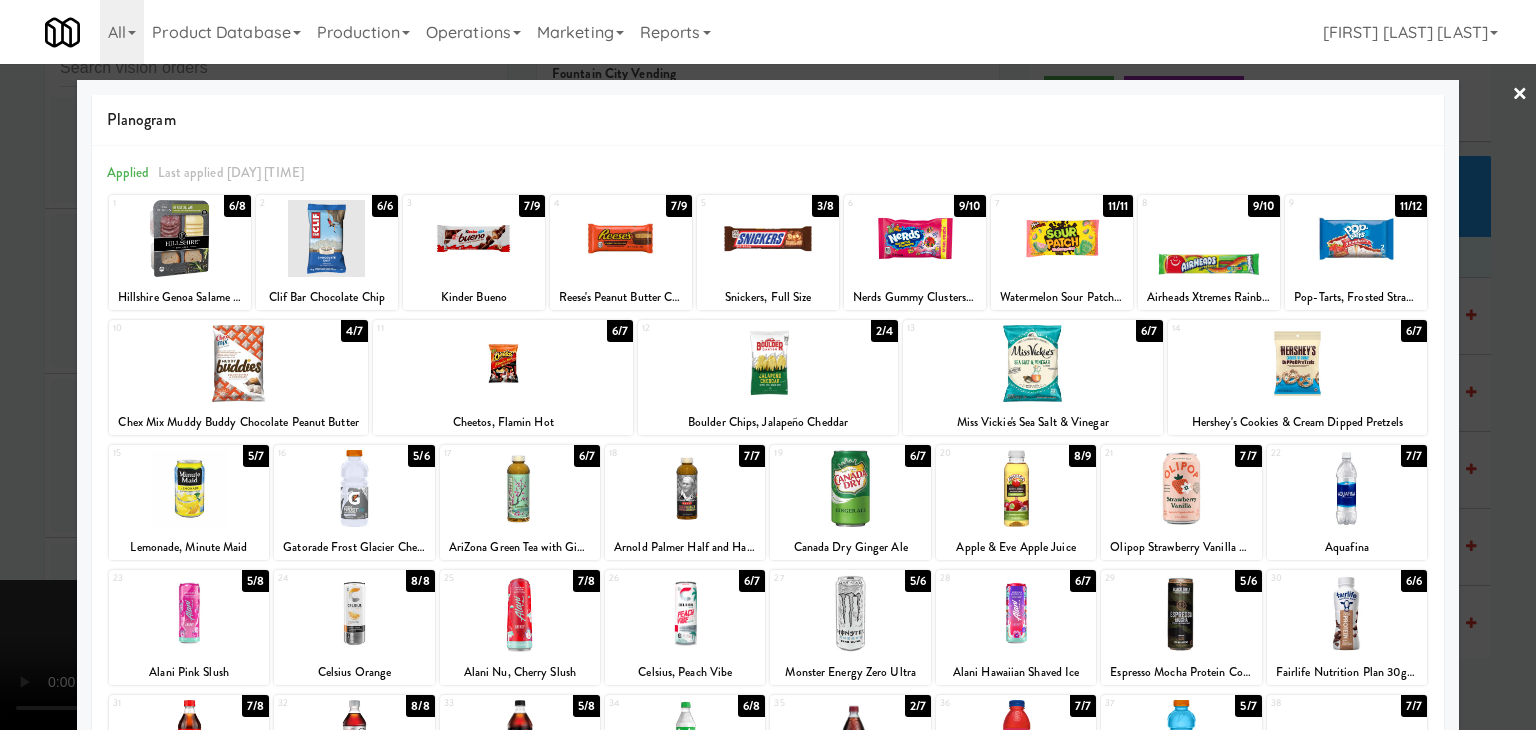 click at bounding box center (1062, 238) 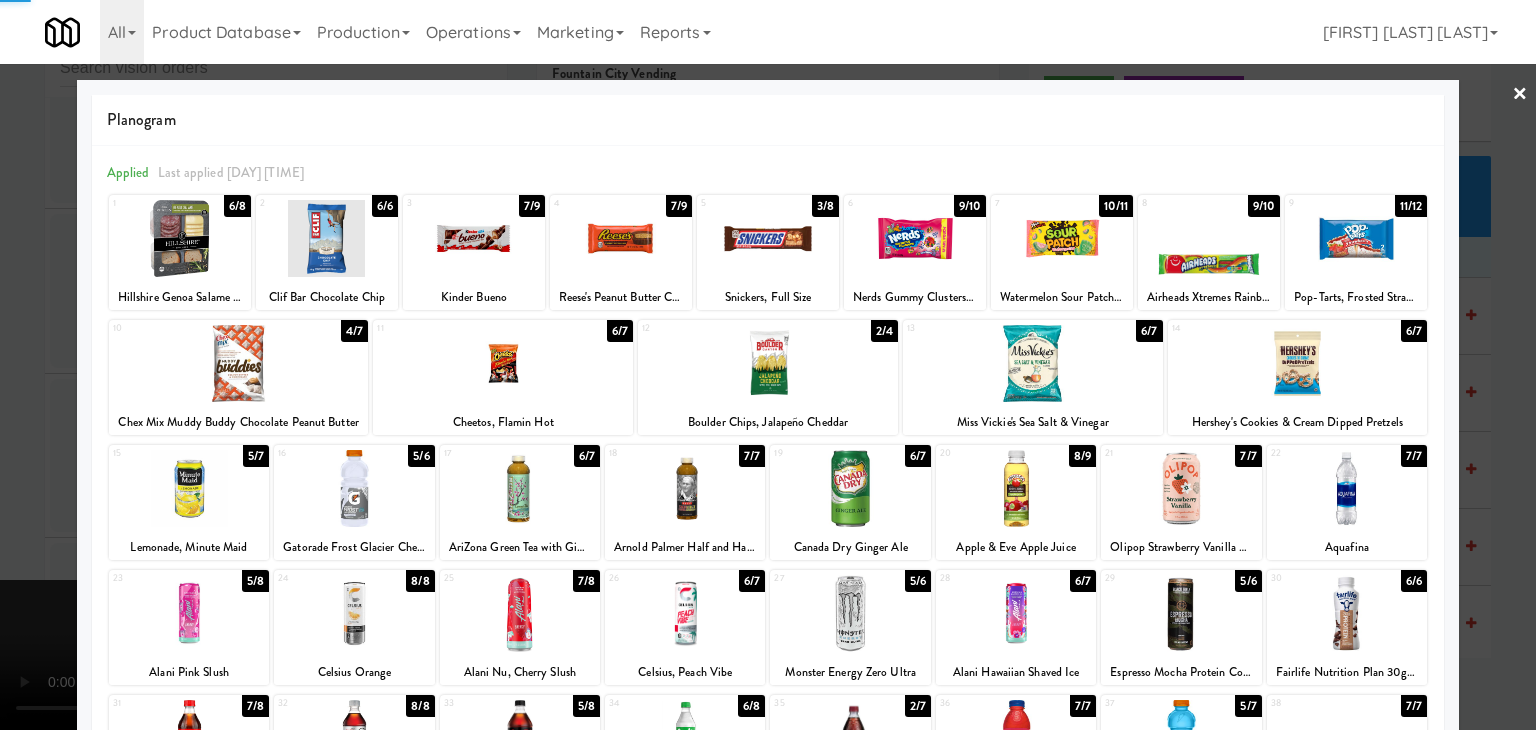 click at bounding box center [768, 365] 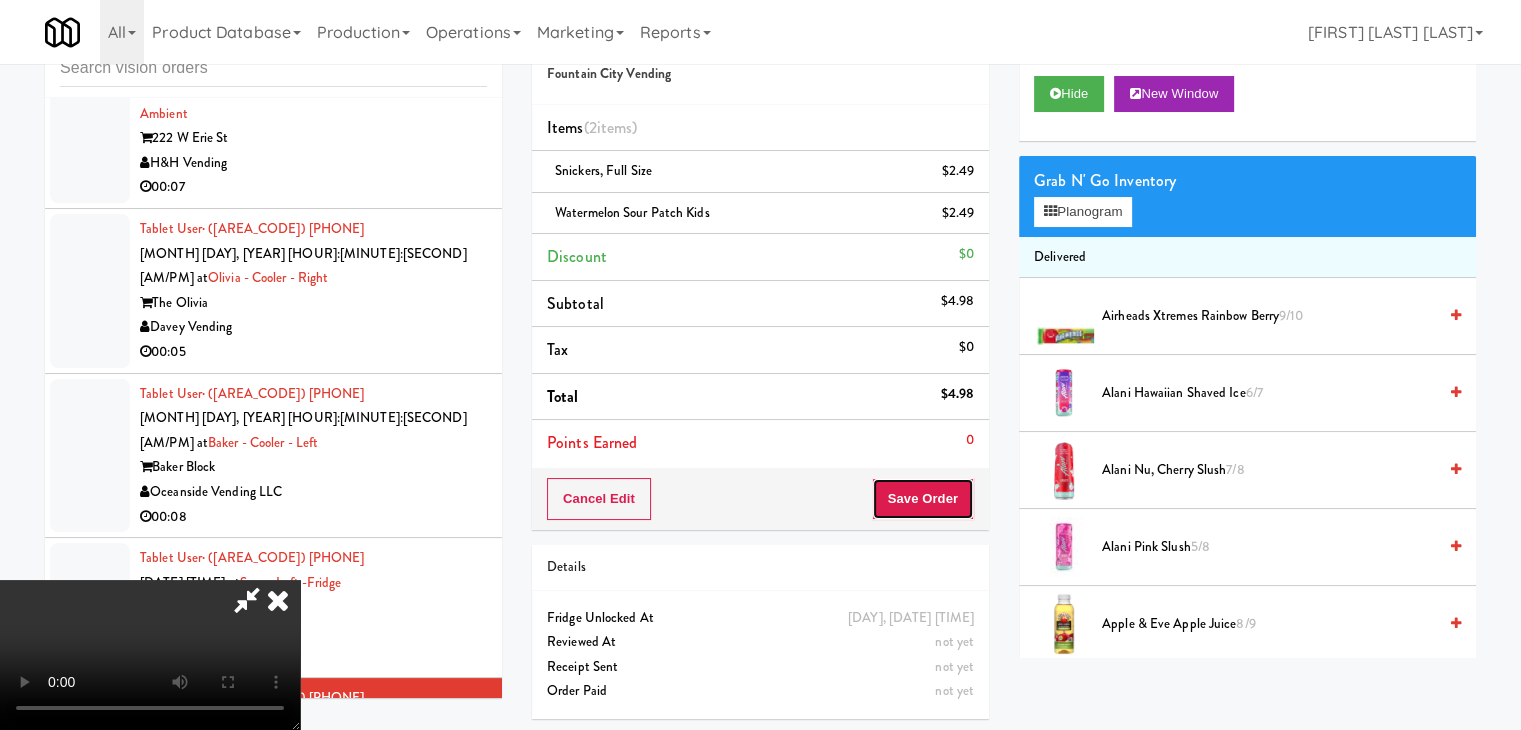 click on "Save Order" at bounding box center (923, 499) 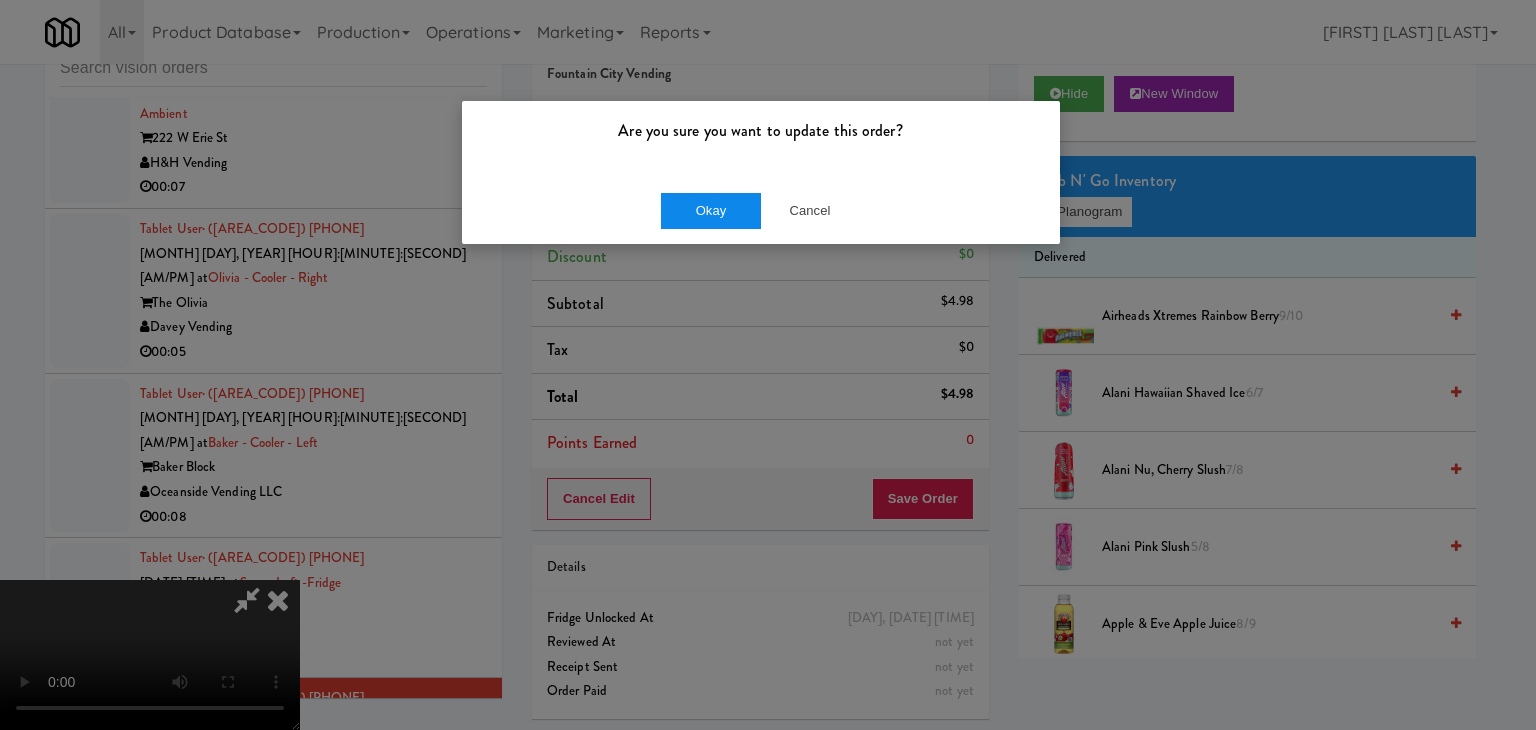 click on "Okay Cancel" at bounding box center [761, 210] 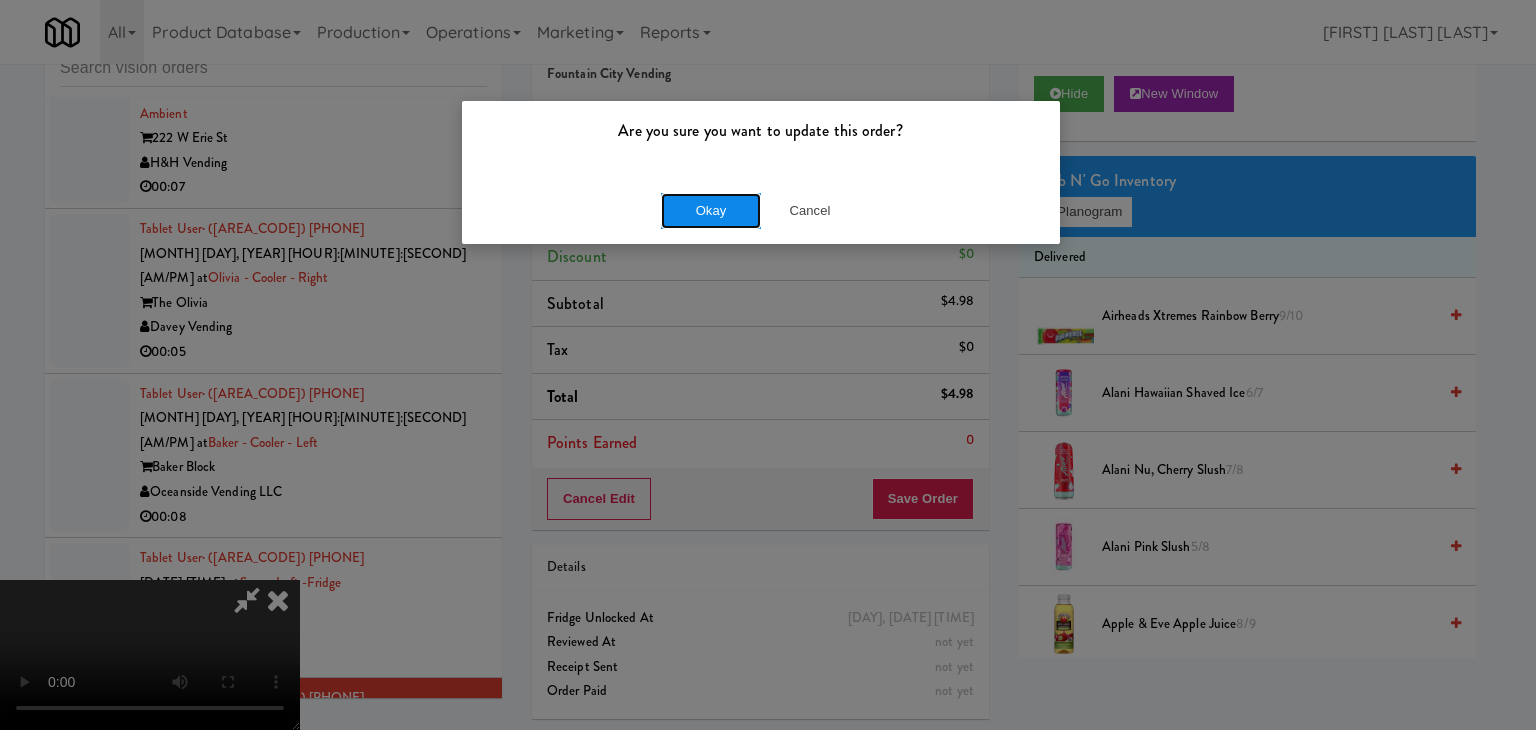 click on "Okay" at bounding box center (711, 211) 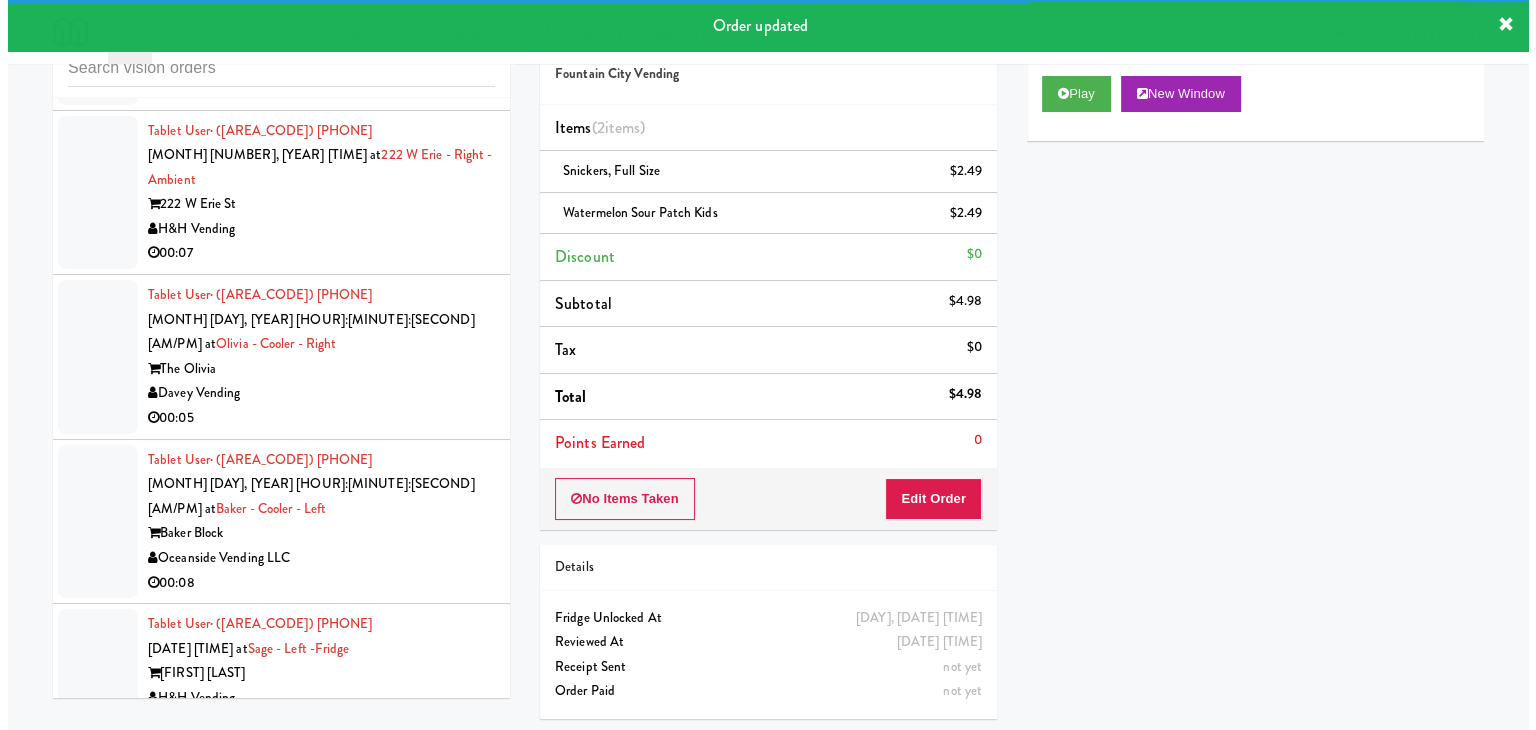 scroll, scrollTop: 13044, scrollLeft: 0, axis: vertical 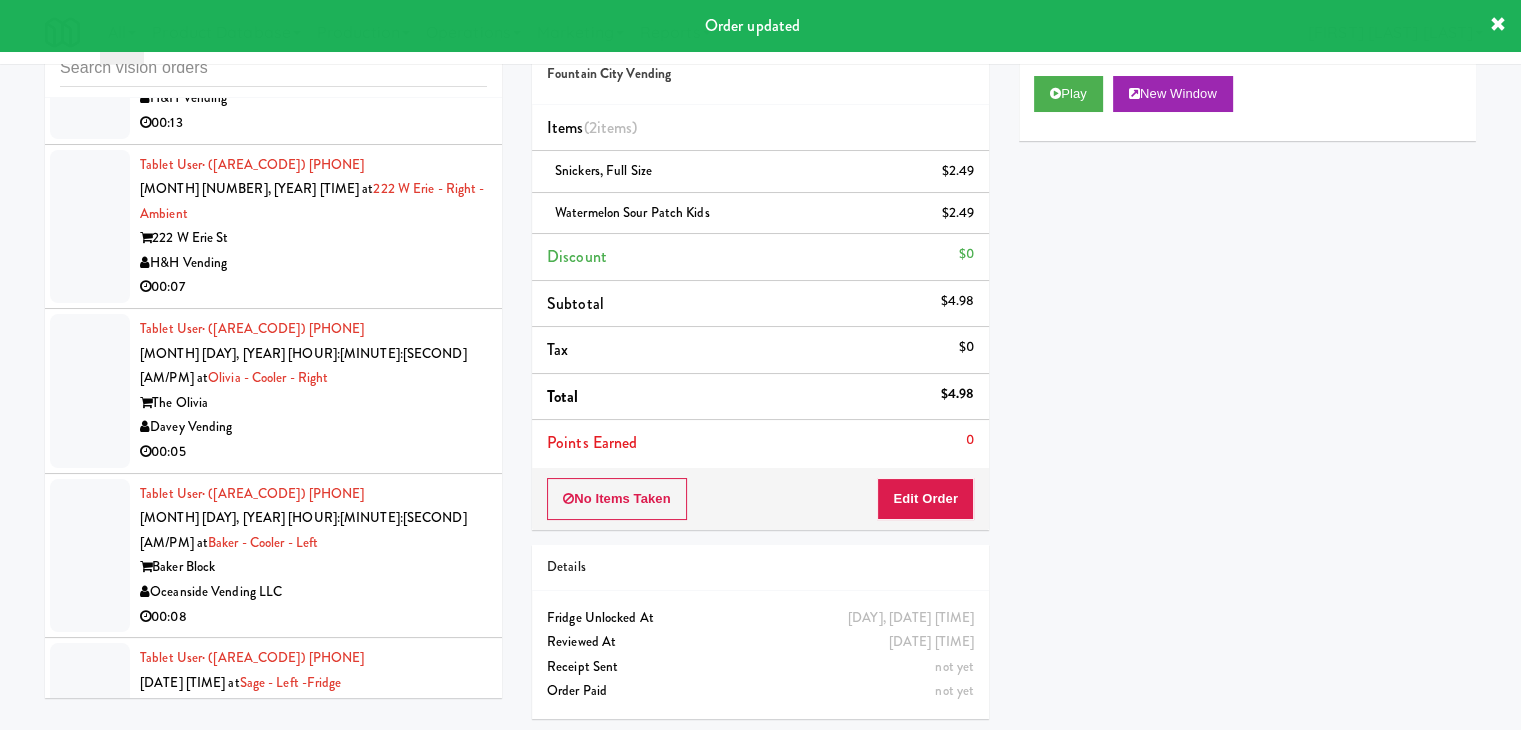 click on "Tablet User  · [PHONE] [MONTH] [DAY_NUM], [YEAR] [TIME] at  Sage - Left -Fridge  Sage West Loop  H&H Vending  00:05" at bounding box center [313, 707] 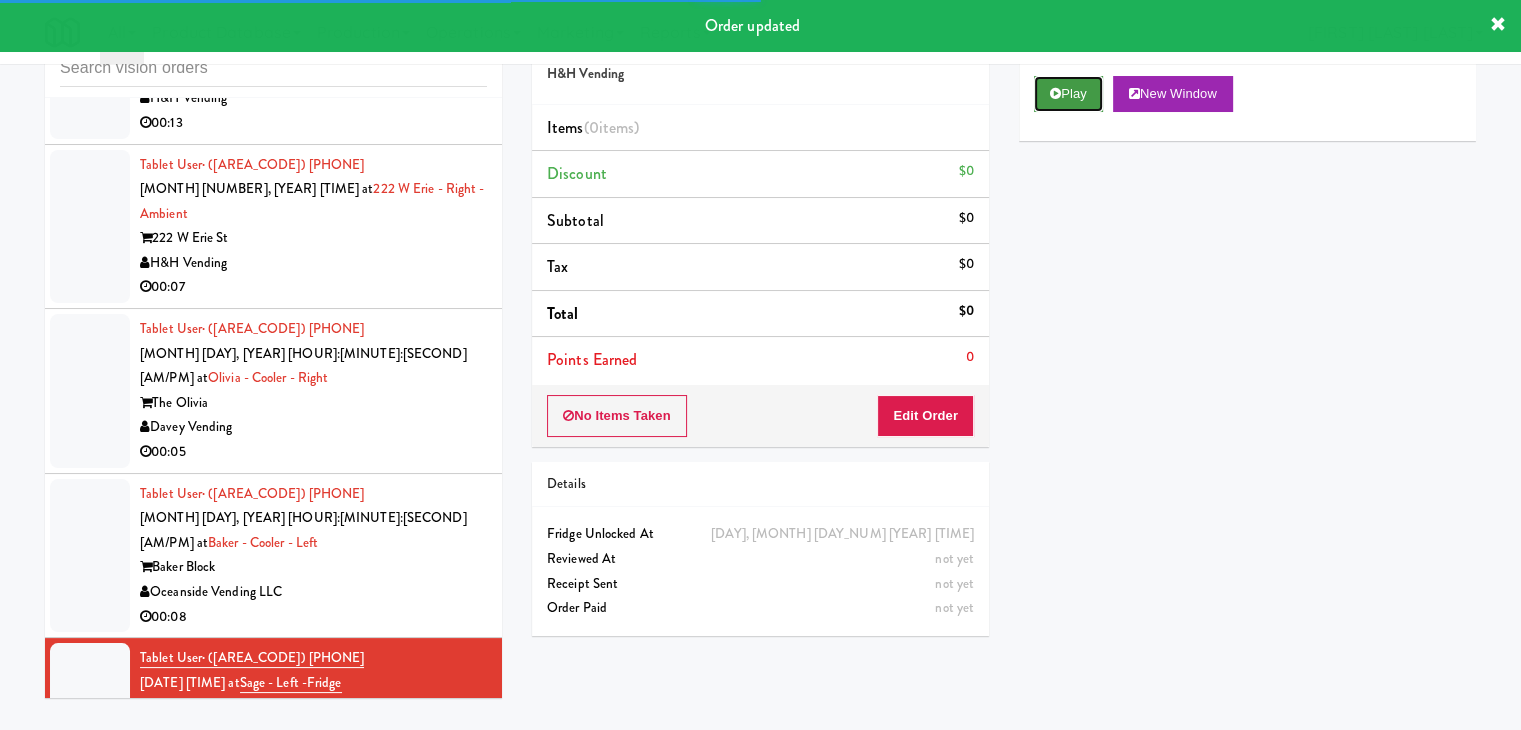 drag, startPoint x: 1073, startPoint y: 103, endPoint x: 968, endPoint y: 351, distance: 269.31207 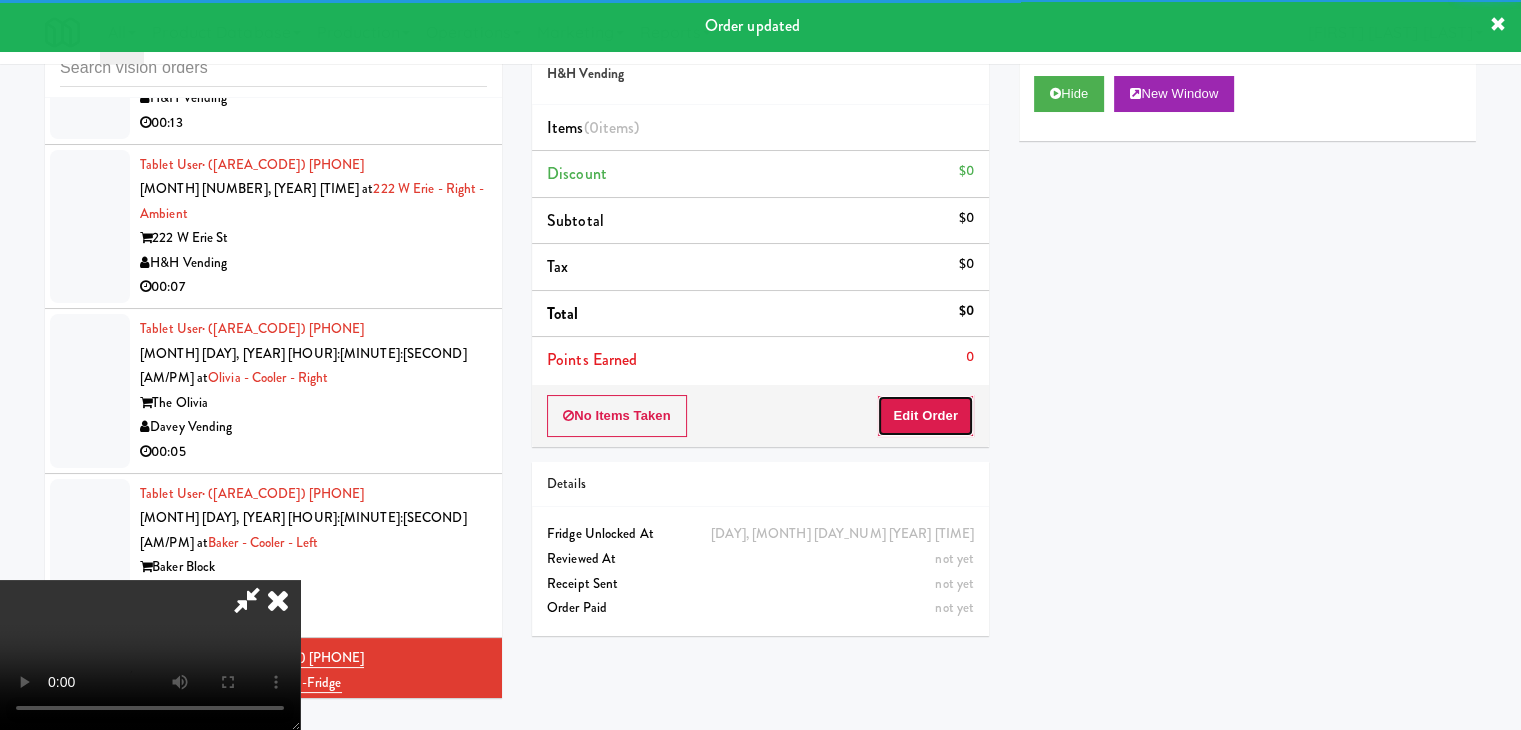 click on "Edit Order" at bounding box center [925, 416] 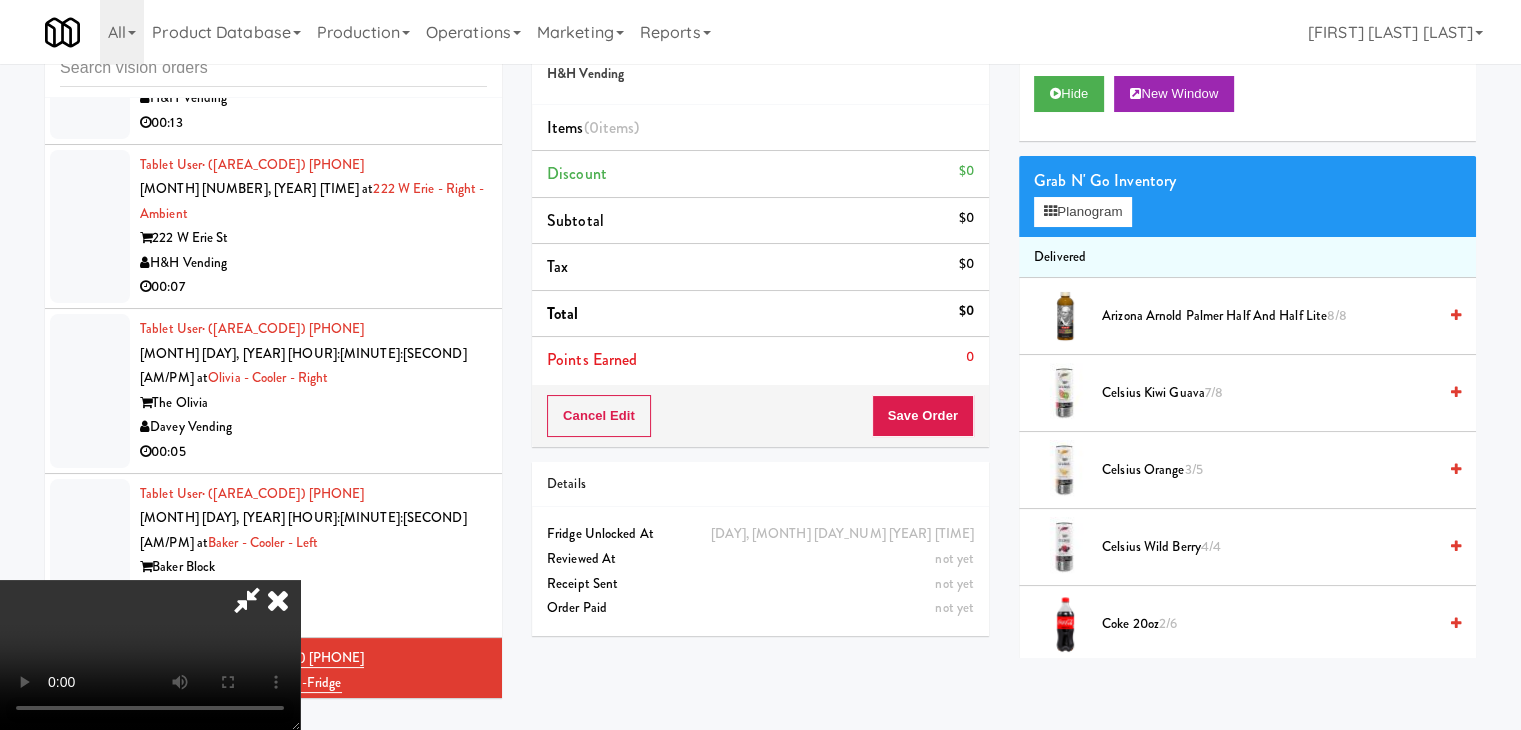 type 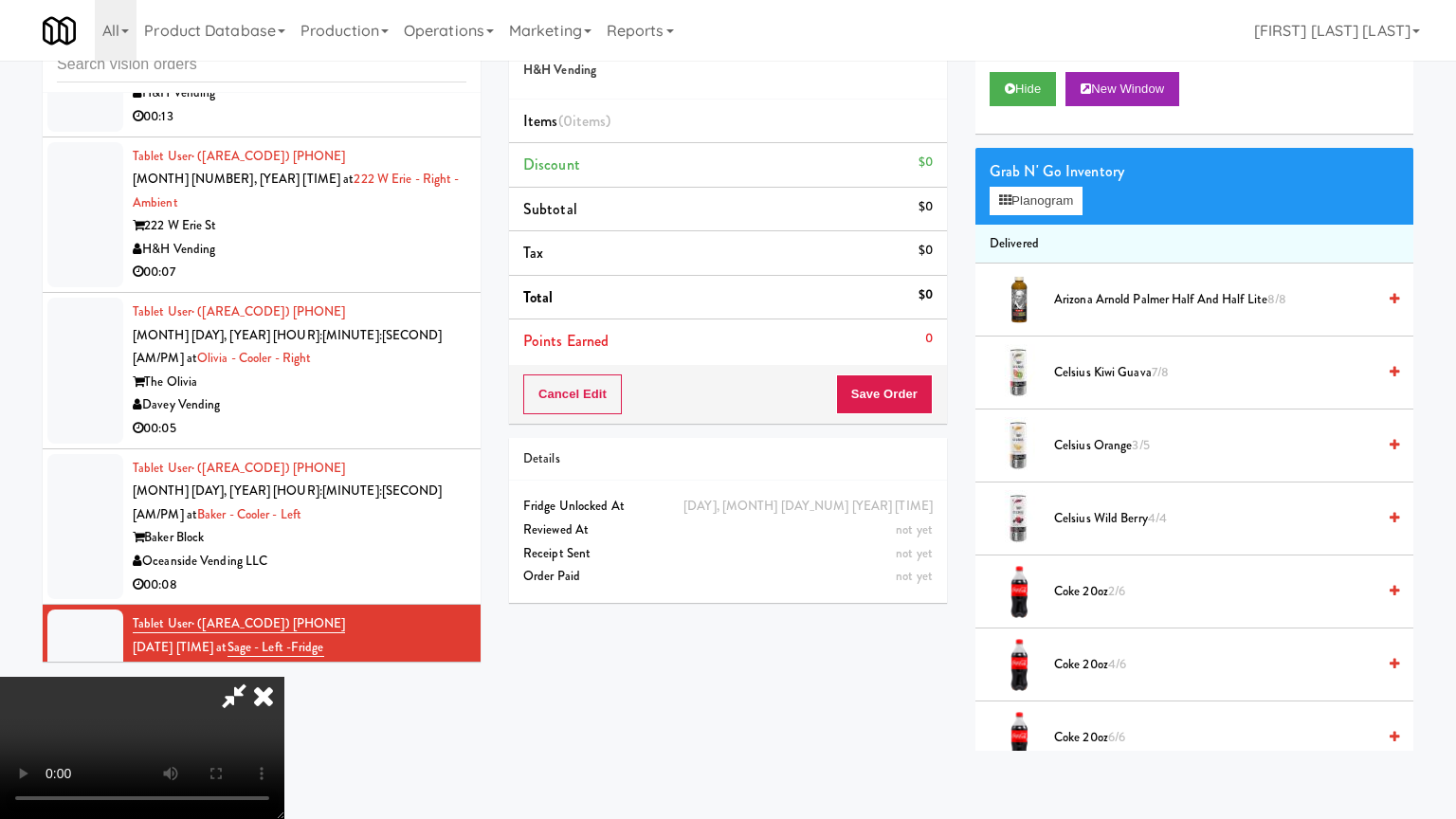 click at bounding box center (142, 748) 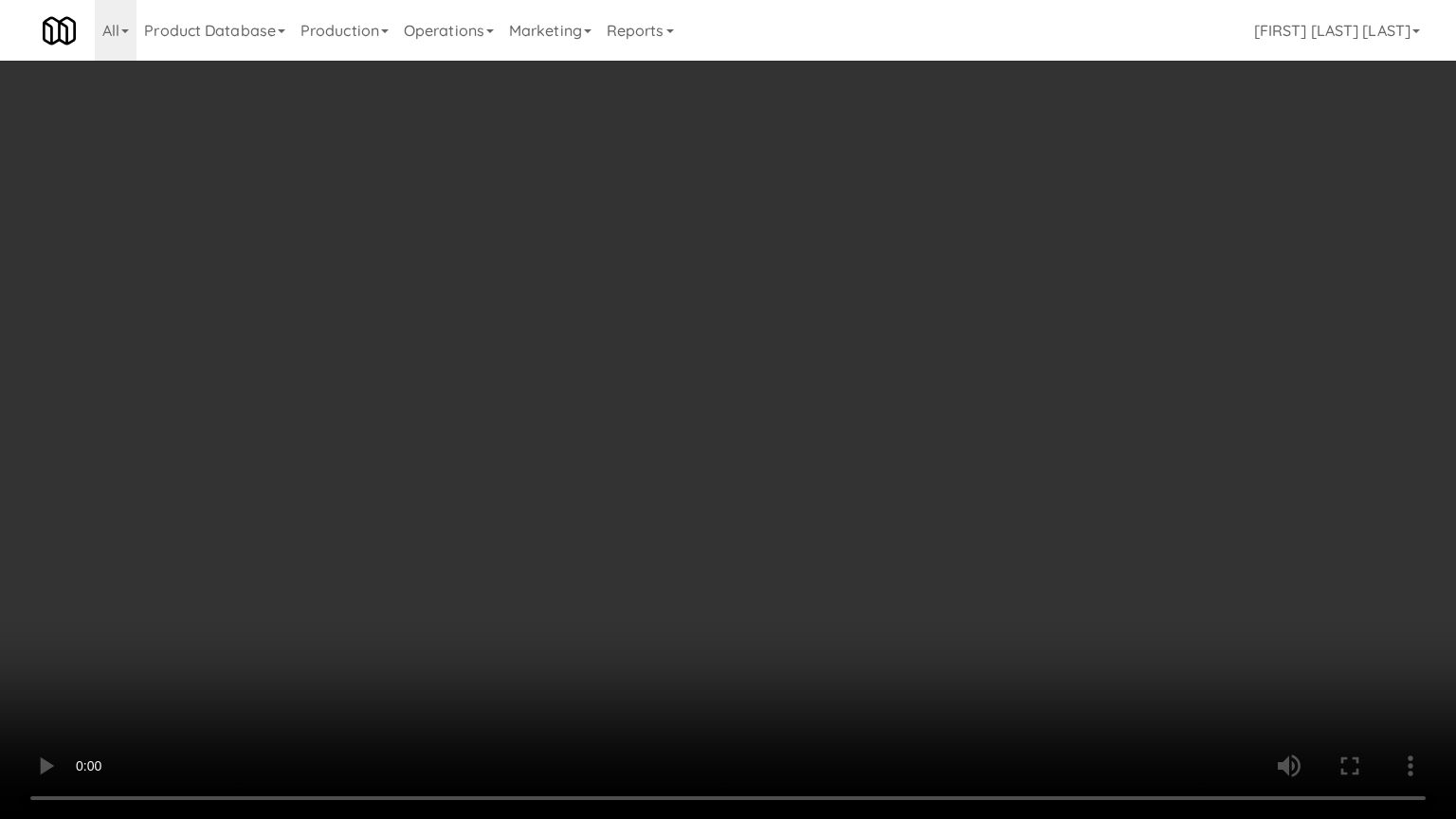 click at bounding box center [728, 410] 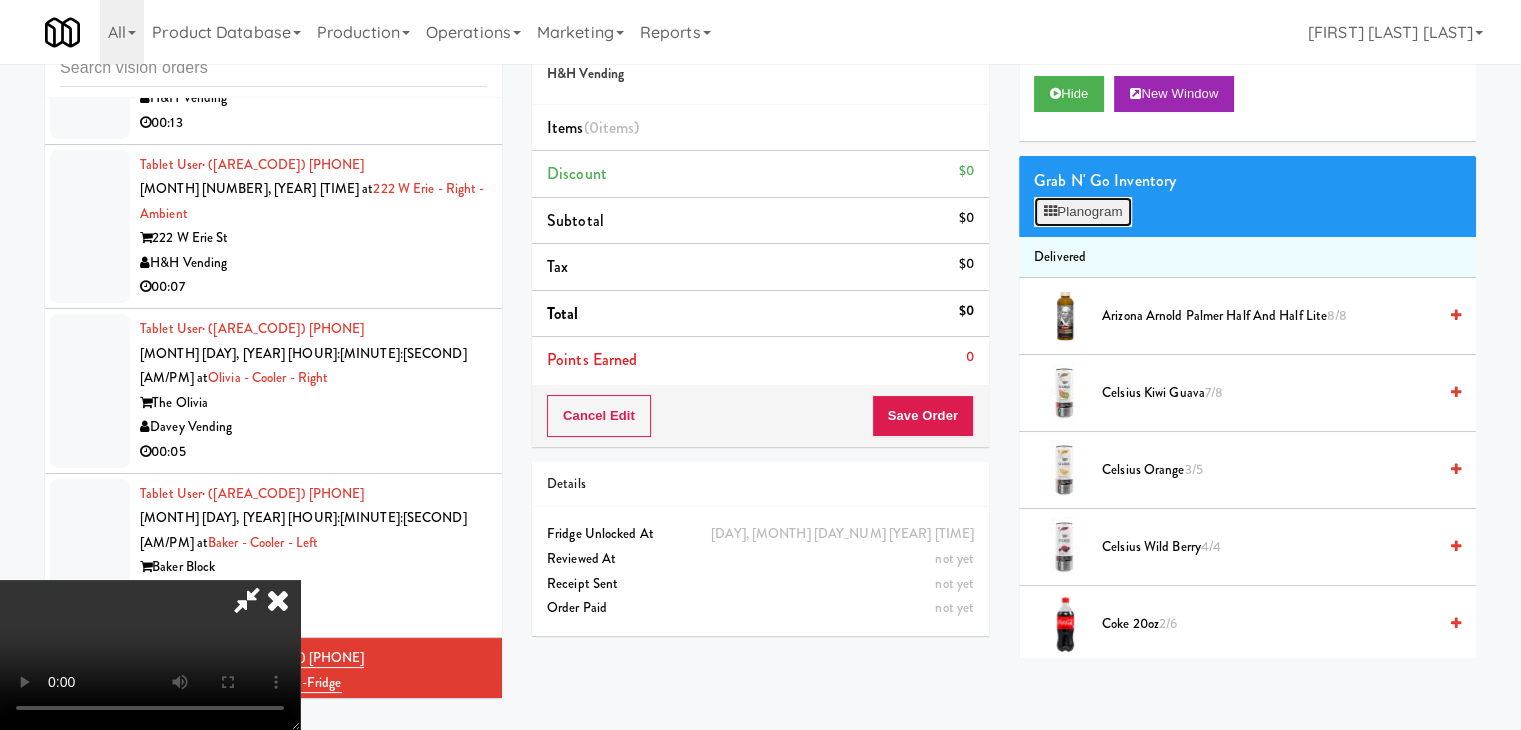 click on "Planogram" at bounding box center (1083, 212) 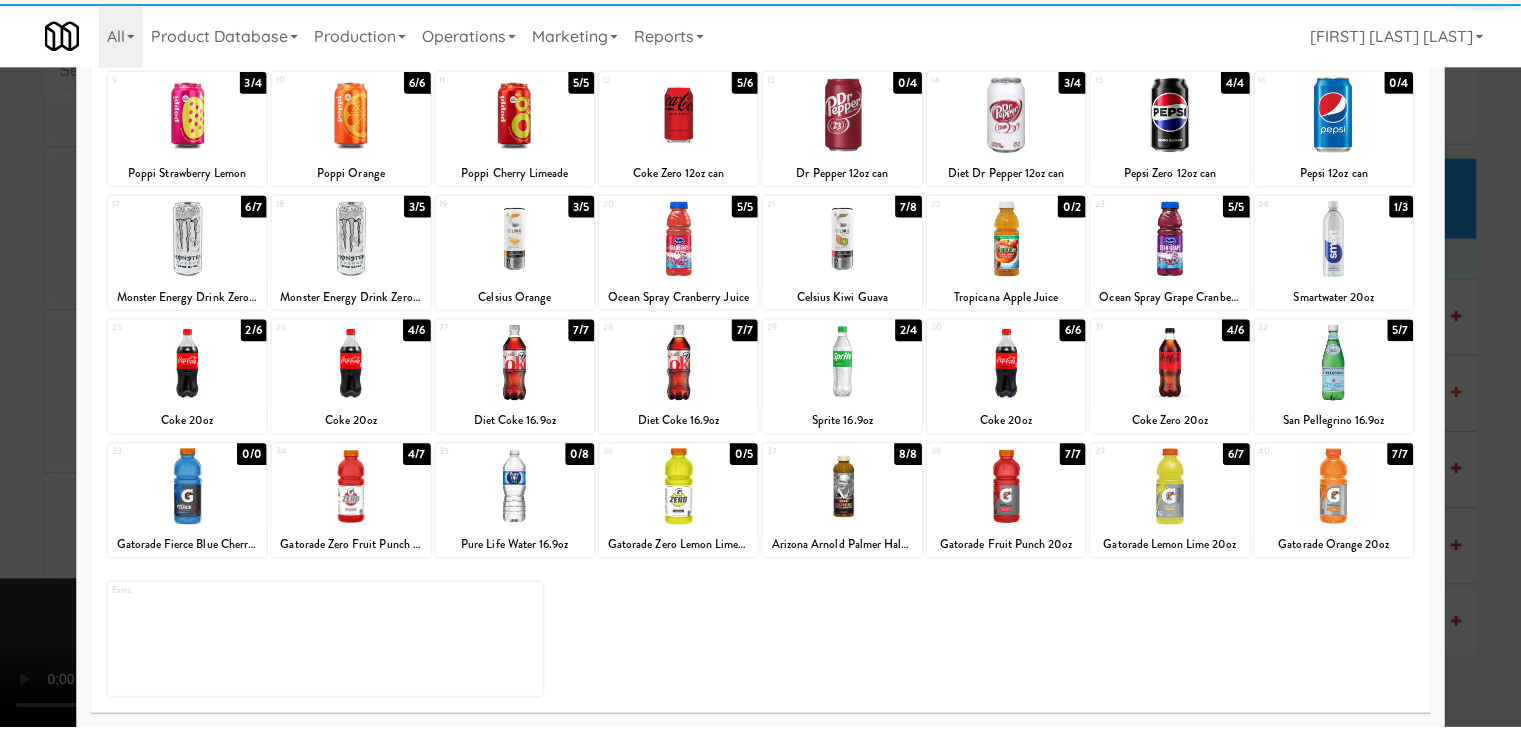 scroll, scrollTop: 252, scrollLeft: 0, axis: vertical 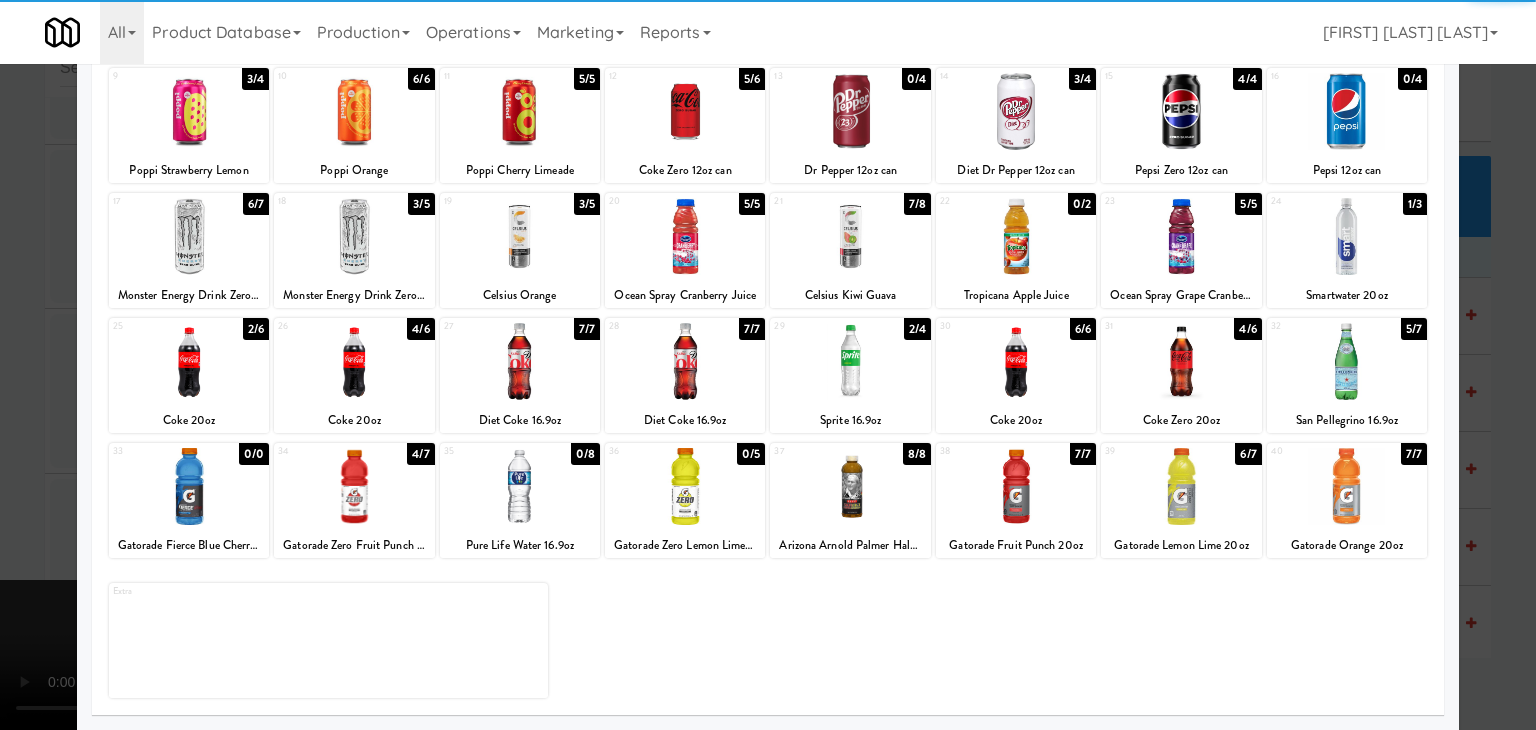 click at bounding box center [1181, 486] 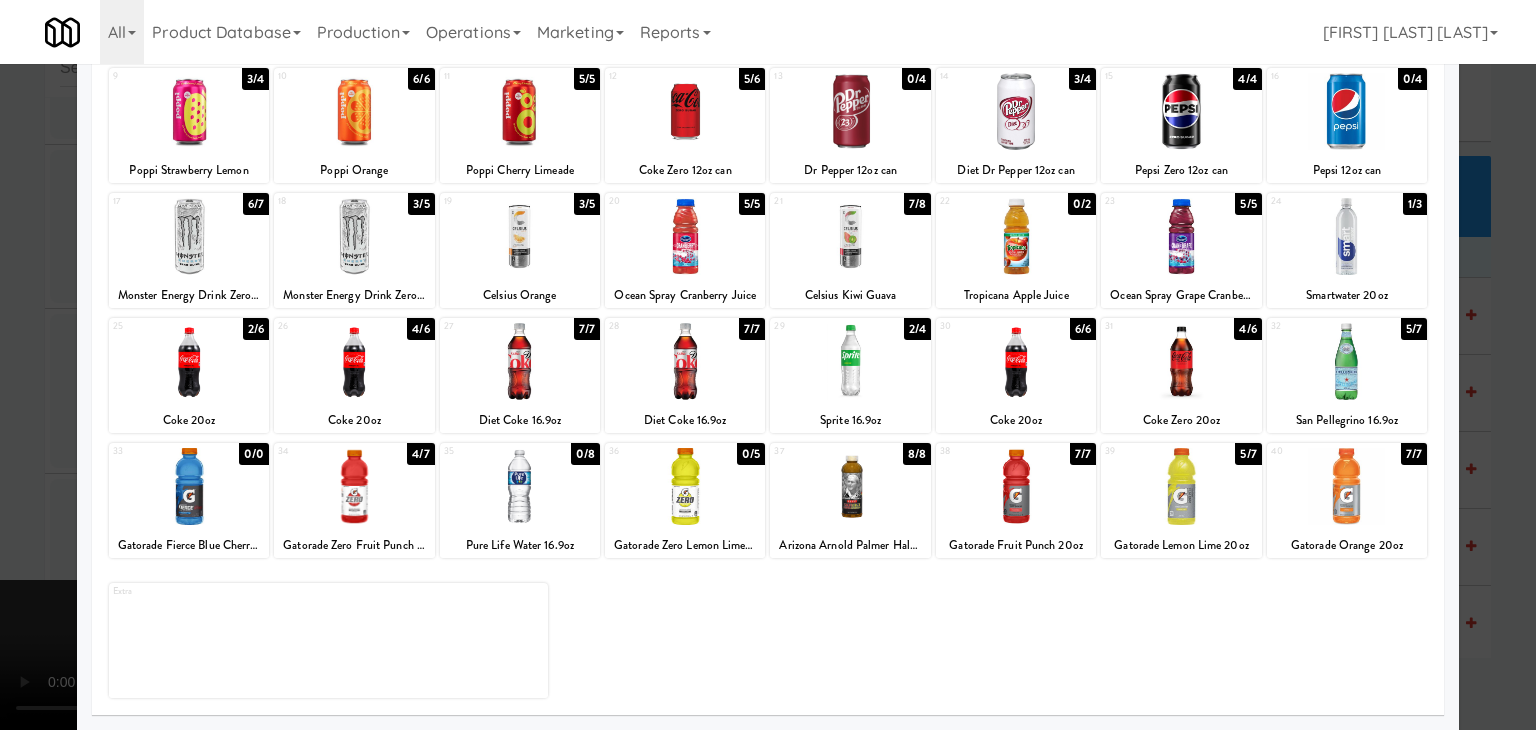 click at bounding box center (768, 365) 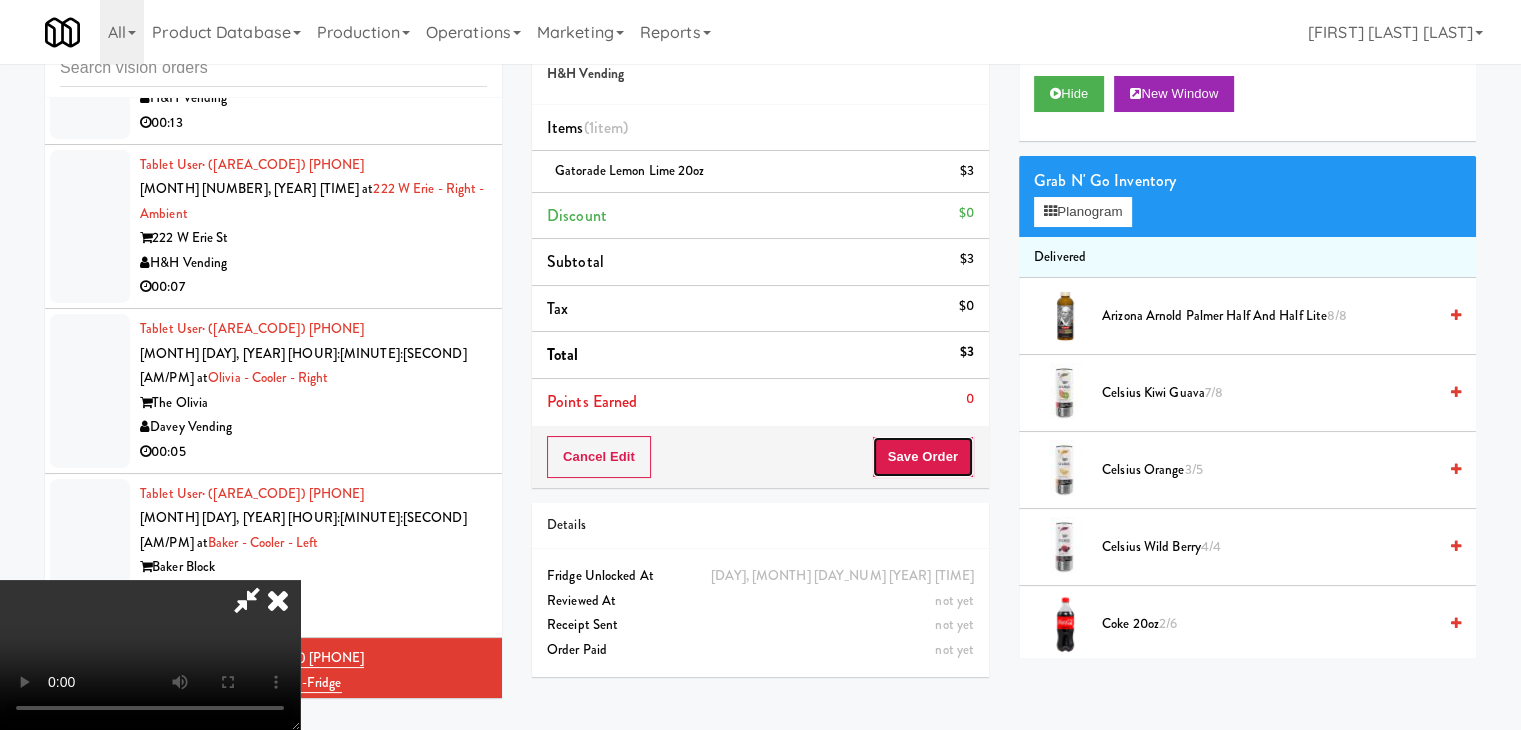 click on "Save Order" at bounding box center (923, 457) 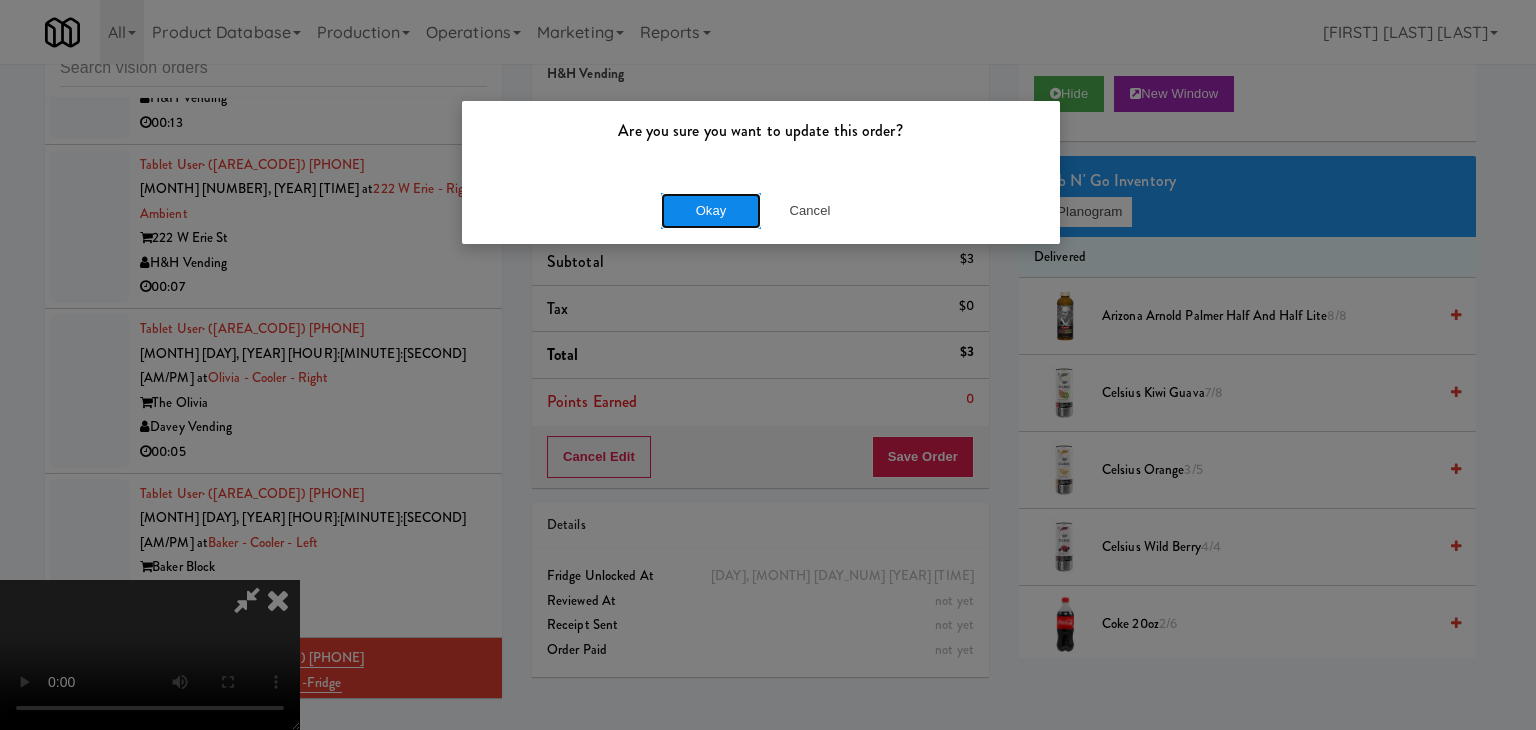 click on "Okay" at bounding box center [711, 211] 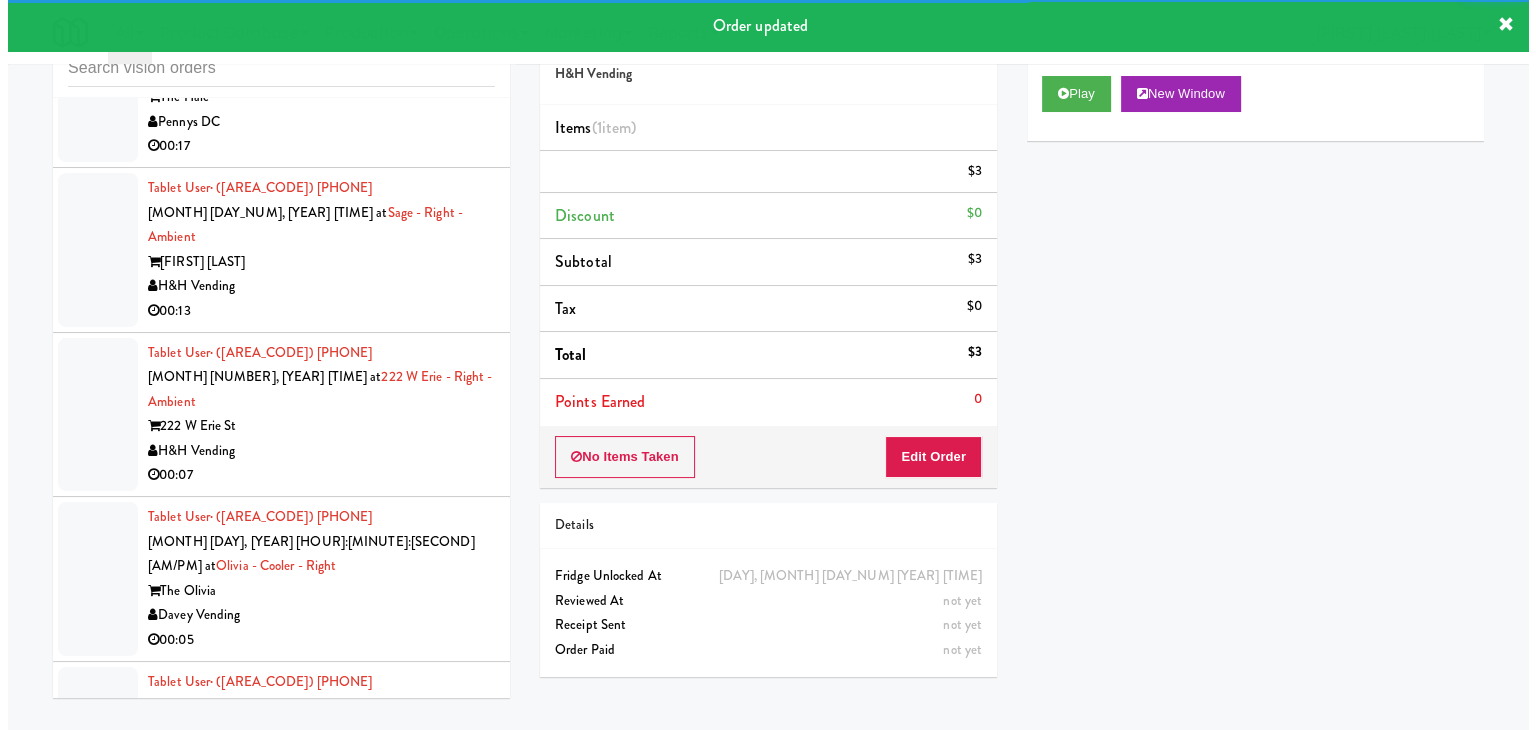 scroll, scrollTop: 12844, scrollLeft: 0, axis: vertical 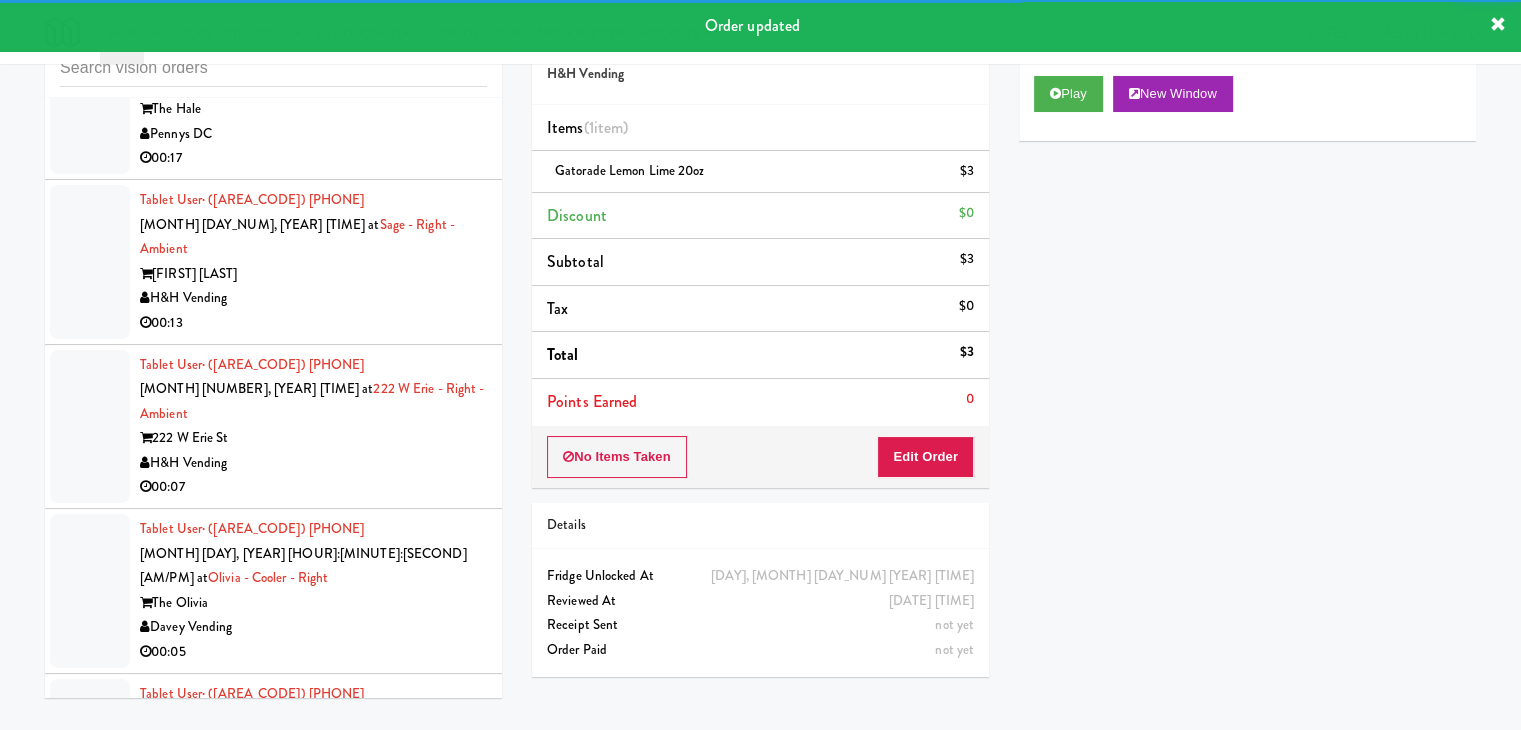 click on "Tablet User  · [PHONE] [MONTH] [DAY], [YEAR] [HOUR]:[MINUTE]:[SECOND] [AM/PM] at  [LOCATION] - [LOCATION] - [LOCATION]  [COMPANY]  [TIME]" at bounding box center (313, 756) 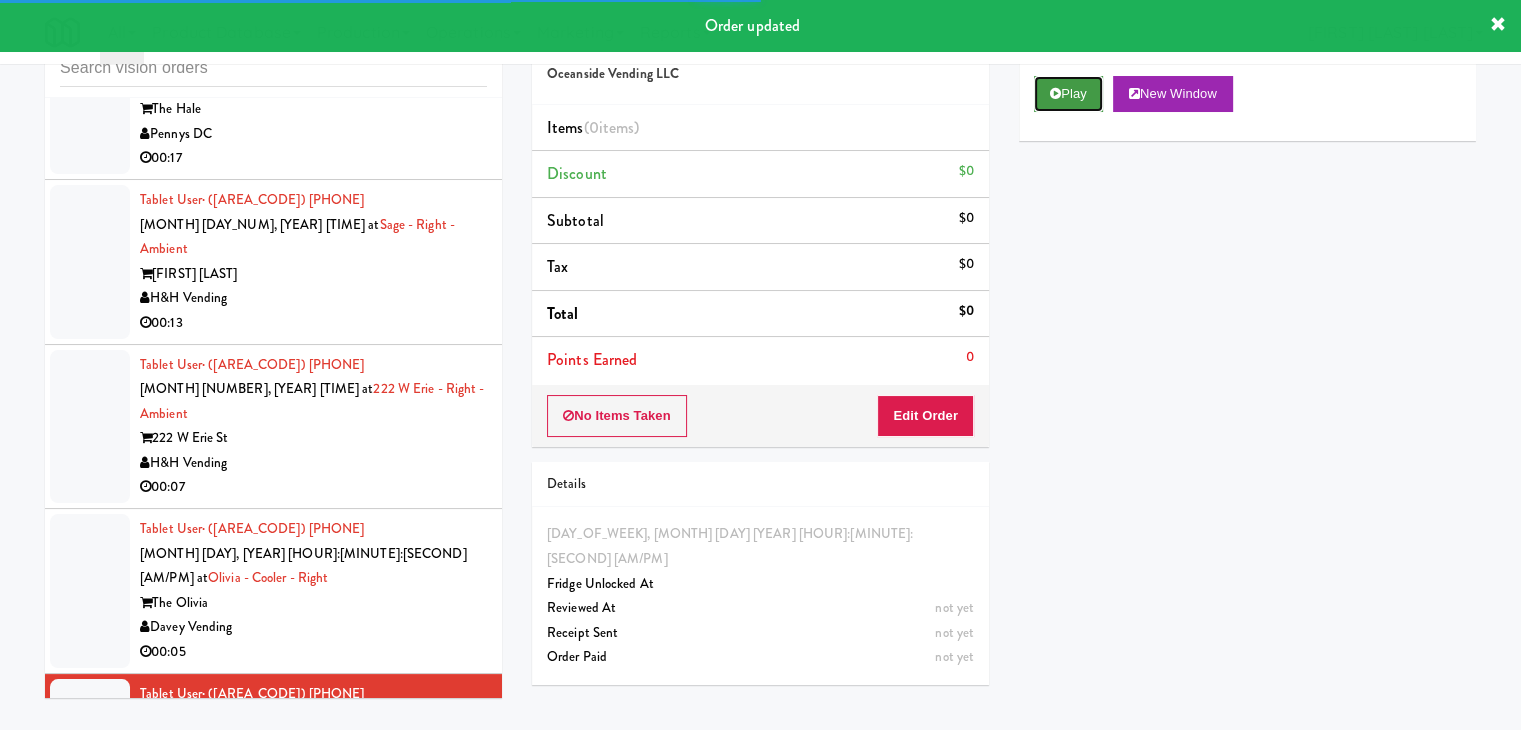 drag, startPoint x: 1084, startPoint y: 89, endPoint x: 1068, endPoint y: 164, distance: 76.687675 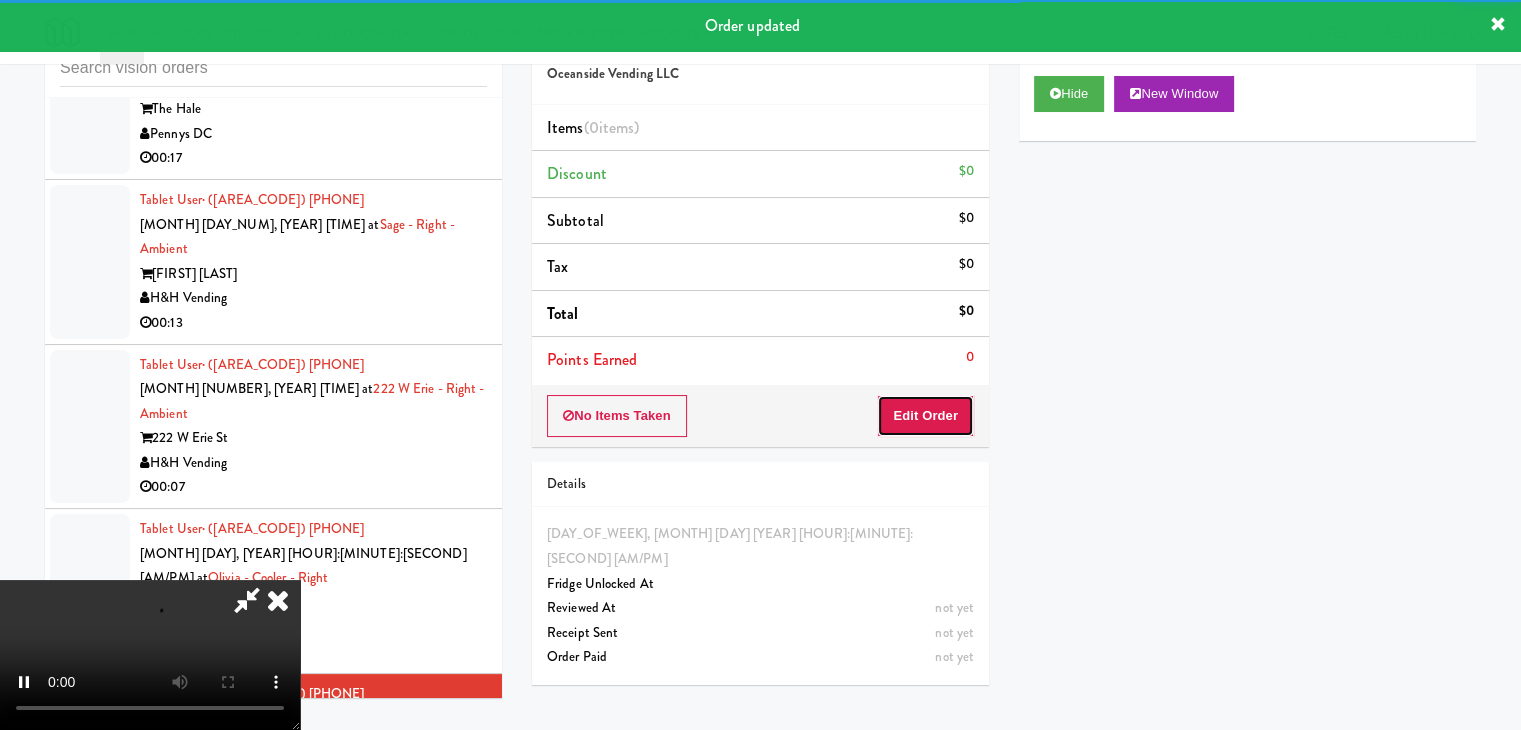 click on "Edit Order" at bounding box center [925, 416] 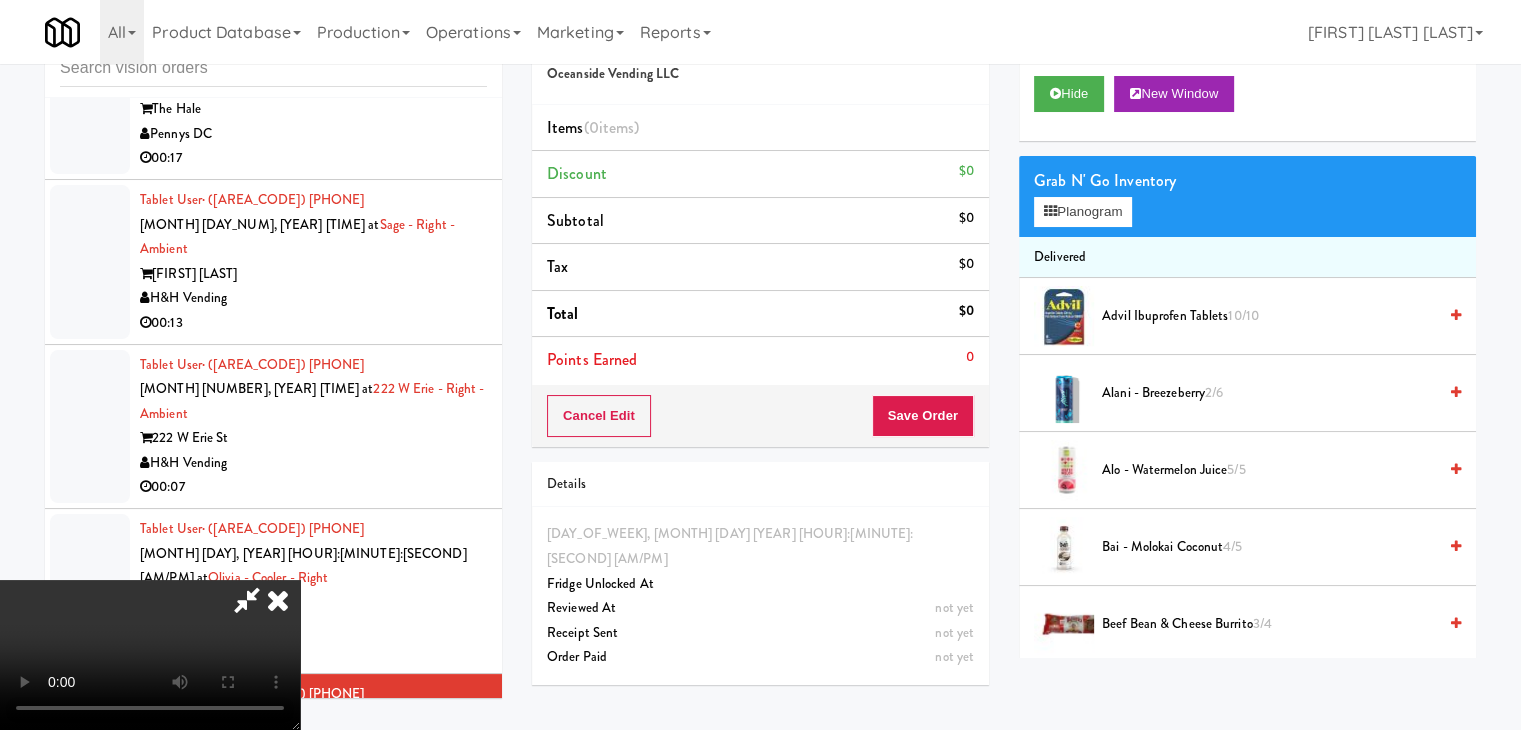 type 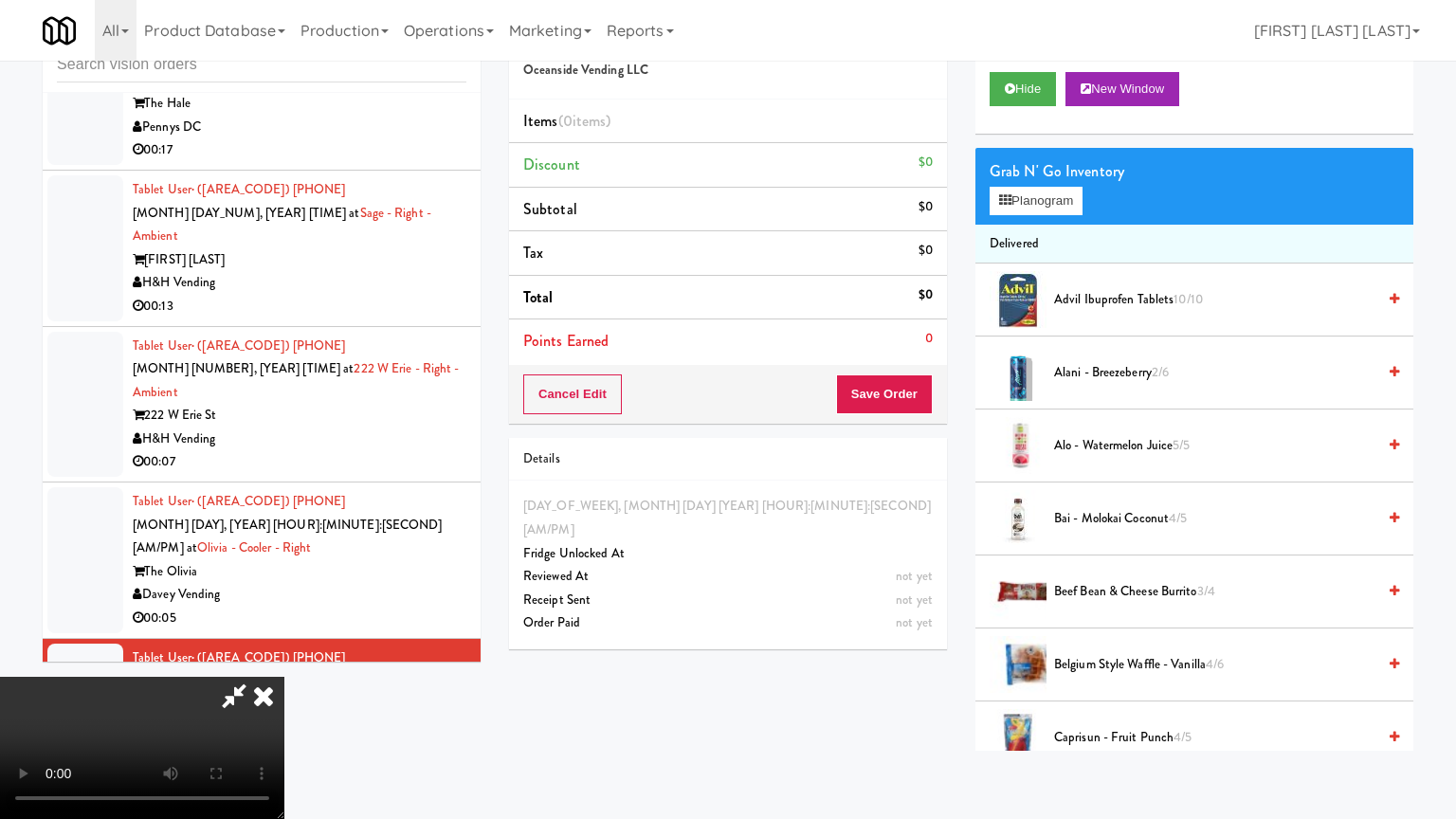 click at bounding box center [142, 748] 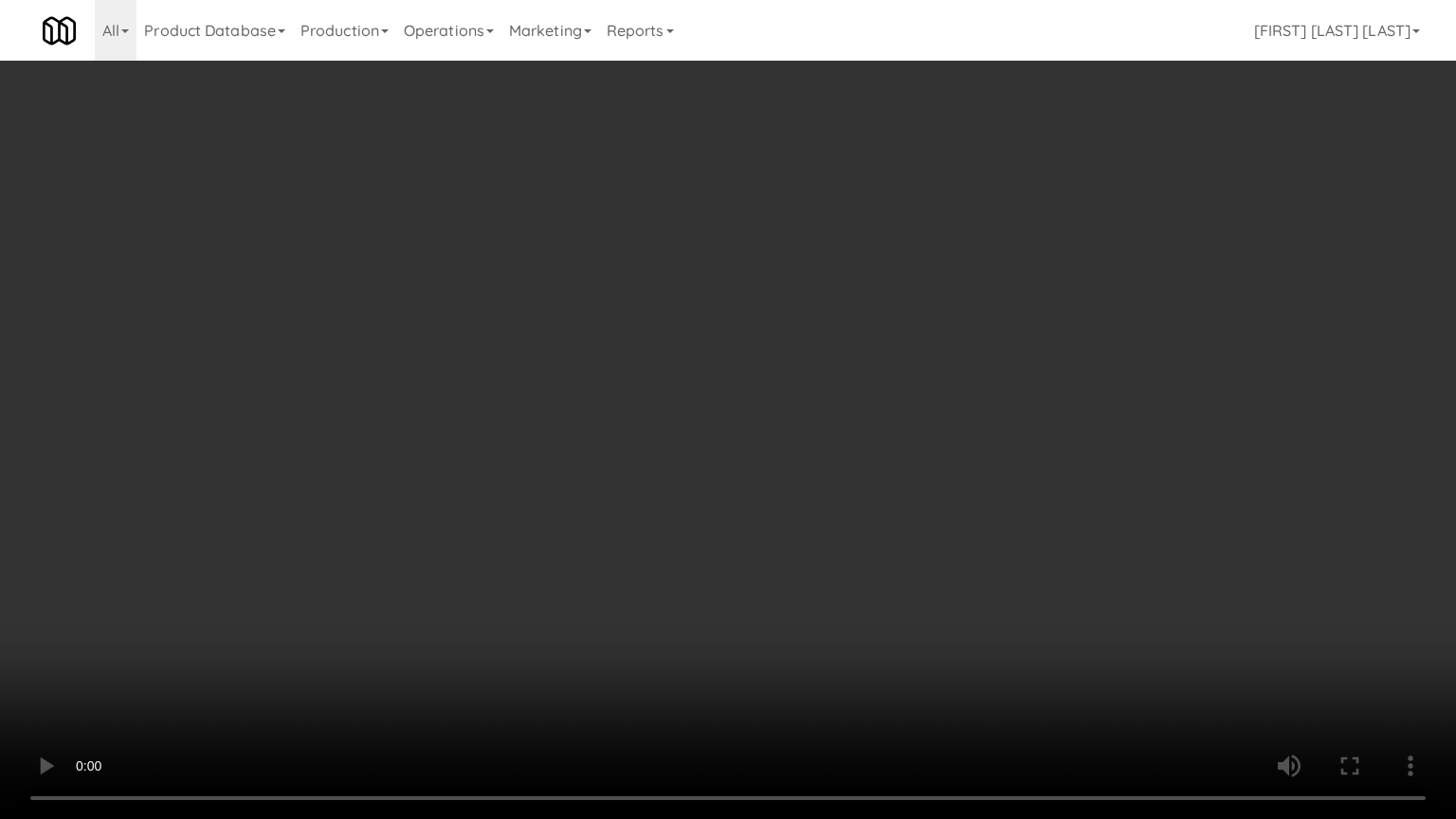 click at bounding box center (728, 410) 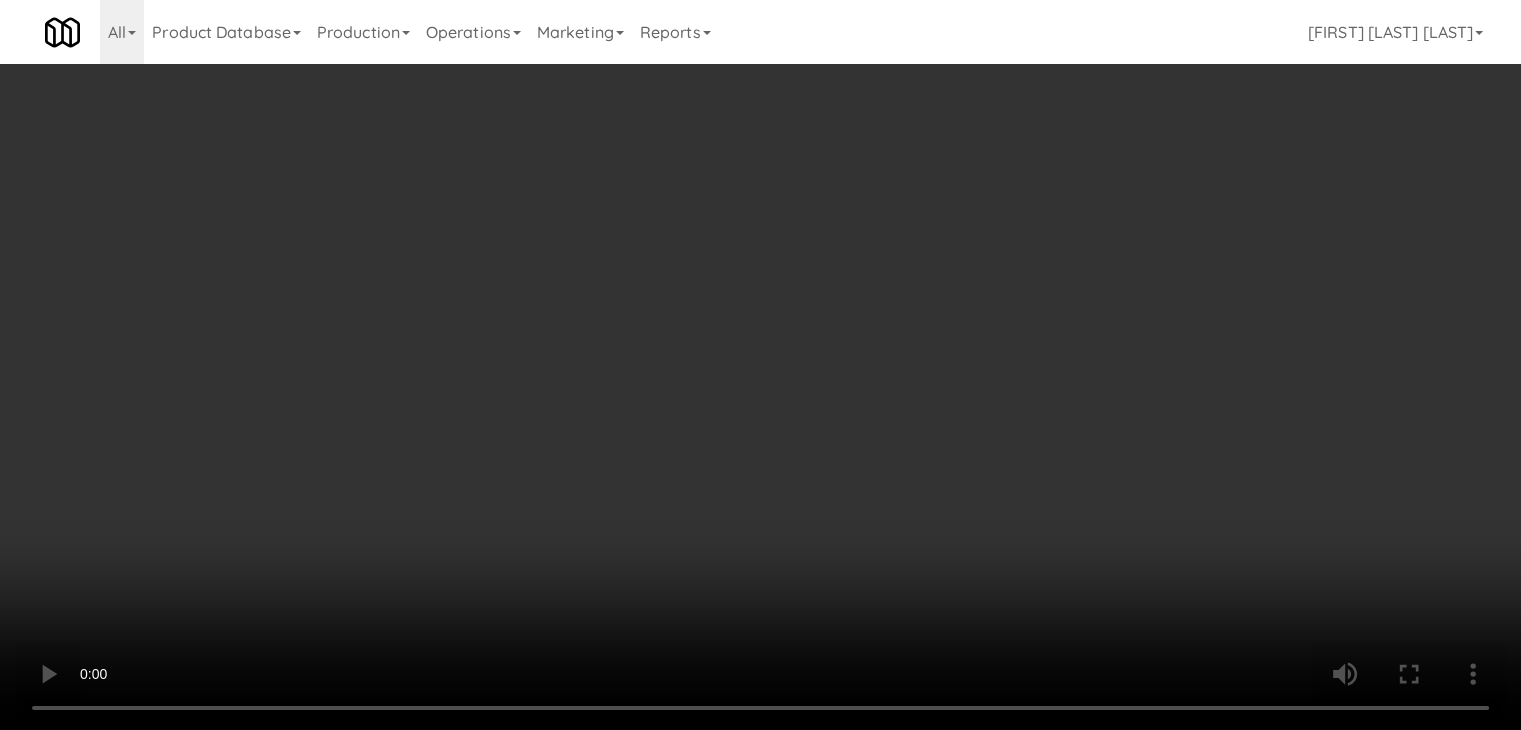 click at bounding box center [760, 365] 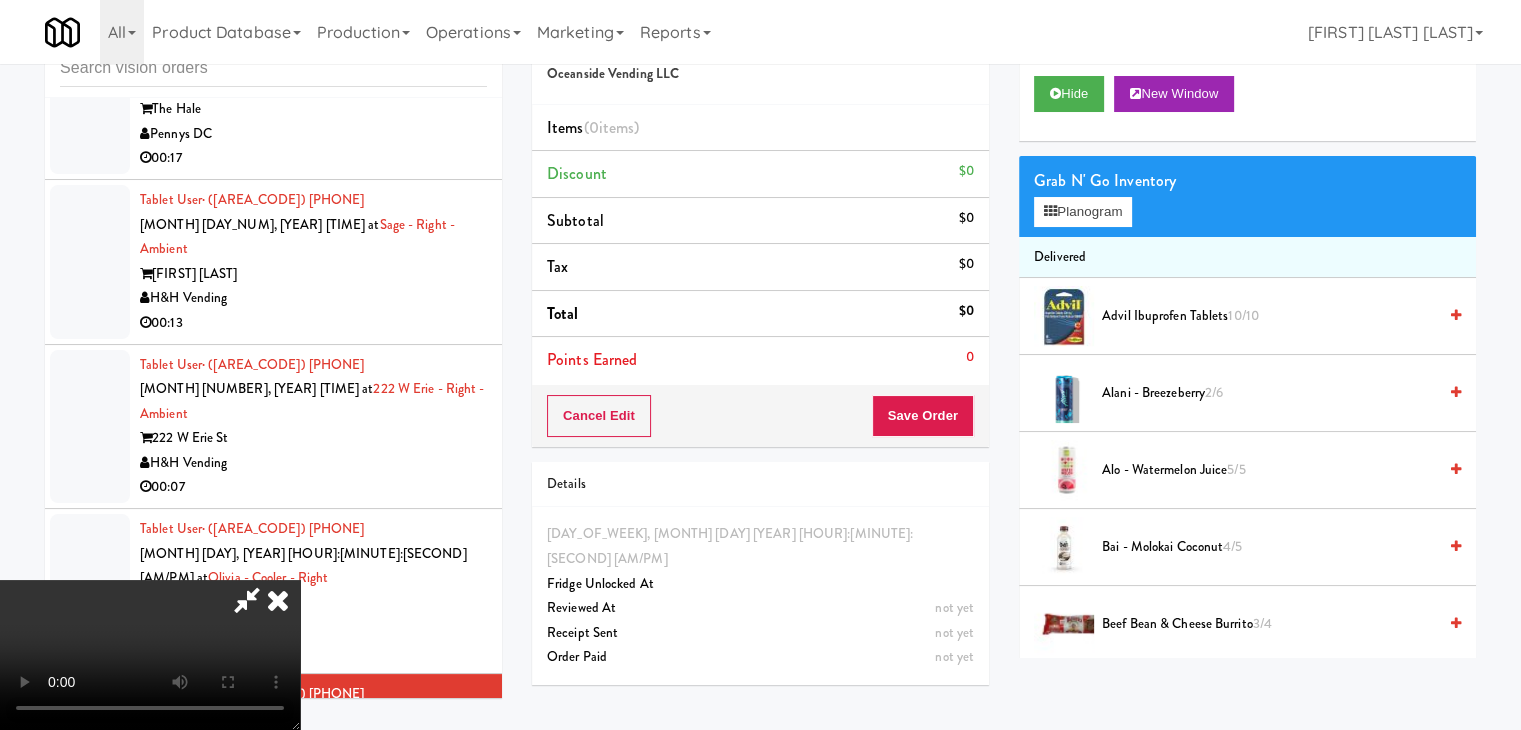 click at bounding box center [150, 655] 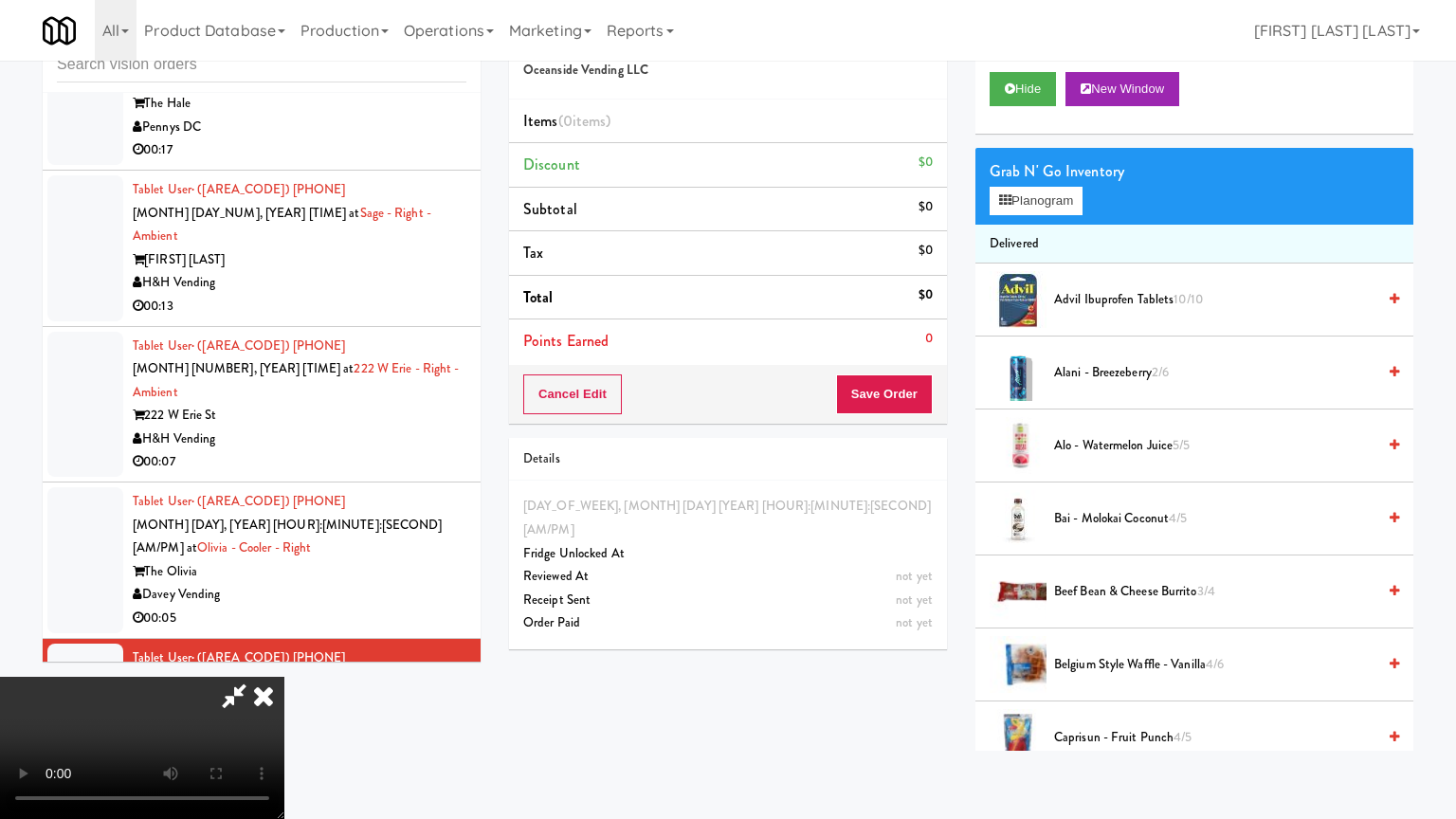 click at bounding box center [142, 748] 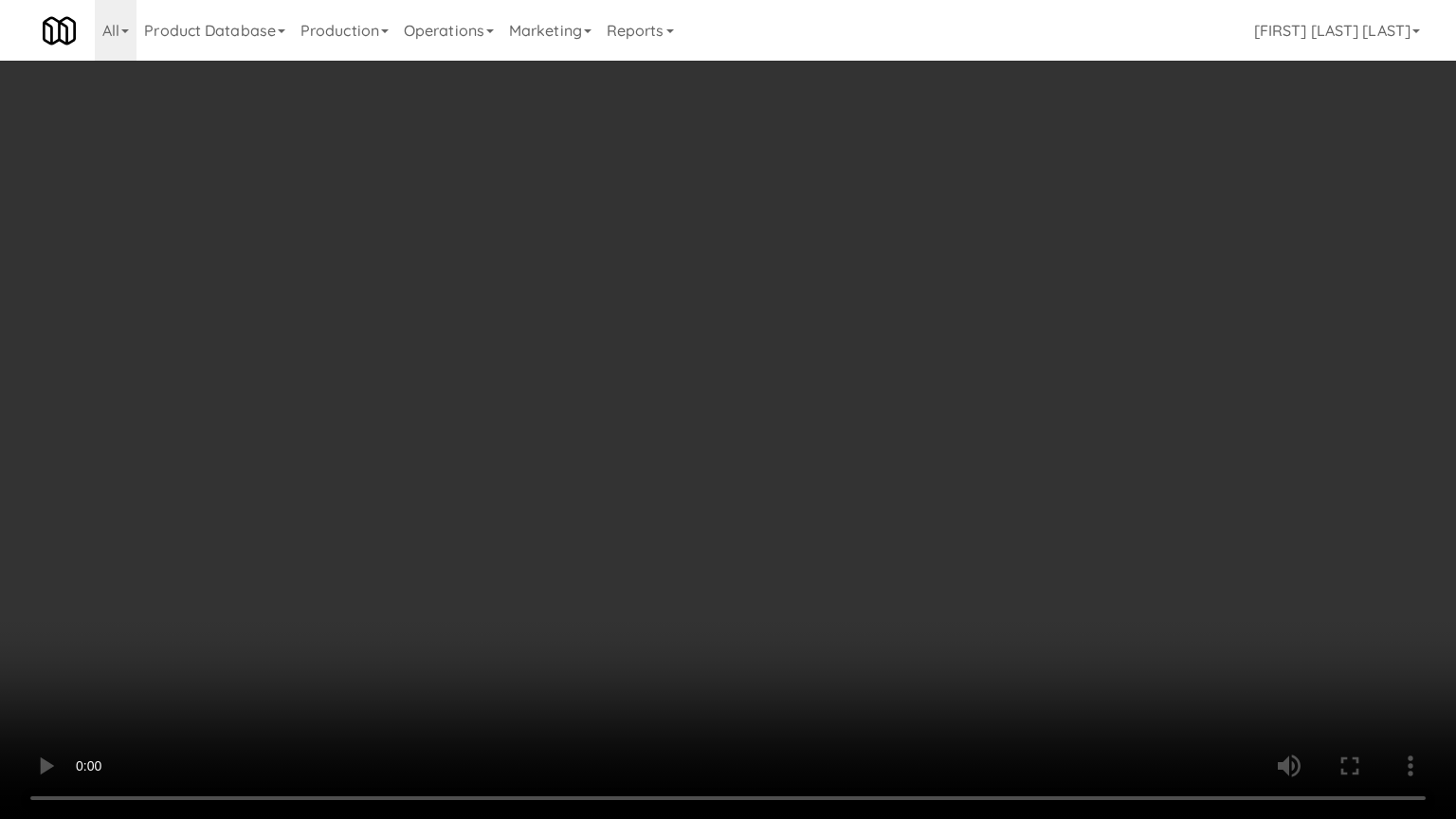 click at bounding box center (728, 410) 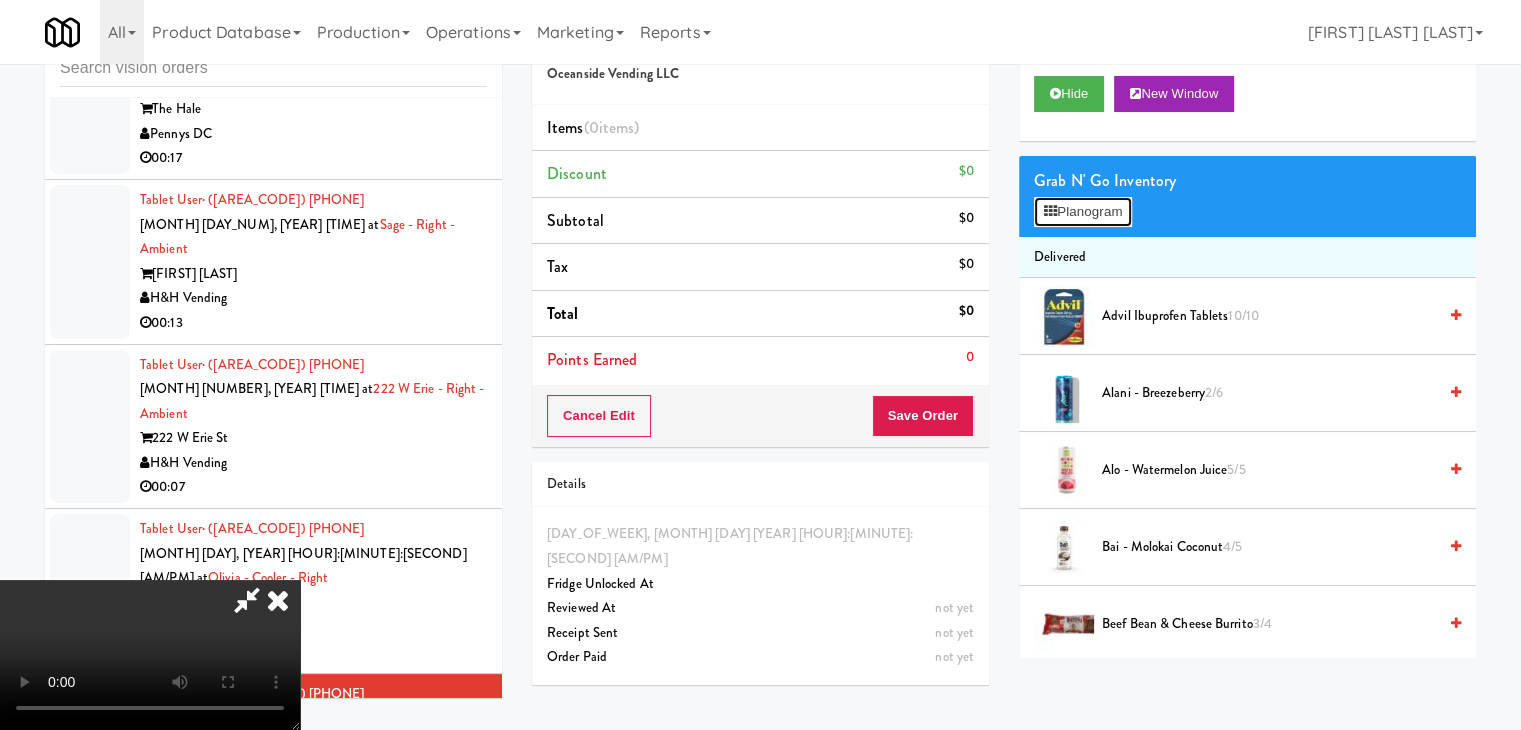 click on "Planogram" at bounding box center (1083, 212) 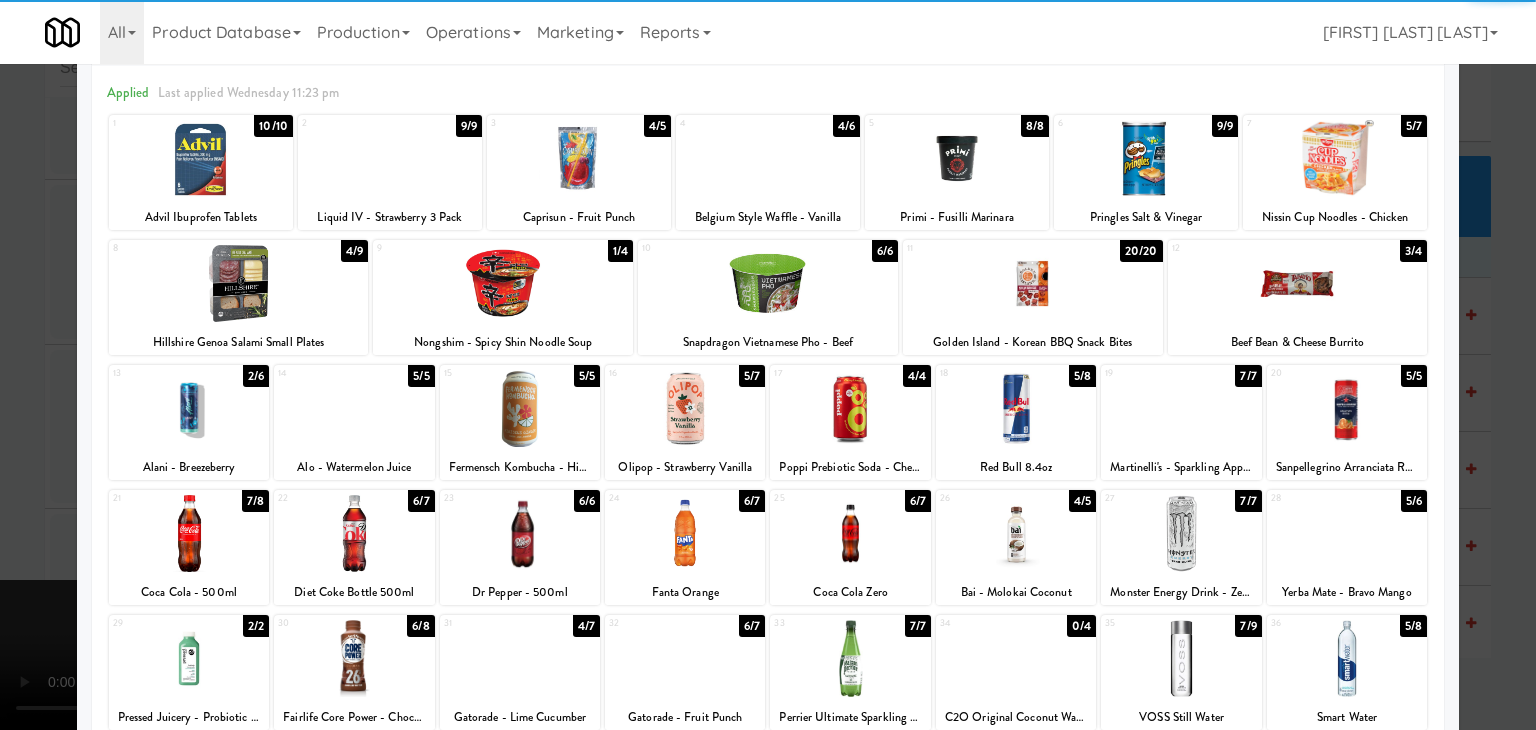 scroll, scrollTop: 252, scrollLeft: 0, axis: vertical 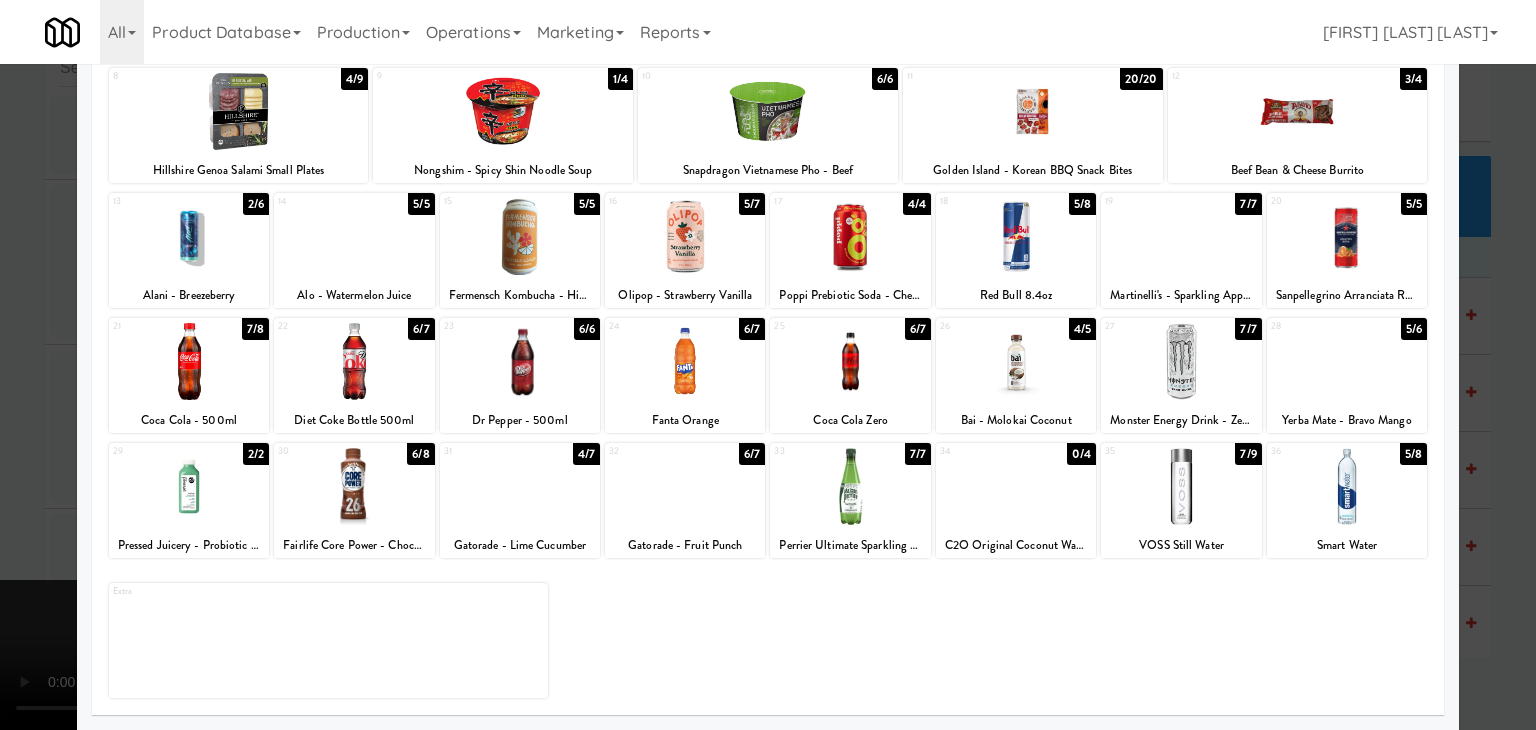 click at bounding box center (1347, 486) 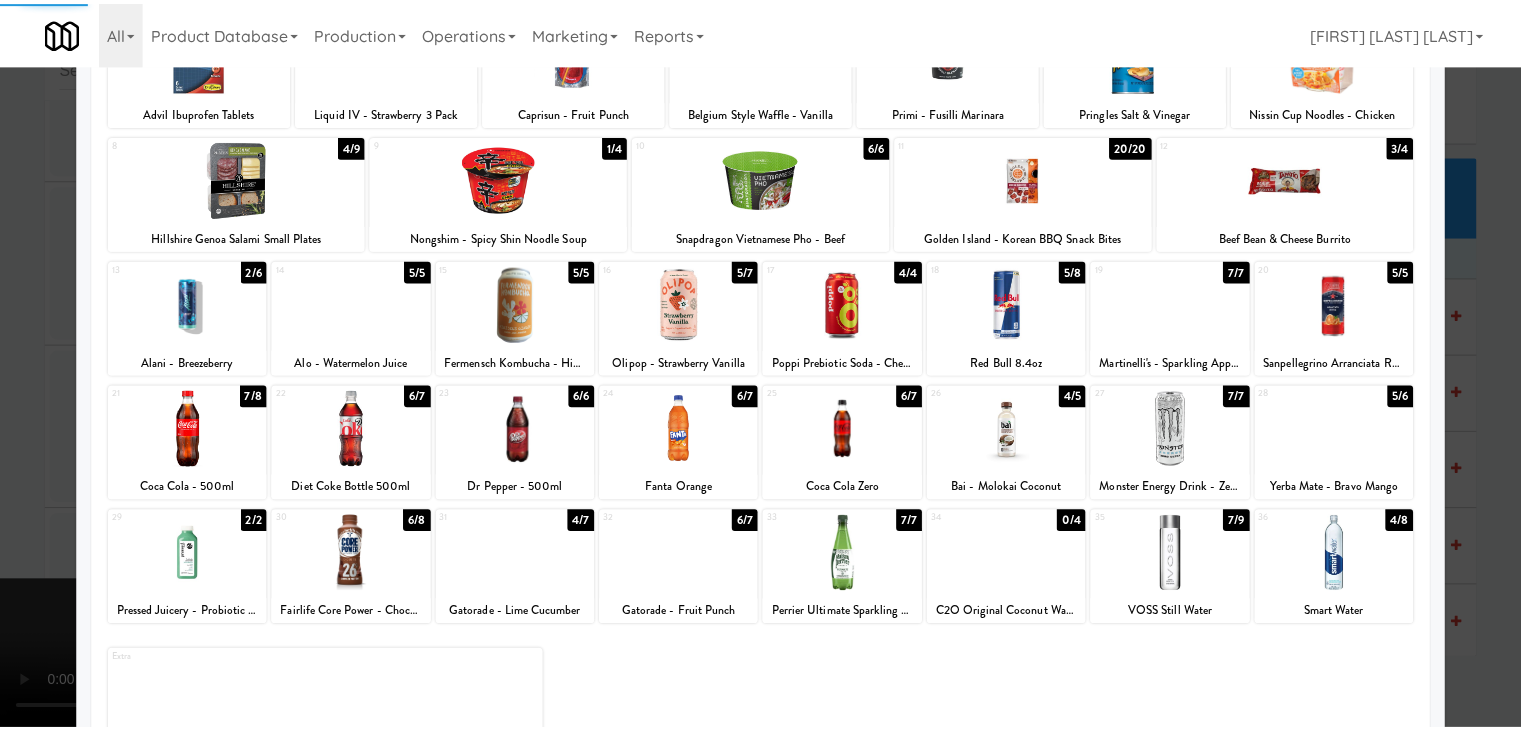 scroll, scrollTop: 152, scrollLeft: 0, axis: vertical 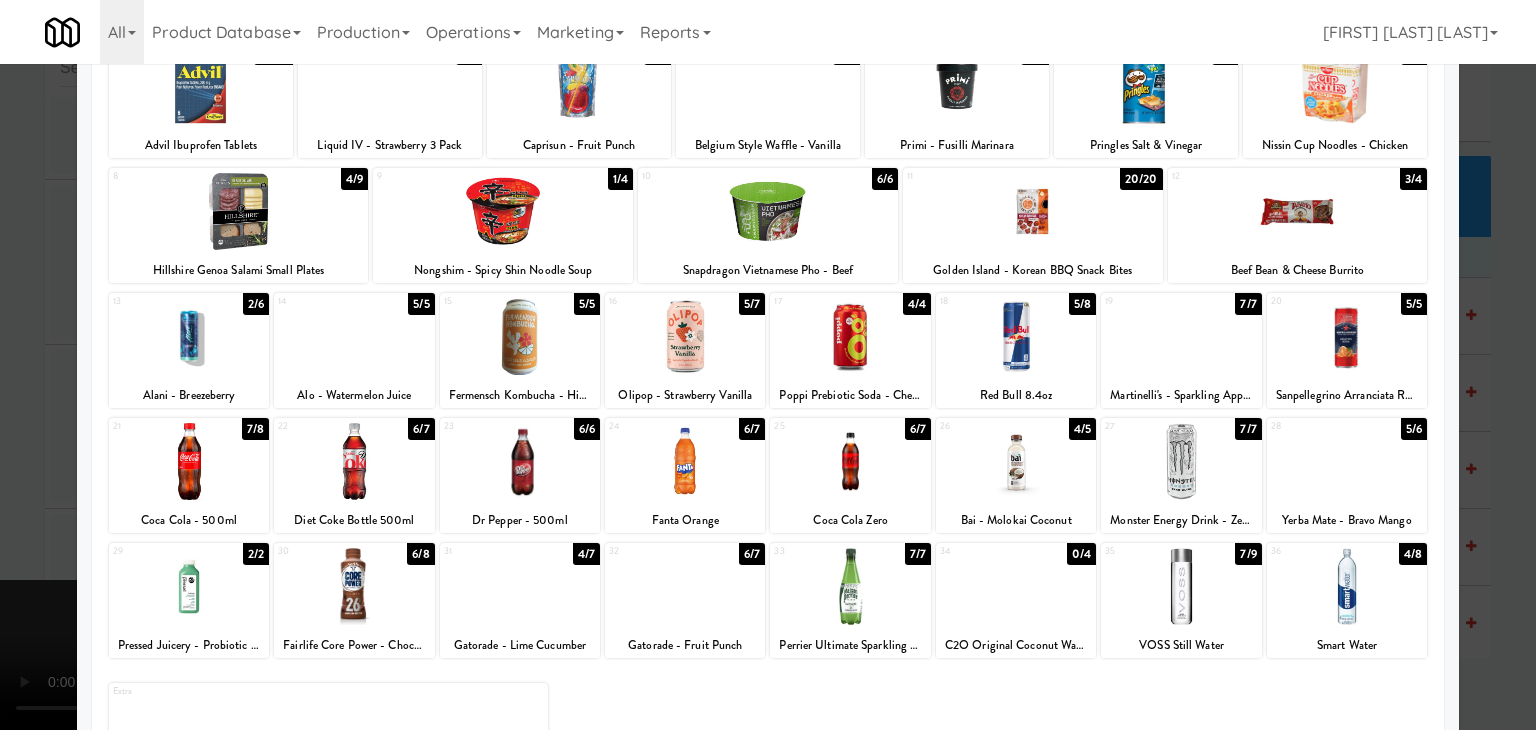 click at bounding box center (685, 336) 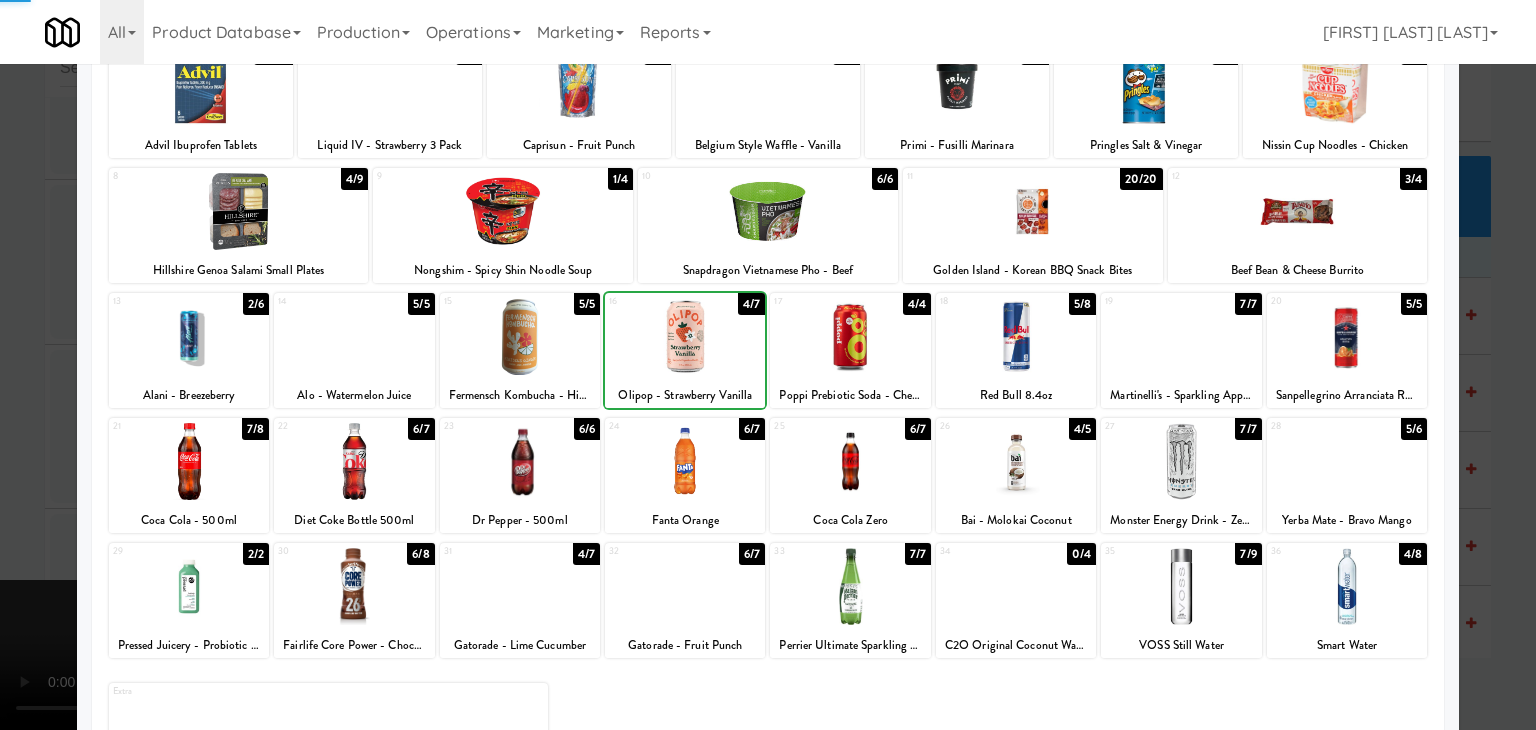 drag, startPoint x: 0, startPoint y: 445, endPoint x: 297, endPoint y: 436, distance: 297.13632 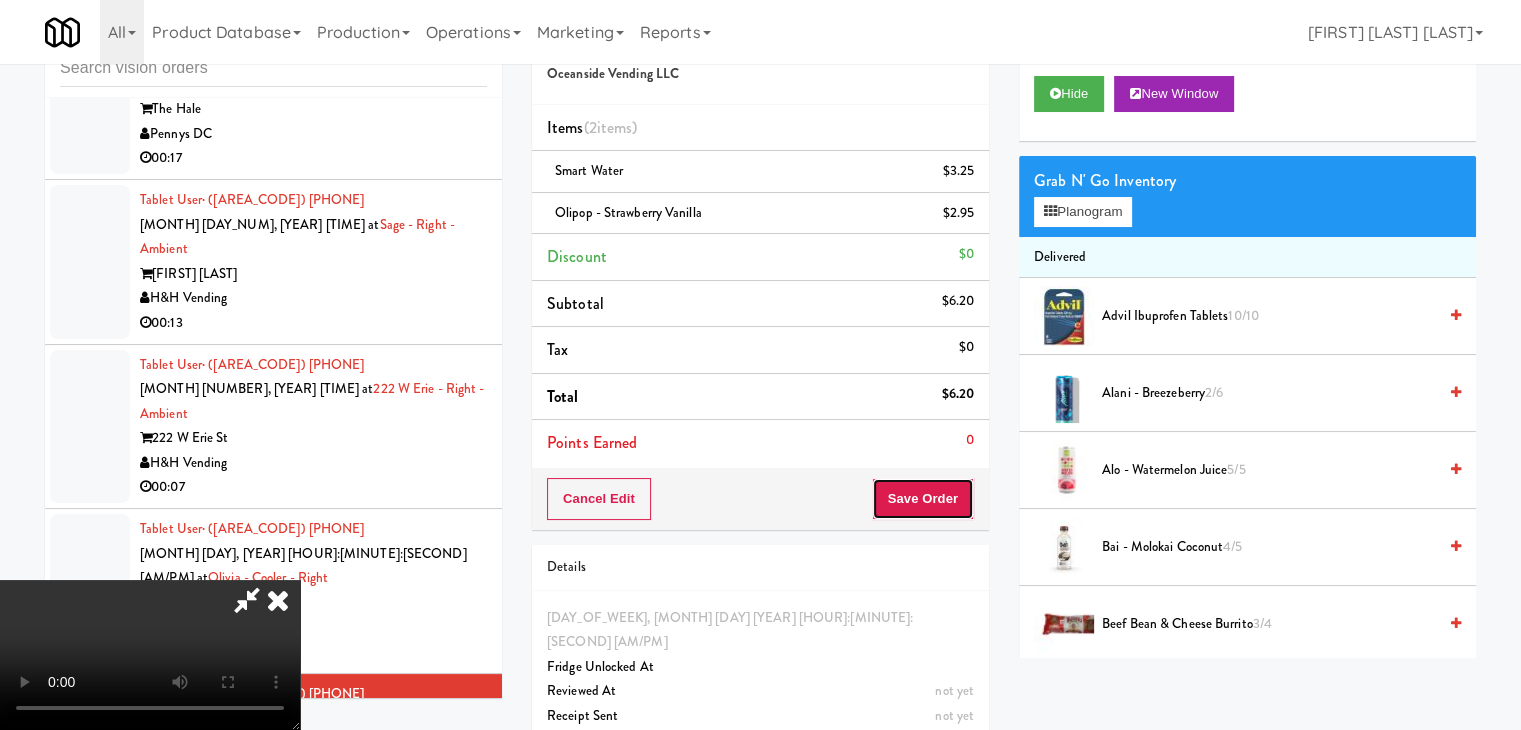 click on "Save Order" at bounding box center (923, 499) 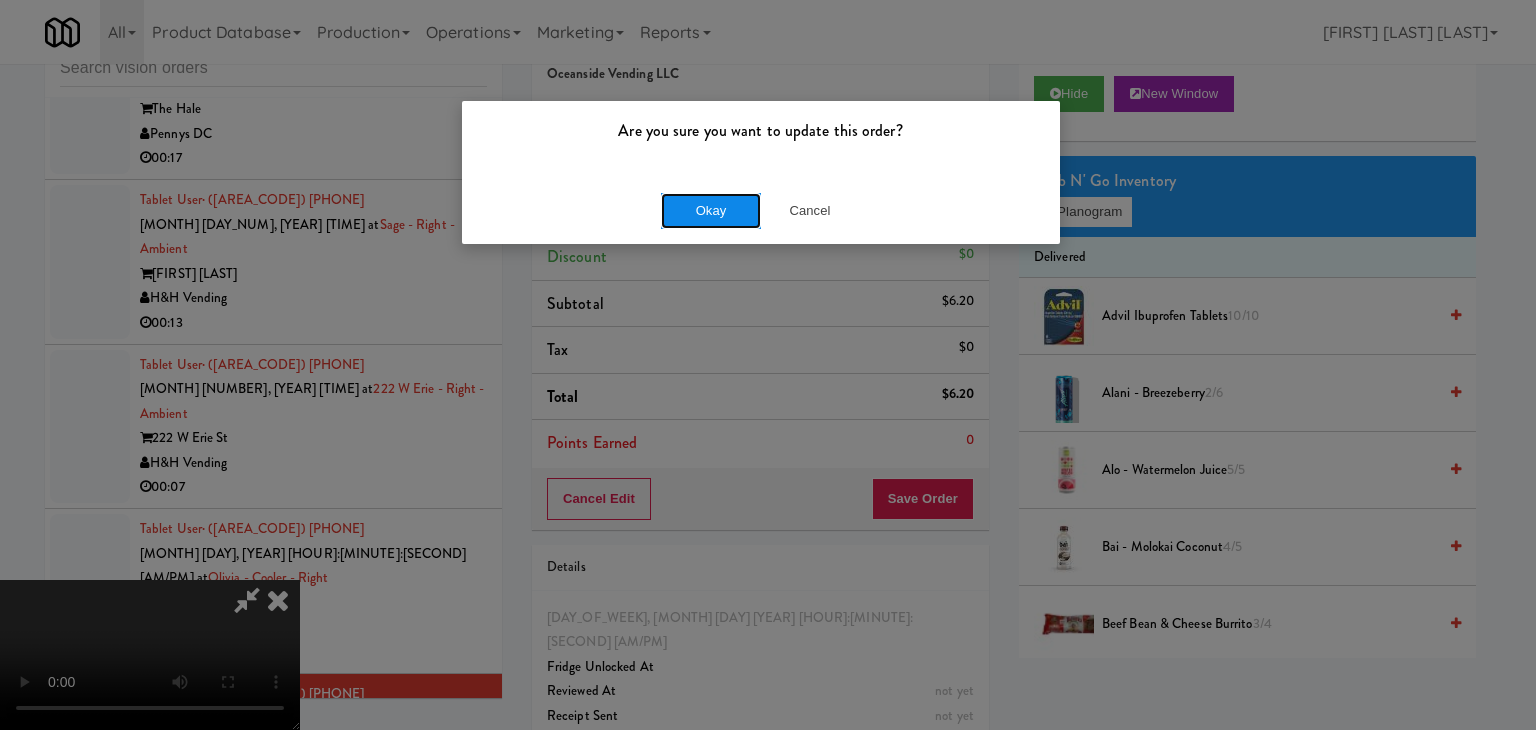 click on "Okay" at bounding box center [711, 211] 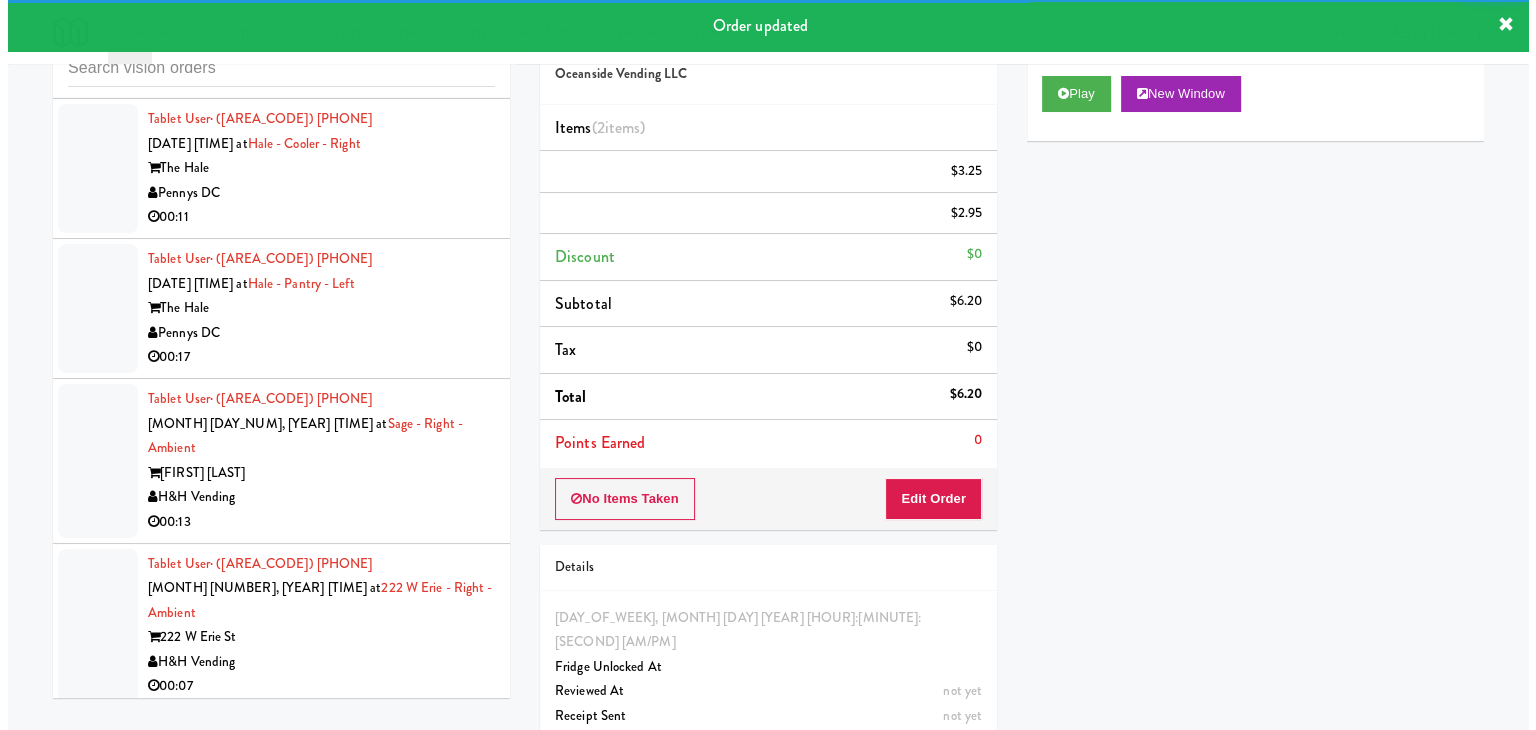 scroll, scrollTop: 12644, scrollLeft: 0, axis: vertical 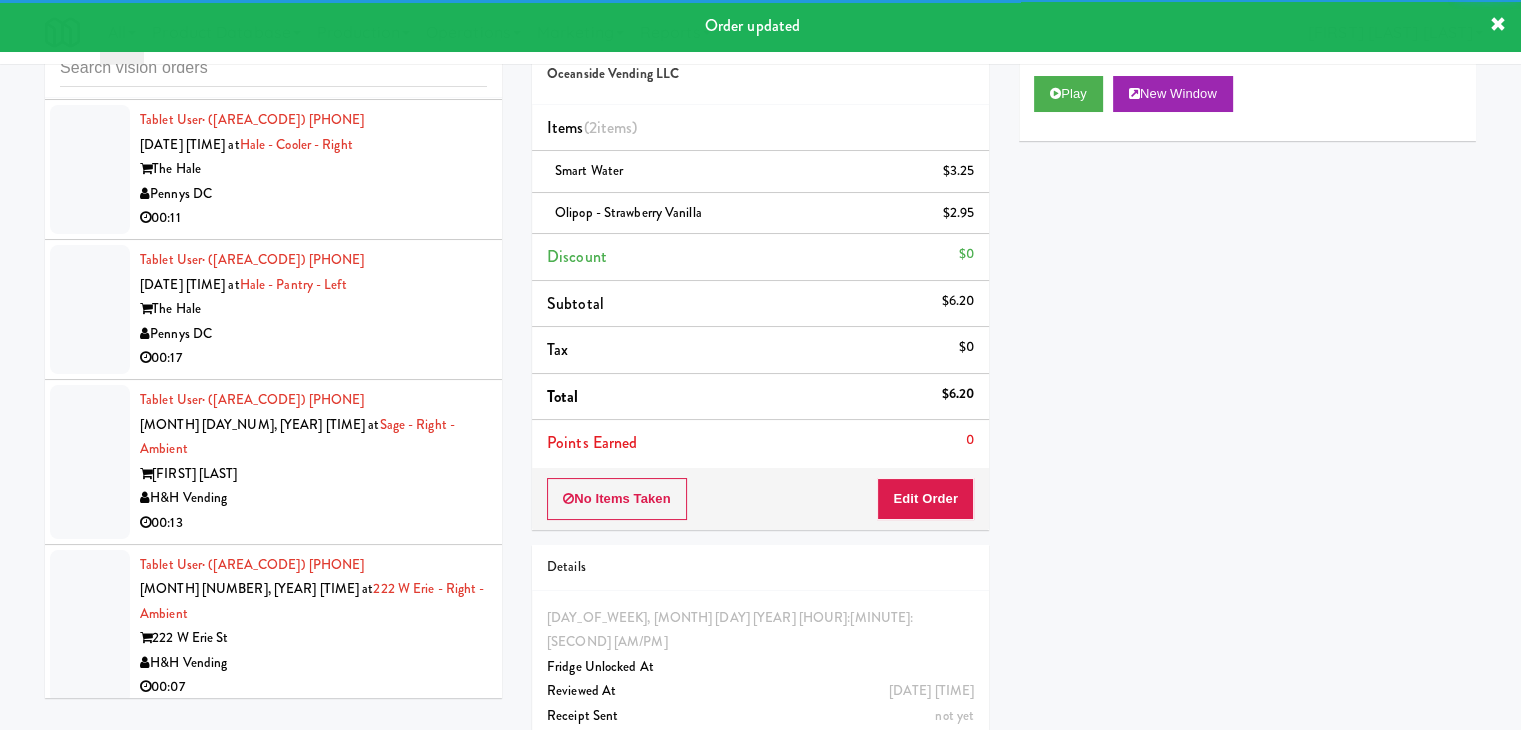 click on "Davey Vending" at bounding box center [313, 827] 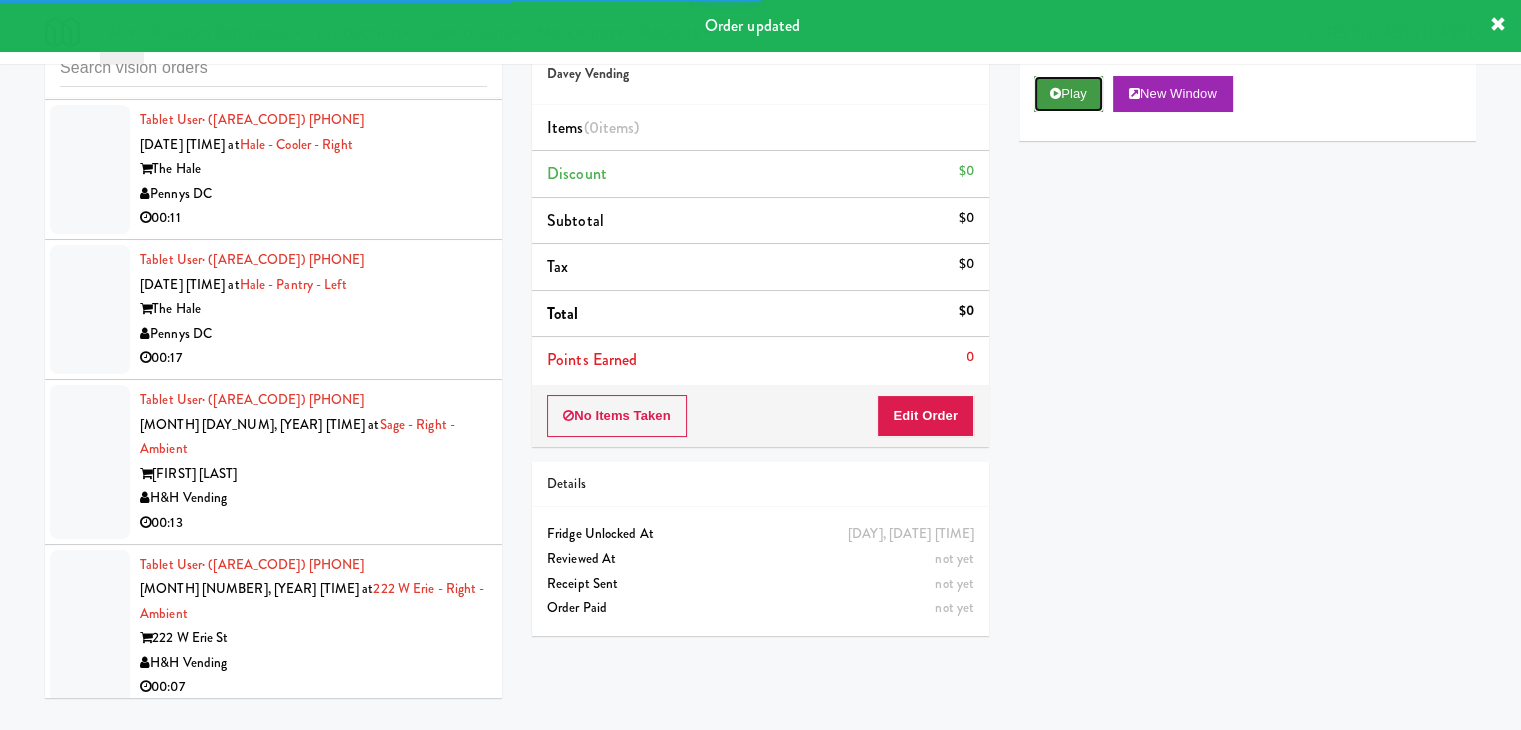 click on "Play" at bounding box center (1068, 94) 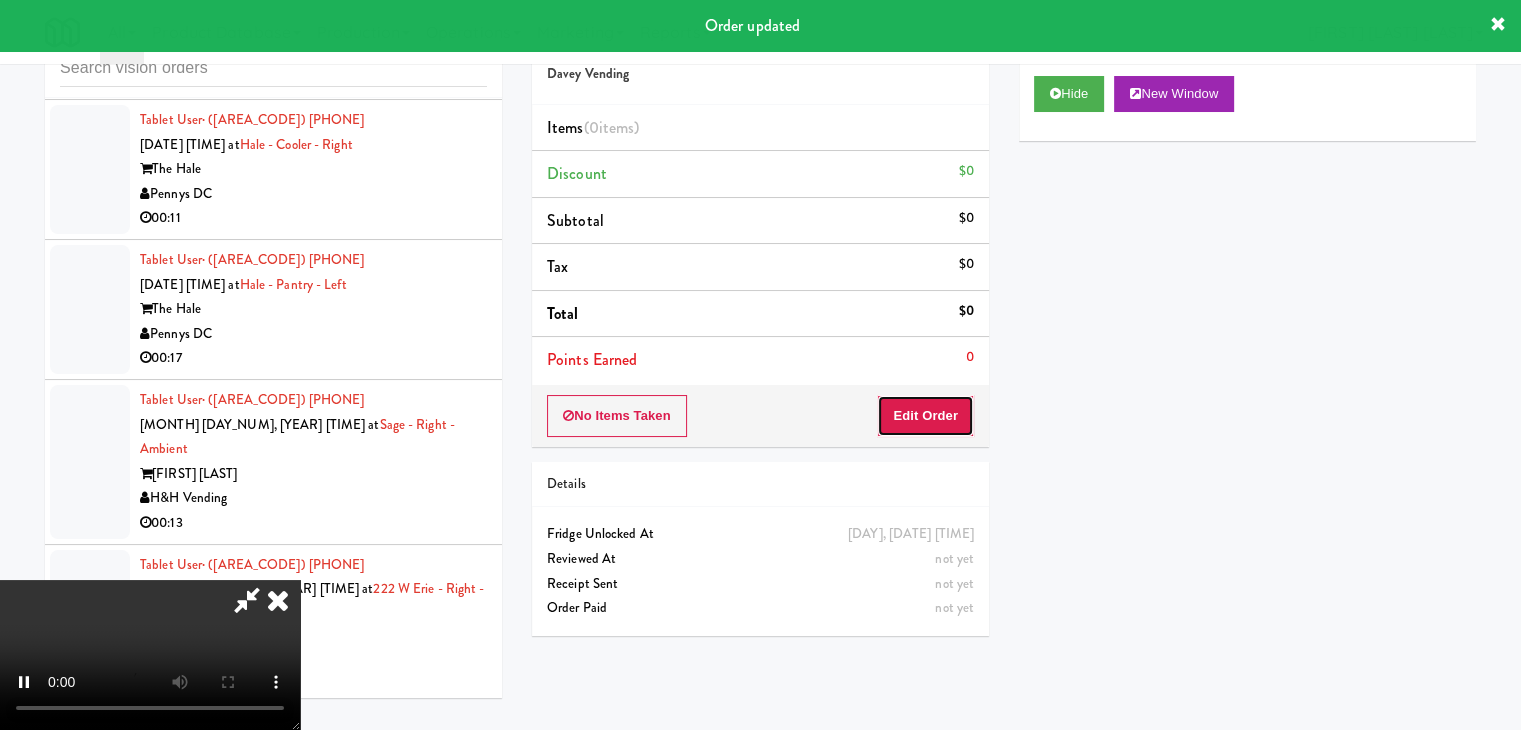 click on "Edit Order" at bounding box center (925, 416) 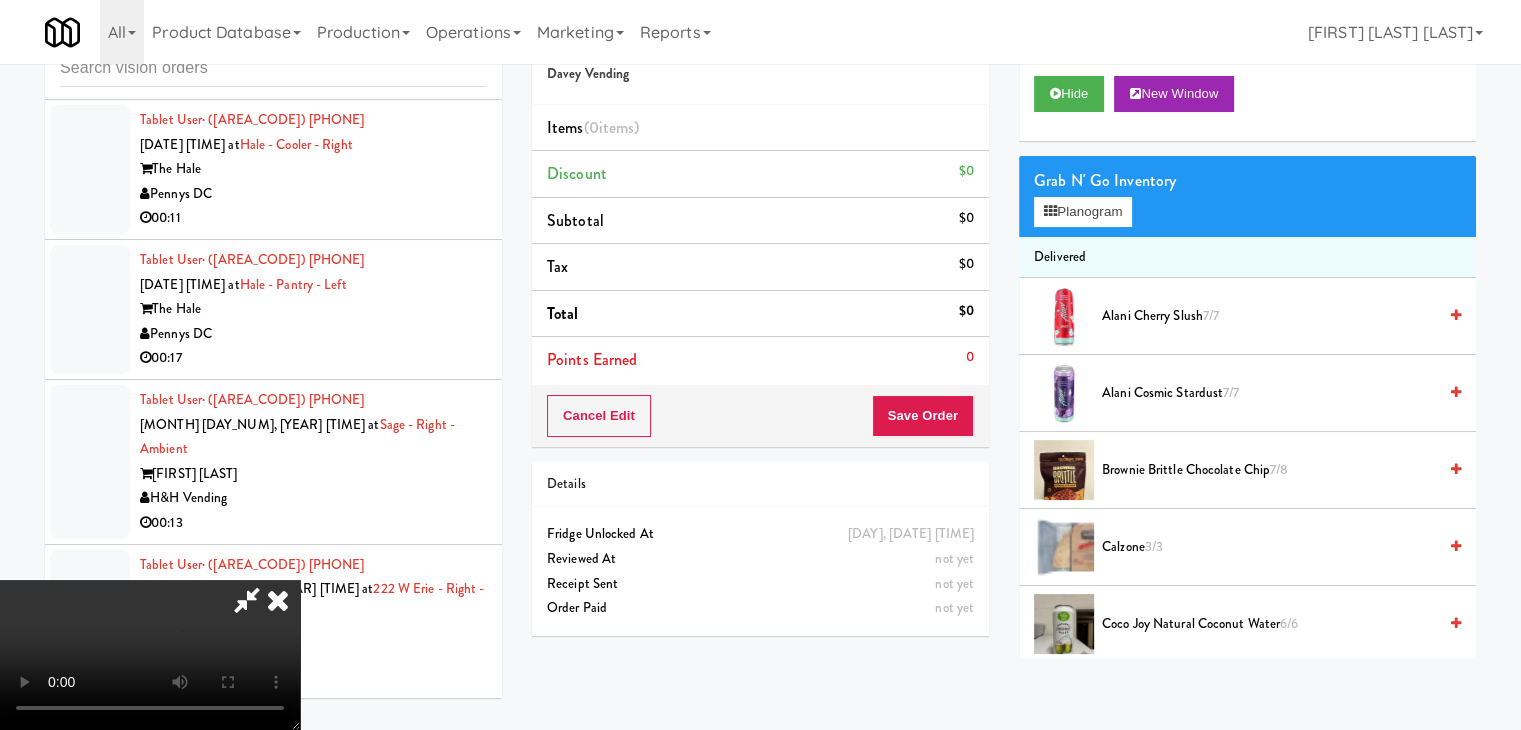 type 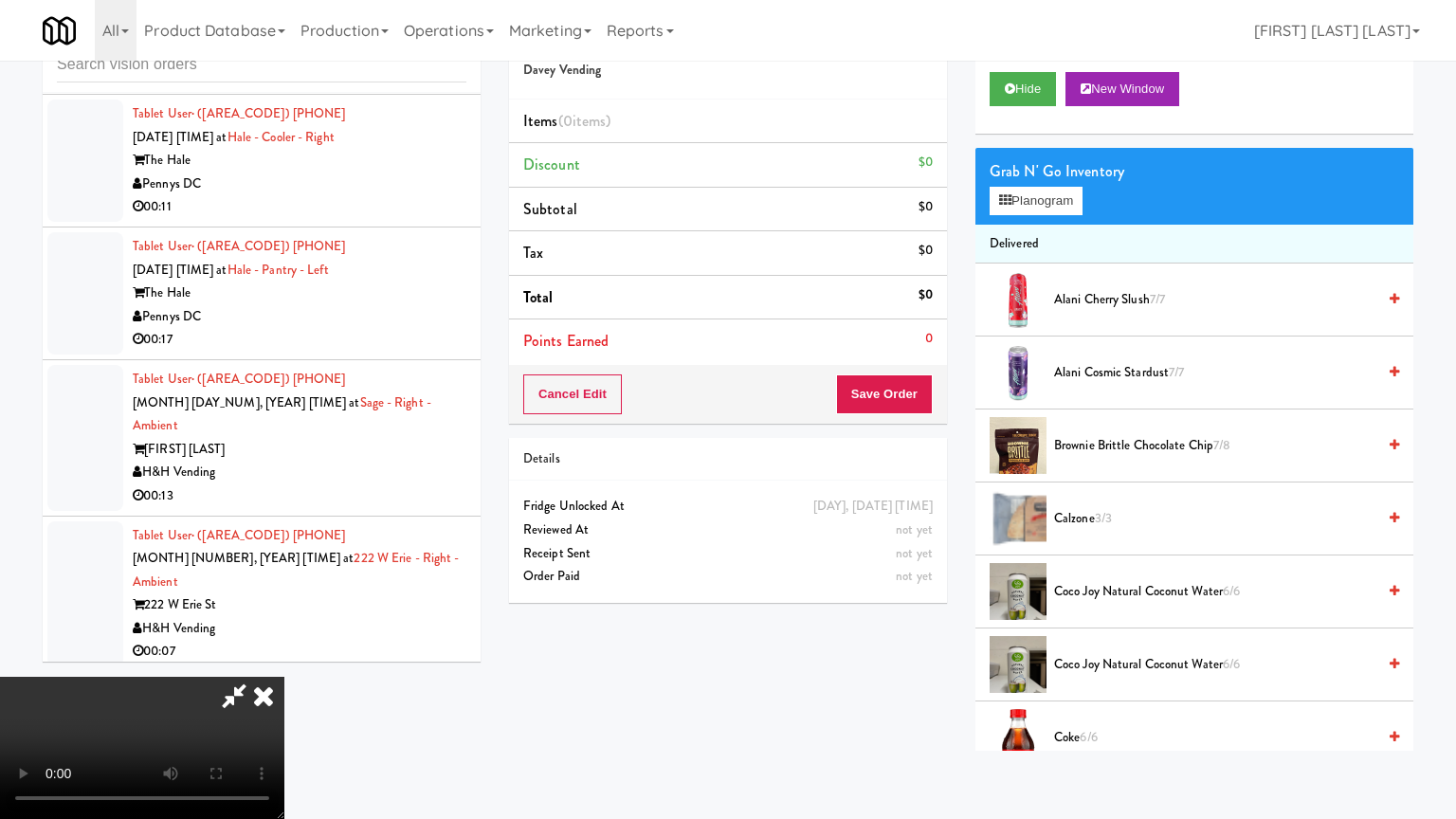 click at bounding box center (142, 748) 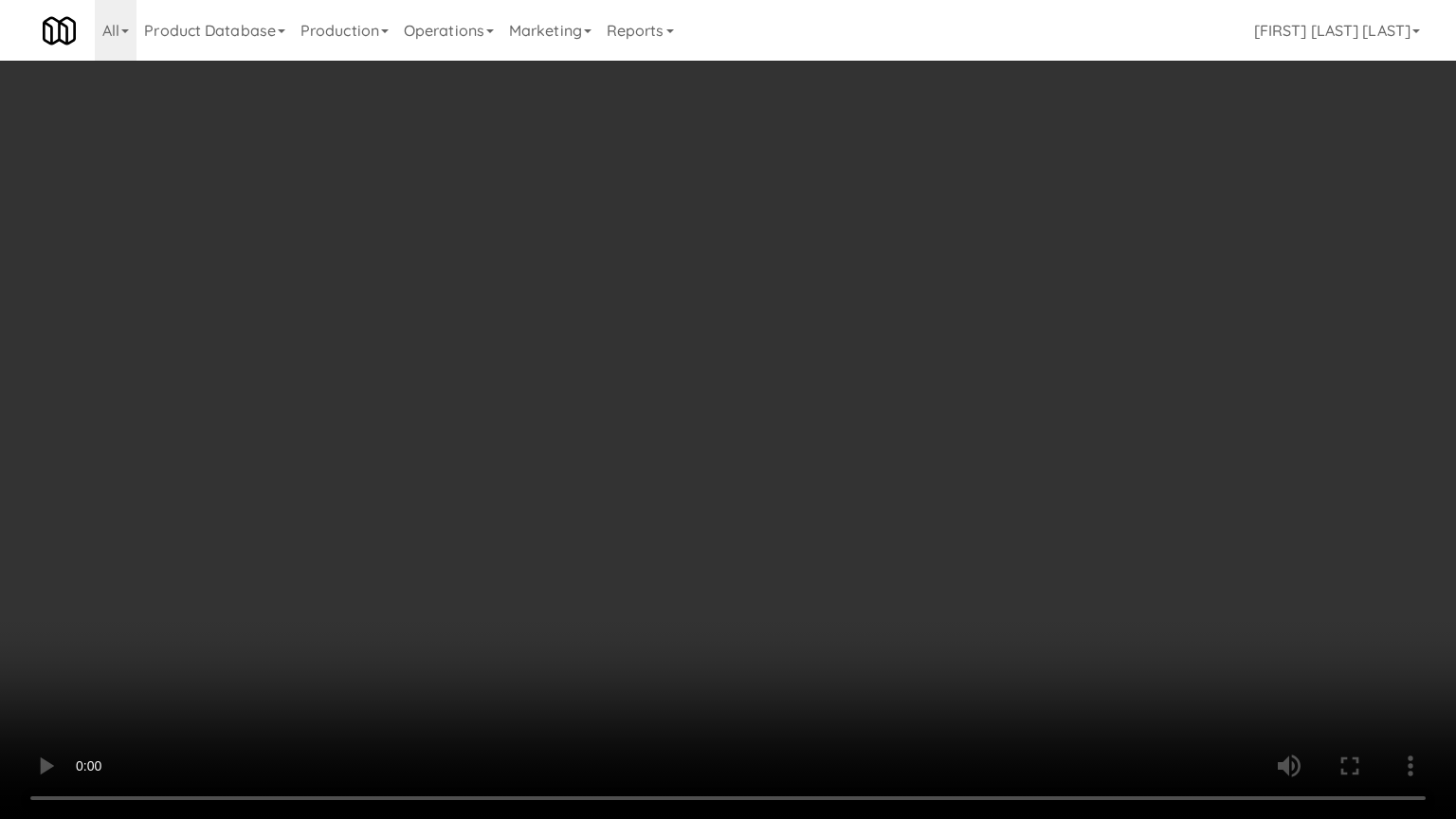 drag, startPoint x: 763, startPoint y: 634, endPoint x: 827, endPoint y: 493, distance: 154.84508 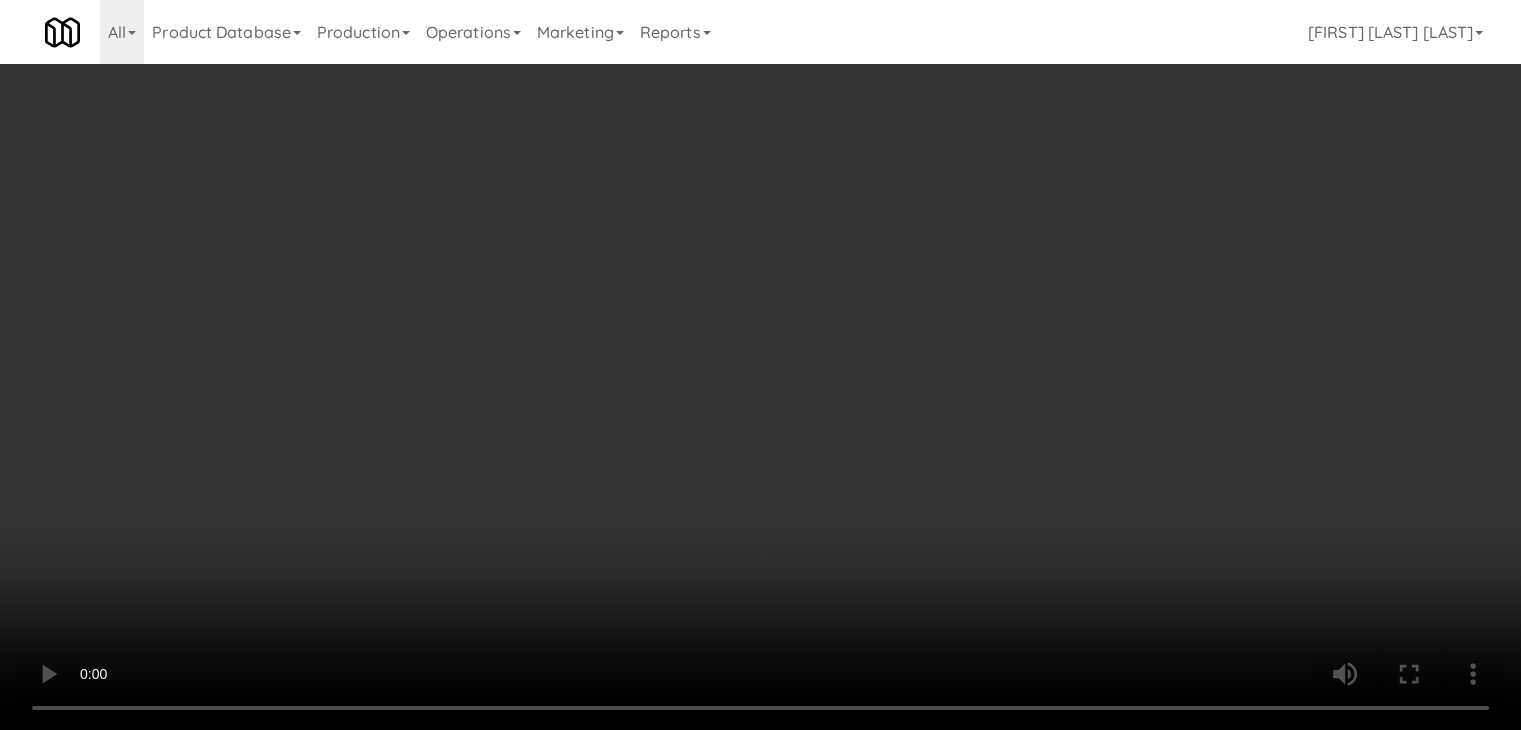 click on "Planogram" at bounding box center (1083, 212) 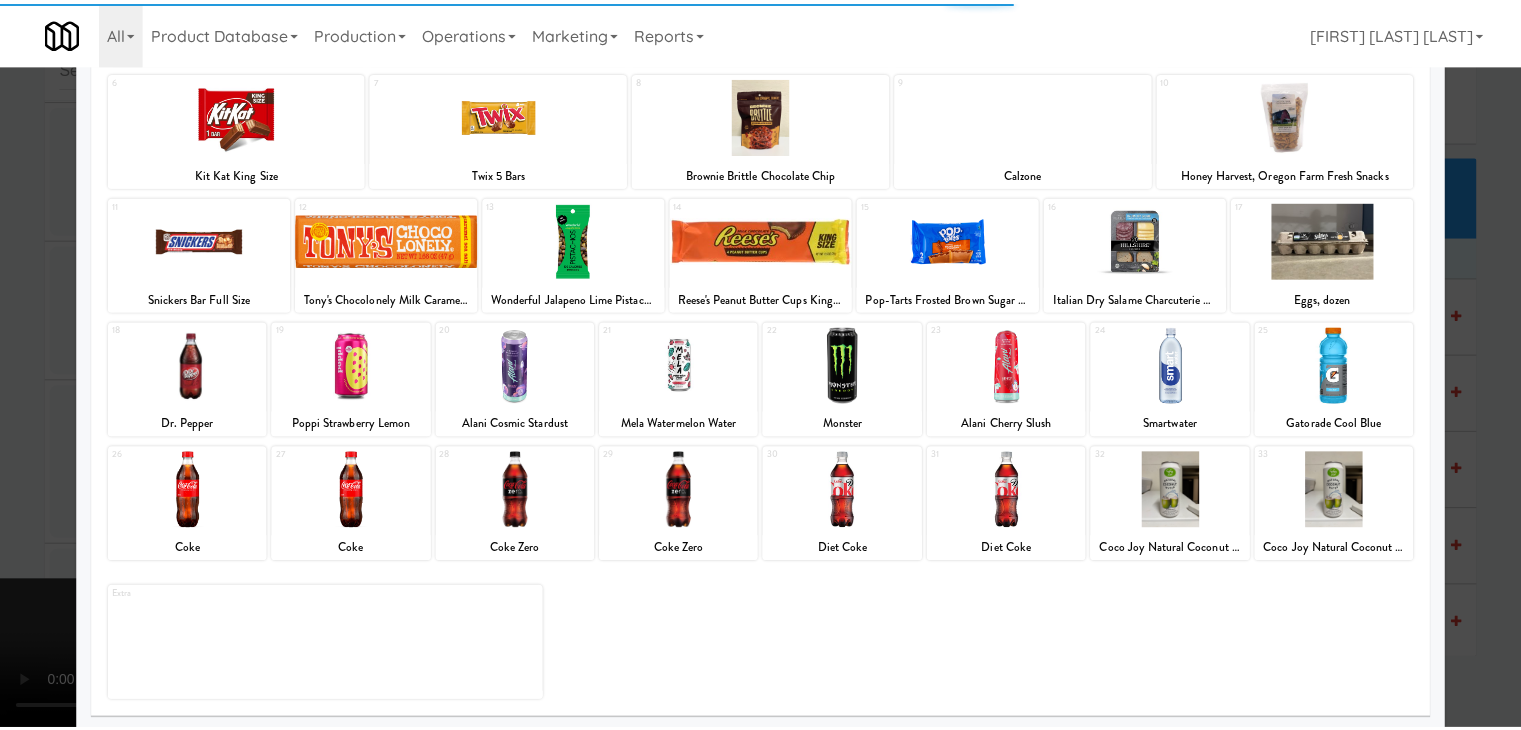 scroll, scrollTop: 252, scrollLeft: 0, axis: vertical 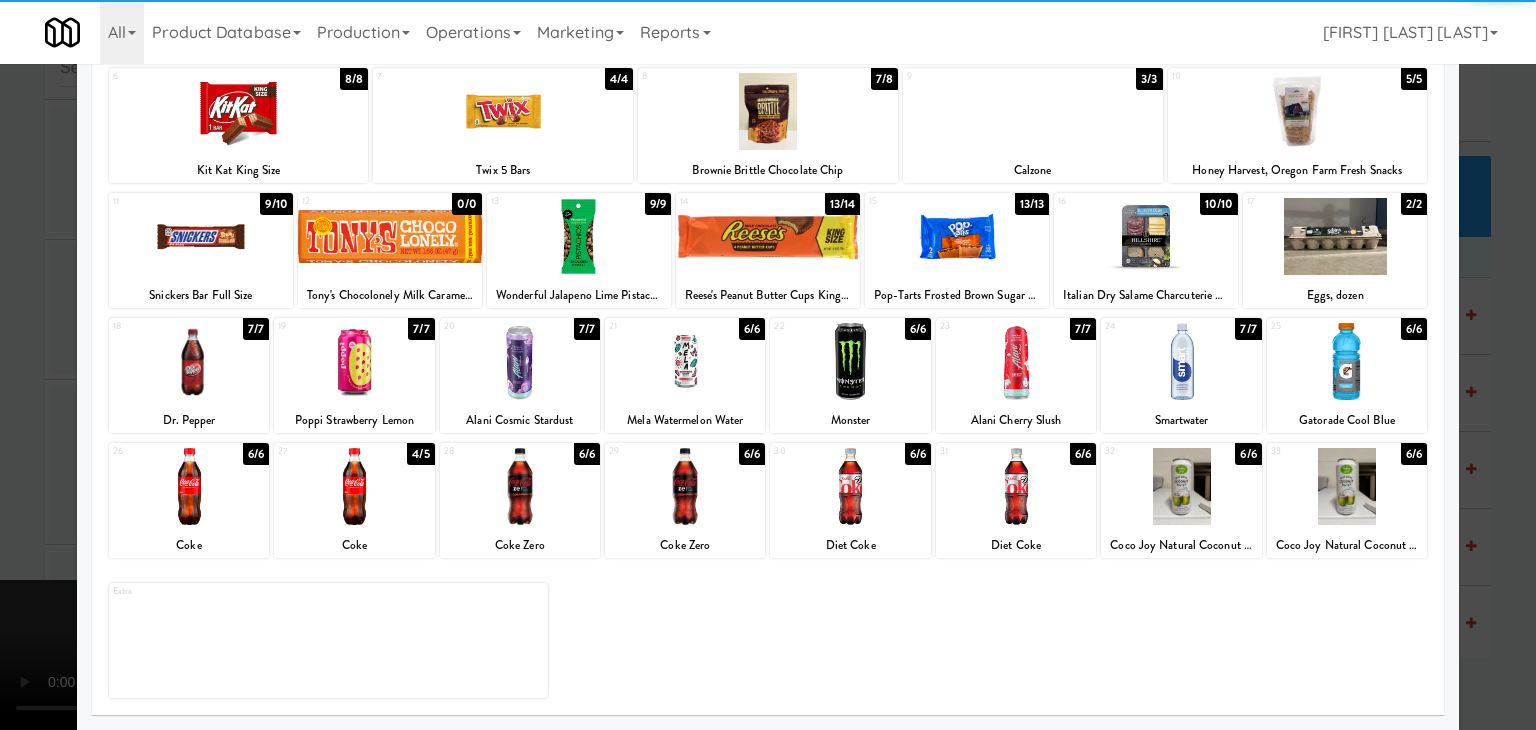 drag, startPoint x: 206, startPoint y: 499, endPoint x: 188, endPoint y: 501, distance: 18.110771 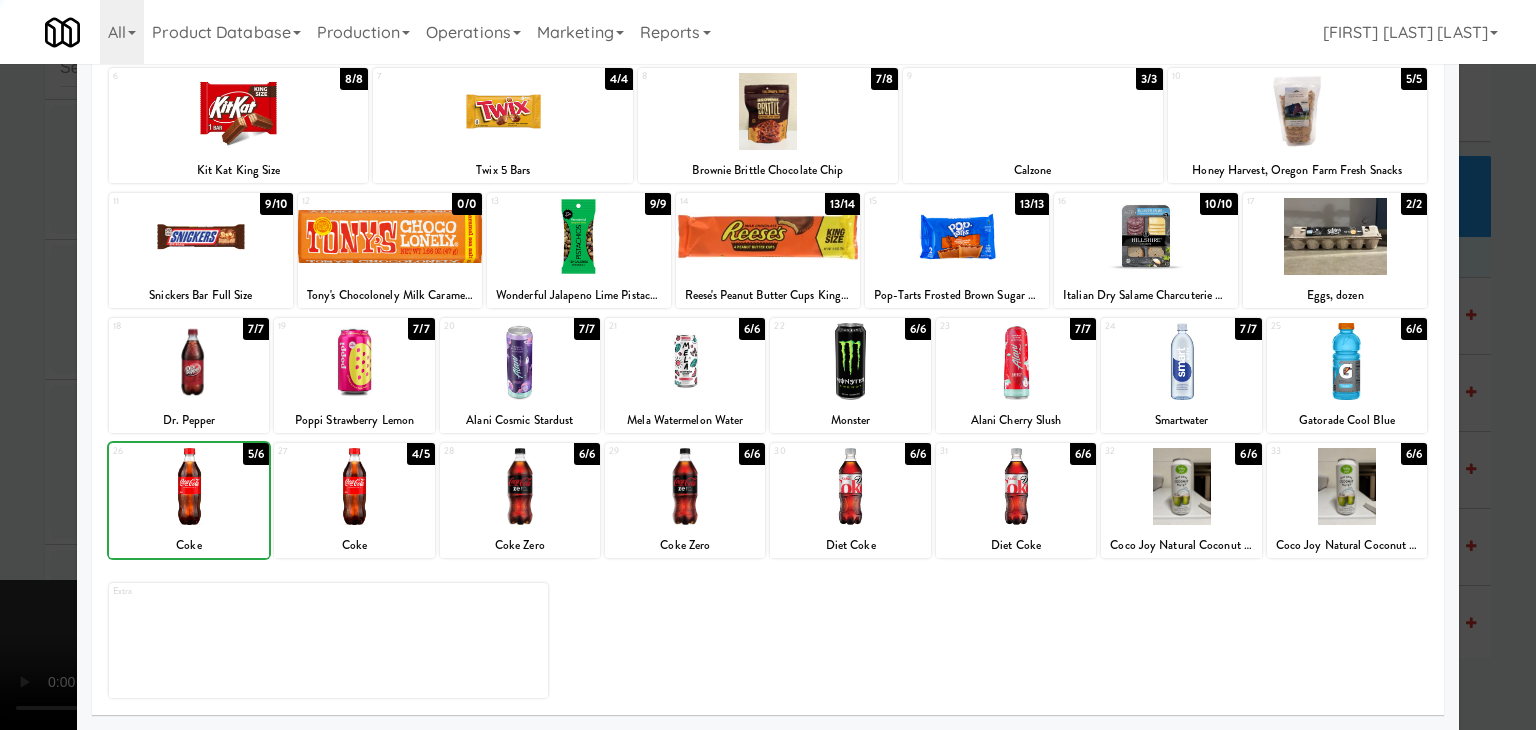 drag, startPoint x: 0, startPoint y: 525, endPoint x: 381, endPoint y: 500, distance: 381.81934 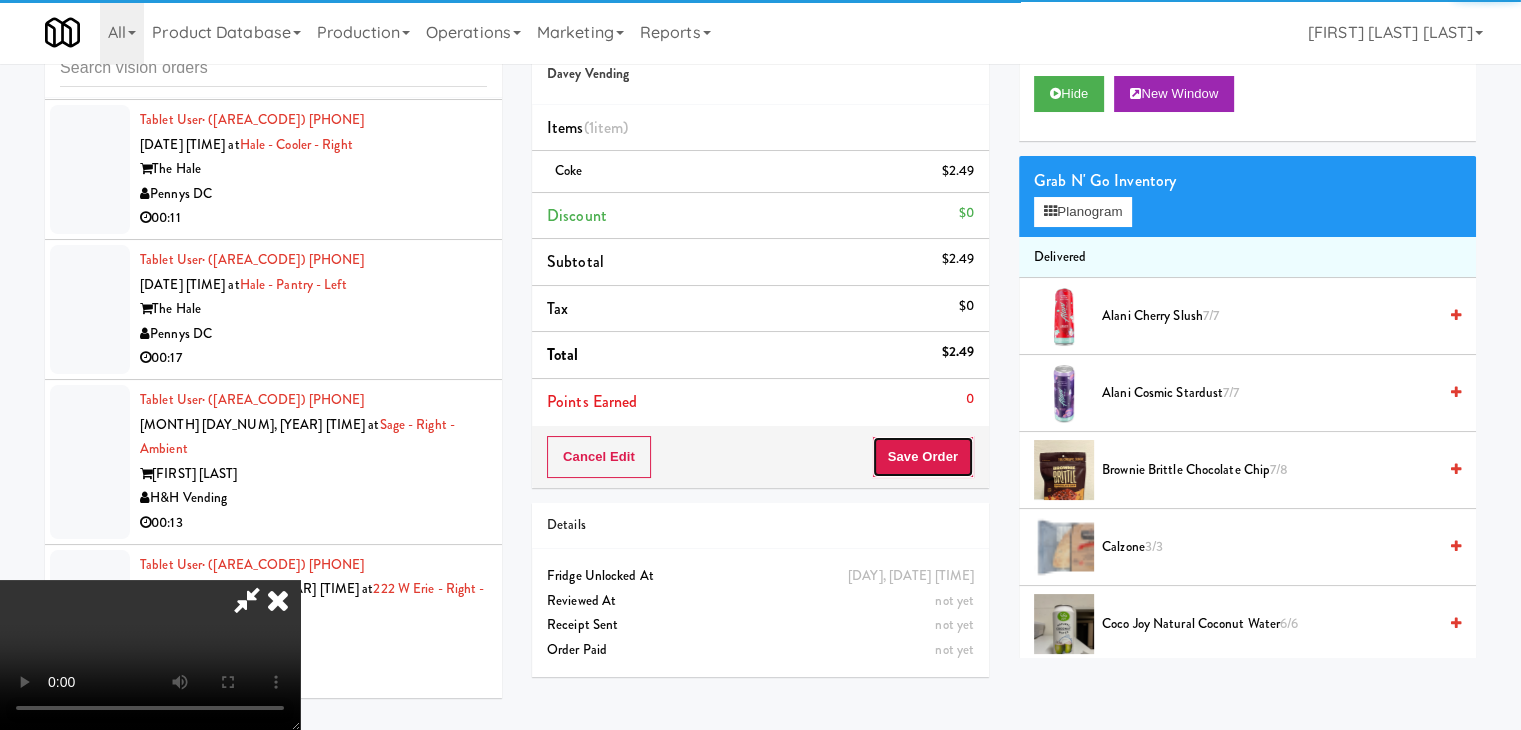 click on "Save Order" at bounding box center (923, 457) 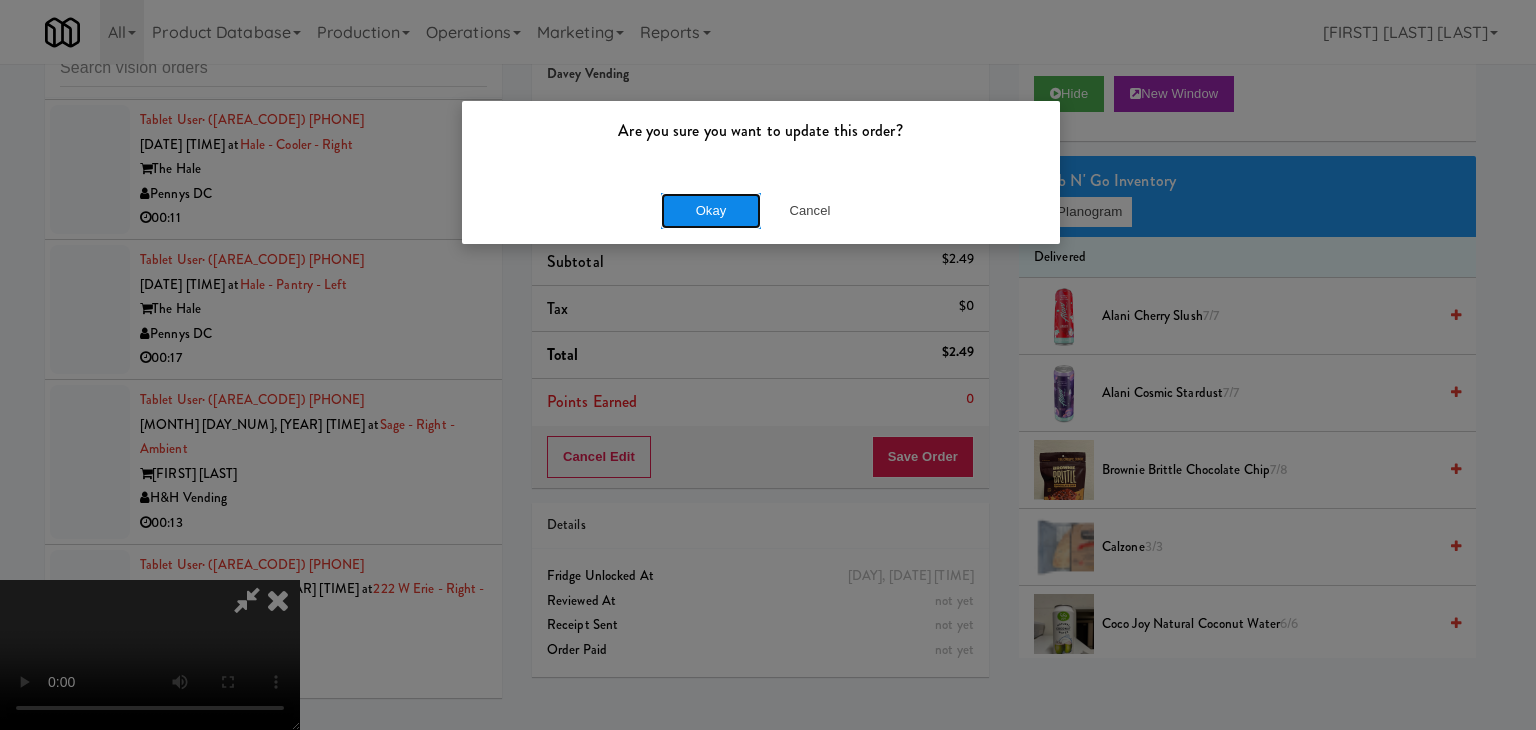 click on "Okay" at bounding box center [711, 211] 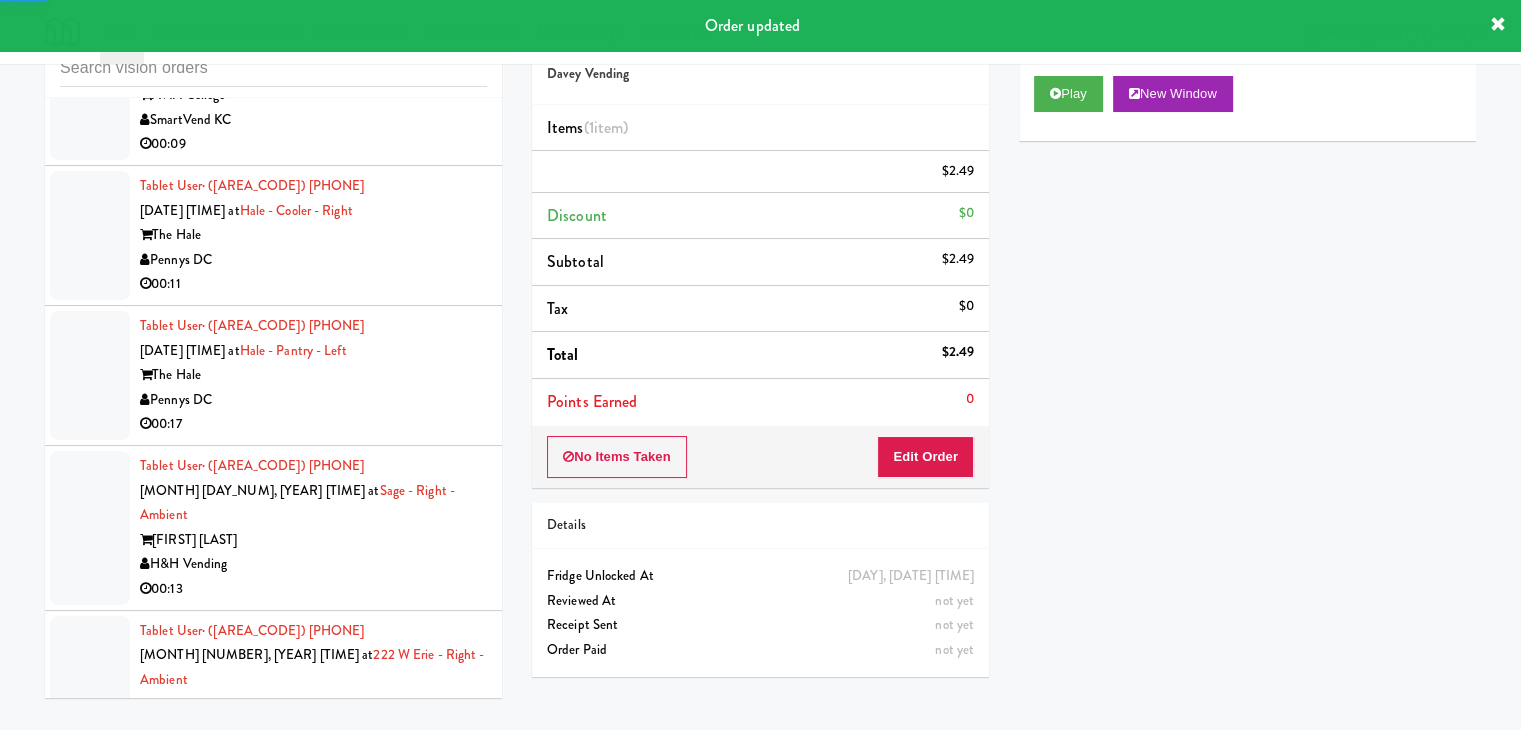 scroll, scrollTop: 12544, scrollLeft: 0, axis: vertical 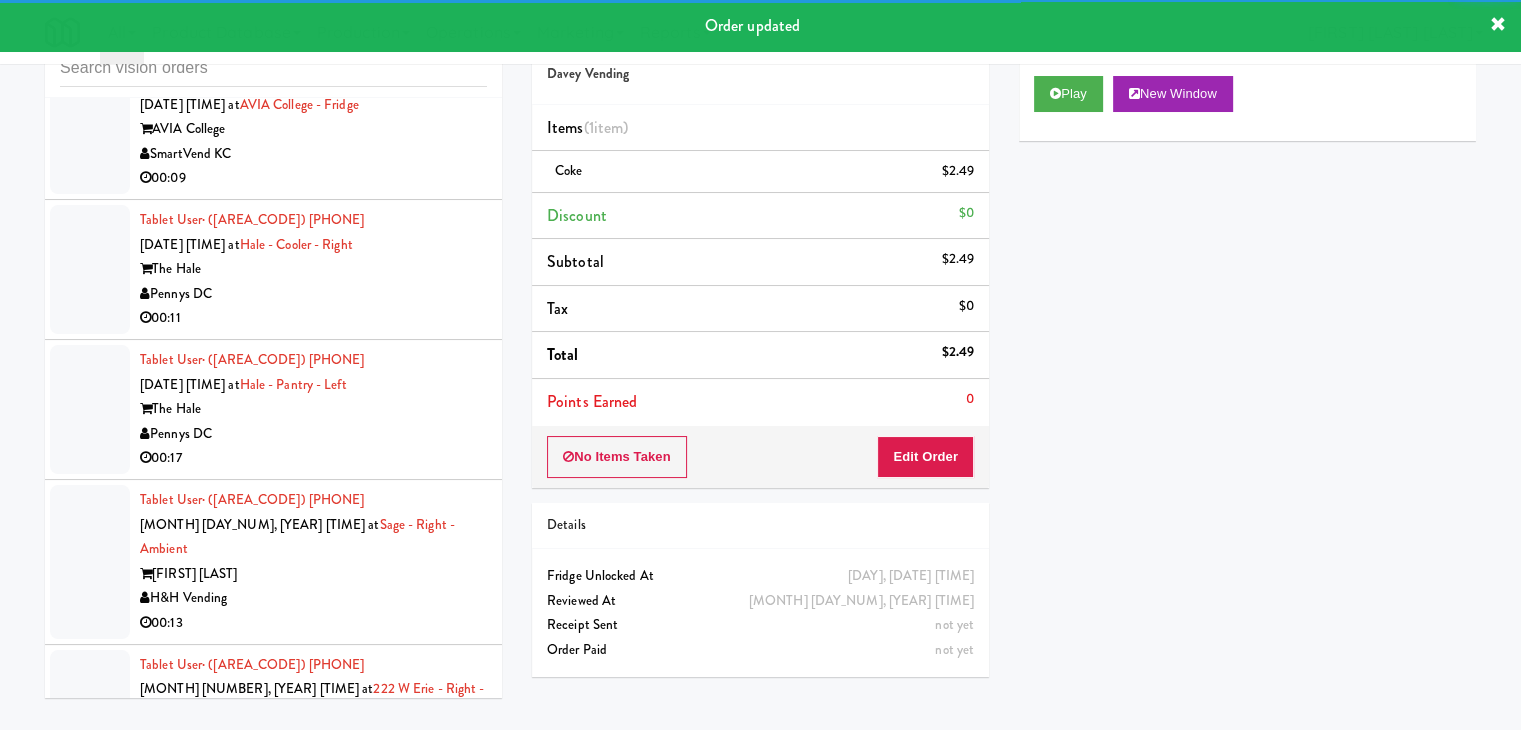 click on "00:07" at bounding box center [313, 787] 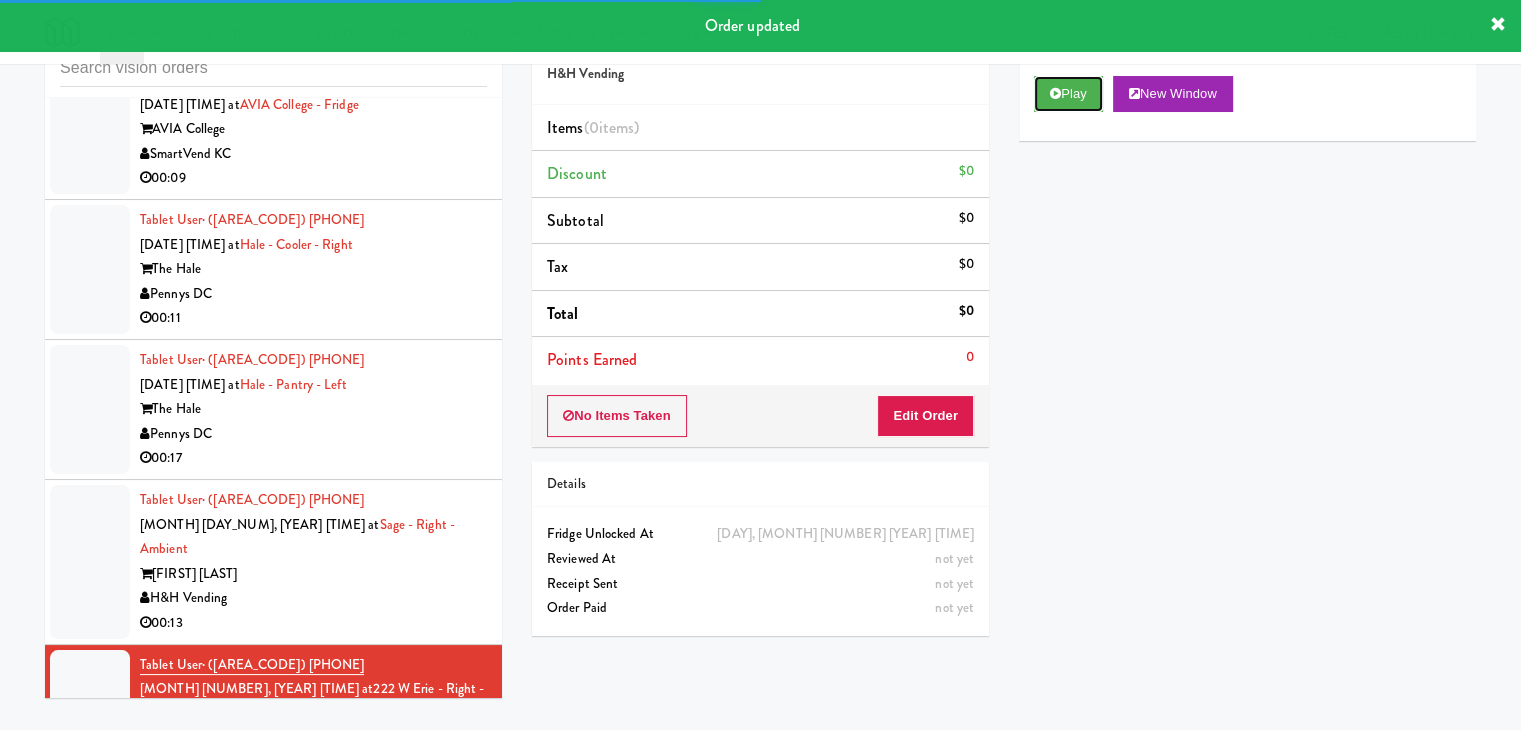 drag, startPoint x: 1069, startPoint y: 83, endPoint x: 1010, endPoint y: 218, distance: 147.32956 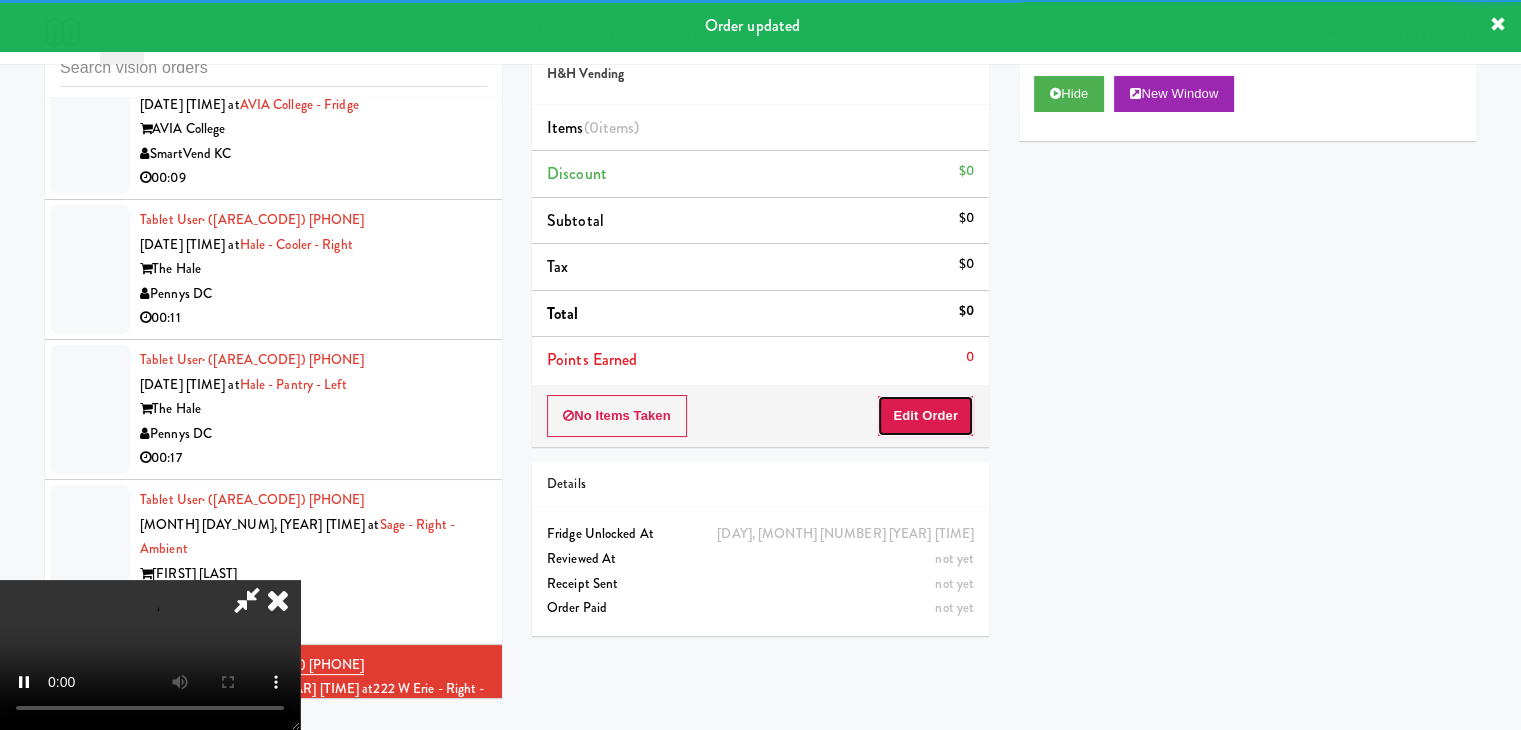 click on "Edit Order" at bounding box center [925, 416] 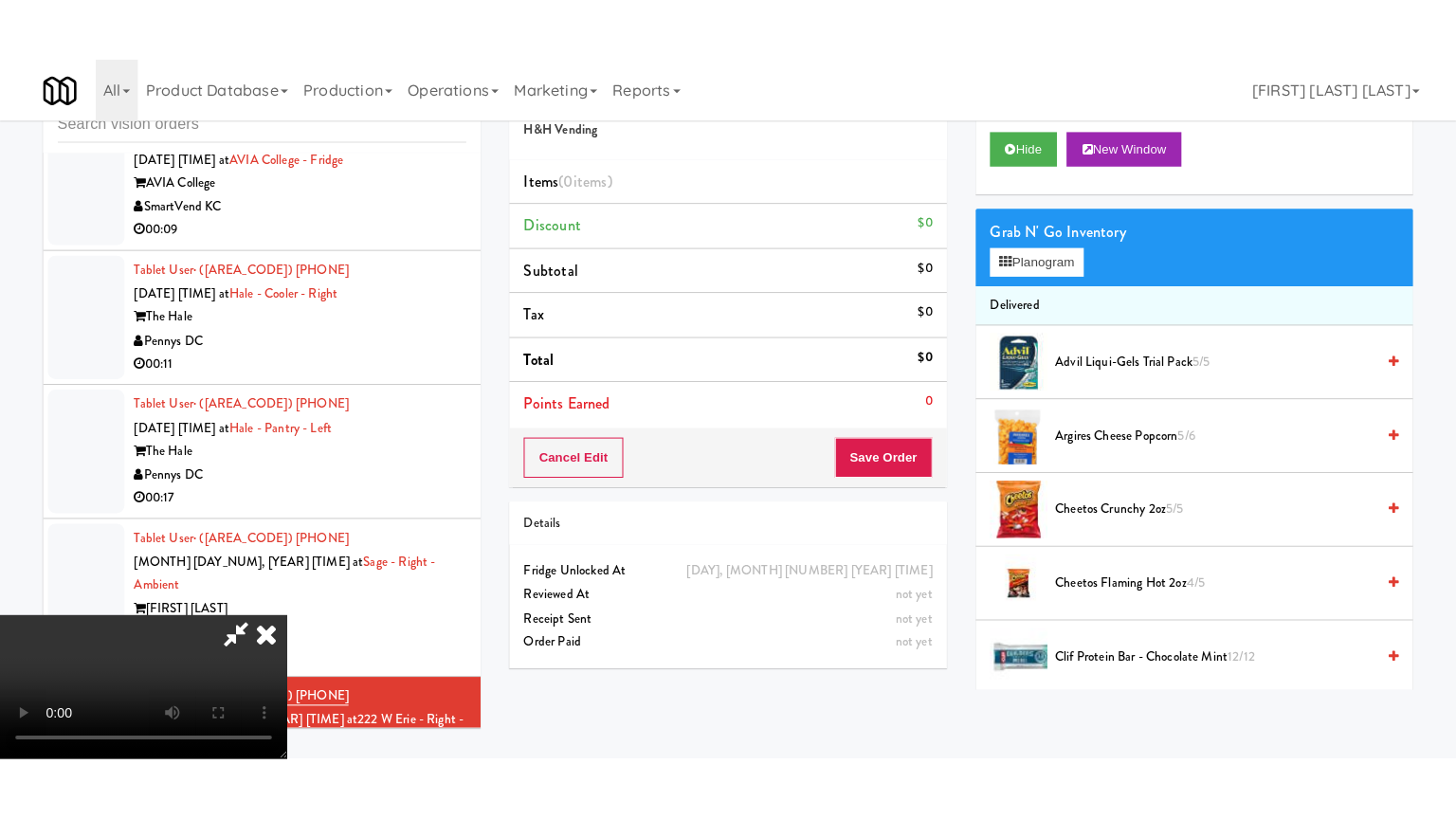 scroll, scrollTop: 266, scrollLeft: 0, axis: vertical 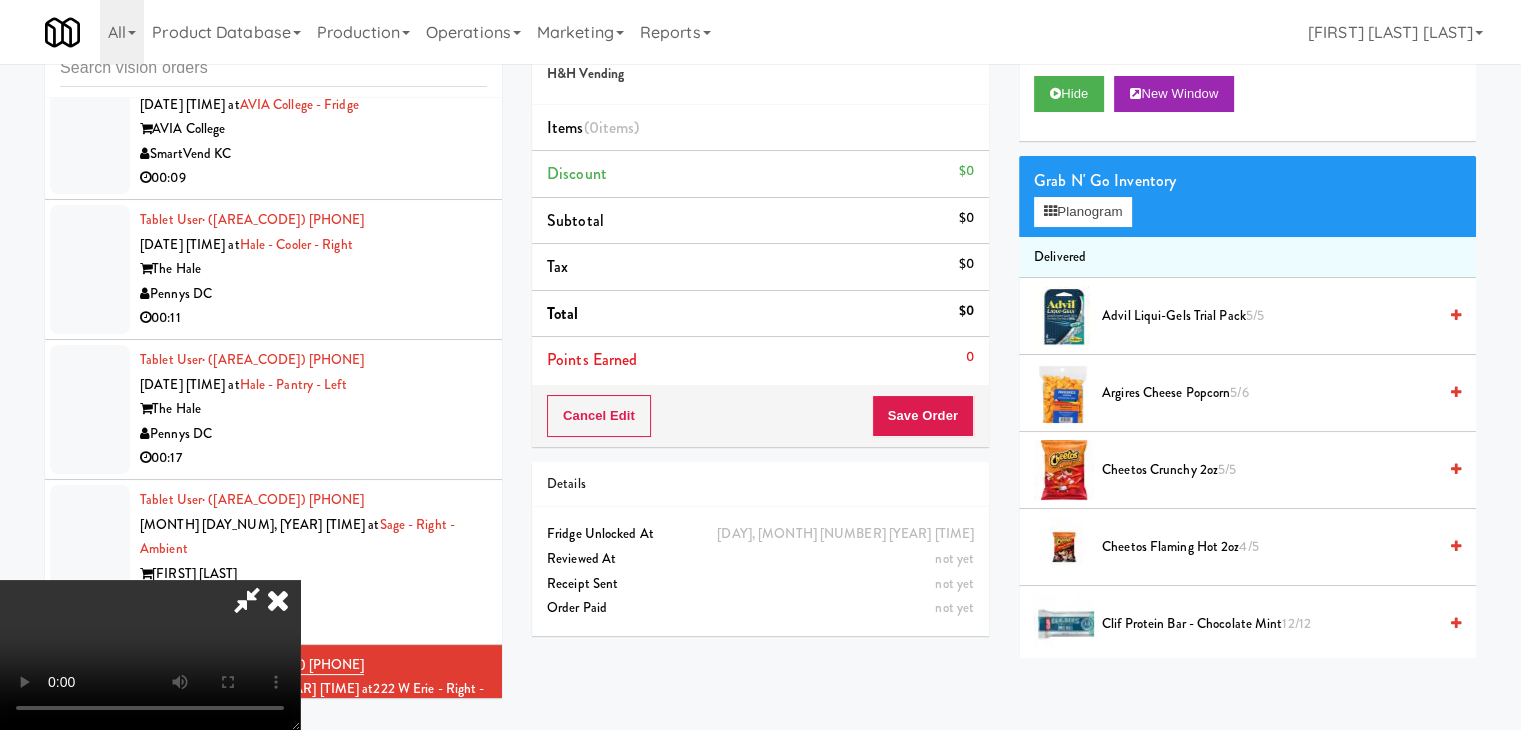 type 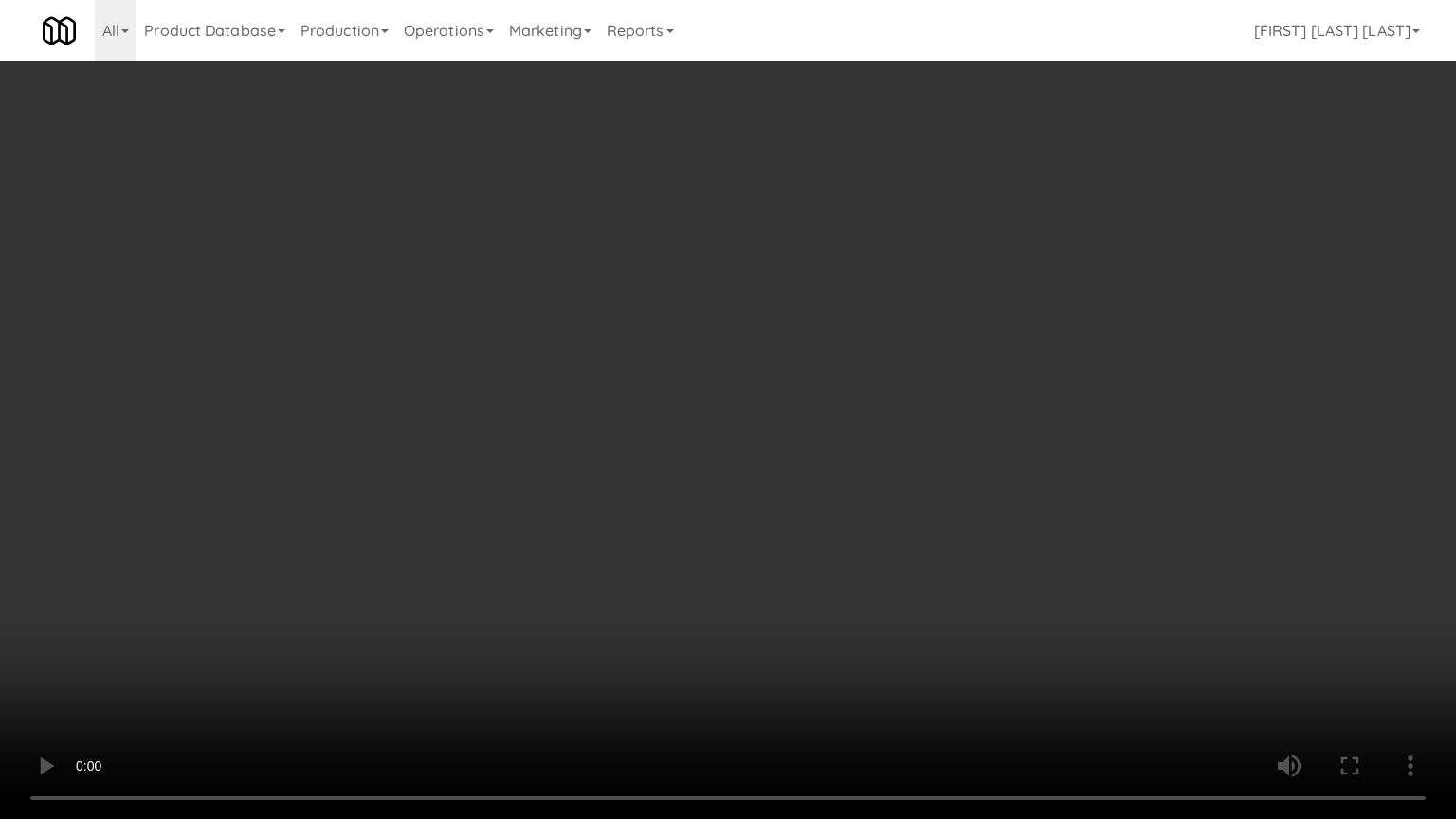 click at bounding box center (728, 410) 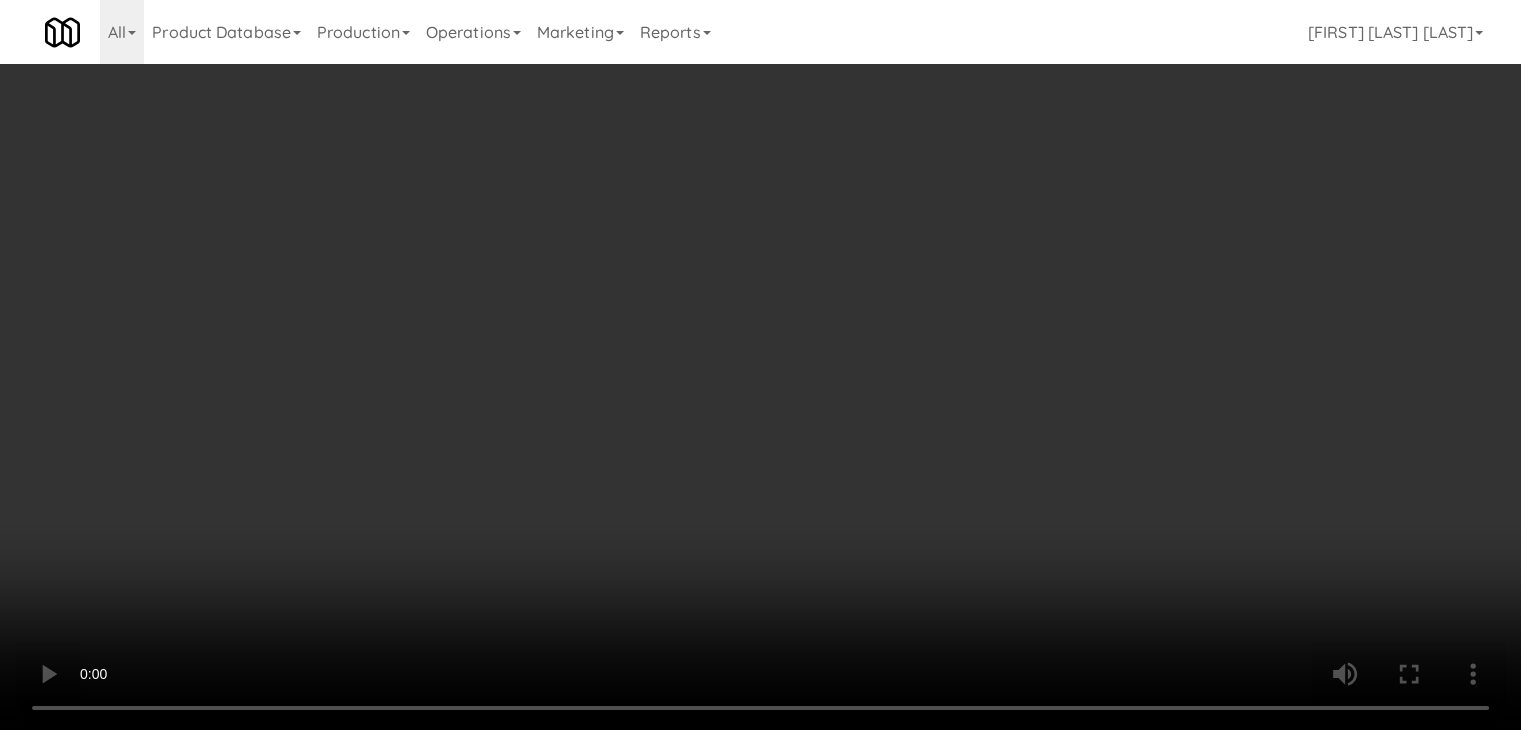 click on "Planogram" at bounding box center (1083, 212) 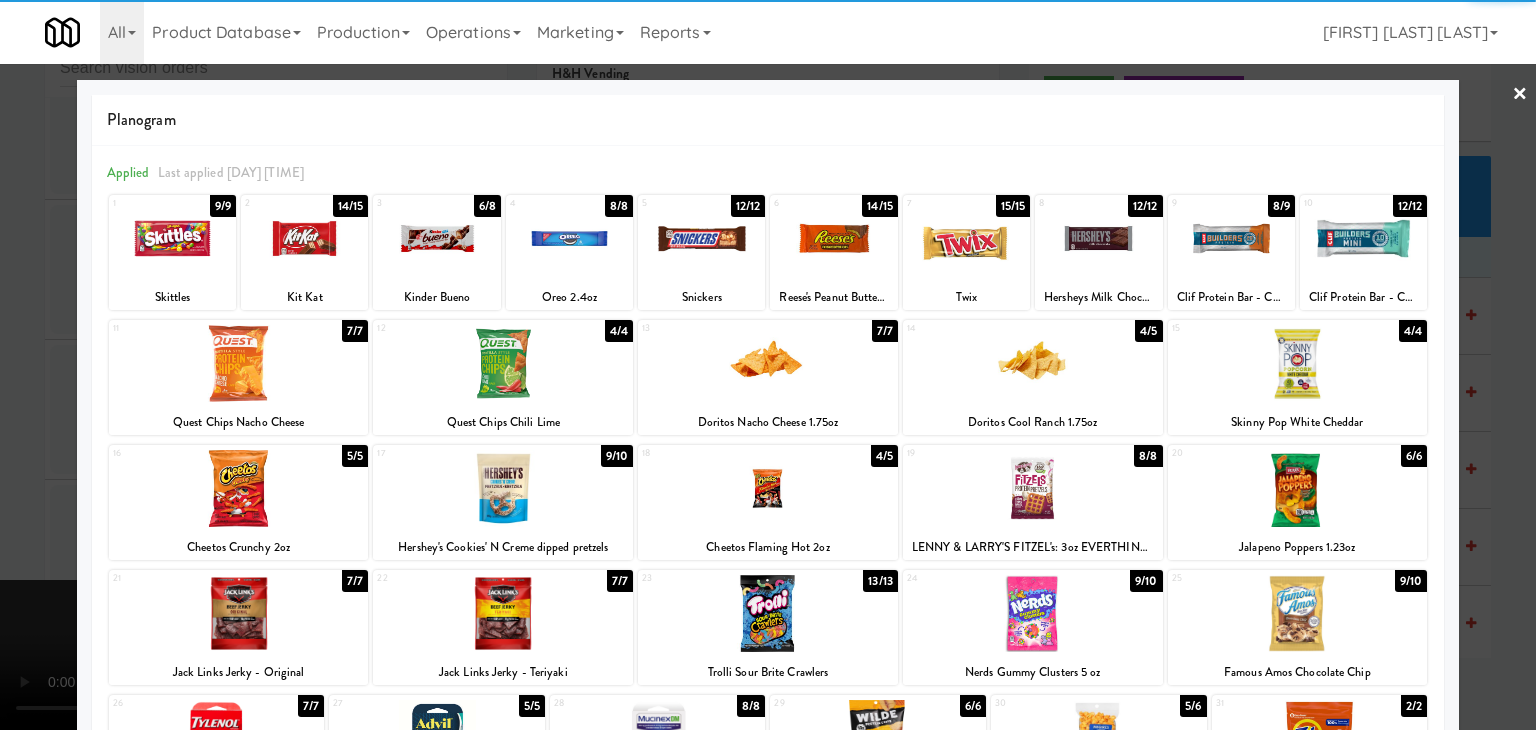 click at bounding box center (304, 238) 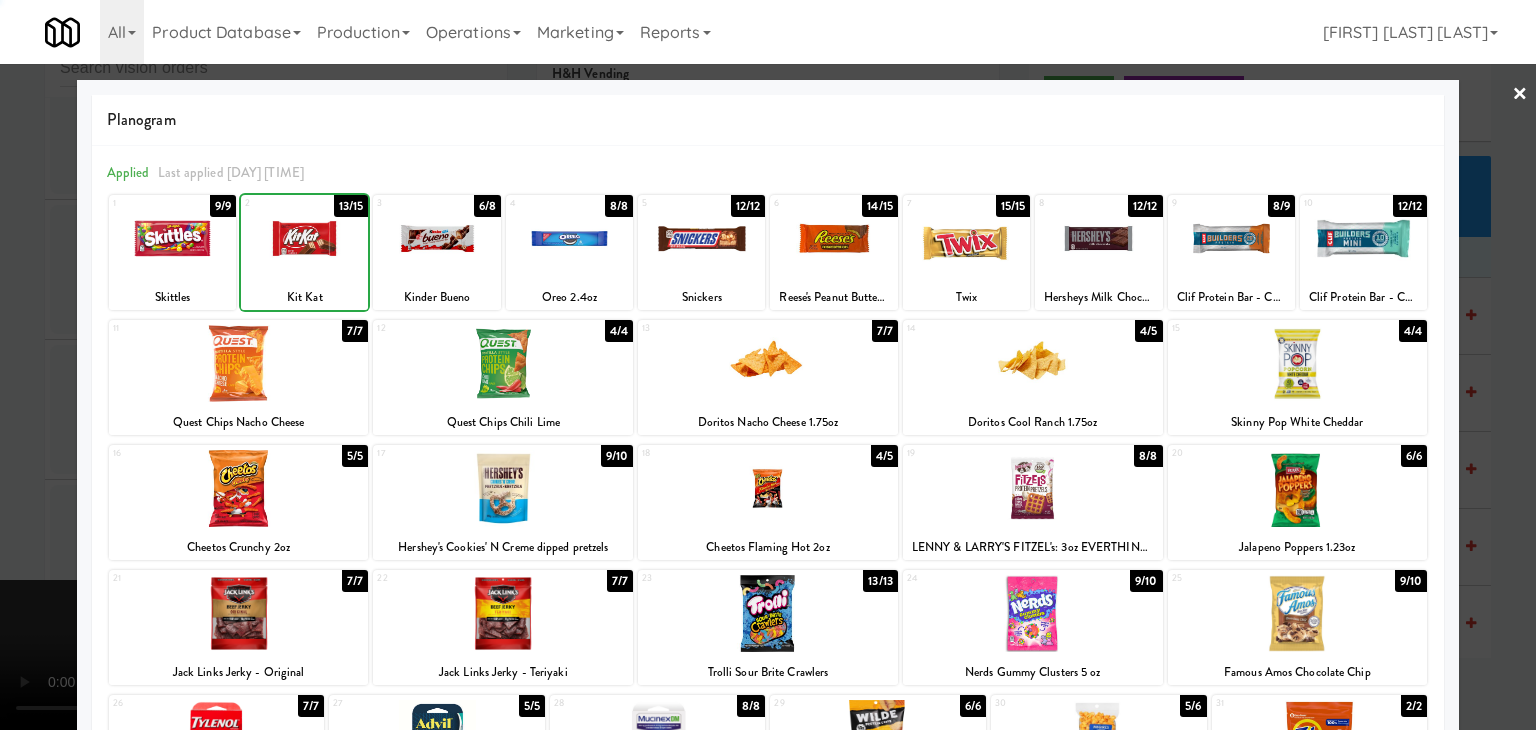 drag, startPoint x: 0, startPoint y: 437, endPoint x: 296, endPoint y: 418, distance: 296.60916 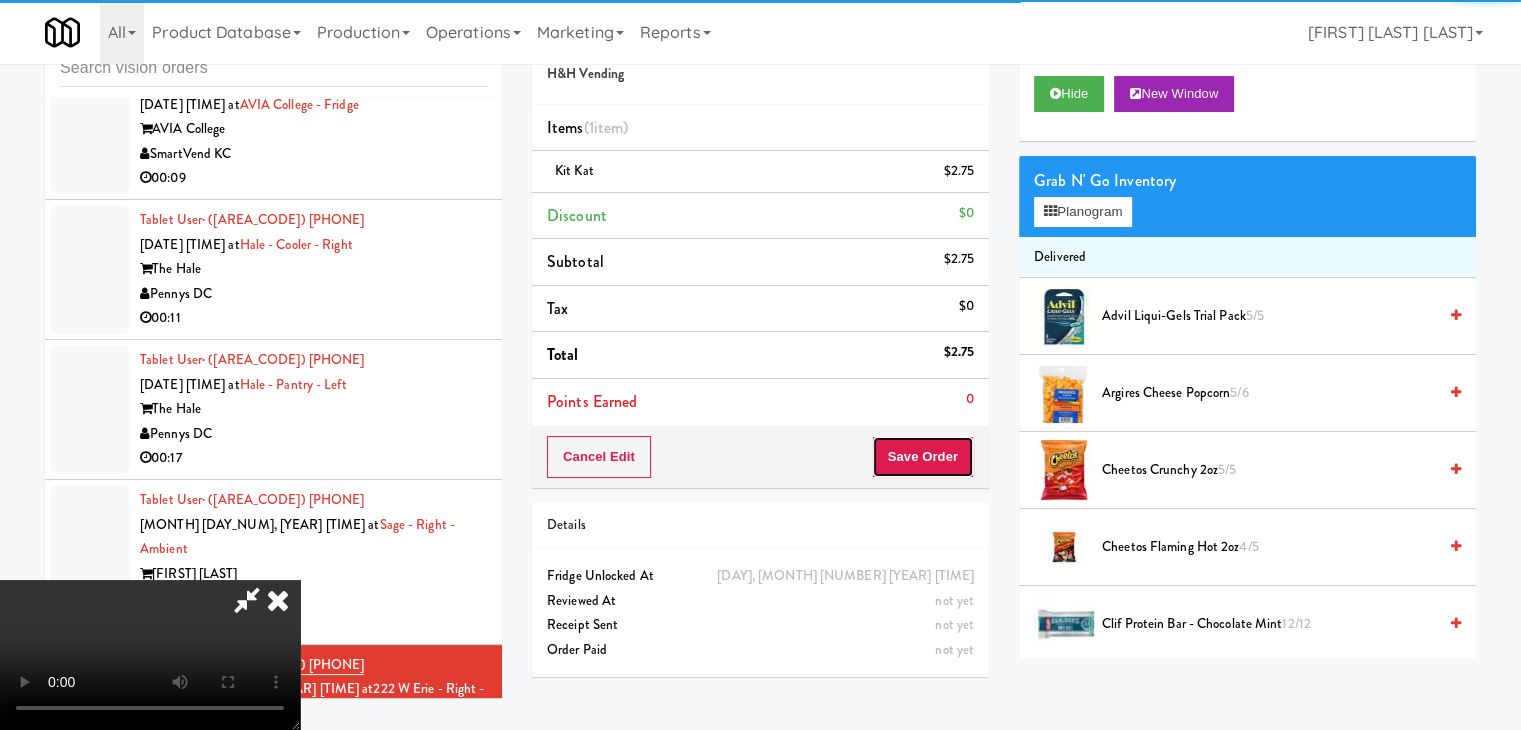 click on "Save Order" at bounding box center (923, 457) 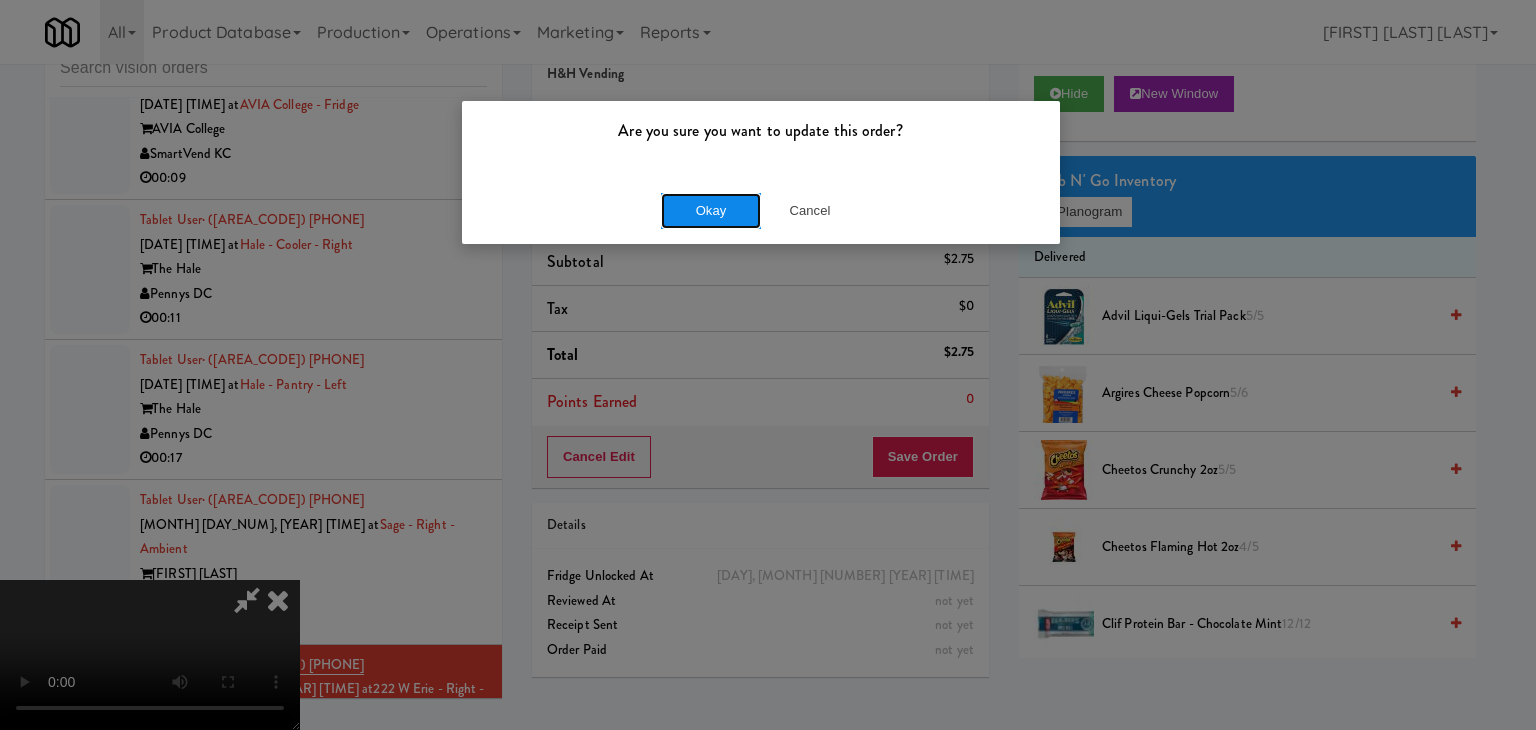 click on "Okay" at bounding box center [711, 211] 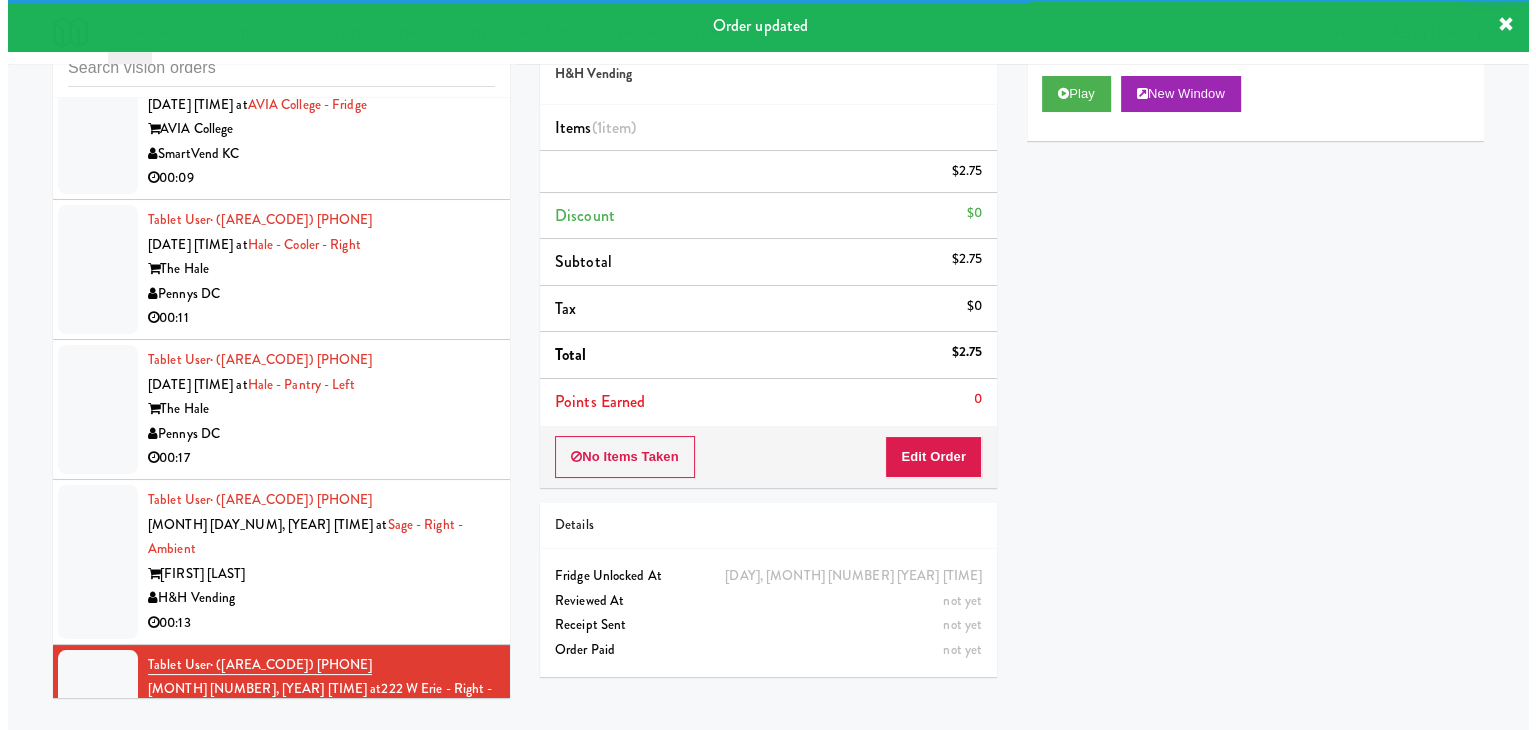 scroll, scrollTop: 12444, scrollLeft: 0, axis: vertical 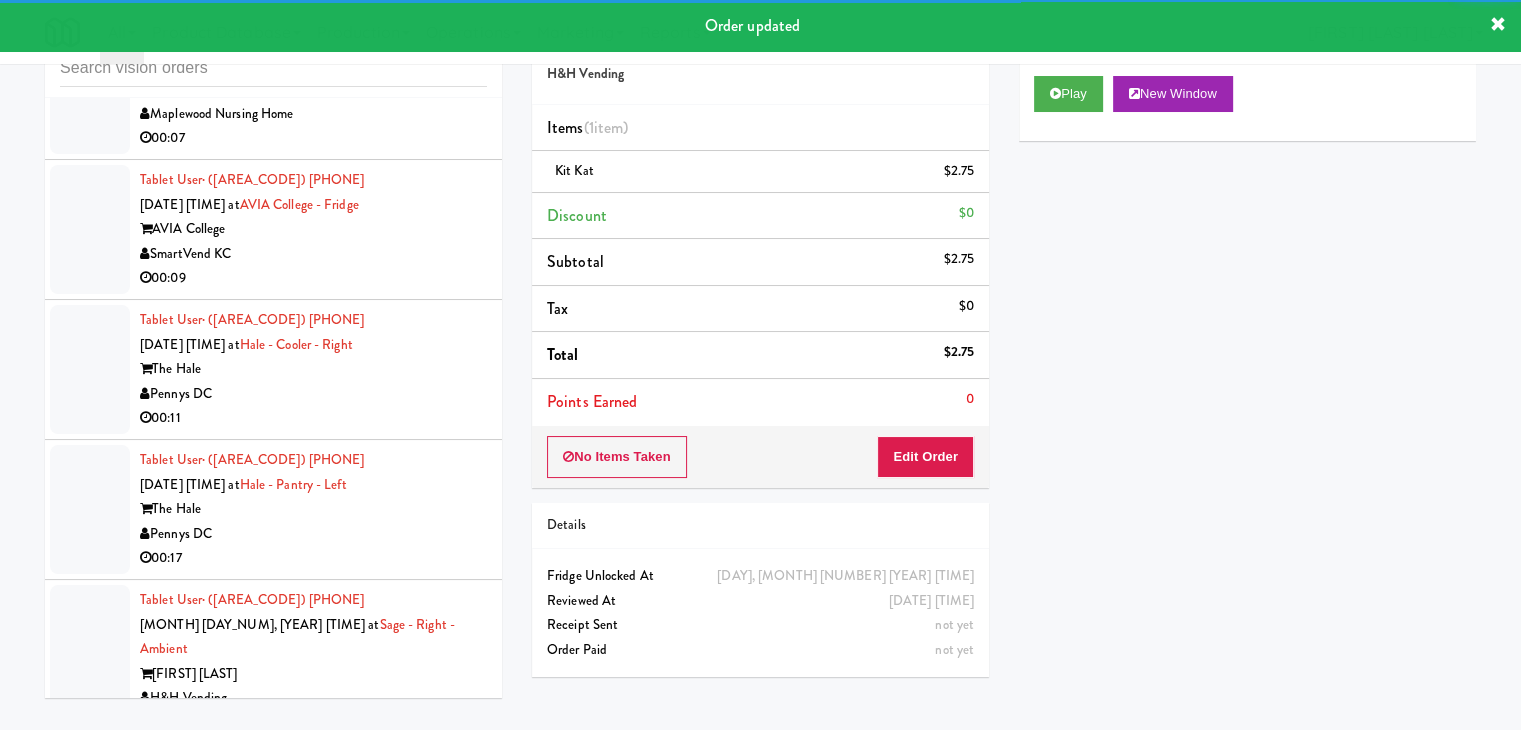 click on "H&H Vending" at bounding box center (313, 698) 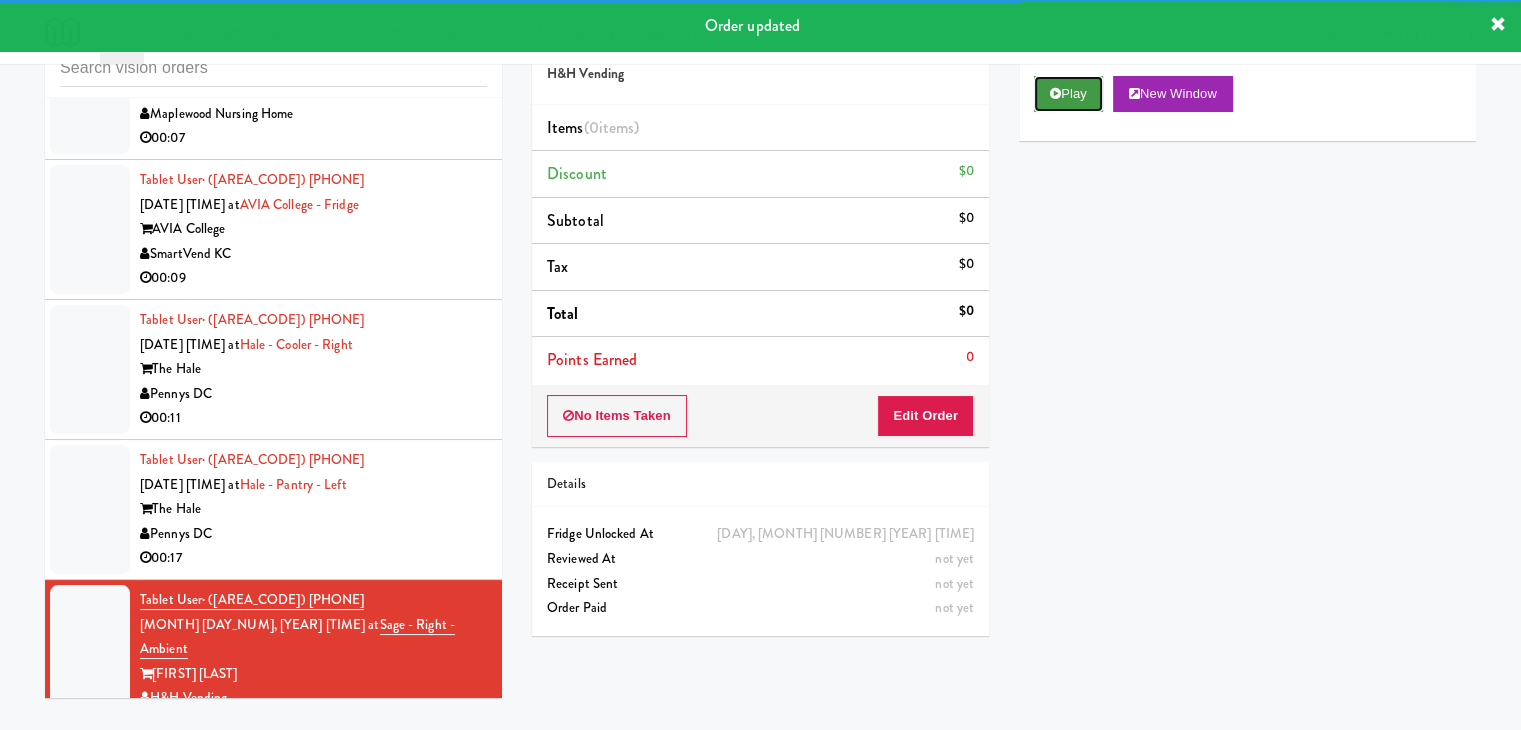 drag, startPoint x: 1081, startPoint y: 80, endPoint x: 1018, endPoint y: 262, distance: 192.59543 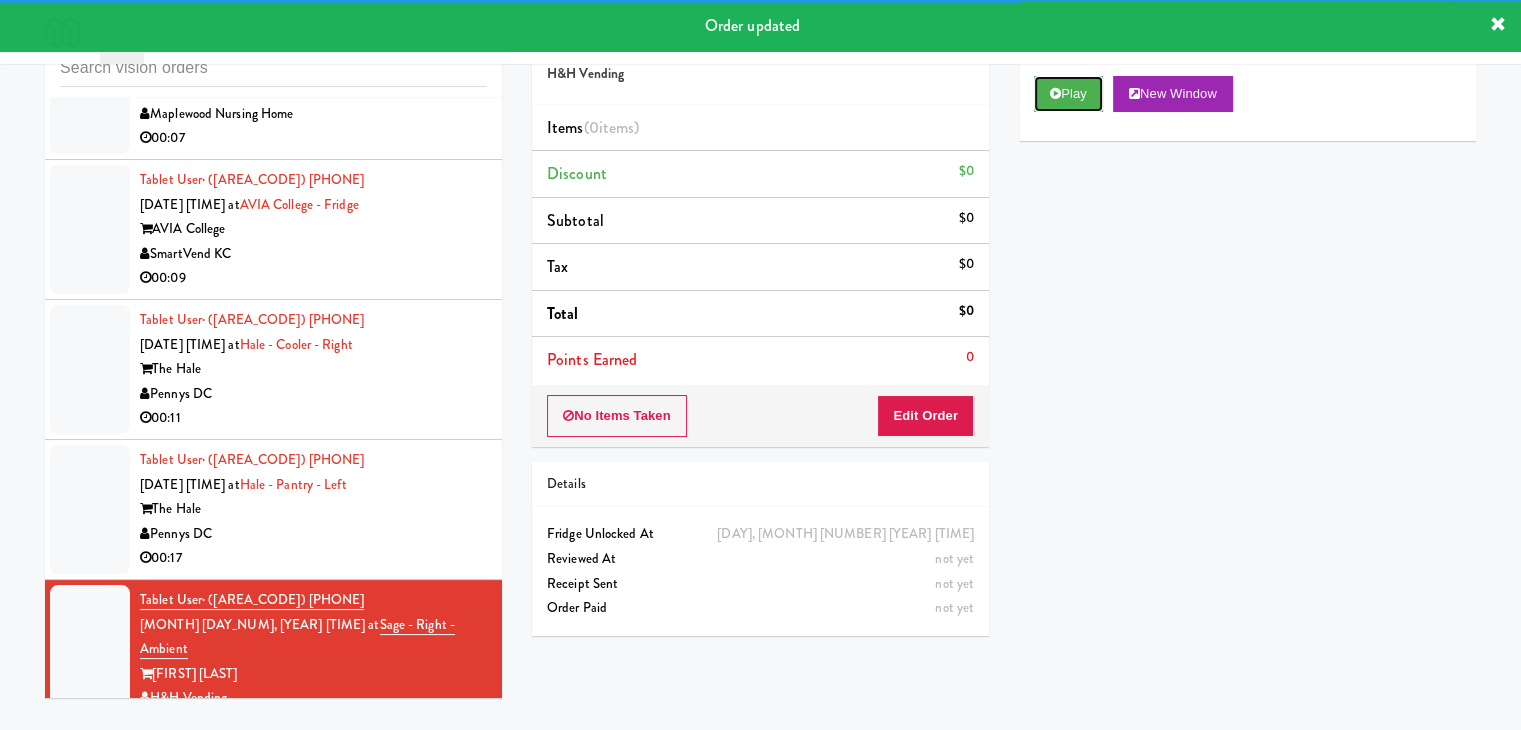 click on "Play" at bounding box center [1068, 94] 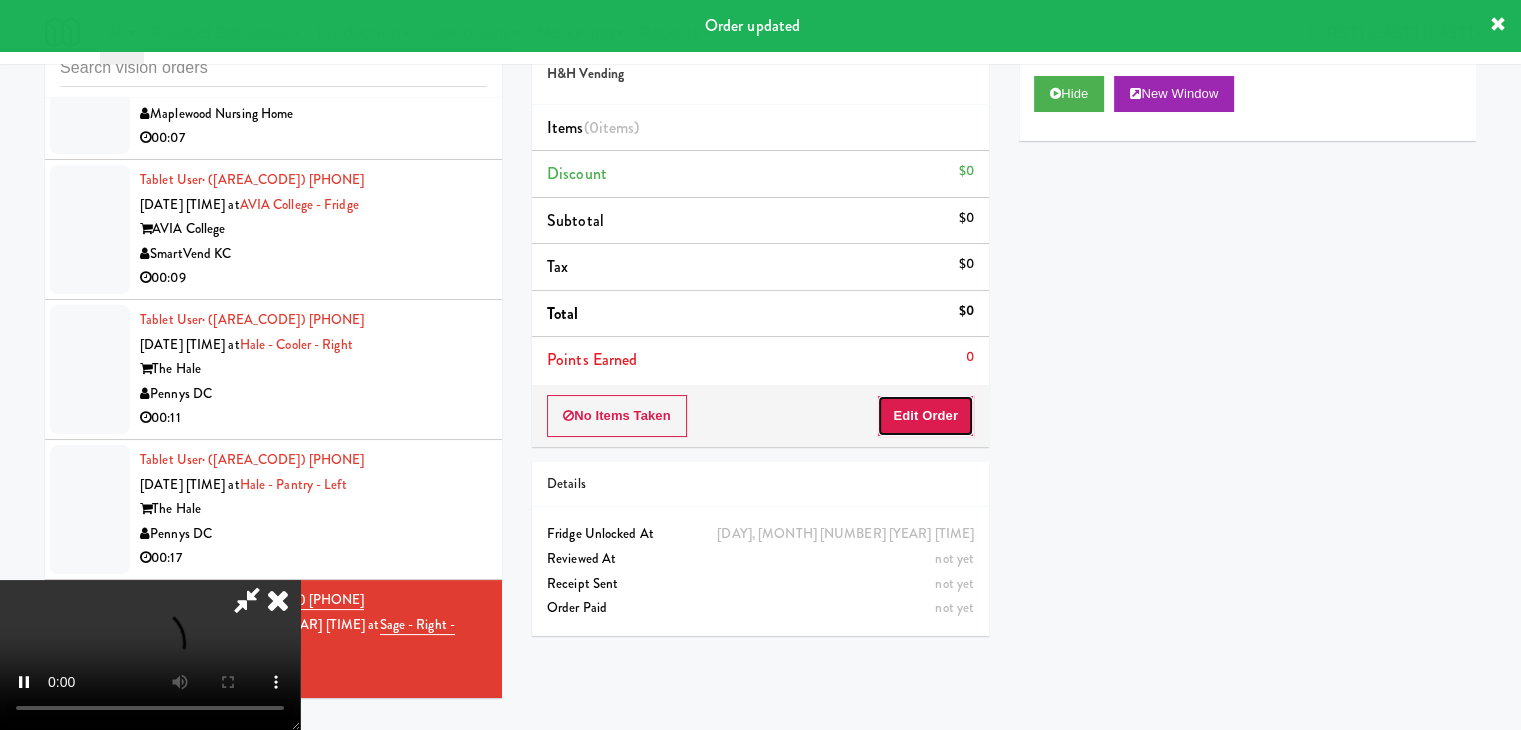 click on "Edit Order" at bounding box center [925, 416] 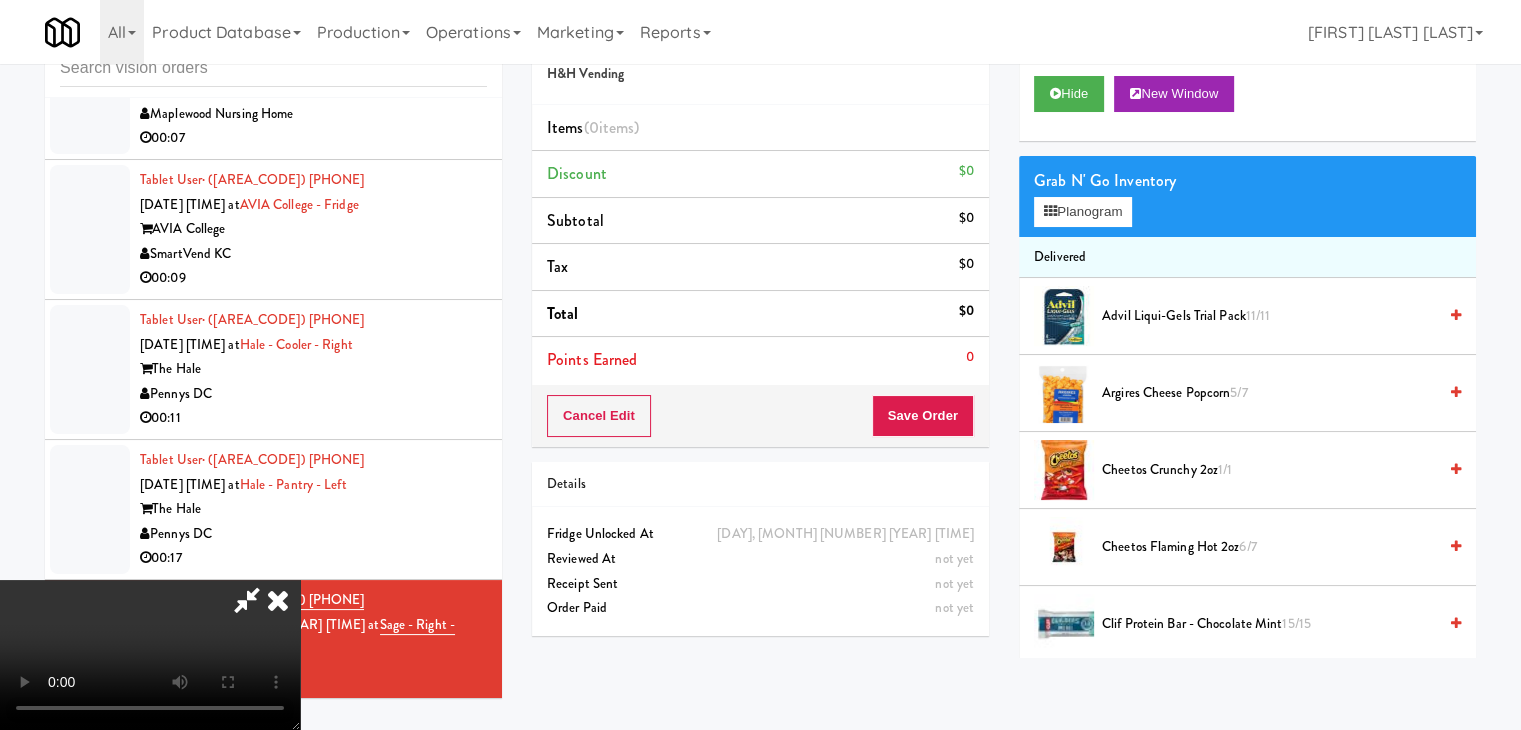 click at bounding box center [150, 655] 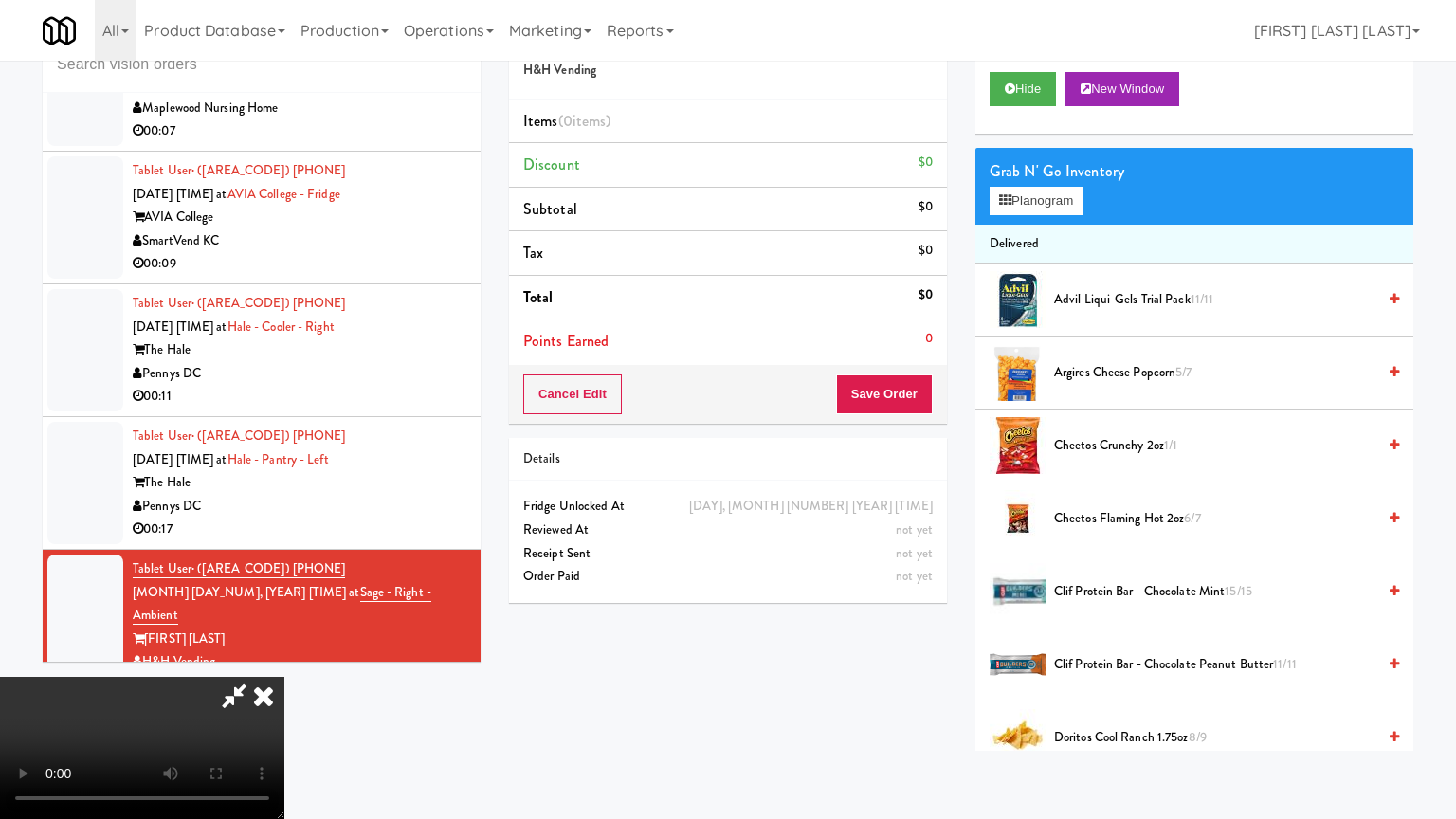 type 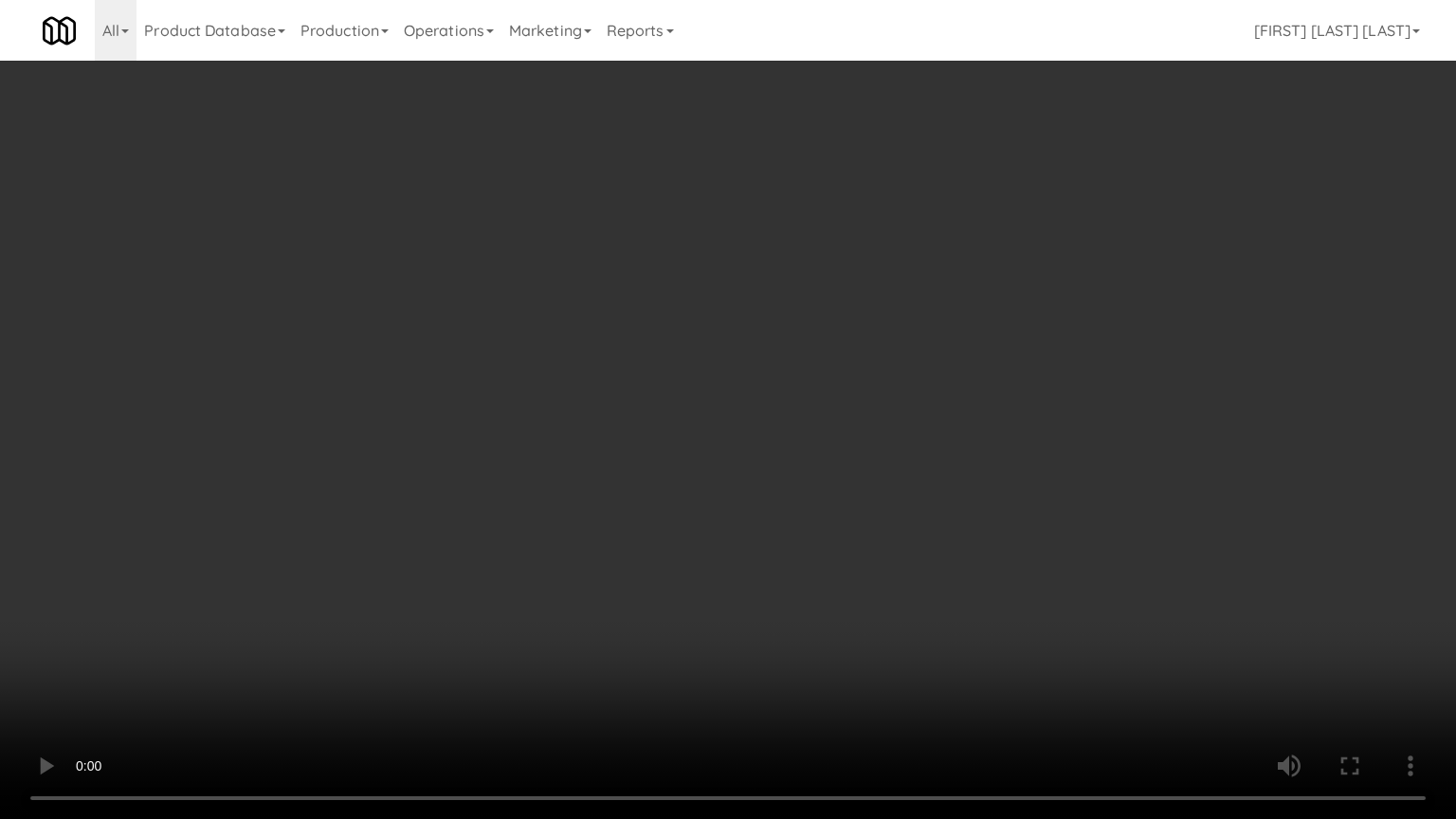 click at bounding box center (728, 410) 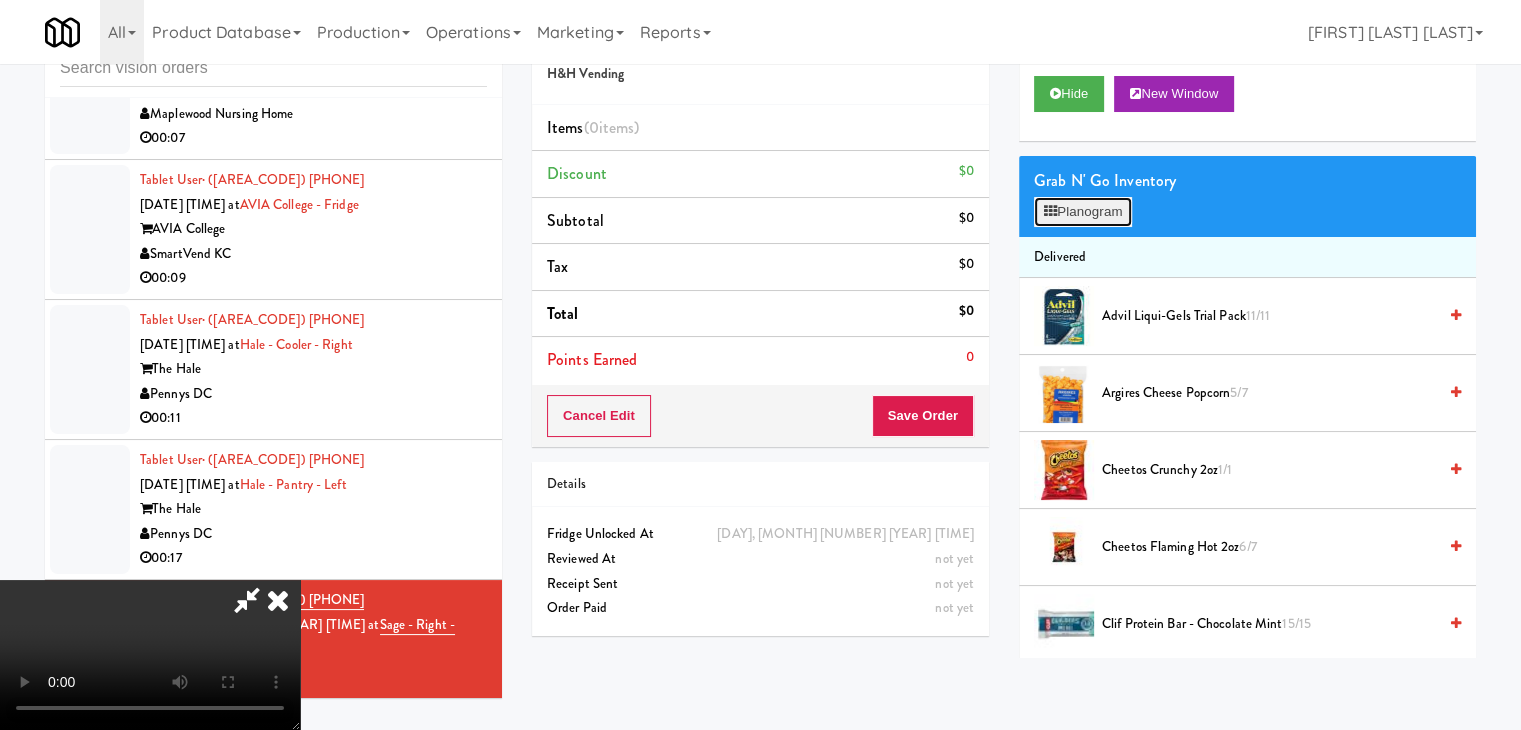 click on "Planogram" at bounding box center [1083, 212] 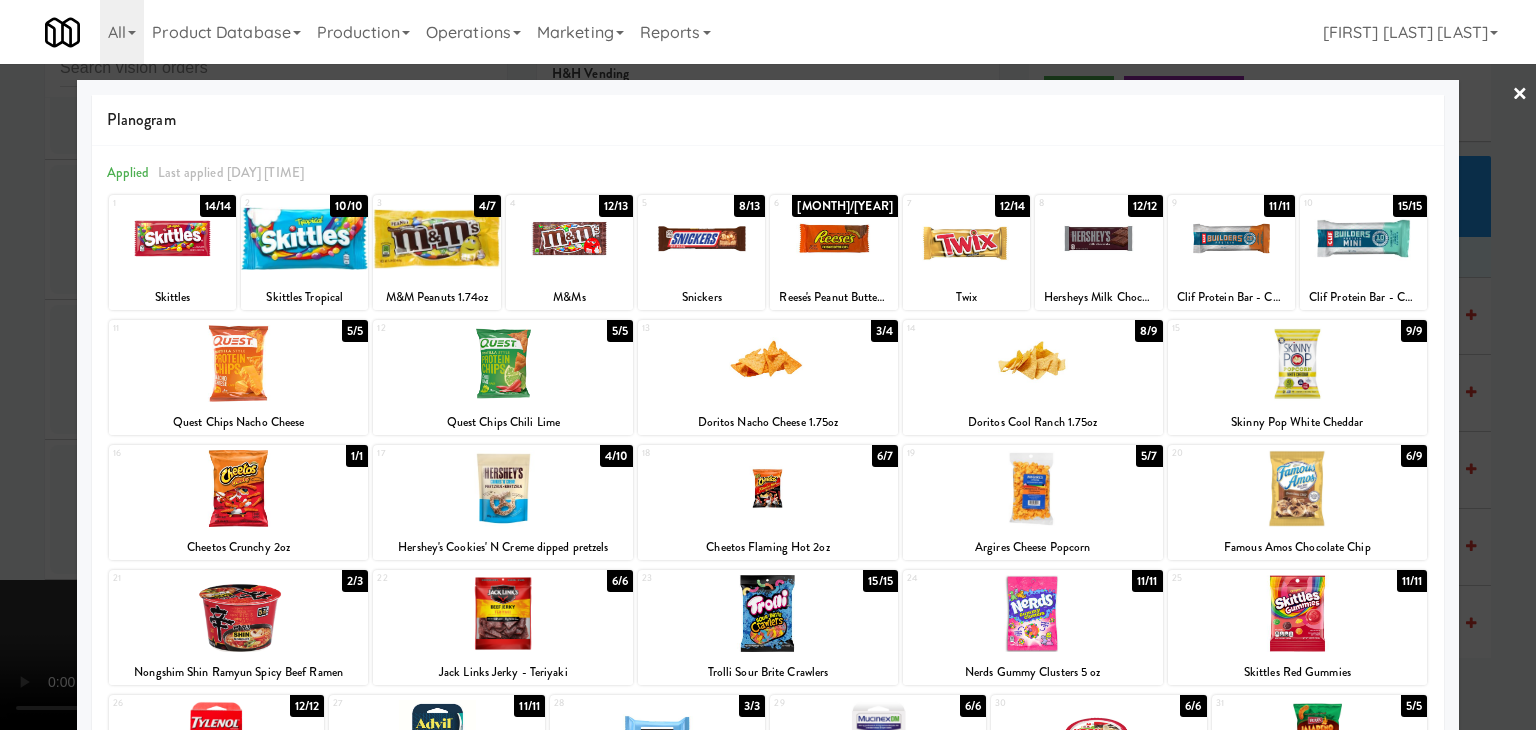 click at bounding box center [239, 488] 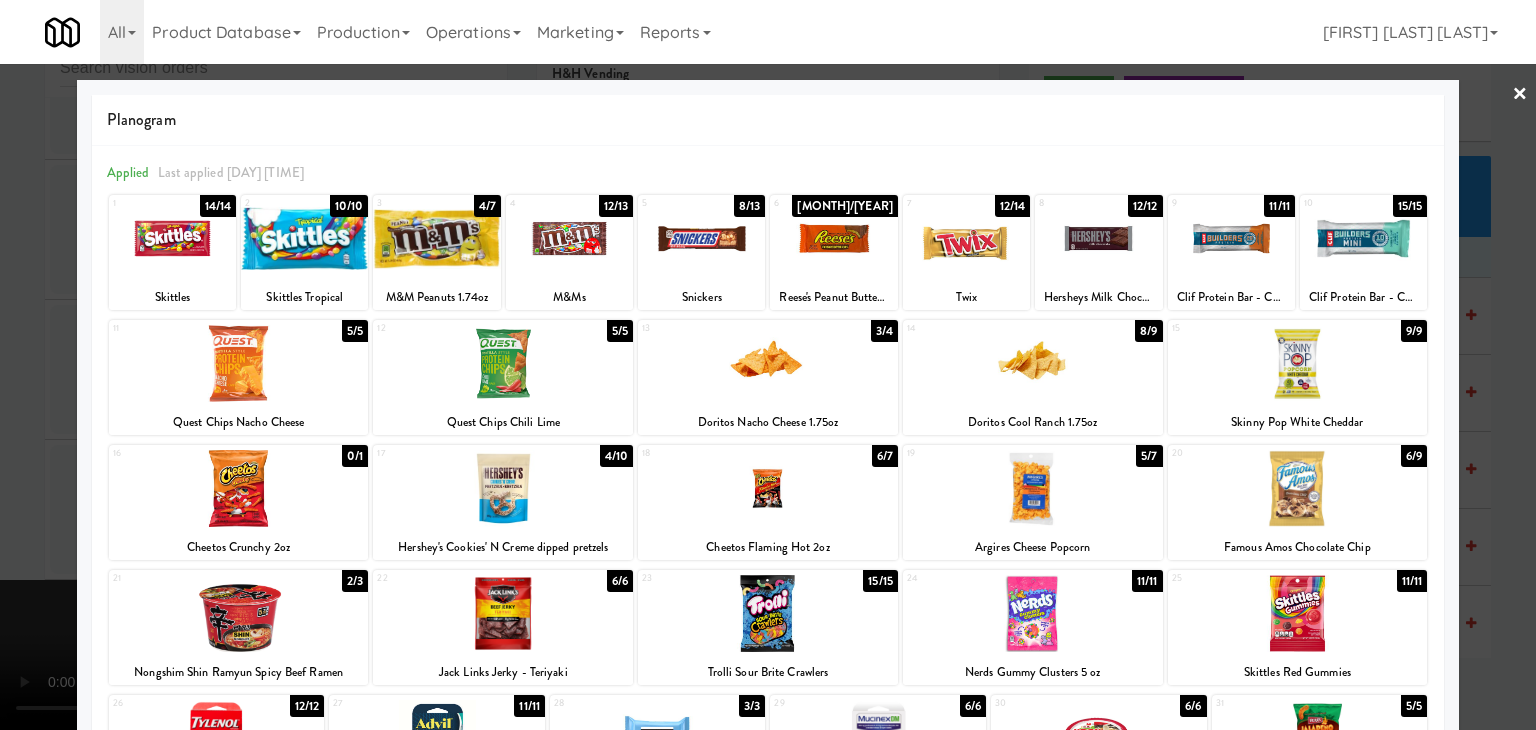 click at bounding box center [768, 363] 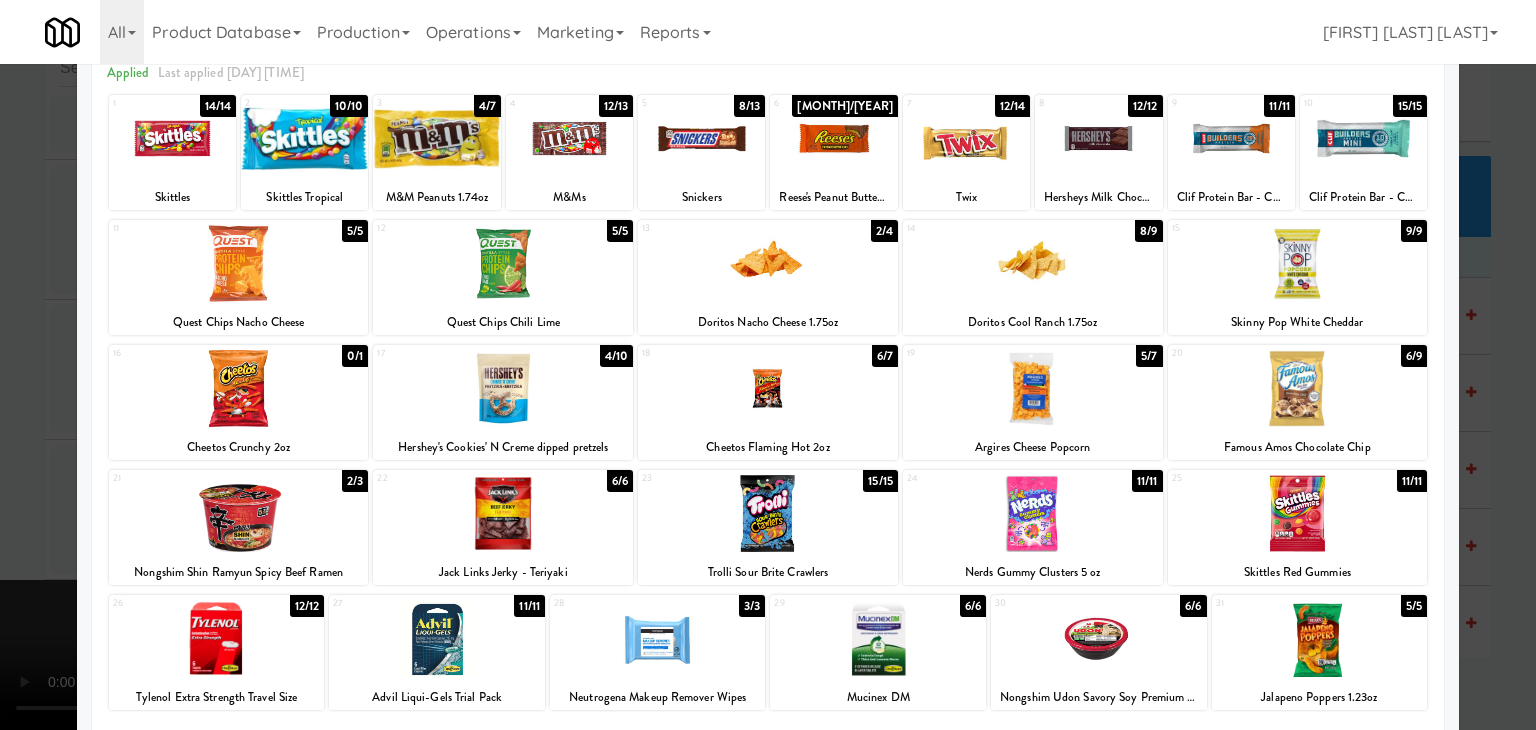 click at bounding box center [503, 513] 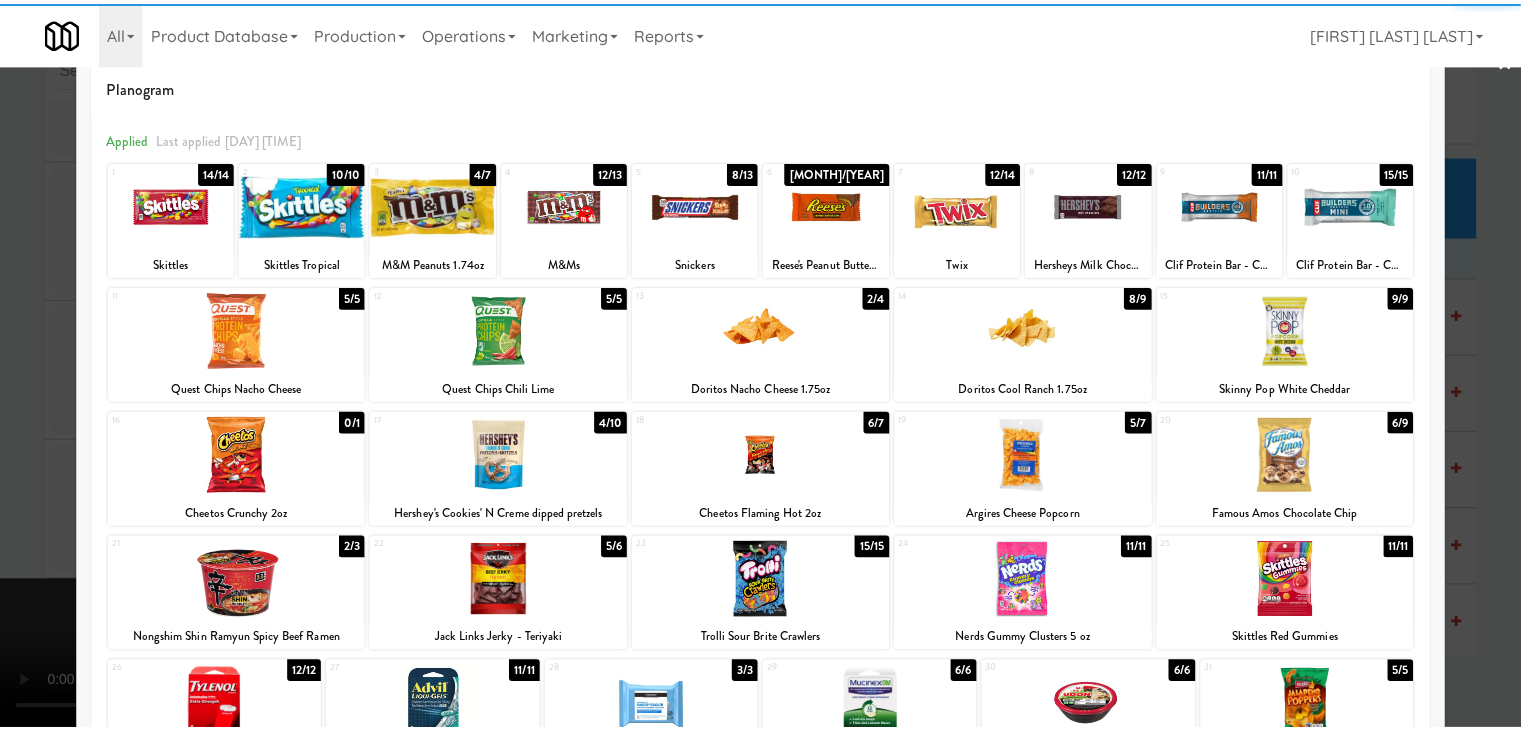 scroll, scrollTop: 0, scrollLeft: 0, axis: both 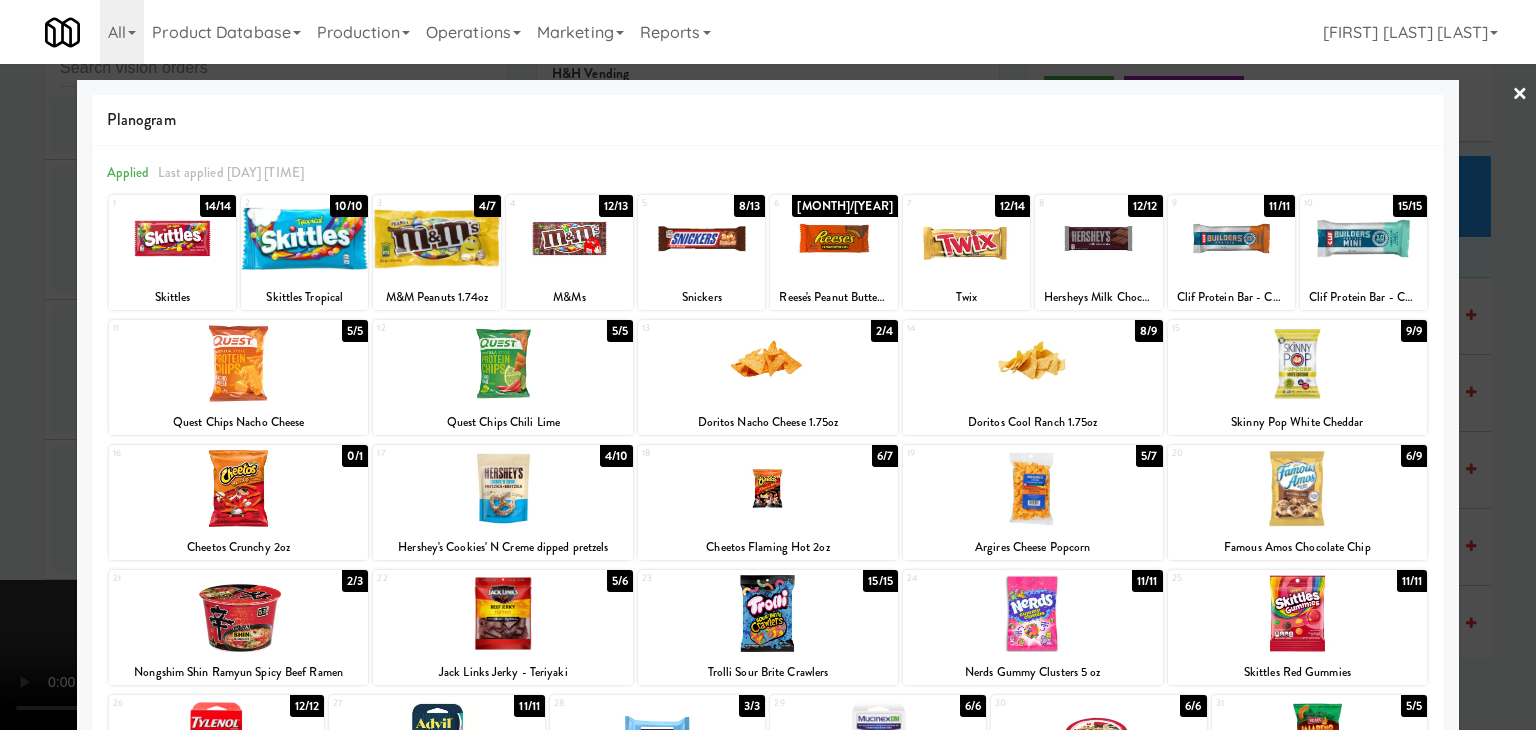 click at bounding box center (172, 238) 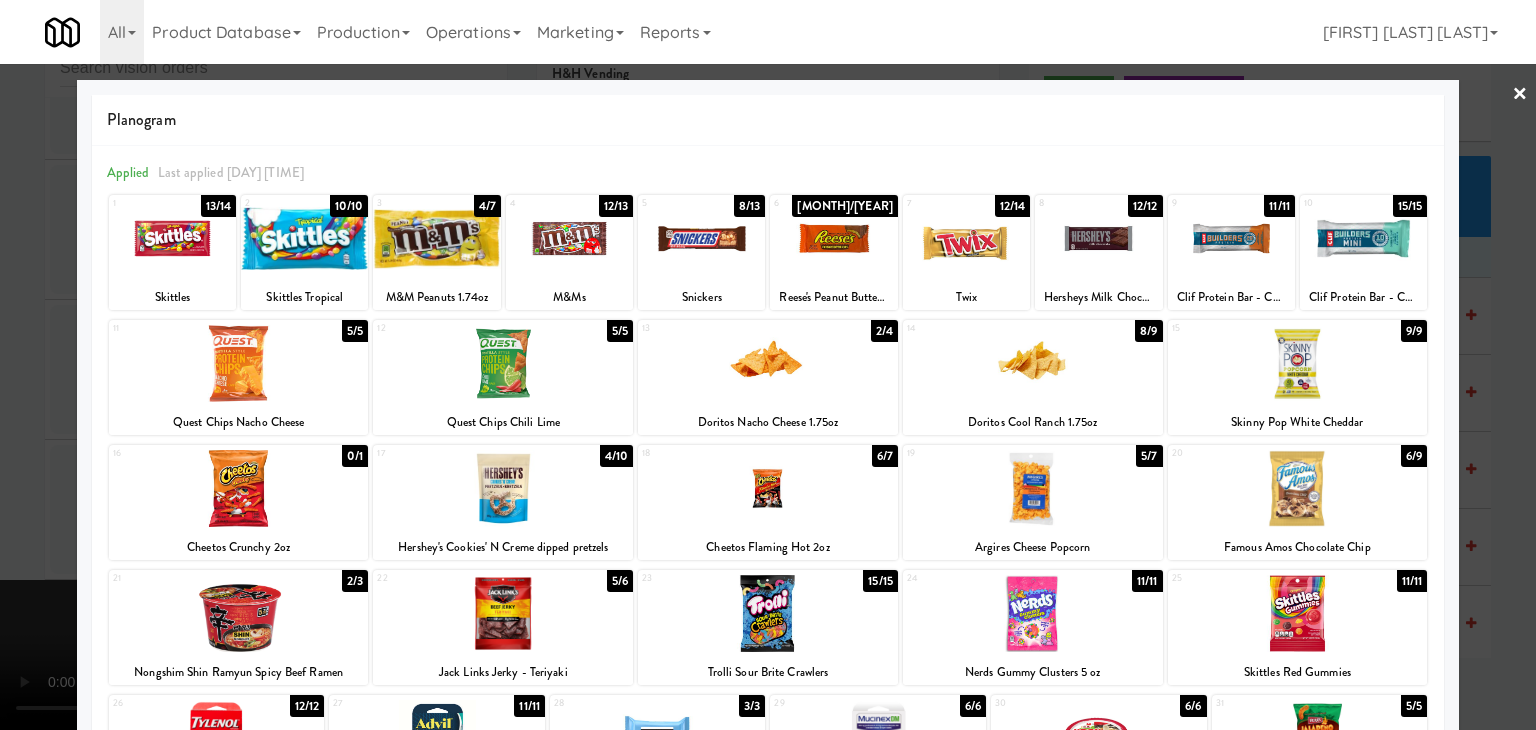 drag, startPoint x: 0, startPoint y: 343, endPoint x: 146, endPoint y: 380, distance: 150.6154 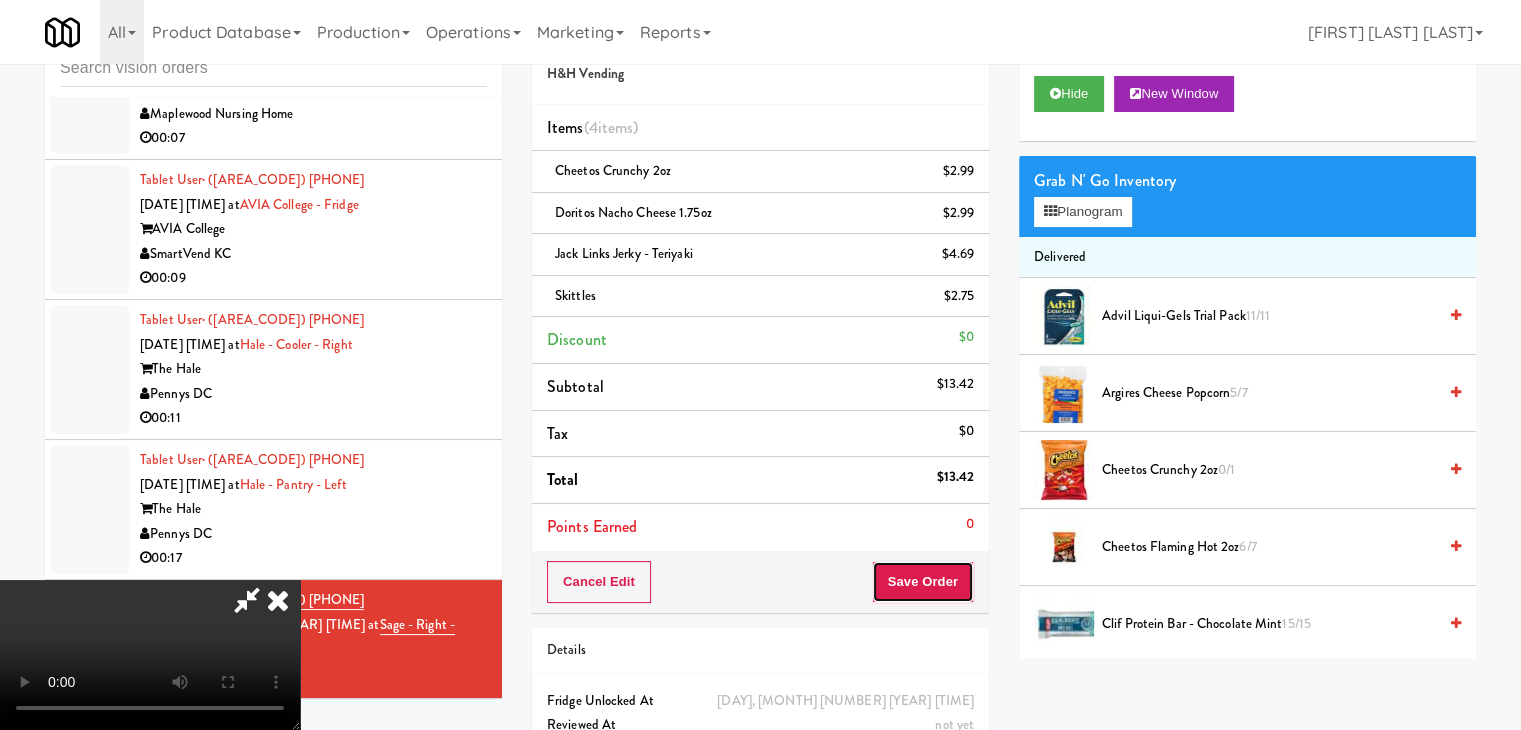 click on "Save Order" at bounding box center [923, 582] 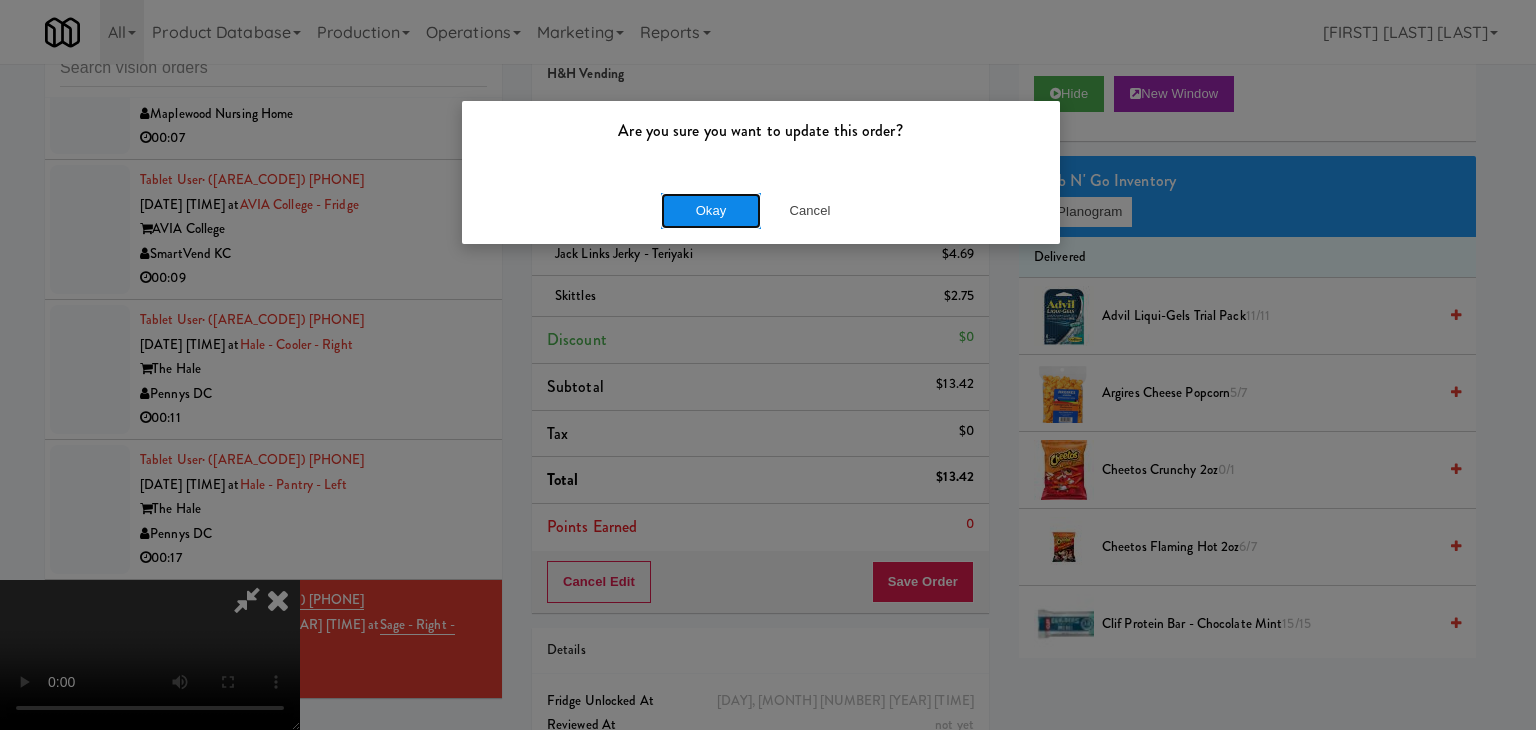 click on "Okay" at bounding box center (711, 211) 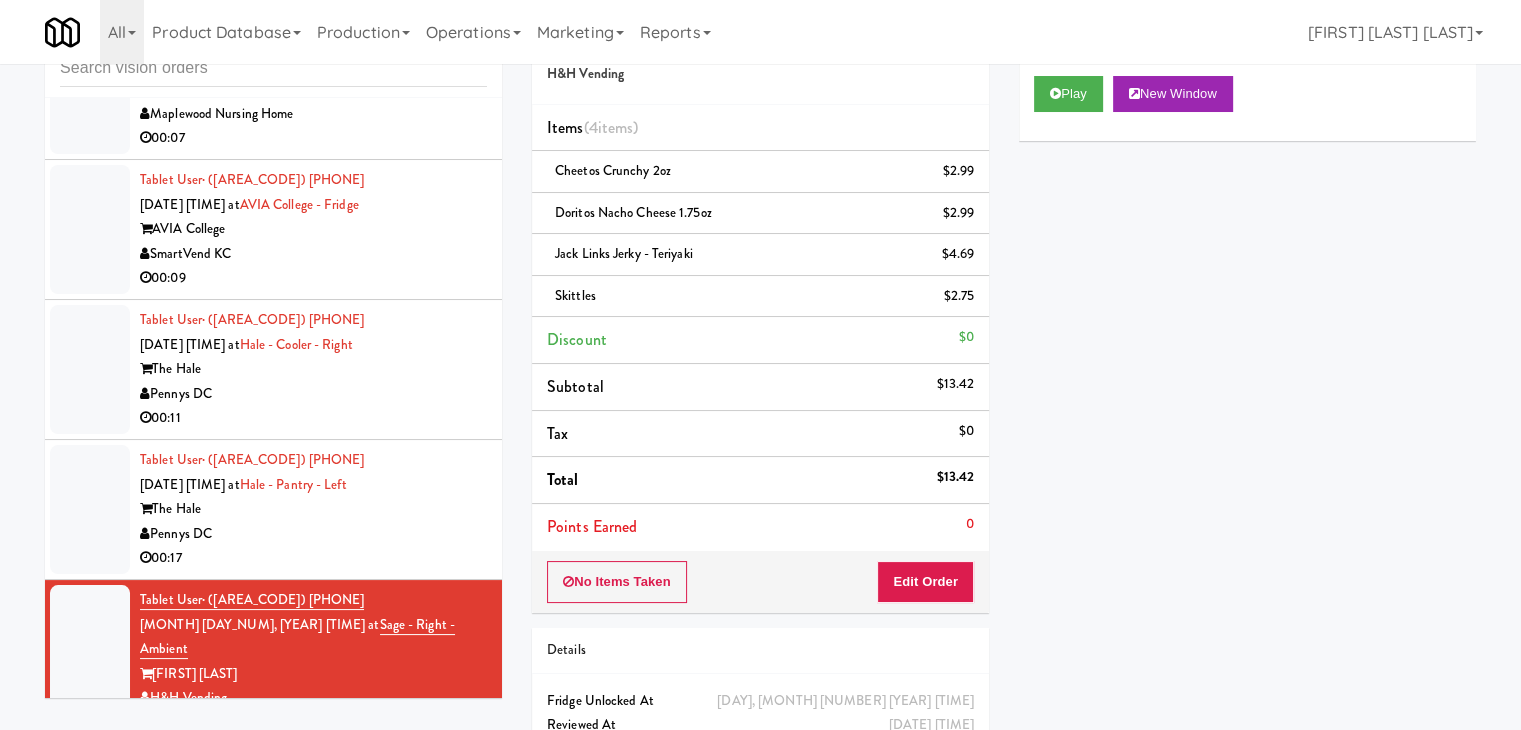 drag, startPoint x: 319, startPoint y: 329, endPoint x: 344, endPoint y: 352, distance: 33.970577 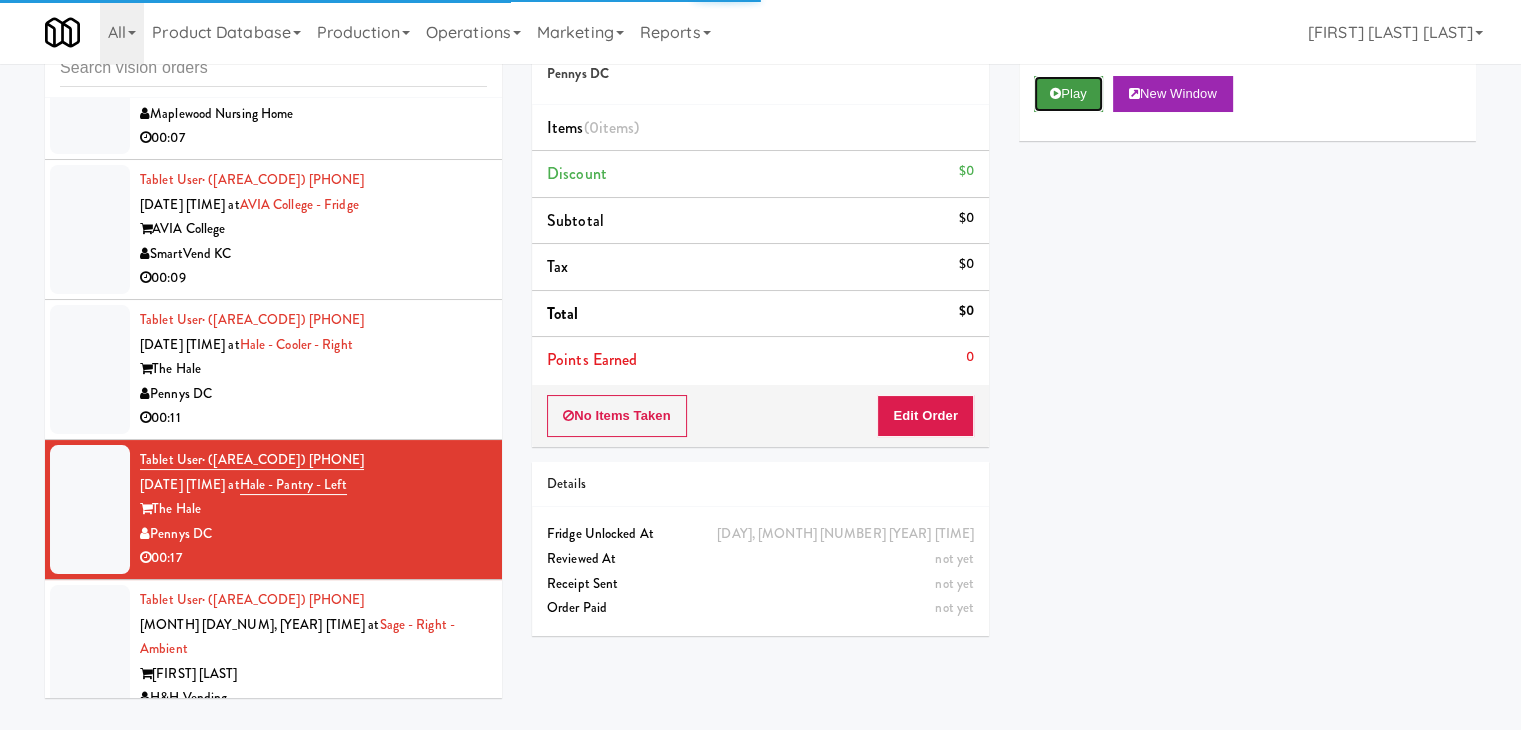 click at bounding box center (1055, 93) 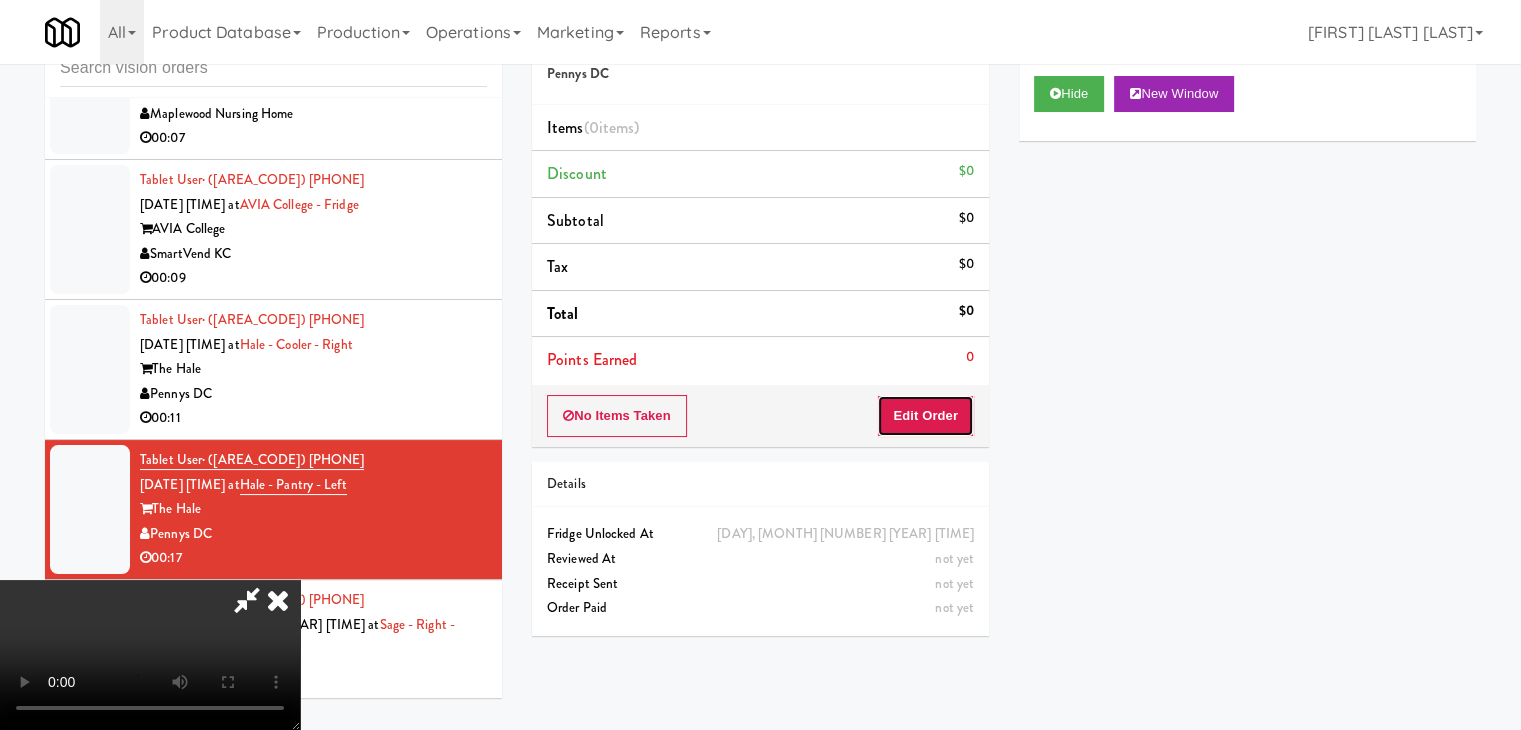 click on "Edit Order" at bounding box center [925, 416] 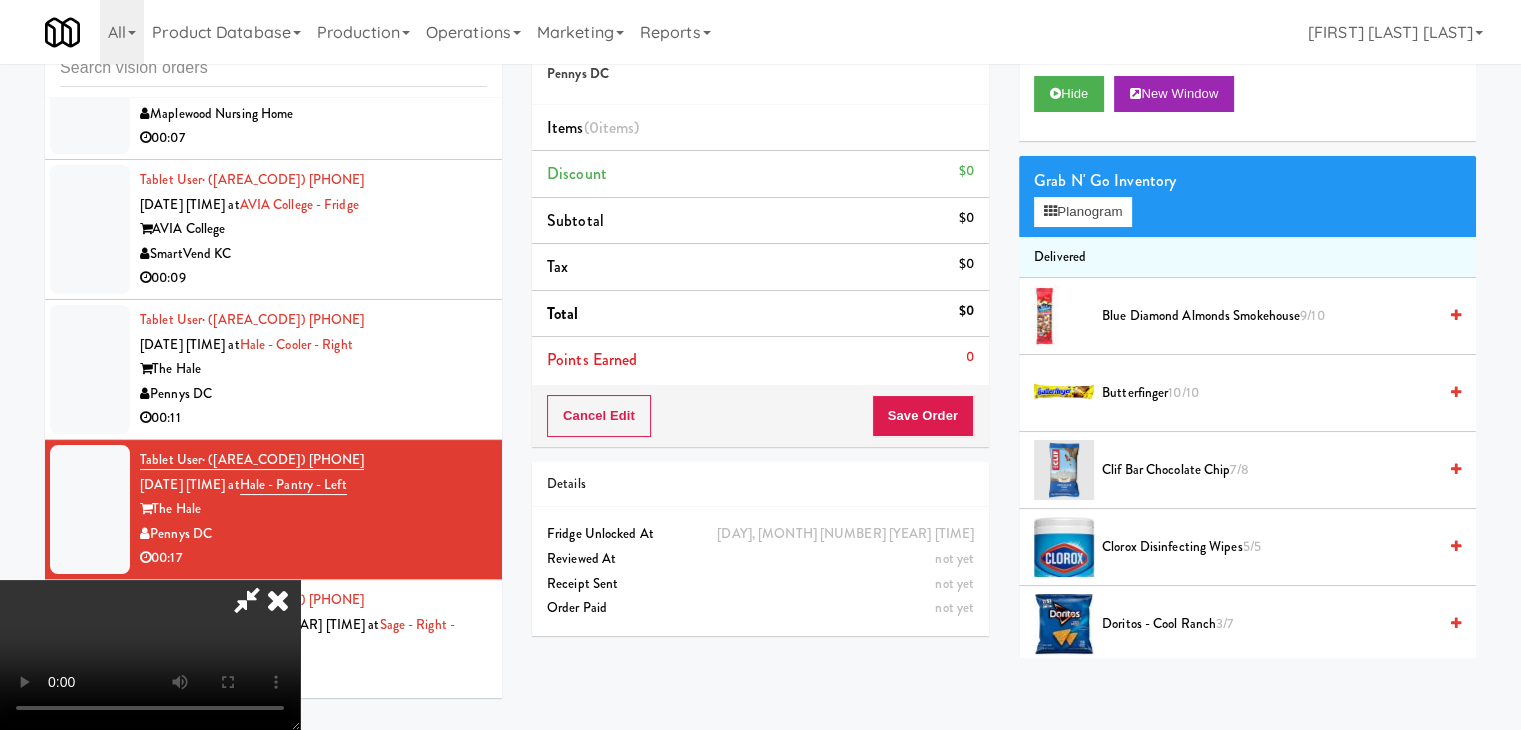 type 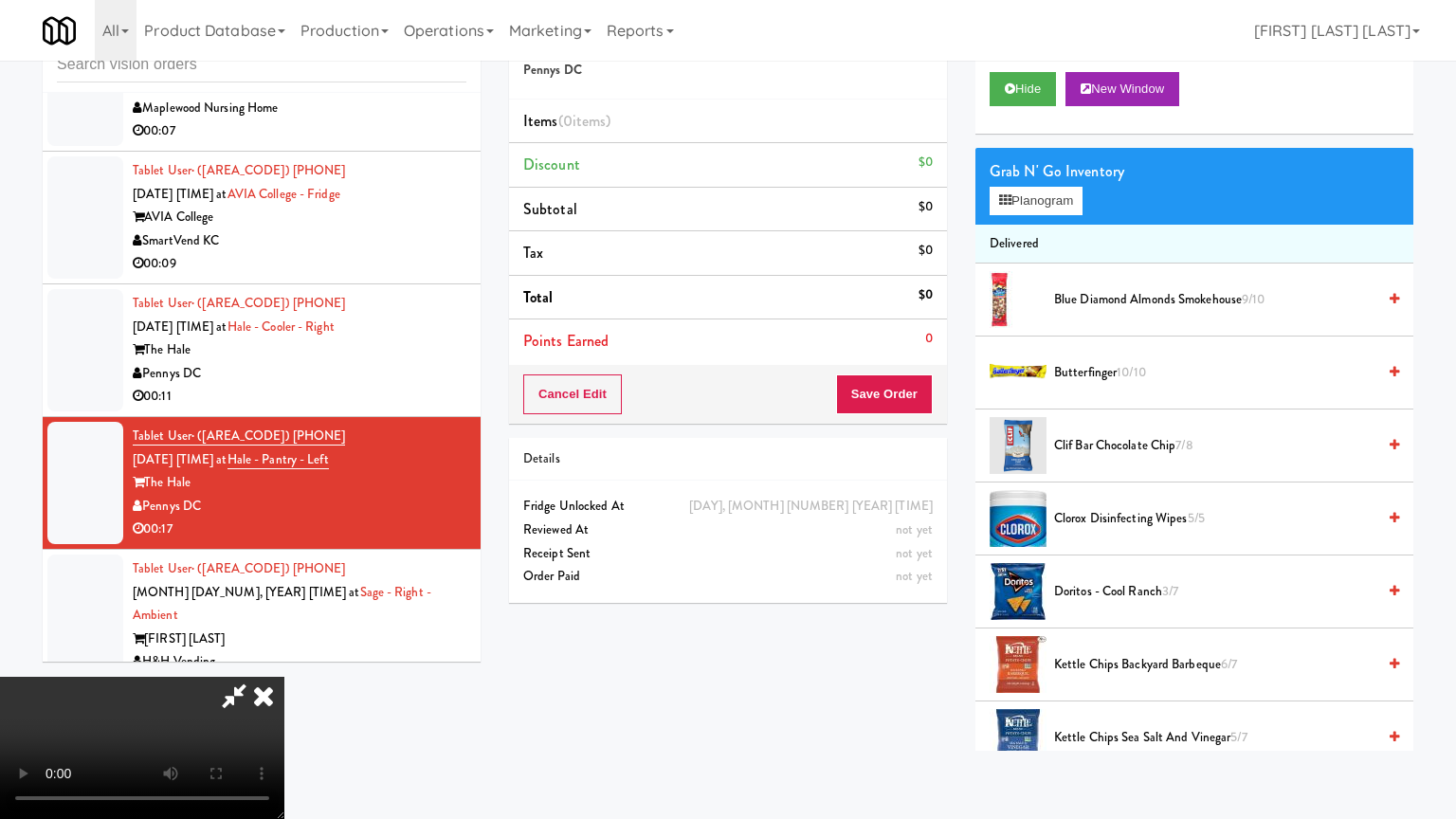 click at bounding box center [142, 748] 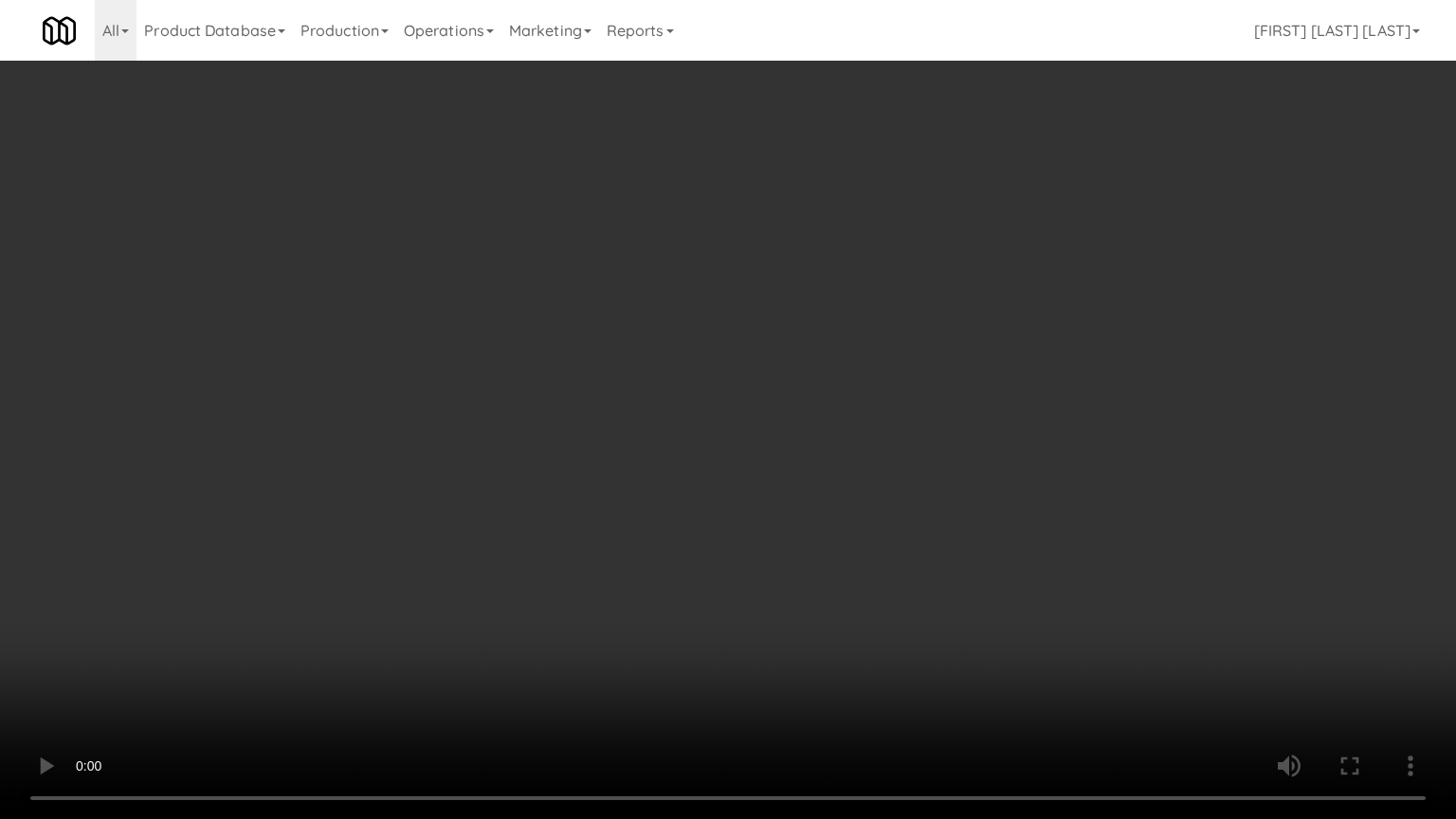 click at bounding box center (728, 410) 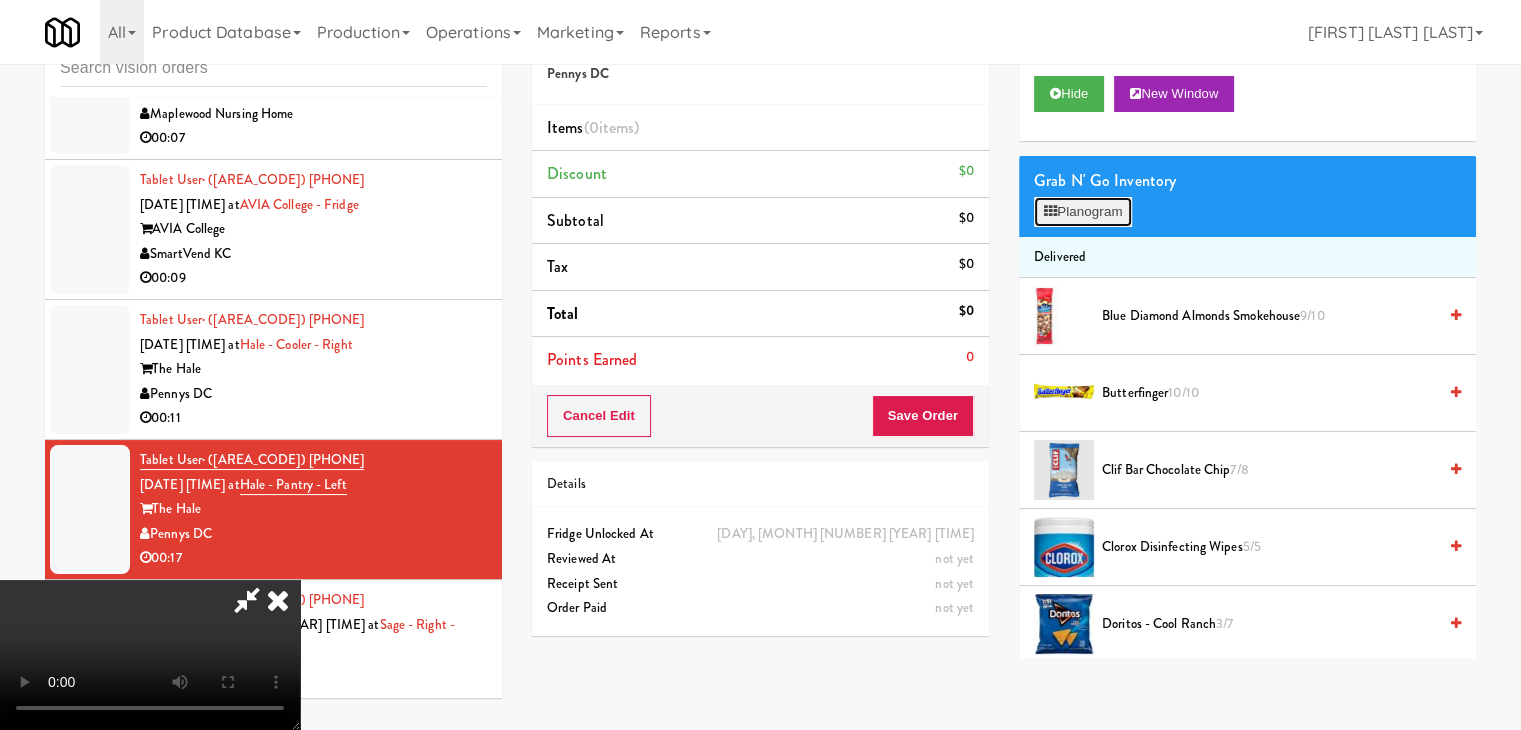 click on "Planogram" at bounding box center [1083, 212] 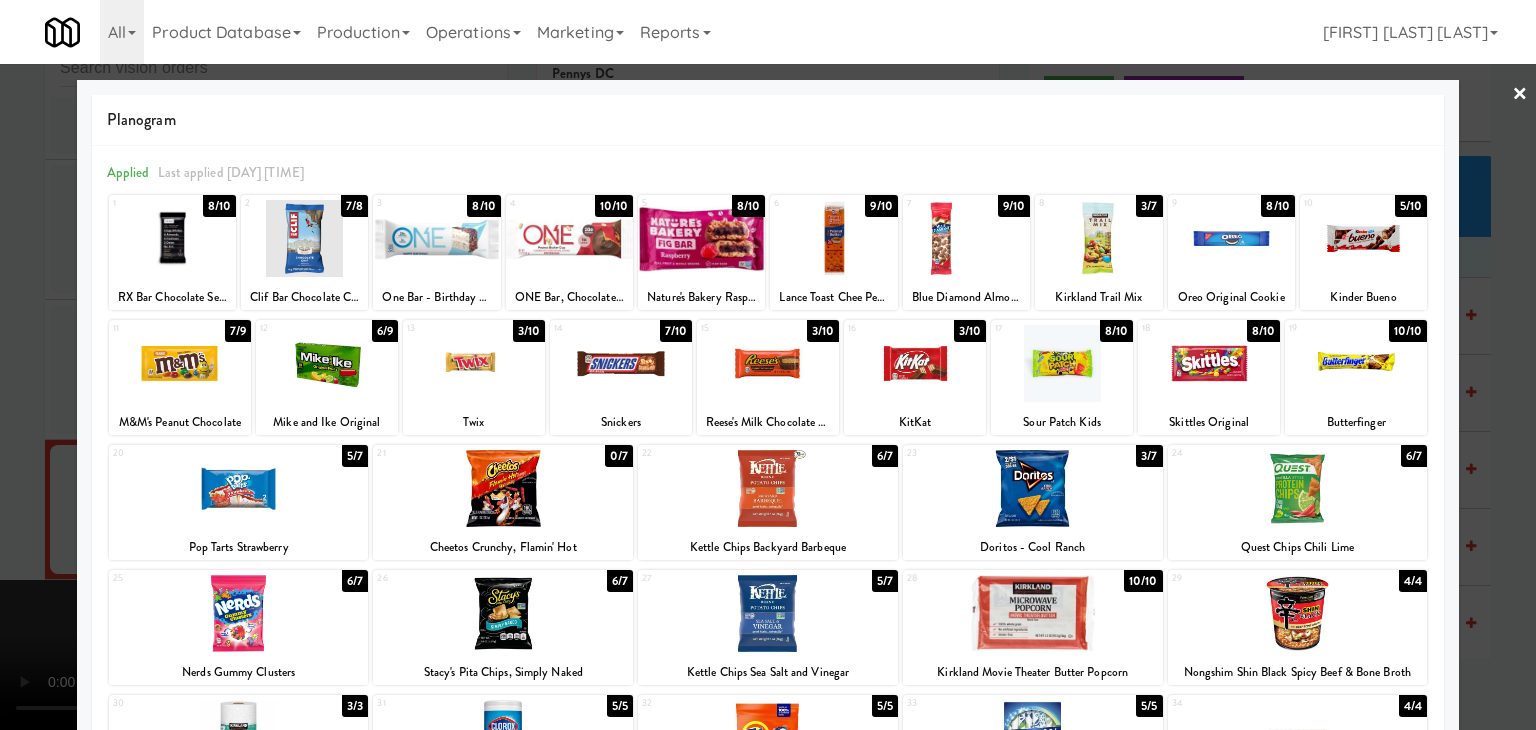 click at bounding box center [1033, 488] 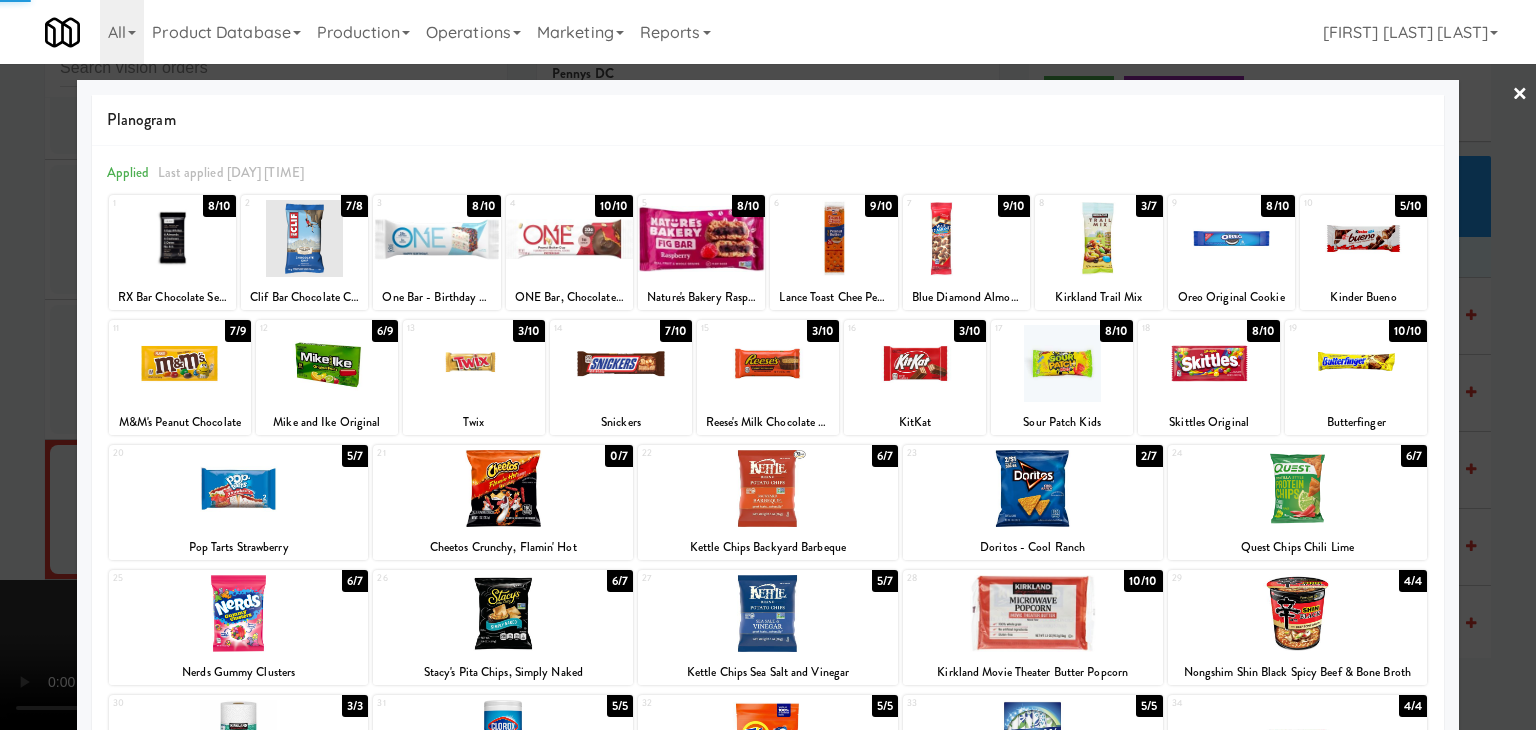click at bounding box center (915, 363) 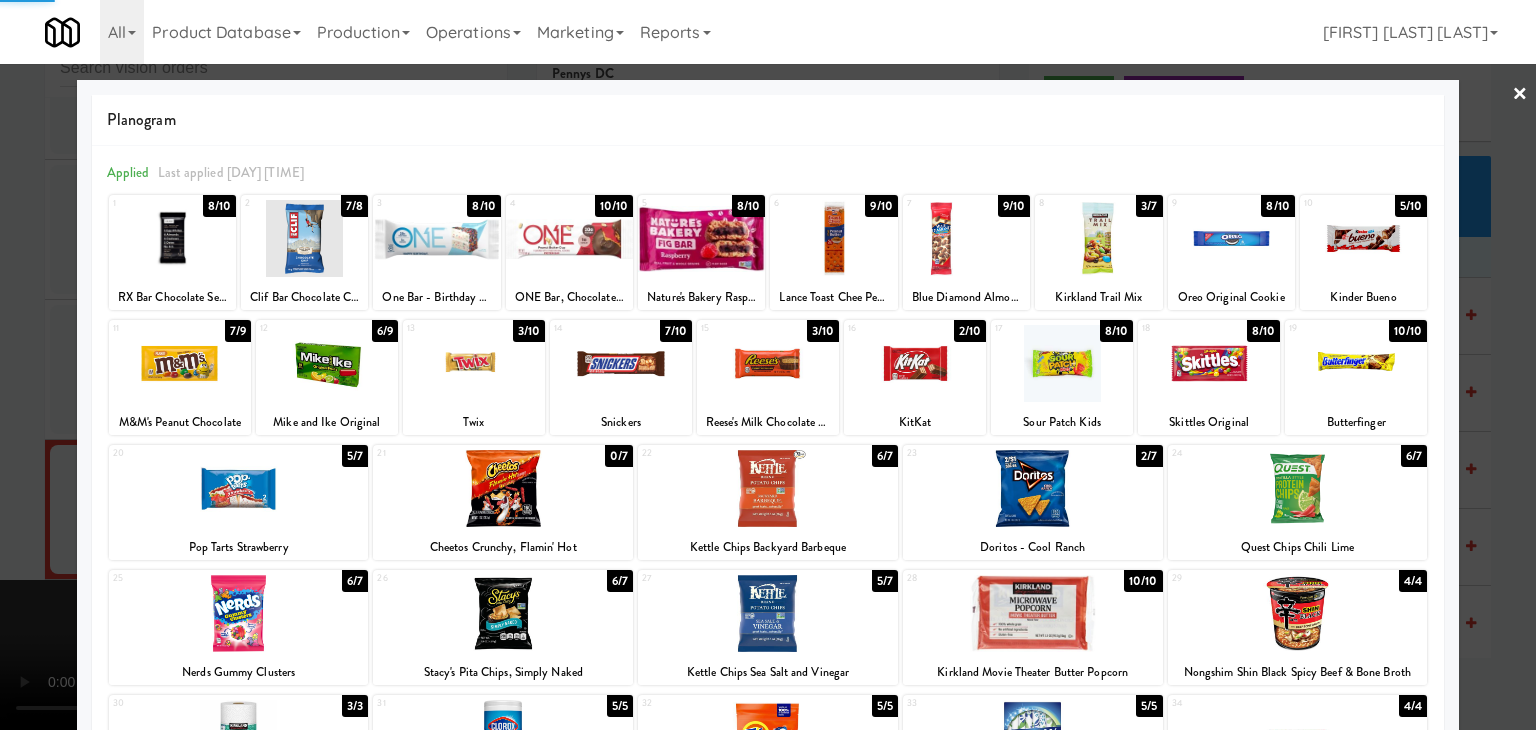 drag, startPoint x: 0, startPoint y: 519, endPoint x: 495, endPoint y: 516, distance: 495.0091 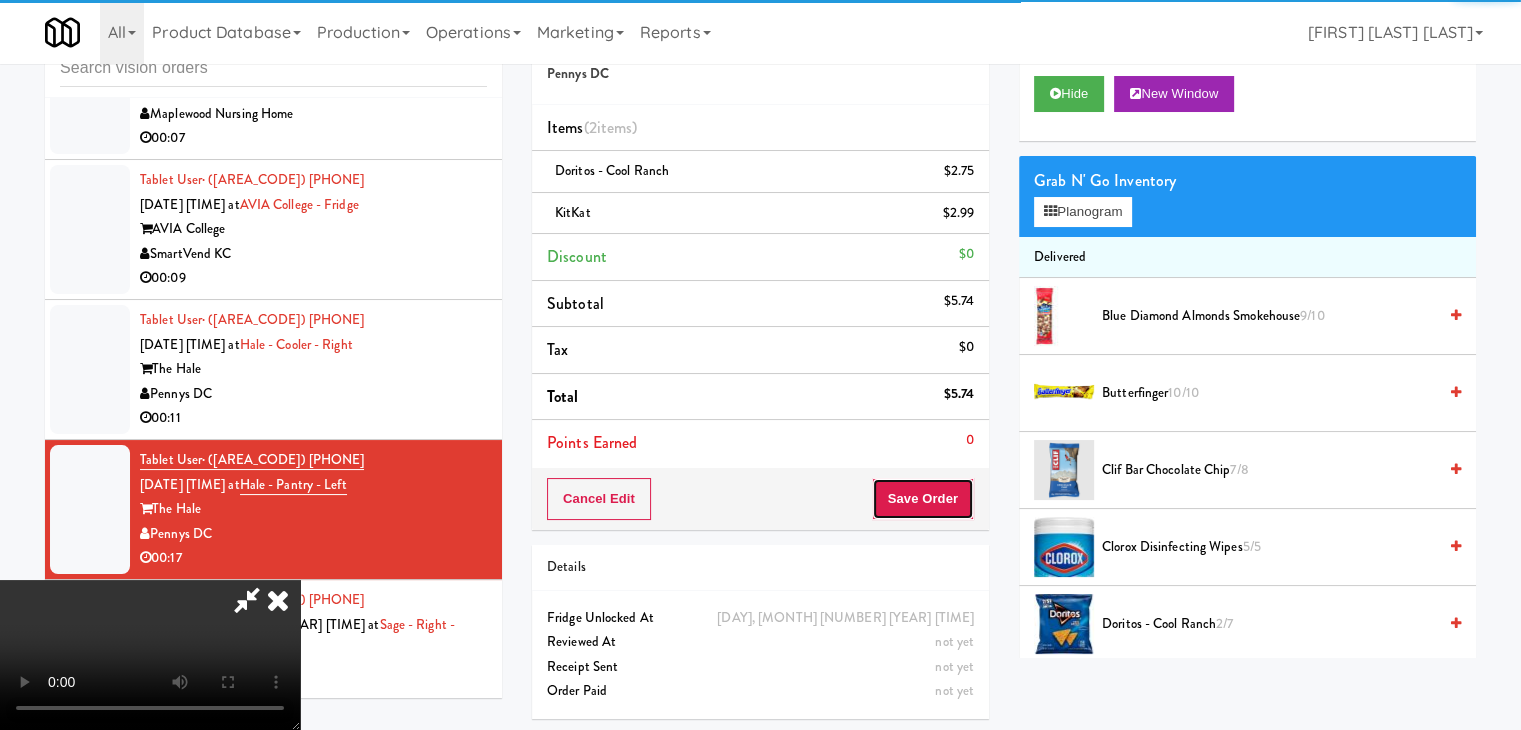 click on "Save Order" at bounding box center (923, 499) 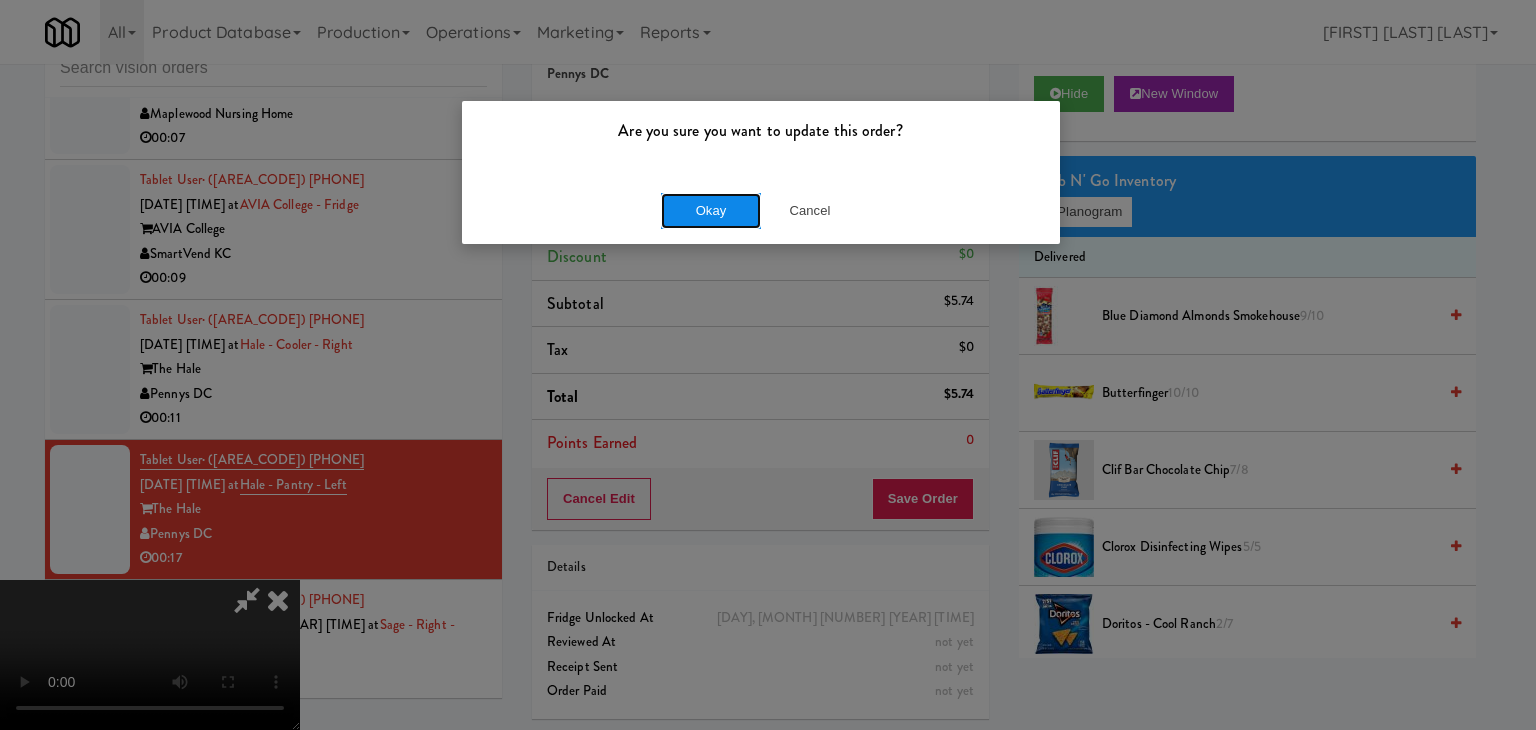 click on "Okay" at bounding box center [711, 211] 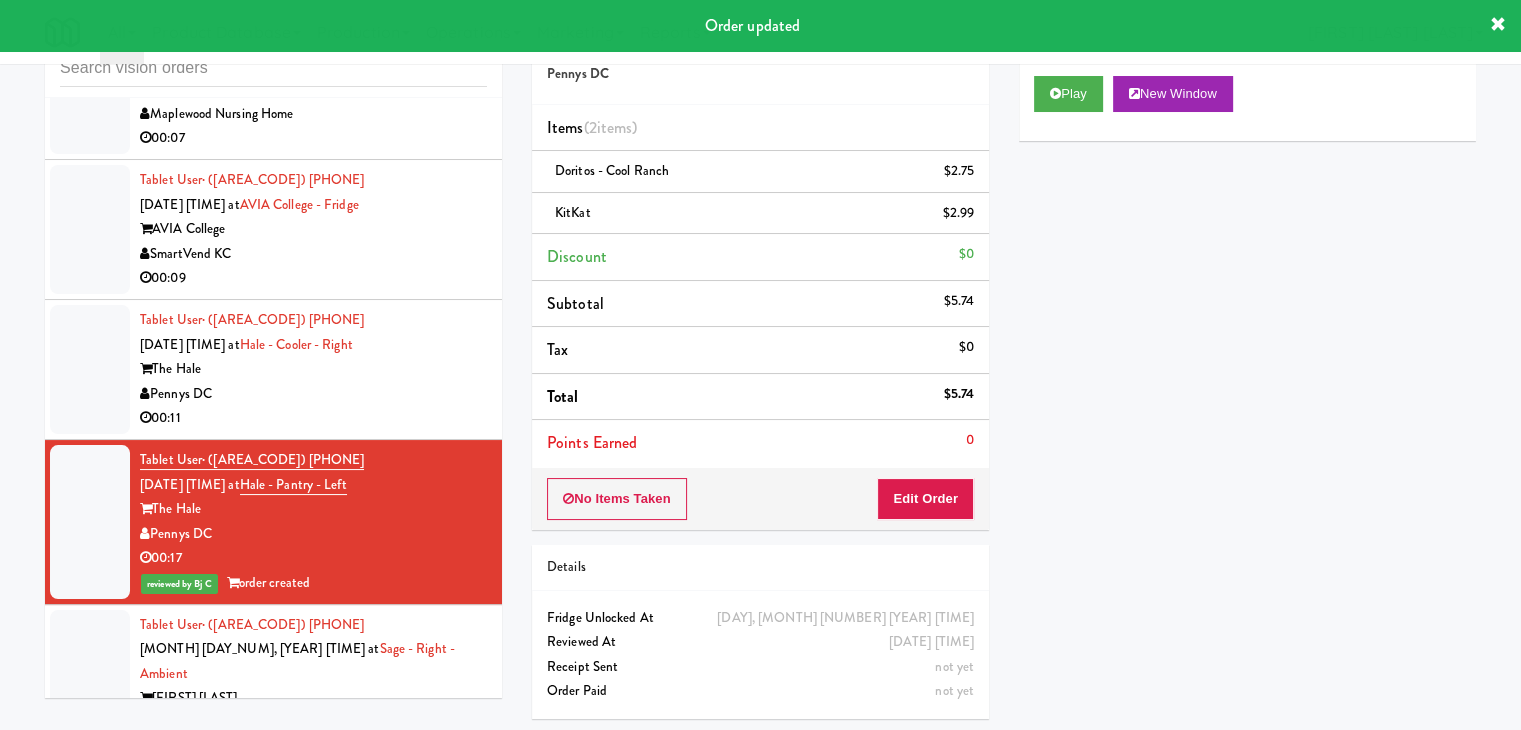 scroll, scrollTop: 66, scrollLeft: 0, axis: vertical 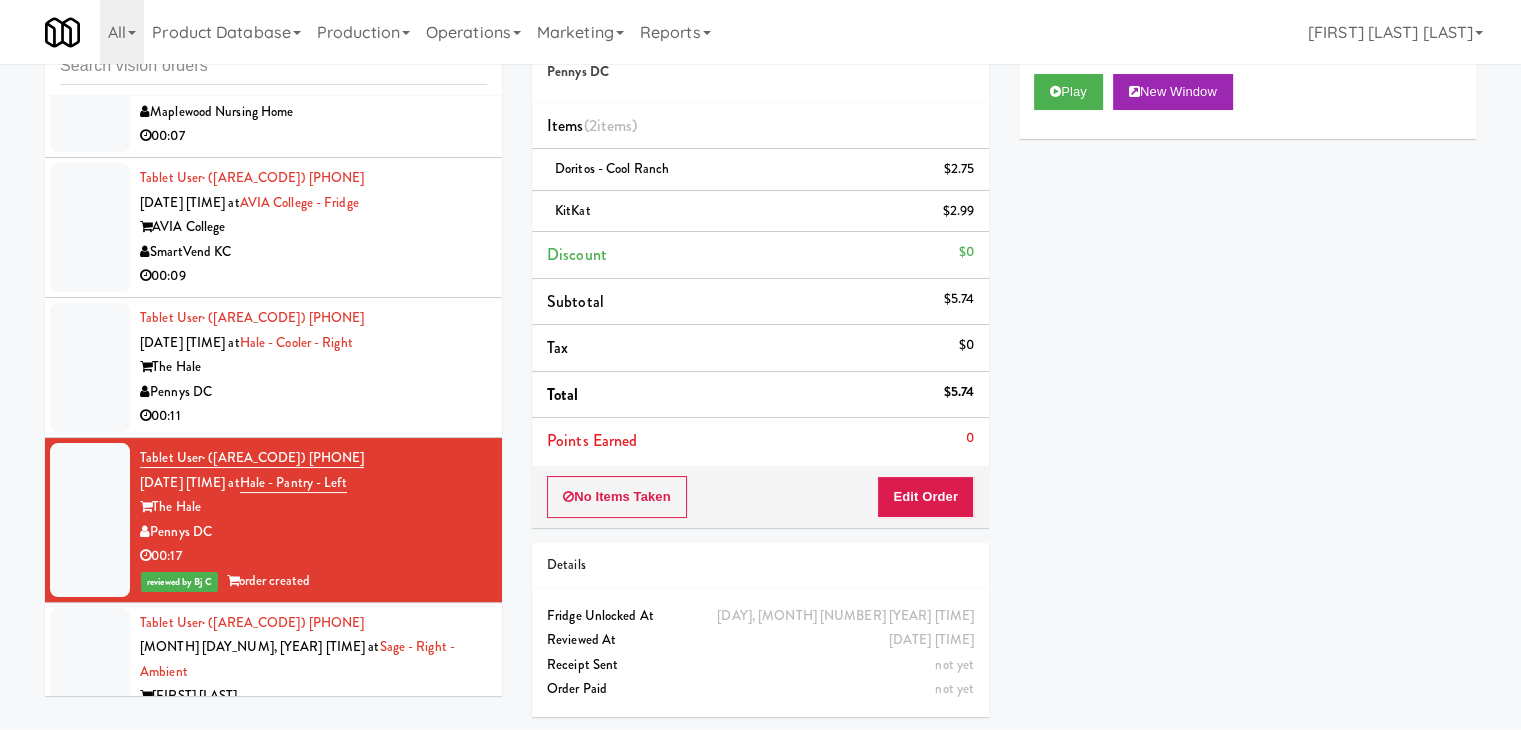 click on "00:11" at bounding box center (313, 416) 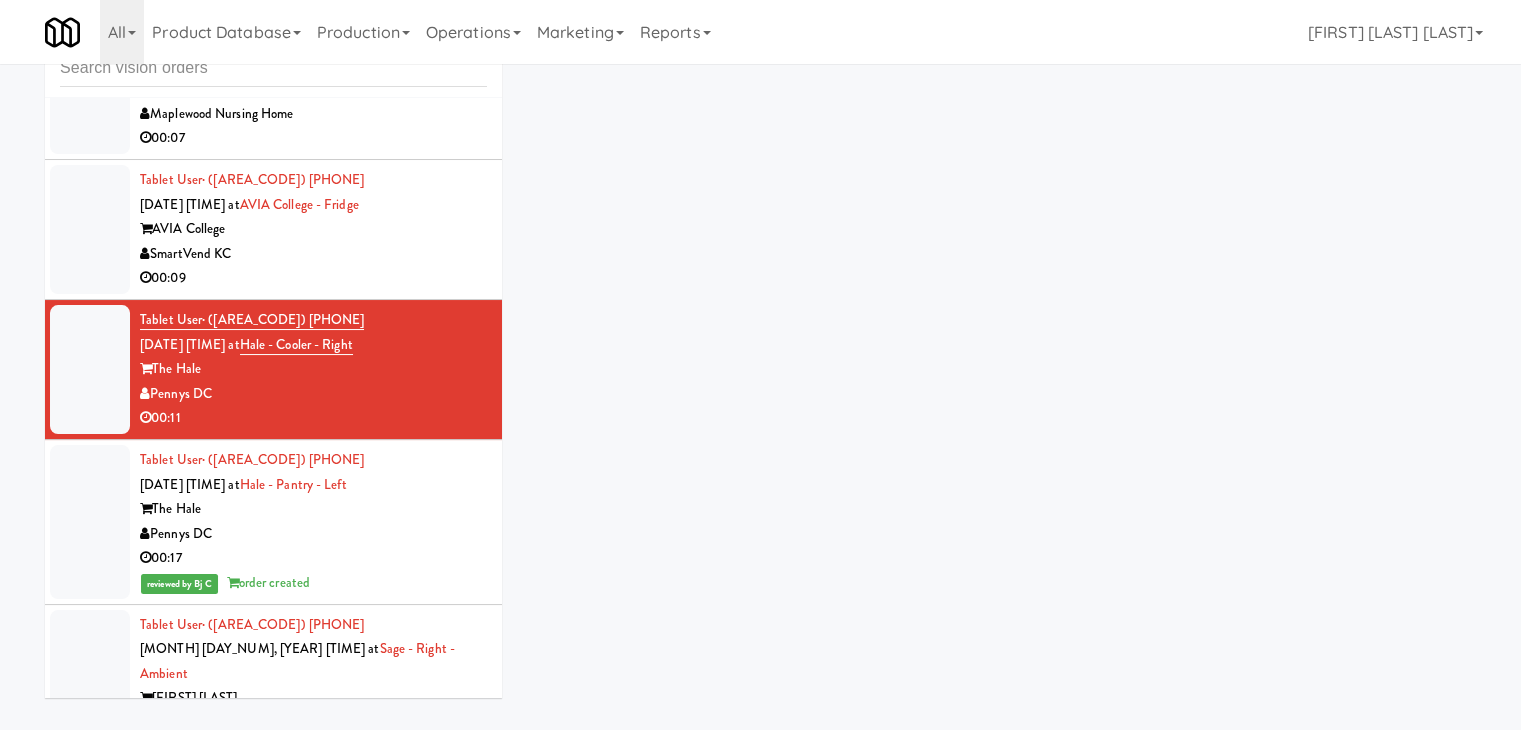 scroll, scrollTop: 64, scrollLeft: 0, axis: vertical 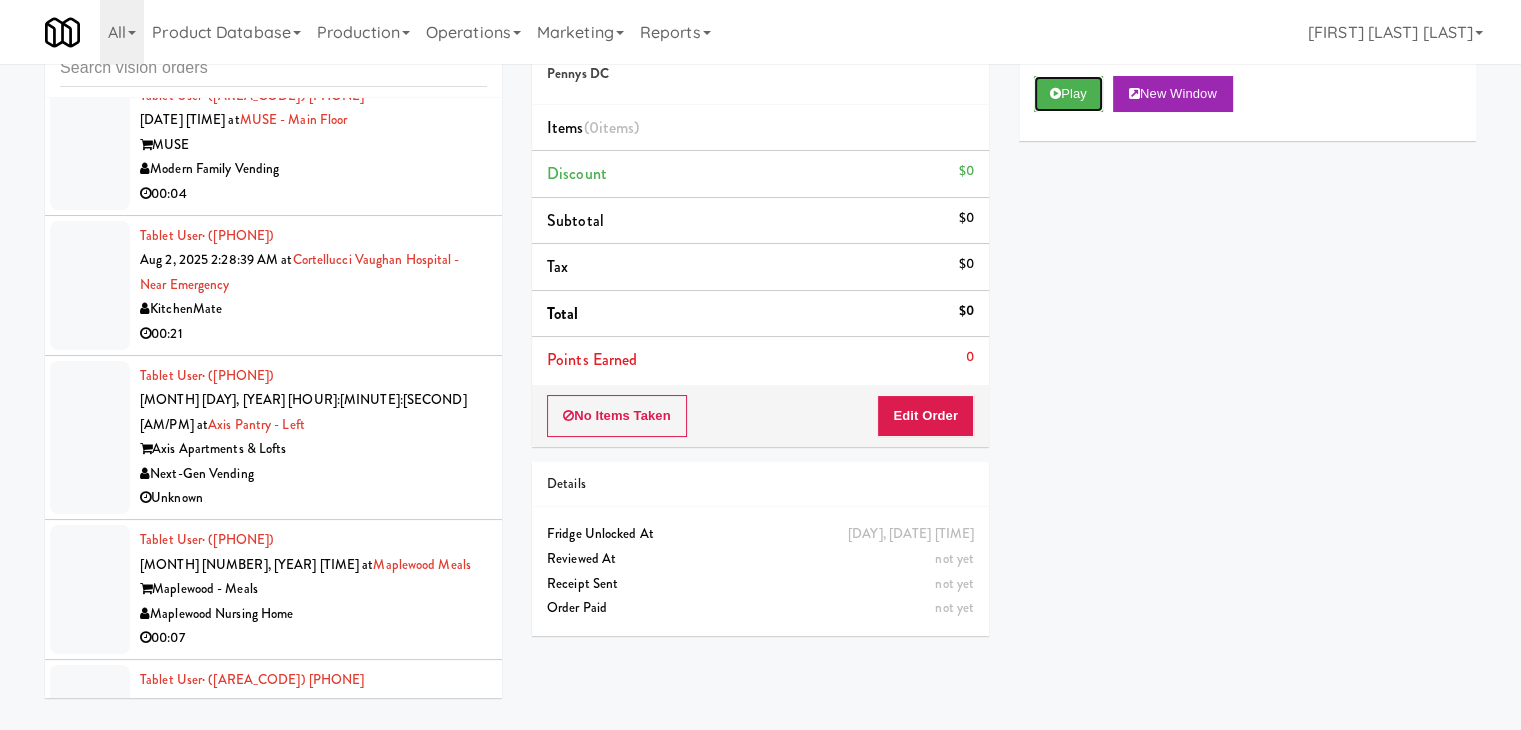 drag, startPoint x: 1085, startPoint y: 102, endPoint x: 1048, endPoint y: 155, distance: 64.63745 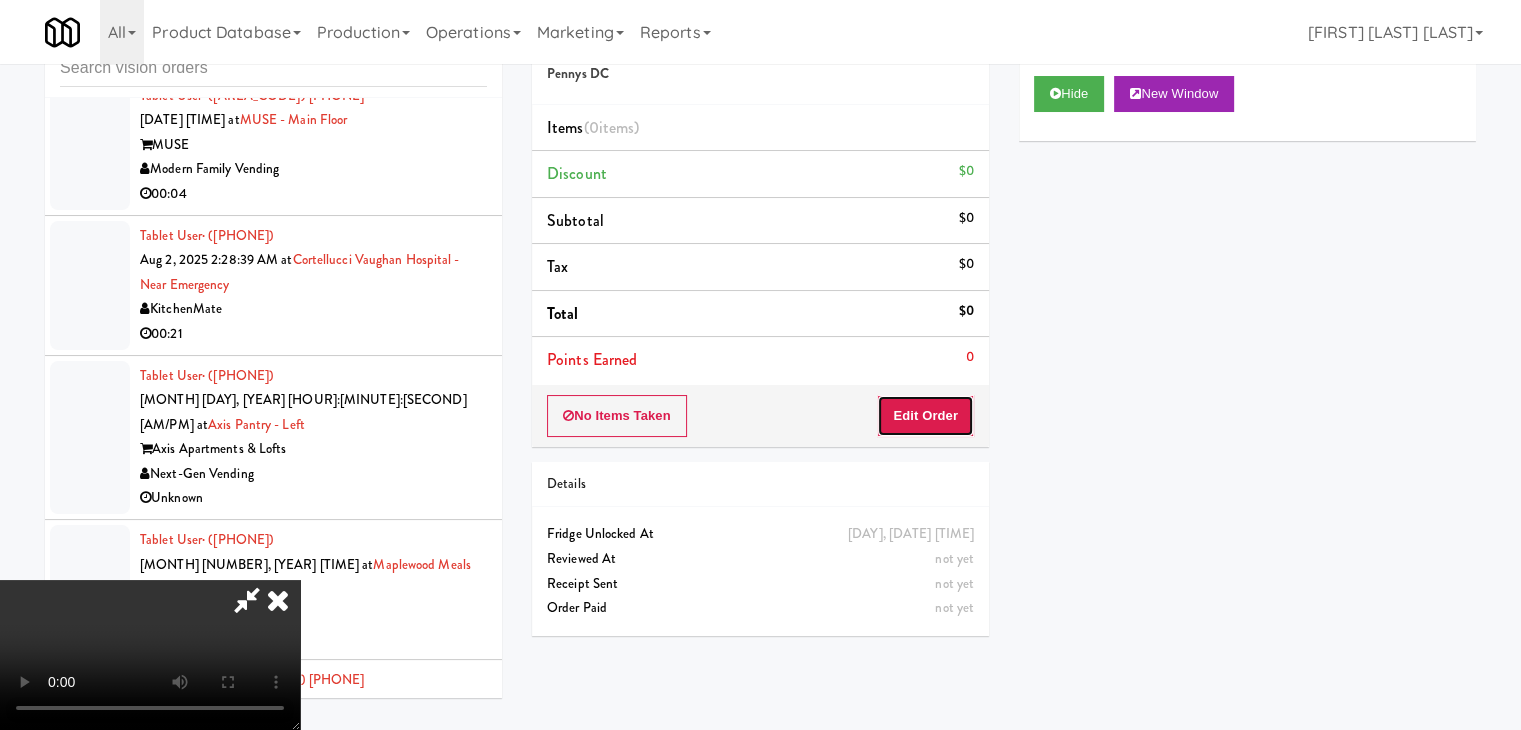 click on "Edit Order" at bounding box center (925, 416) 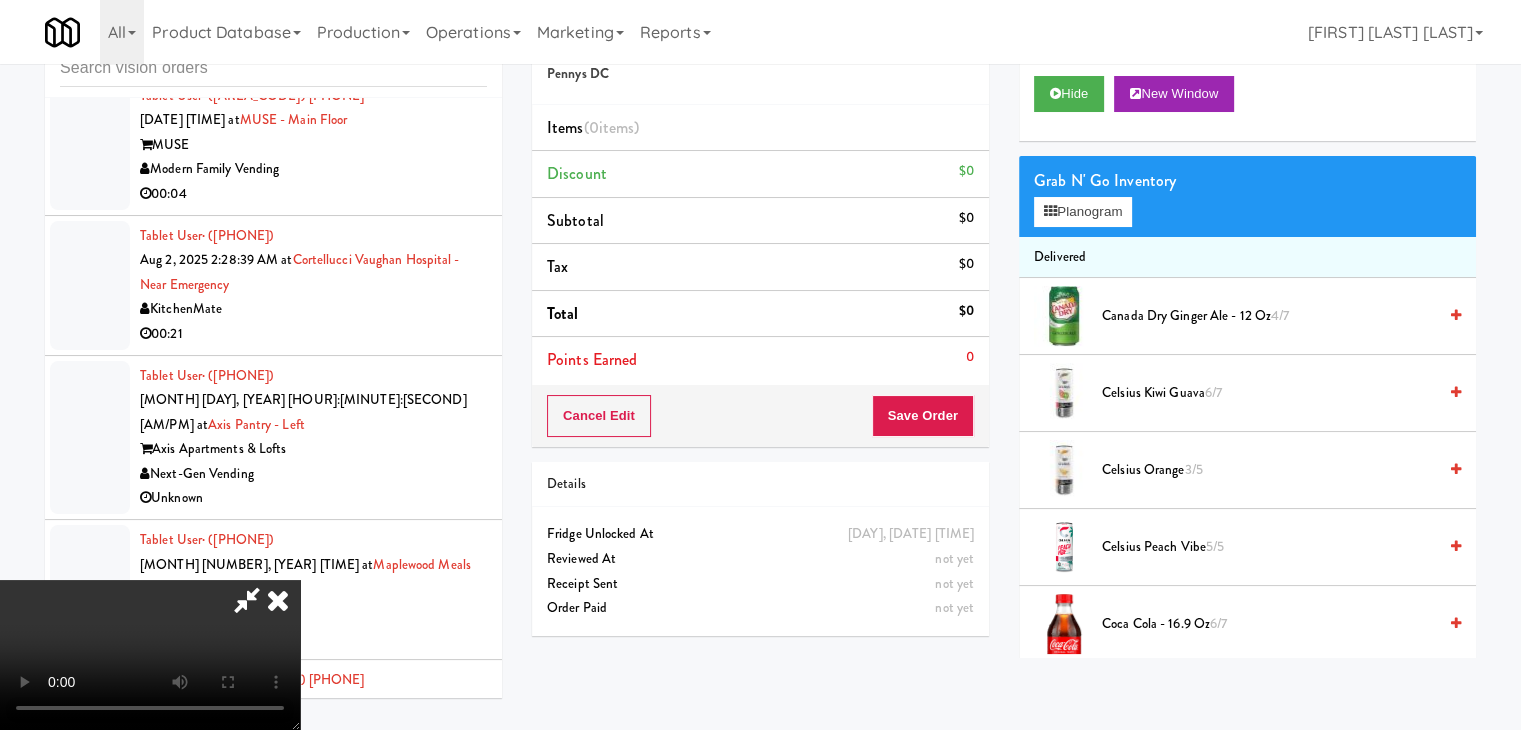 type 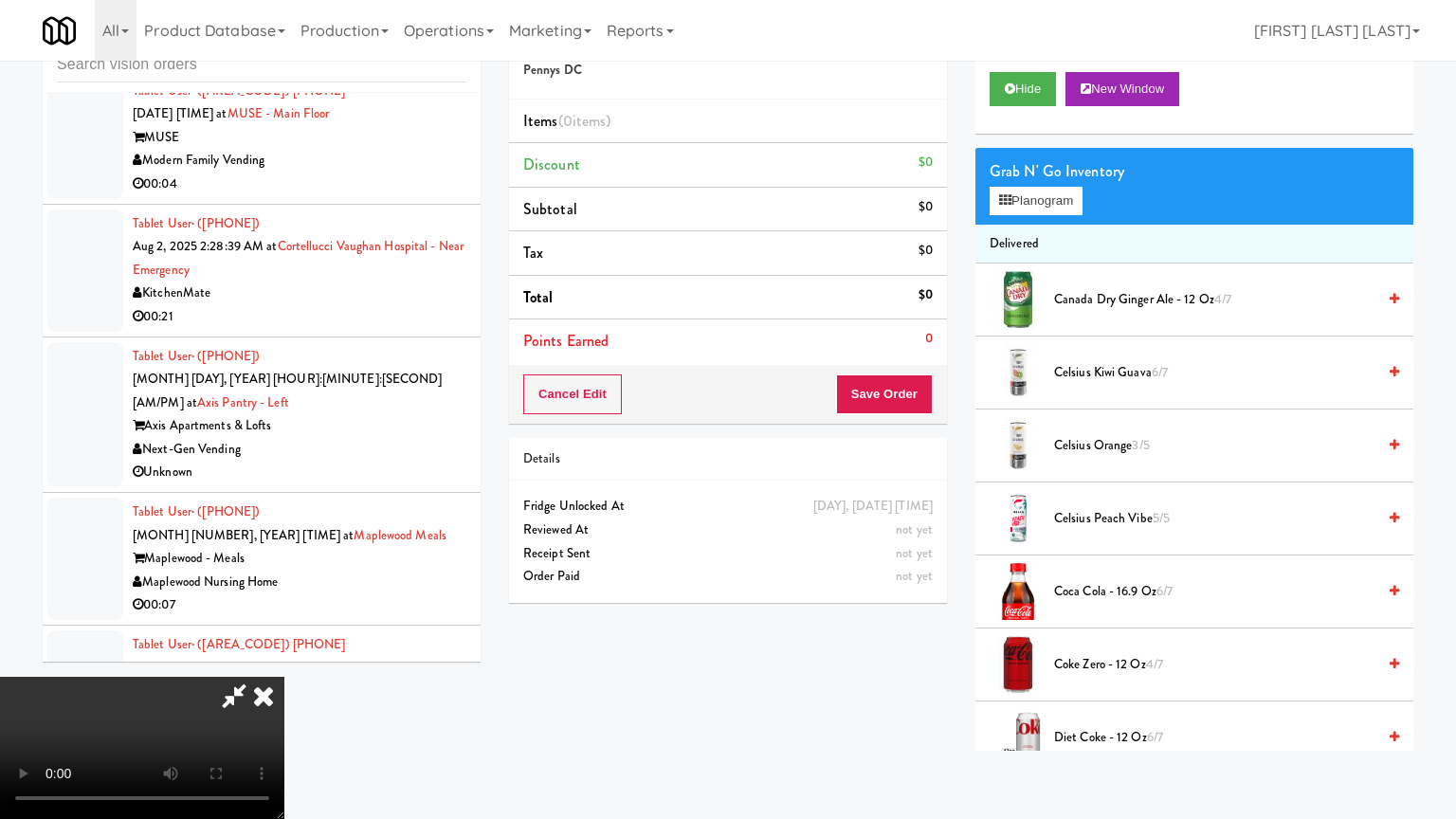 click at bounding box center [142, 748] 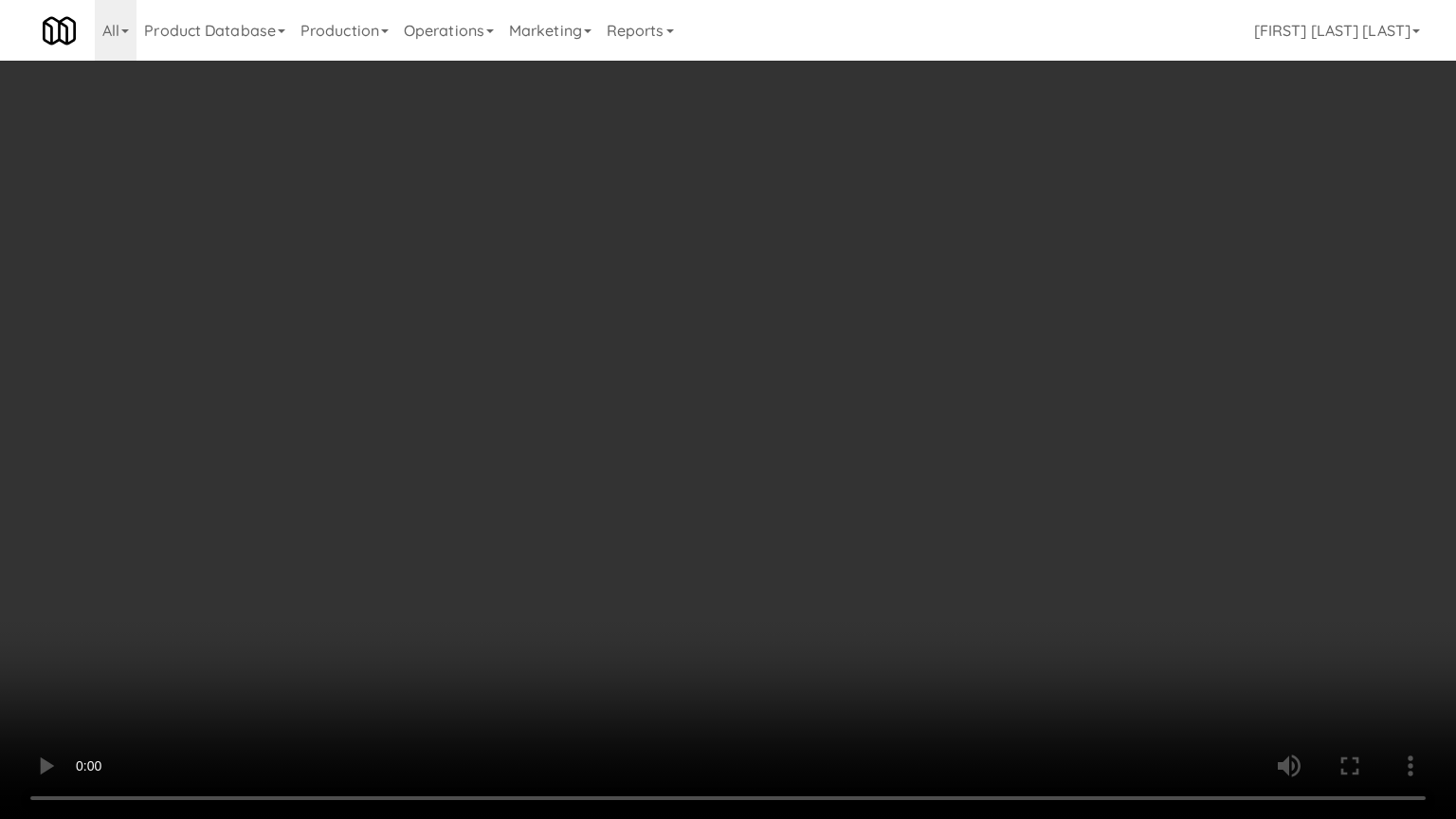drag, startPoint x: 948, startPoint y: 469, endPoint x: 1123, endPoint y: 284, distance: 254.6566 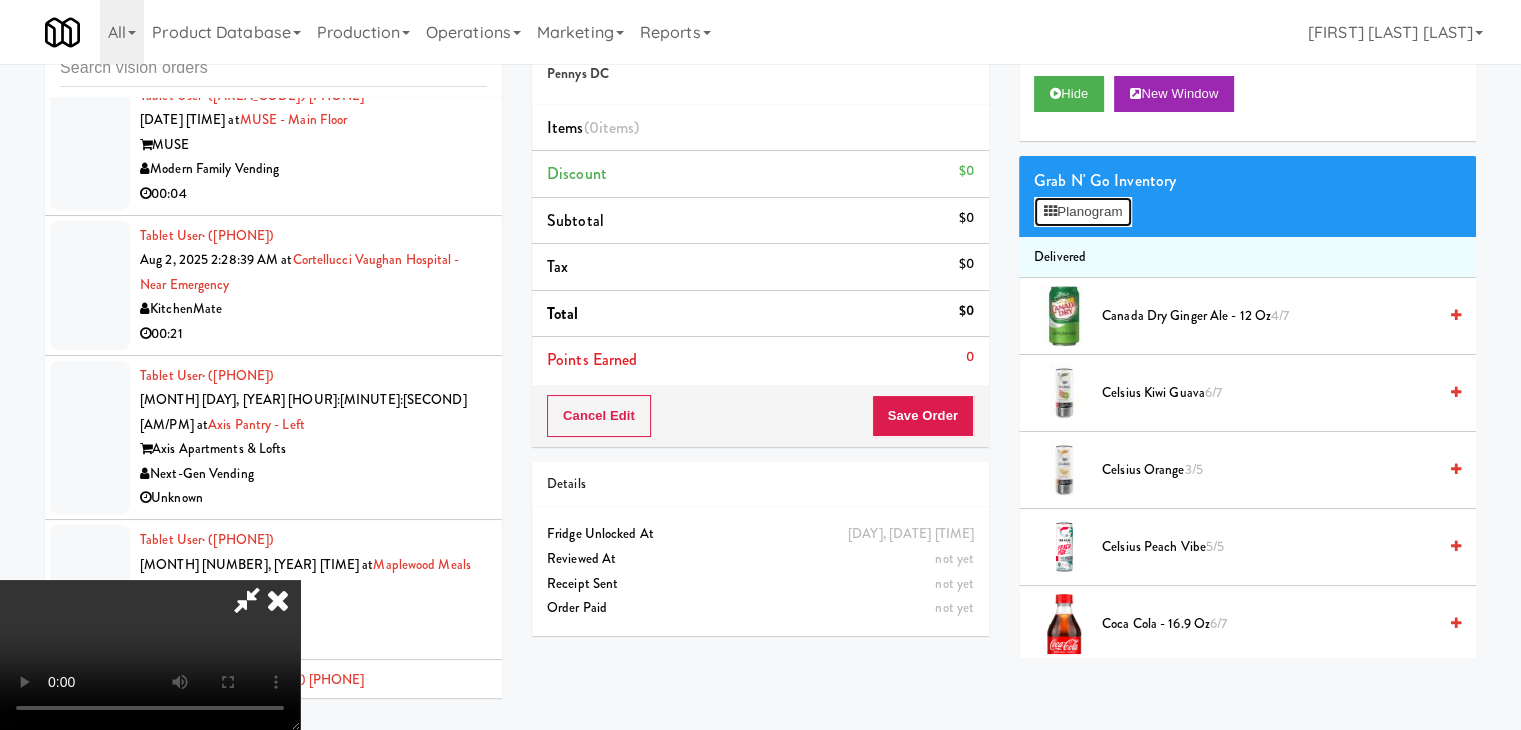 click on "Planogram" at bounding box center [1083, 212] 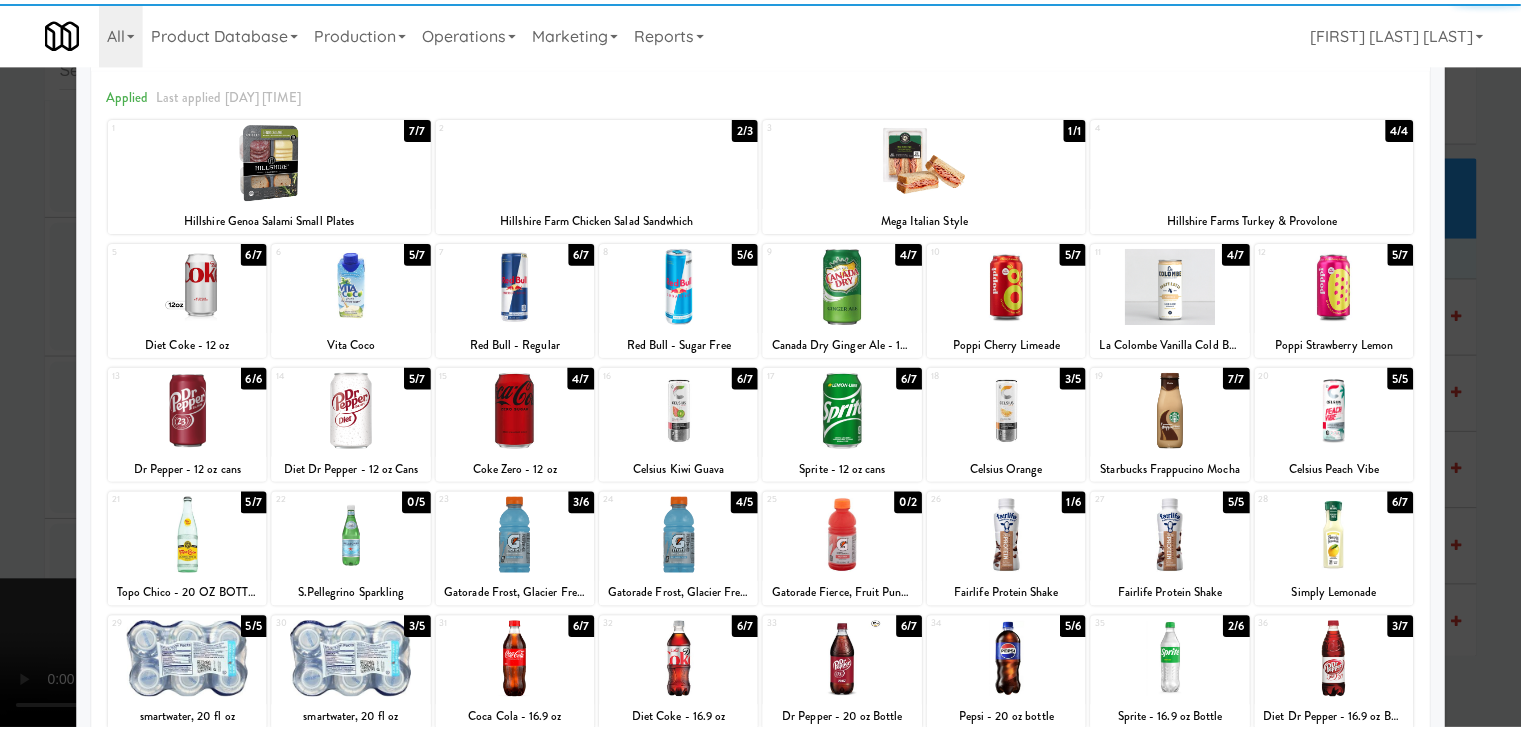 scroll, scrollTop: 200, scrollLeft: 0, axis: vertical 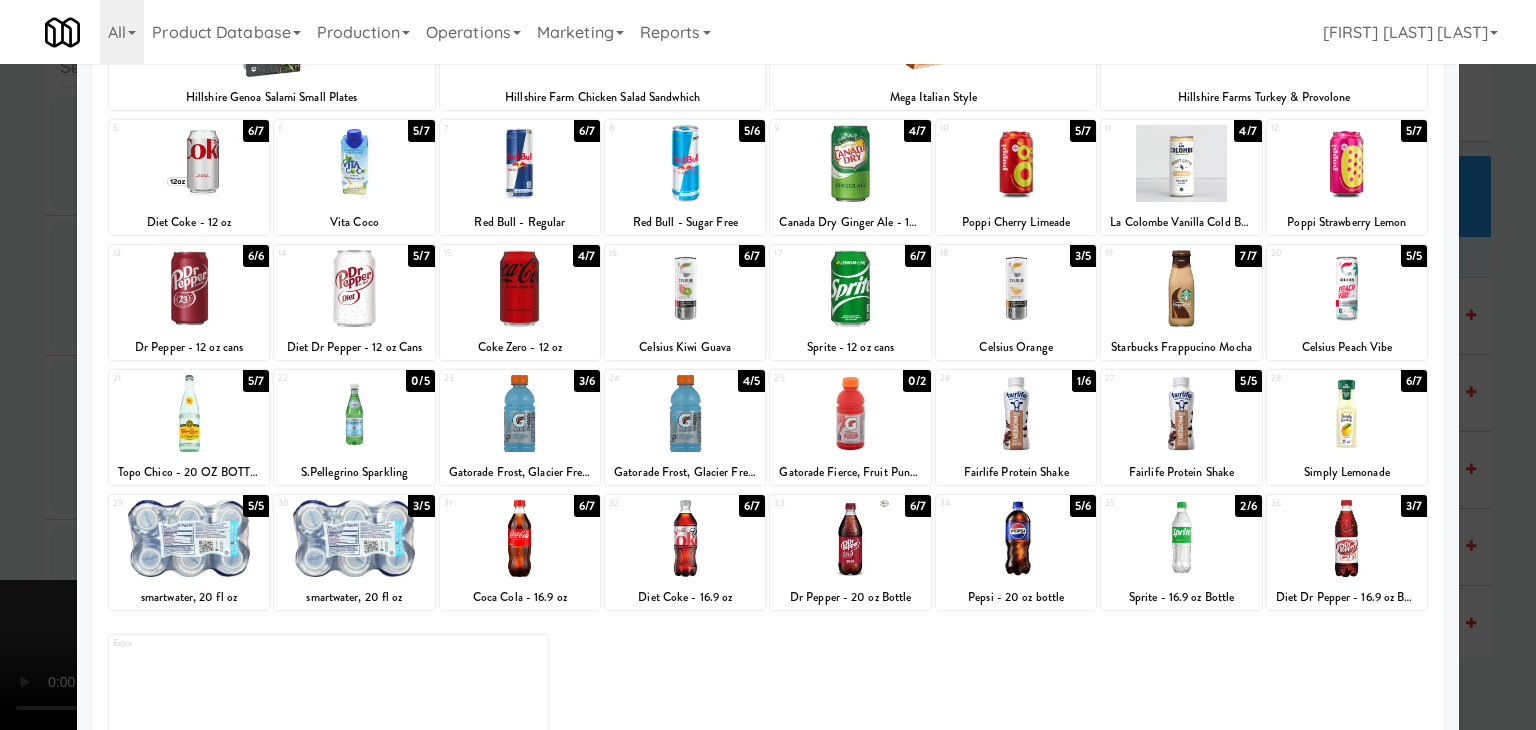 click at bounding box center [1181, 413] 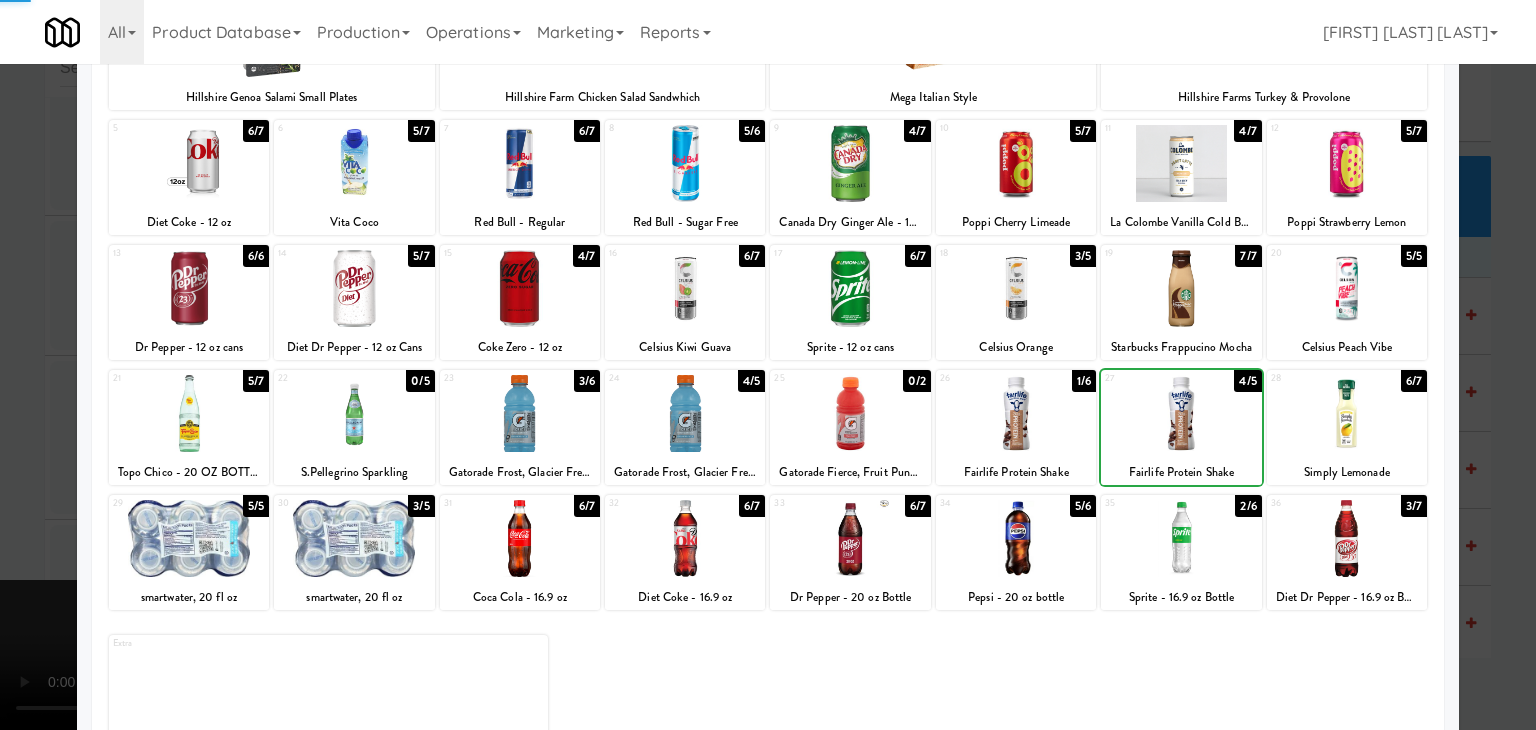 click at bounding box center [768, 365] 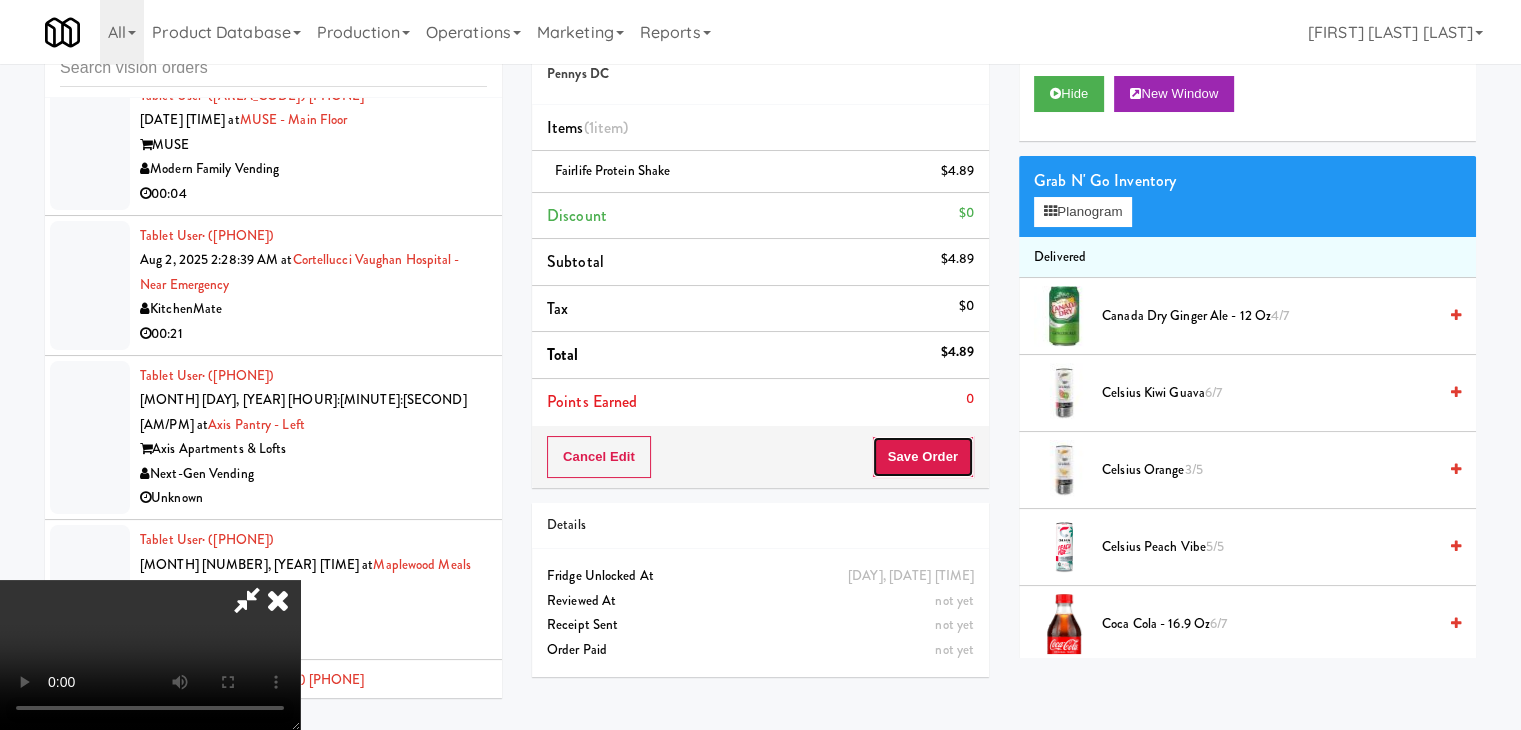 click on "Save Order" at bounding box center [923, 457] 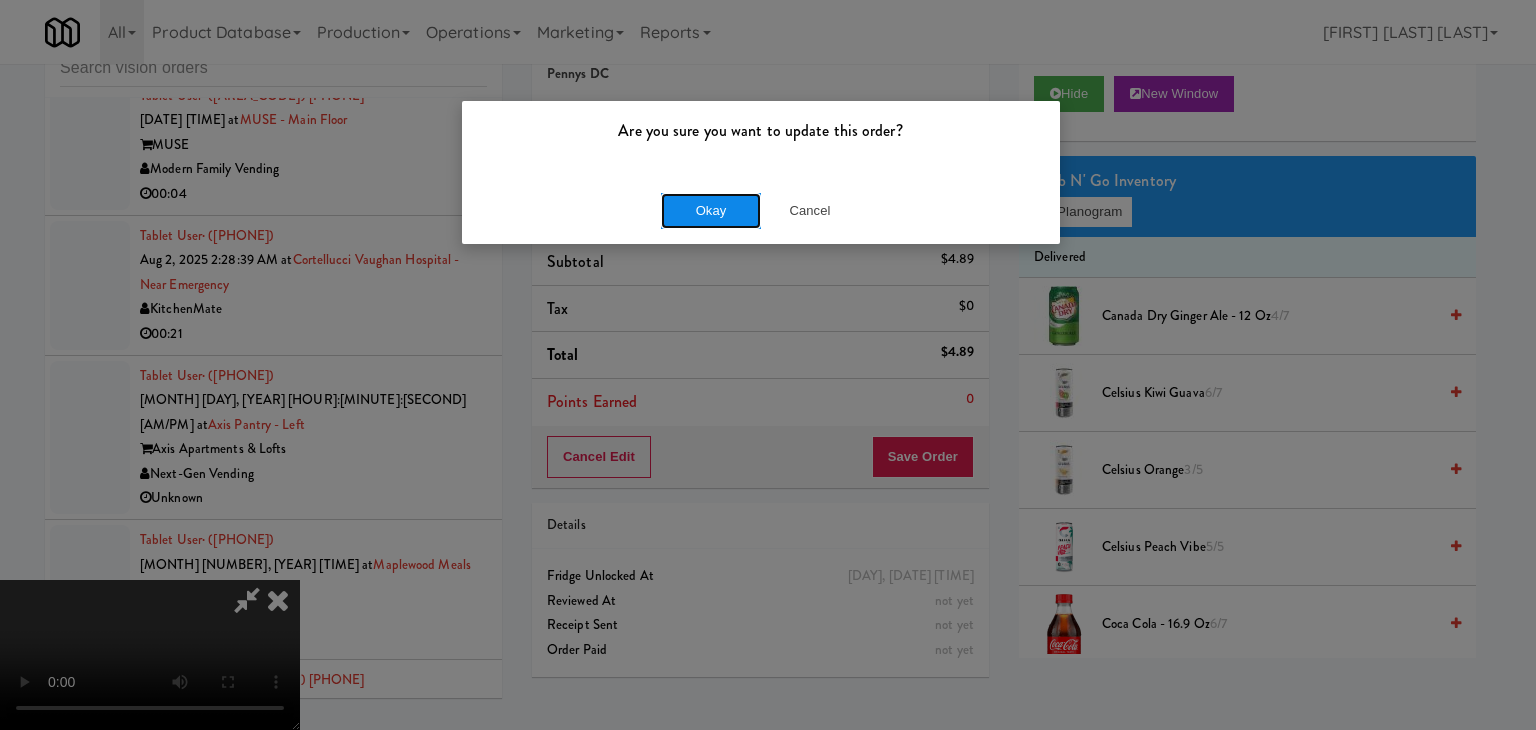 click on "Okay" at bounding box center (711, 211) 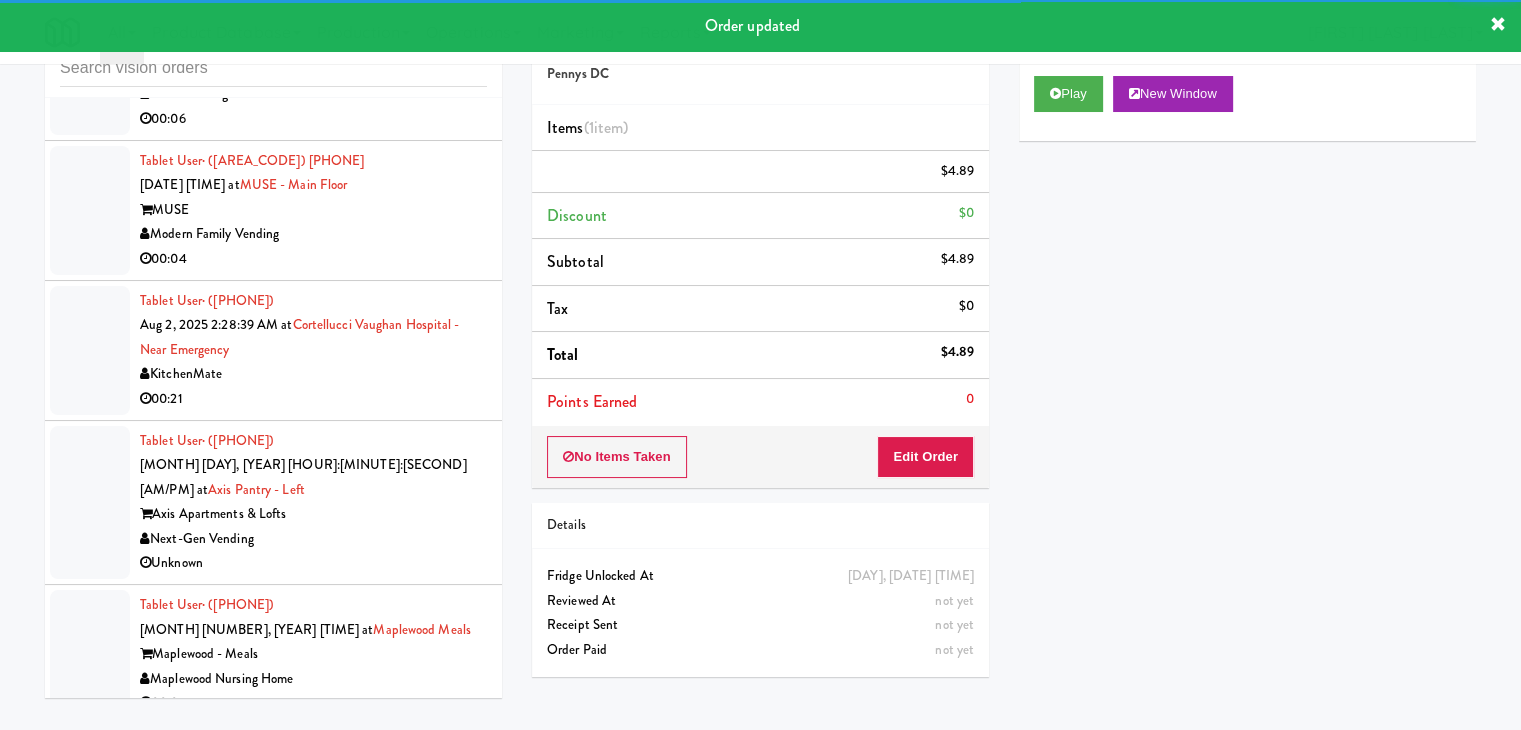 scroll, scrollTop: 11844, scrollLeft: 0, axis: vertical 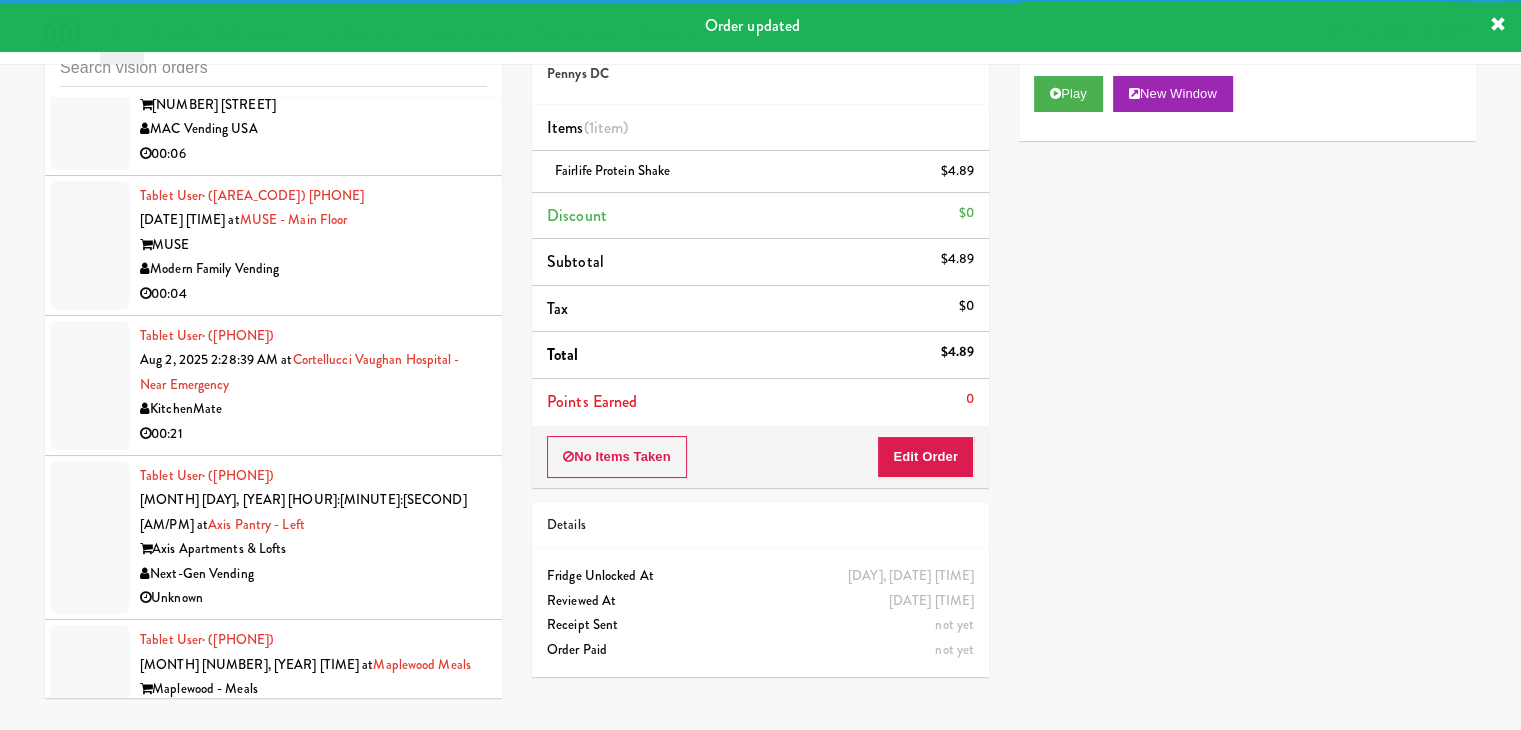 click on "Tablet User  · ([AREA_CODE]) [PHONE] [DATE] [TIME] at  AVIA College - Fridge  AVIA College  SmartVend KC  00:09" at bounding box center (313, 829) 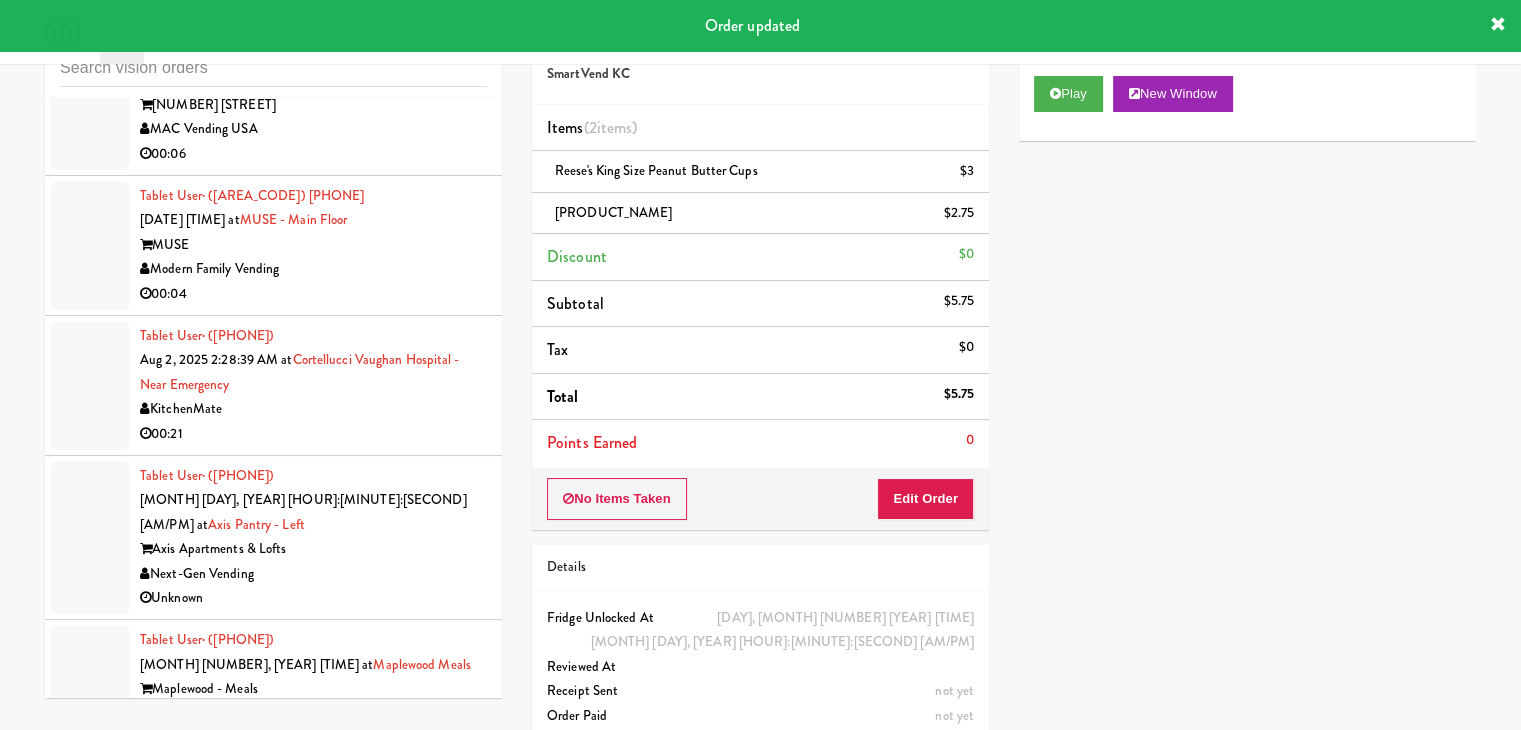 click on "Maplewood - Meals" at bounding box center [313, 689] 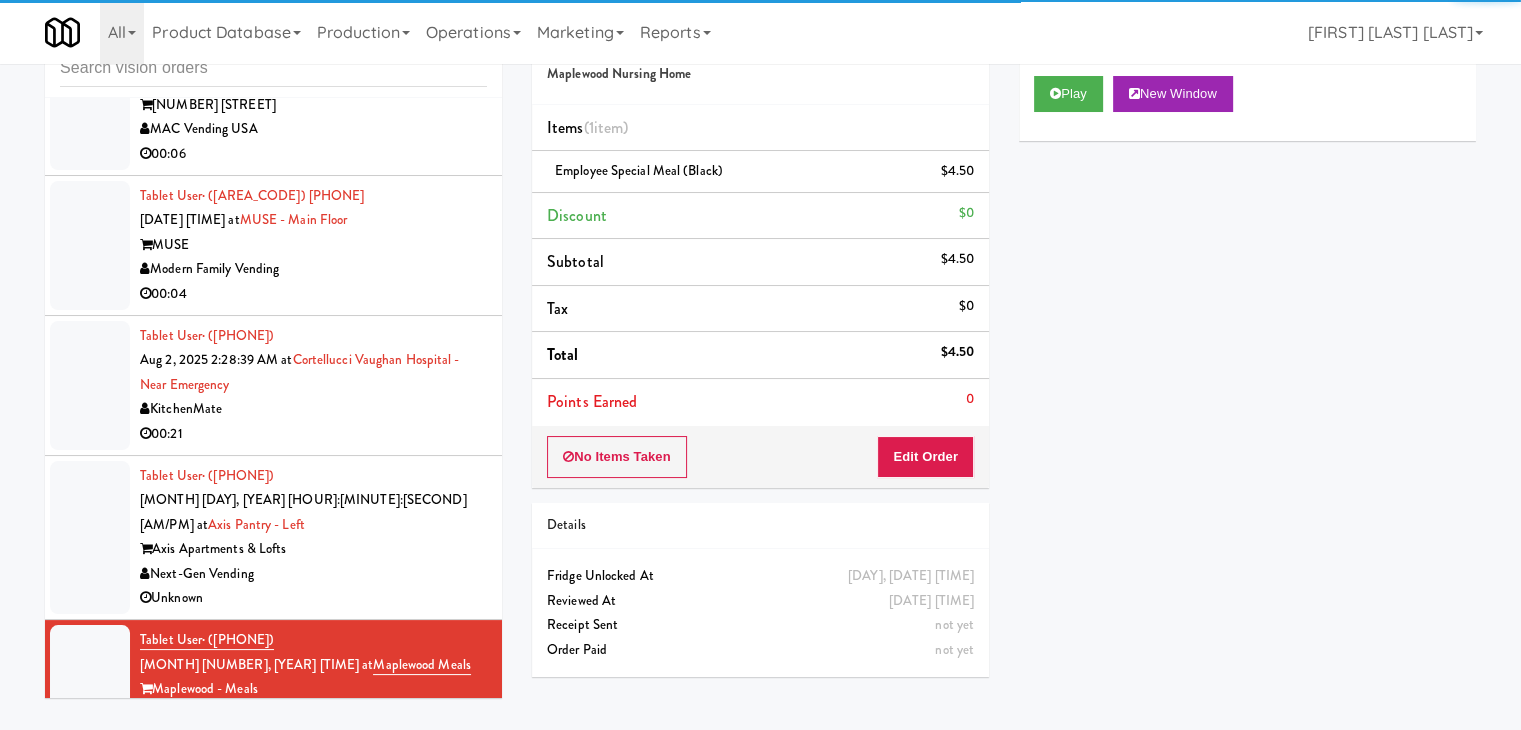 click on "Tablet User  · ([PHONE]) [DATE] [TIME] at  Axis Pantry - Left  Axis Apartments & Lofts  Next-Gen Vending  Unknown" at bounding box center [313, 538] 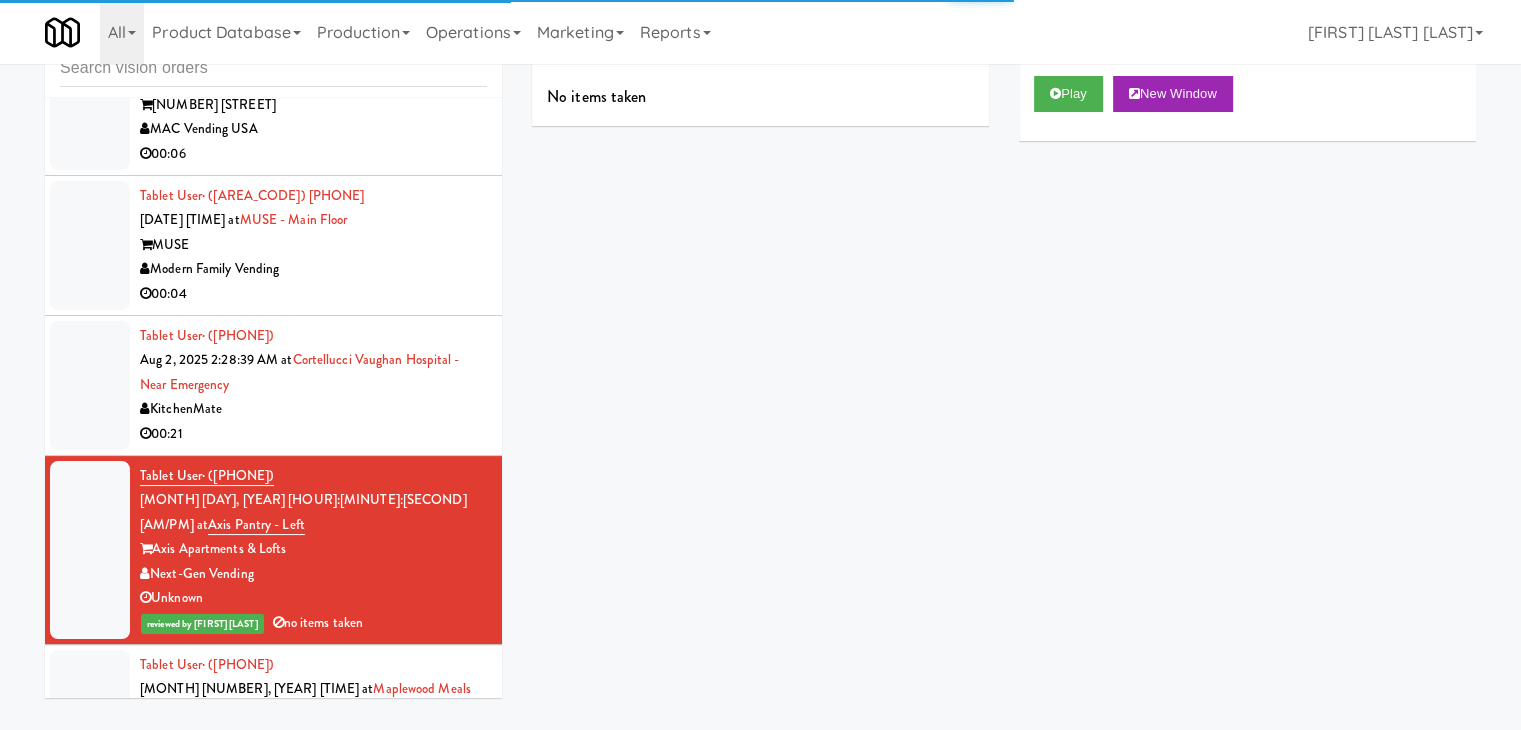 click on "KitchenMate" at bounding box center [313, 409] 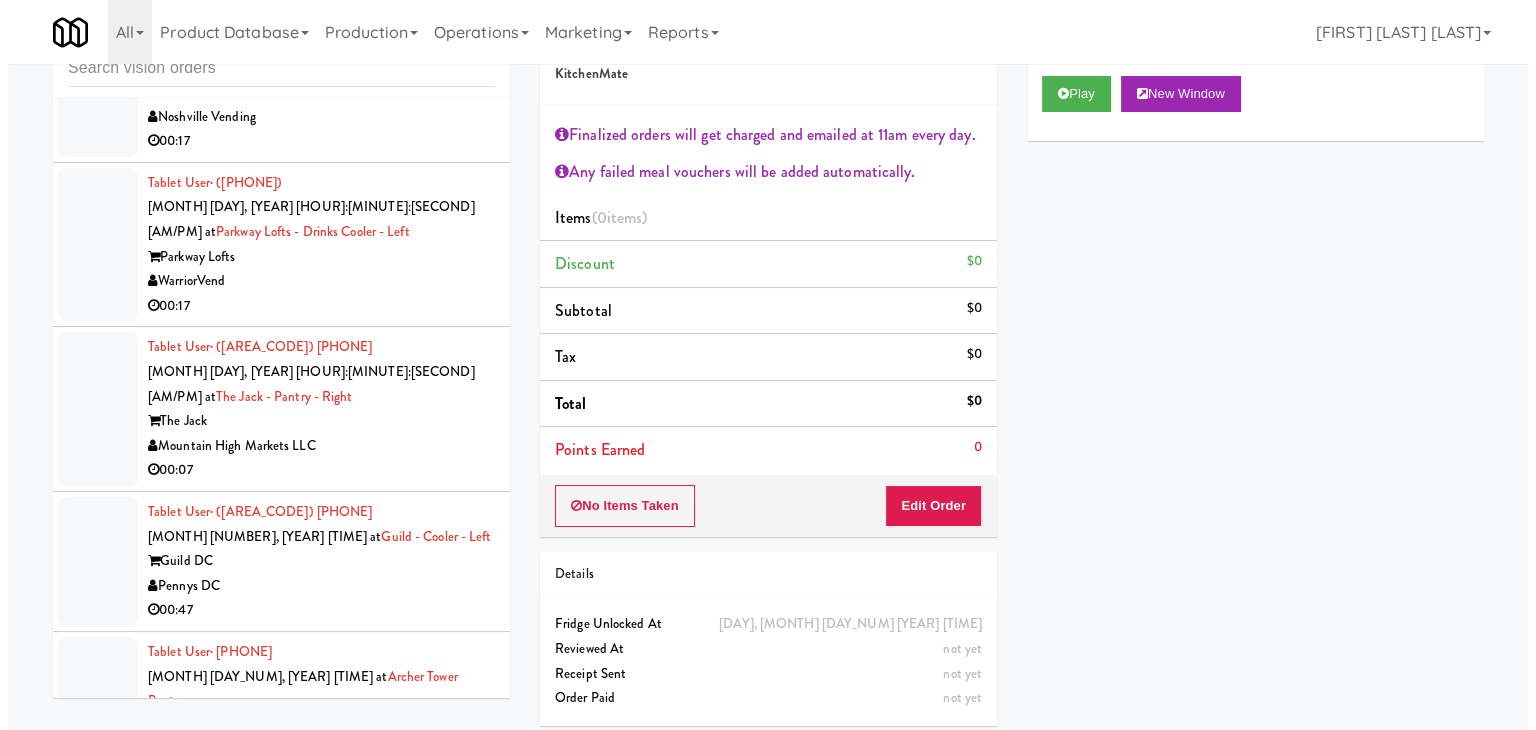 scroll, scrollTop: 21372, scrollLeft: 0, axis: vertical 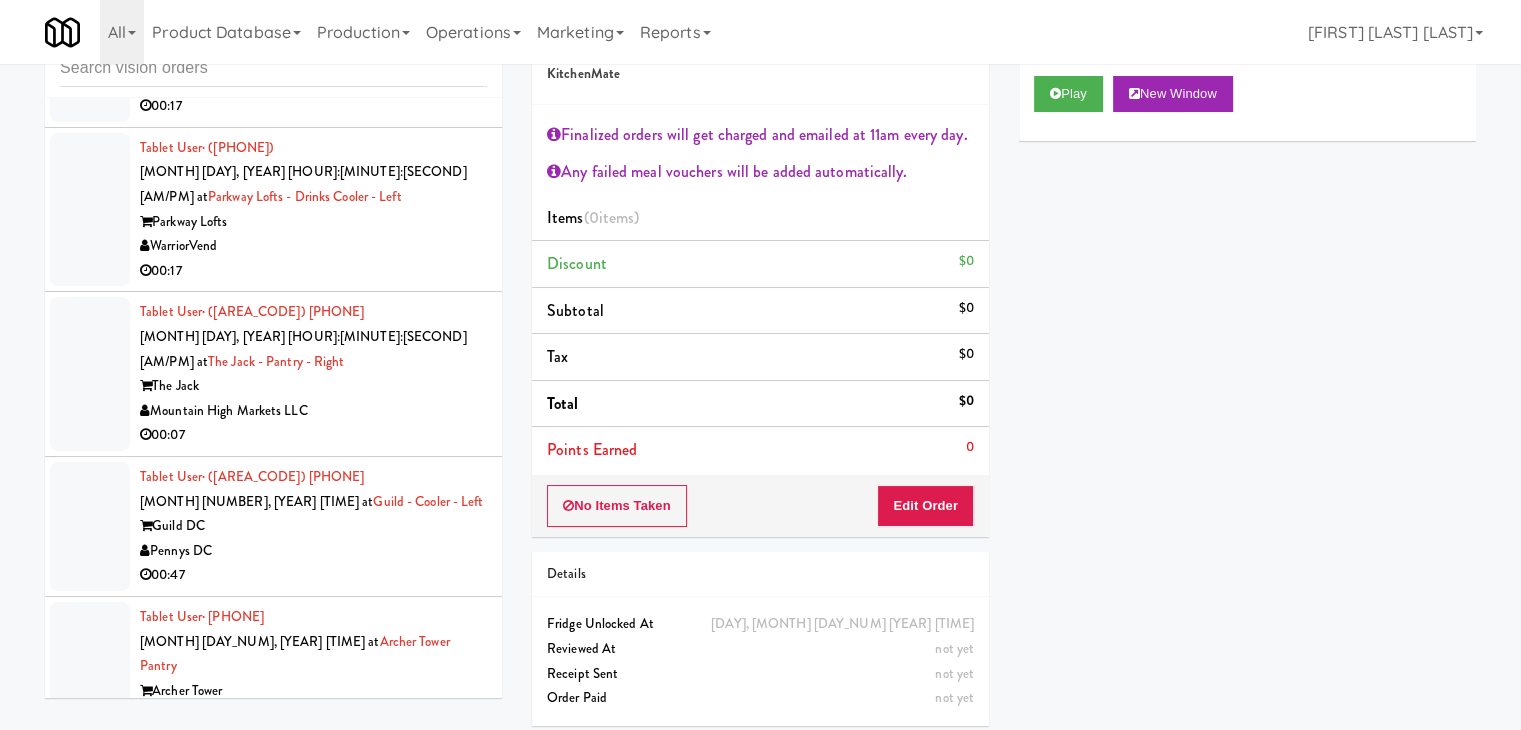 click on "H&H Vending" at bounding box center (313, 995) 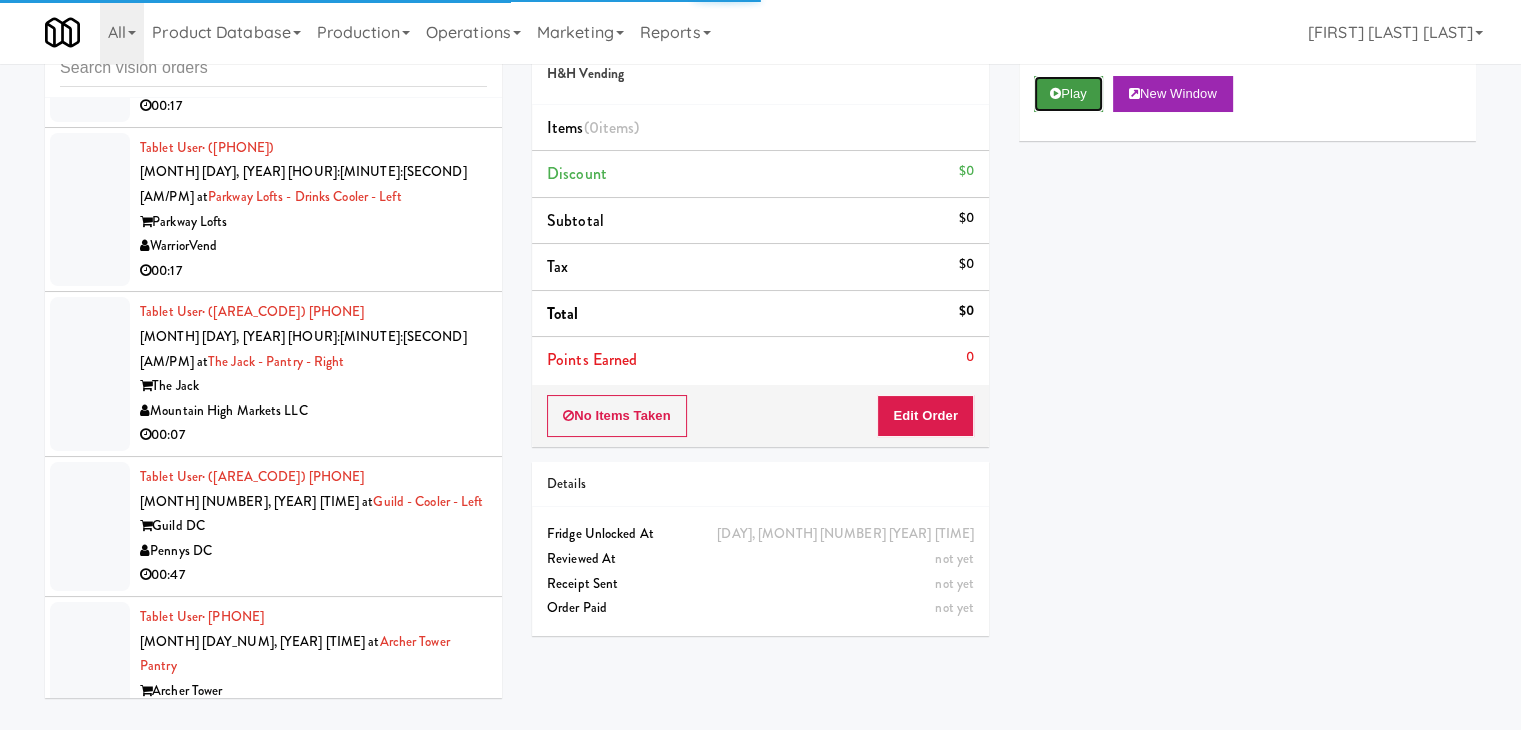 drag, startPoint x: 1051, startPoint y: 97, endPoint x: 995, endPoint y: 263, distance: 175.19133 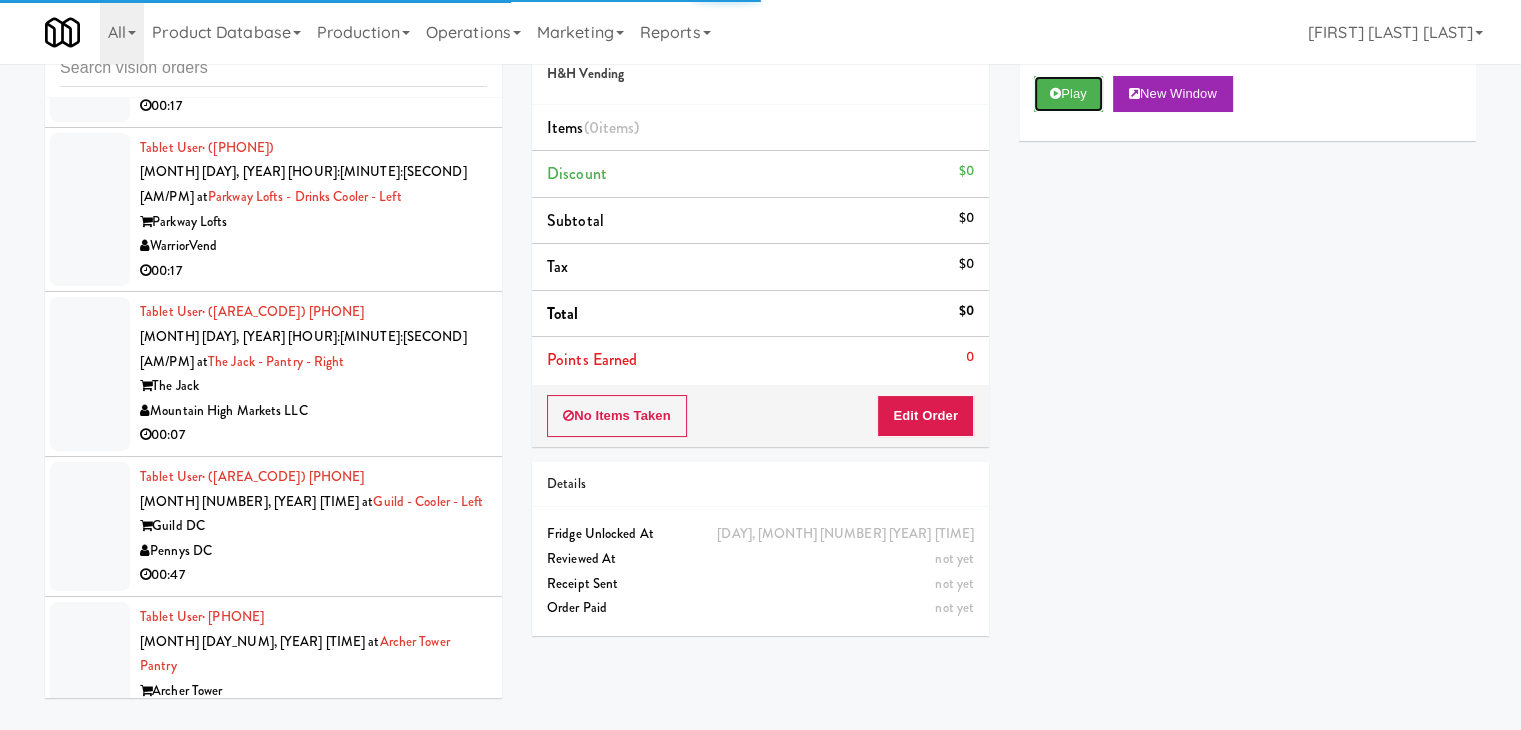 click at bounding box center (1055, 93) 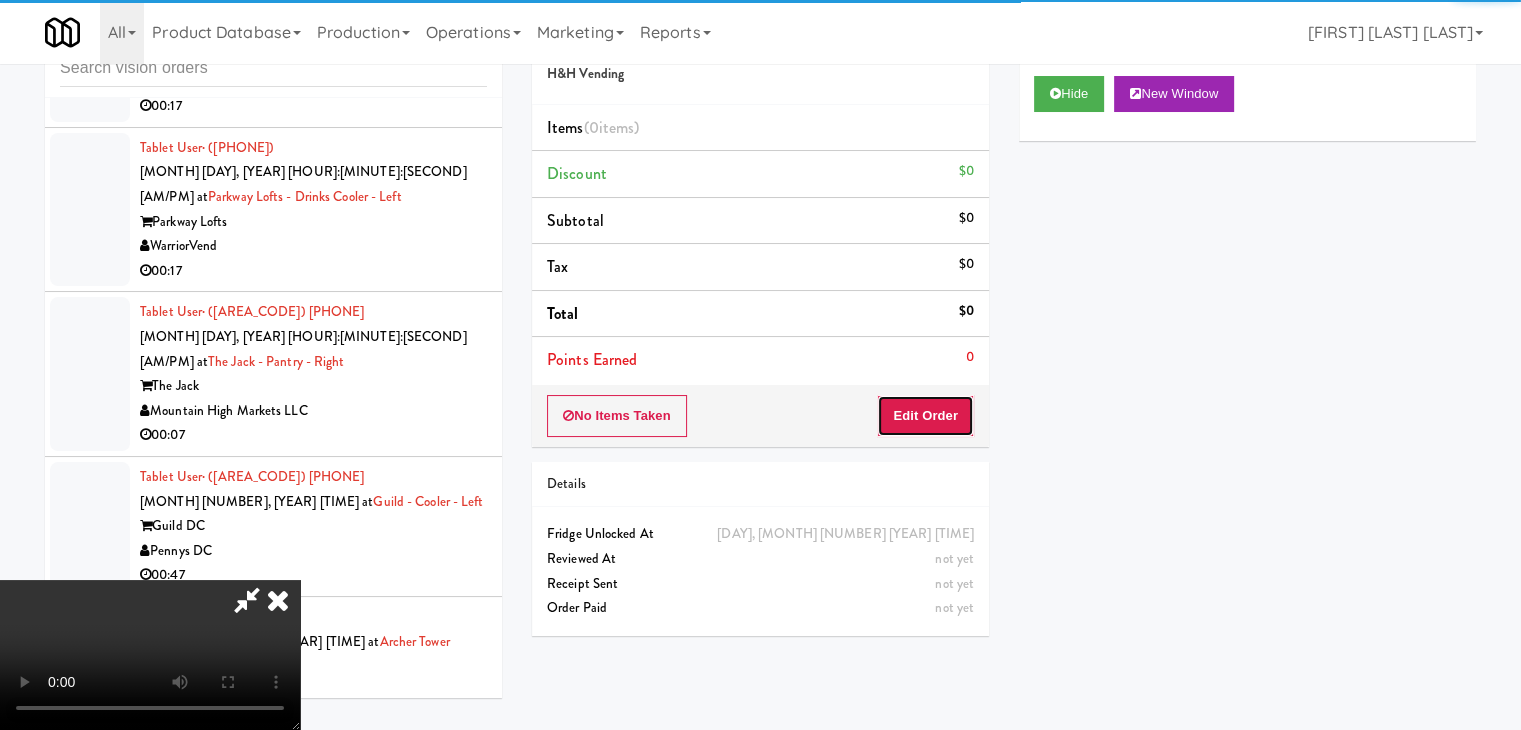 click on "Edit Order" at bounding box center (925, 416) 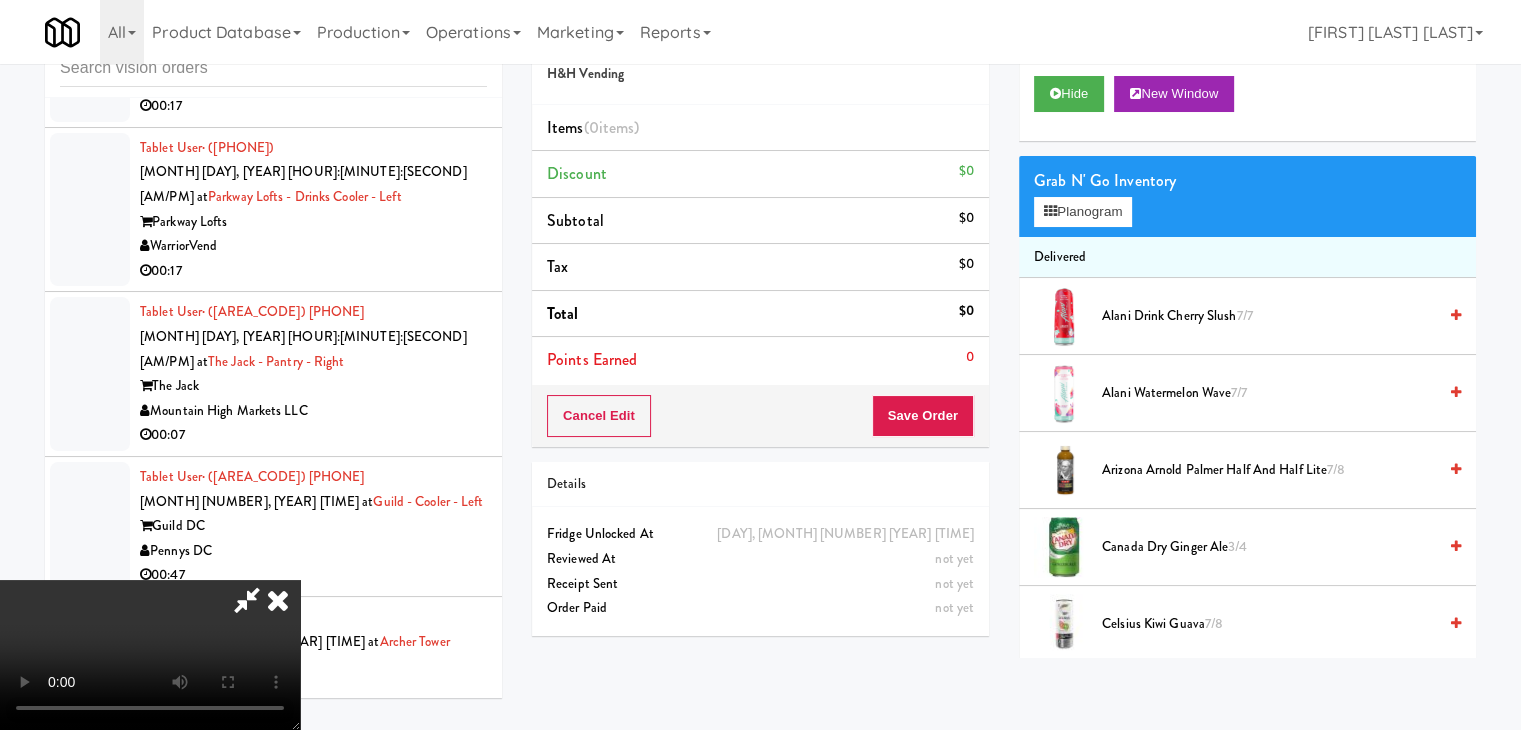type 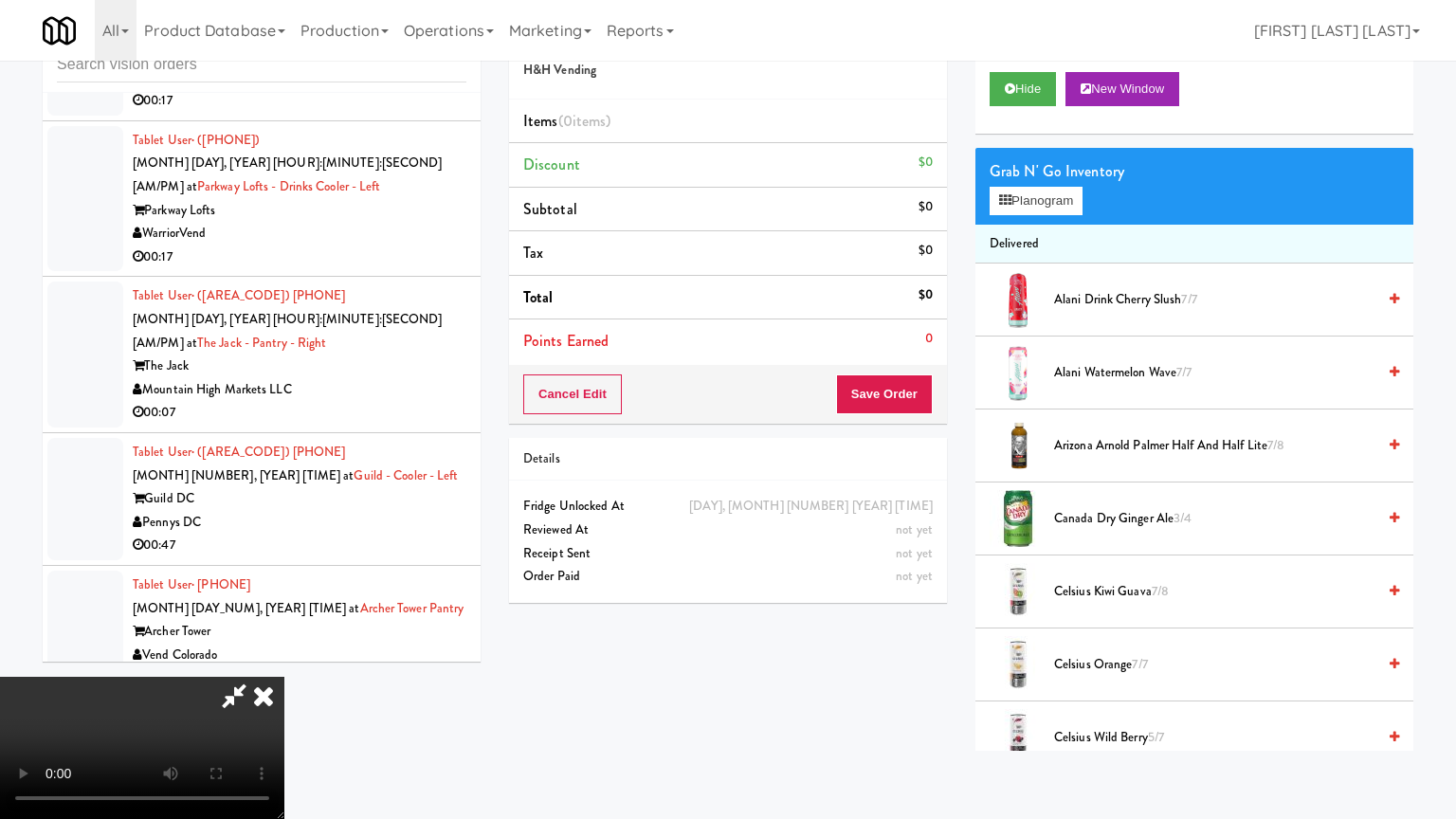 click at bounding box center (142, 748) 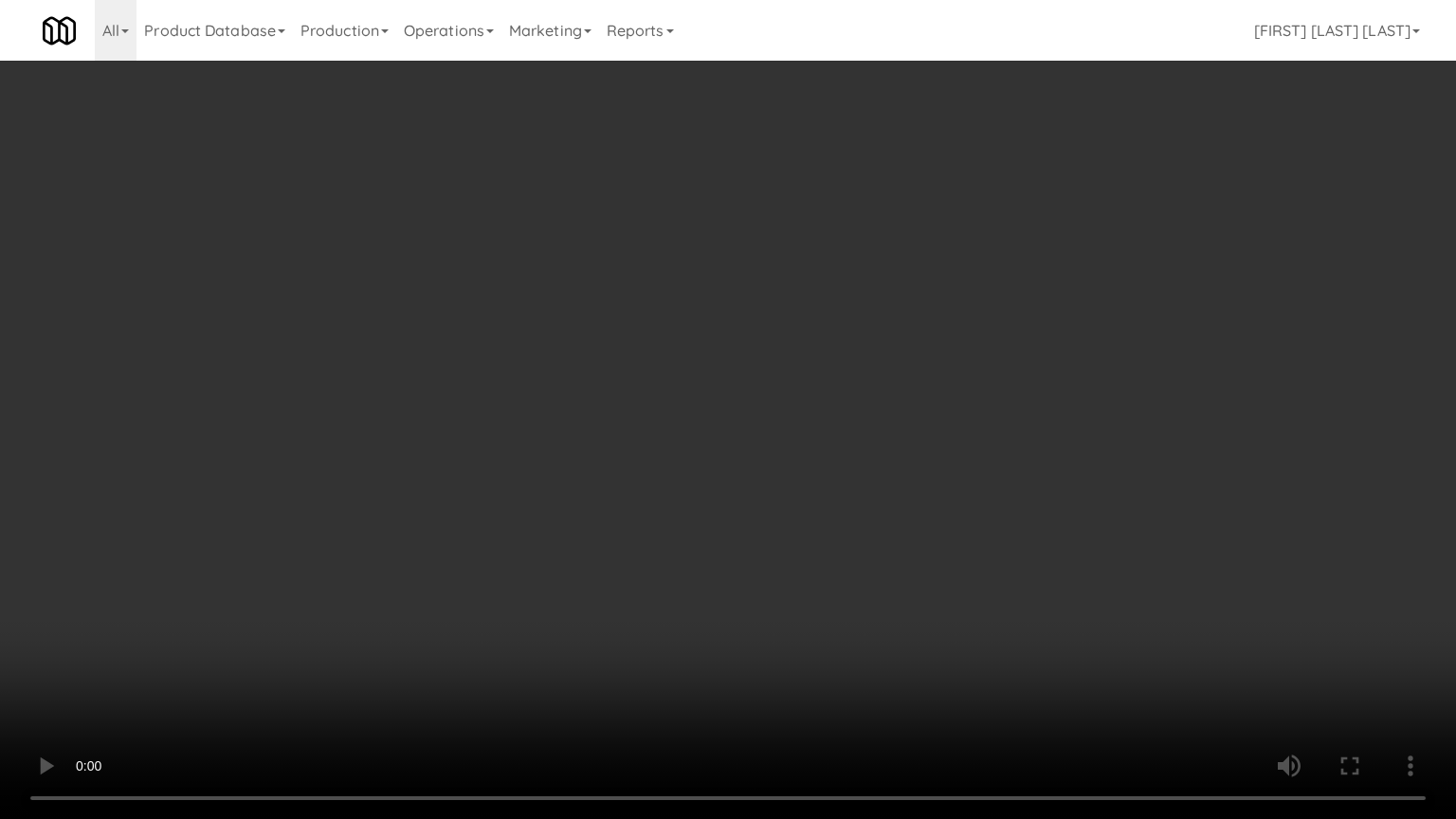 drag, startPoint x: 811, startPoint y: 638, endPoint x: 811, endPoint y: 555, distance: 83 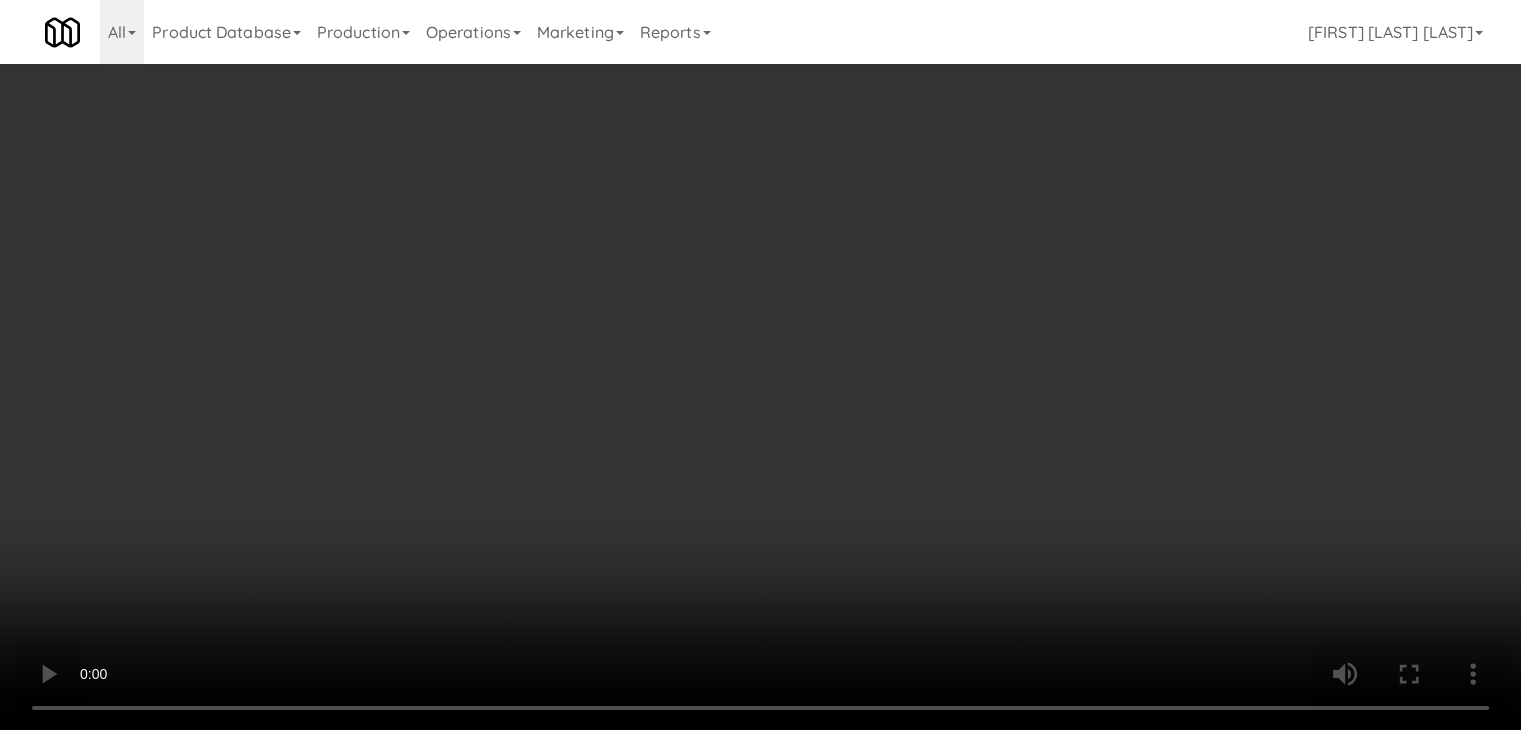 click at bounding box center [760, 365] 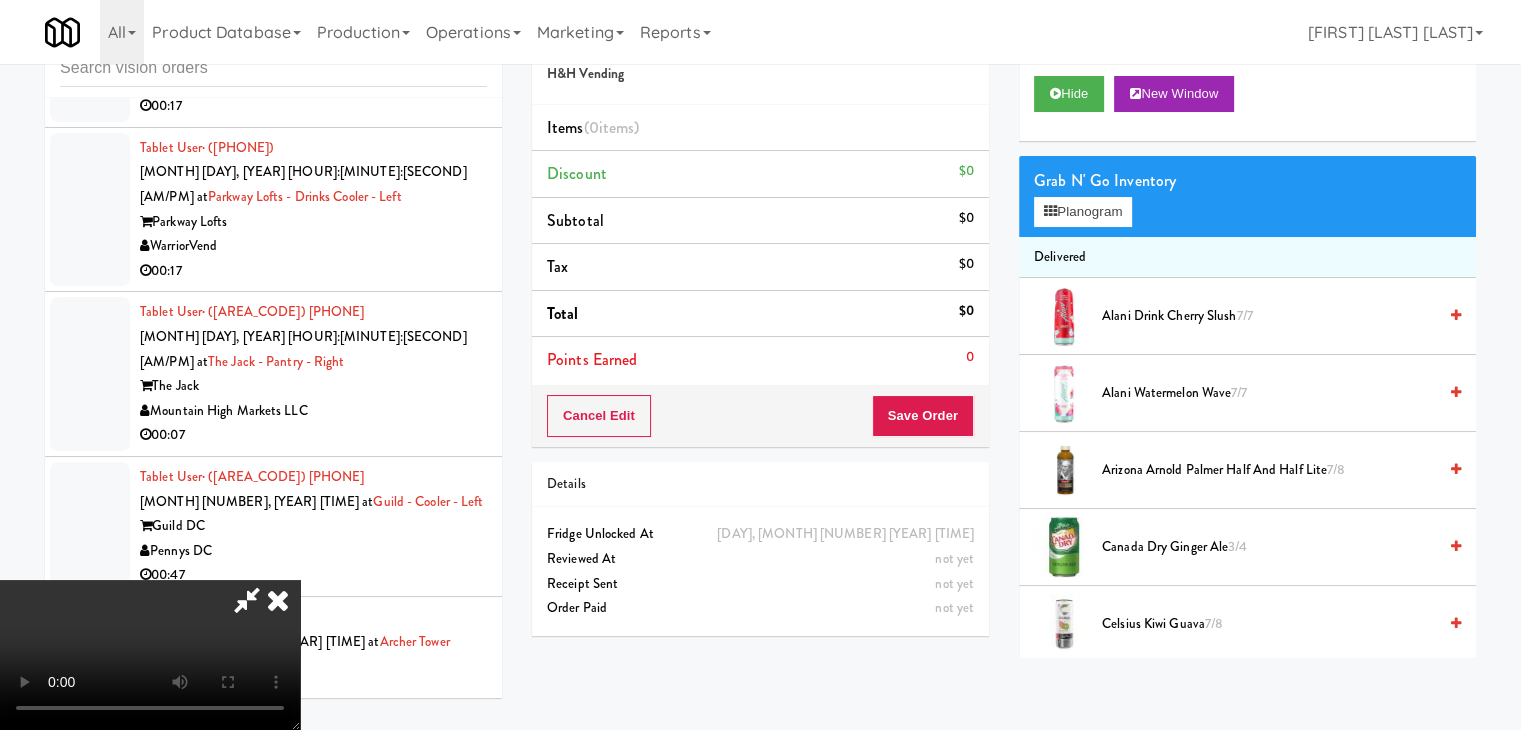 drag, startPoint x: 750, startPoint y: 595, endPoint x: 774, endPoint y: 573, distance: 32.55764 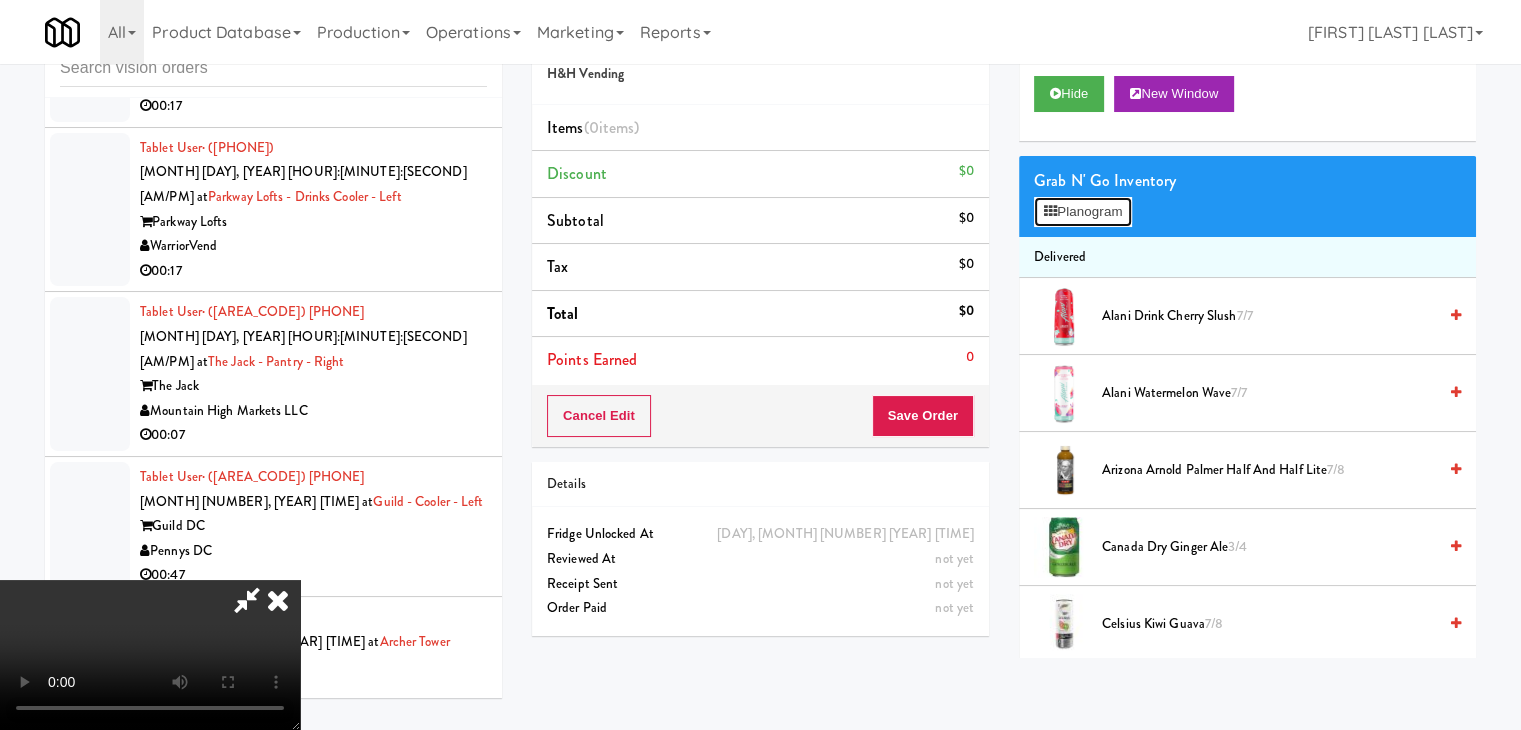 drag, startPoint x: 1131, startPoint y: 196, endPoint x: 1119, endPoint y: 211, distance: 19.209373 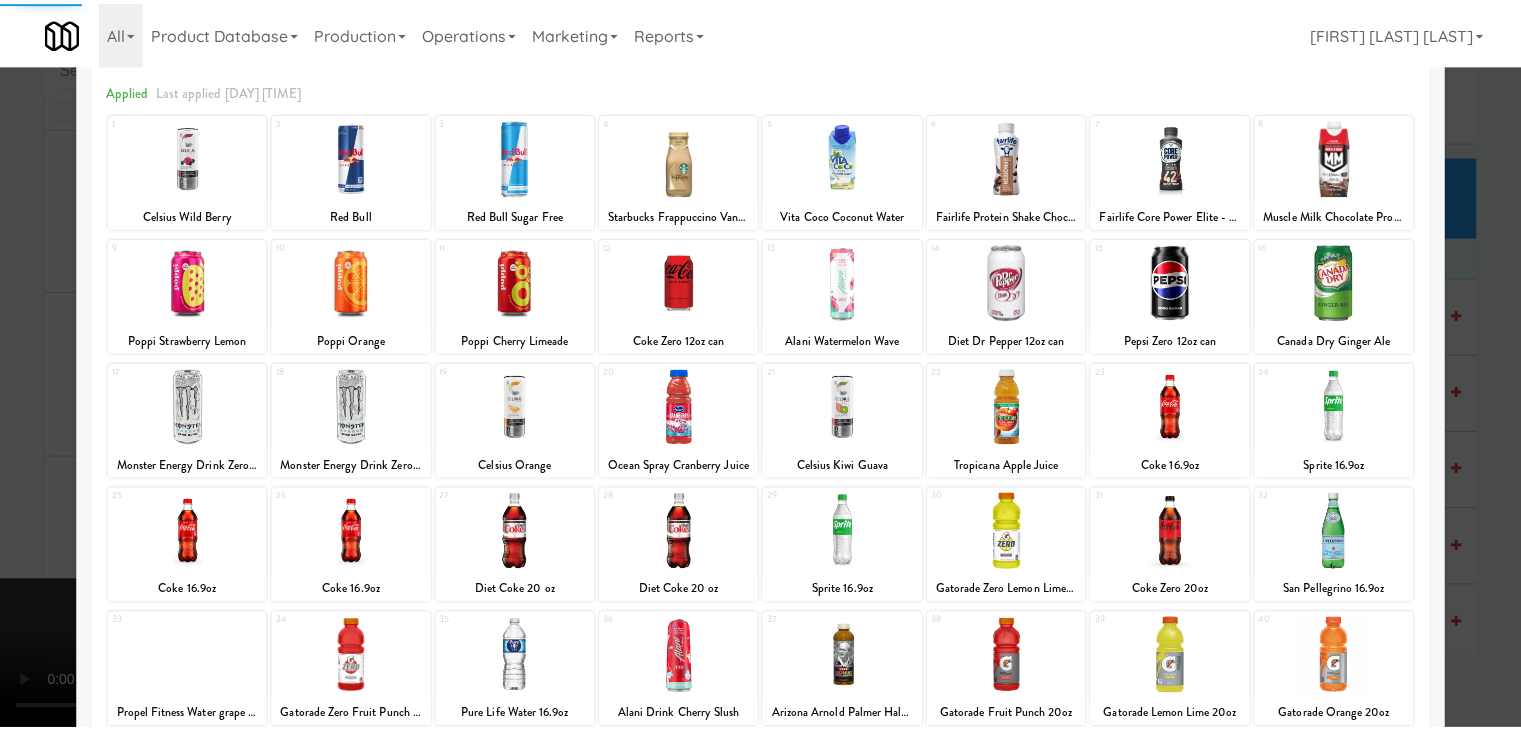 scroll, scrollTop: 200, scrollLeft: 0, axis: vertical 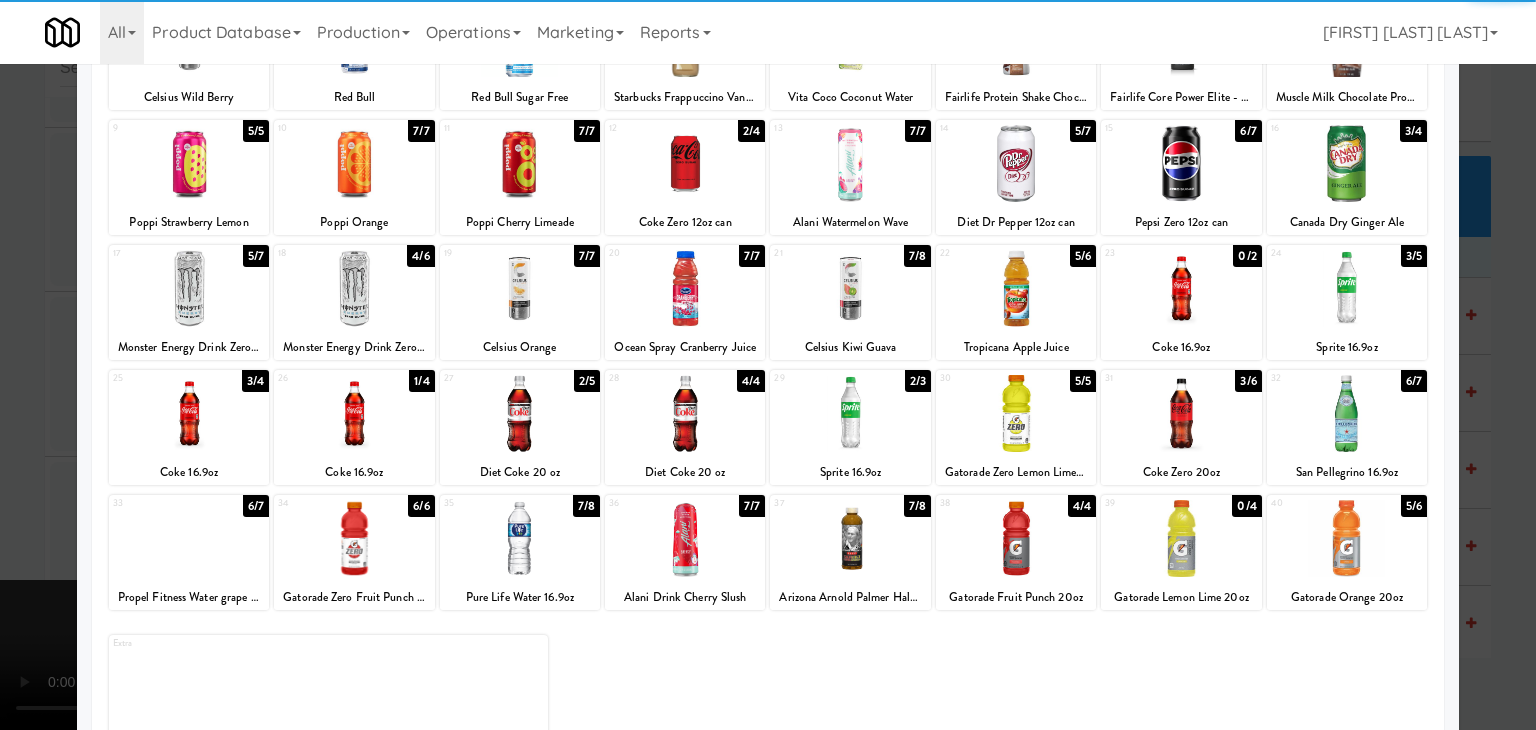 drag, startPoint x: 1019, startPoint y: 552, endPoint x: 1209, endPoint y: 484, distance: 201.80188 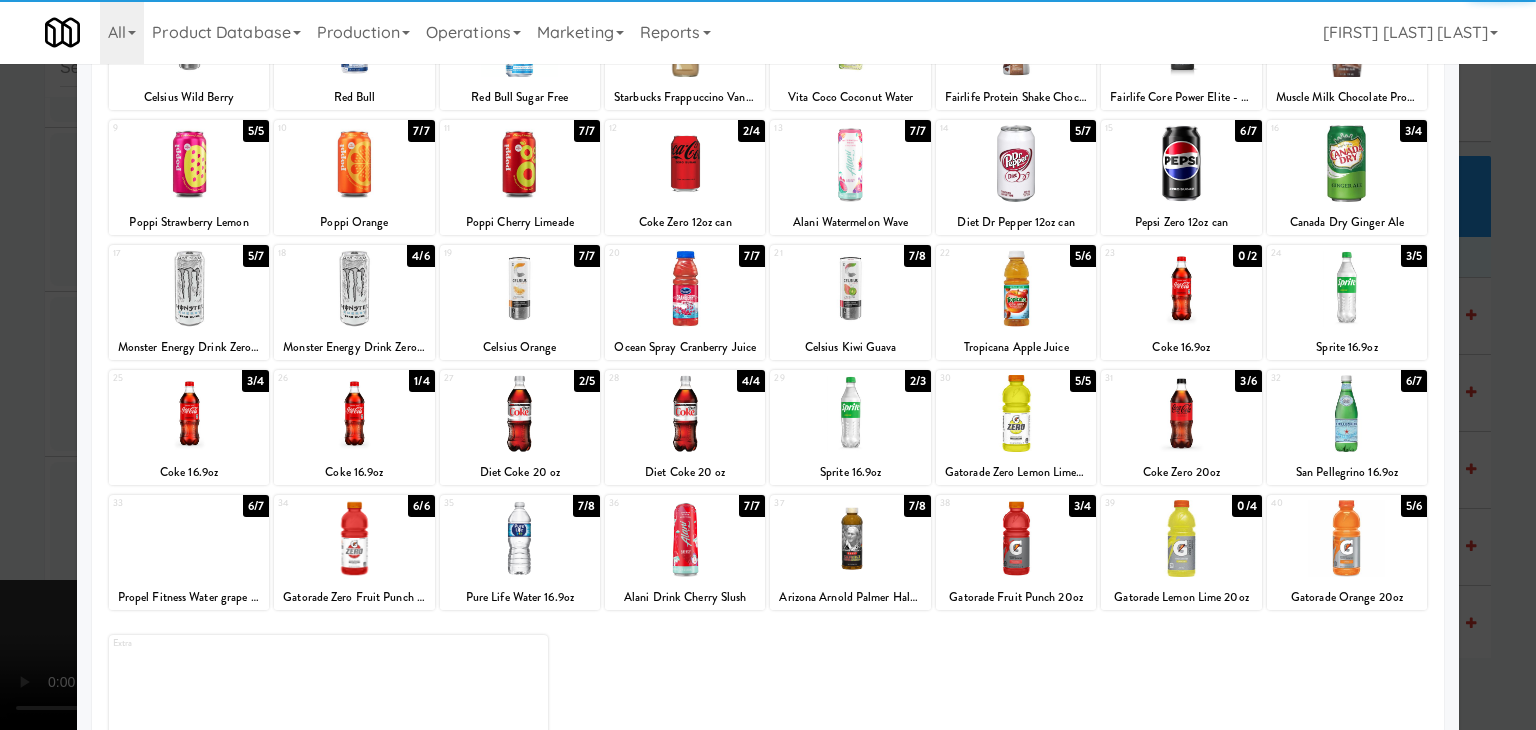 click at bounding box center (1347, 288) 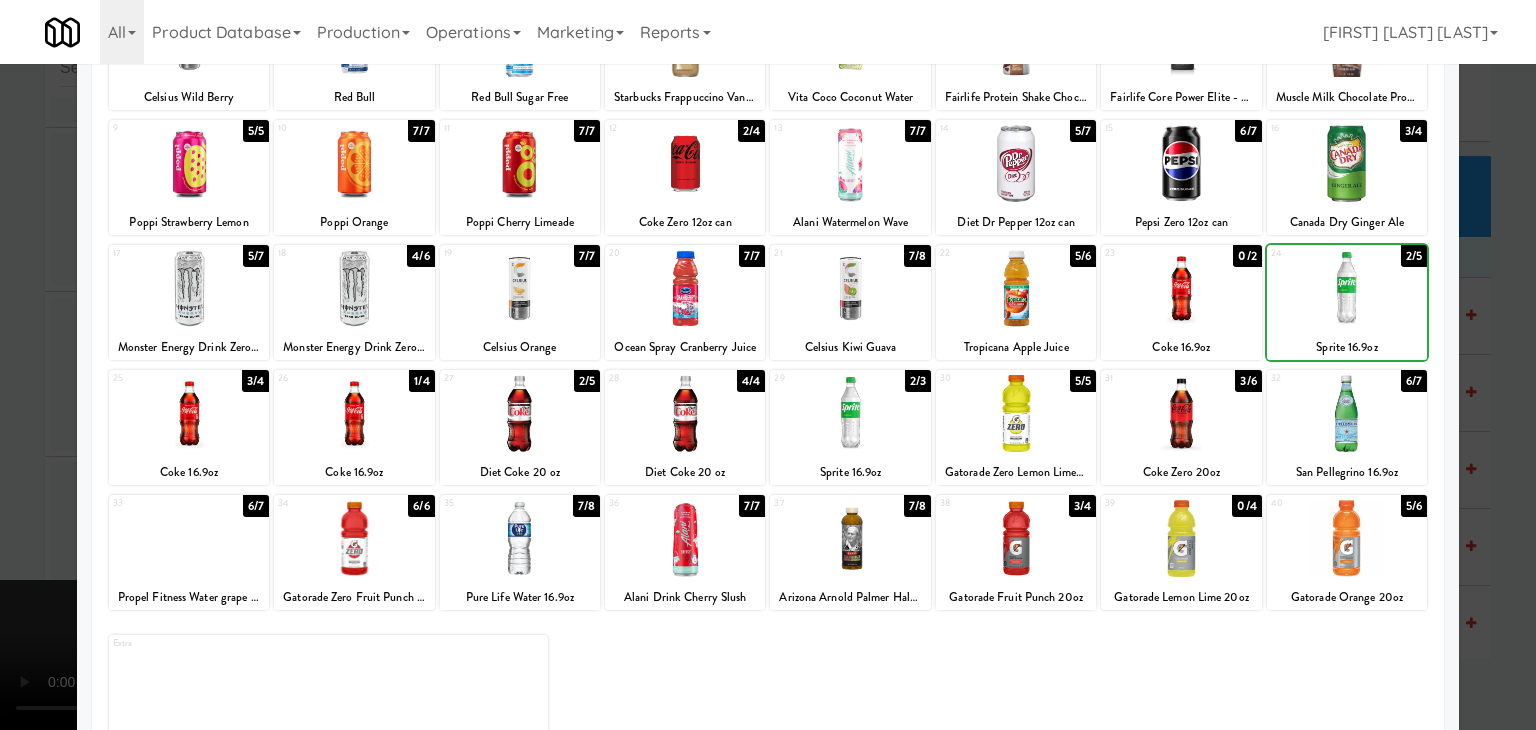 click at bounding box center (768, 365) 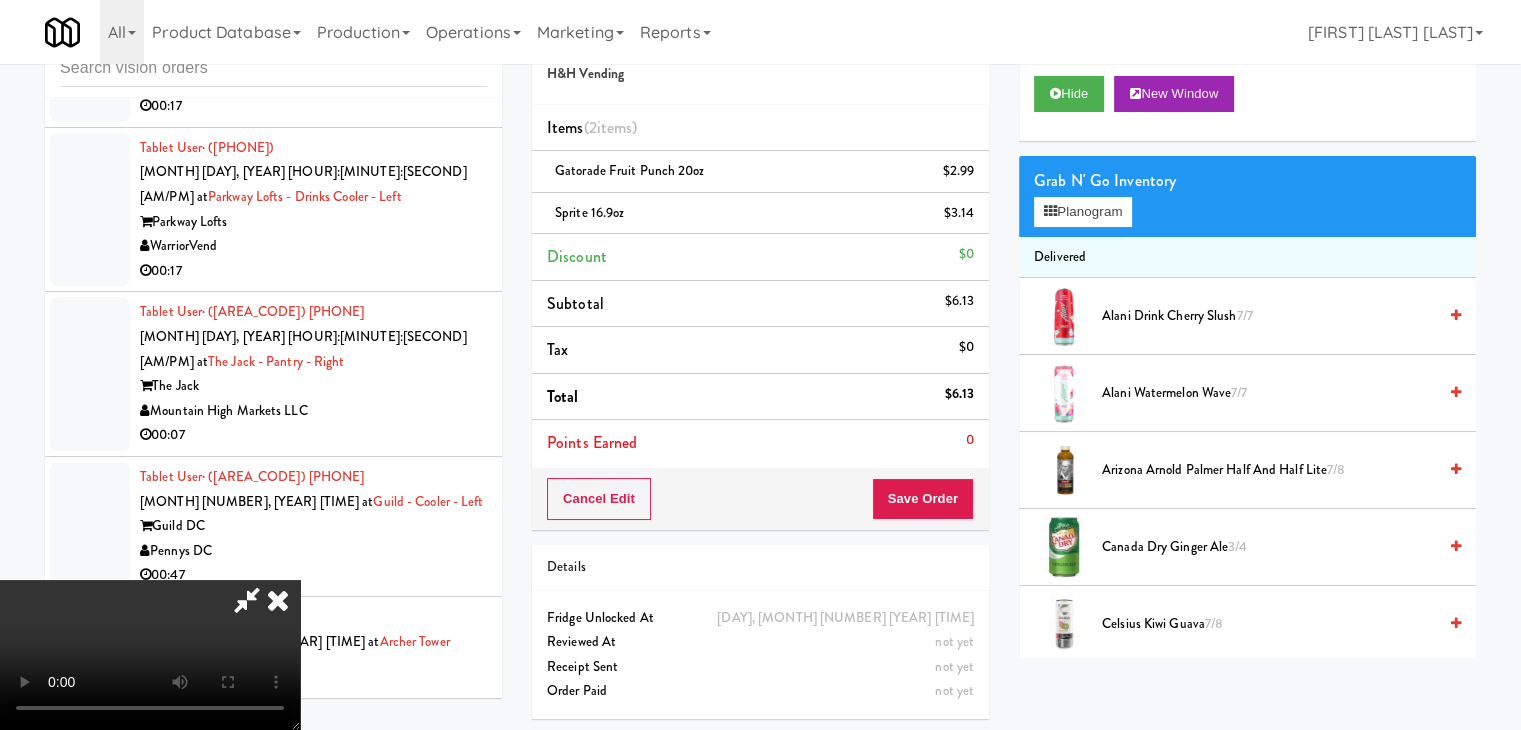 click at bounding box center [150, 655] 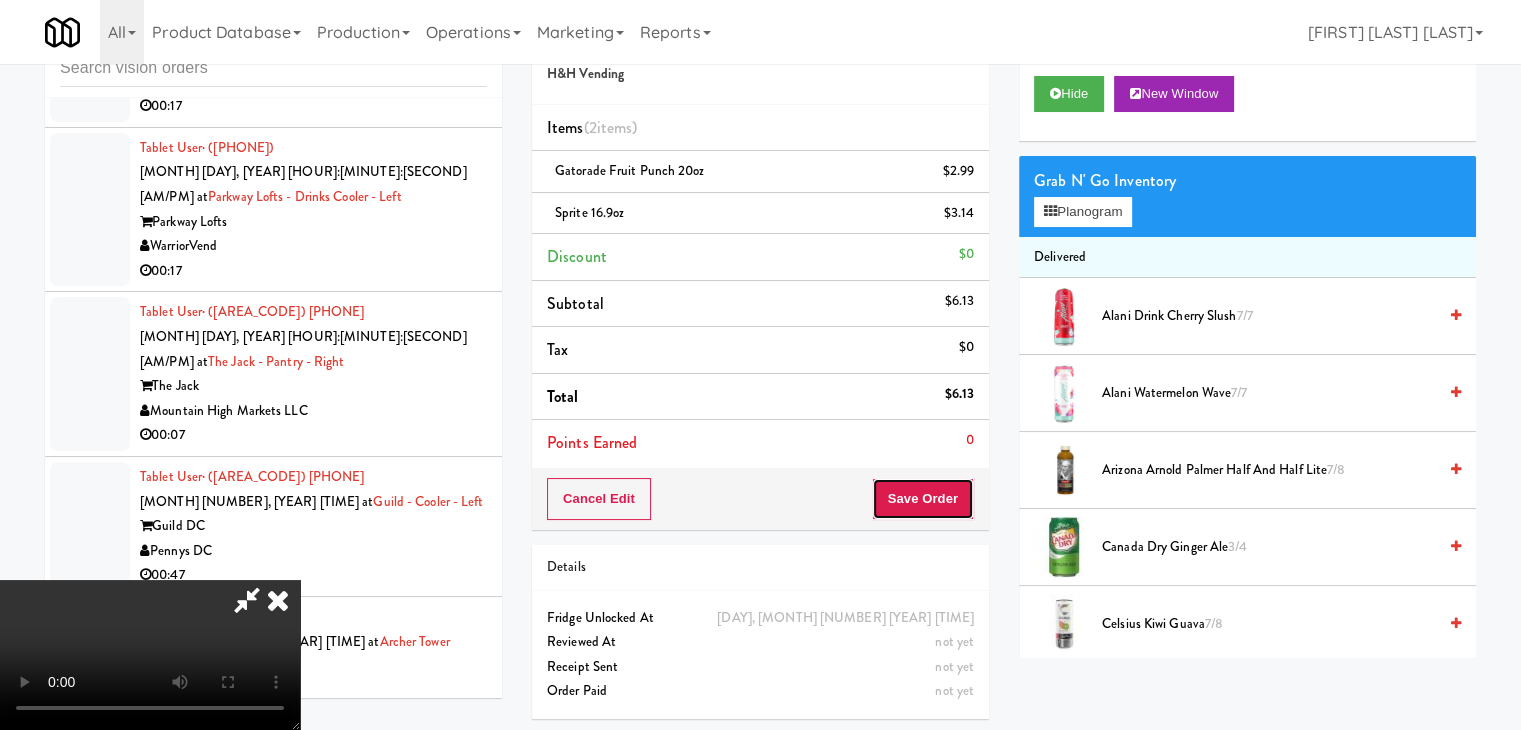 click on "Save Order" at bounding box center (923, 499) 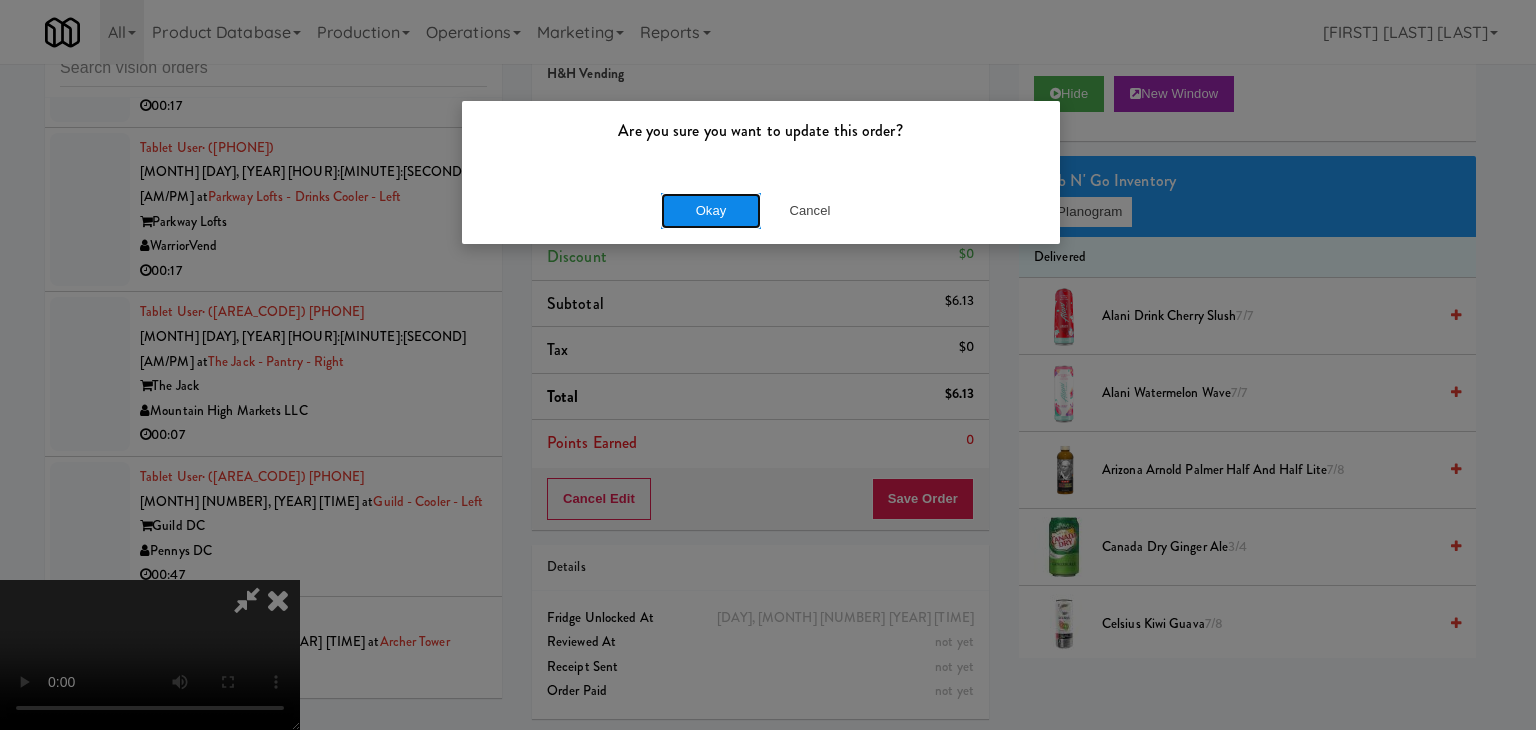click on "Okay" at bounding box center [711, 211] 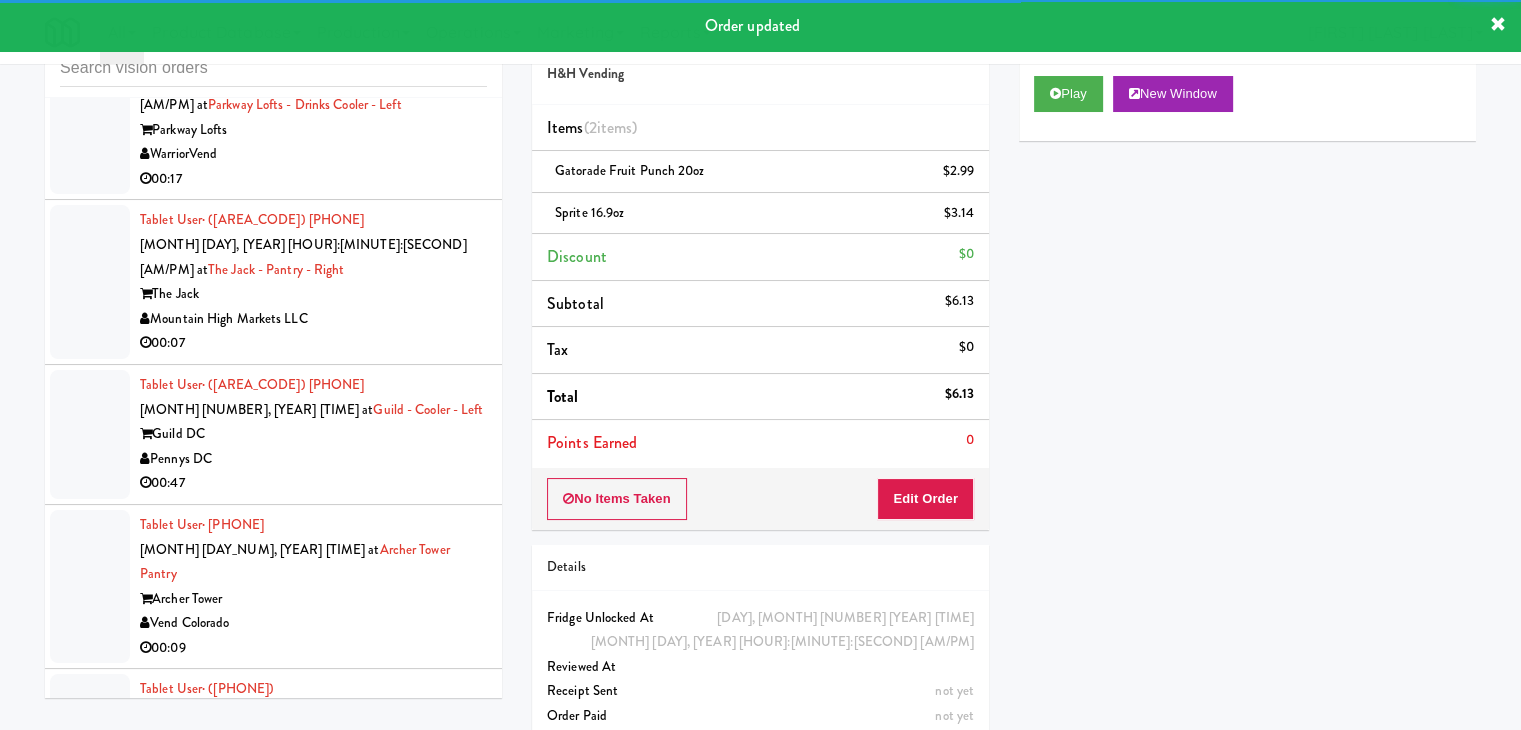 scroll, scrollTop: 21572, scrollLeft: 0, axis: vertical 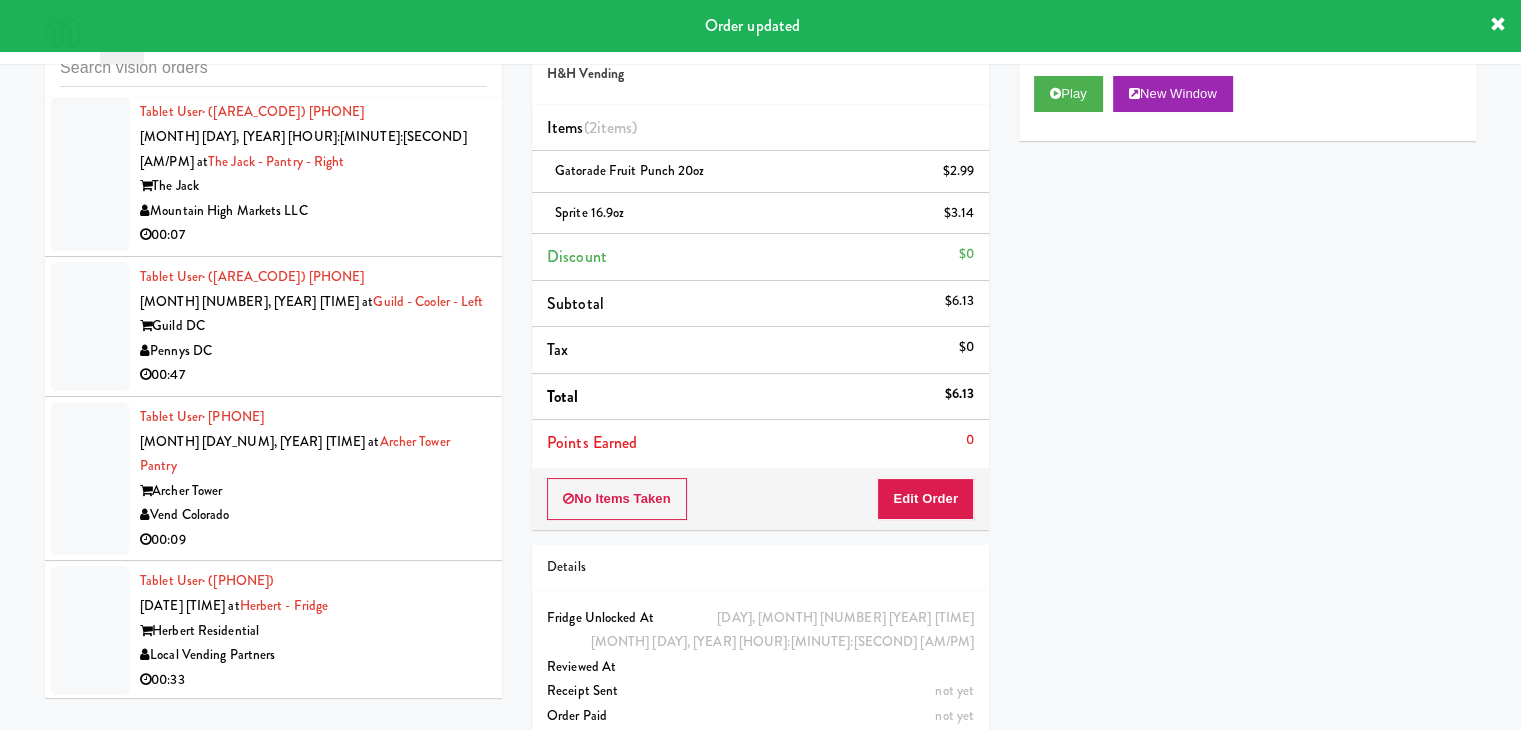 click on "Modern Family Vending" at bounding box center [313, 960] 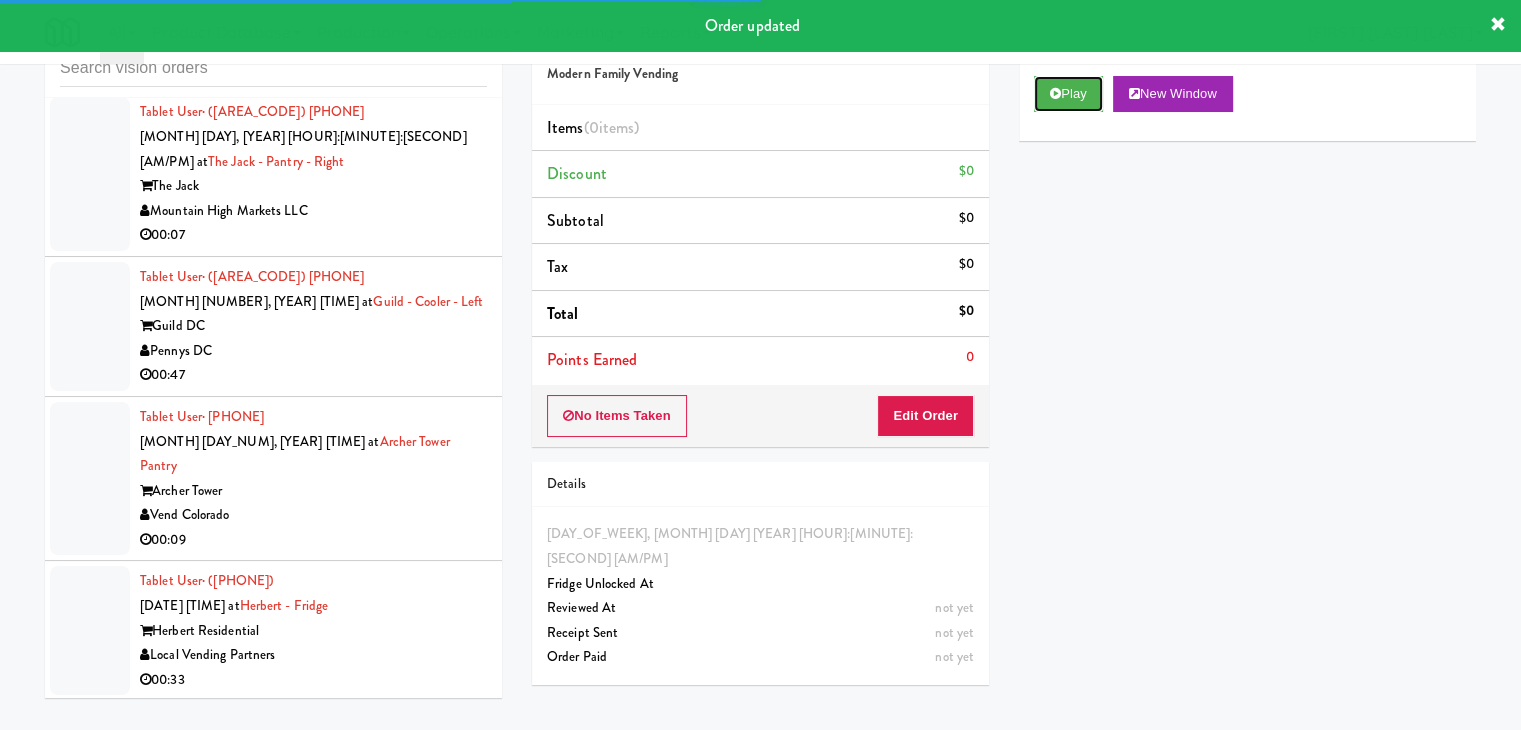 drag, startPoint x: 1069, startPoint y: 95, endPoint x: 1007, endPoint y: 209, distance: 129.76903 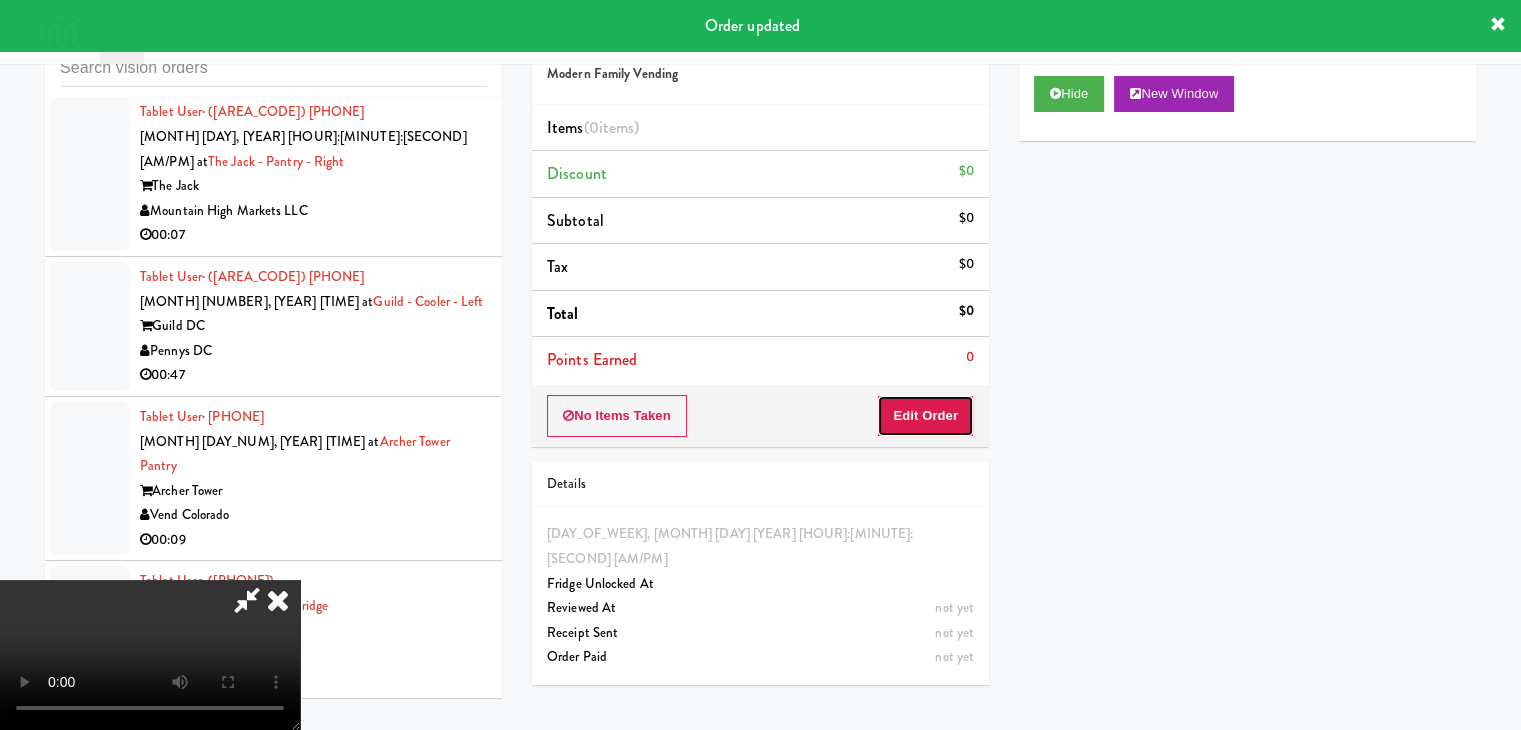 click on "Edit Order" at bounding box center [925, 416] 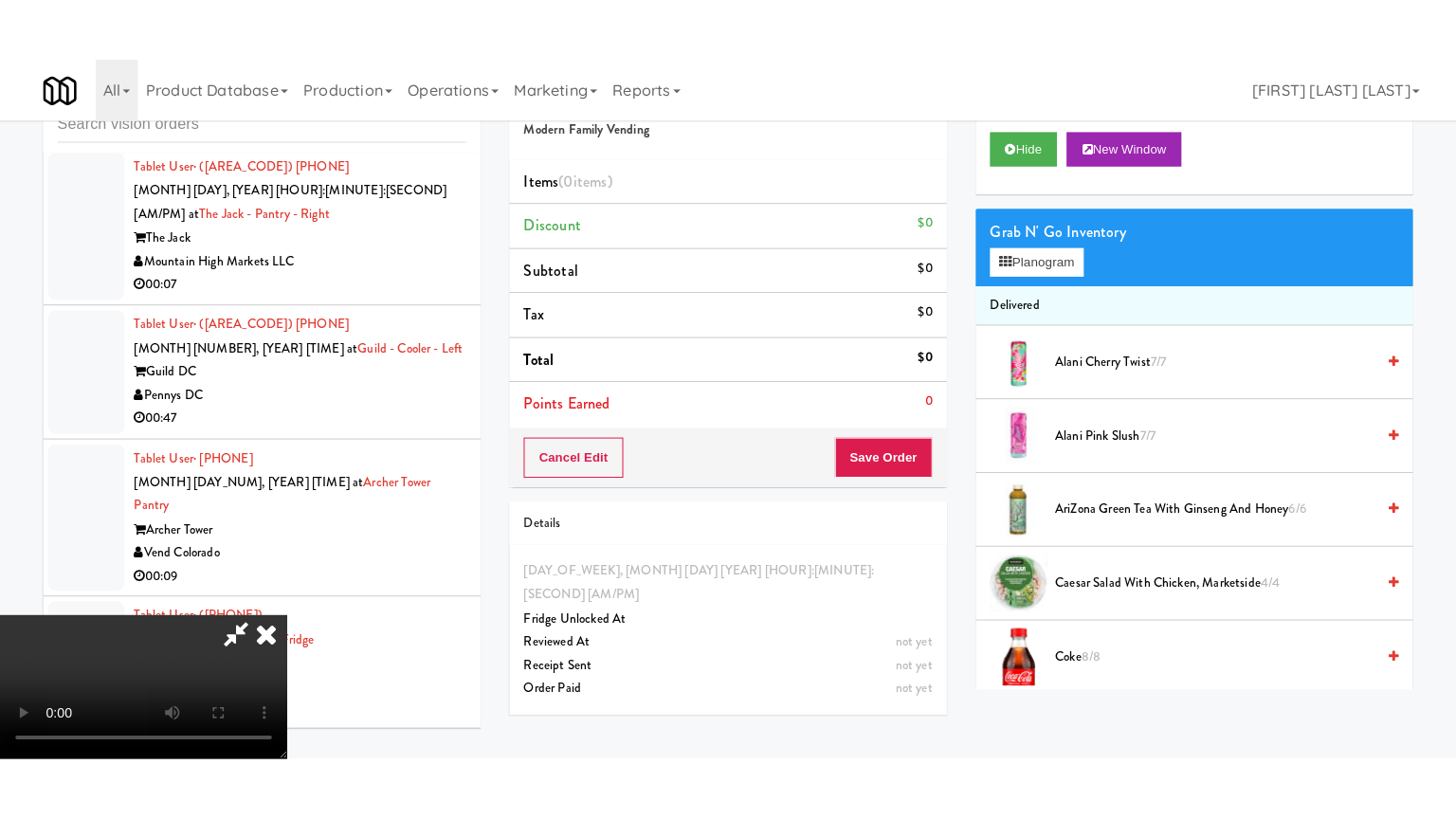 scroll, scrollTop: 266, scrollLeft: 0, axis: vertical 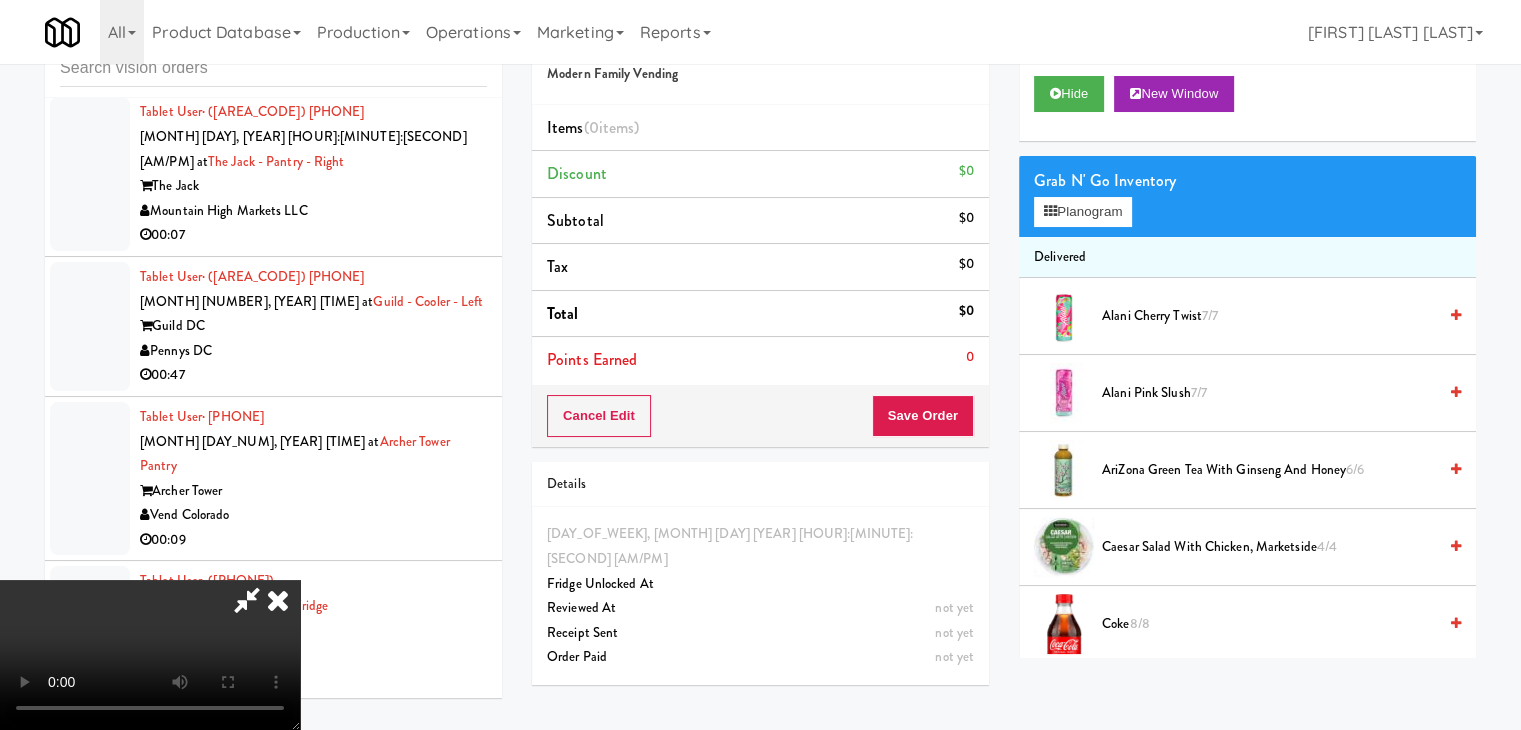 type 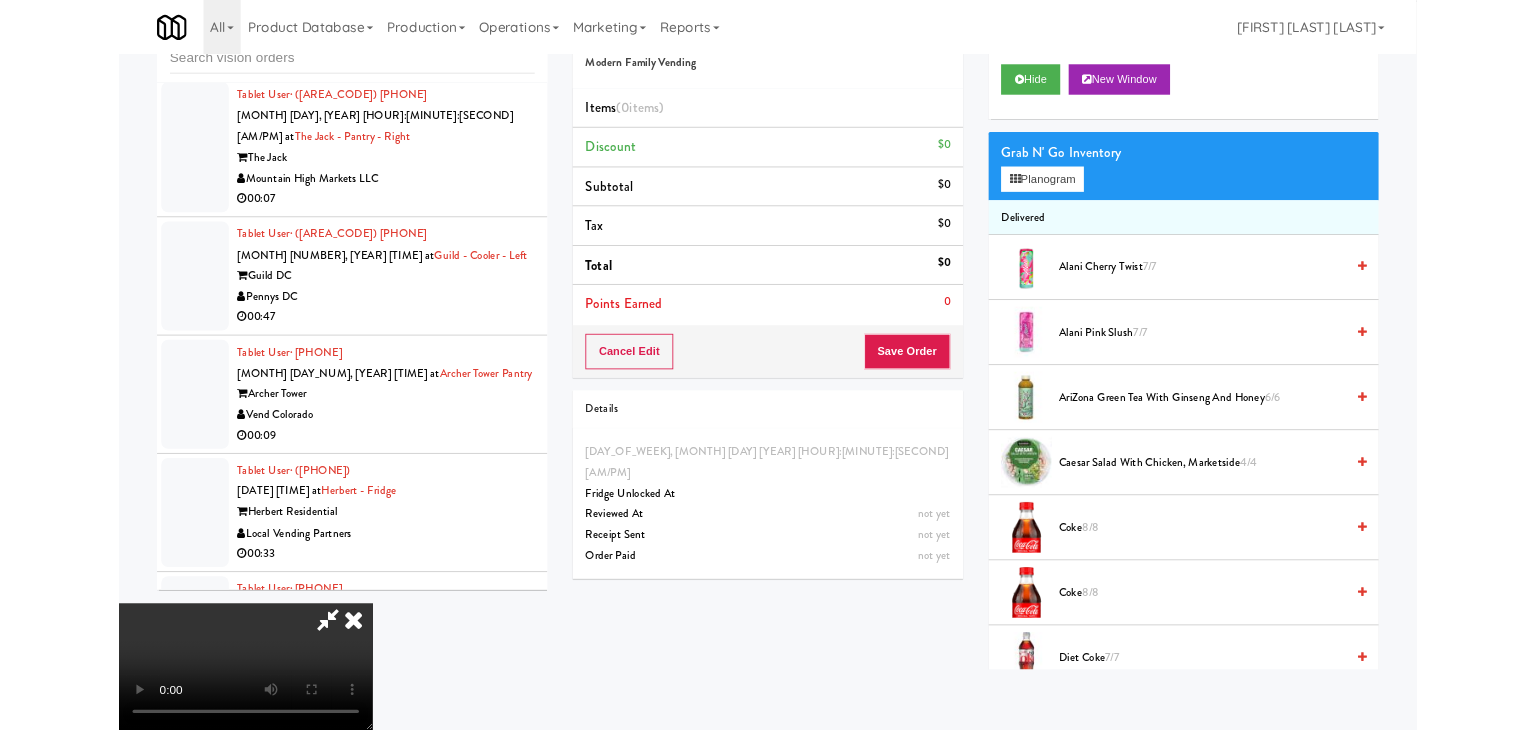 scroll, scrollTop: 0, scrollLeft: 0, axis: both 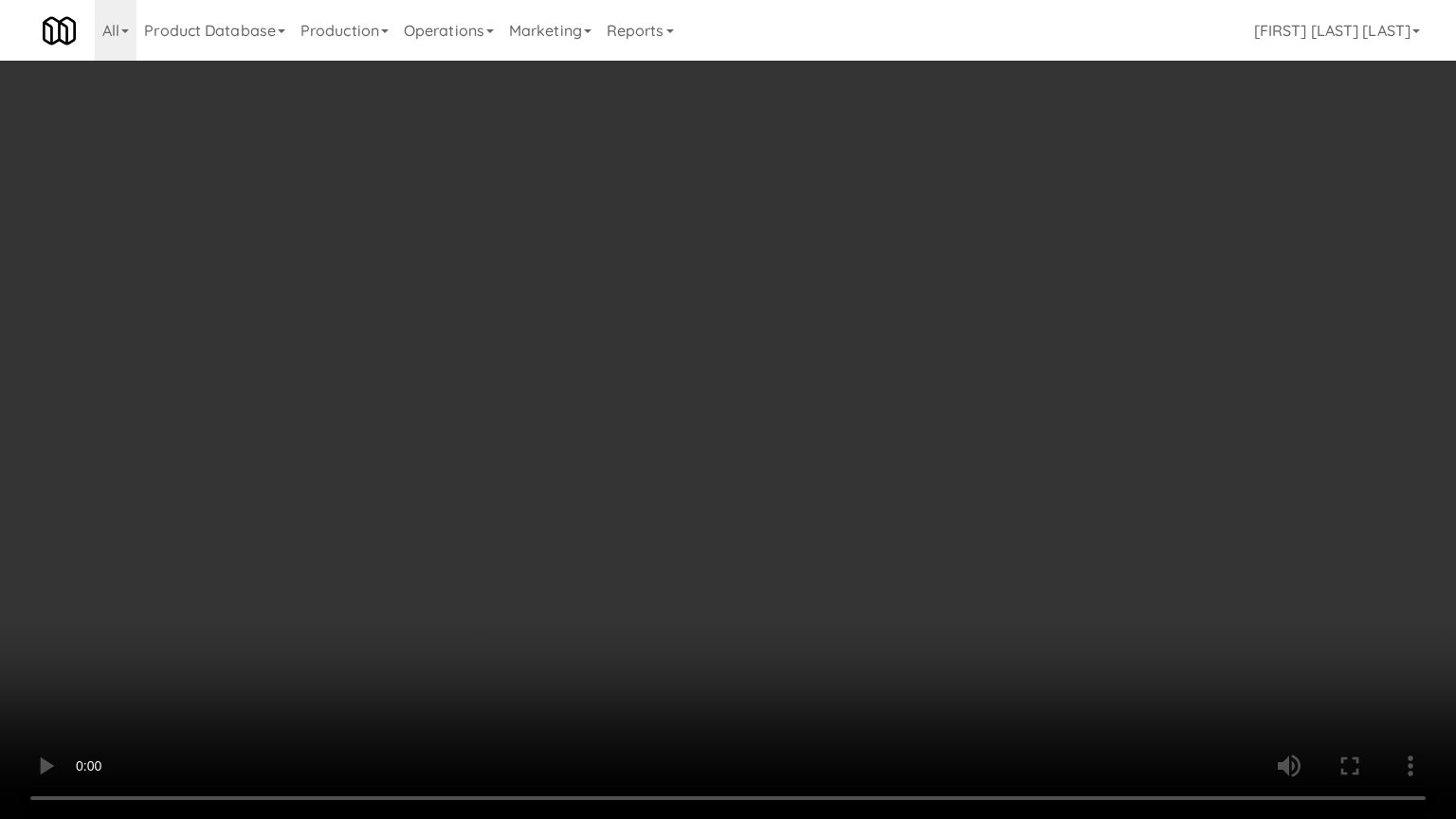 drag, startPoint x: 555, startPoint y: 615, endPoint x: 546, endPoint y: 590, distance: 26.57066 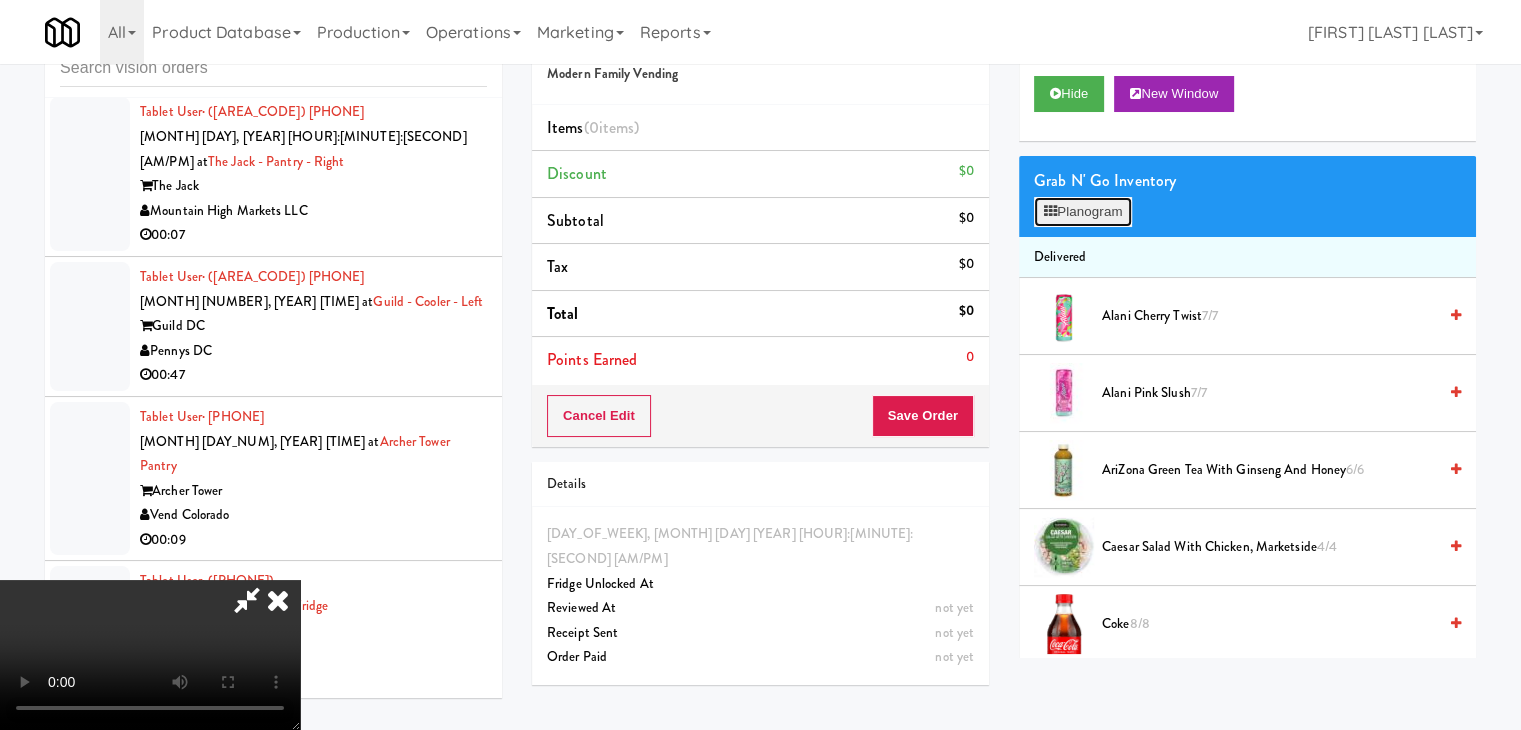 drag, startPoint x: 1104, startPoint y: 203, endPoint x: 1103, endPoint y: 213, distance: 10.049875 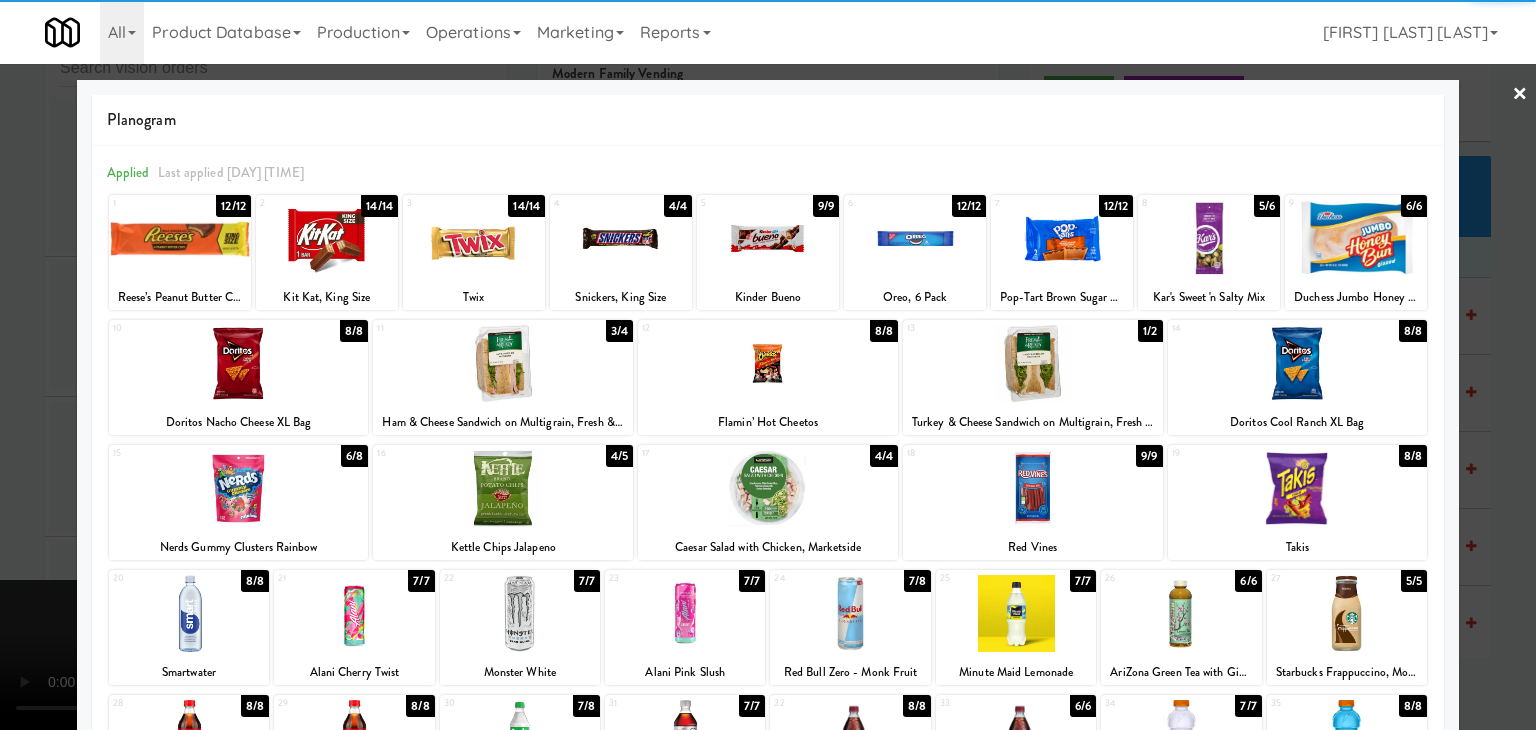 click at bounding box center [1298, 488] 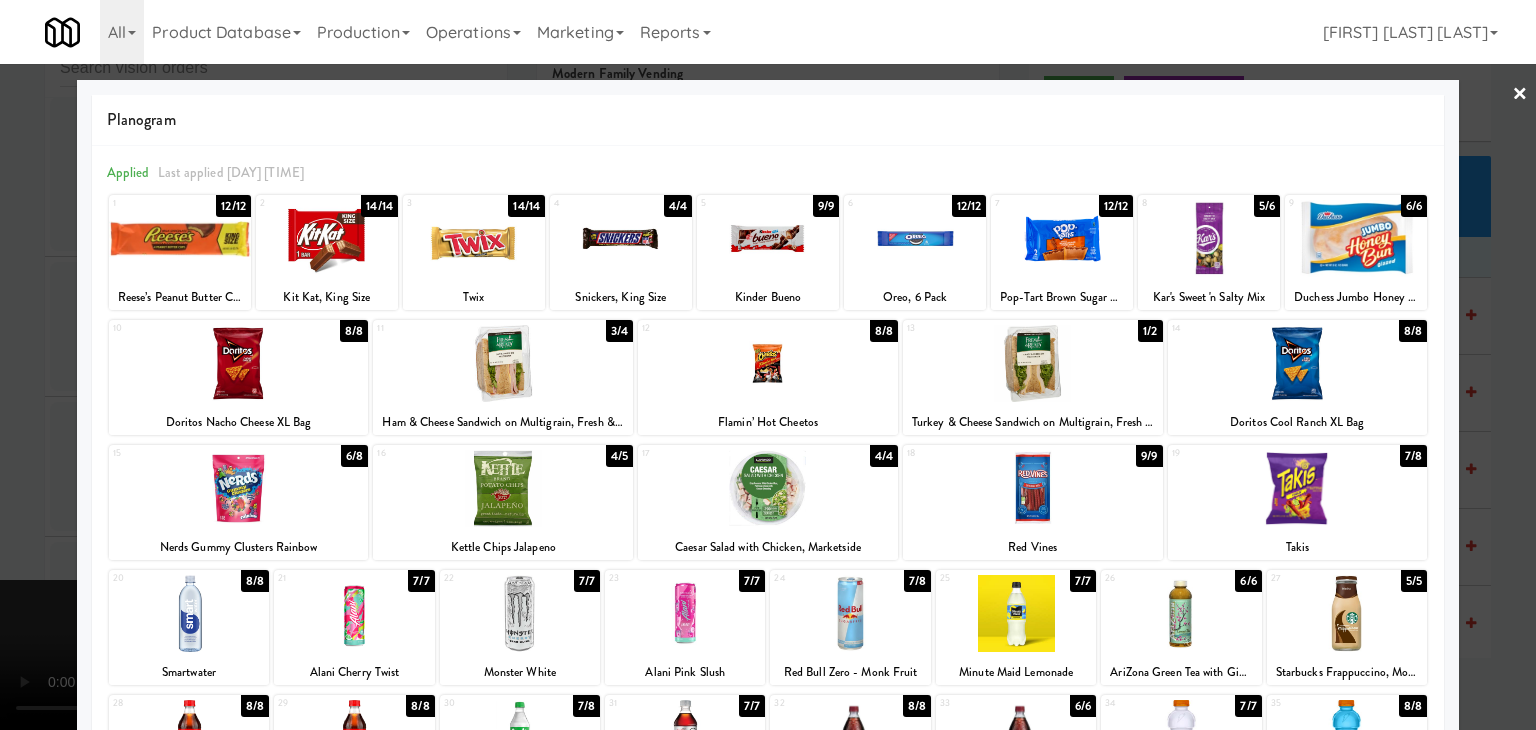 click at bounding box center [1033, 488] 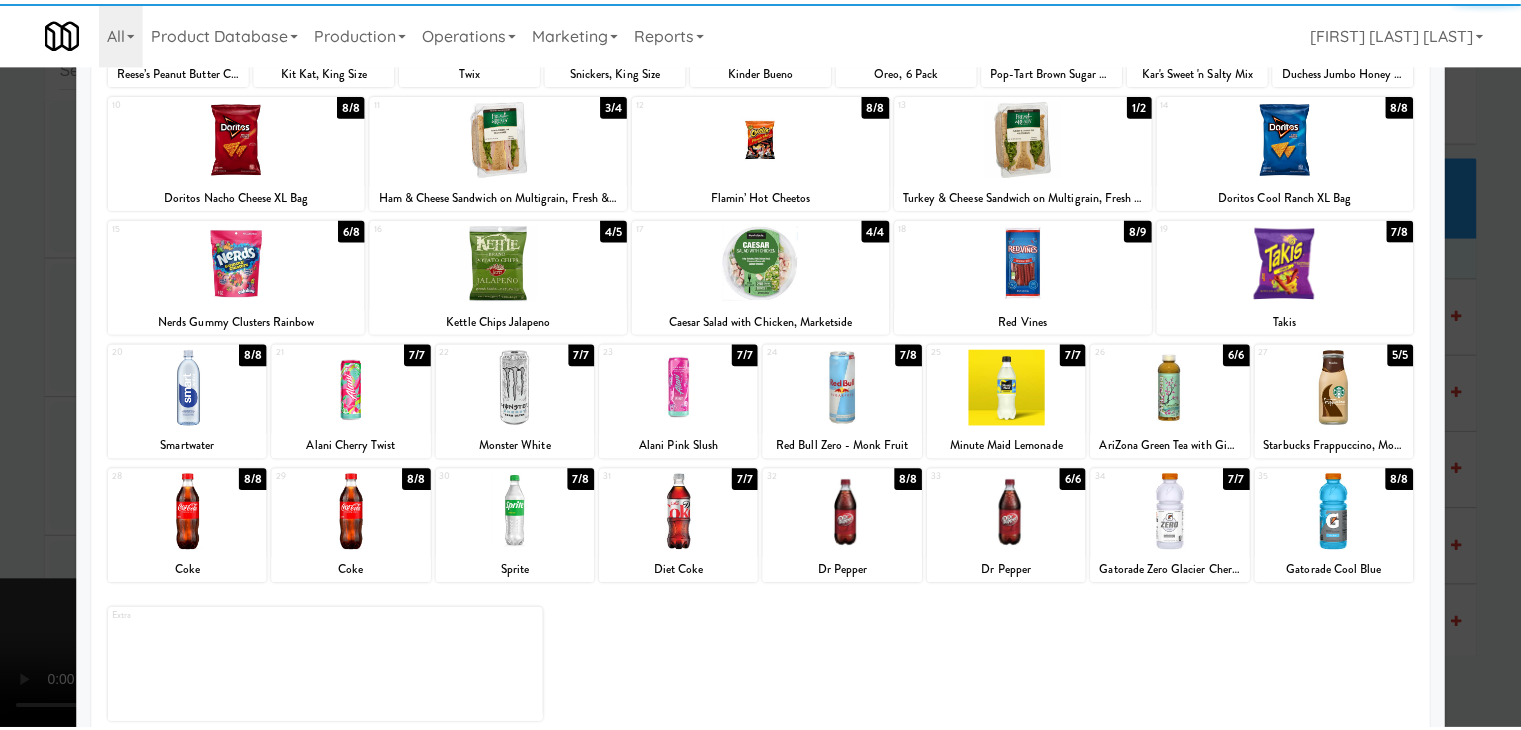 scroll, scrollTop: 252, scrollLeft: 0, axis: vertical 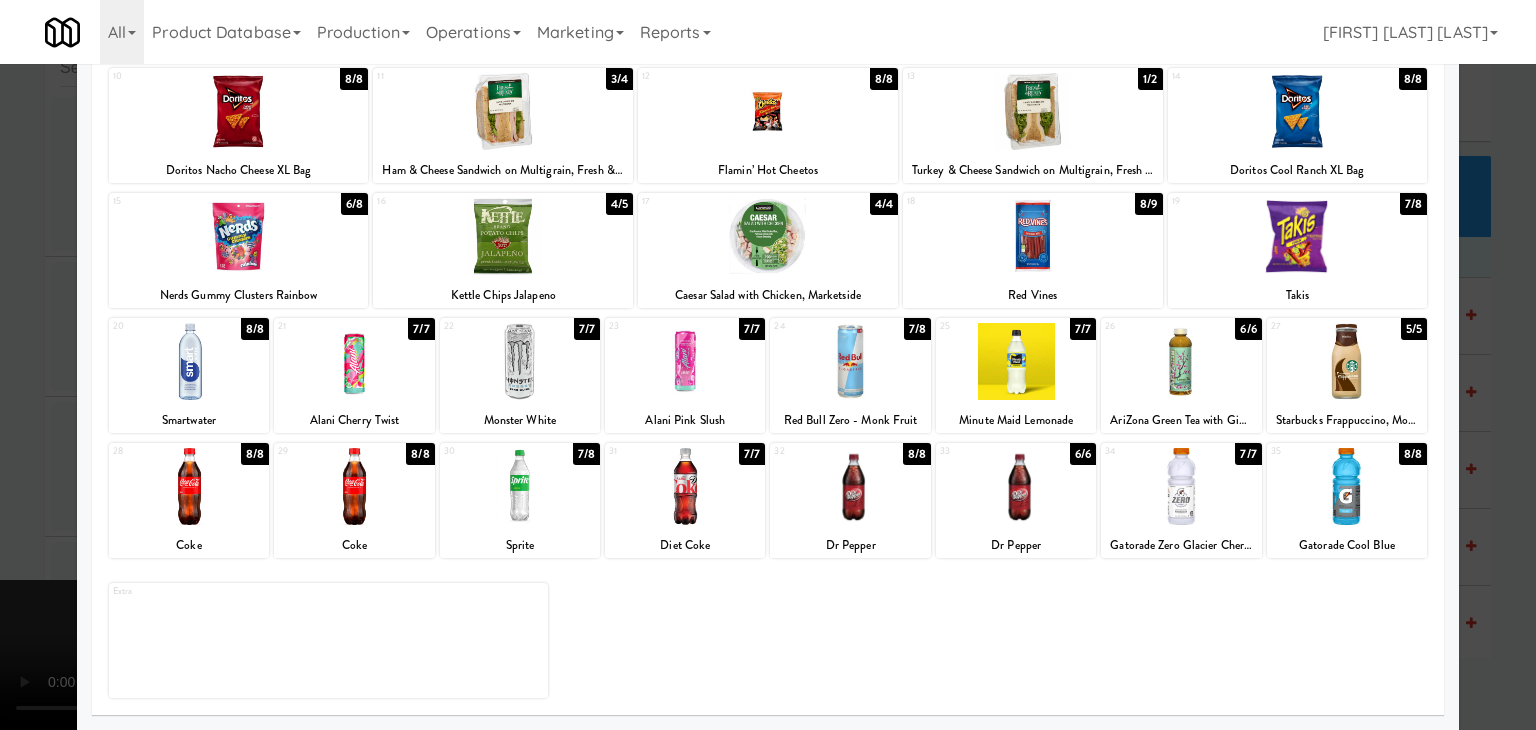 drag, startPoint x: 703, startPoint y: 517, endPoint x: 595, endPoint y: 527, distance: 108.461975 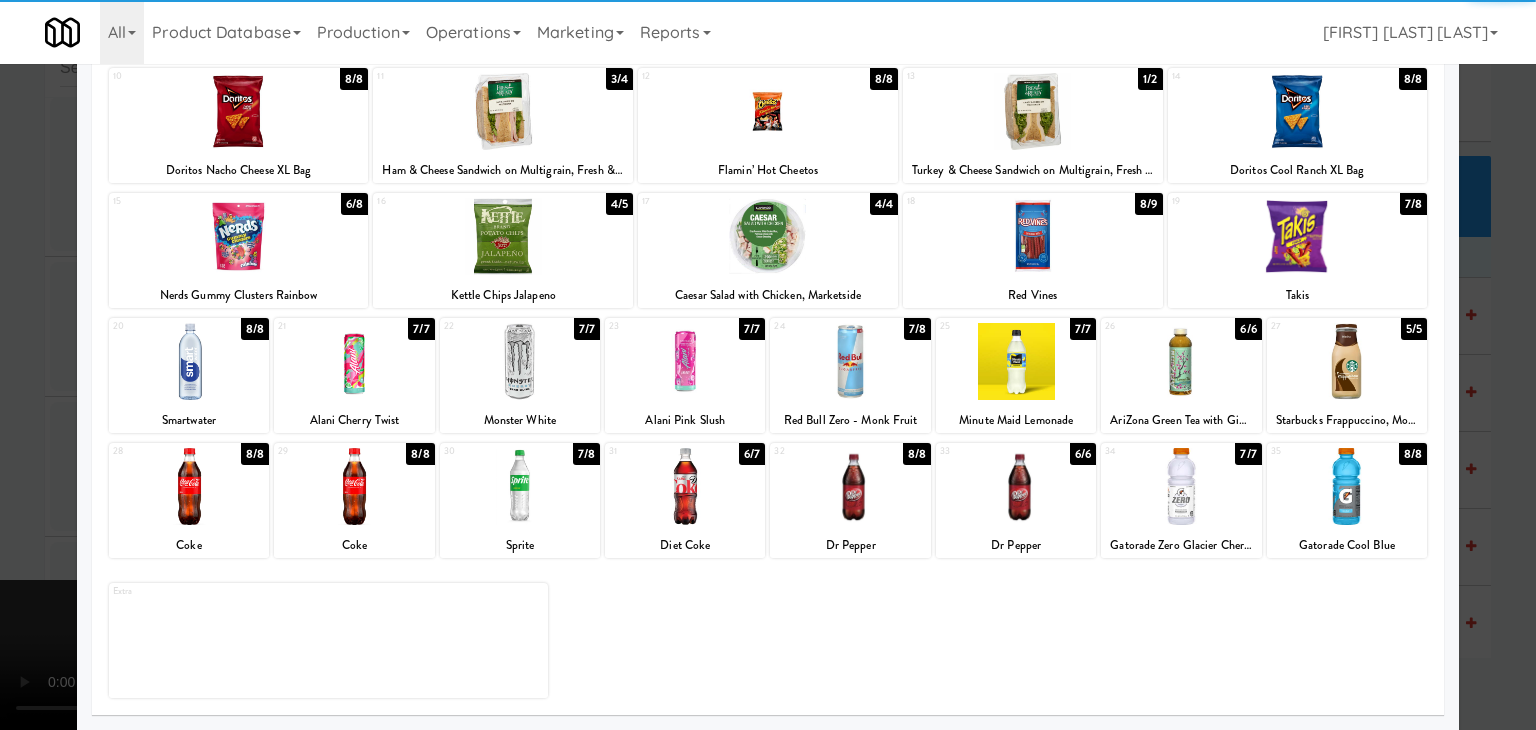 drag, startPoint x: 2, startPoint y: 537, endPoint x: 608, endPoint y: 512, distance: 606.51544 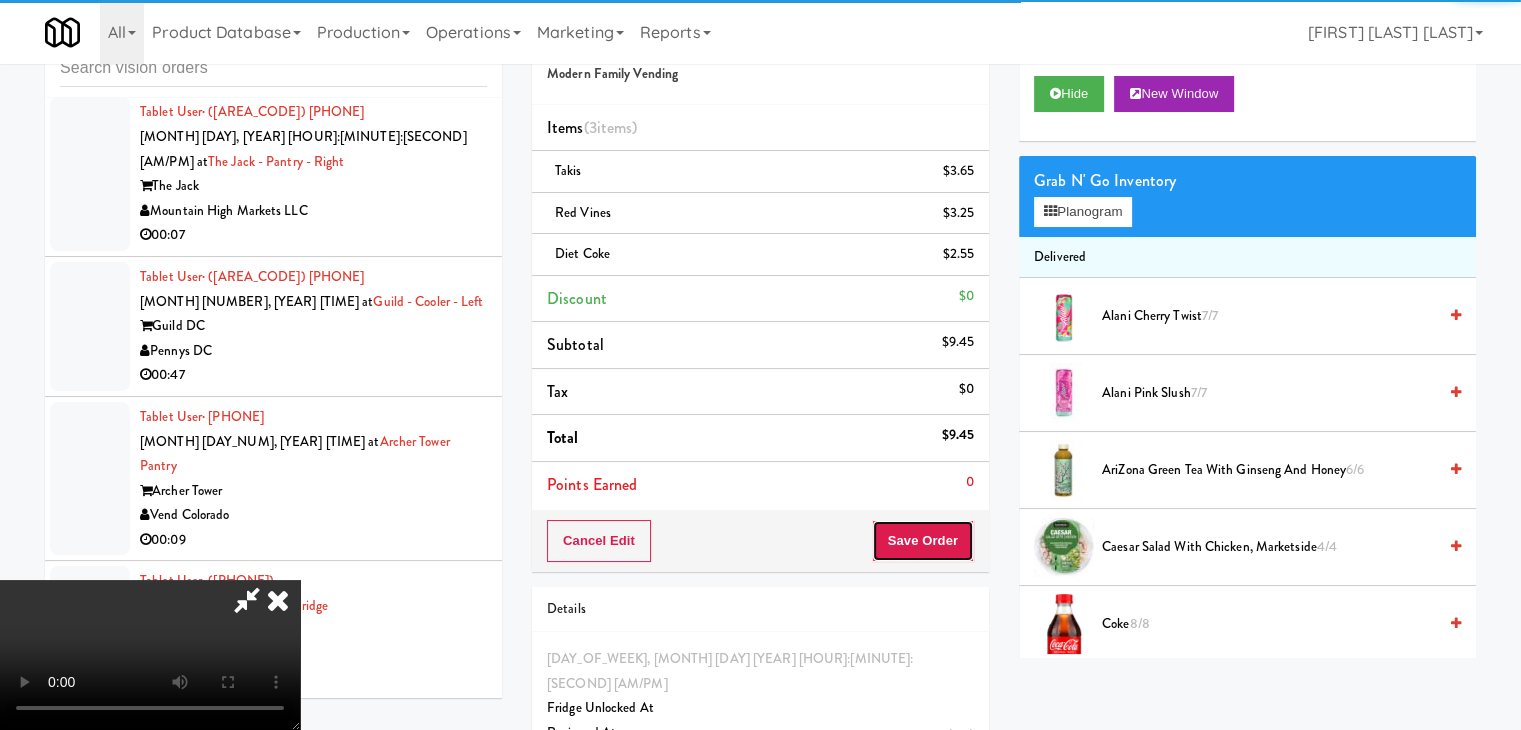 click on "Save Order" at bounding box center [923, 541] 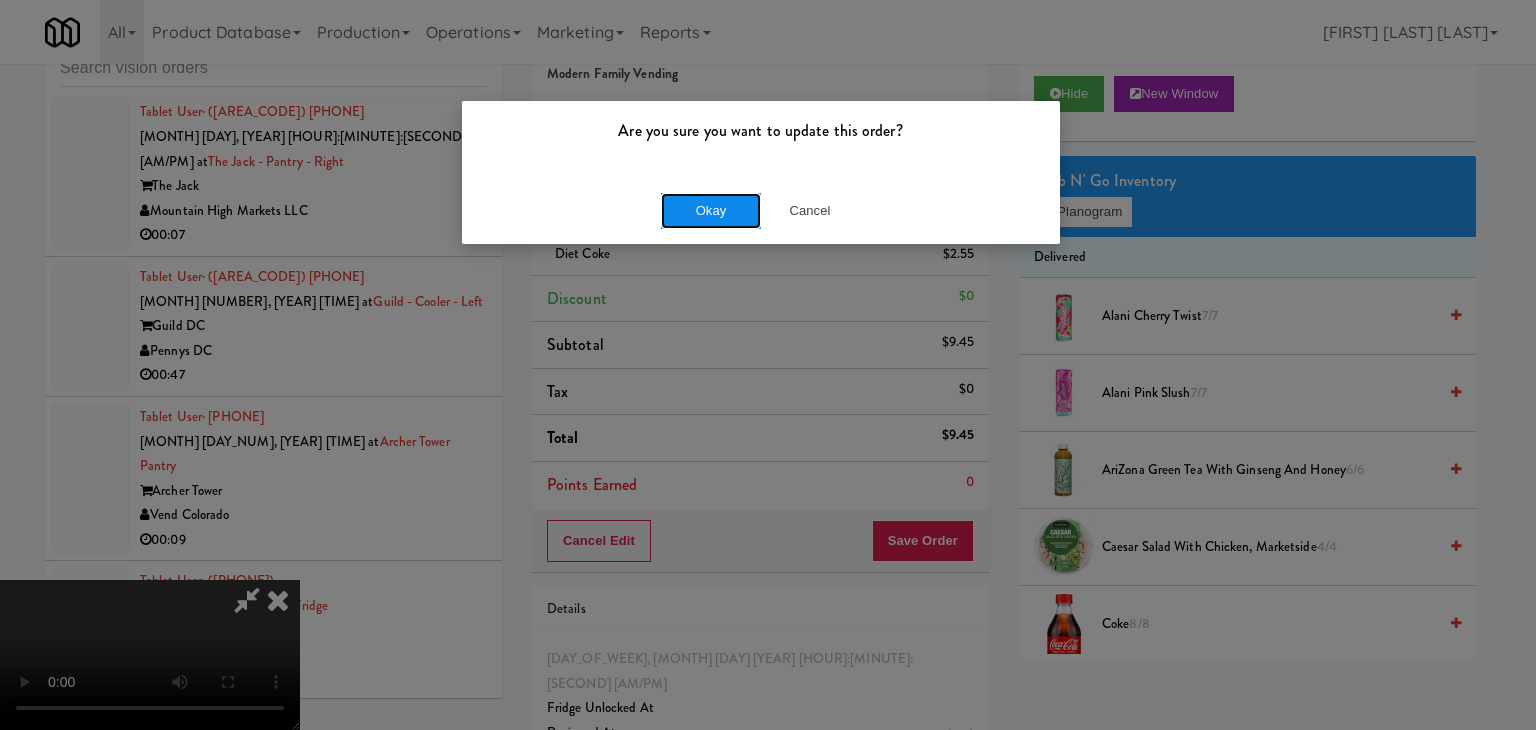 click on "Okay" at bounding box center [711, 211] 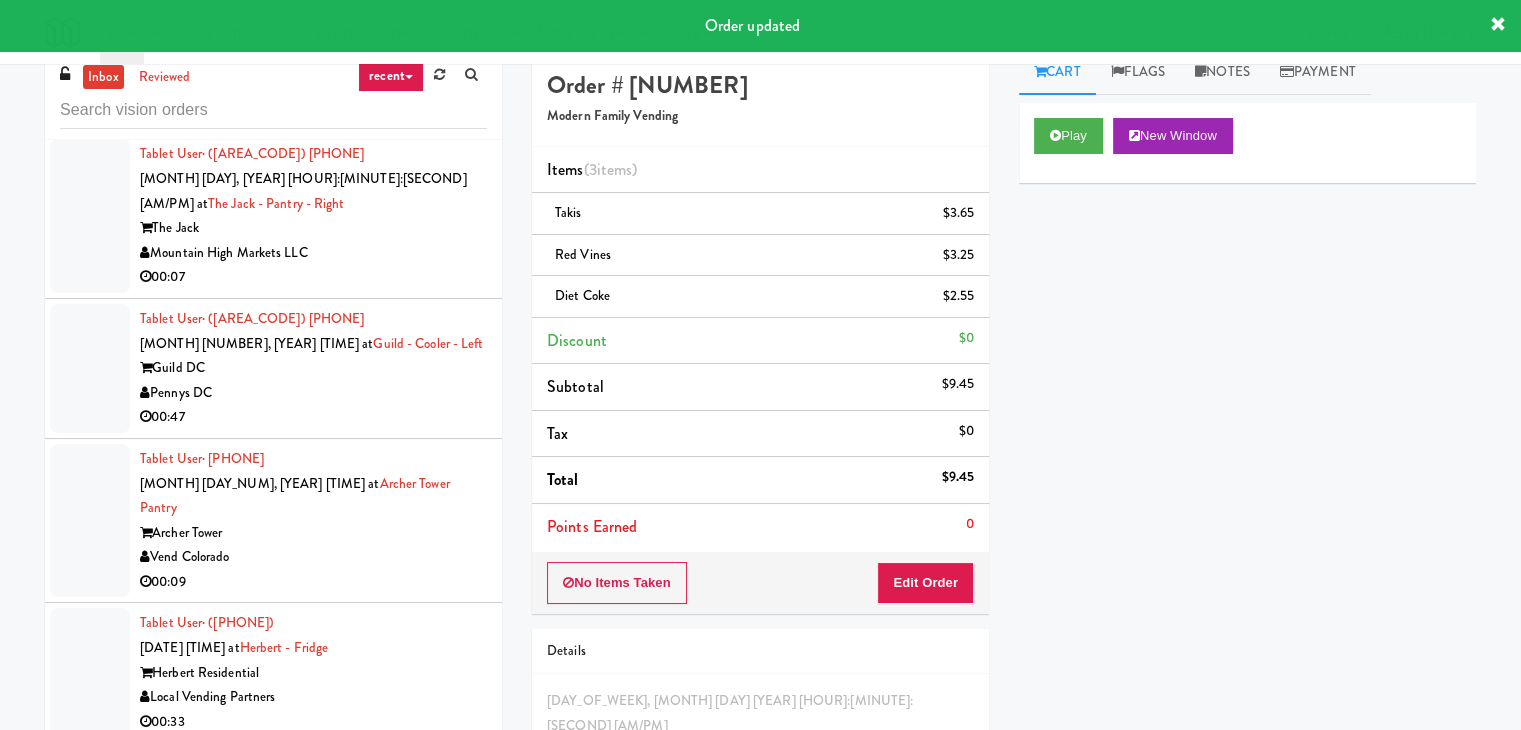 scroll, scrollTop: 0, scrollLeft: 0, axis: both 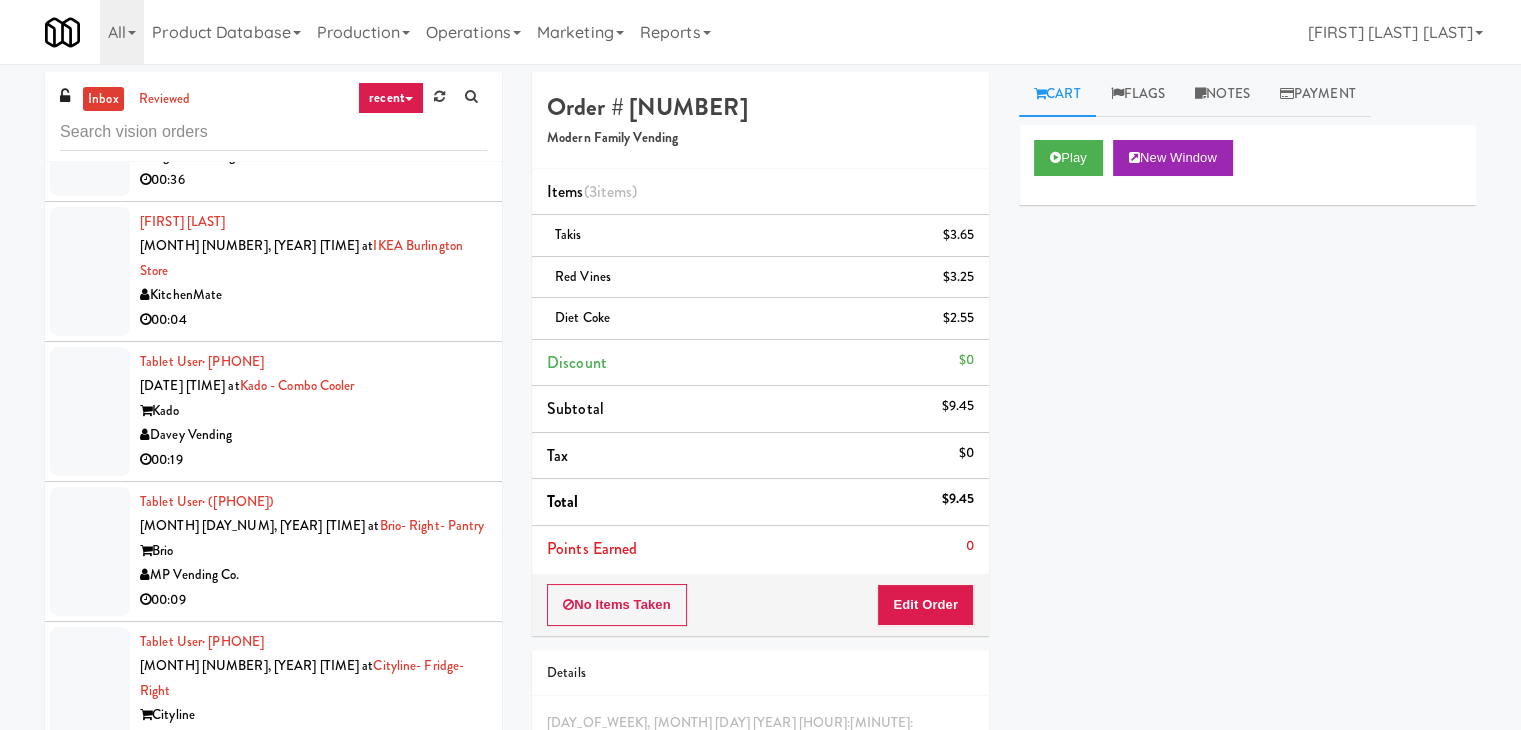 click on "680 N. Lake Shore" at bounding box center (313, 1160) 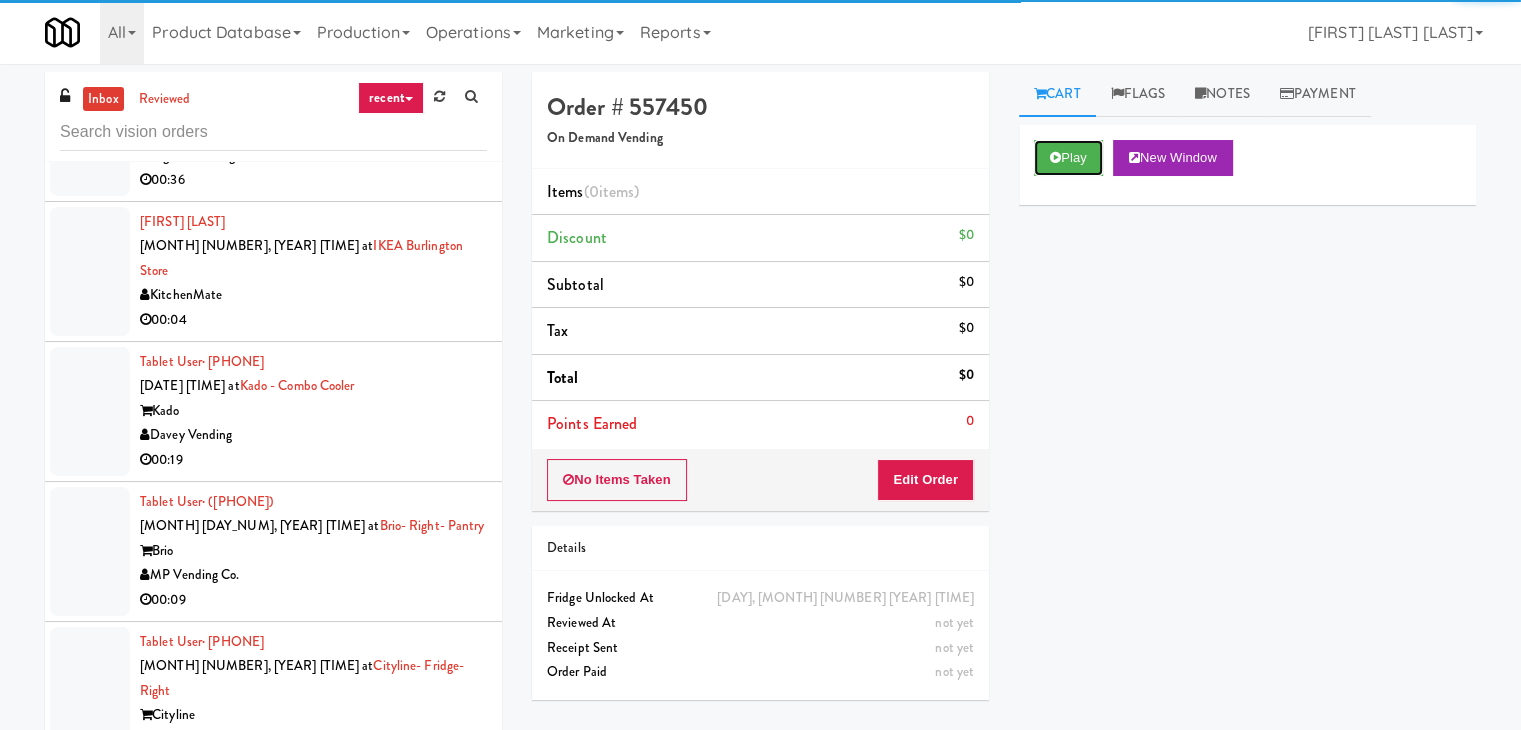 drag, startPoint x: 1056, startPoint y: 149, endPoint x: 1020, endPoint y: 228, distance: 86.815895 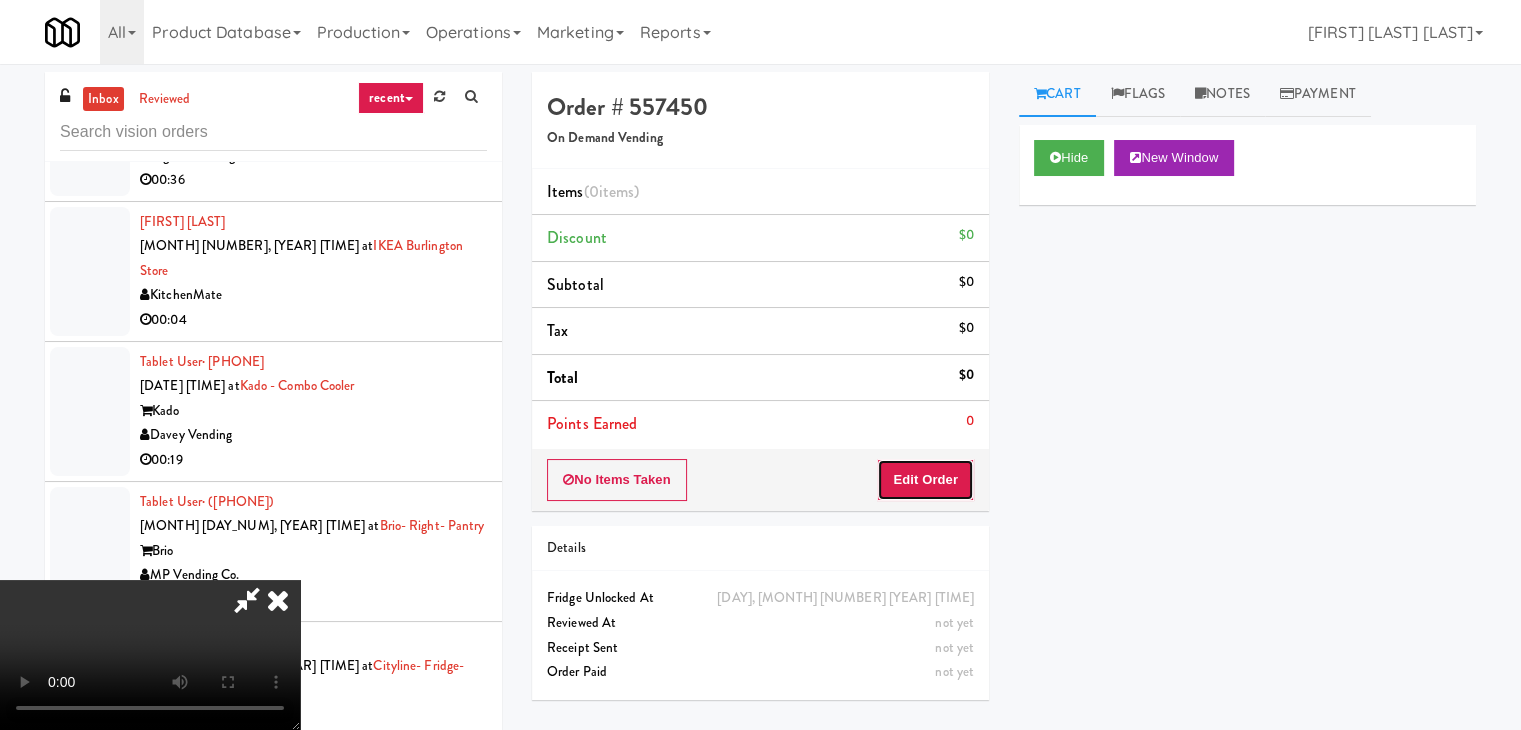 click on "Edit Order" at bounding box center (925, 480) 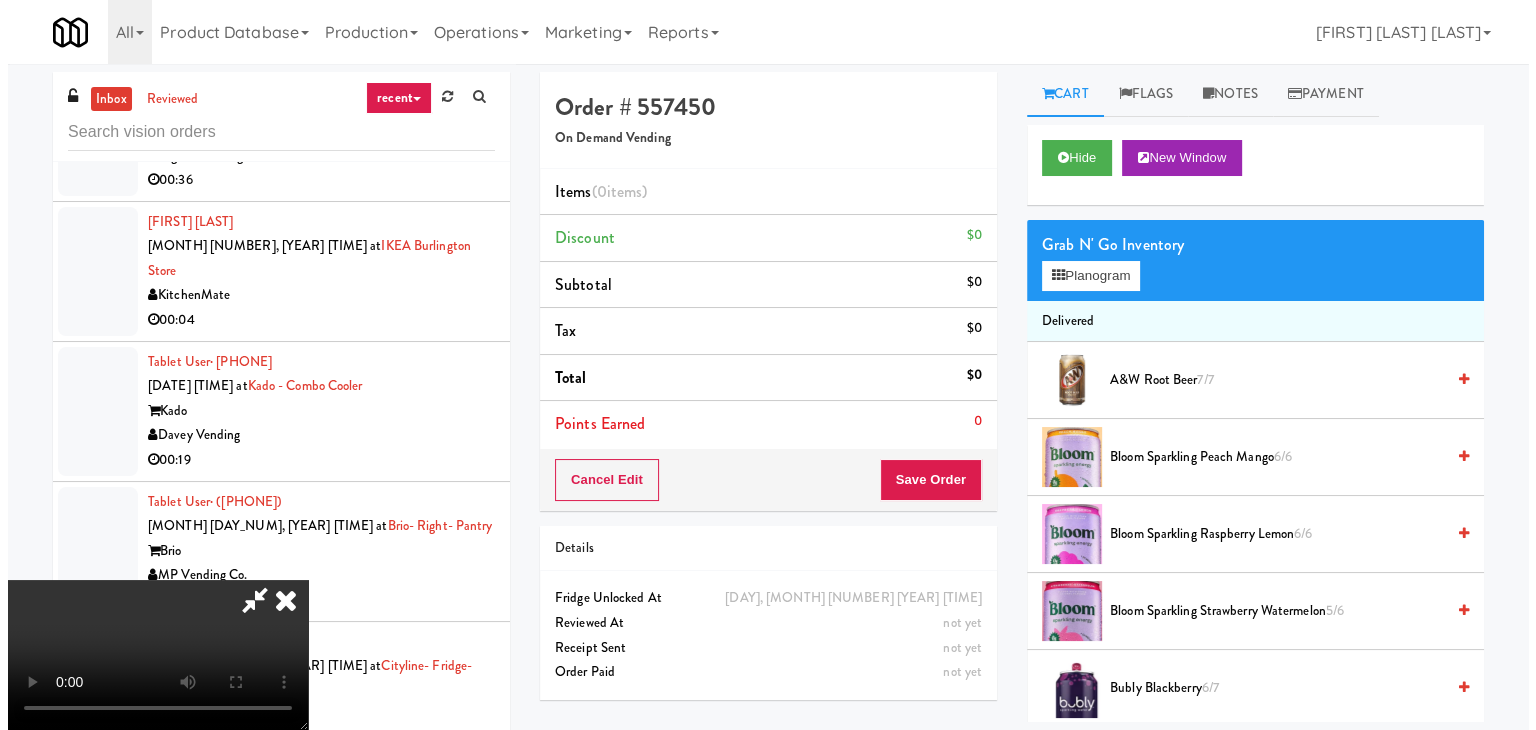 scroll, scrollTop: 64, scrollLeft: 0, axis: vertical 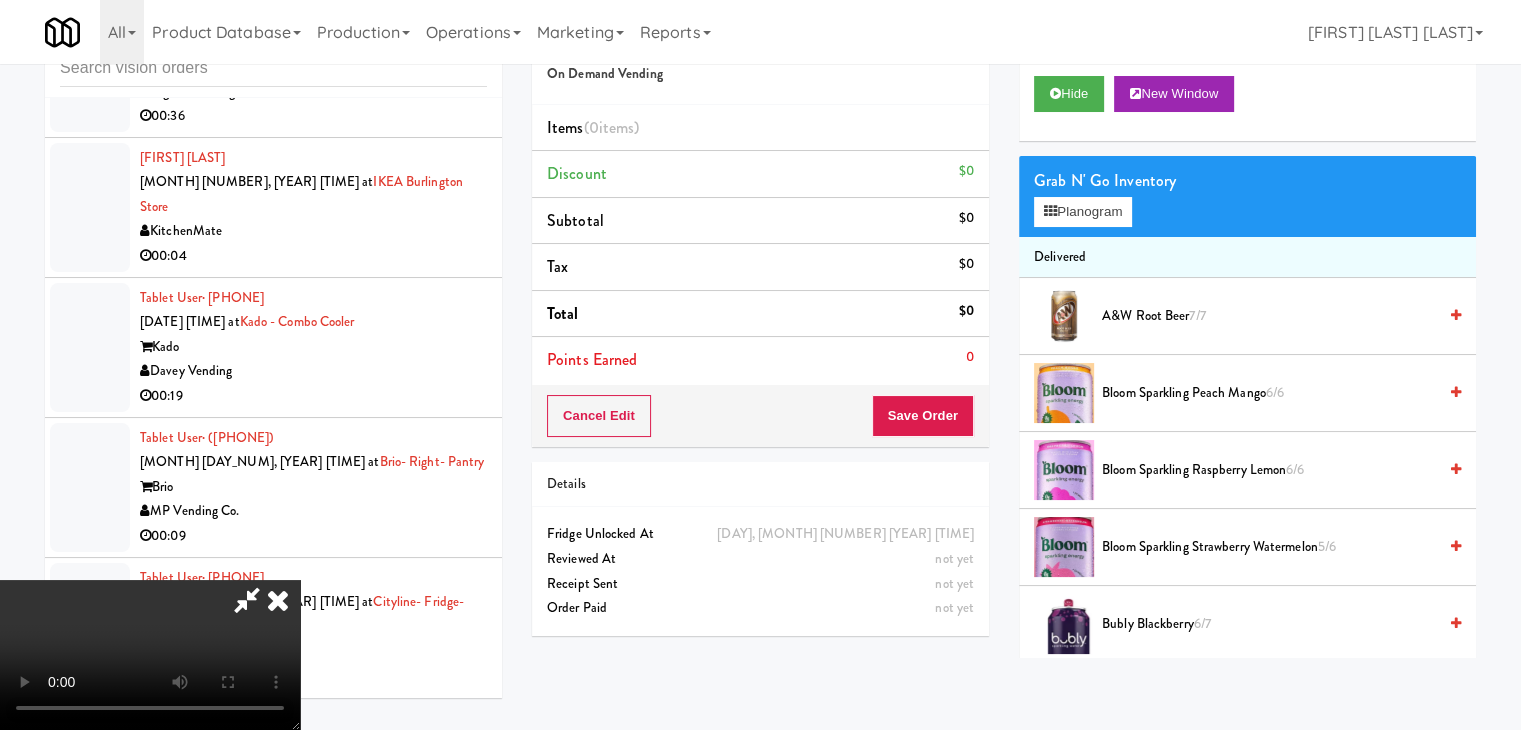 type 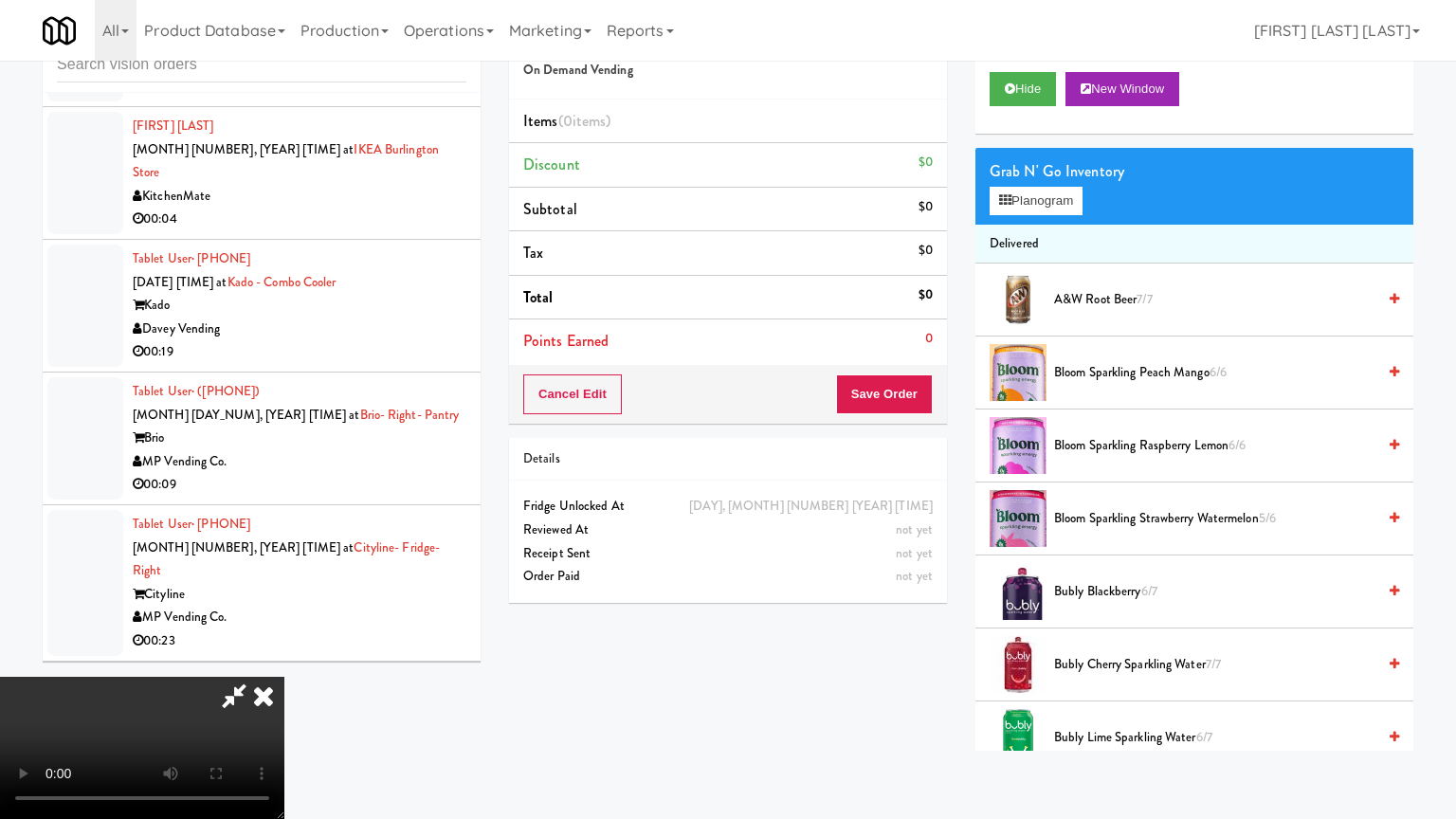 click at bounding box center (142, 748) 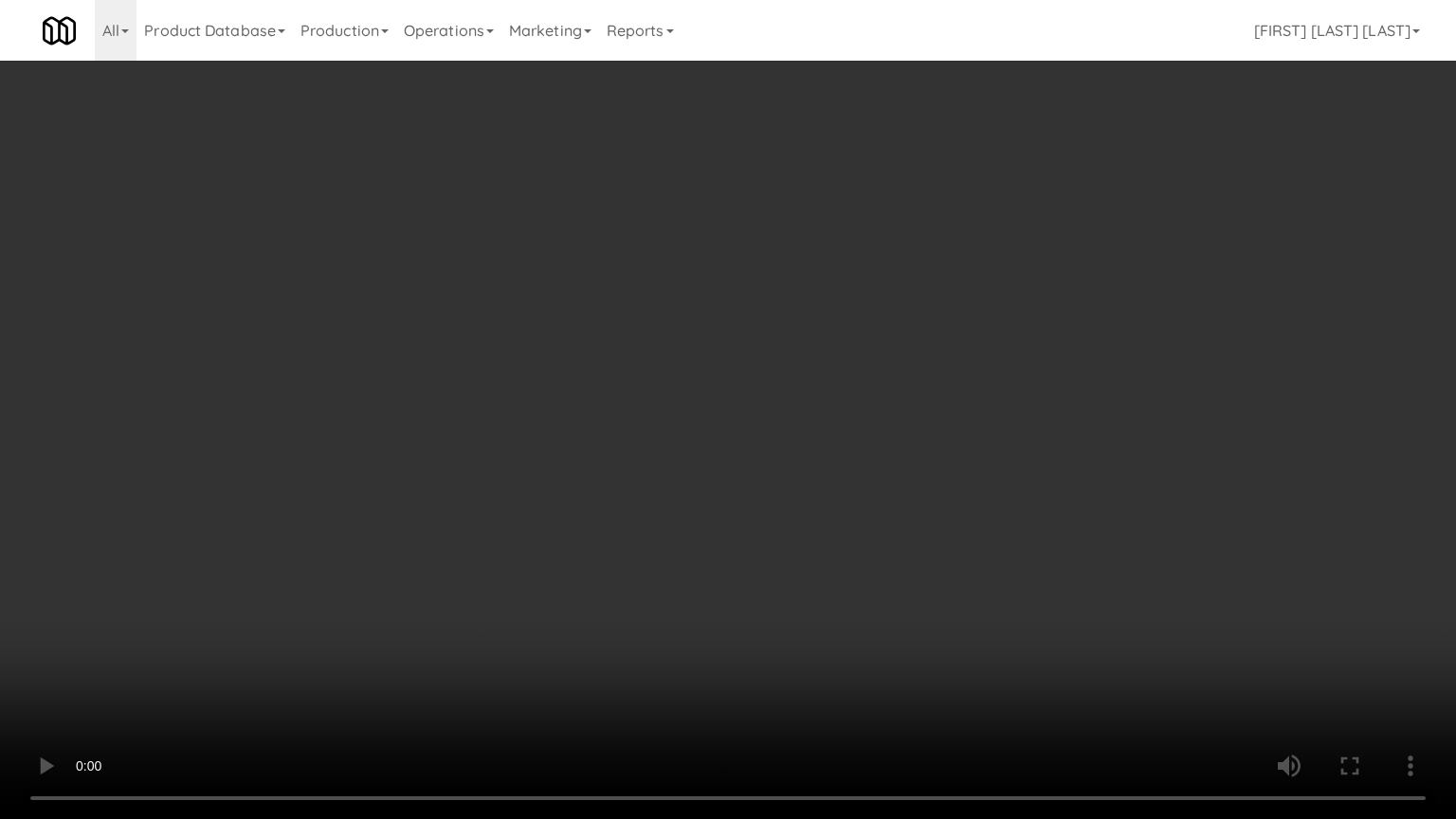 drag, startPoint x: 770, startPoint y: 535, endPoint x: 950, endPoint y: 237, distance: 348.14365 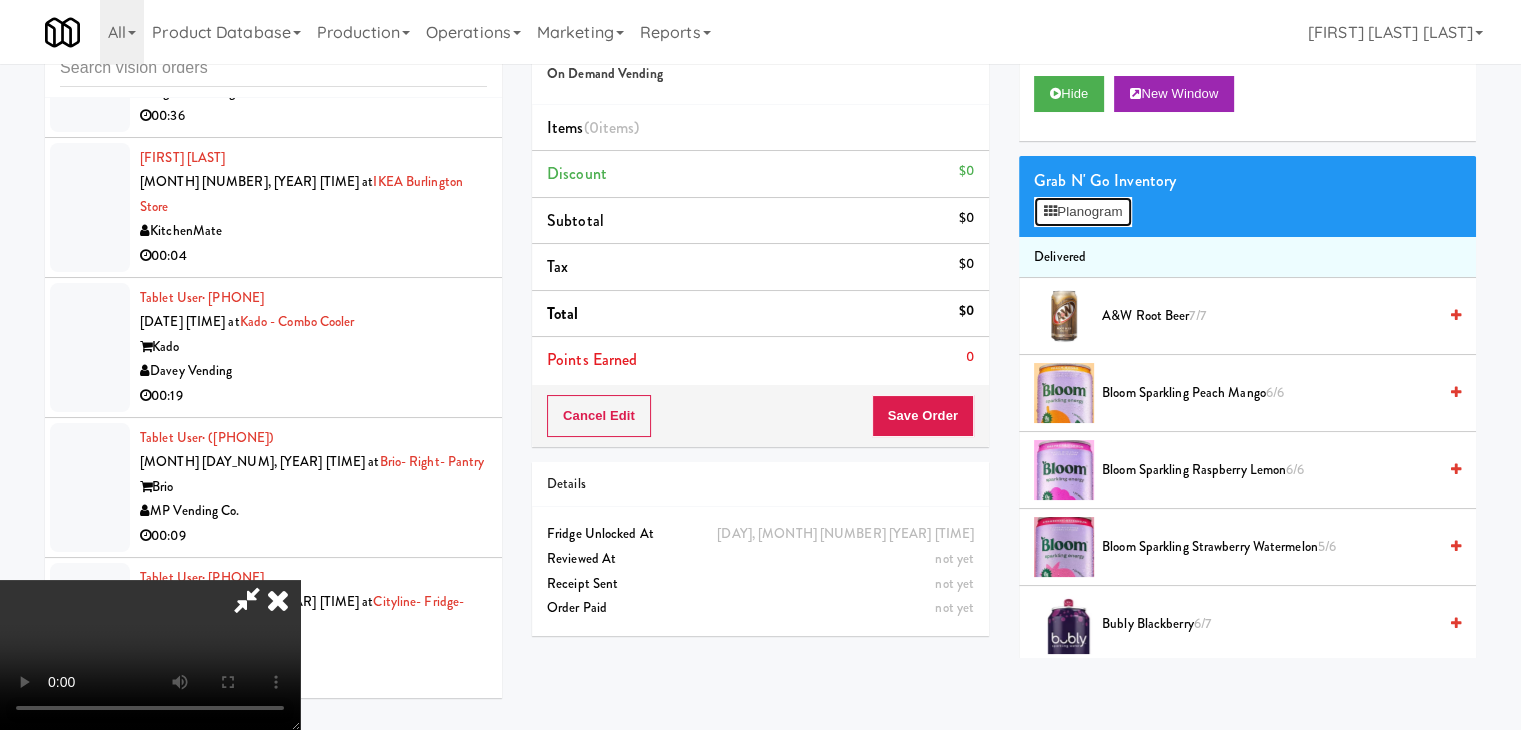 click on "Planogram" at bounding box center [1083, 212] 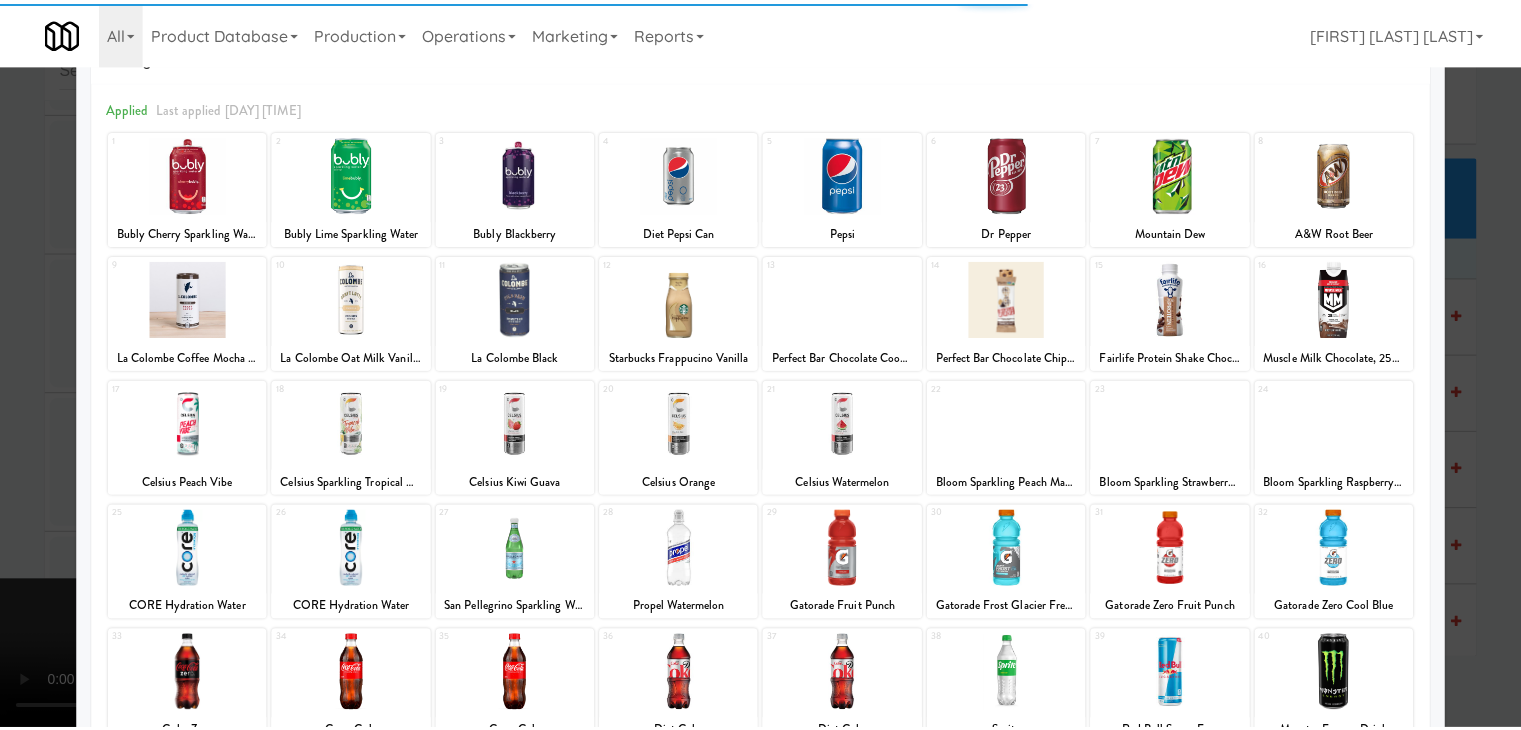 scroll, scrollTop: 200, scrollLeft: 0, axis: vertical 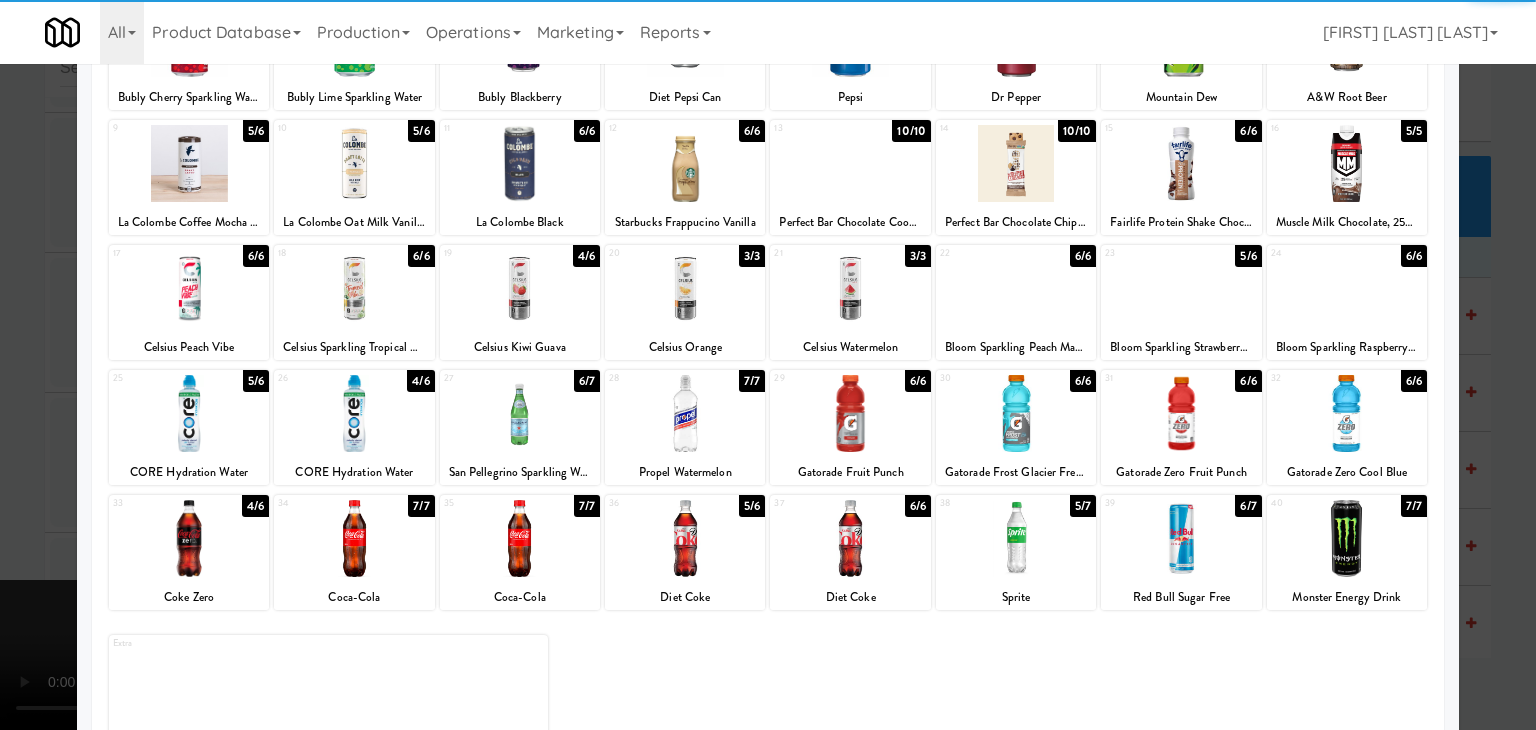 drag, startPoint x: 1012, startPoint y: 411, endPoint x: 984, endPoint y: 417, distance: 28.635643 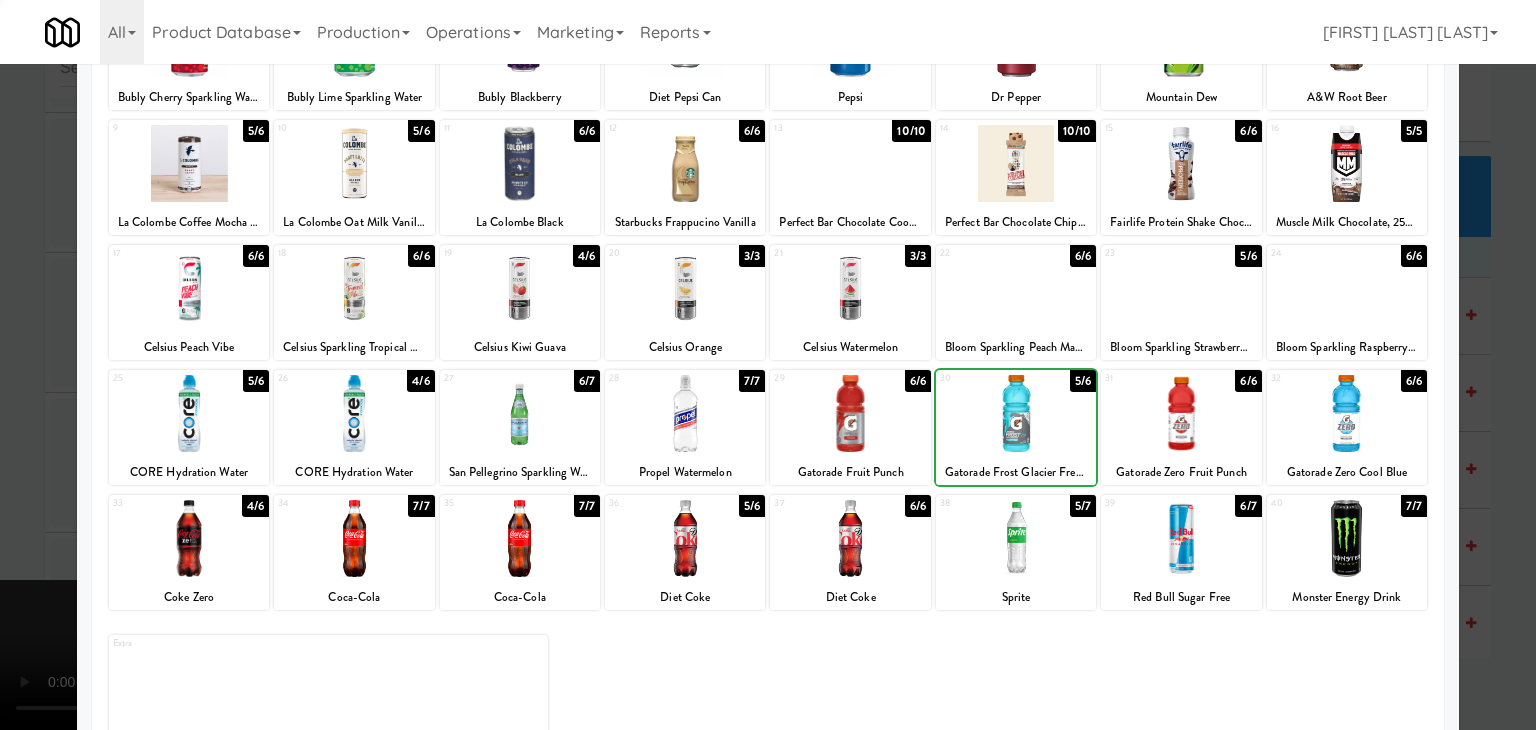drag, startPoint x: 0, startPoint y: 533, endPoint x: 697, endPoint y: 525, distance: 697.0459 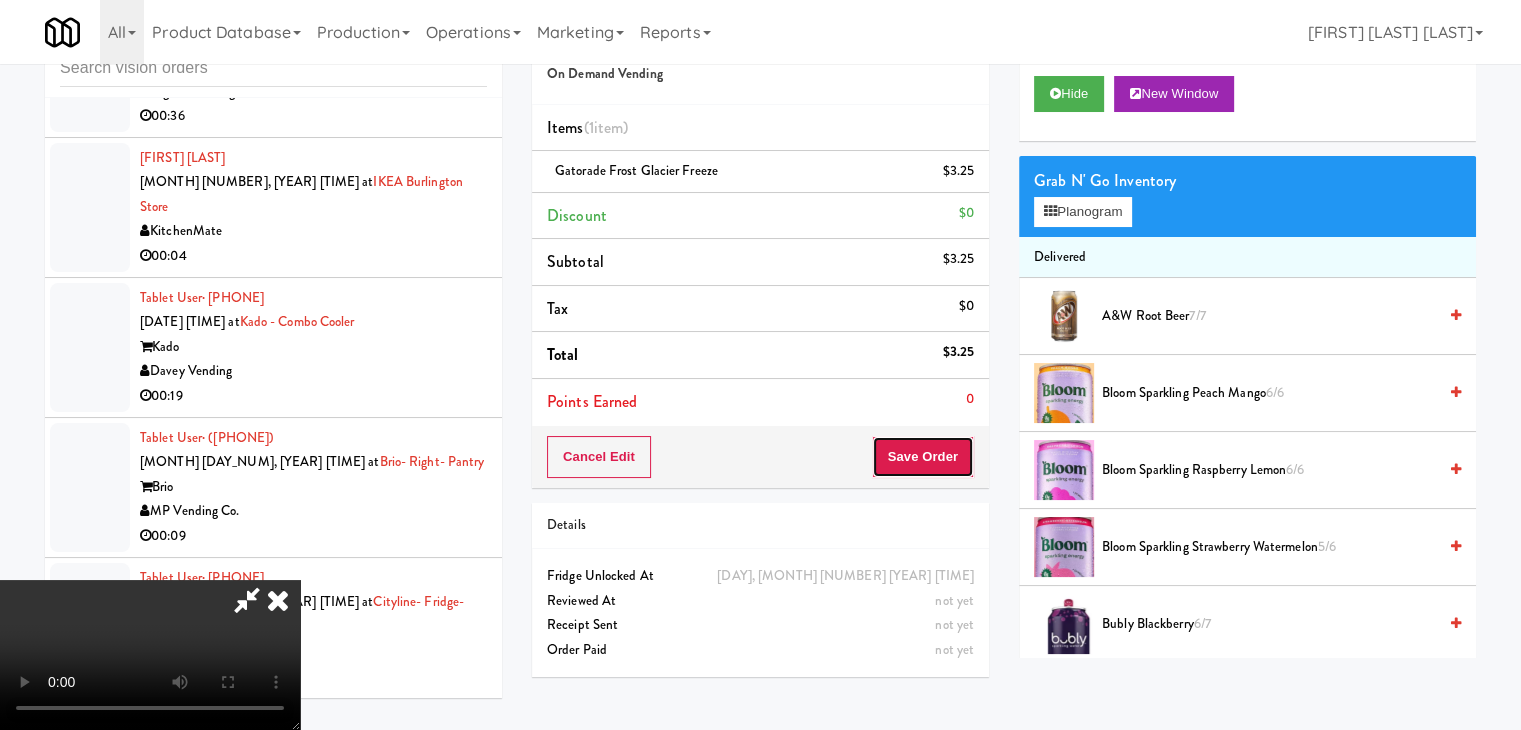 click on "Save Order" at bounding box center (923, 457) 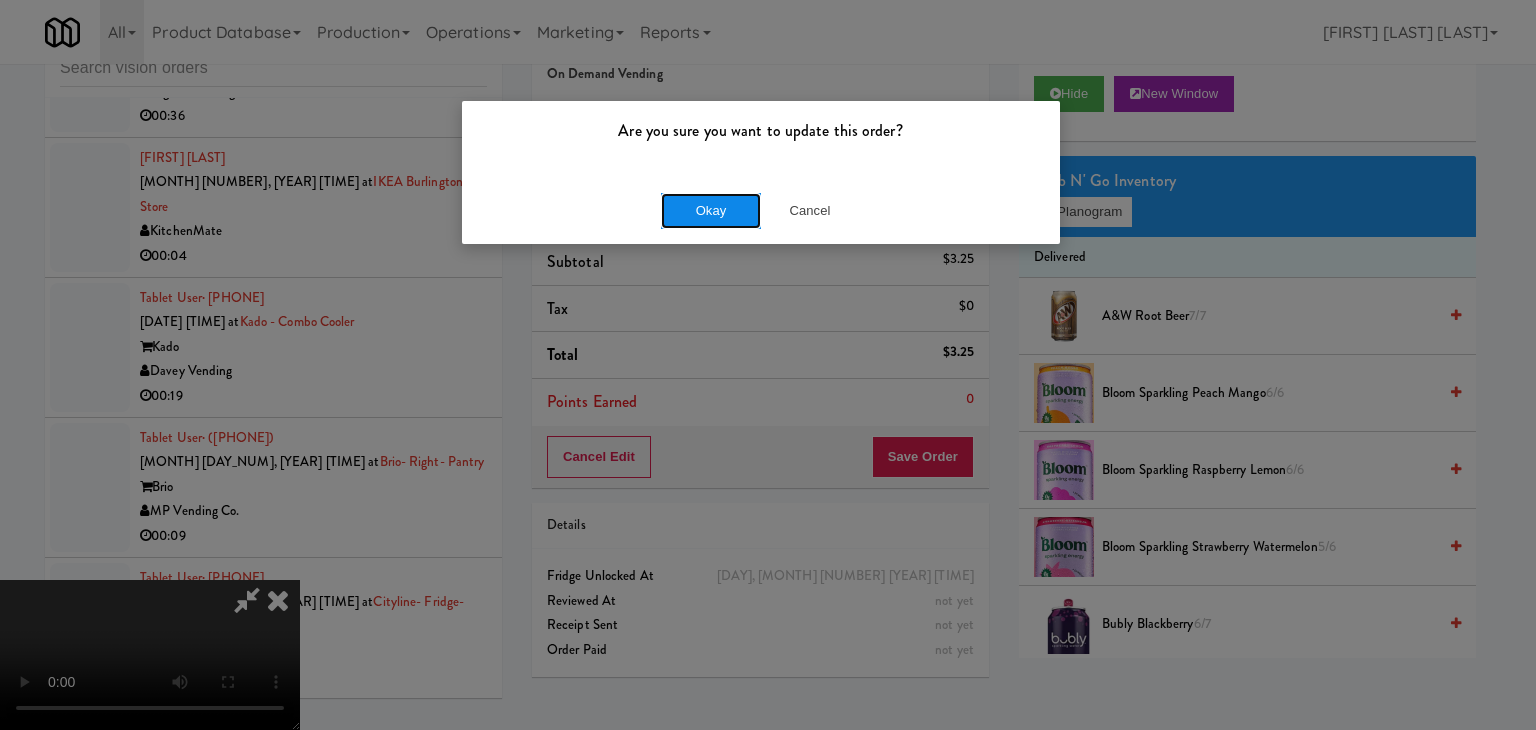 drag, startPoint x: 733, startPoint y: 206, endPoint x: 723, endPoint y: 214, distance: 12.806249 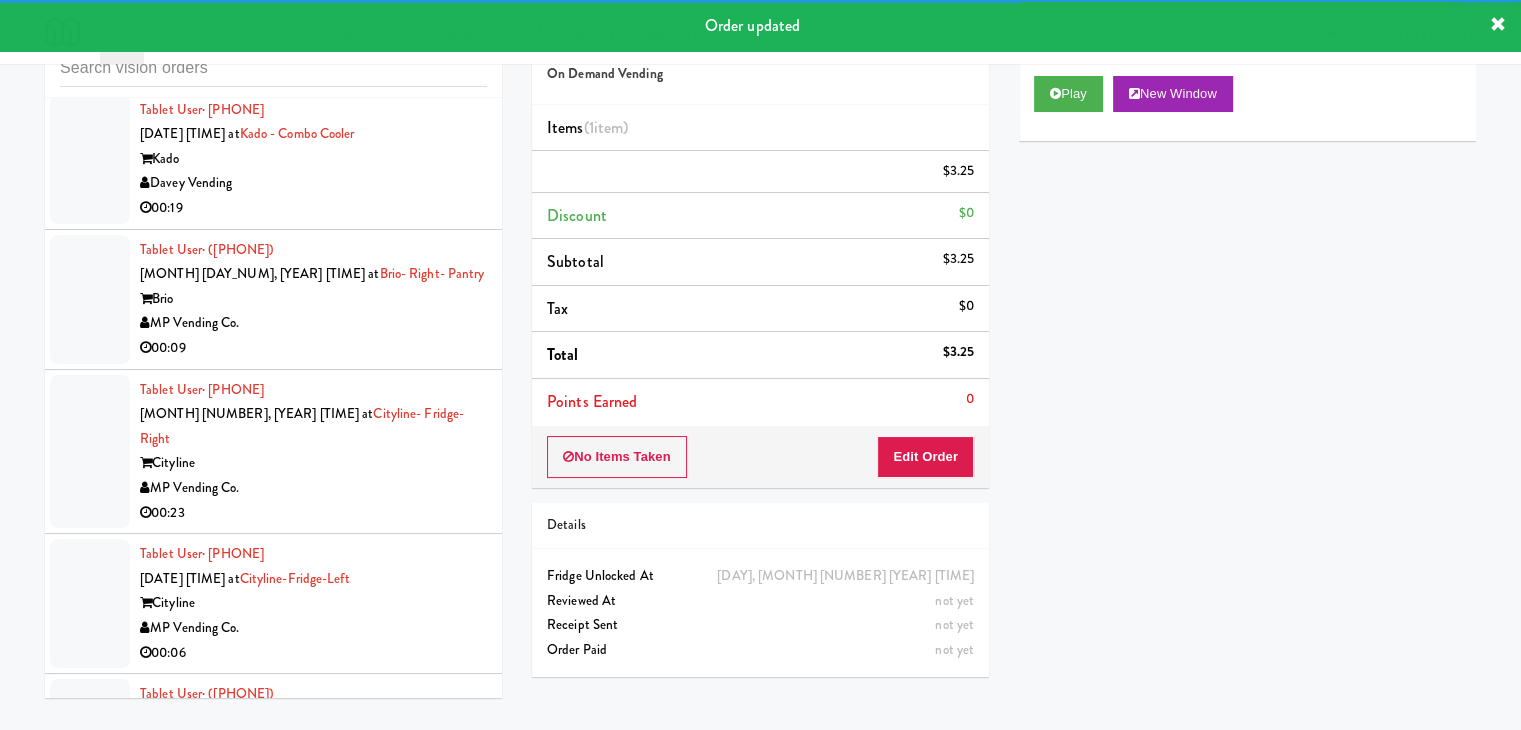 scroll, scrollTop: 24797, scrollLeft: 0, axis: vertical 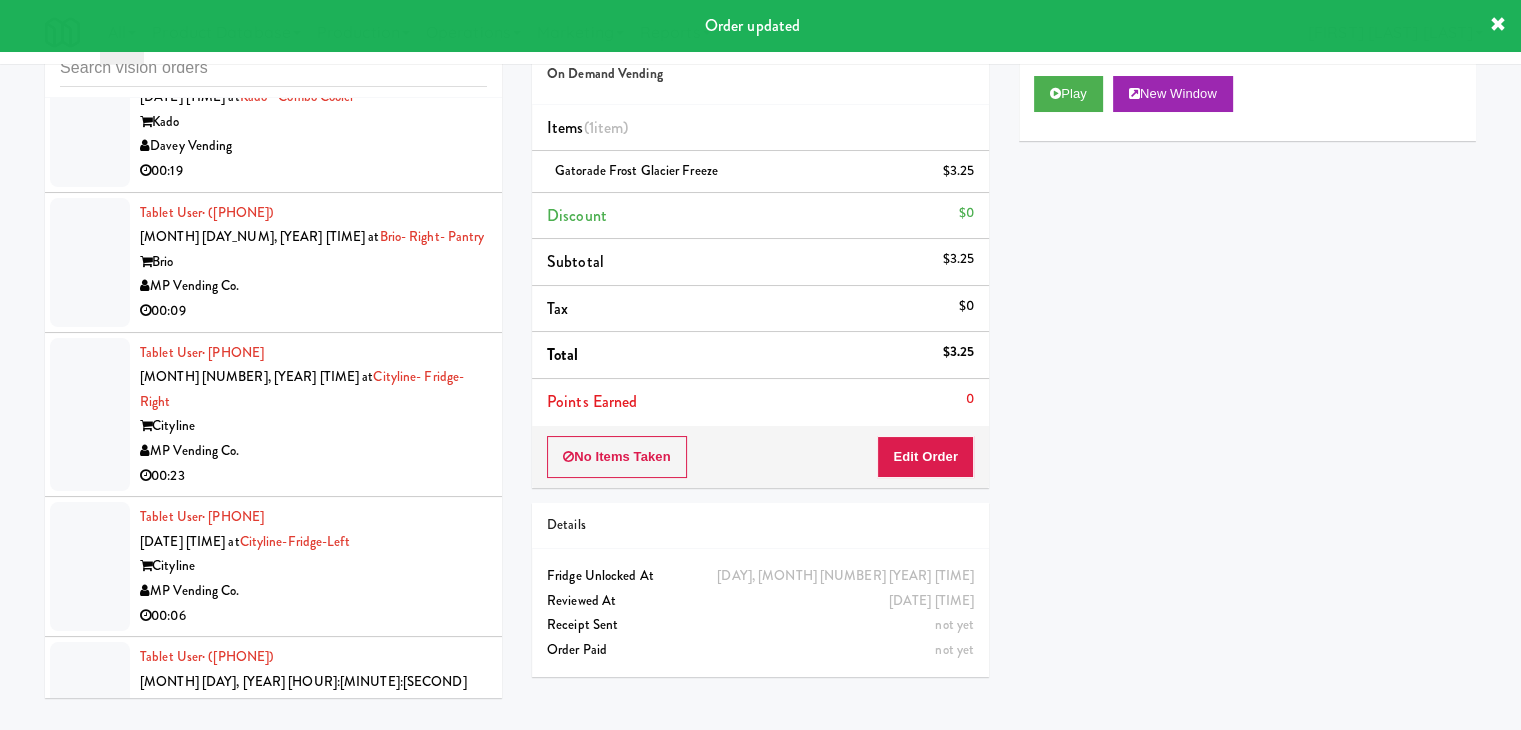 click on "H&H Vending" at bounding box center (313, 1060) 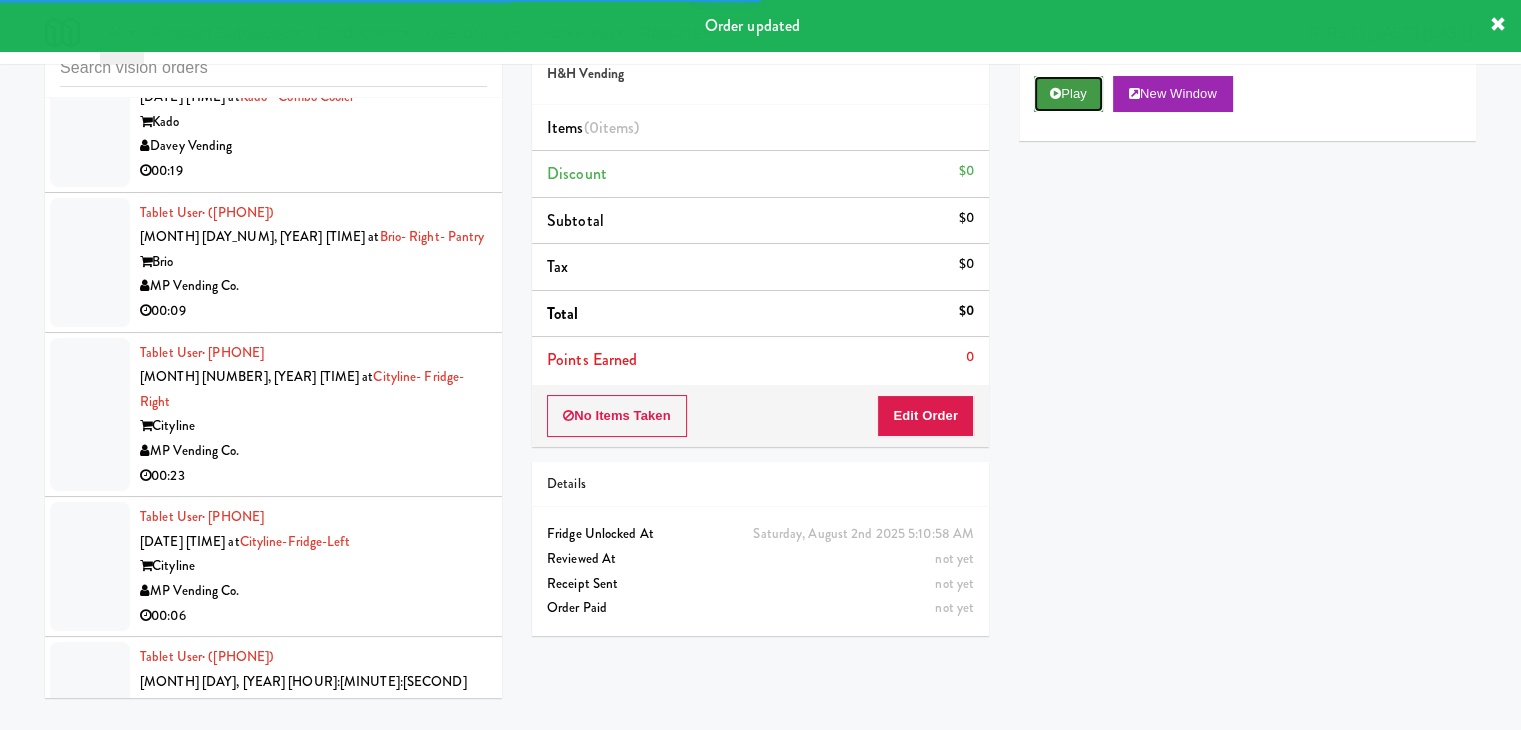 click on "Play" at bounding box center (1068, 94) 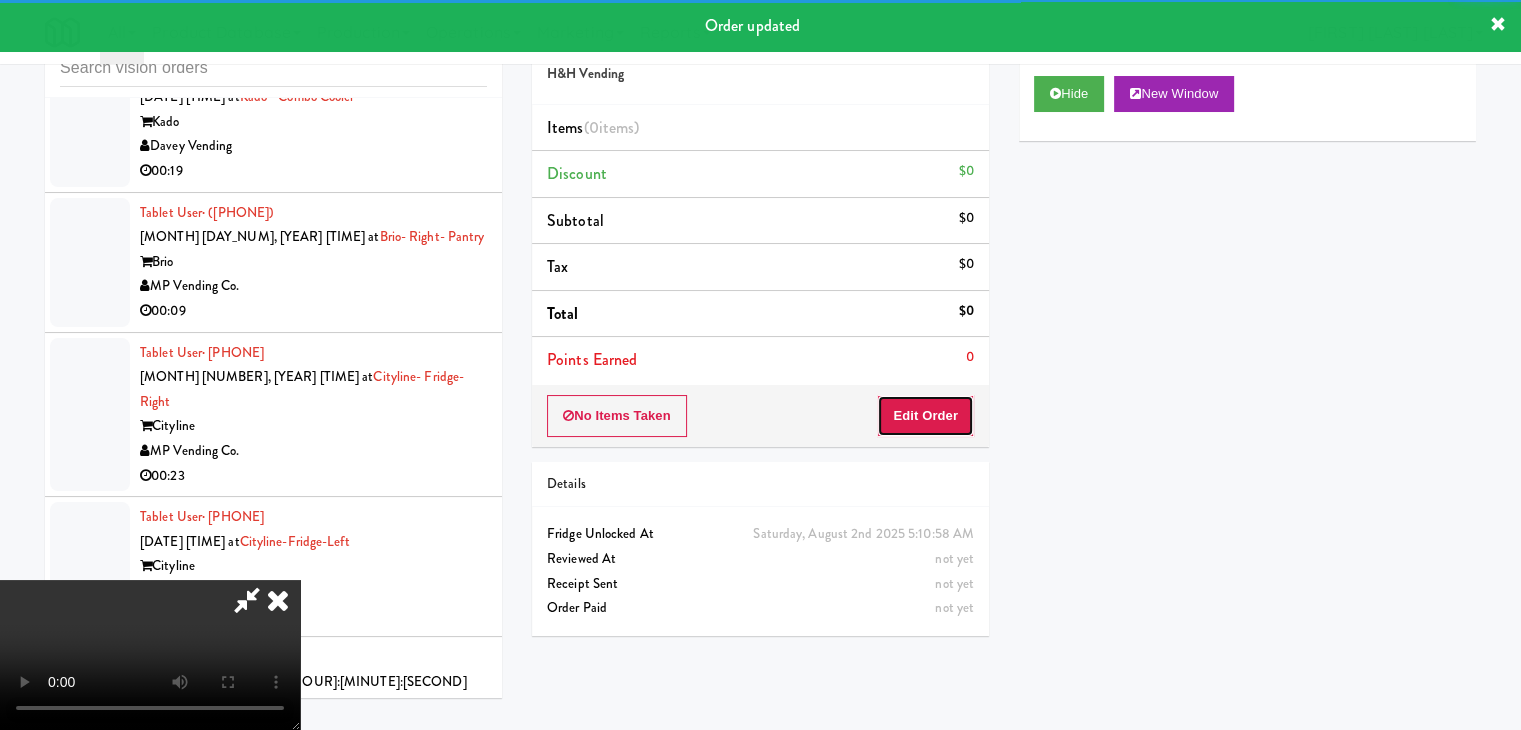 click on "Edit Order" at bounding box center (925, 416) 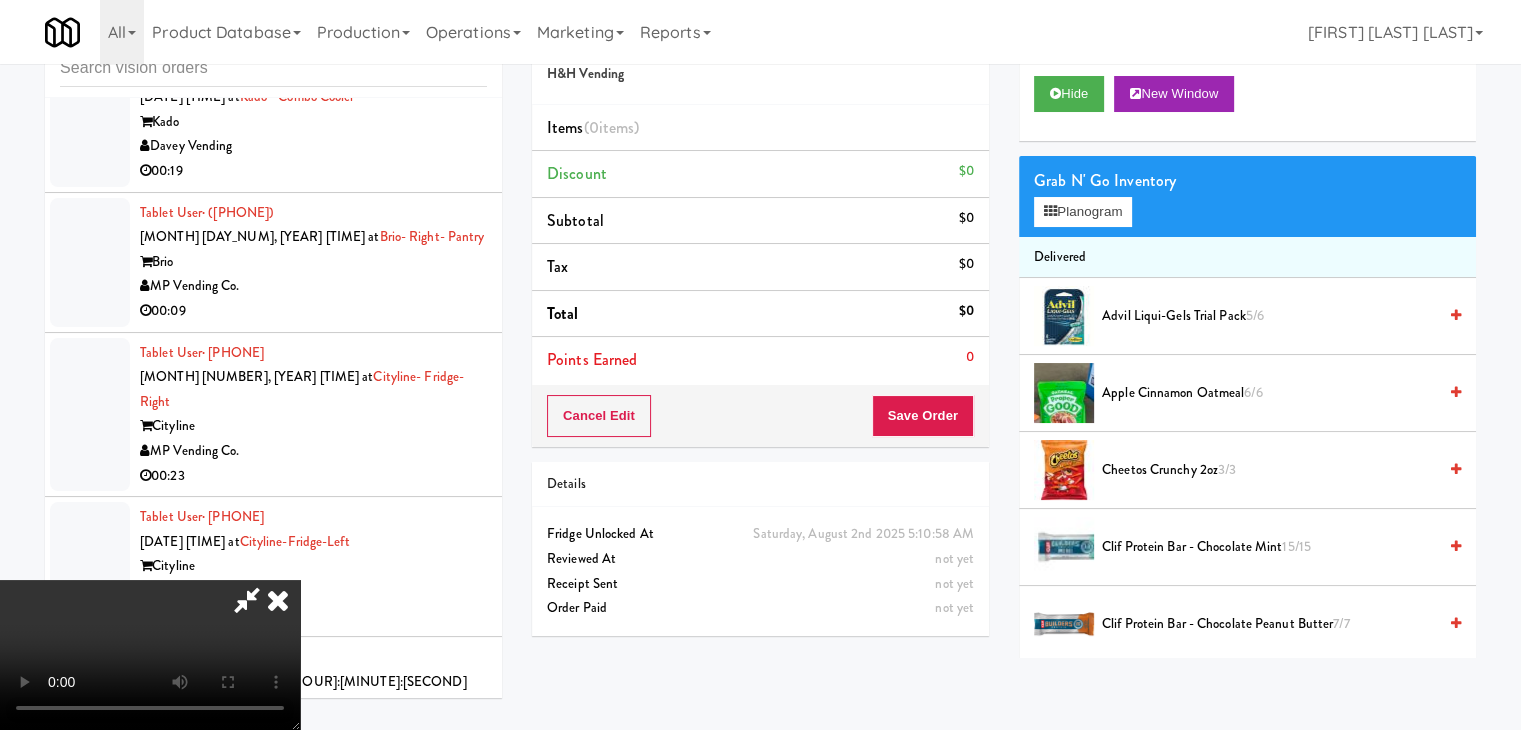 type 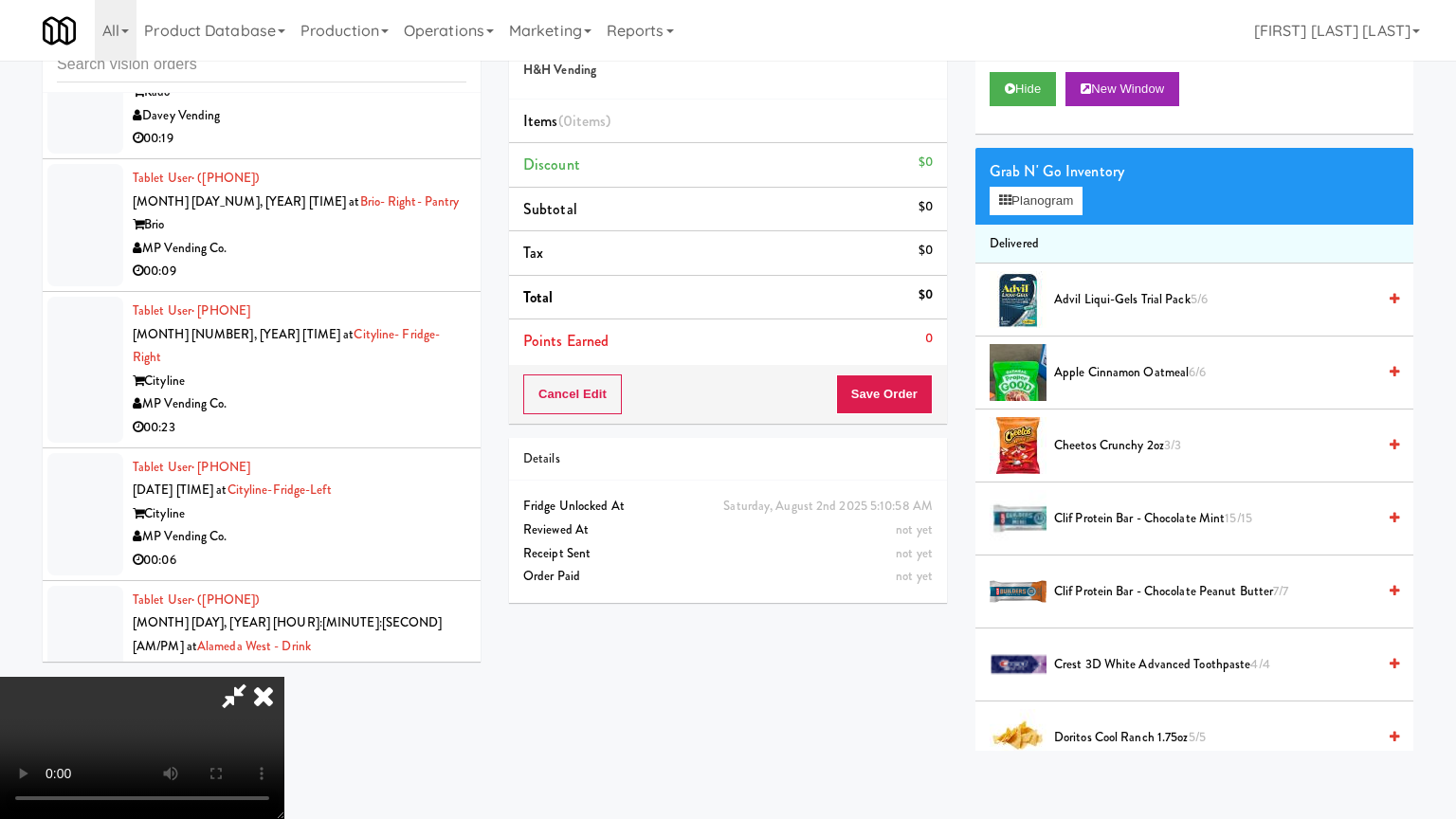 click at bounding box center (142, 748) 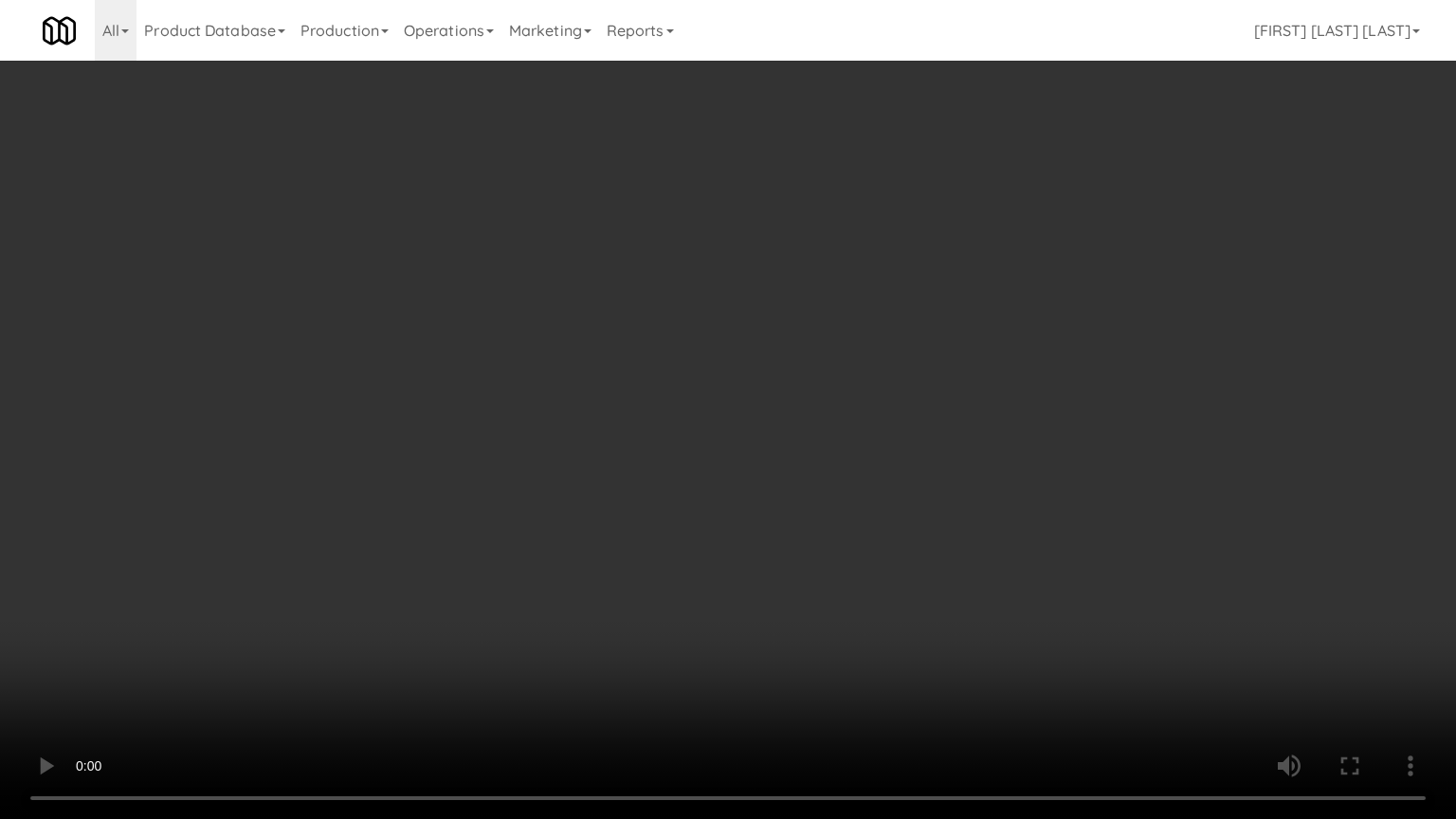 click at bounding box center (728, 410) 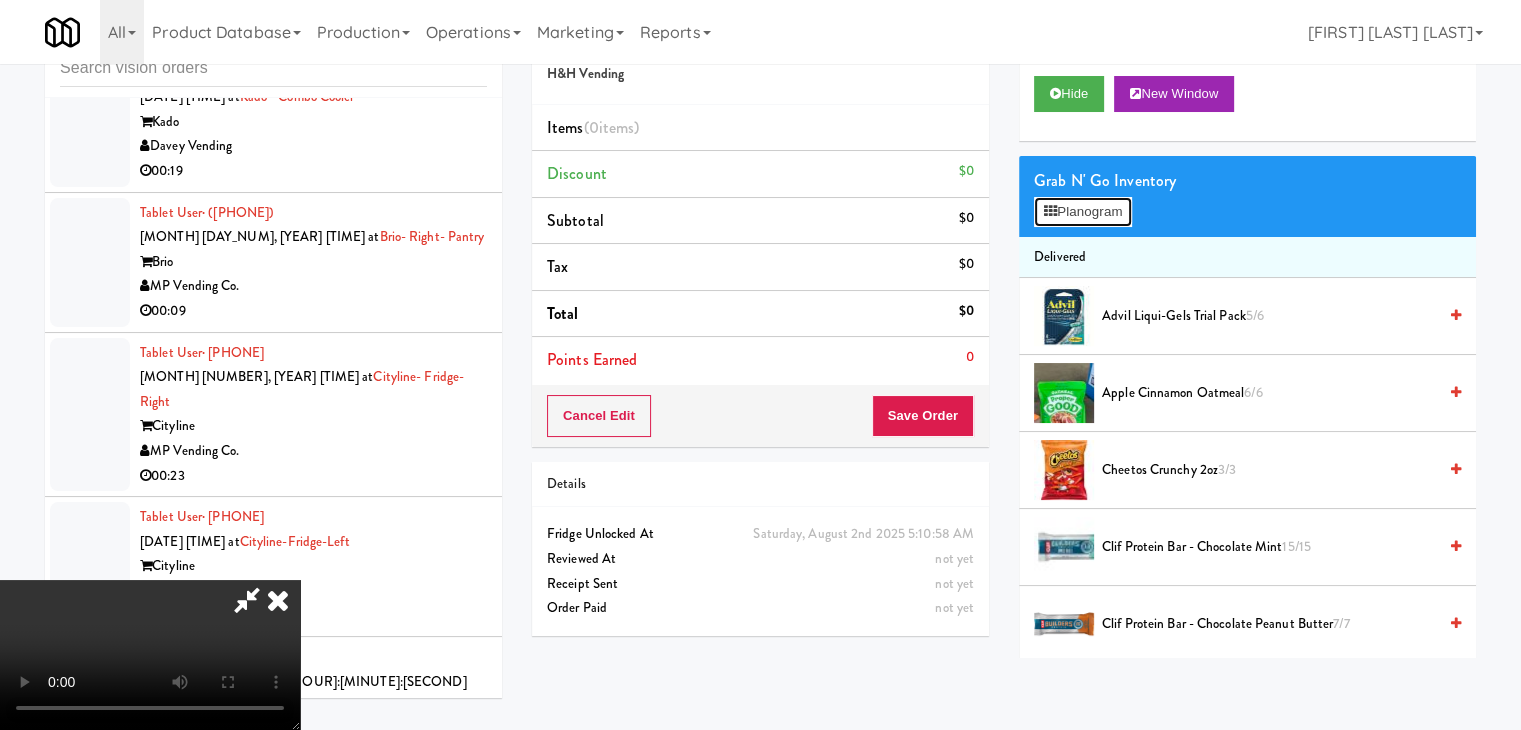 click on "Planogram" at bounding box center [1083, 212] 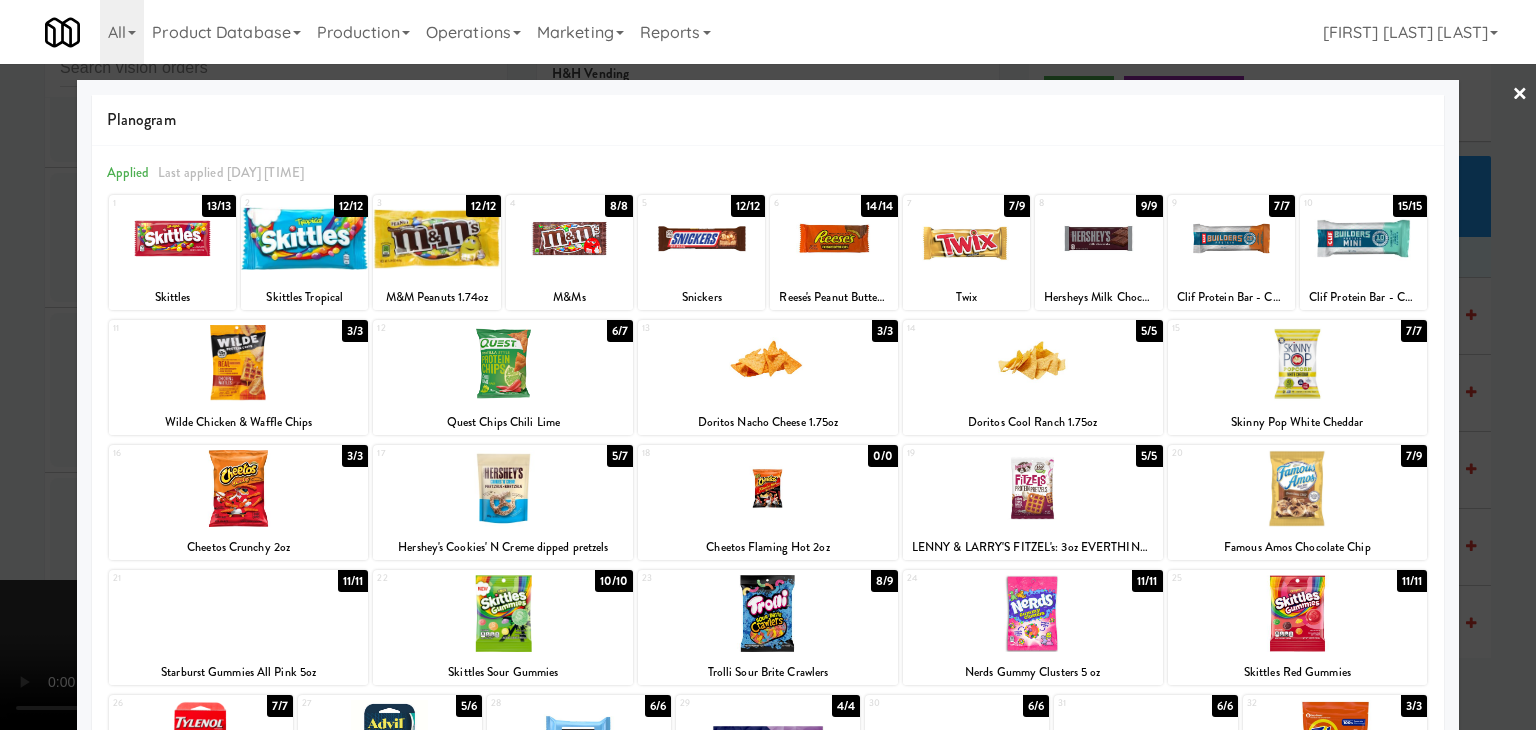 drag, startPoint x: 845, startPoint y: 234, endPoint x: 1000, endPoint y: 312, distance: 173.51945 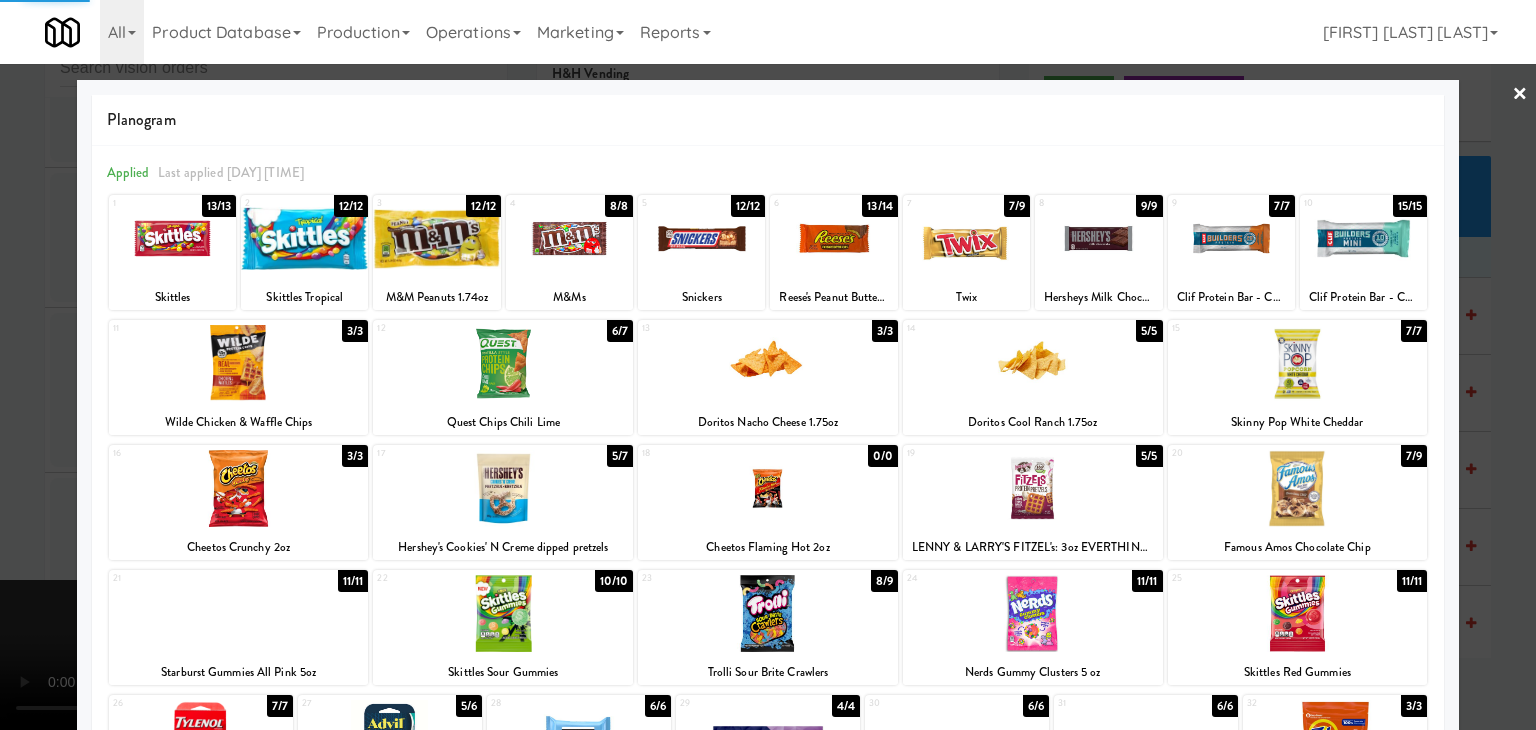 drag, startPoint x: 1271, startPoint y: 478, endPoint x: 1414, endPoint y: 490, distance: 143.50261 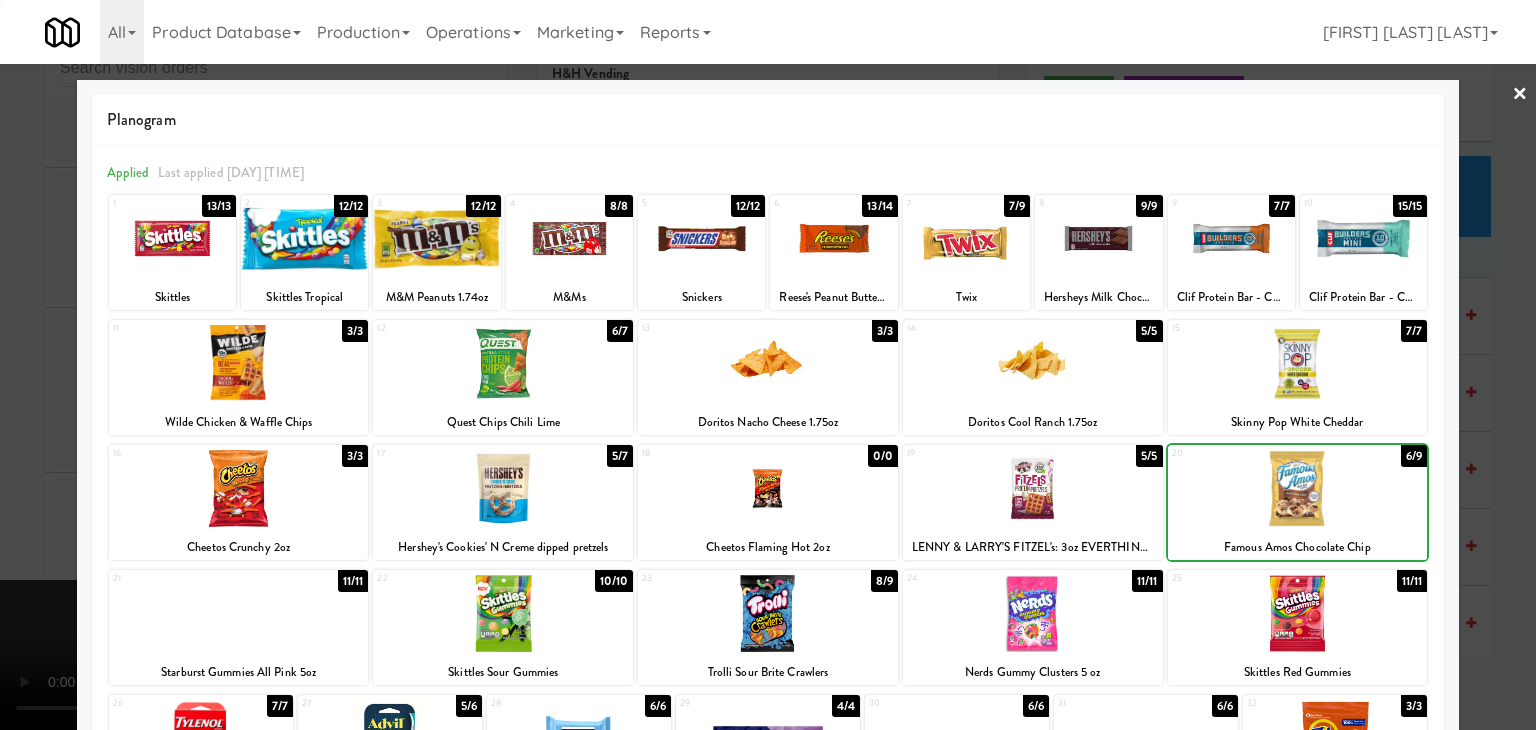 click at bounding box center [768, 365] 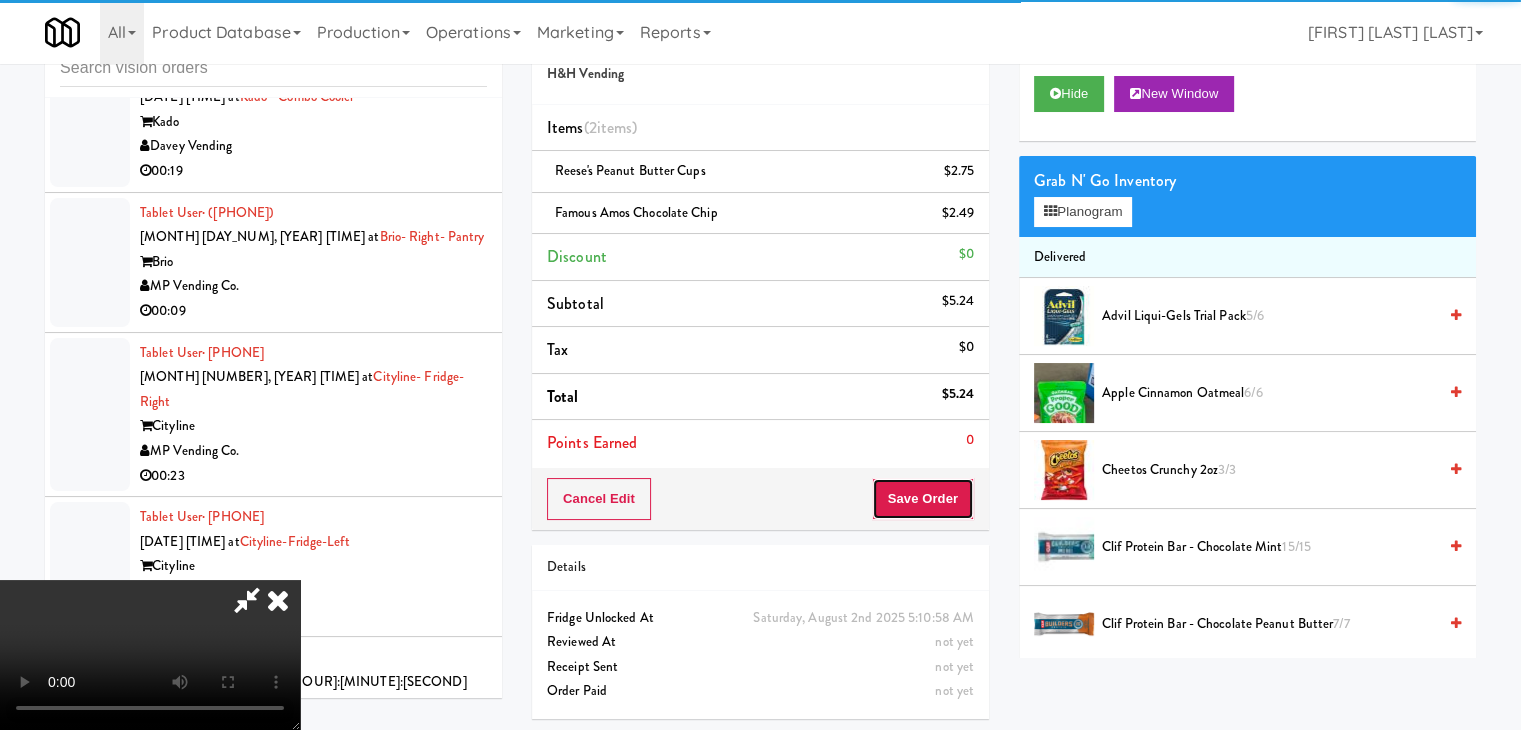 click on "Save Order" at bounding box center (923, 499) 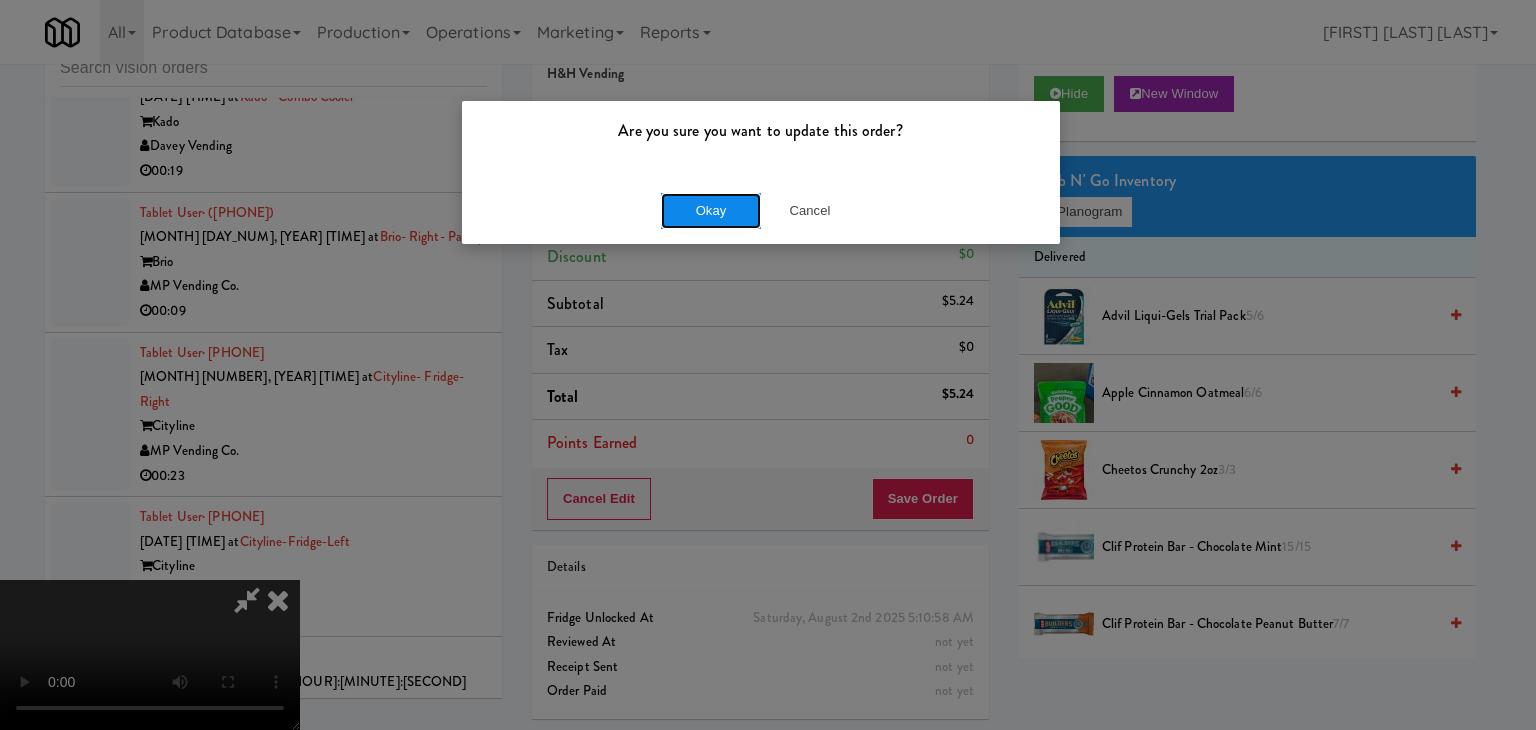 click on "Okay" at bounding box center [711, 211] 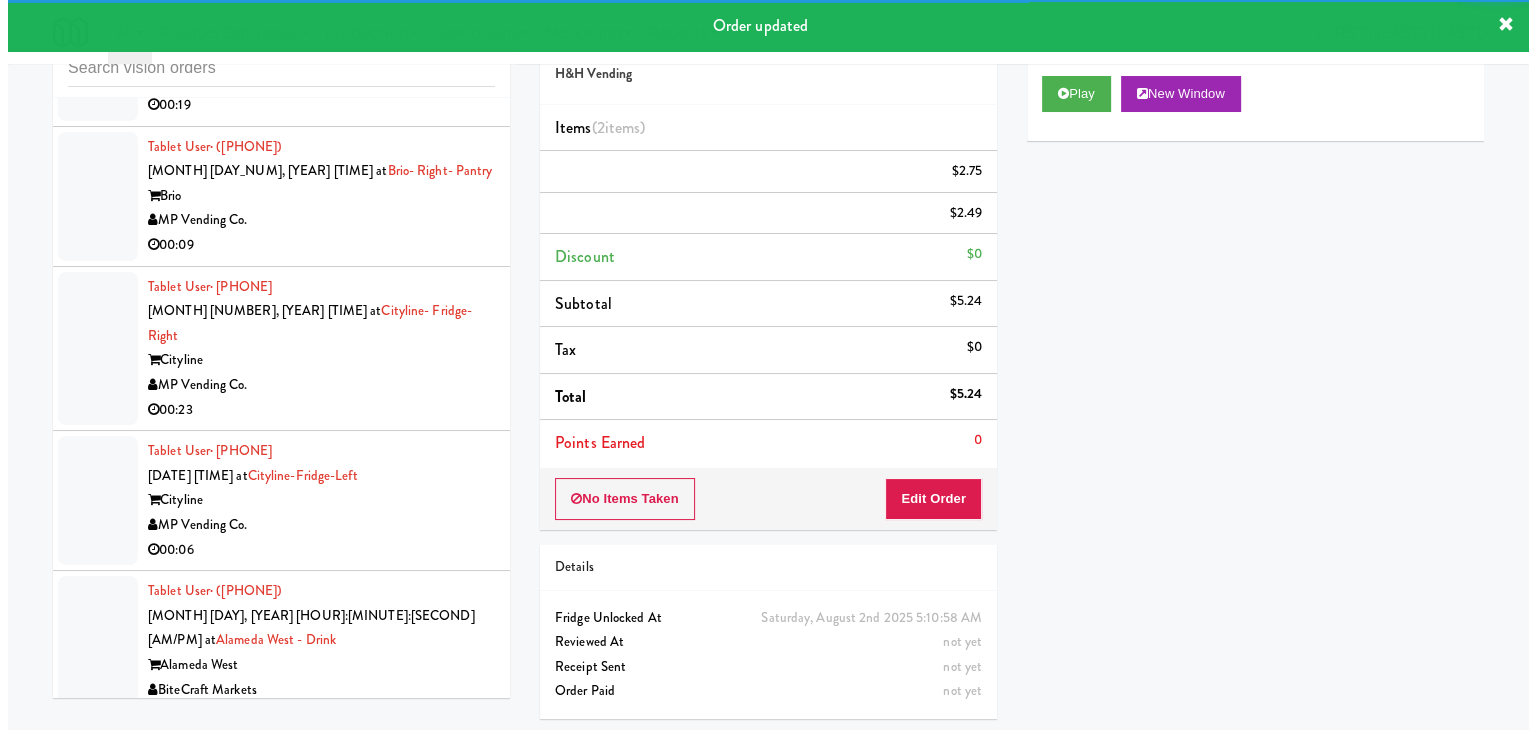 scroll, scrollTop: 24922, scrollLeft: 0, axis: vertical 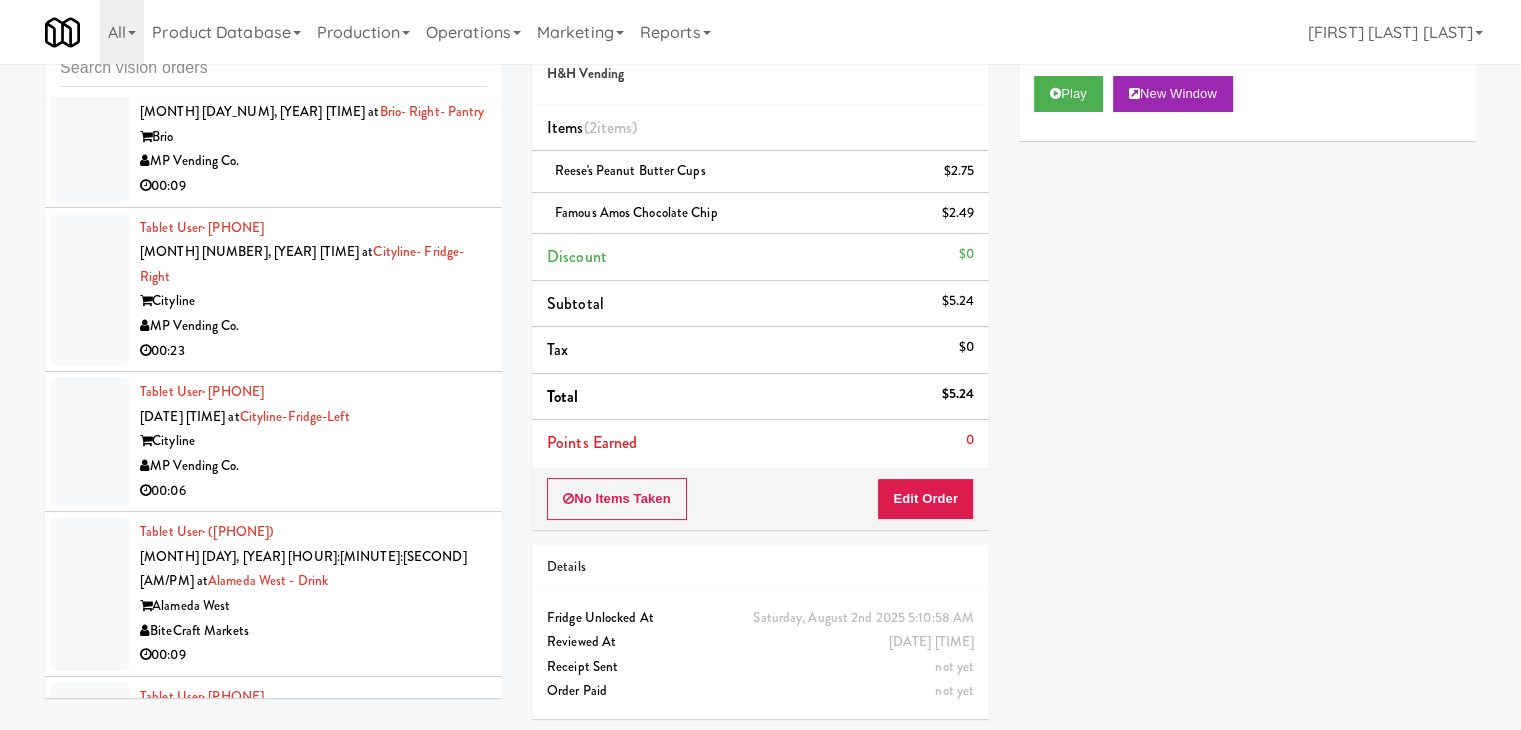 click on "H&H Vending" at bounding box center (313, 1404) 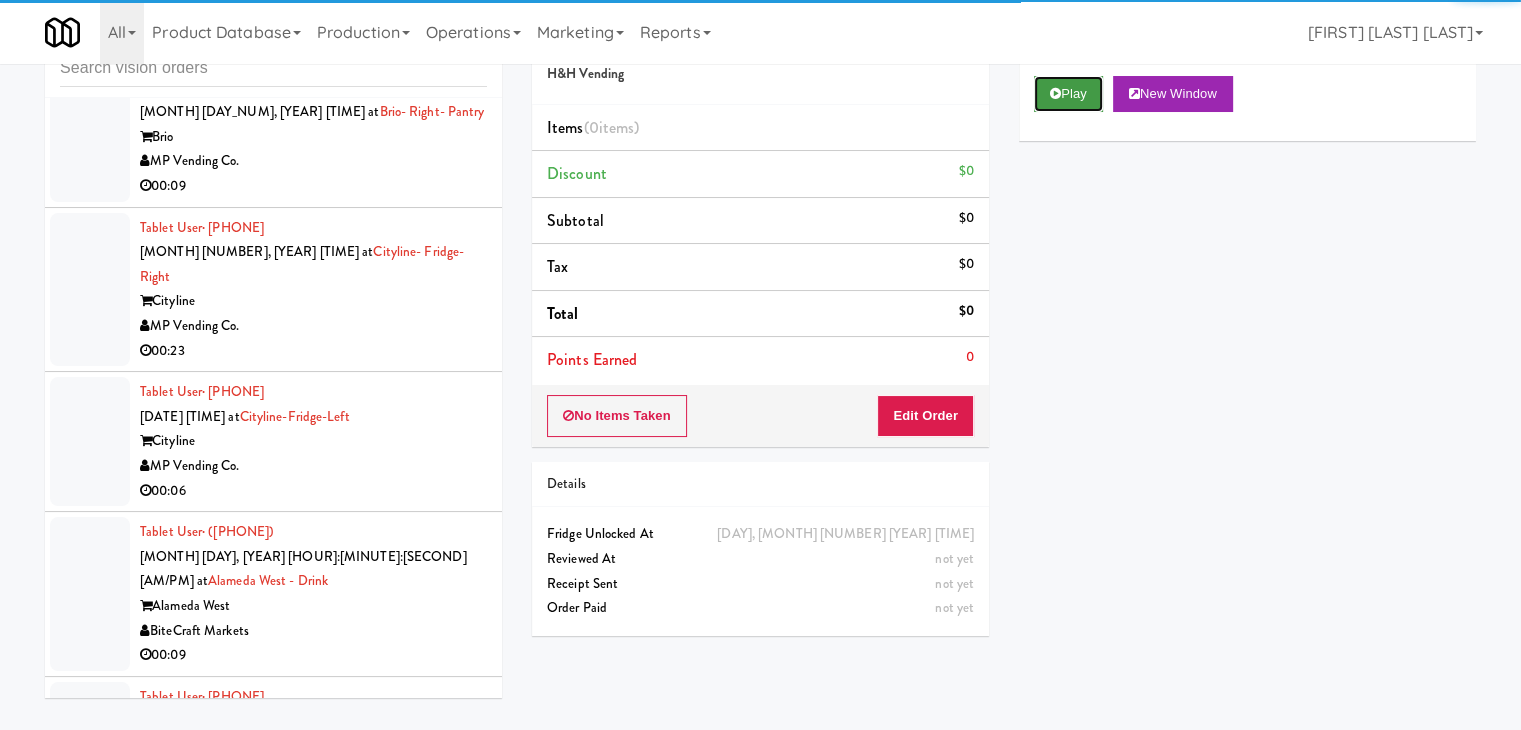 click on "Play" at bounding box center [1068, 94] 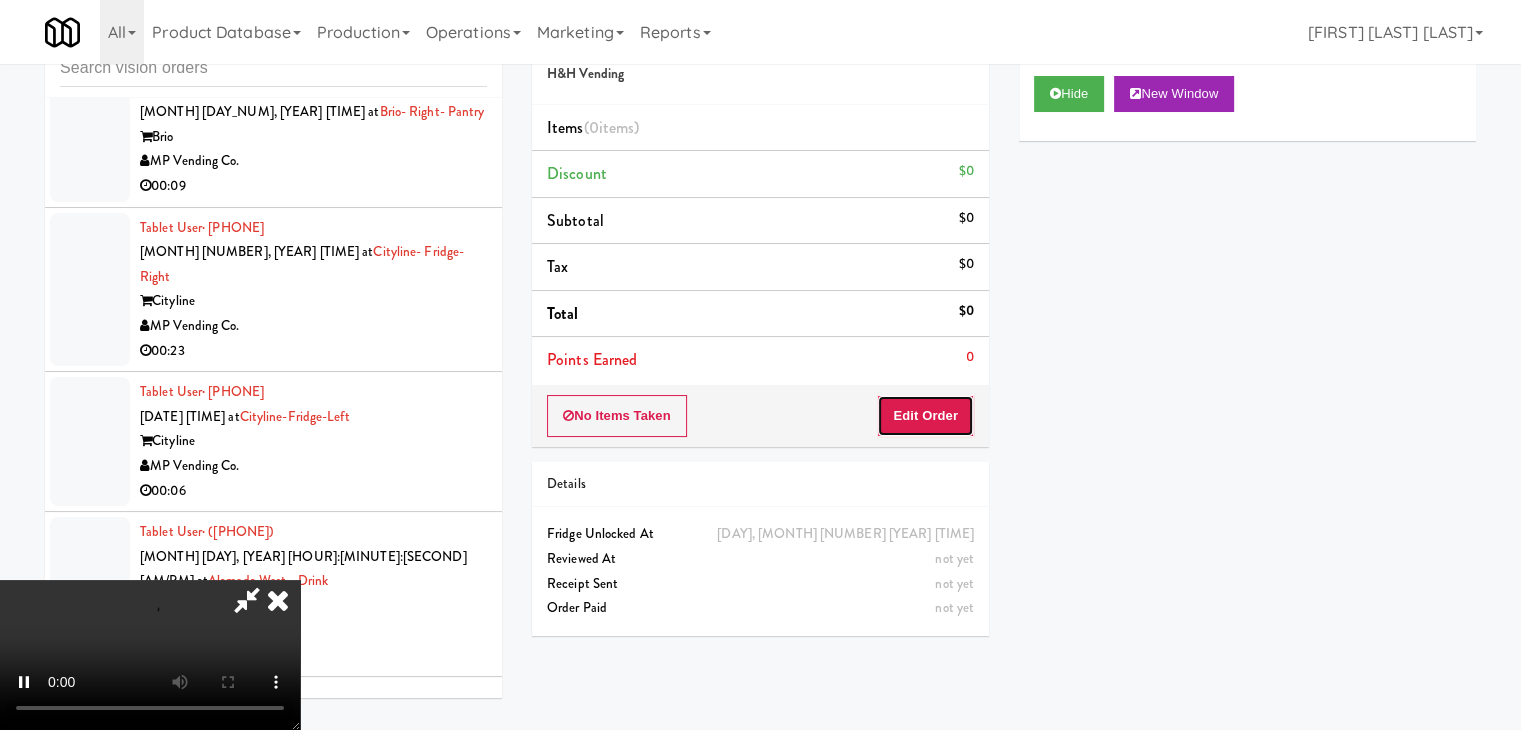 click on "Edit Order" at bounding box center (925, 416) 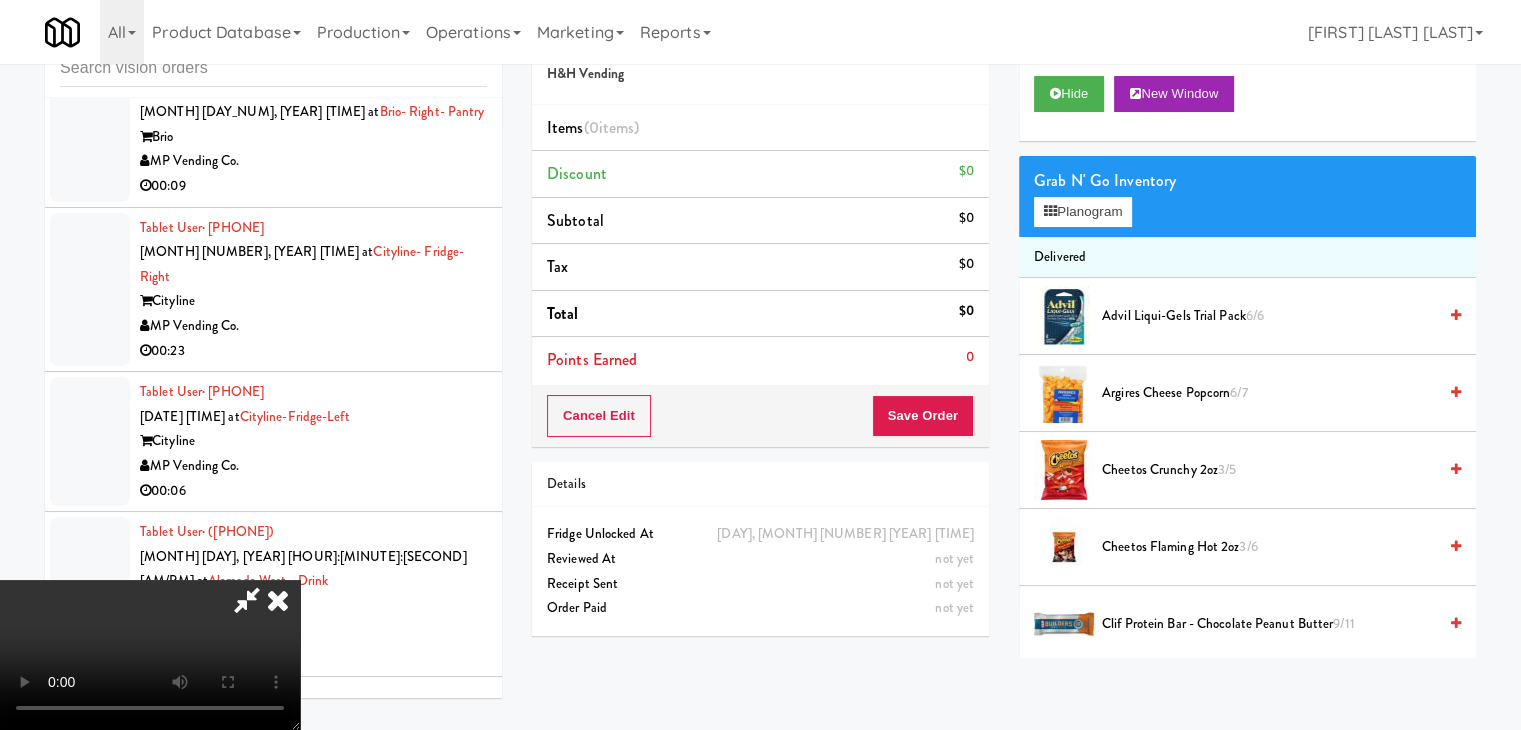 type 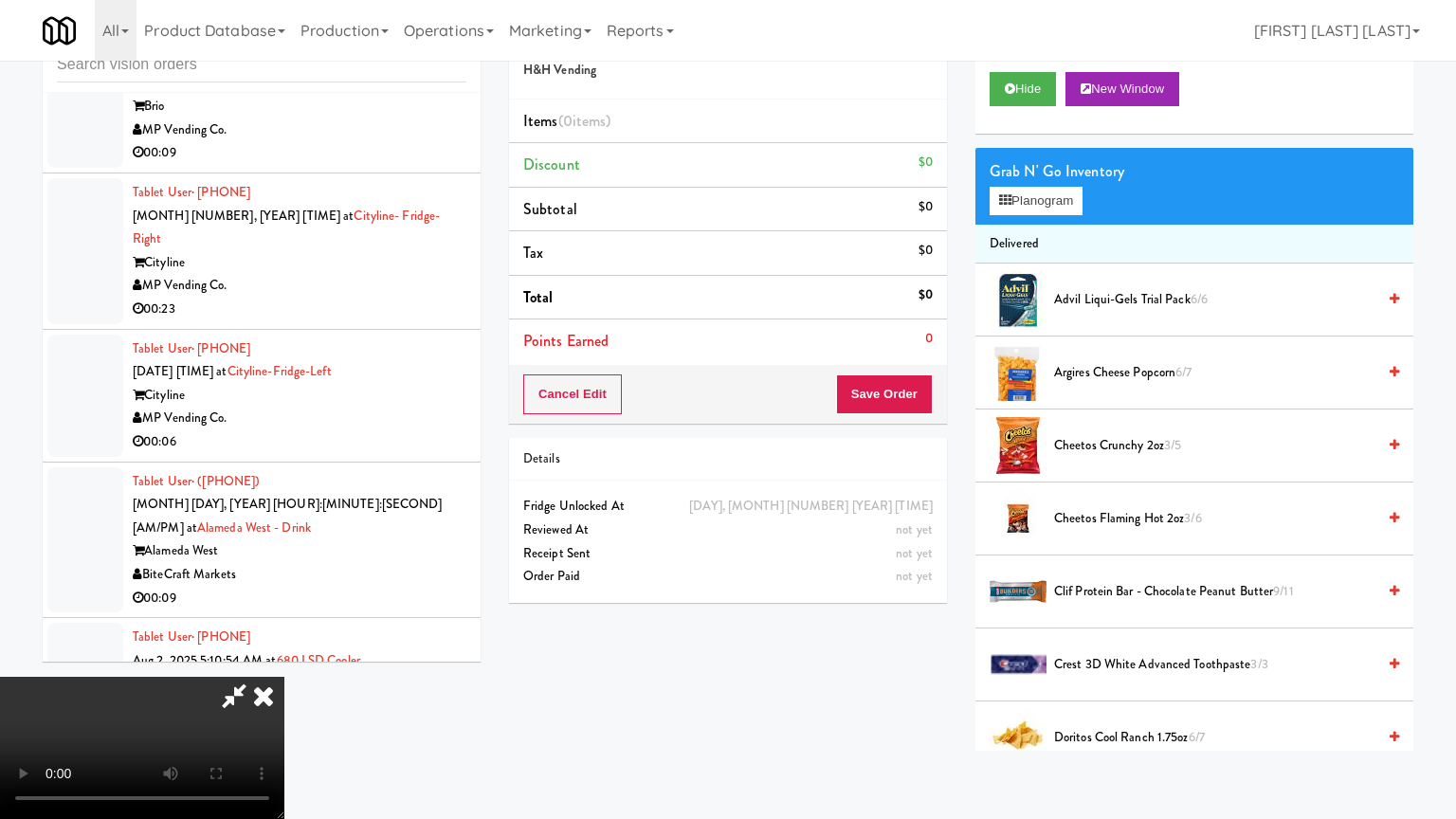 click at bounding box center [142, 748] 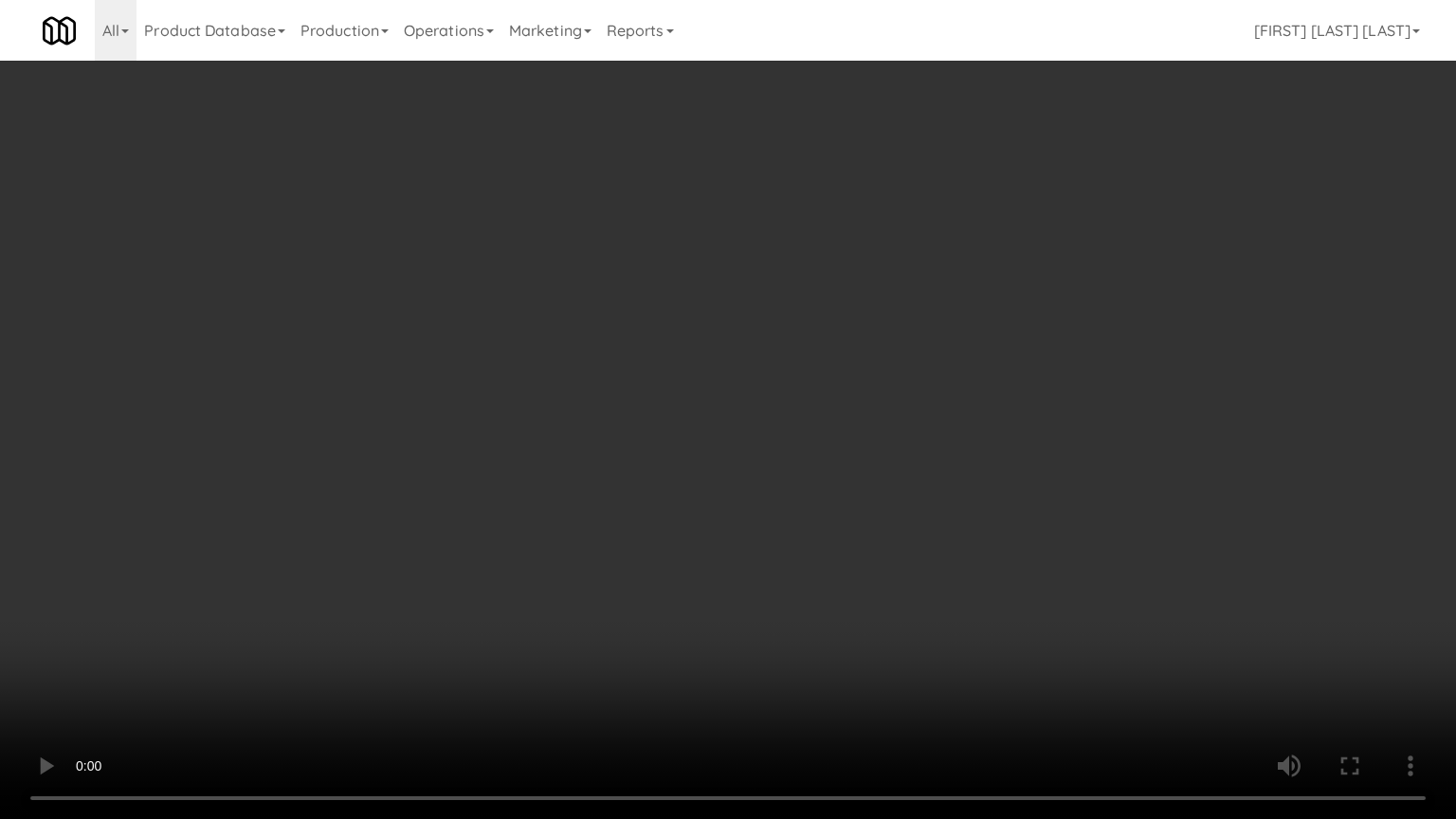 click at bounding box center [728, 410] 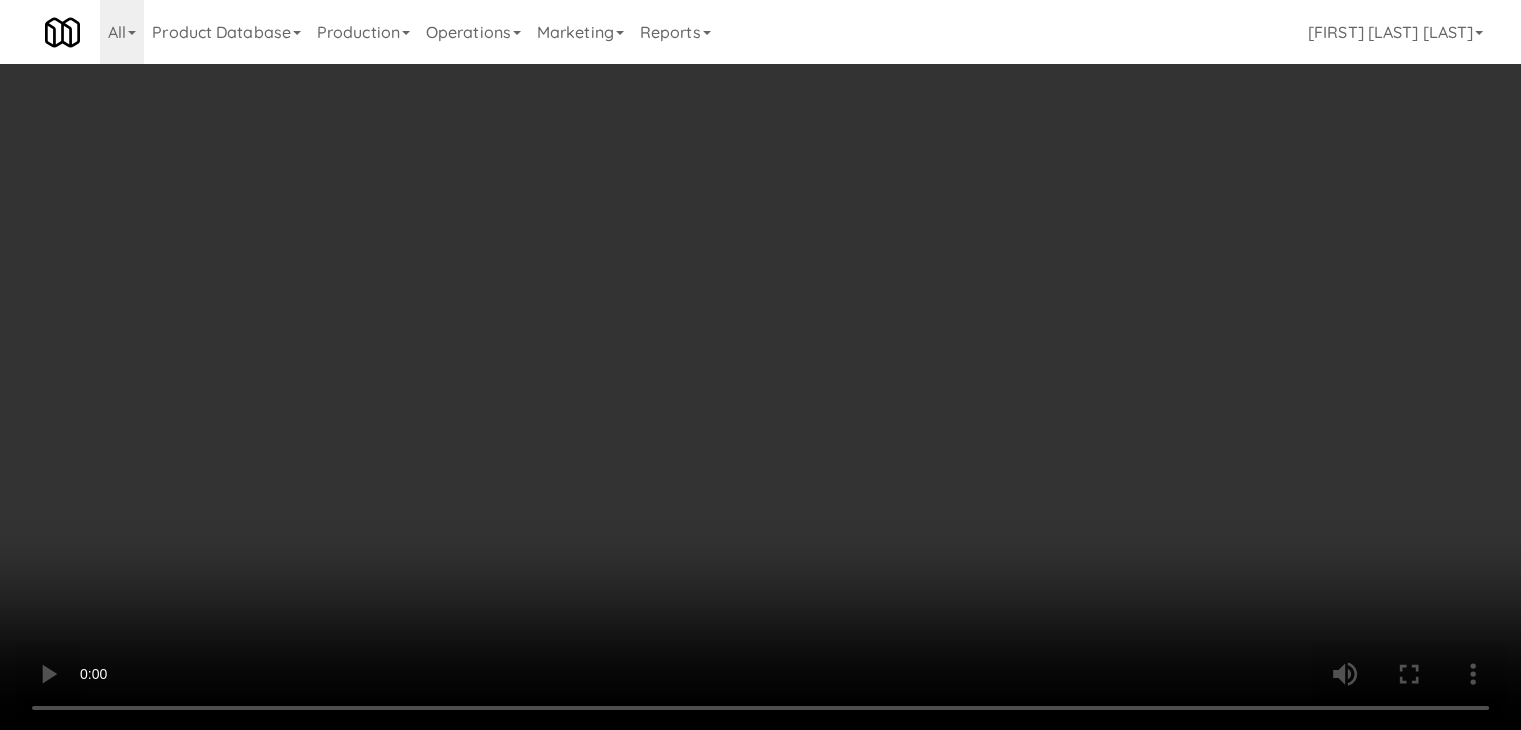 click on "Planogram" at bounding box center [1083, 212] 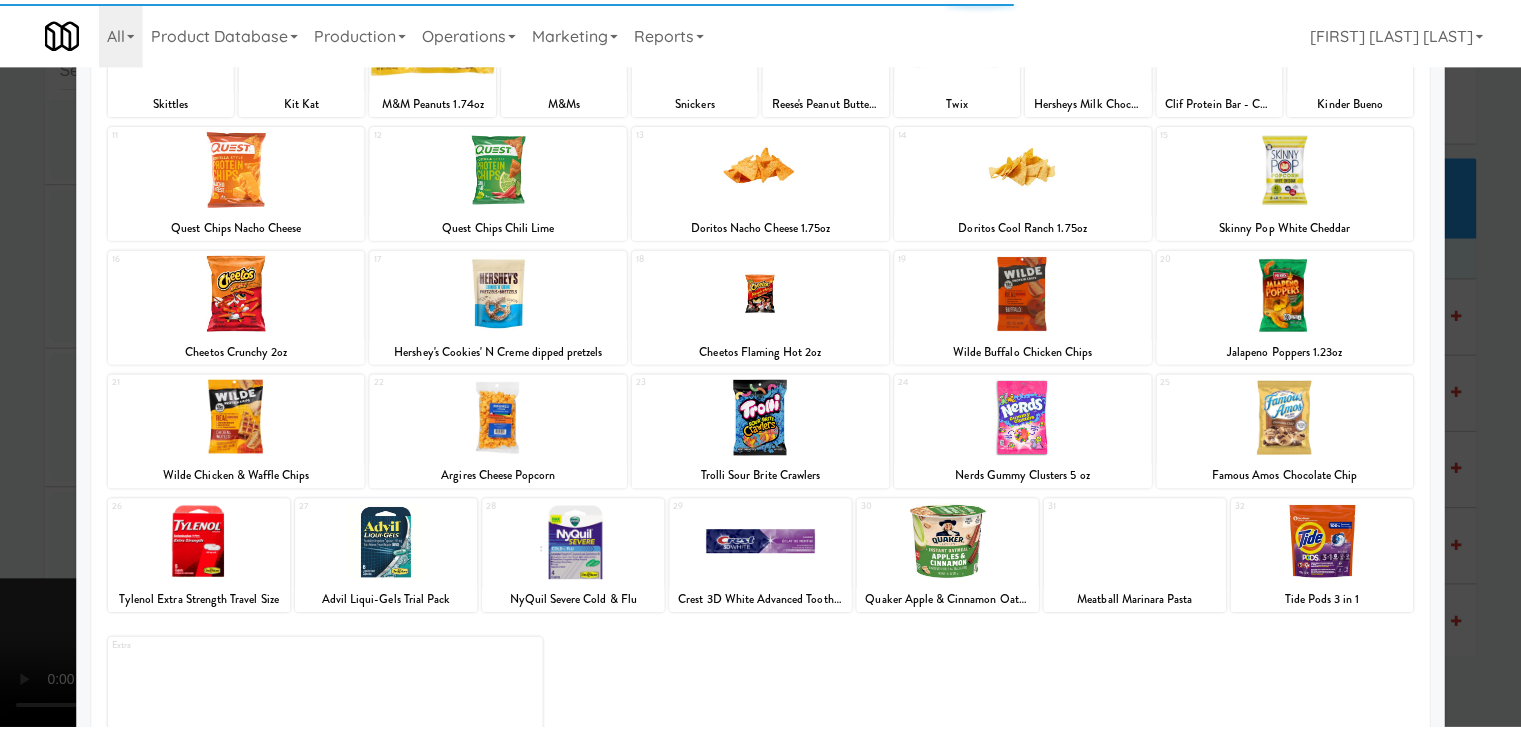 scroll, scrollTop: 200, scrollLeft: 0, axis: vertical 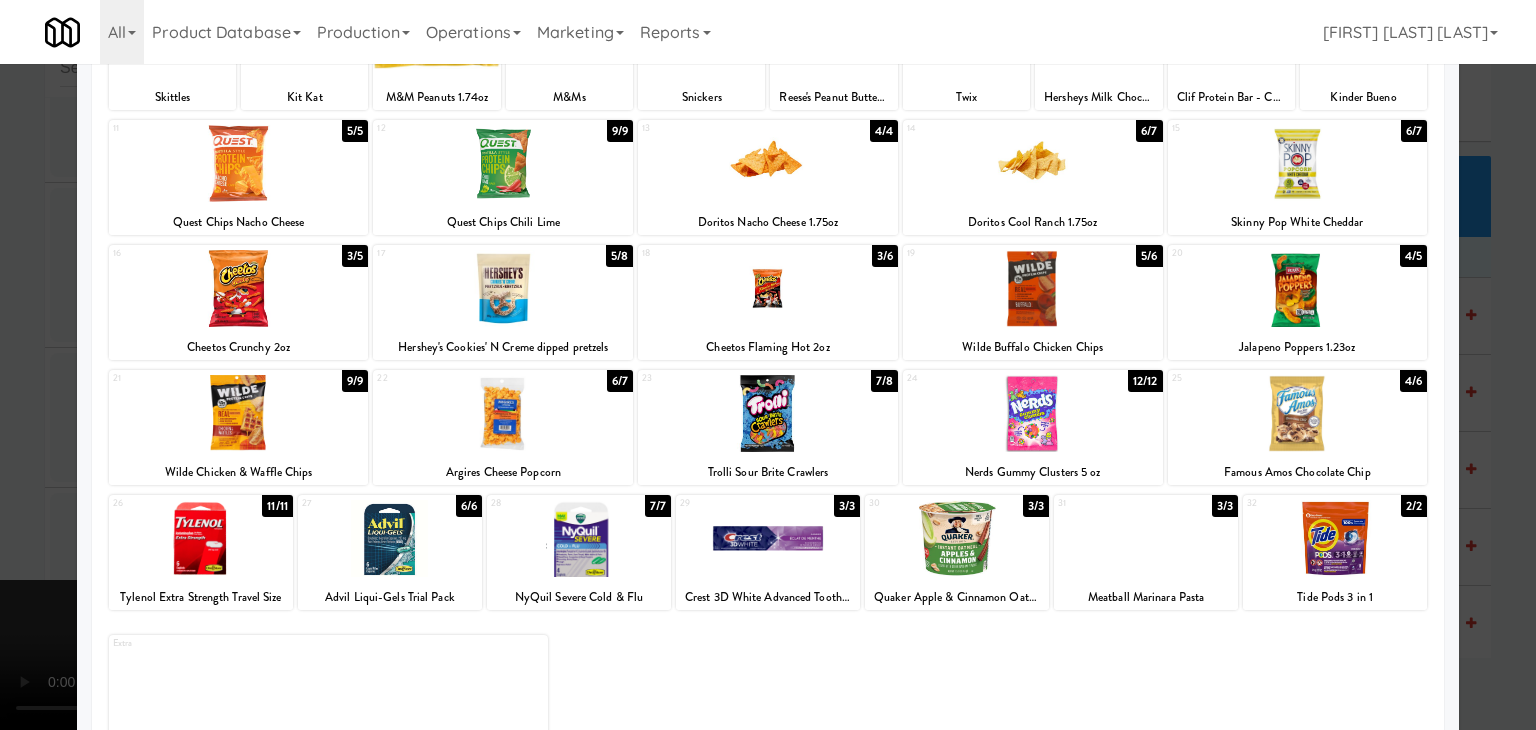click at bounding box center [1146, 538] 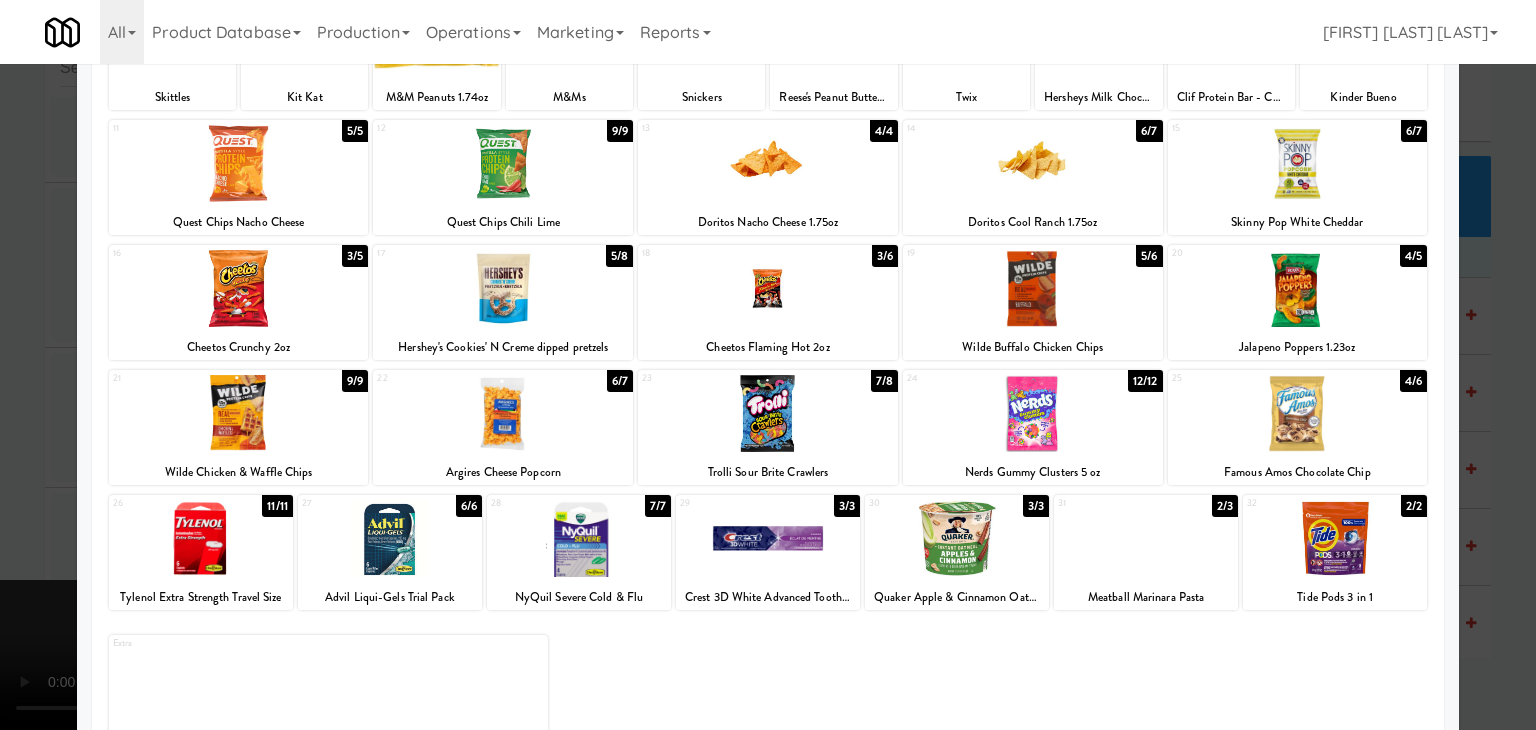 click at bounding box center (768, 288) 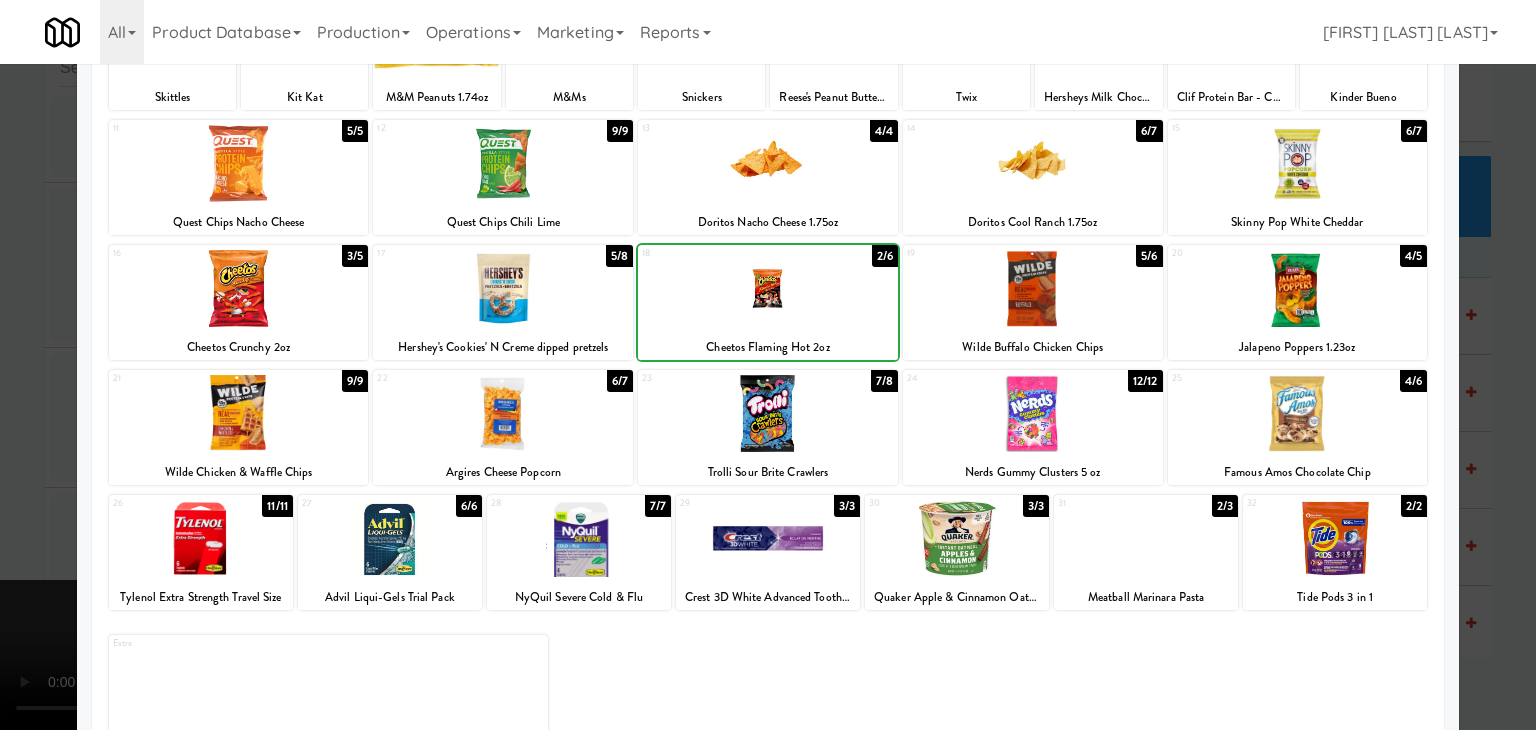 drag, startPoint x: 0, startPoint y: 352, endPoint x: 288, endPoint y: 389, distance: 290.367 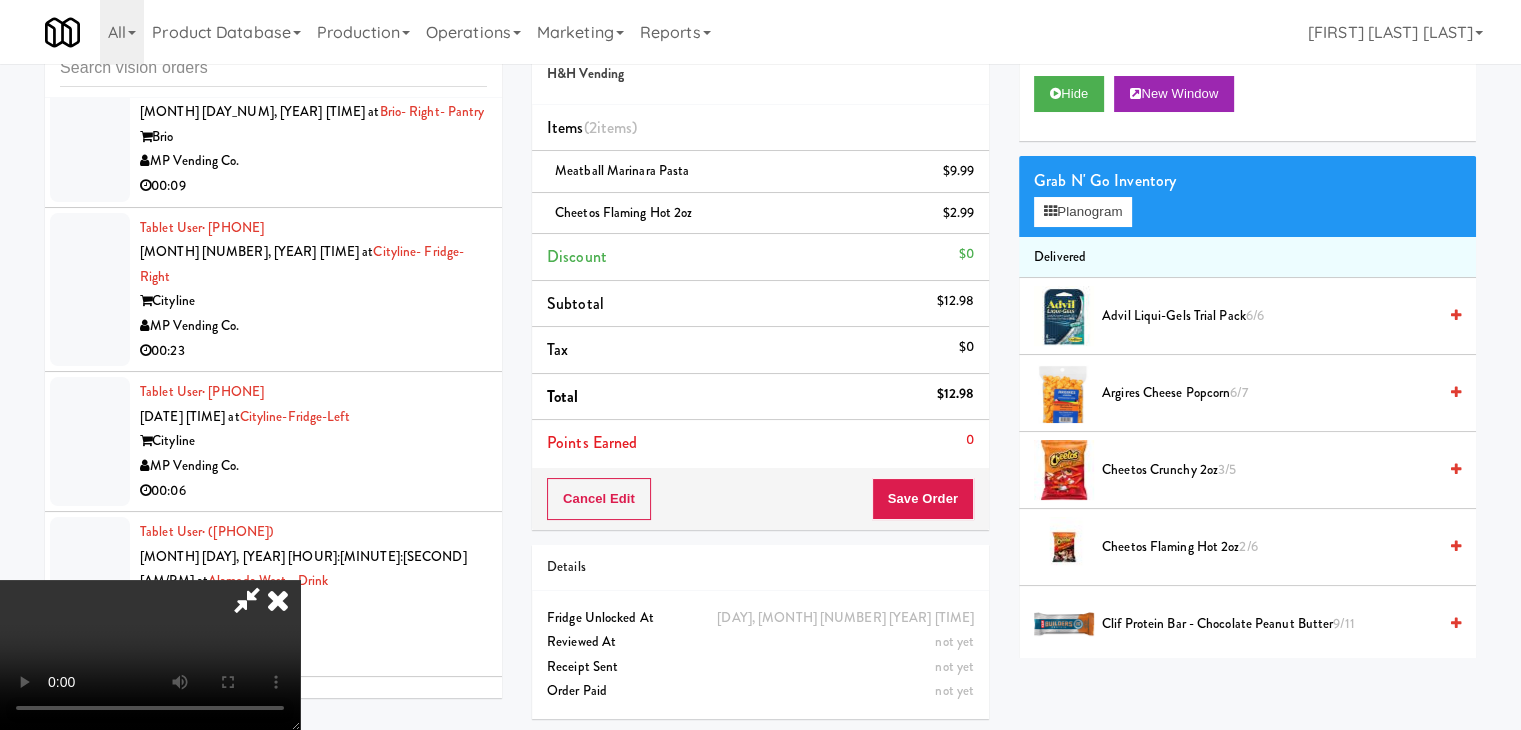 click at bounding box center (150, 655) 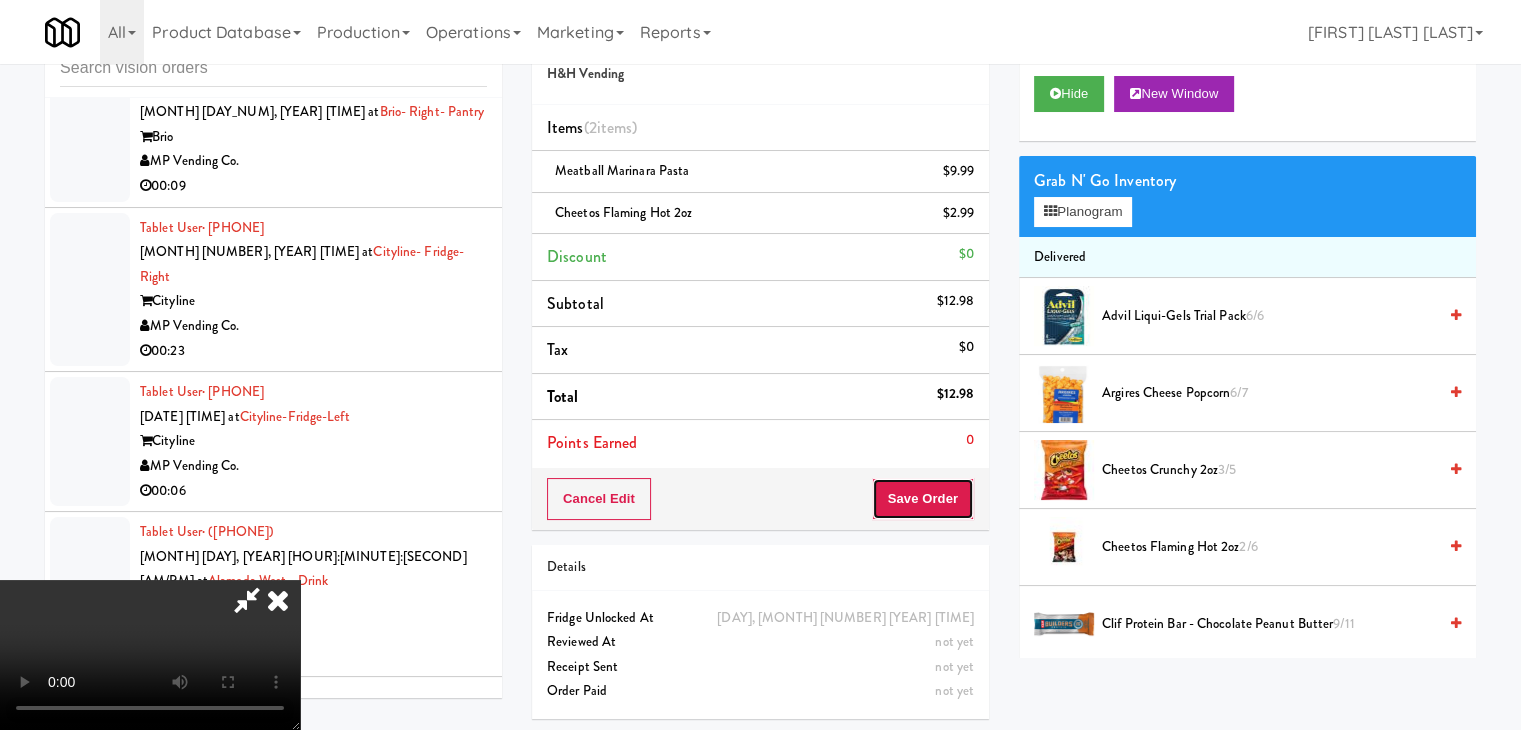 click on "Save Order" at bounding box center [923, 499] 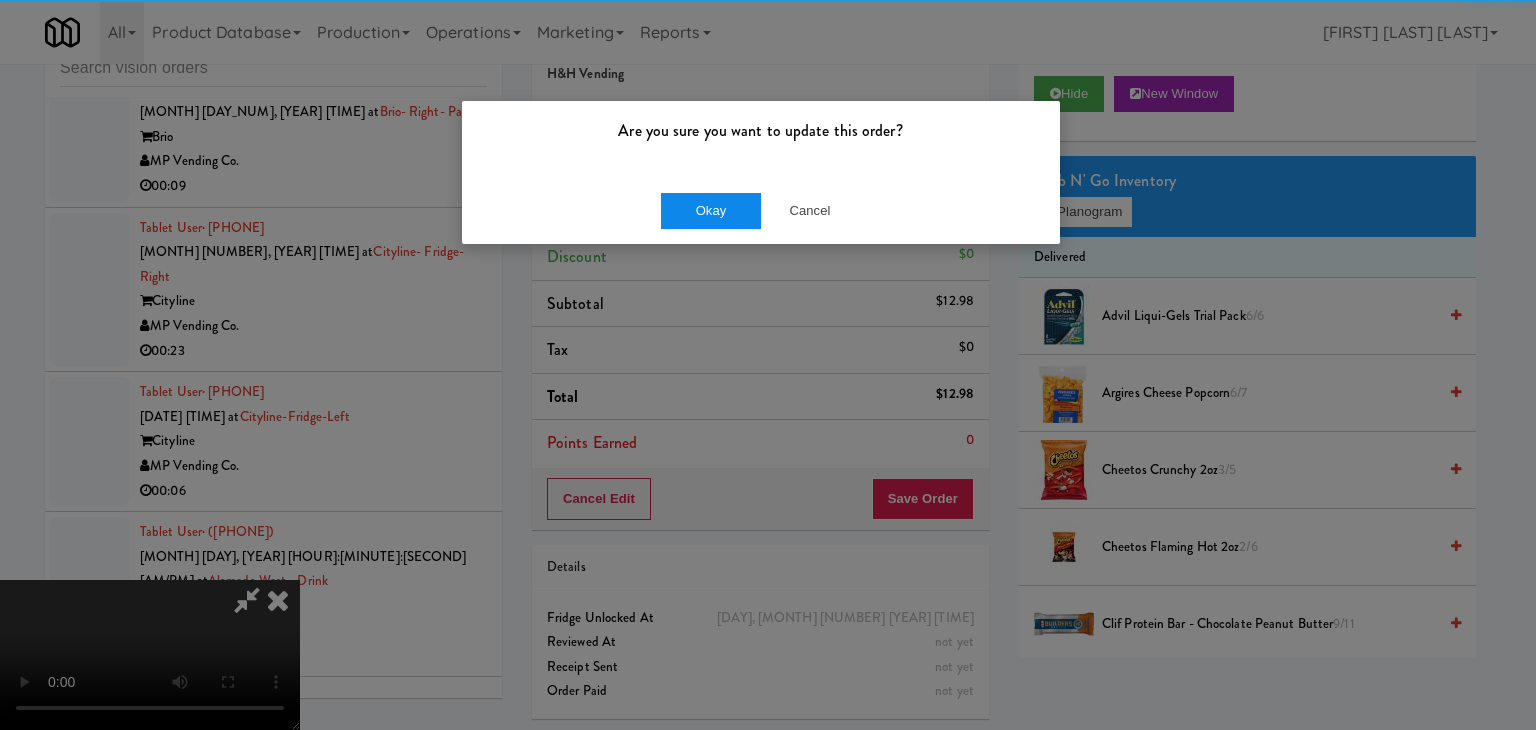 drag, startPoint x: 719, startPoint y: 186, endPoint x: 714, endPoint y: 198, distance: 13 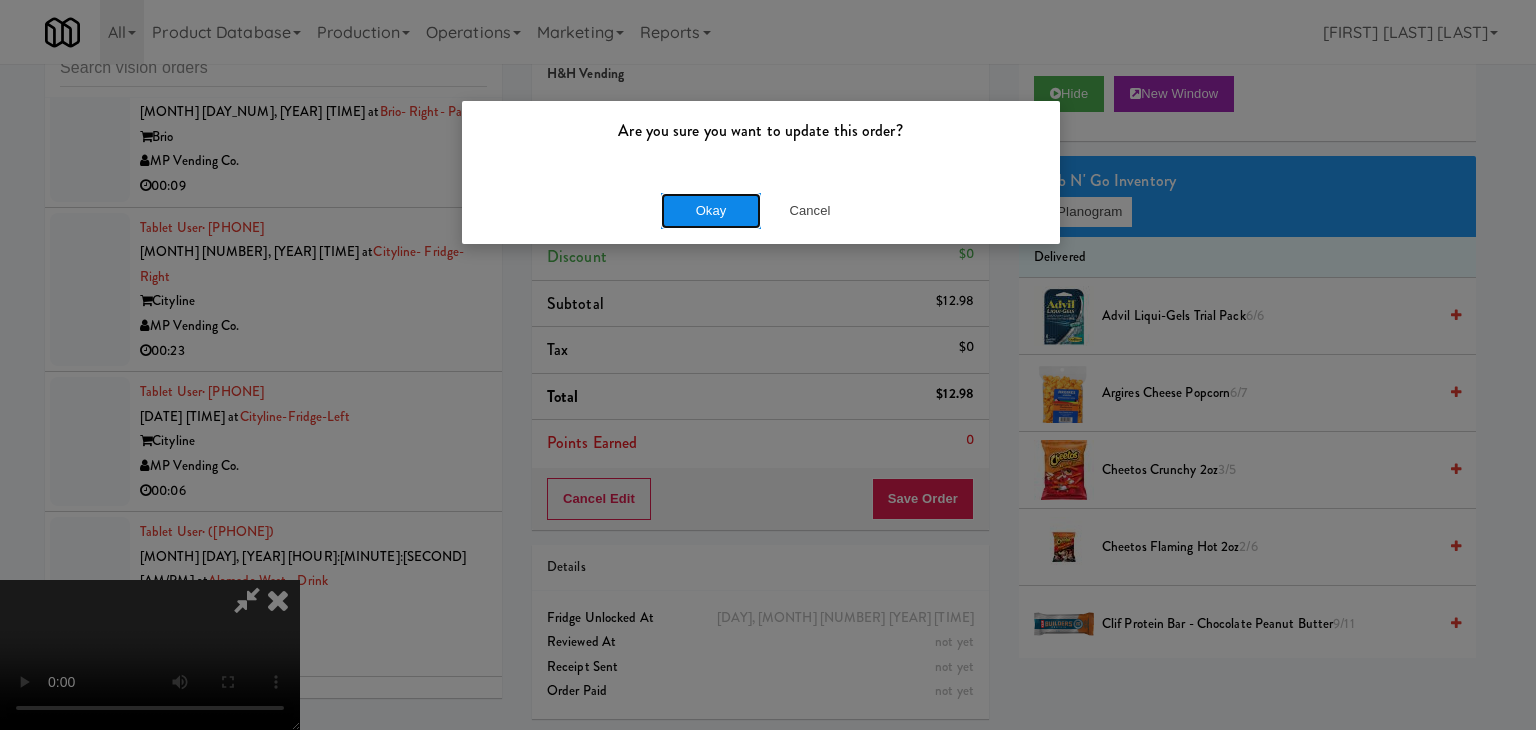 click on "Okay" at bounding box center (711, 211) 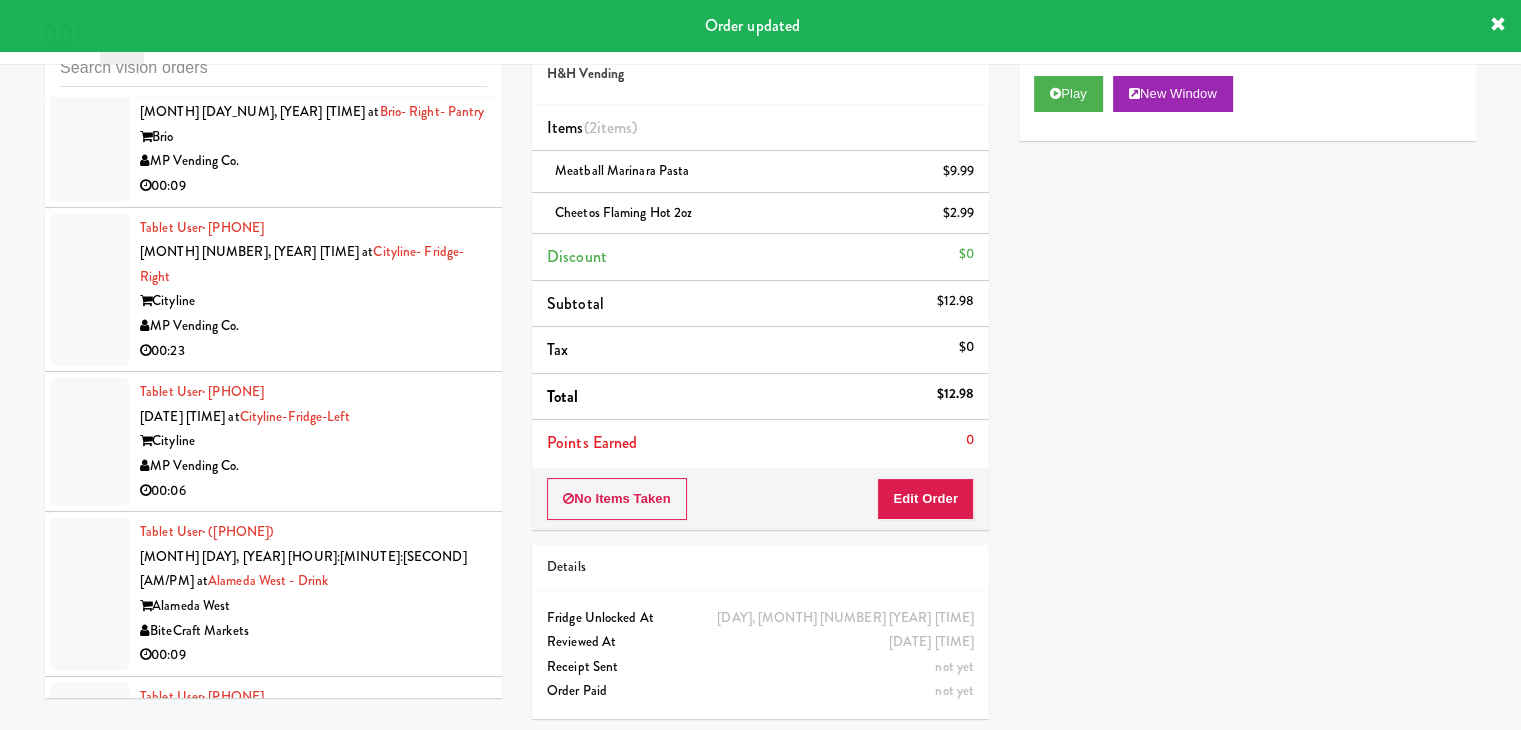 scroll, scrollTop: 66, scrollLeft: 0, axis: vertical 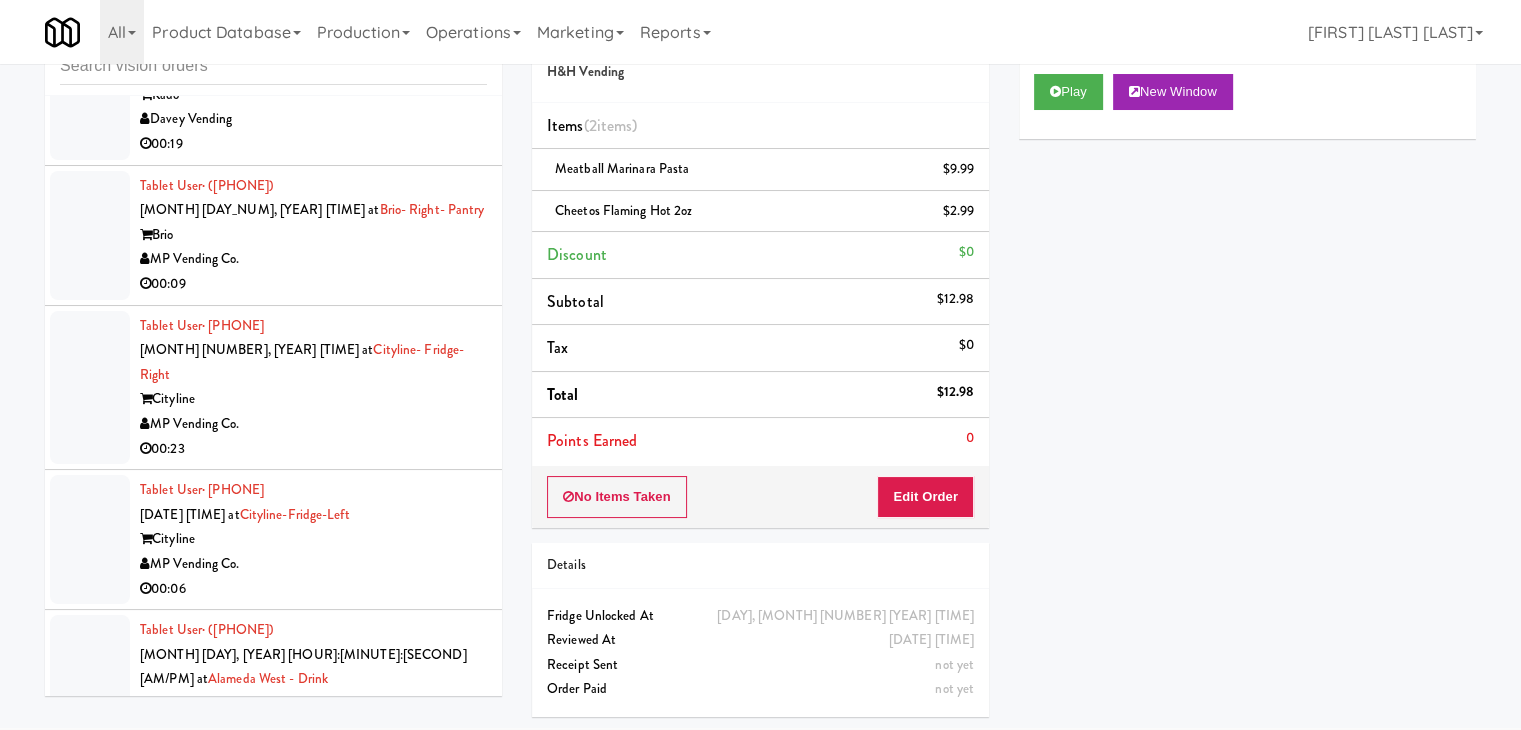 click on "Pennys DC" at bounding box center [313, 1222] 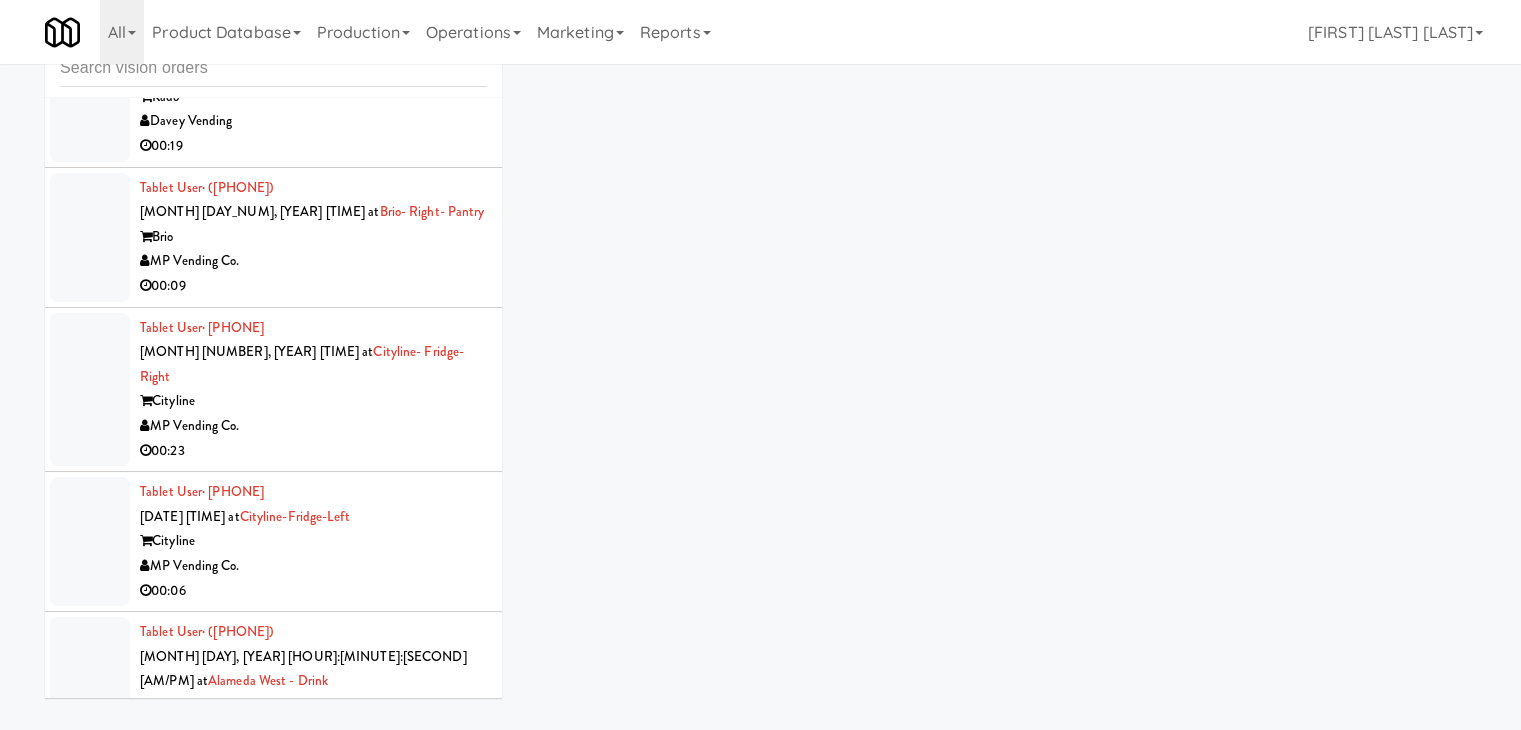 scroll, scrollTop: 64, scrollLeft: 0, axis: vertical 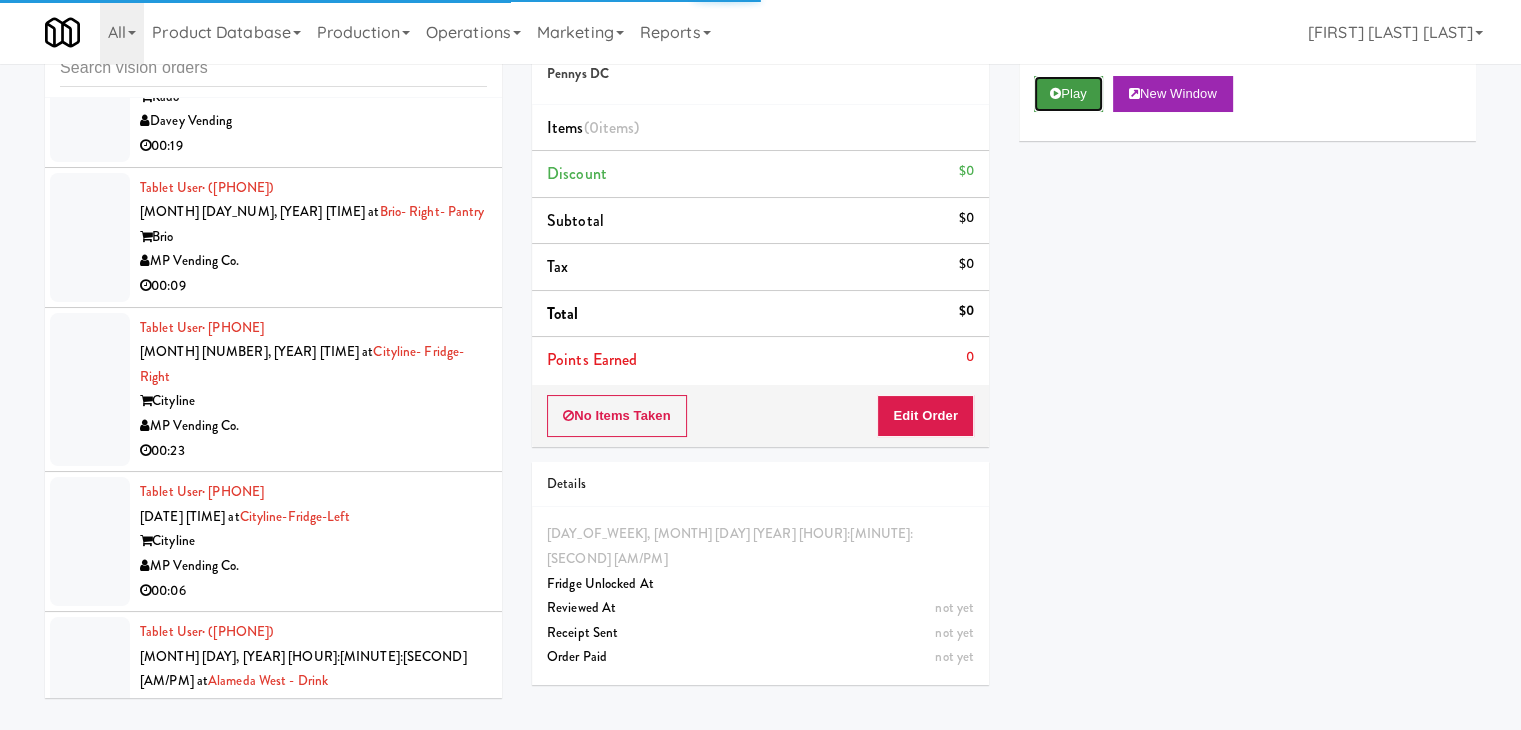 click on "Play" at bounding box center (1068, 94) 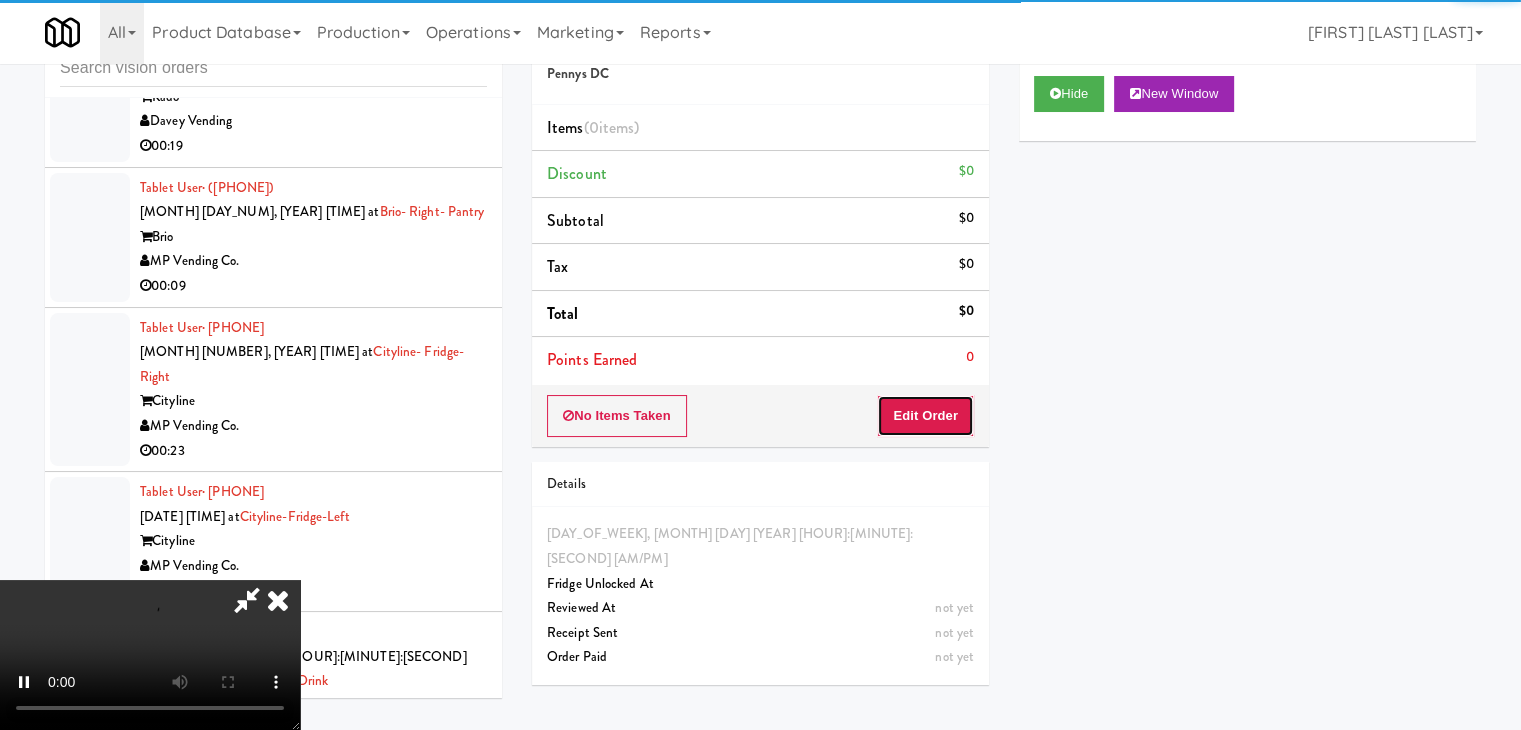 click on "Edit Order" at bounding box center [925, 416] 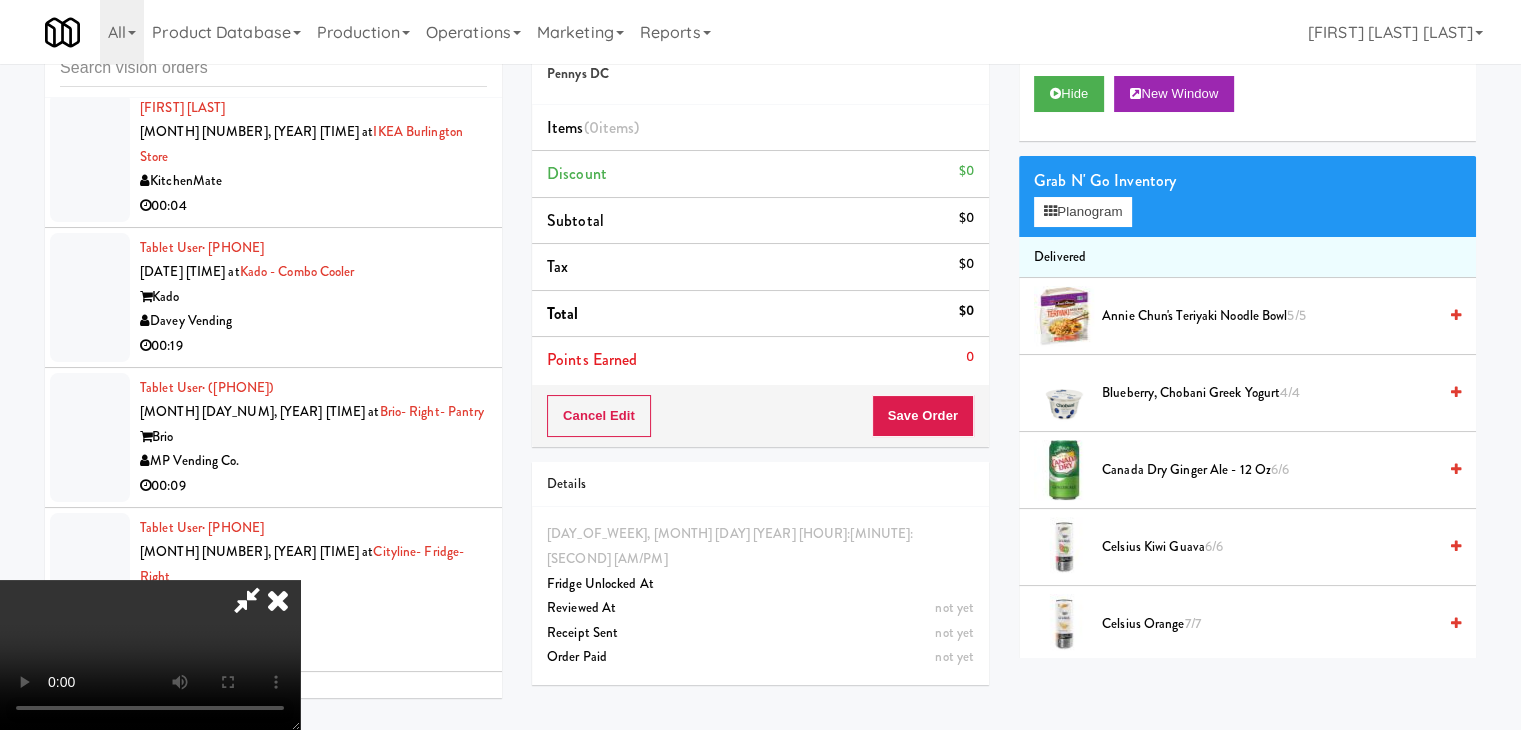 scroll, scrollTop: 24922, scrollLeft: 0, axis: vertical 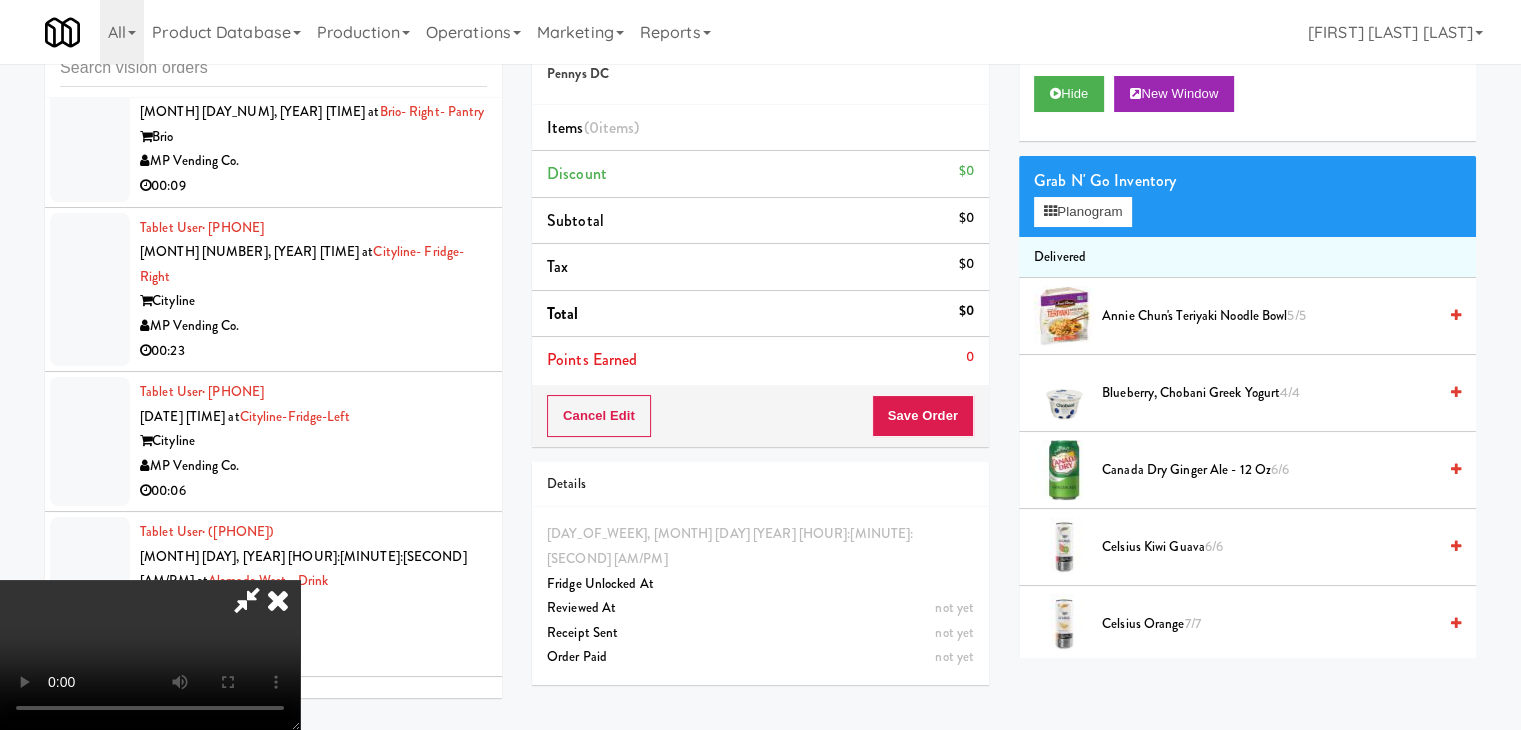 type 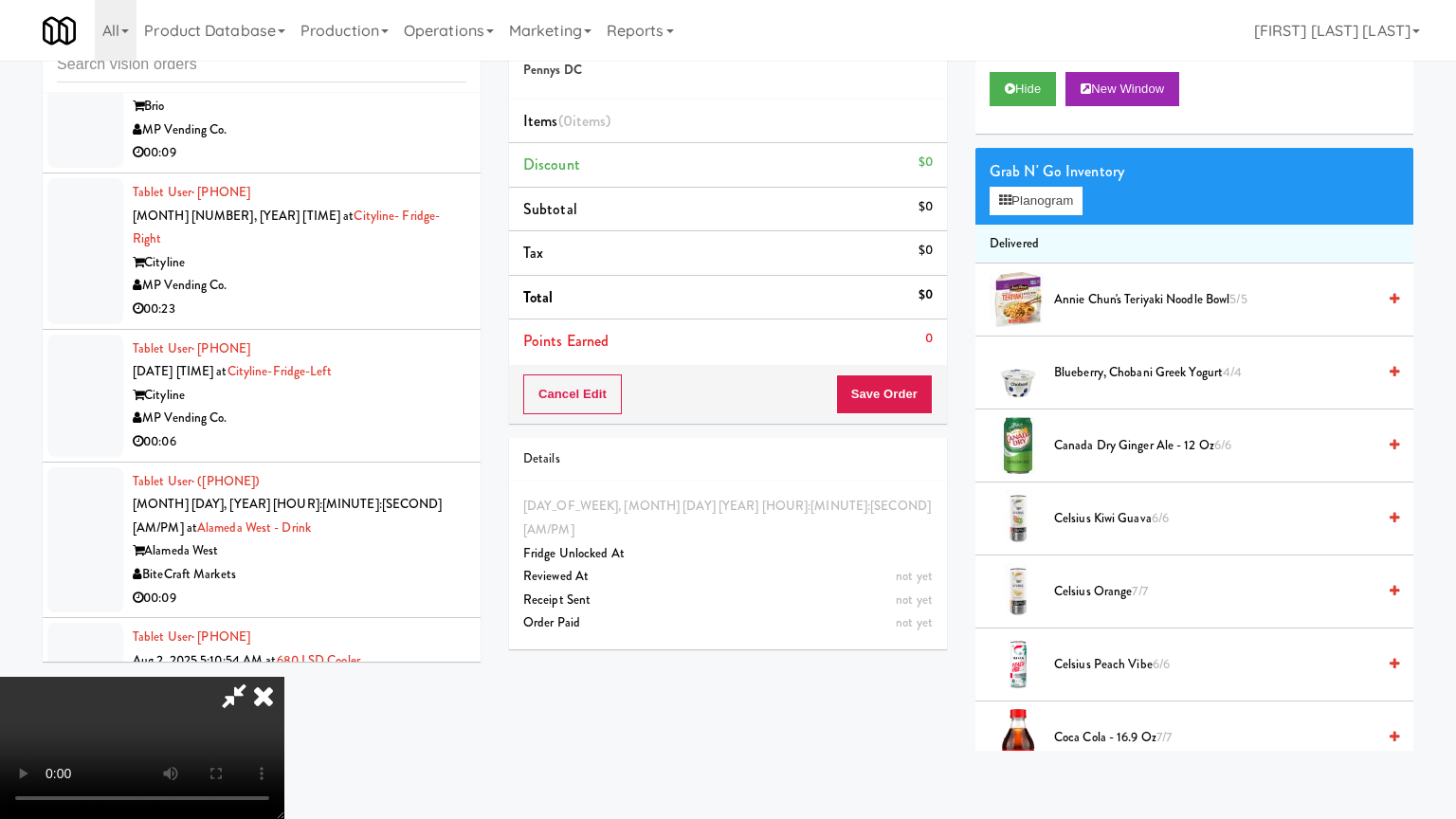 click at bounding box center [142, 748] 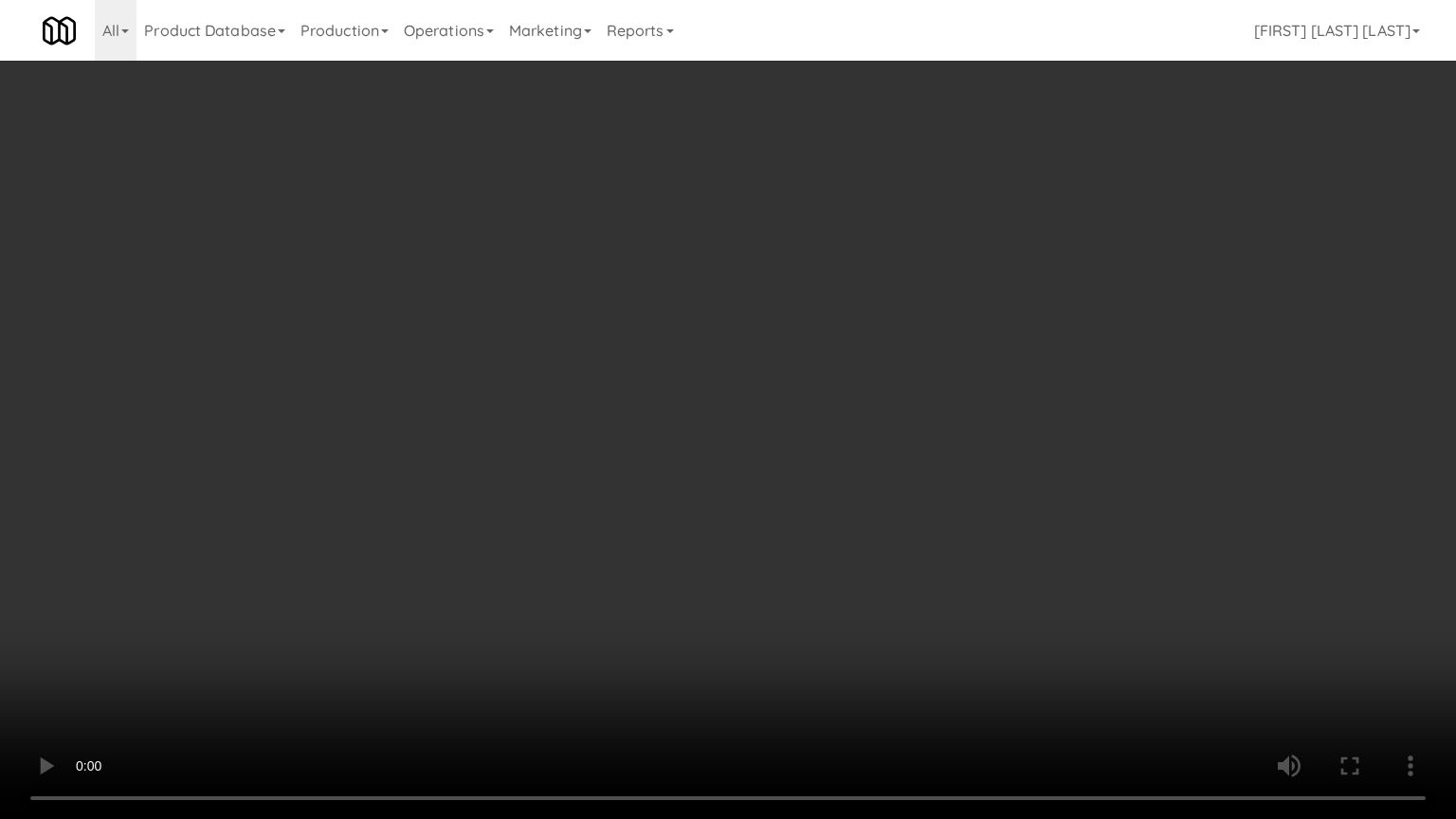 drag, startPoint x: 757, startPoint y: 604, endPoint x: 846, endPoint y: 460, distance: 169.28379 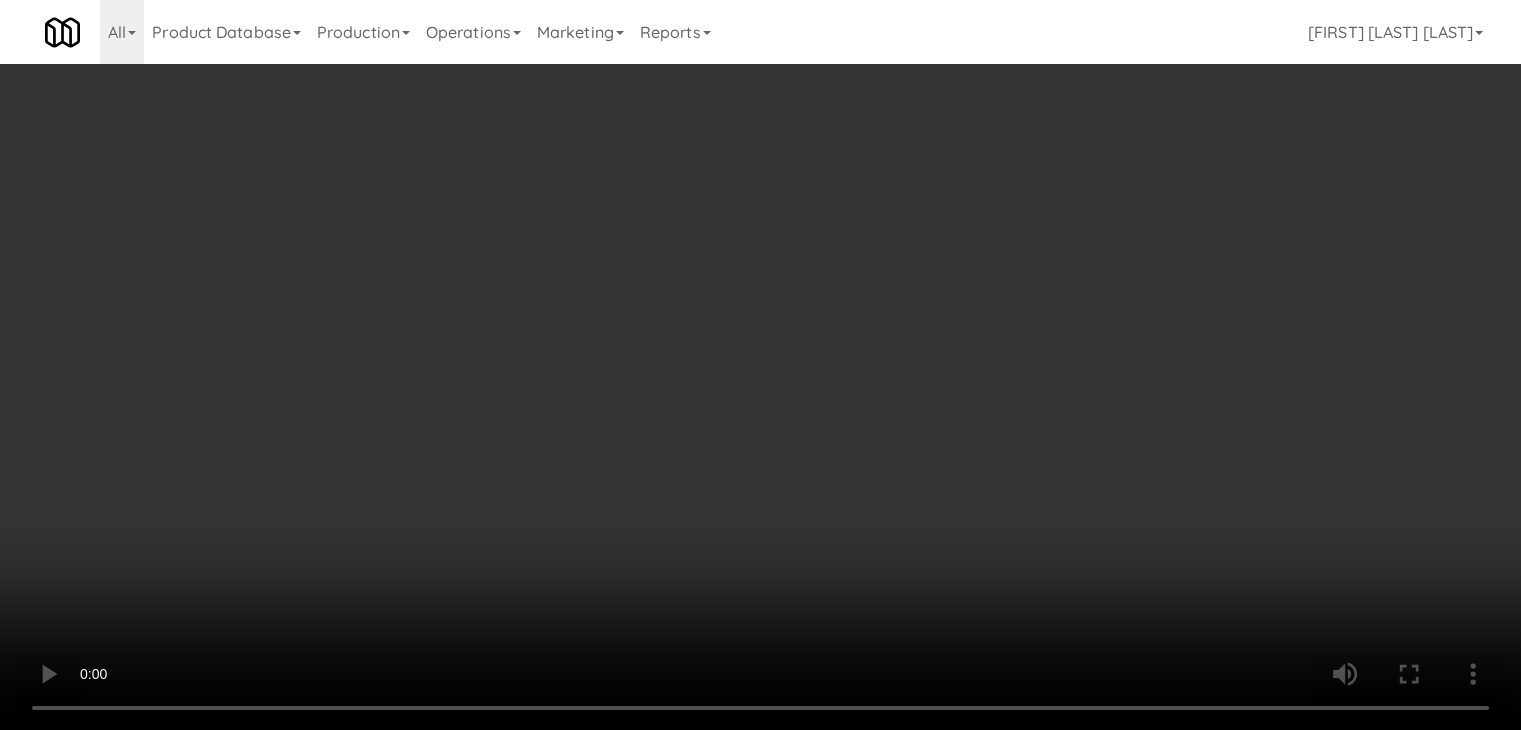 click on "Planogram" at bounding box center [1083, 212] 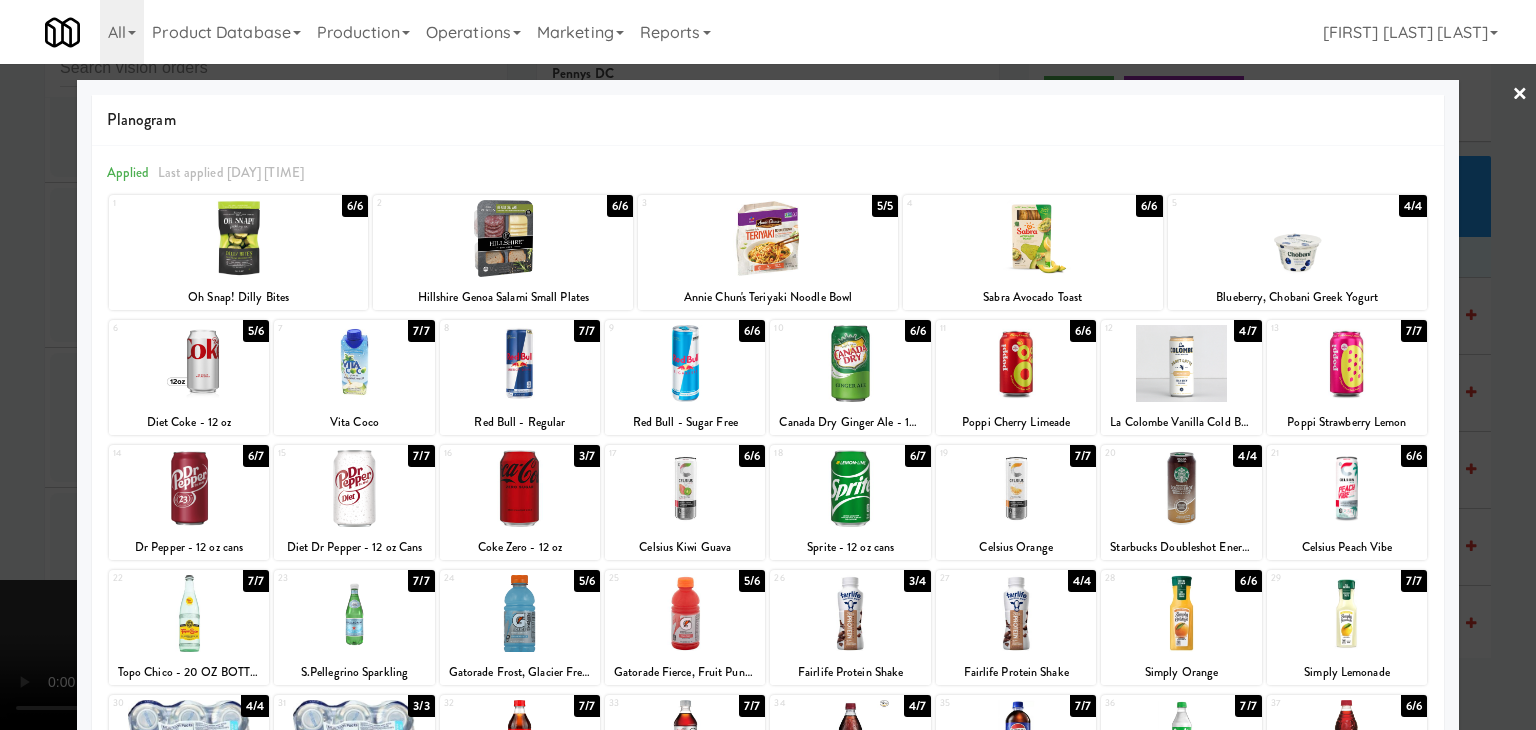 drag, startPoint x: 1170, startPoint y: 361, endPoint x: 1360, endPoint y: 394, distance: 192.8445 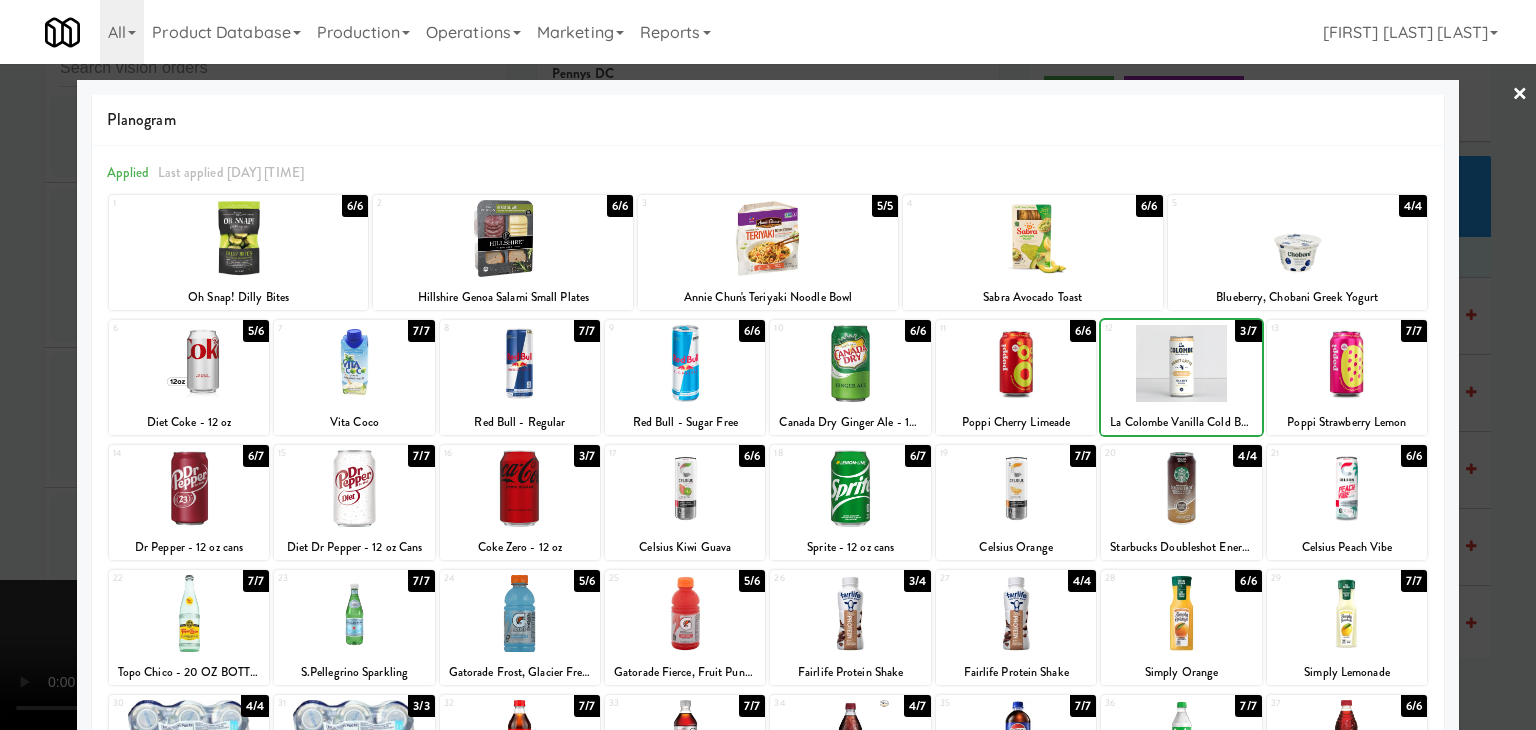click at bounding box center (768, 365) 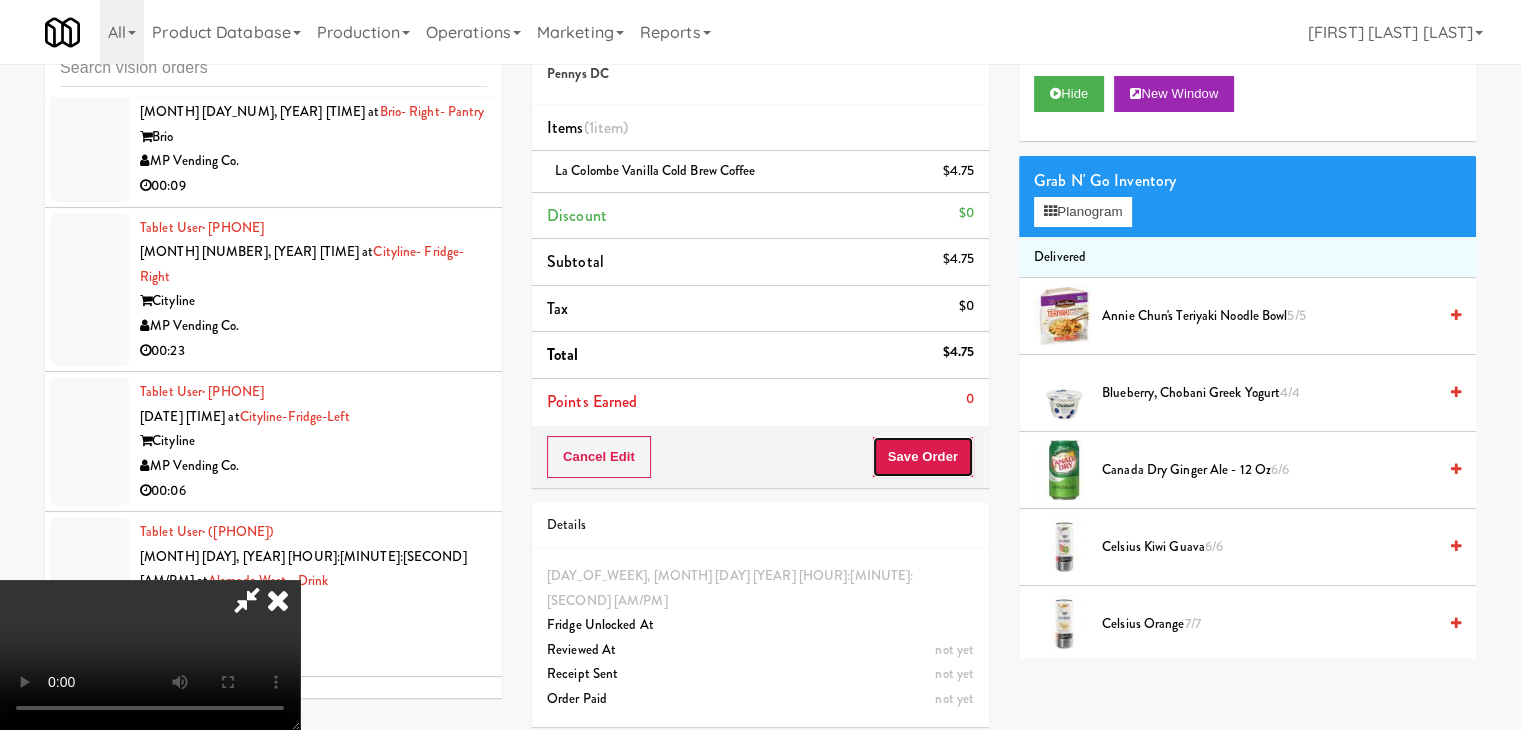 click on "Save Order" at bounding box center [923, 457] 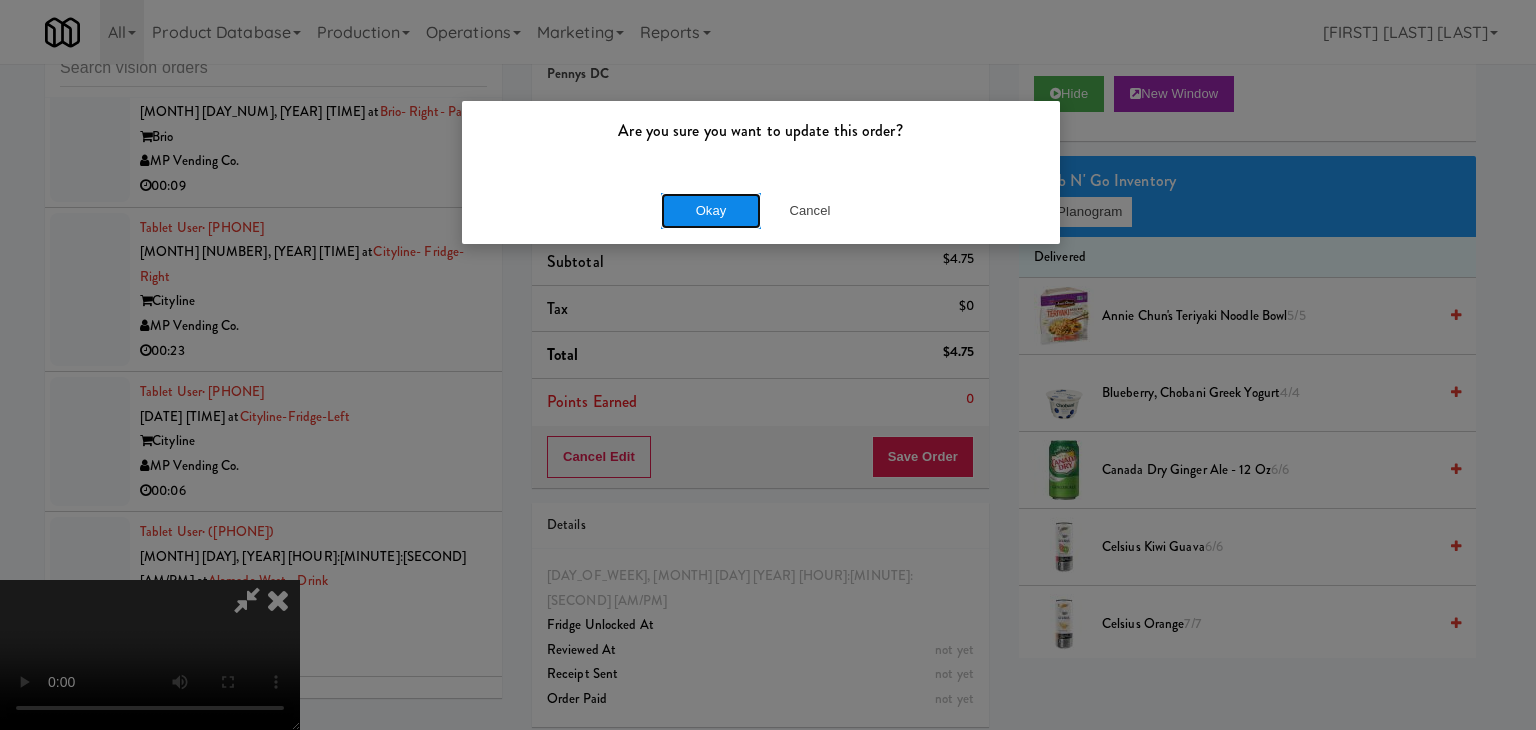 click on "Okay" at bounding box center [711, 211] 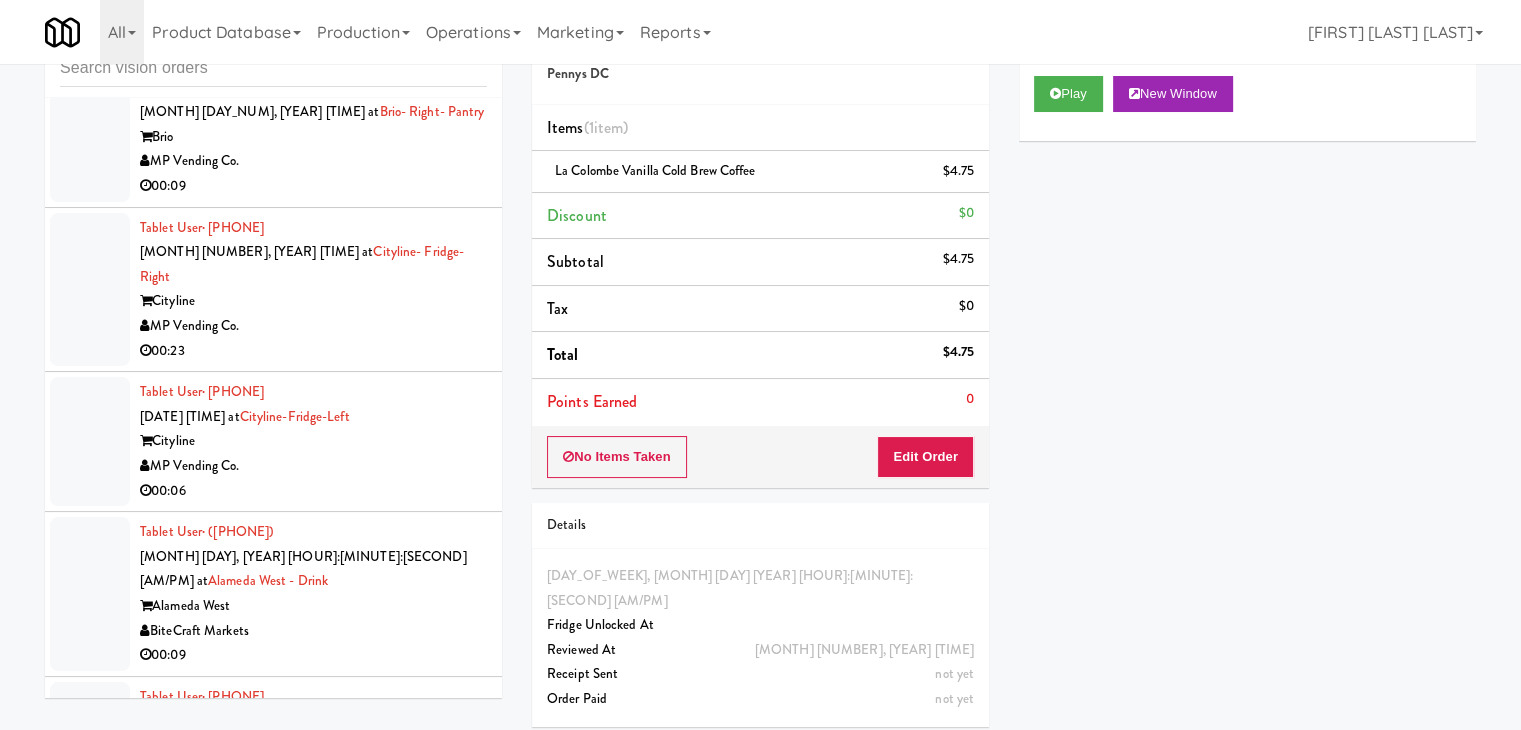 click on "00:16" at bounding box center (313, 1313) 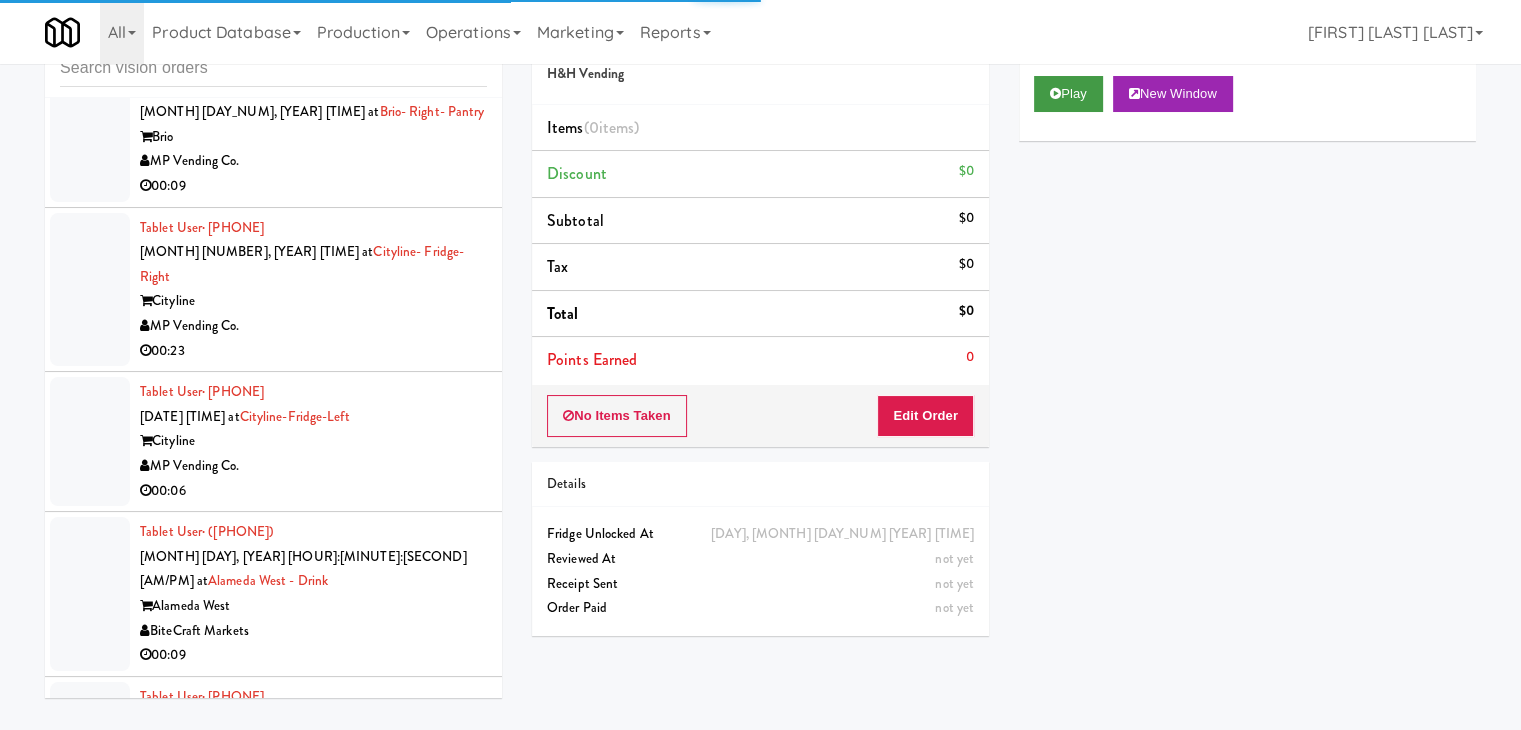 click on "Play  New Window" at bounding box center [1247, 101] 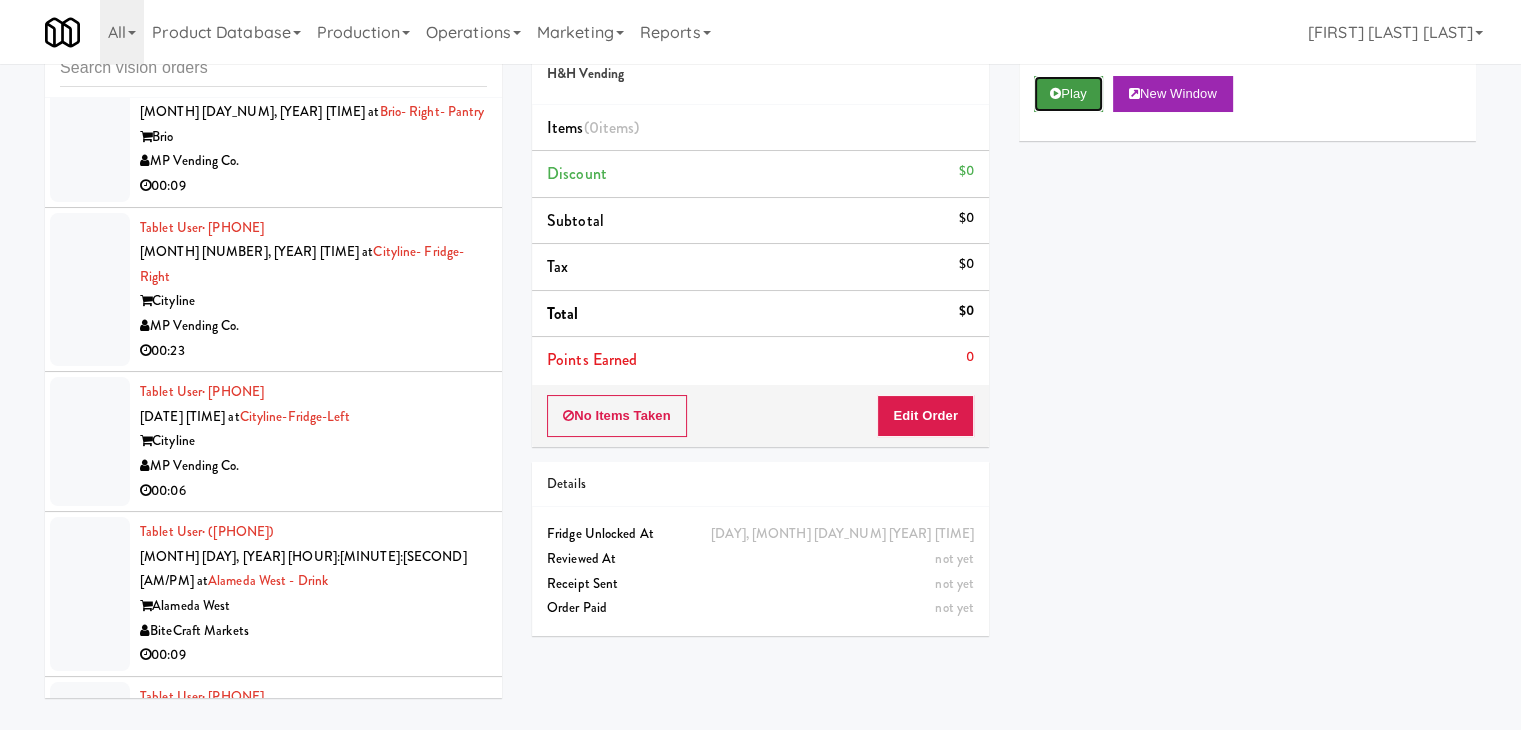 drag, startPoint x: 1062, startPoint y: 87, endPoint x: 1056, endPoint y: 108, distance: 21.84033 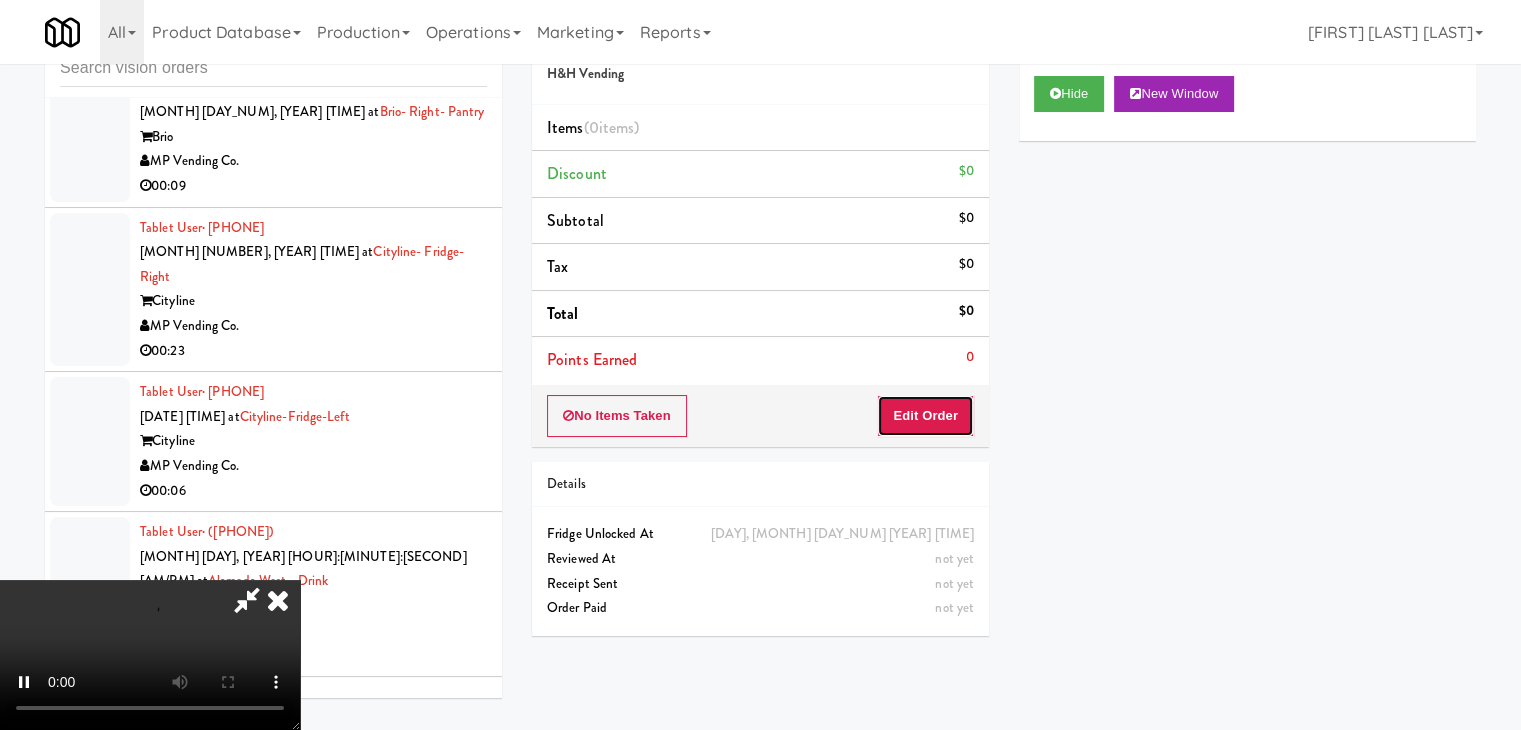 click on "Edit Order" at bounding box center [925, 416] 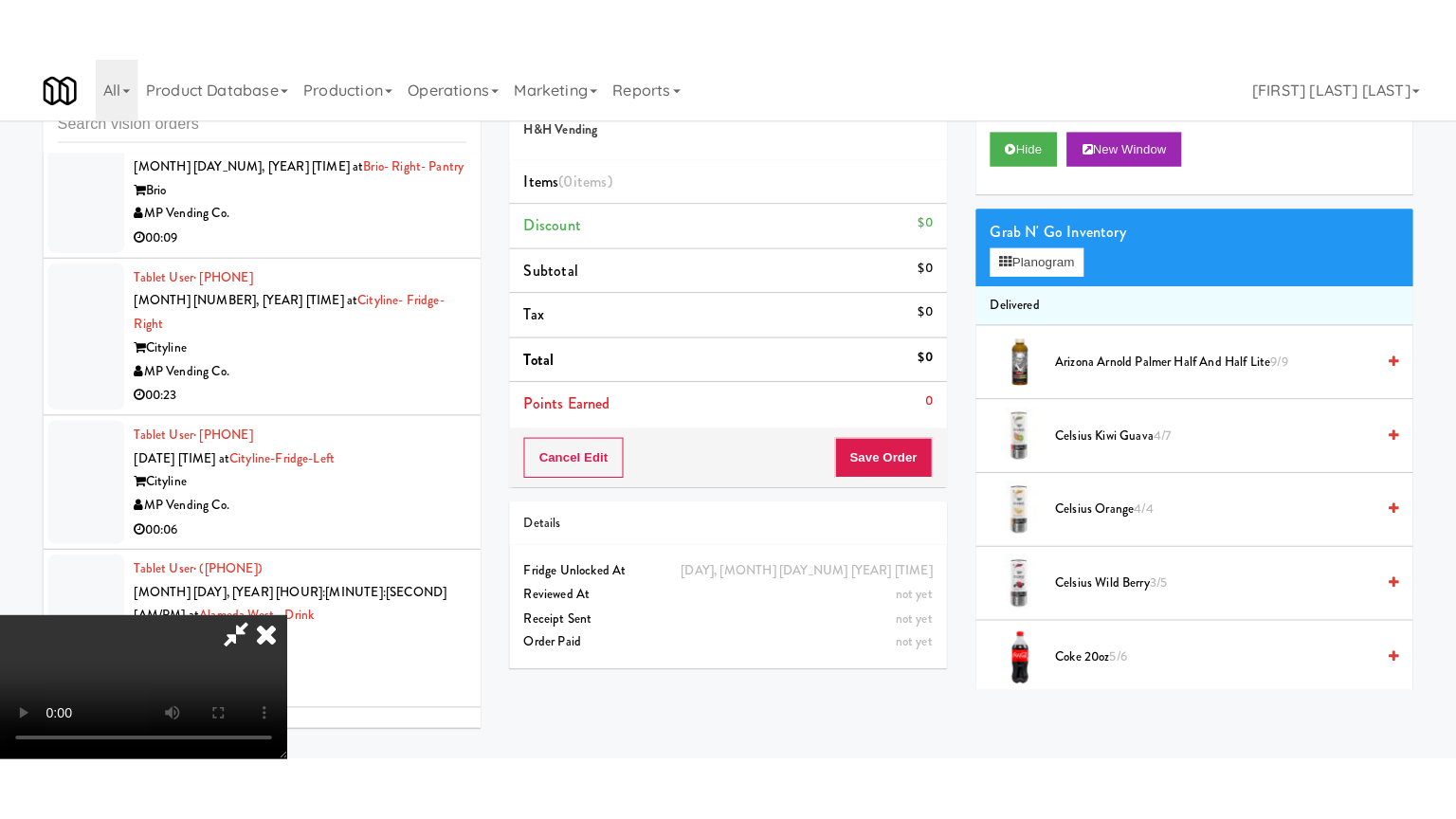 scroll, scrollTop: 266, scrollLeft: 0, axis: vertical 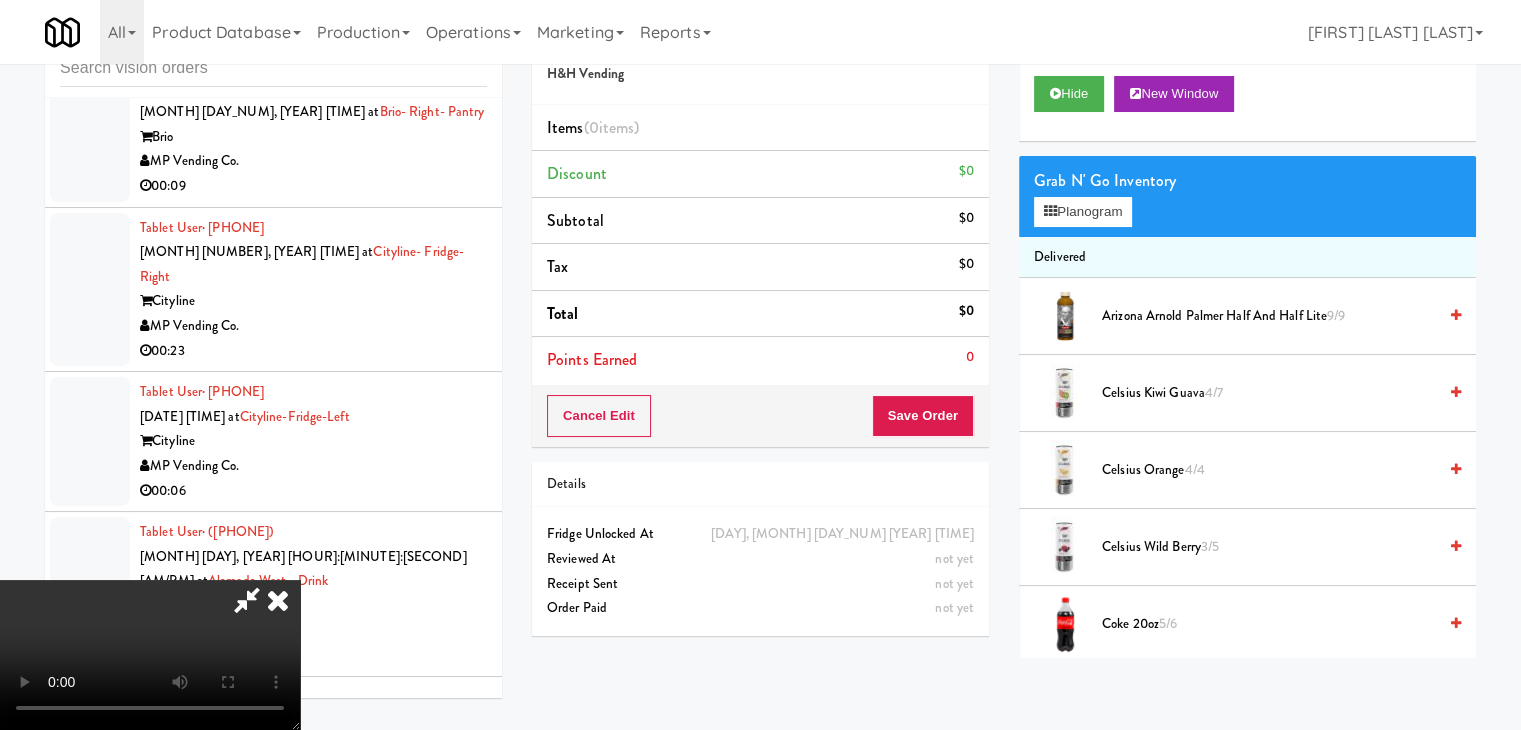 type 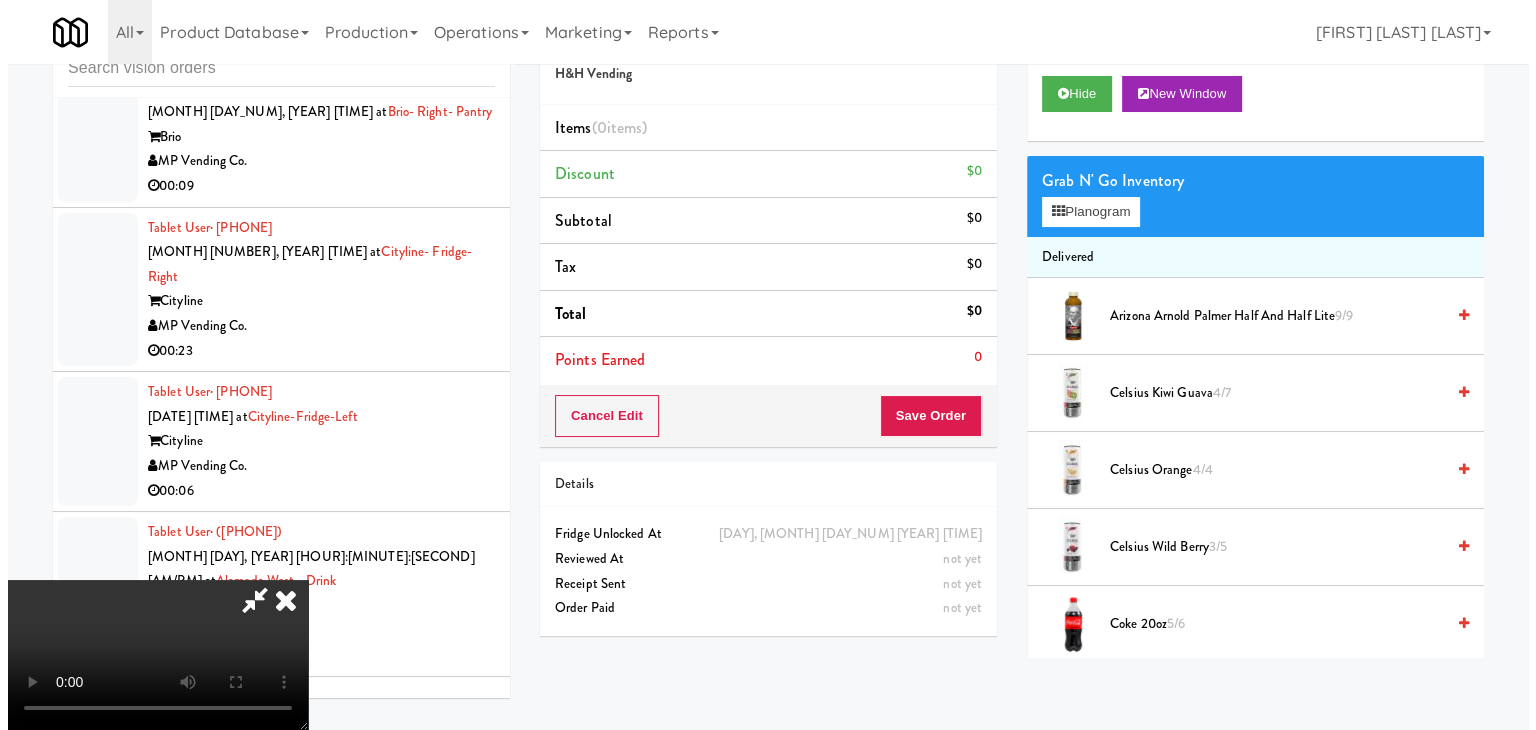 scroll, scrollTop: 0, scrollLeft: 0, axis: both 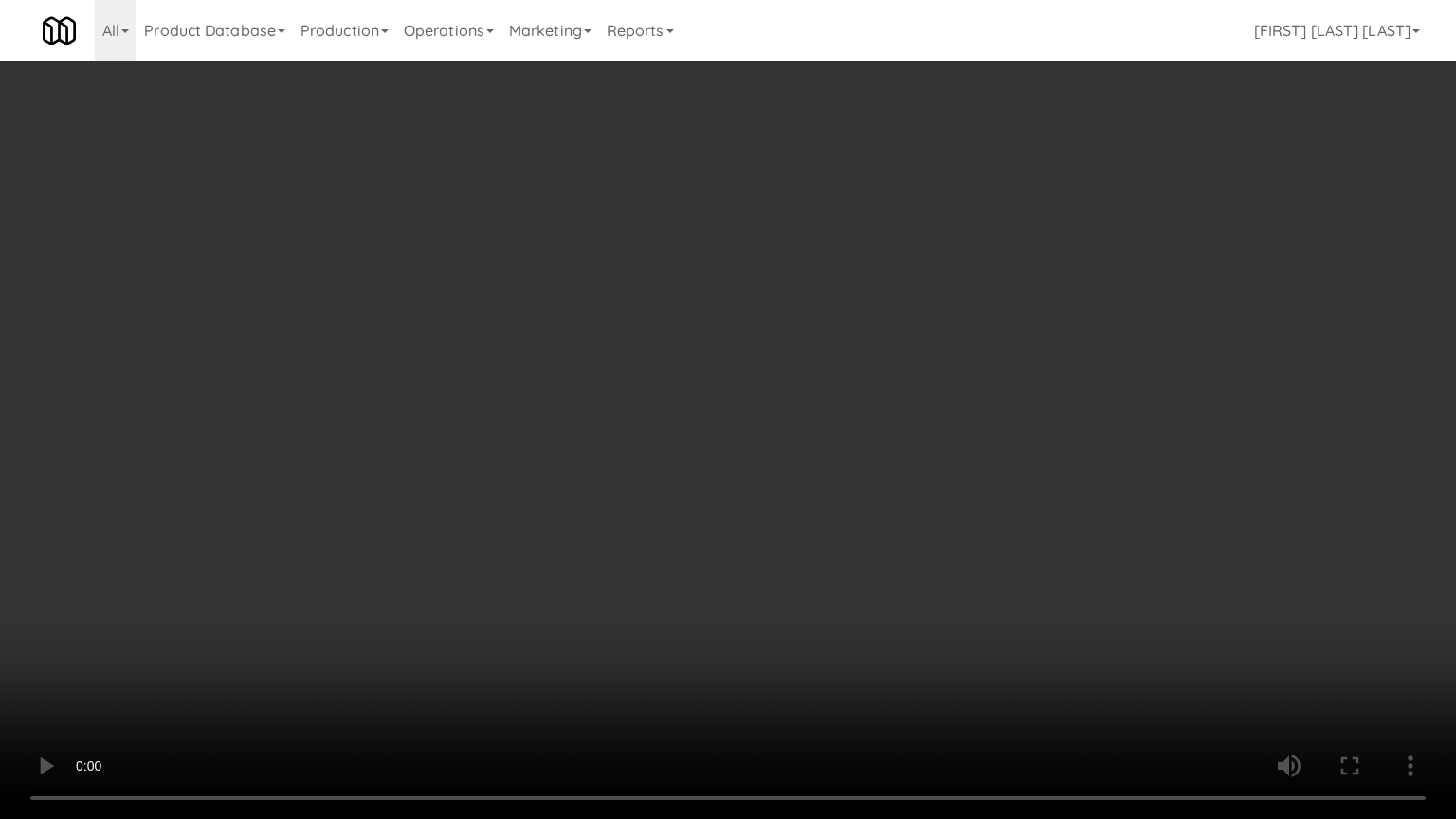 click at bounding box center (728, 410) 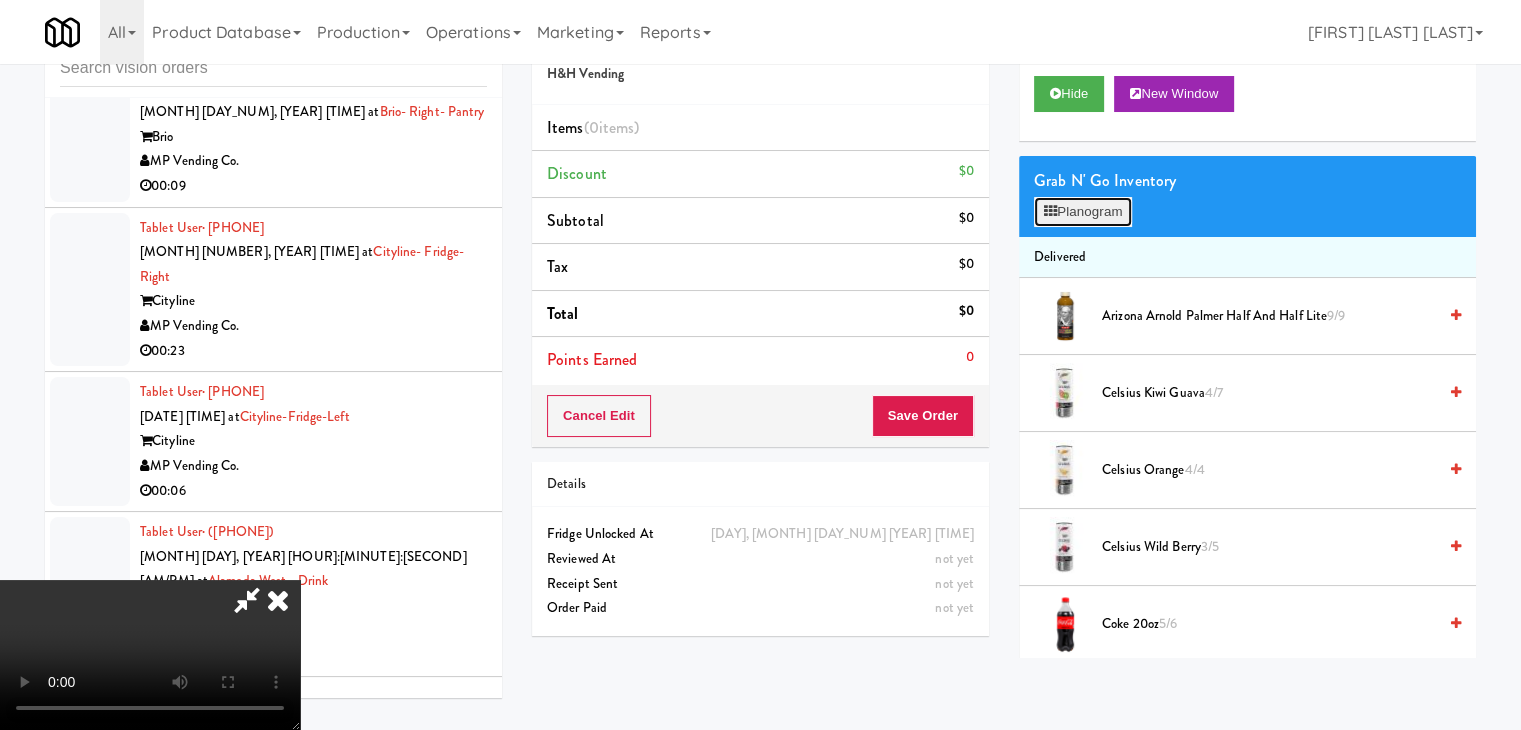 click on "Planogram" at bounding box center (1083, 212) 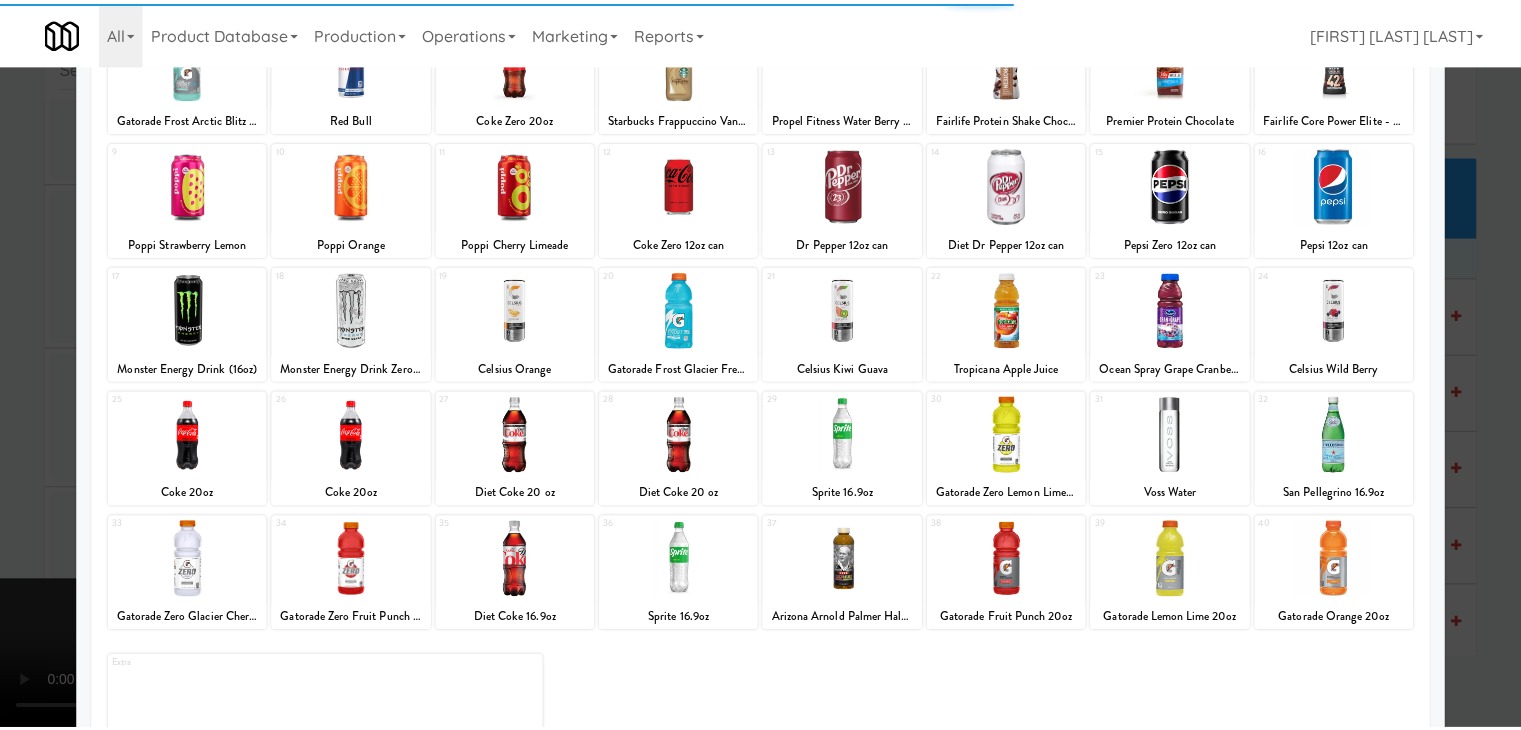 scroll, scrollTop: 252, scrollLeft: 0, axis: vertical 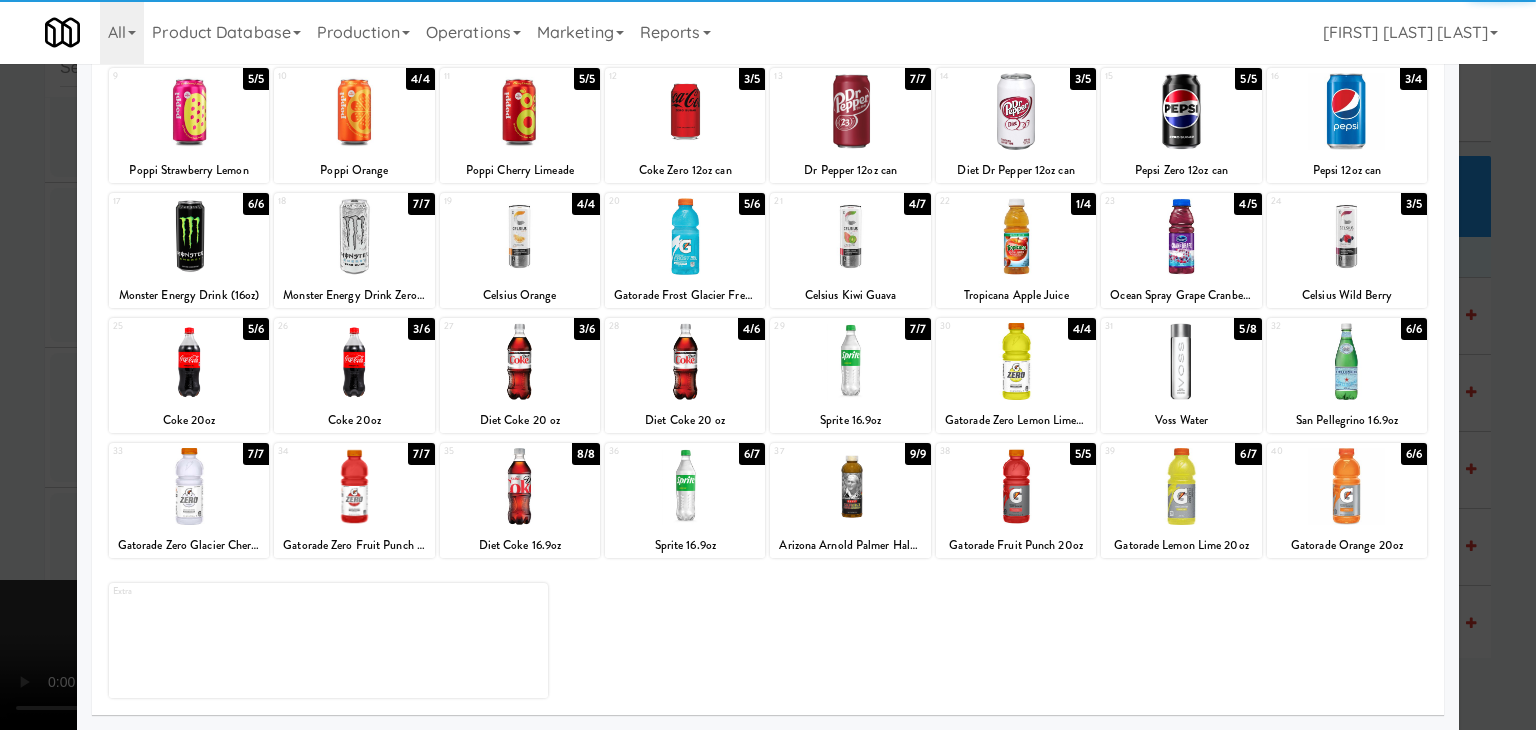 drag, startPoint x: 224, startPoint y: 513, endPoint x: 243, endPoint y: 511, distance: 19.104973 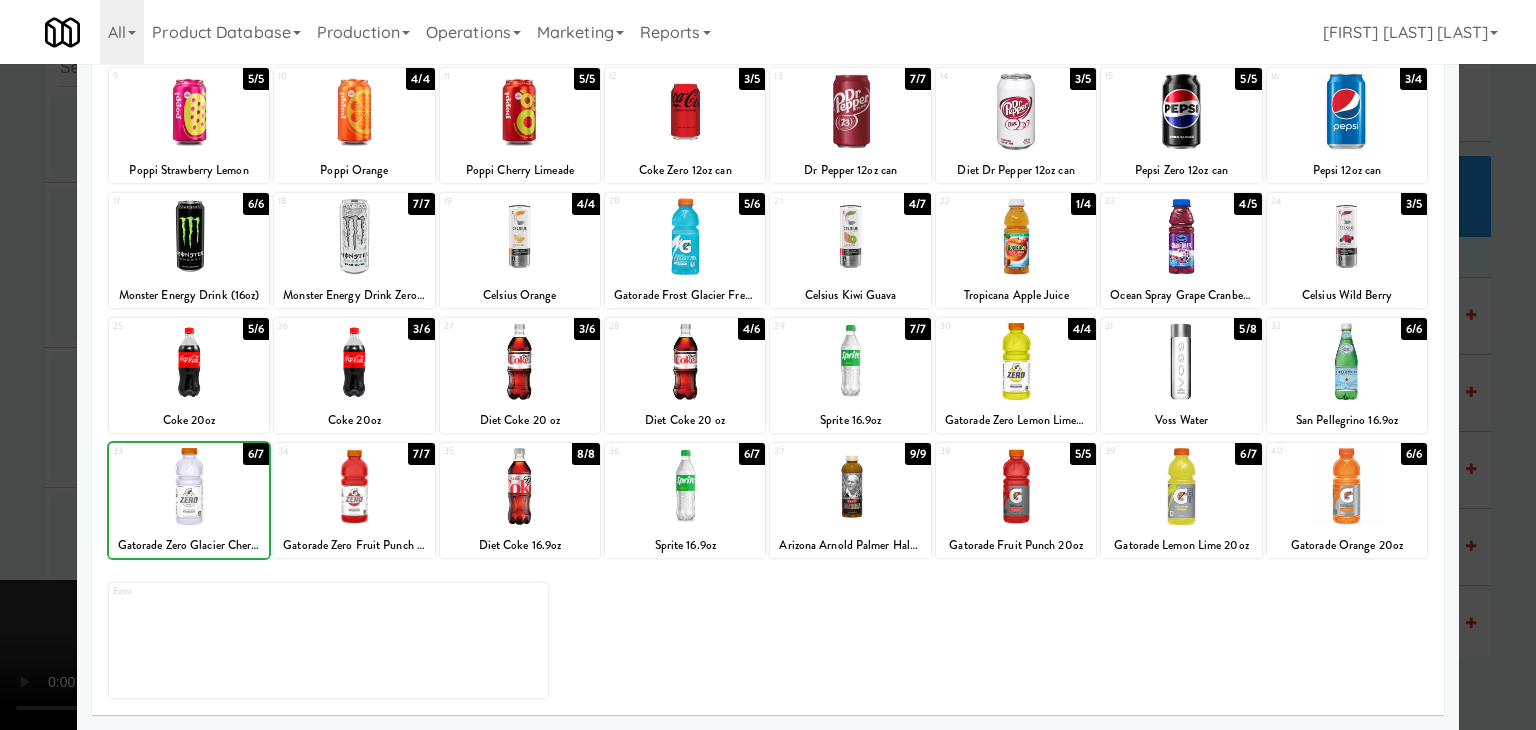click at bounding box center (354, 486) 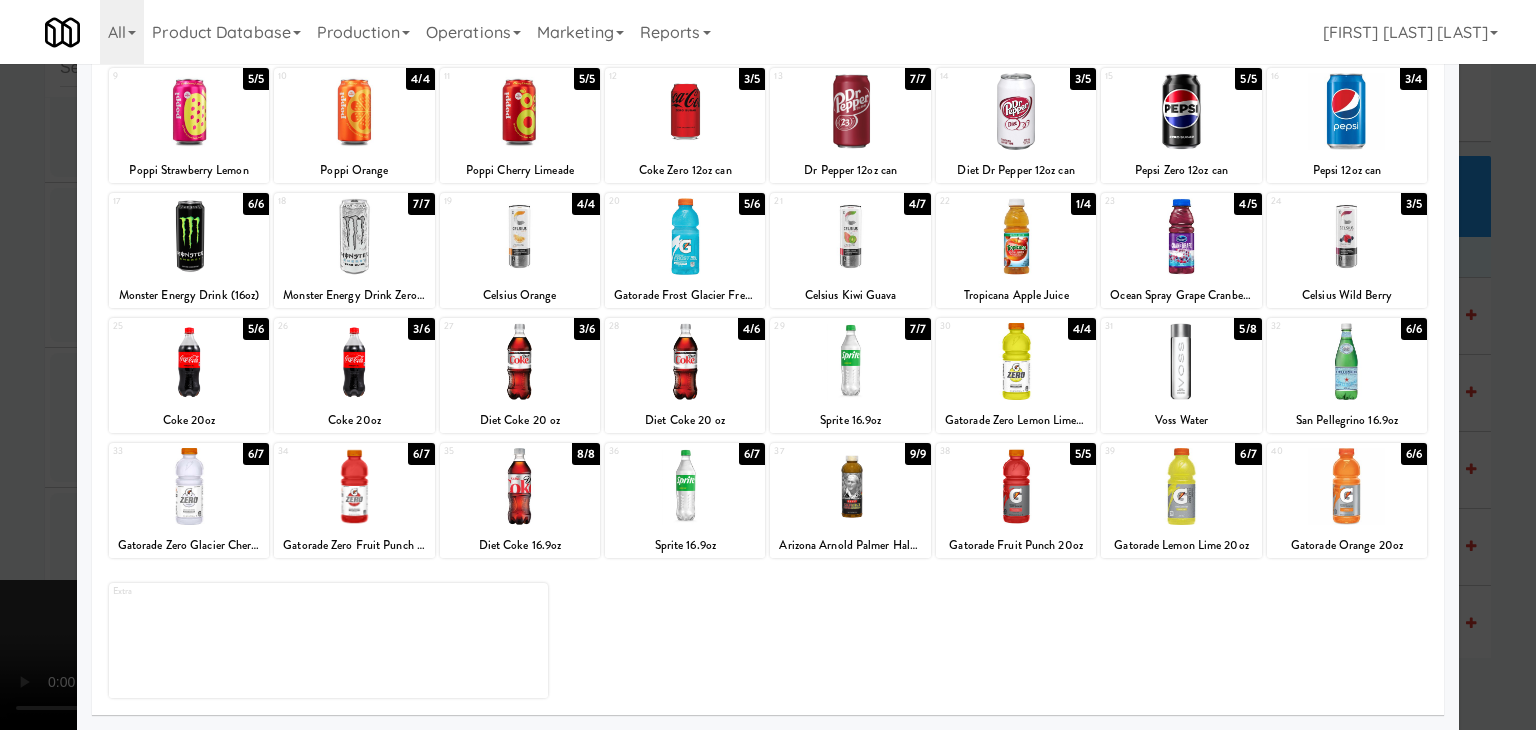 click at bounding box center (685, 361) 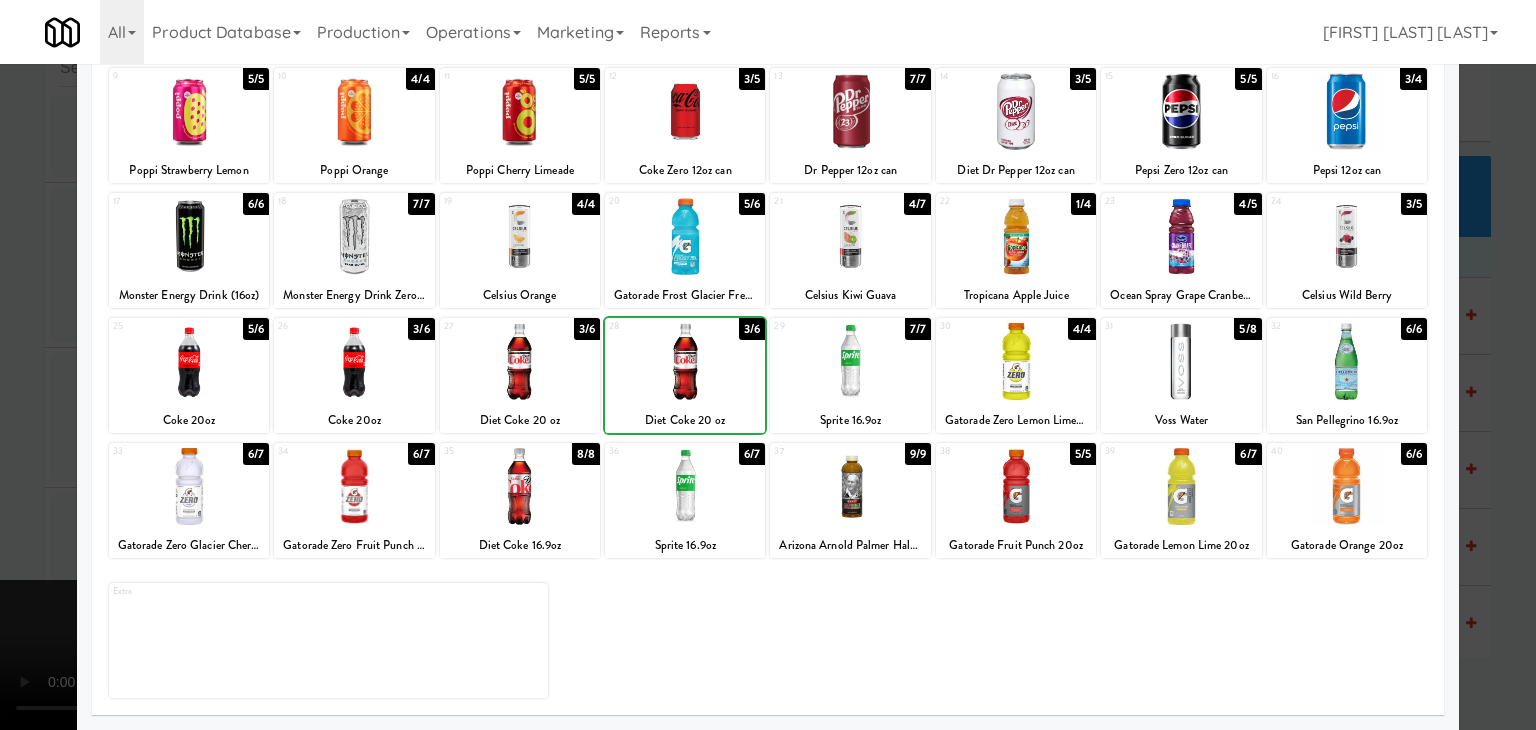 click at bounding box center [768, 365] 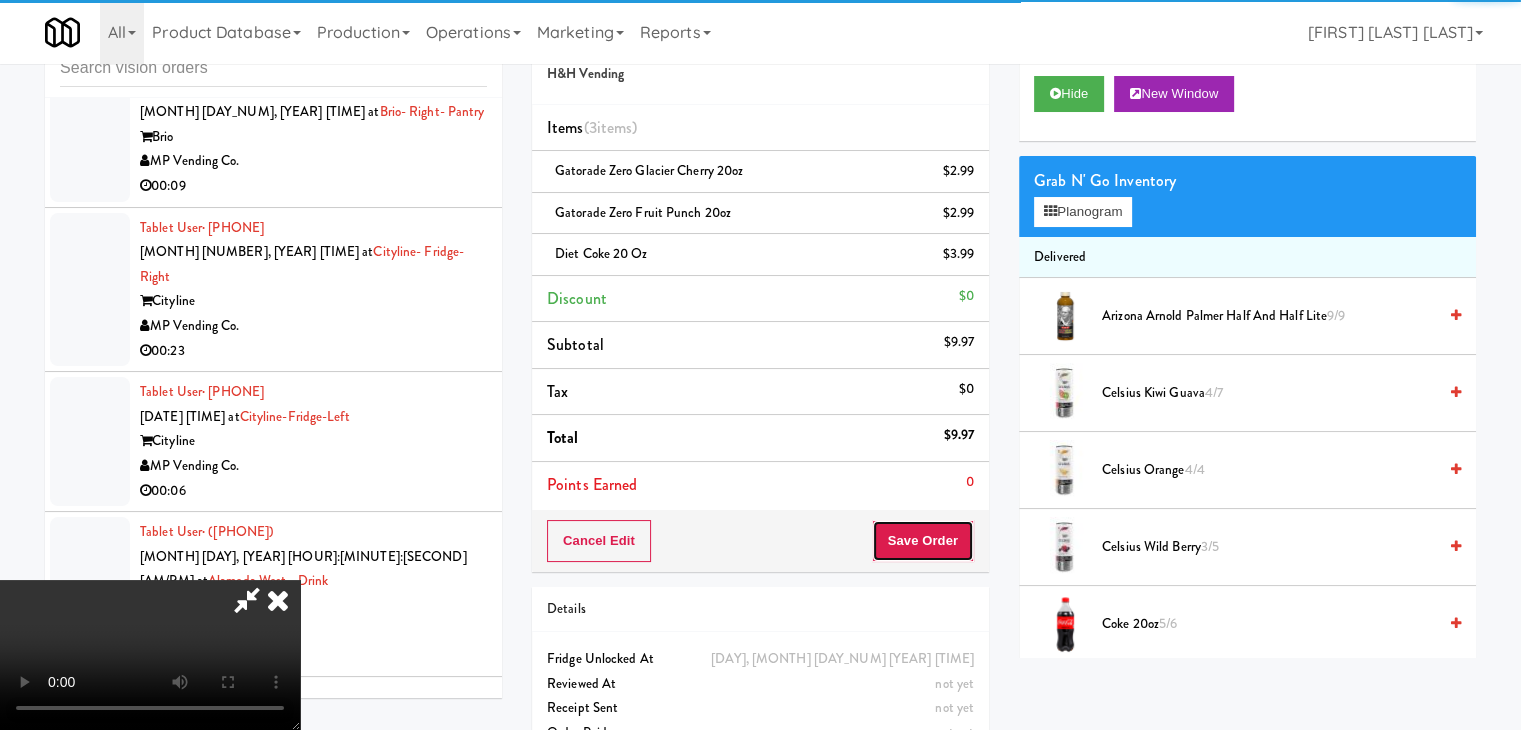 click on "Save Order" at bounding box center (923, 541) 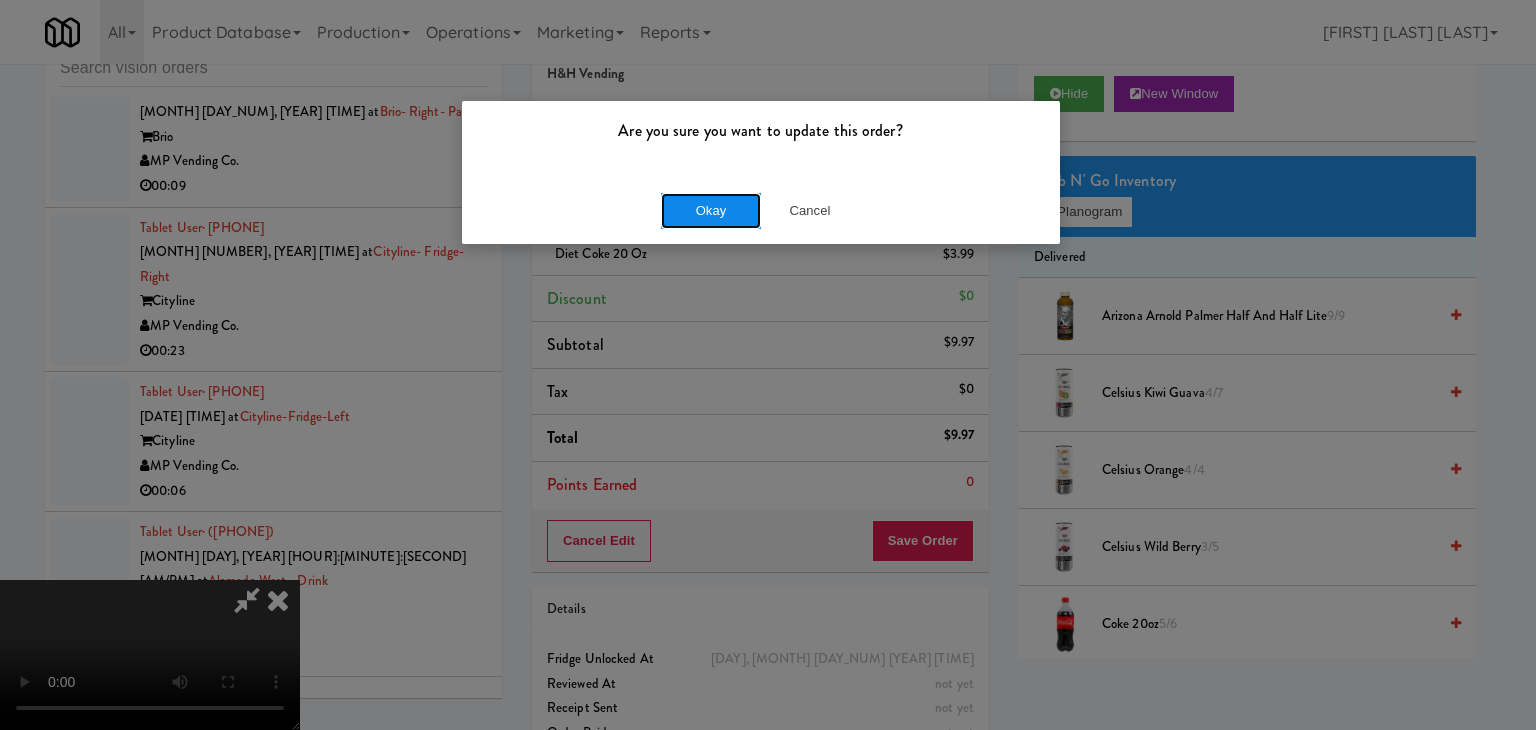 click on "Okay" at bounding box center [711, 211] 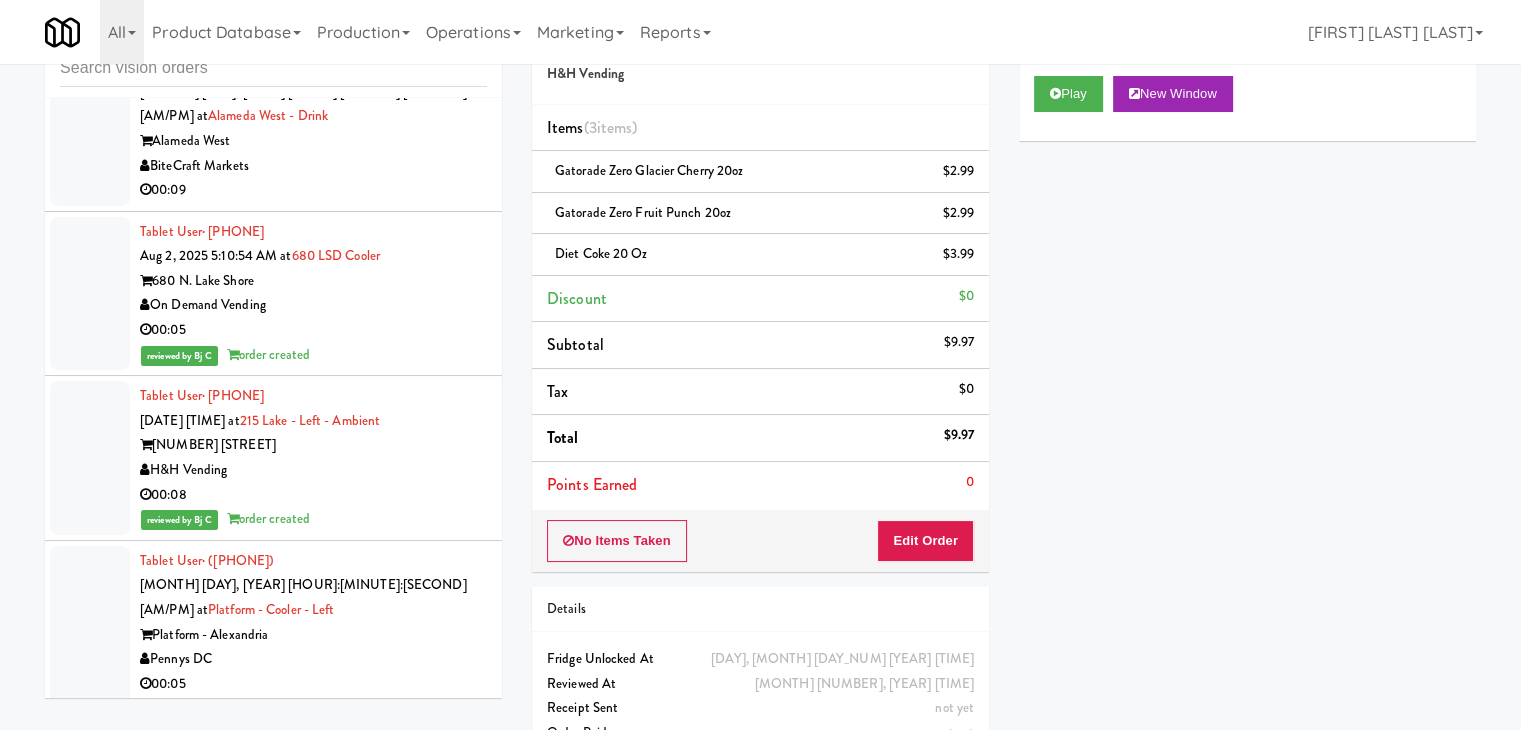 scroll, scrollTop: 25422, scrollLeft: 0, axis: vertical 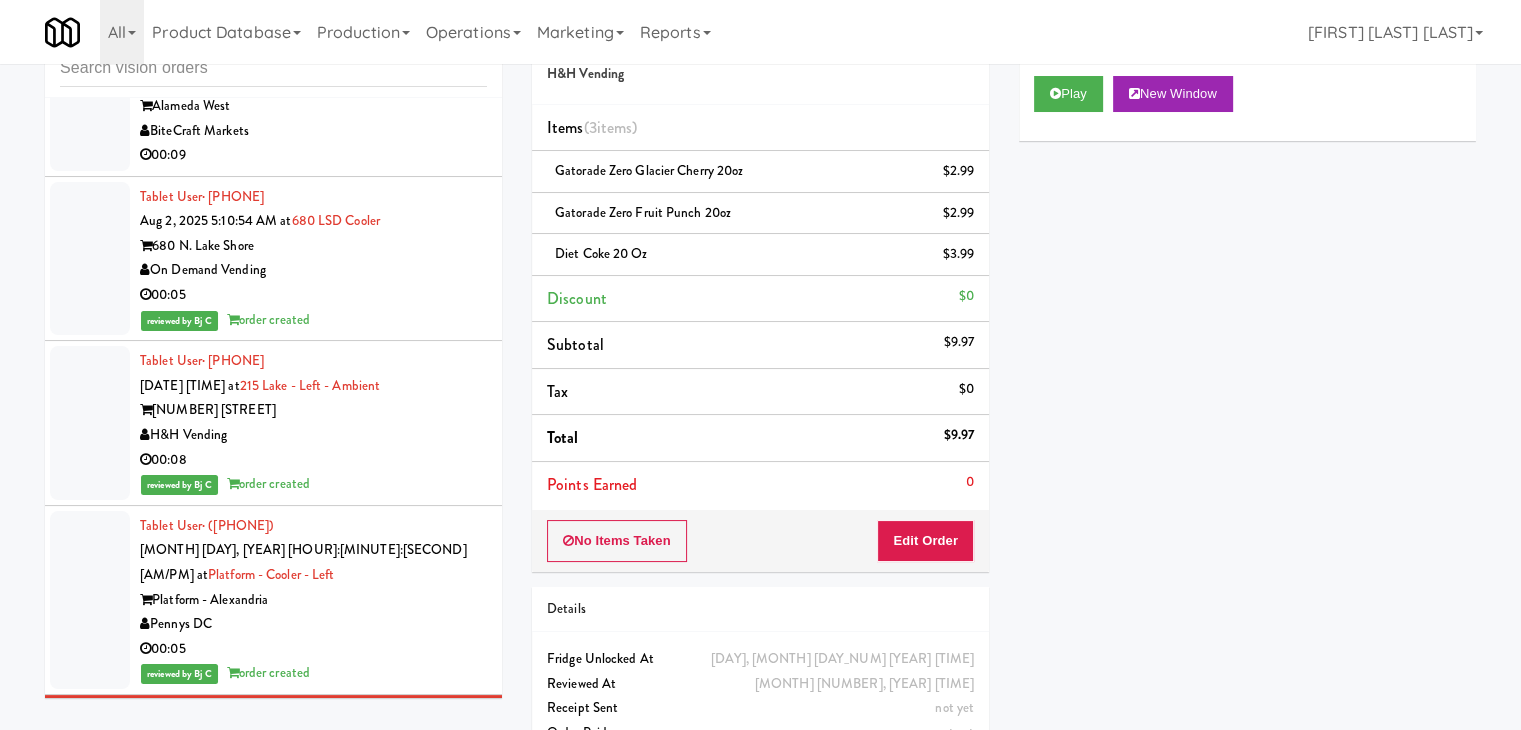 click on "AI Vending" at bounding box center [313, 1142] 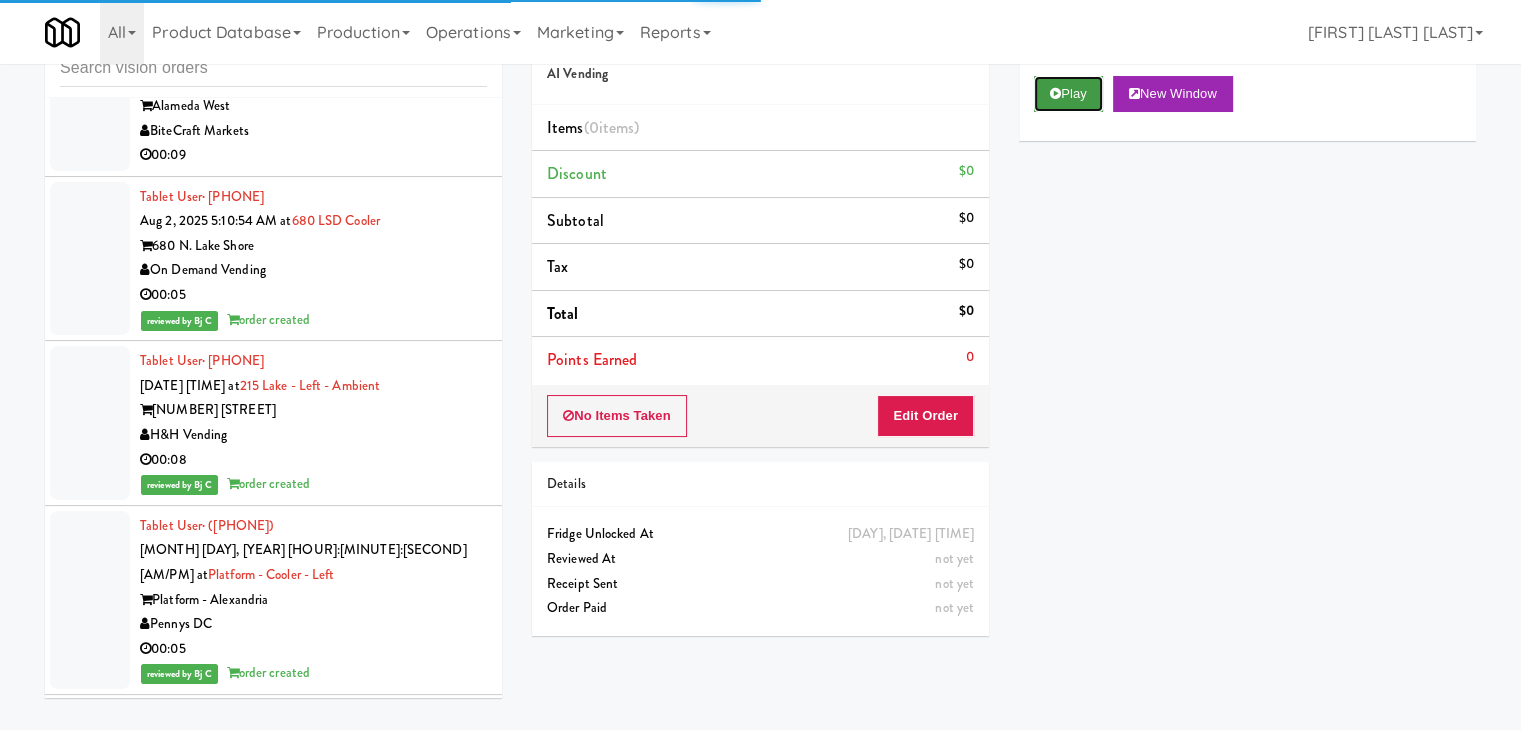 click on "Play" at bounding box center [1068, 94] 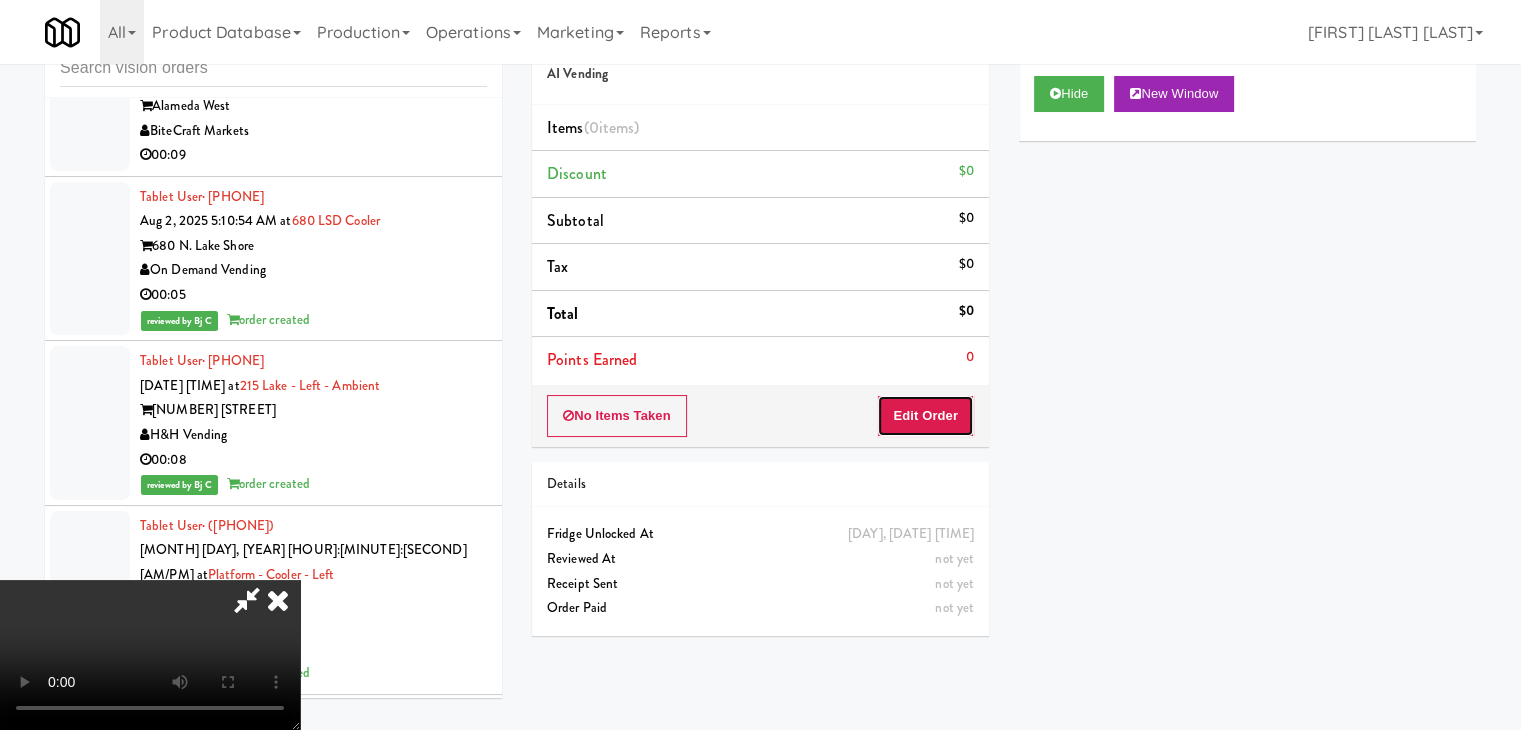 click on "Edit Order" at bounding box center [925, 416] 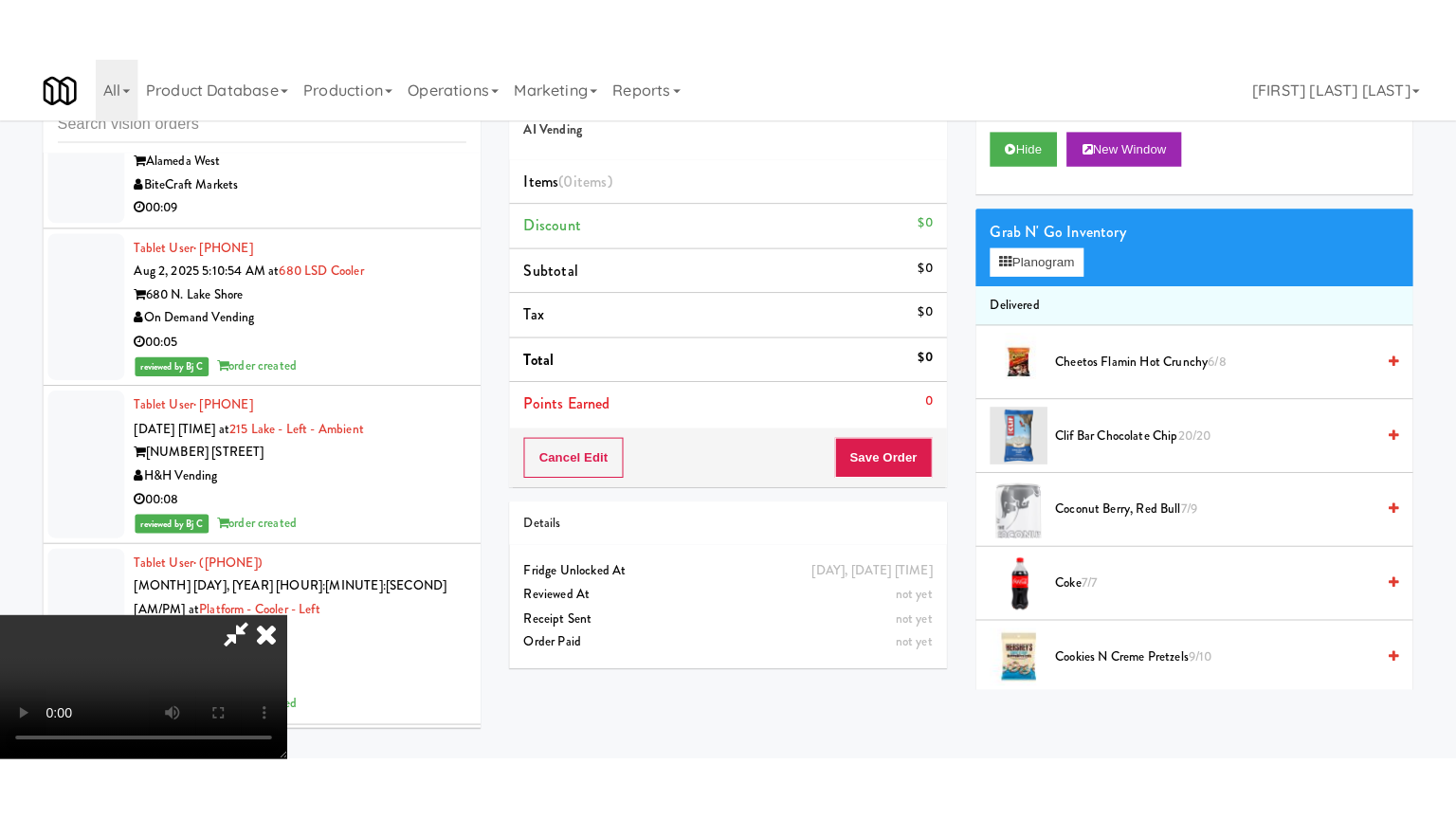 scroll, scrollTop: 266, scrollLeft: 0, axis: vertical 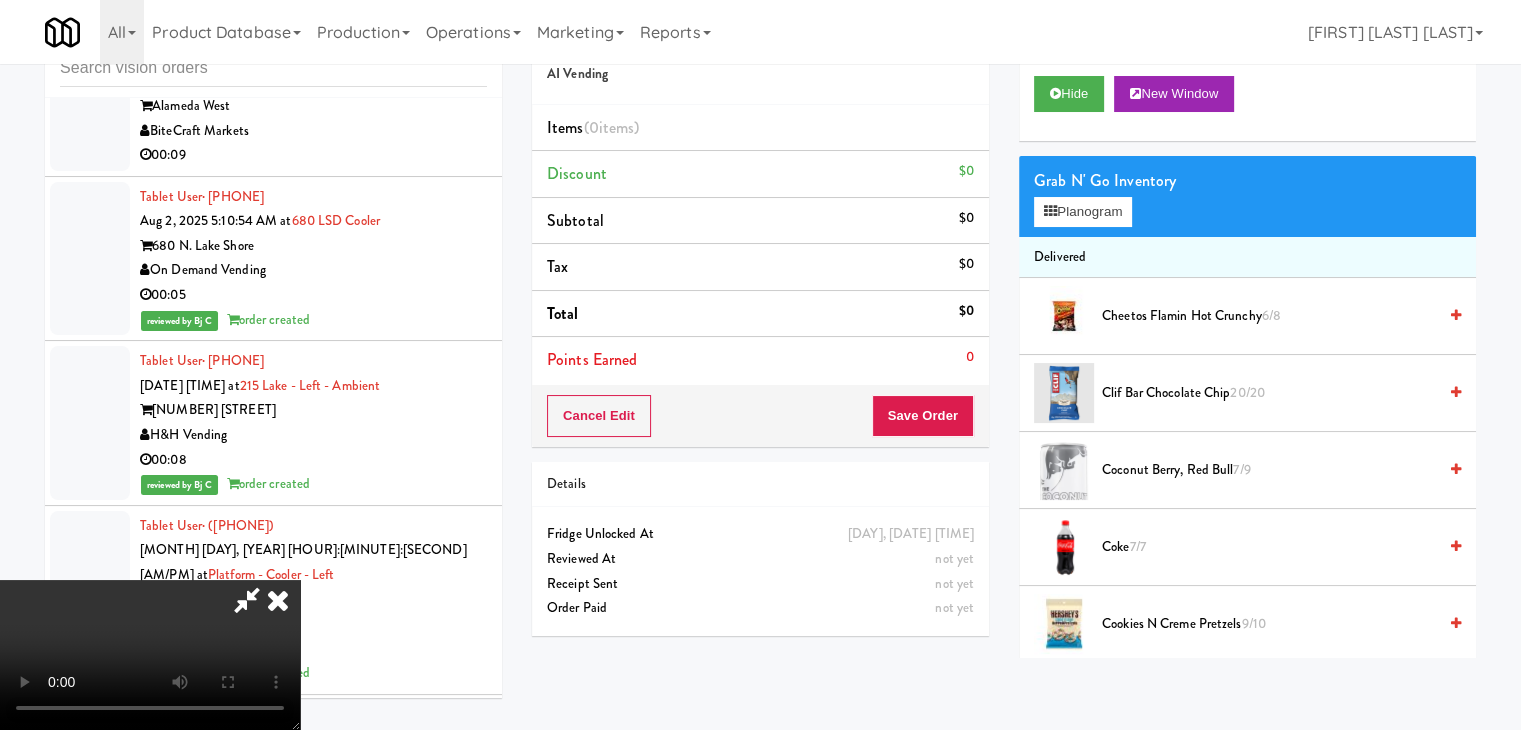 type 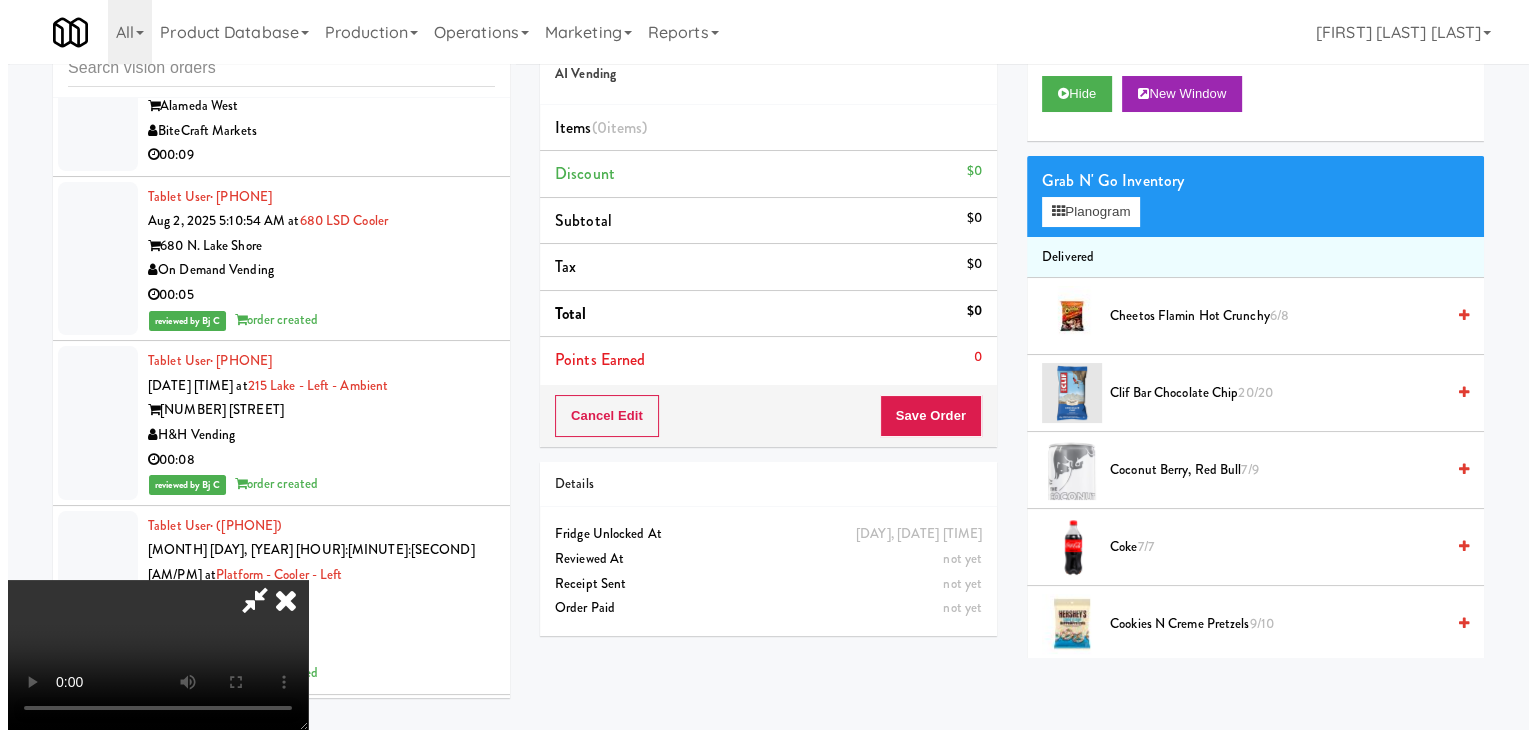 scroll, scrollTop: 0, scrollLeft: 0, axis: both 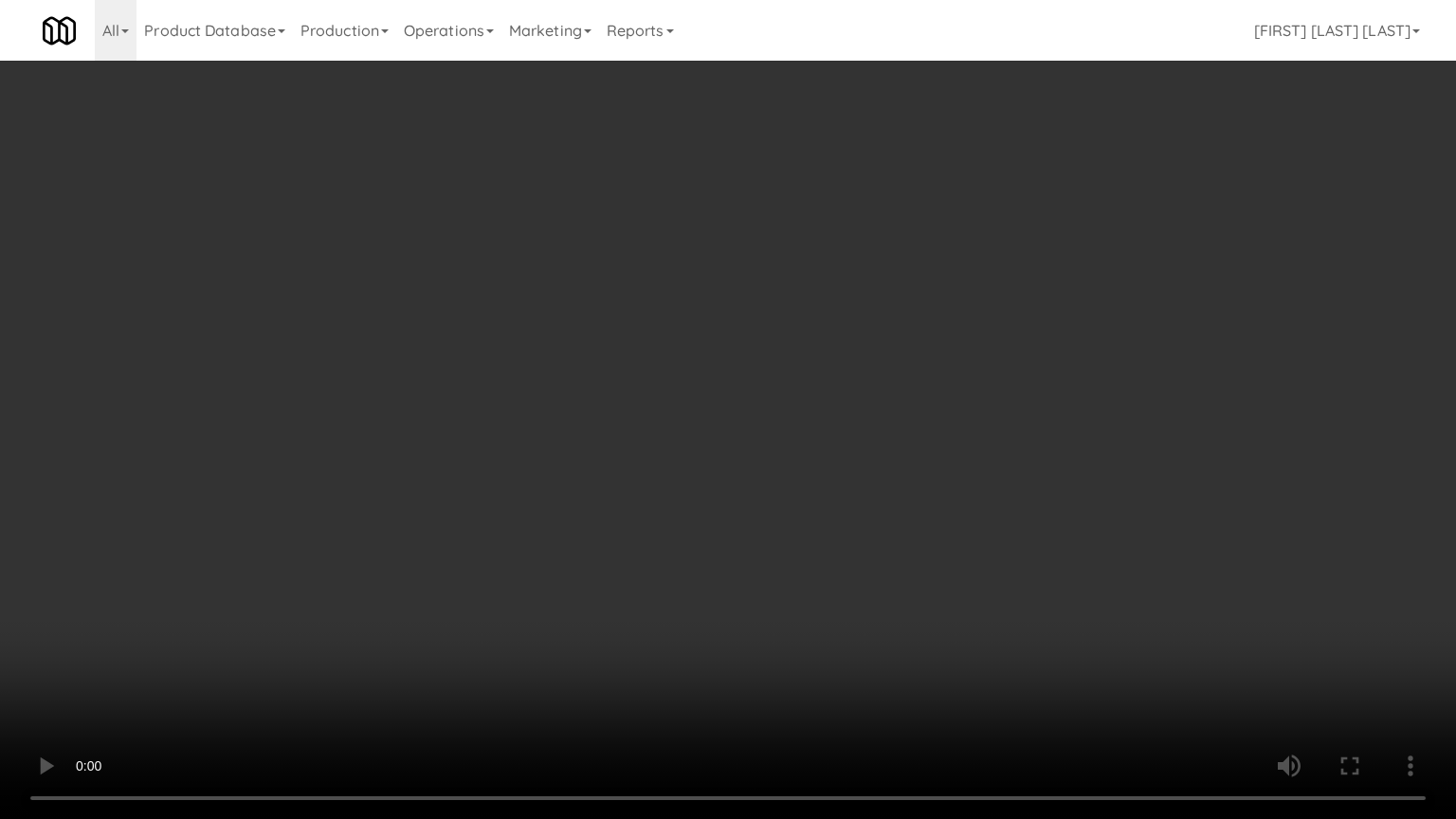 click at bounding box center (728, 410) 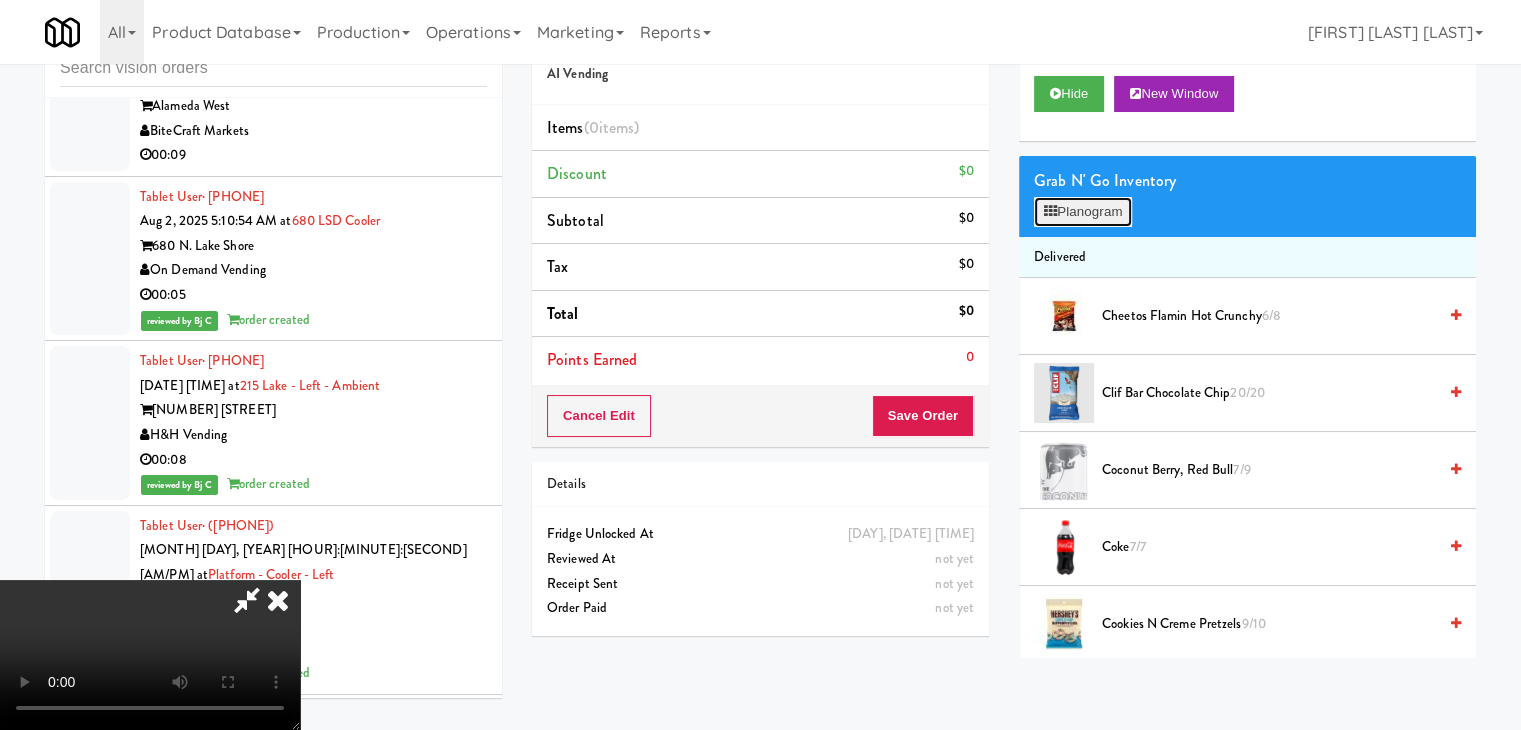 click on "Planogram" at bounding box center [1083, 212] 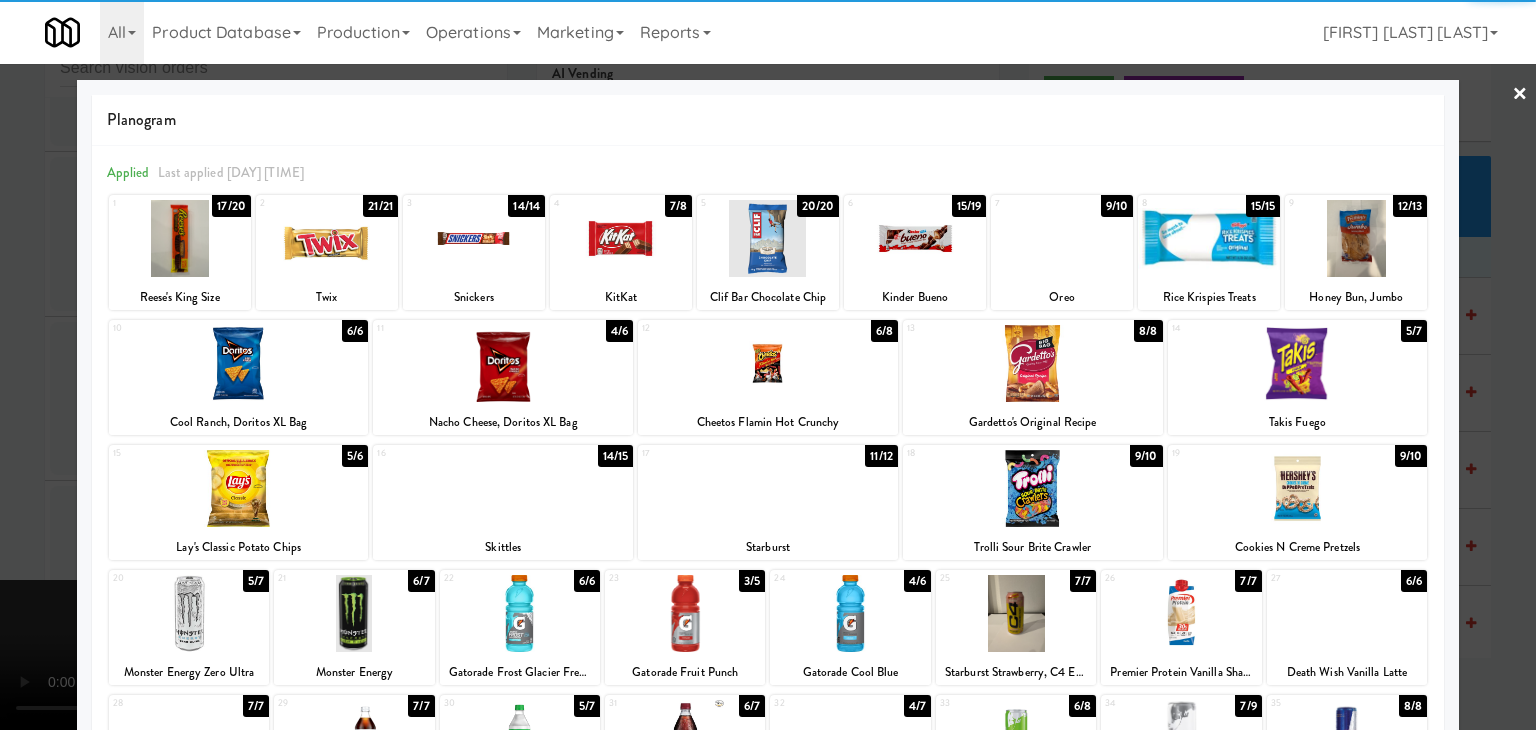 click at bounding box center (474, 238) 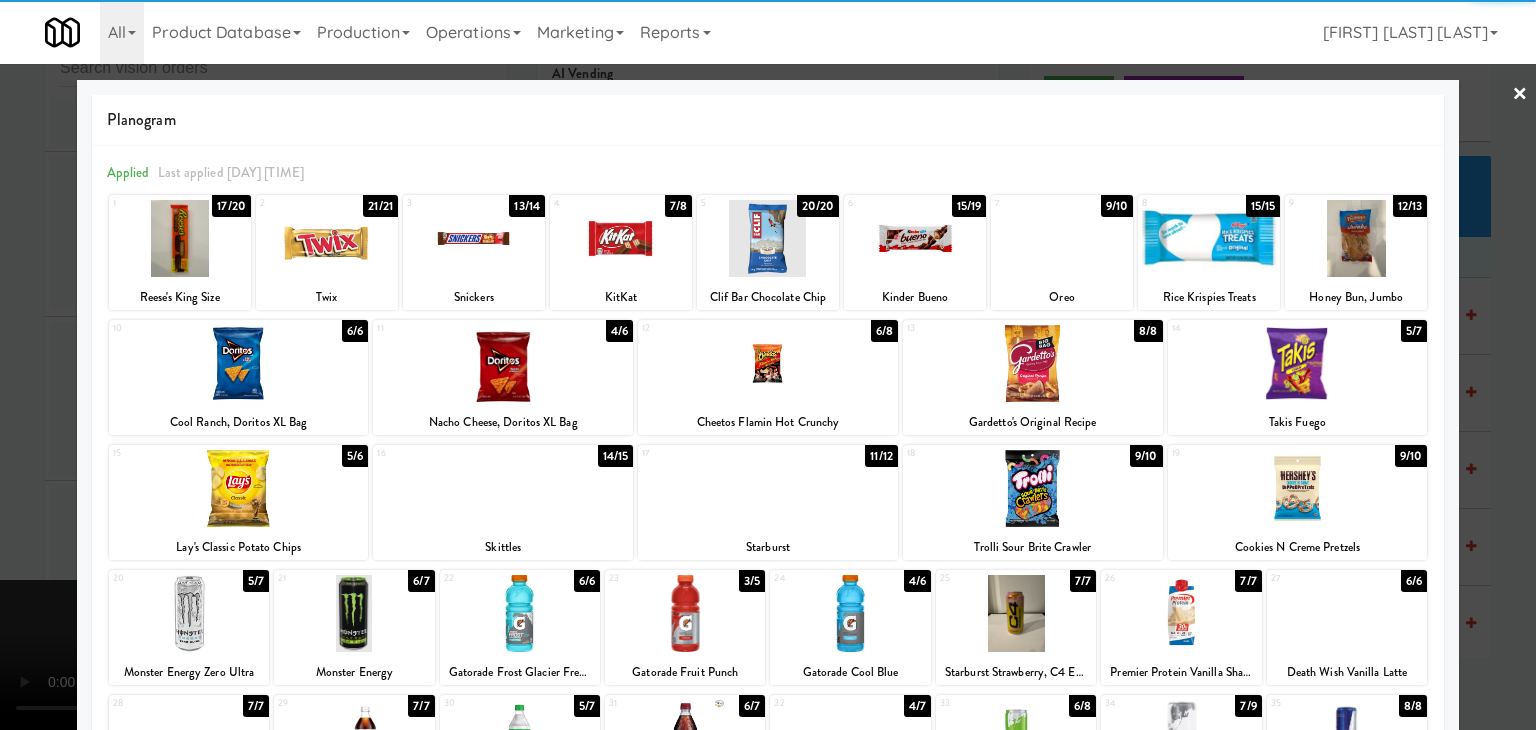 click at bounding box center [1356, 238] 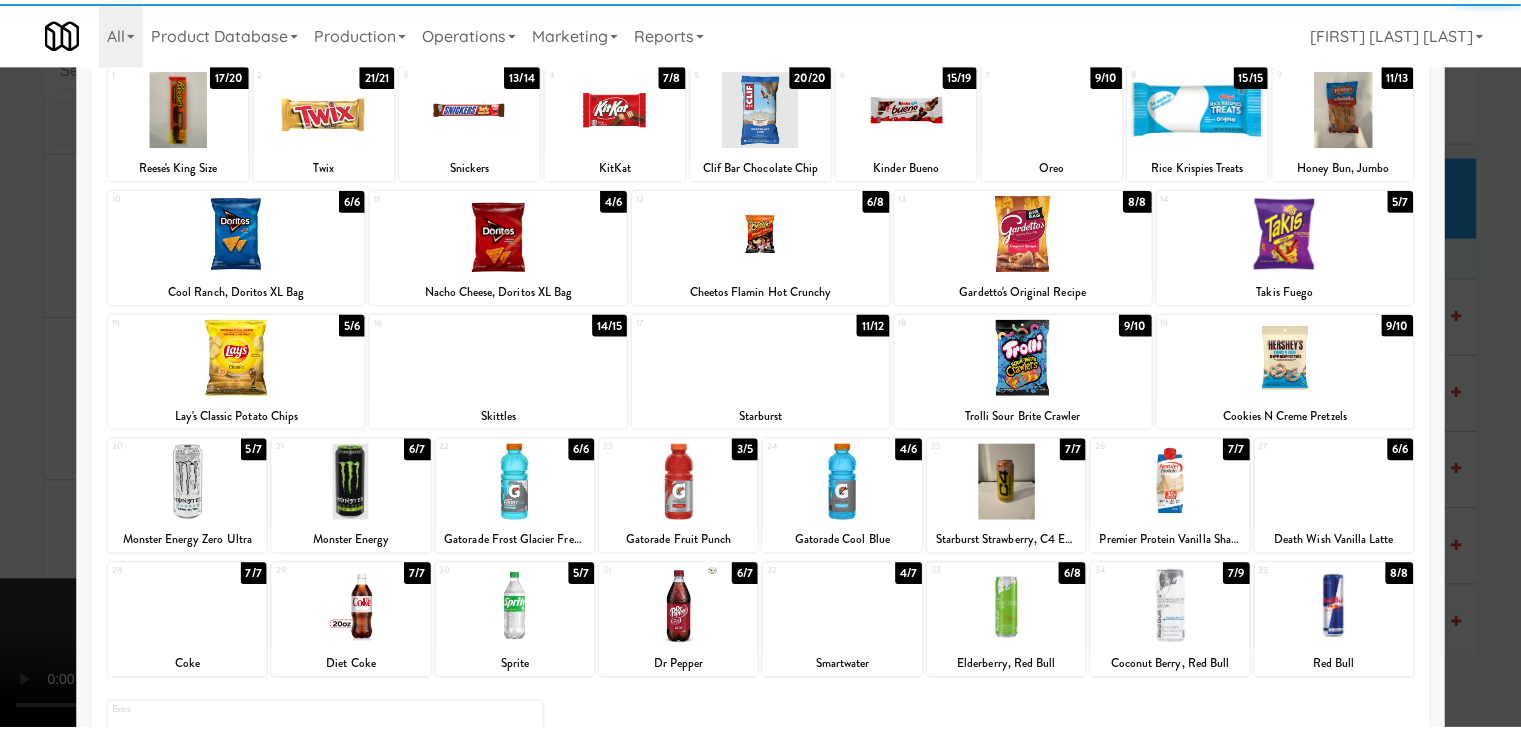 scroll, scrollTop: 252, scrollLeft: 0, axis: vertical 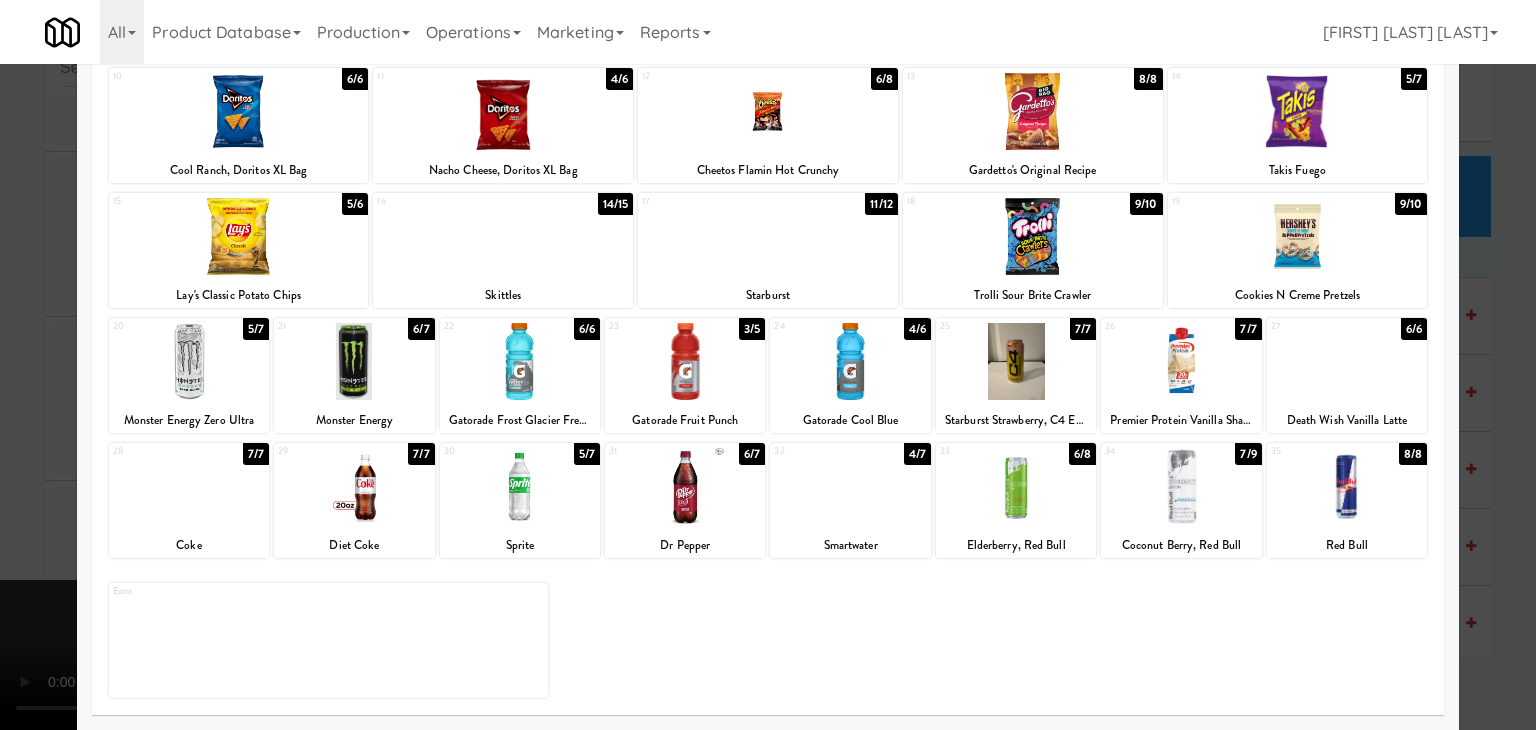 click at bounding box center [189, 486] 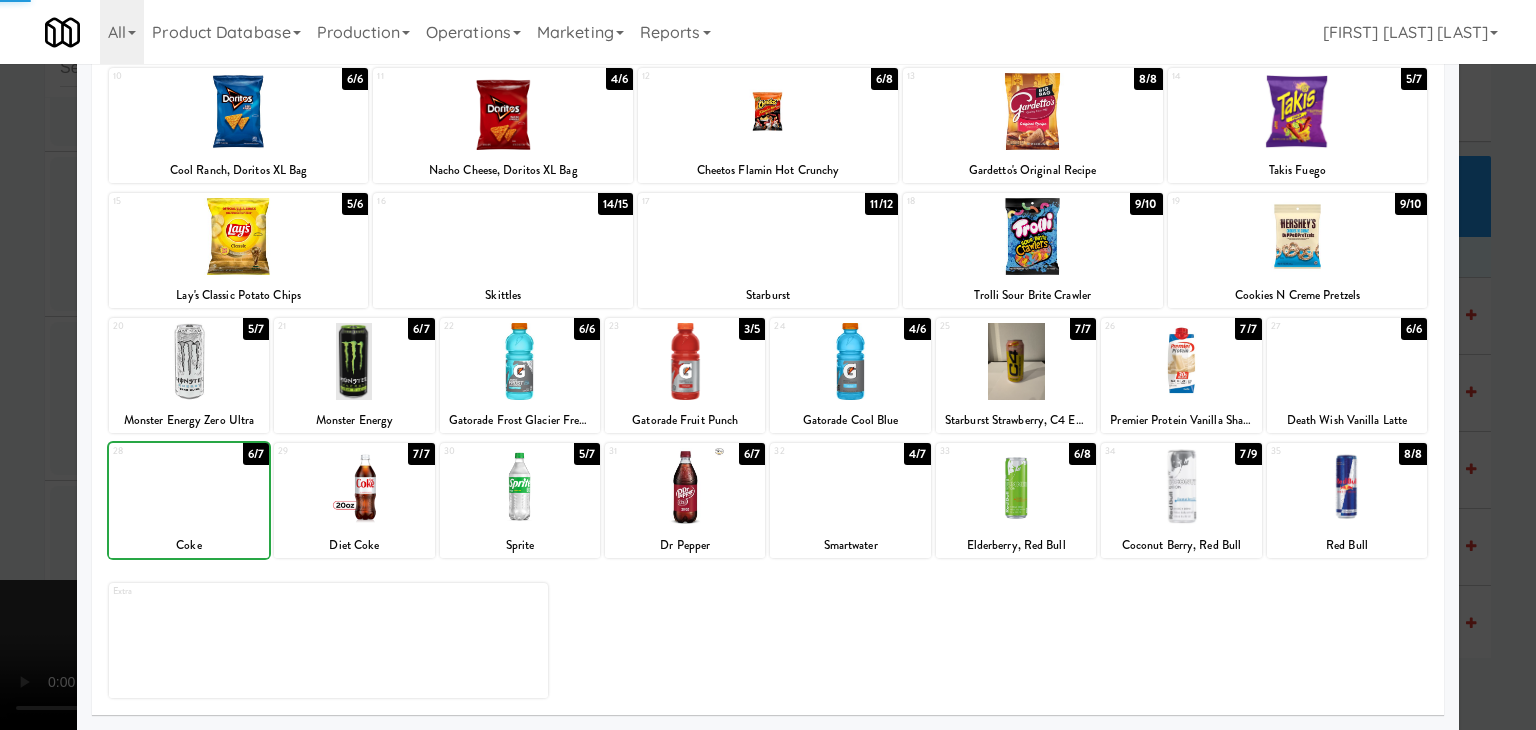 drag, startPoint x: 0, startPoint y: 498, endPoint x: 800, endPoint y: 469, distance: 800.52545 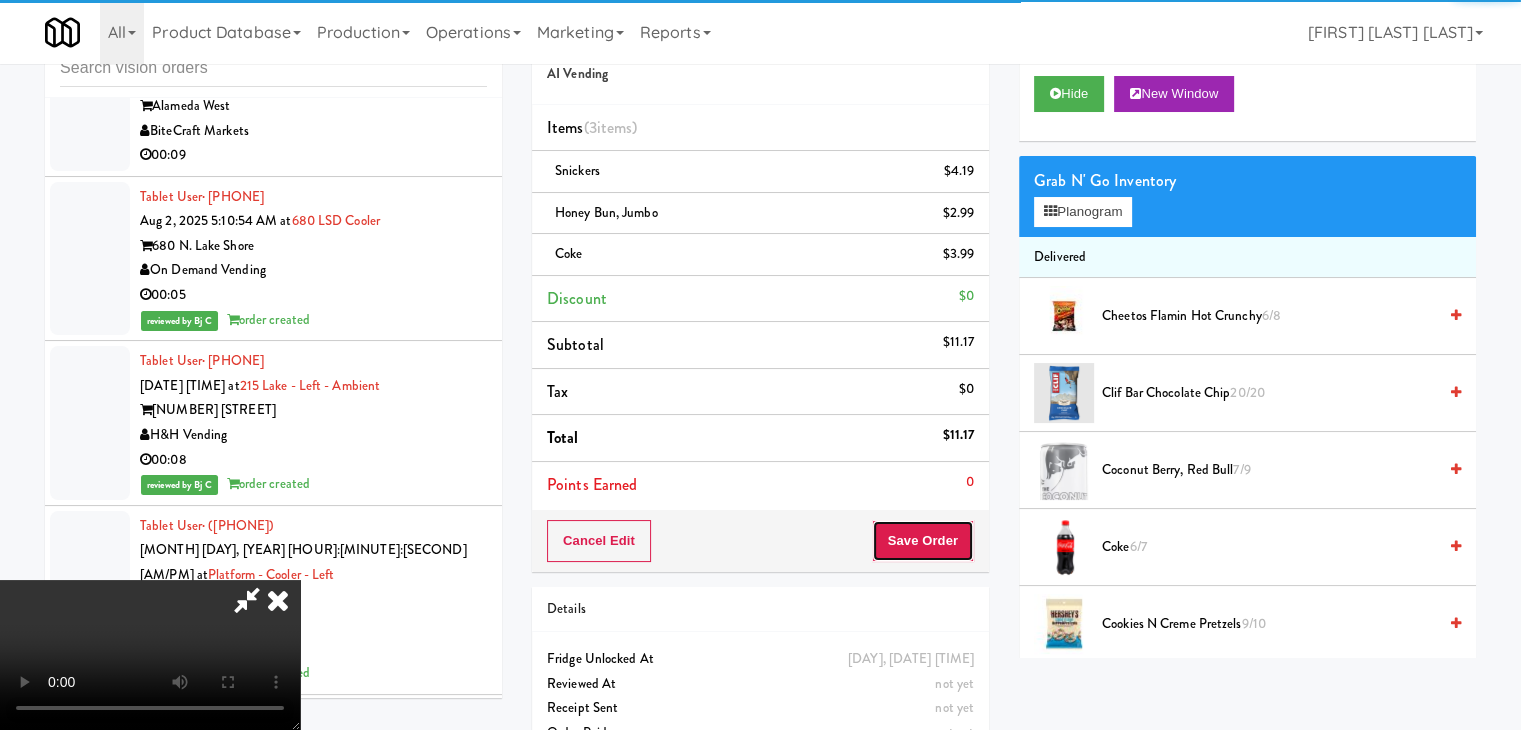 click on "Save Order" at bounding box center [923, 541] 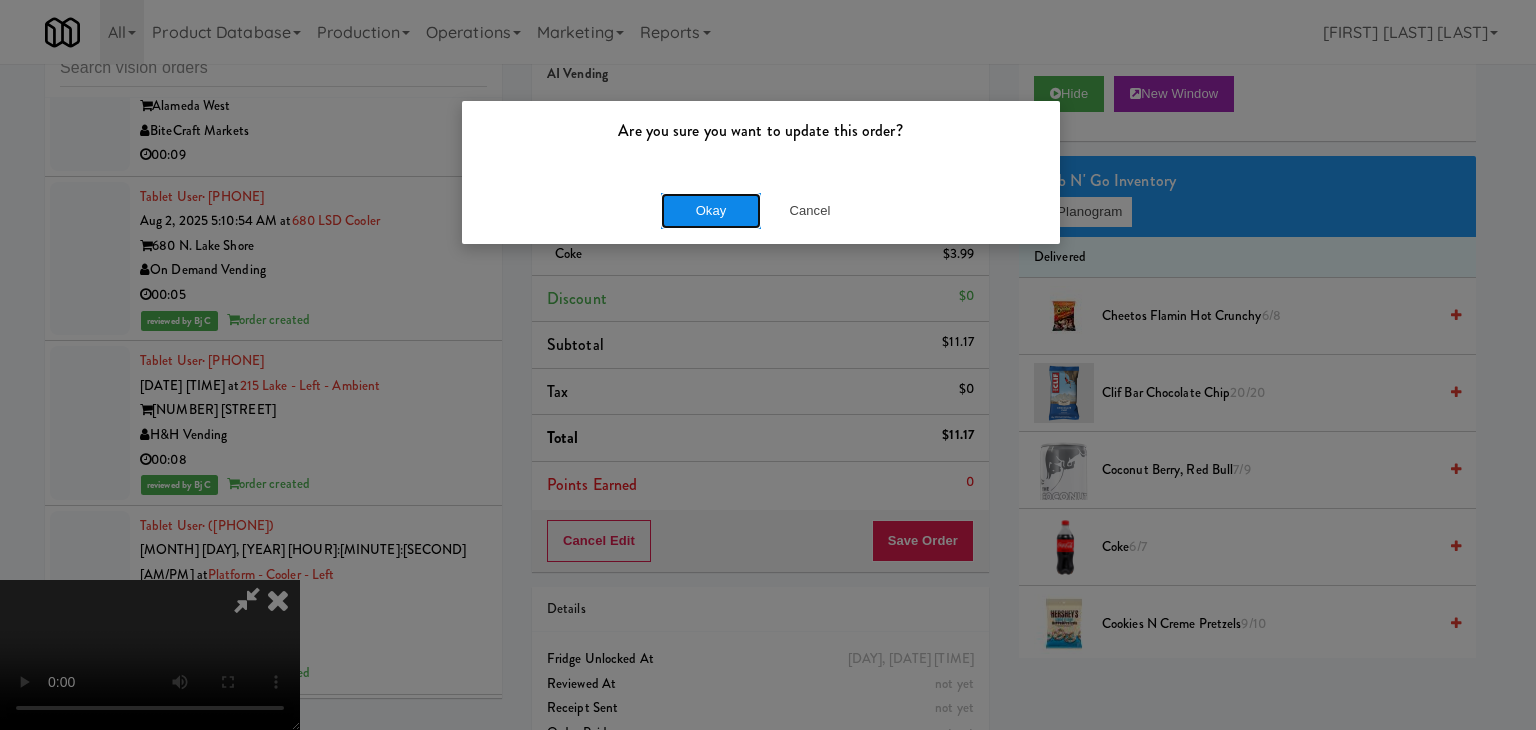click on "Okay" at bounding box center [711, 211] 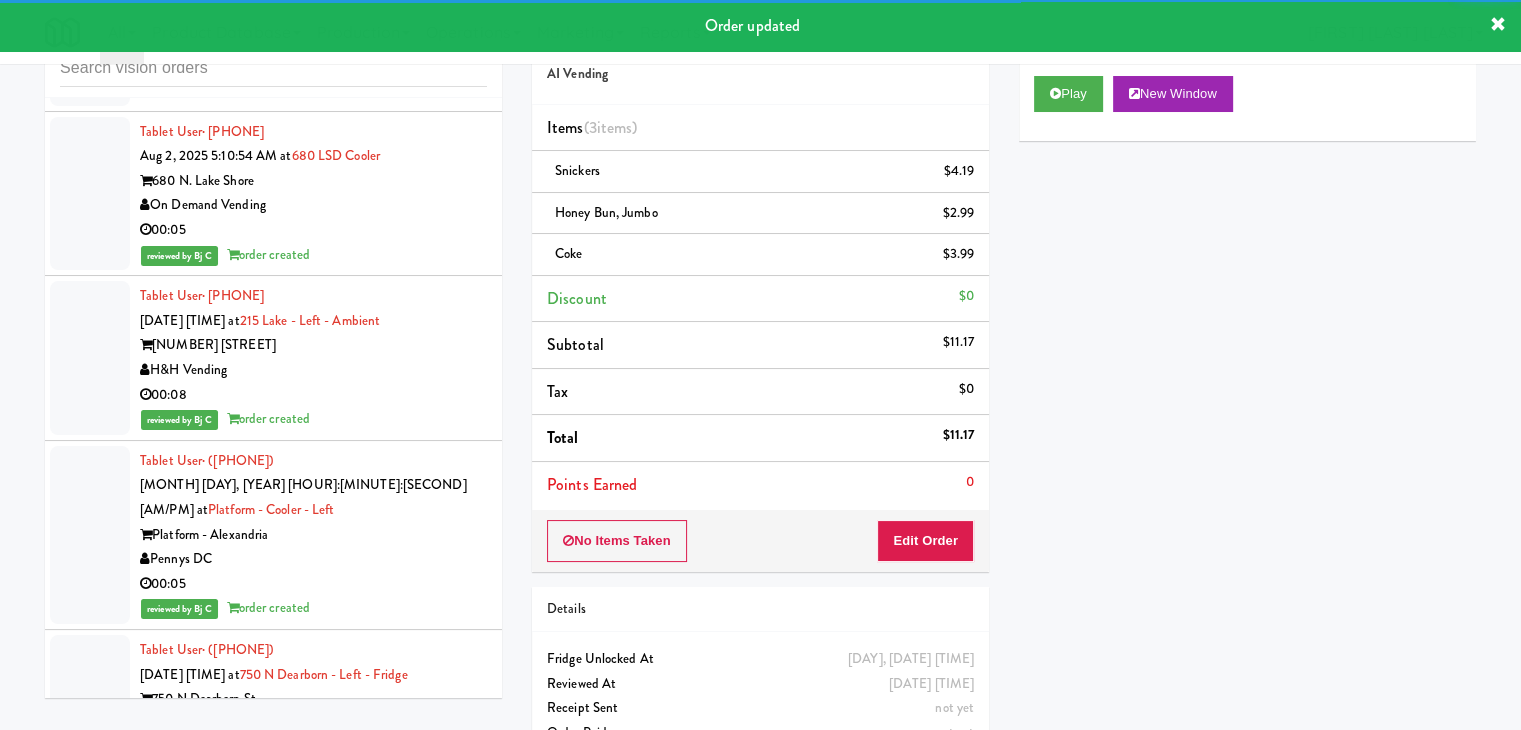 scroll, scrollTop: 25522, scrollLeft: 0, axis: vertical 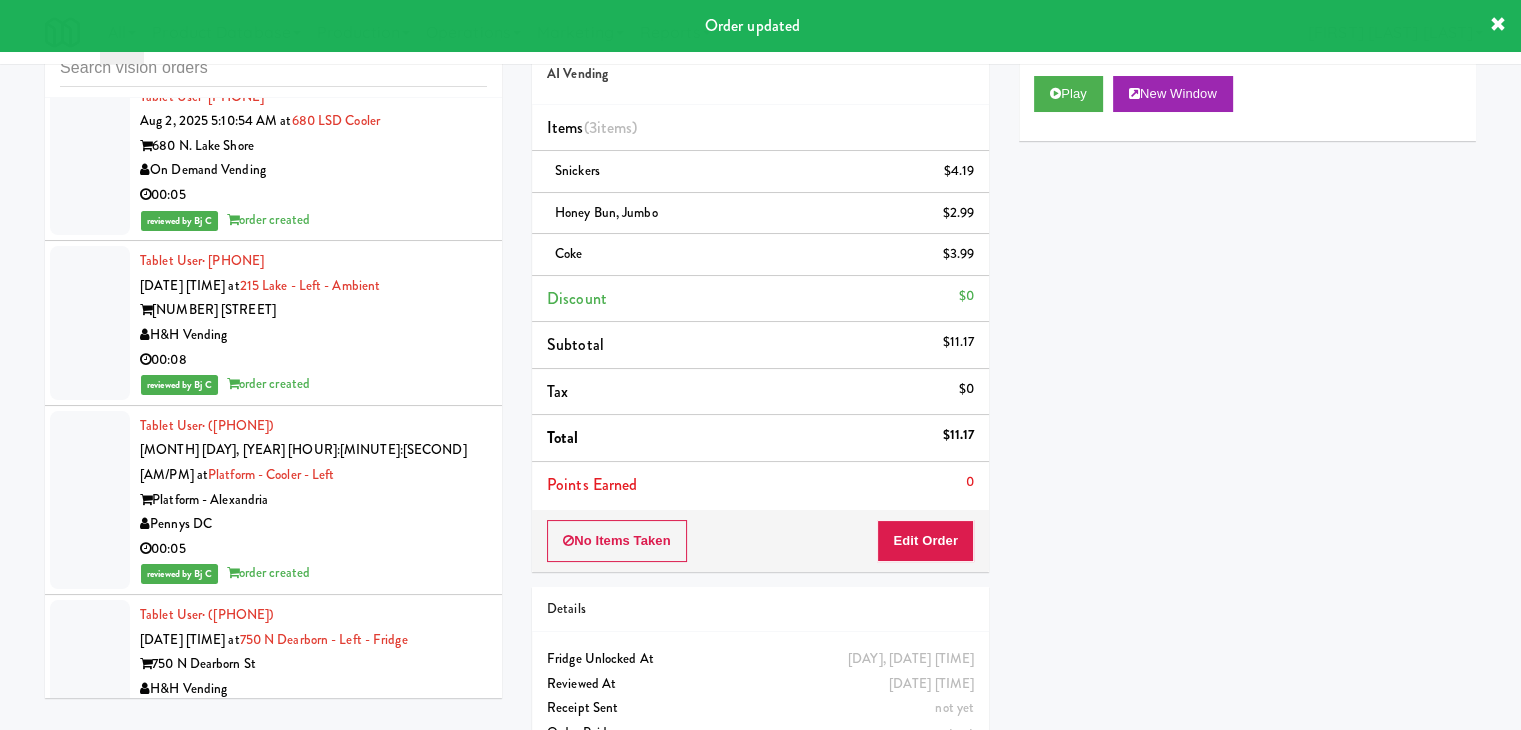 drag, startPoint x: 419, startPoint y: 242, endPoint x: 428, endPoint y: 252, distance: 13.453624 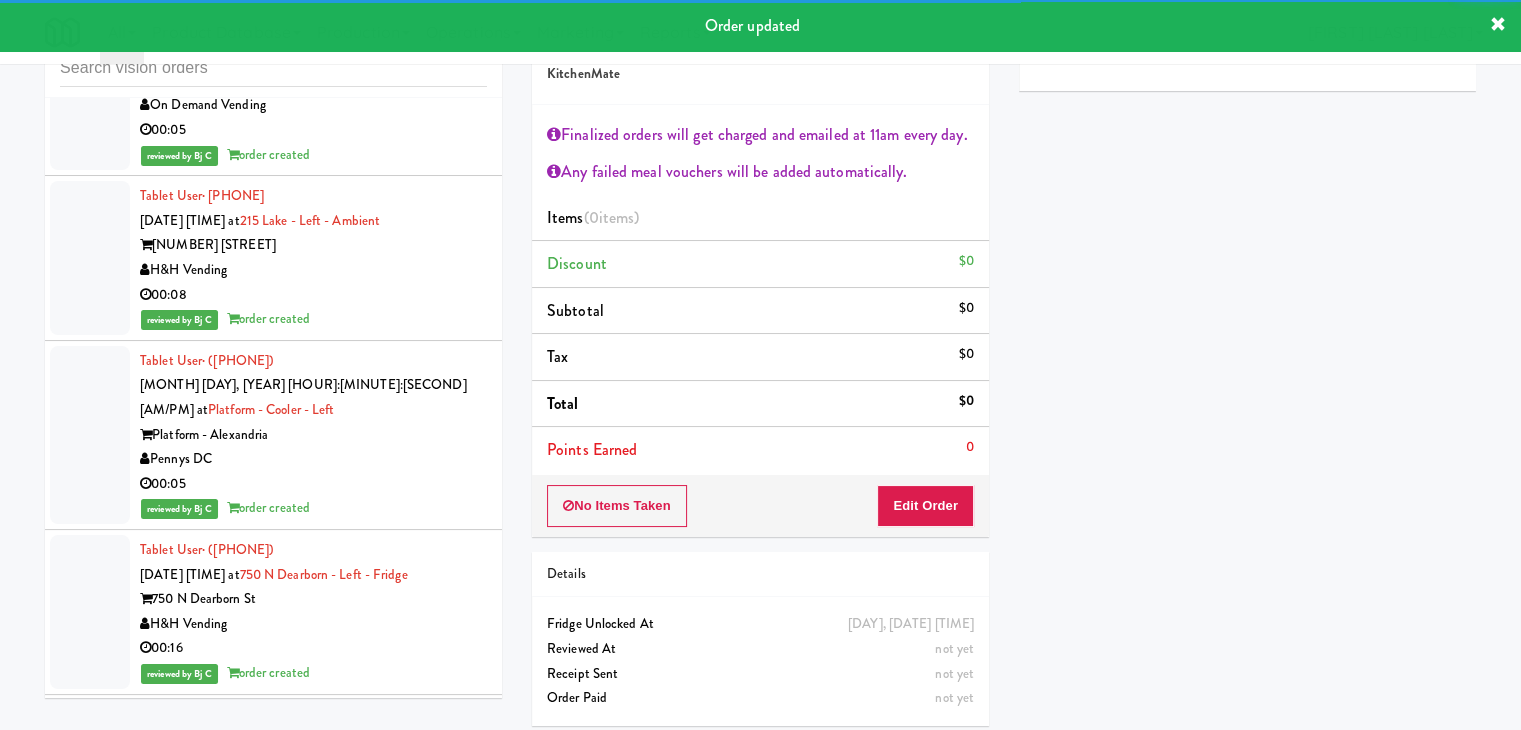 scroll, scrollTop: 25622, scrollLeft: 0, axis: vertical 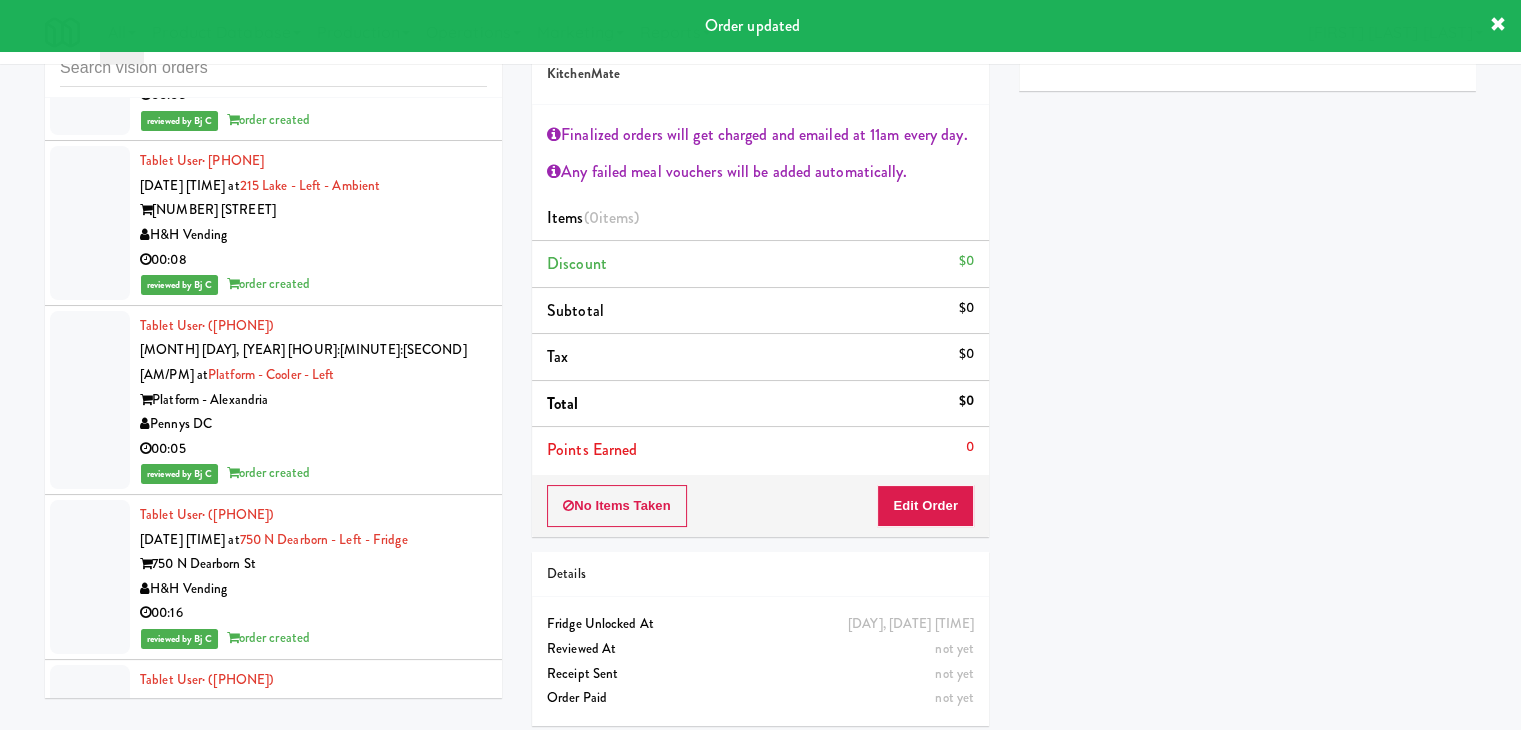 click on "Vend Colorado" at bounding box center (313, 1272) 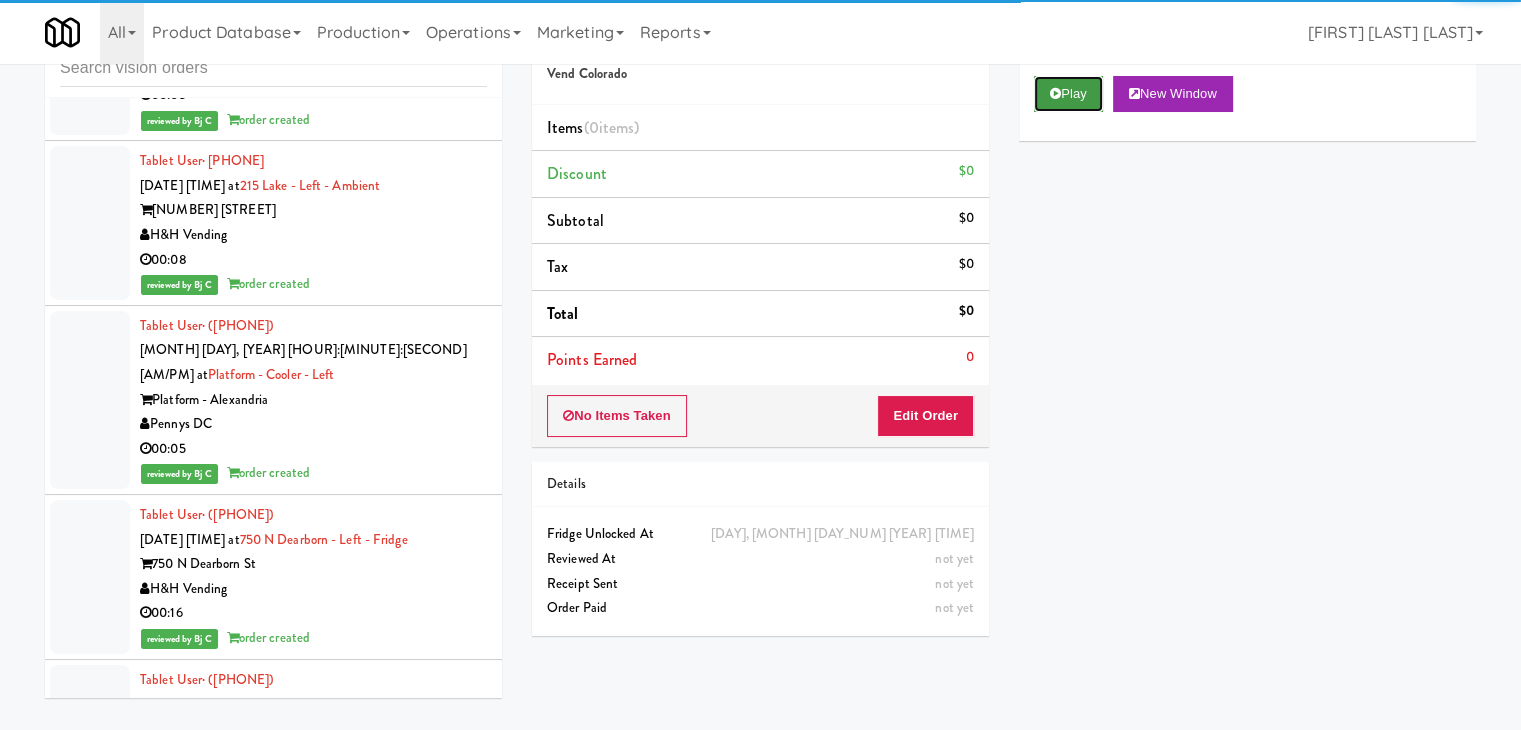 click on "Play" at bounding box center (1068, 94) 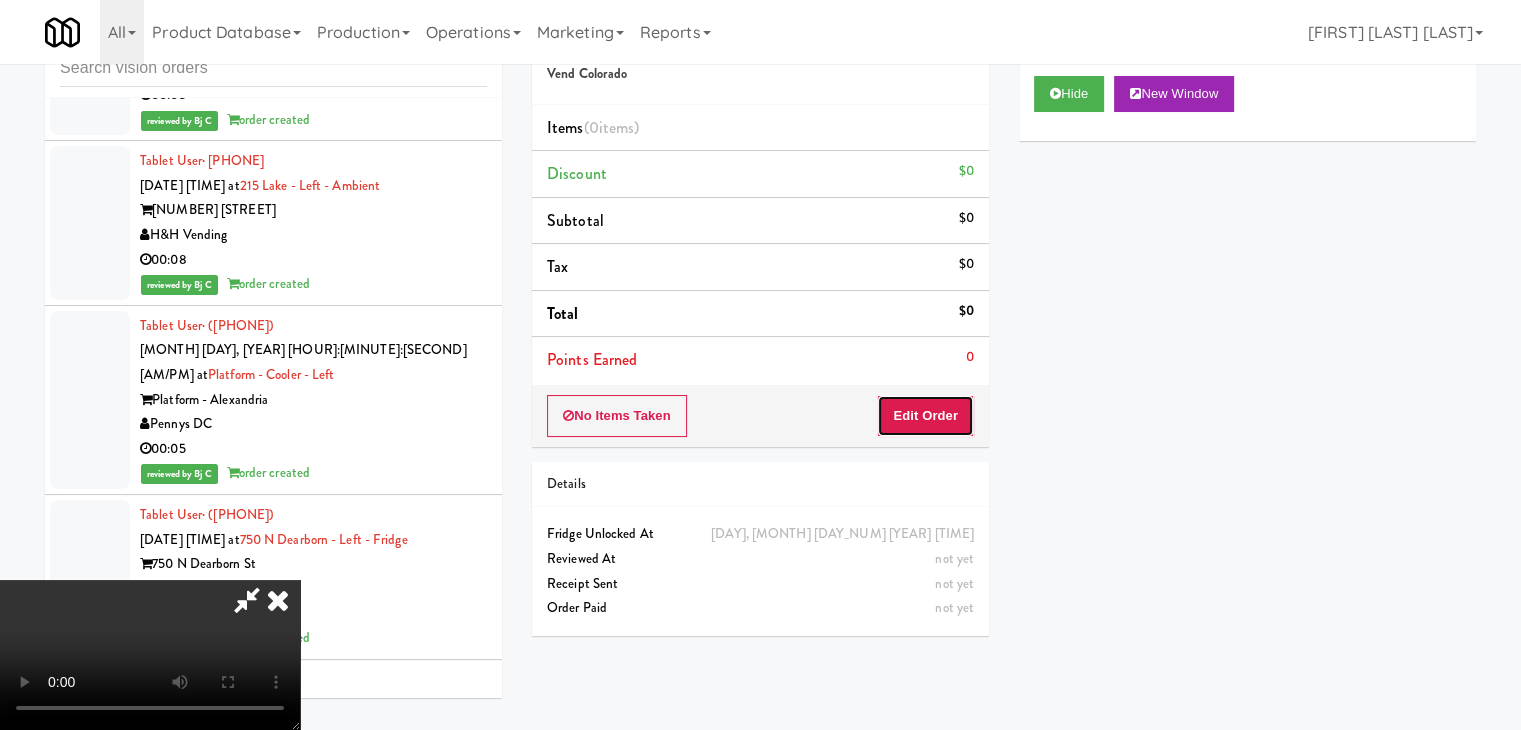 click on "Edit Order" at bounding box center [925, 416] 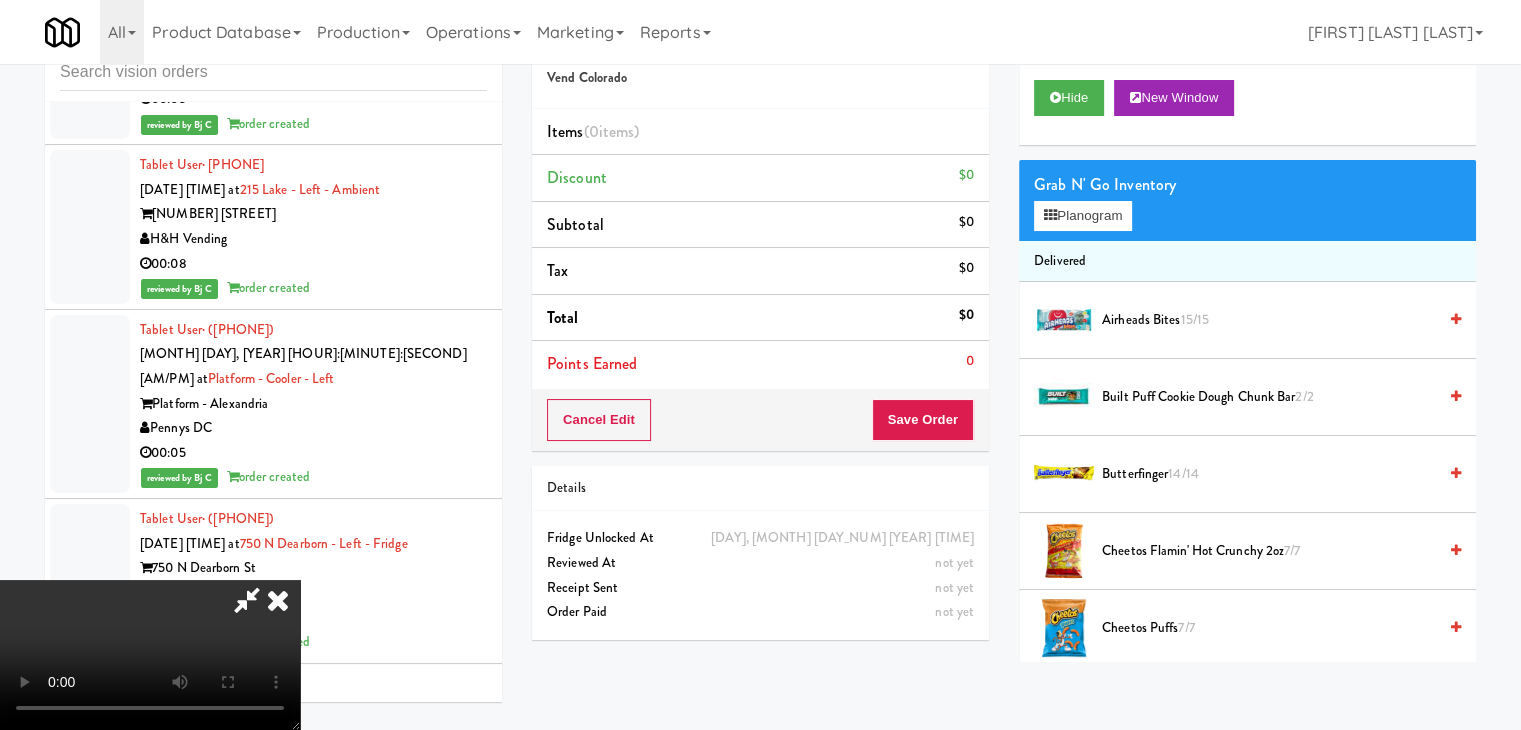 scroll, scrollTop: 64, scrollLeft: 0, axis: vertical 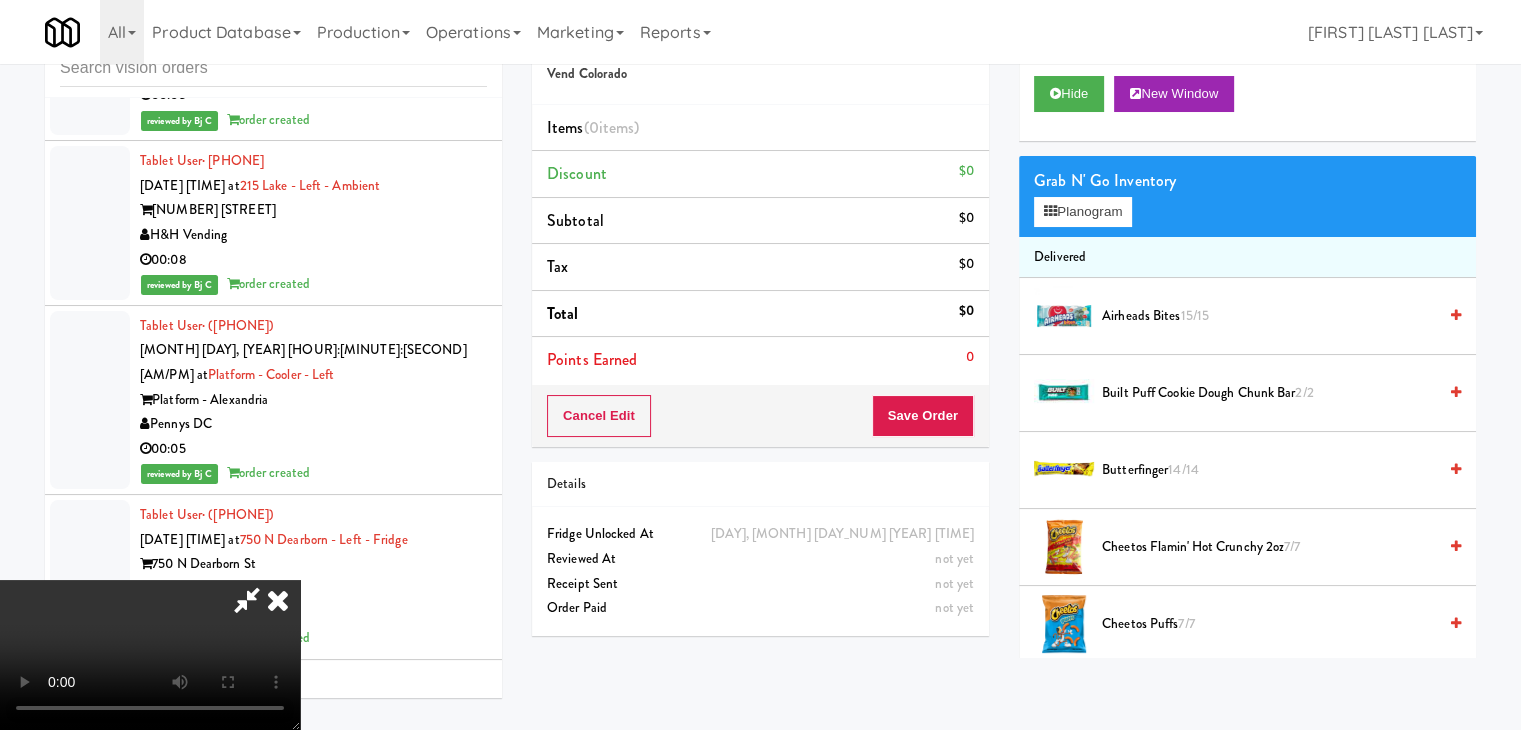 type 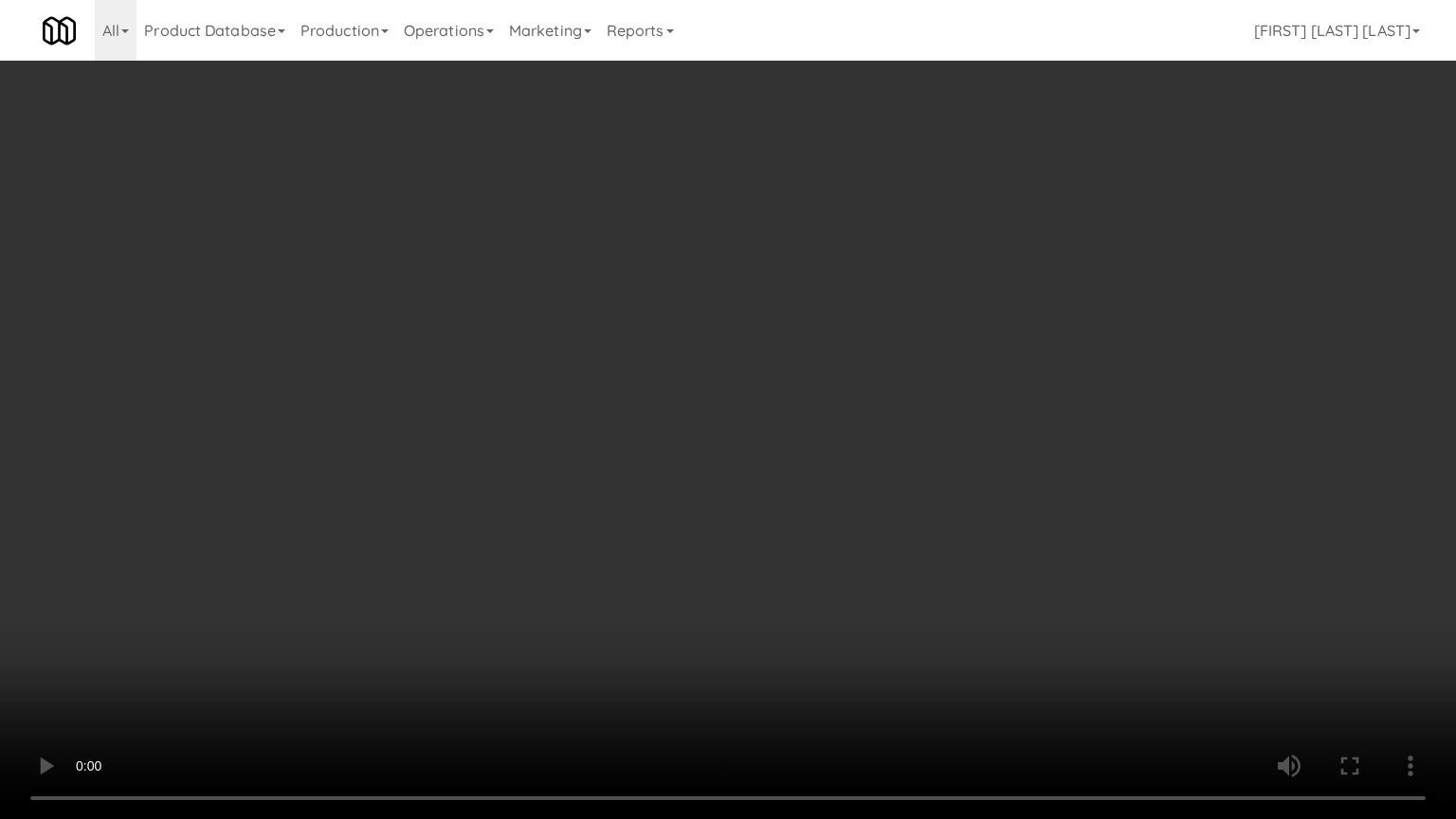 click at bounding box center [728, 410] 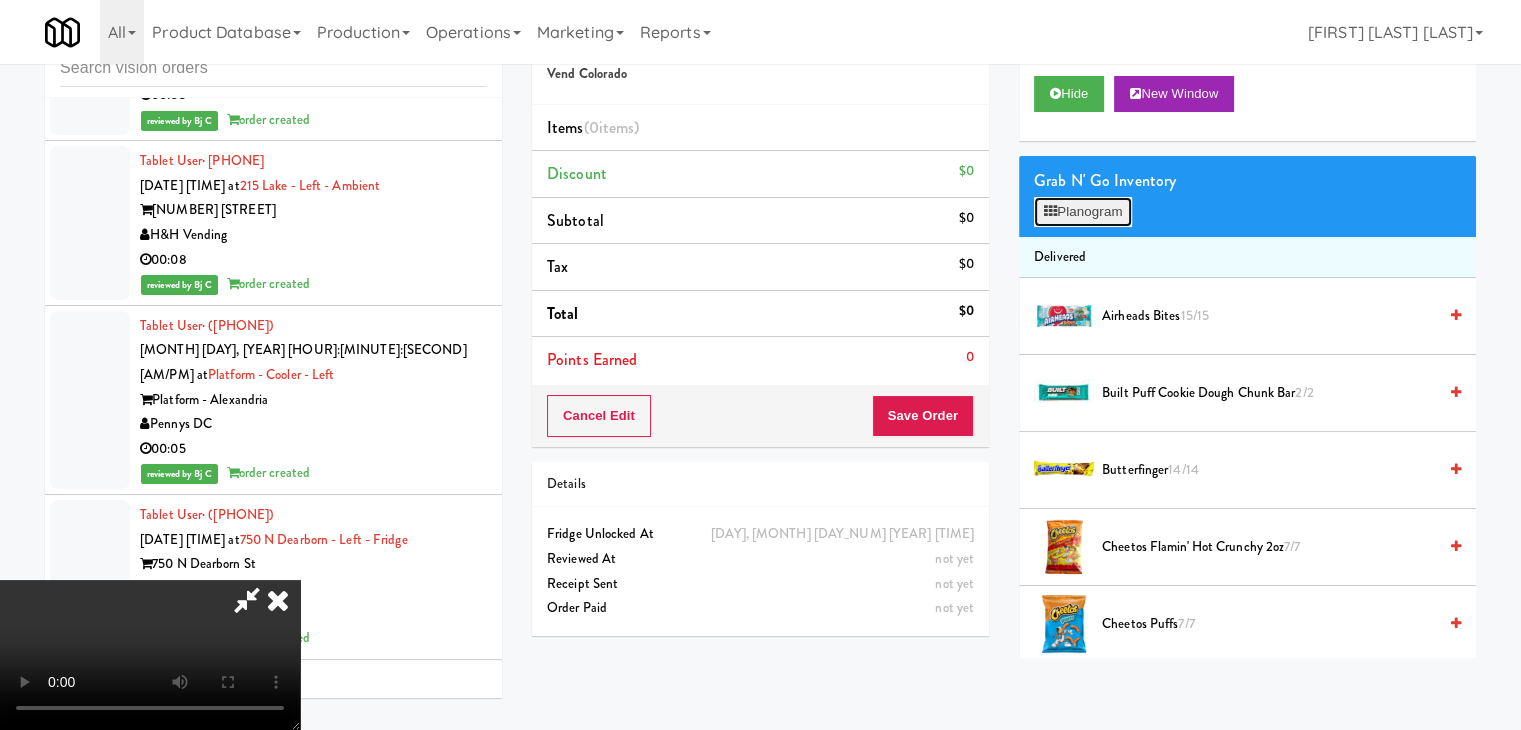 click on "Planogram" at bounding box center (1083, 212) 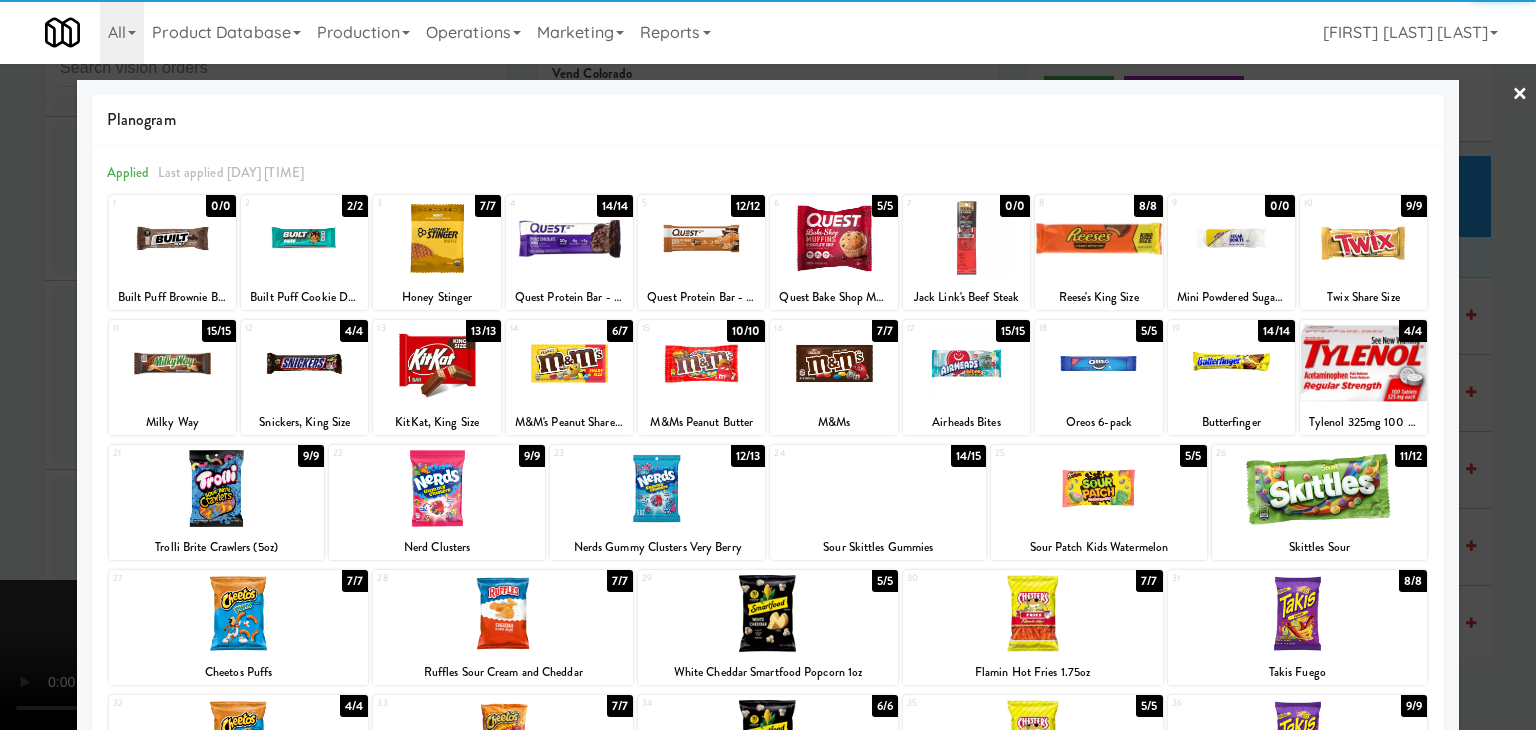 click at bounding box center (436, 363) 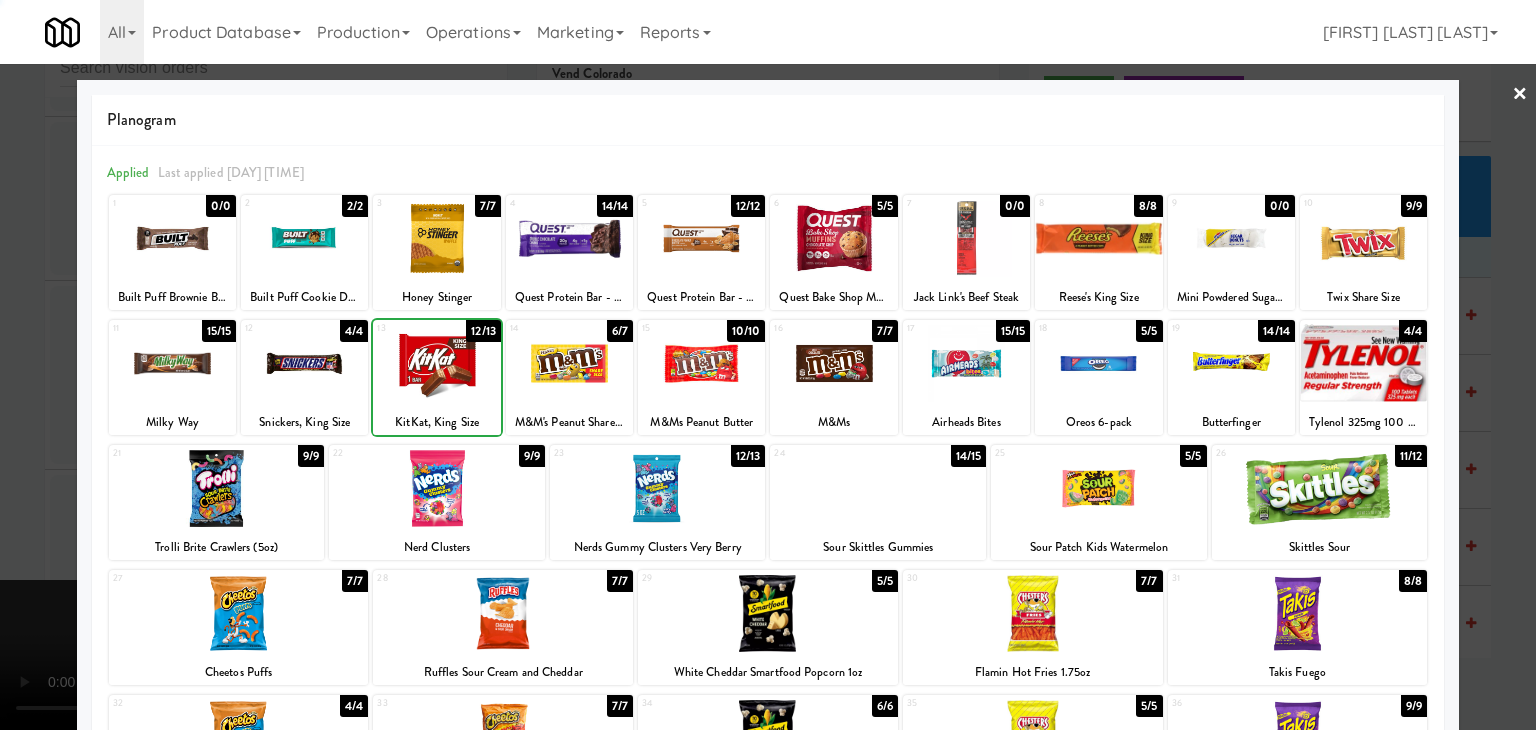 click at bounding box center (768, 365) 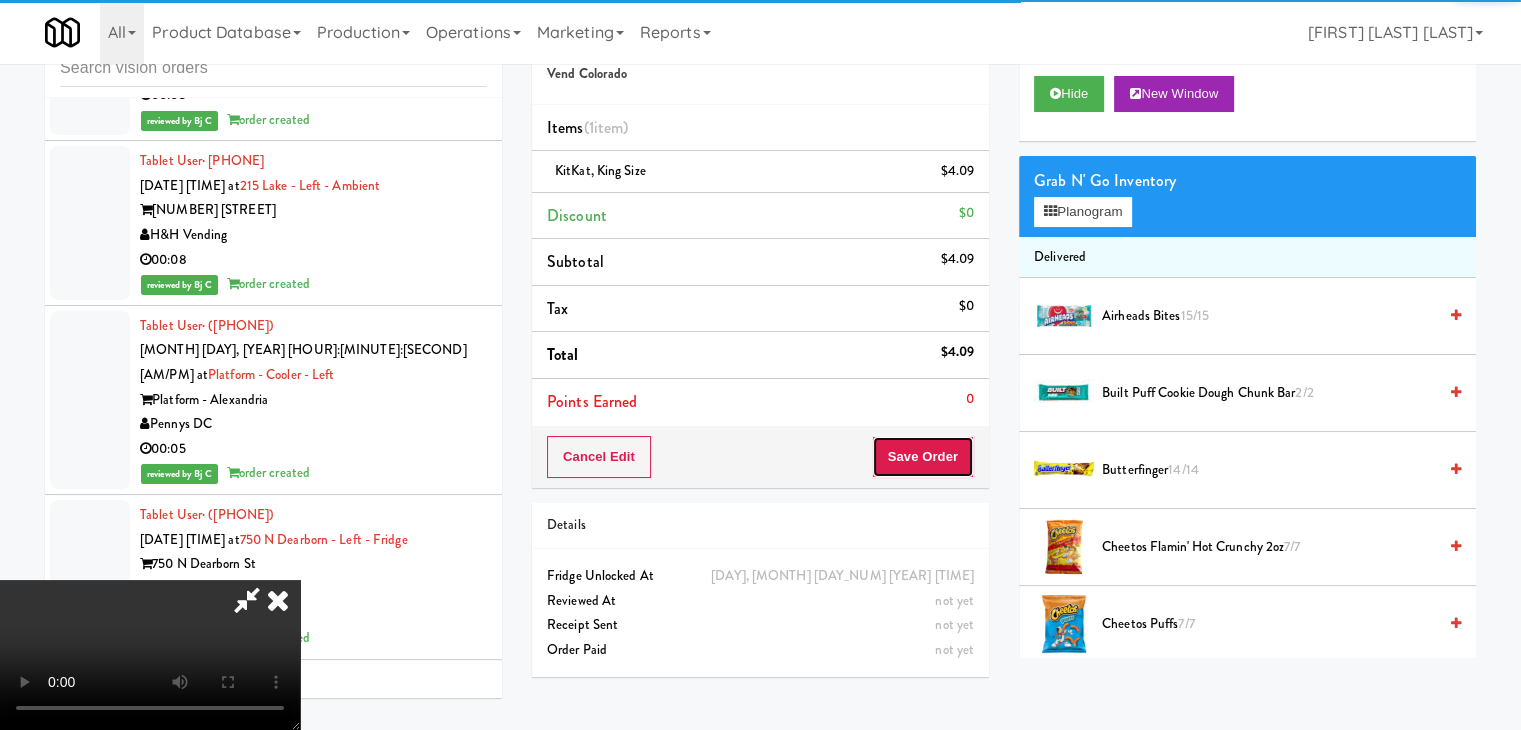 click on "Save Order" at bounding box center (923, 457) 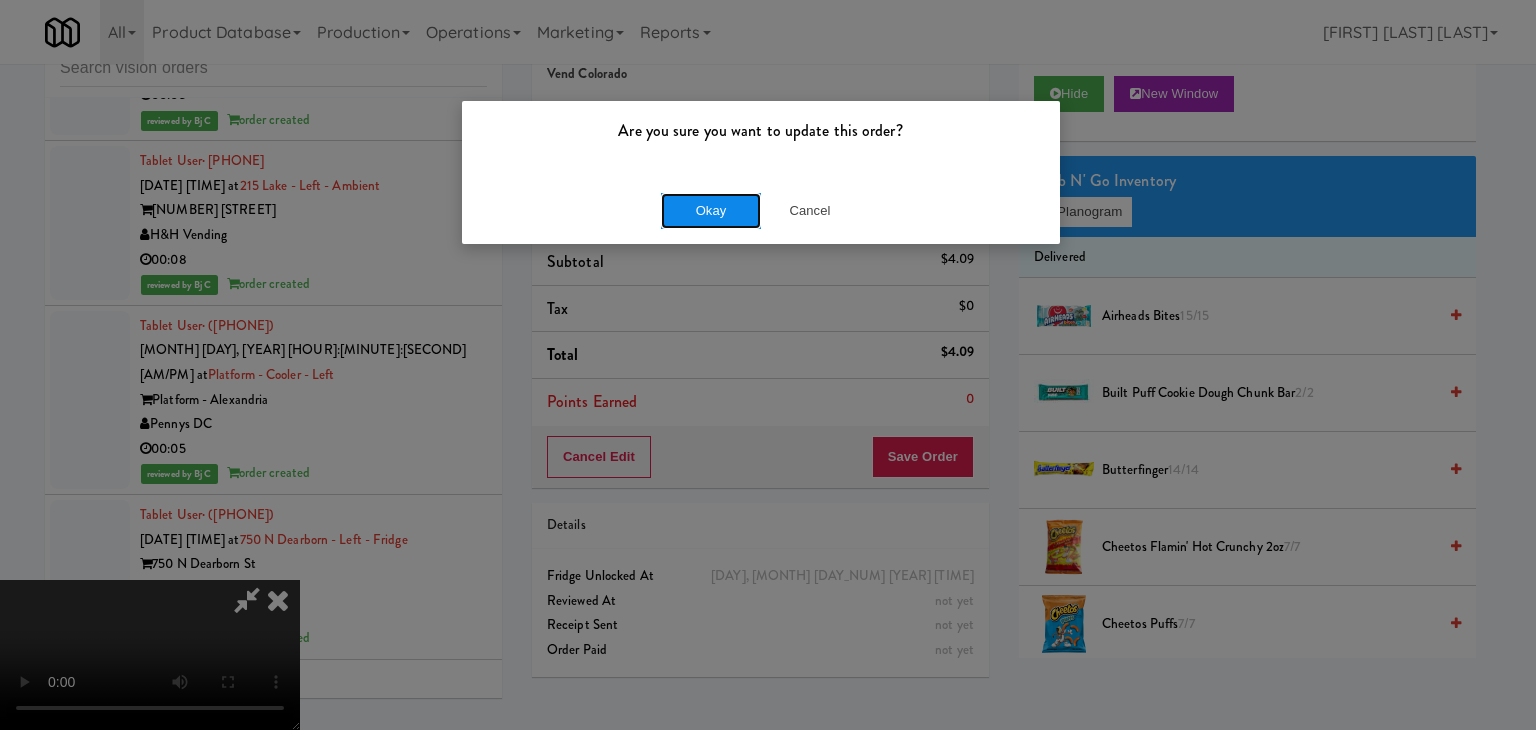 click on "Okay" at bounding box center (711, 211) 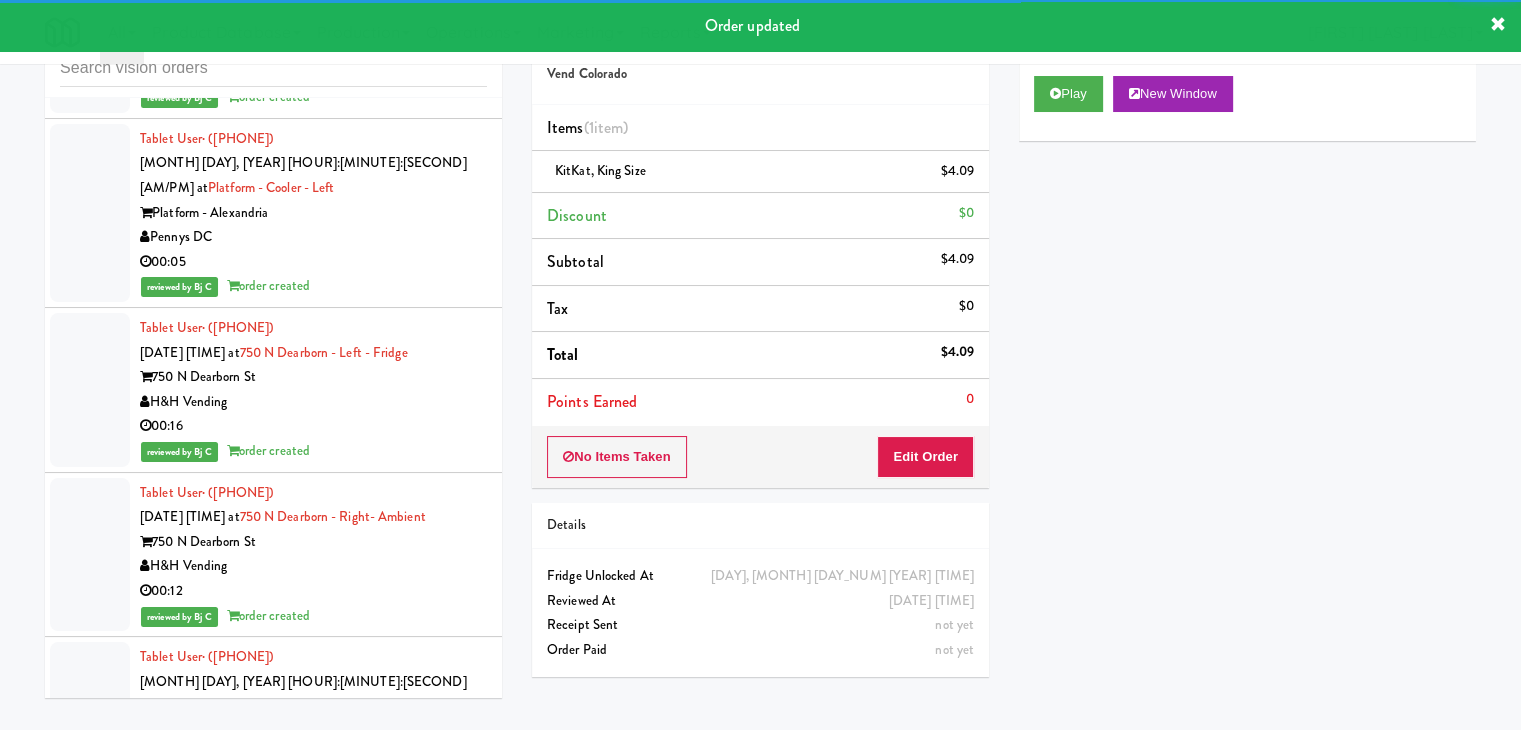 scroll, scrollTop: 25822, scrollLeft: 0, axis: vertical 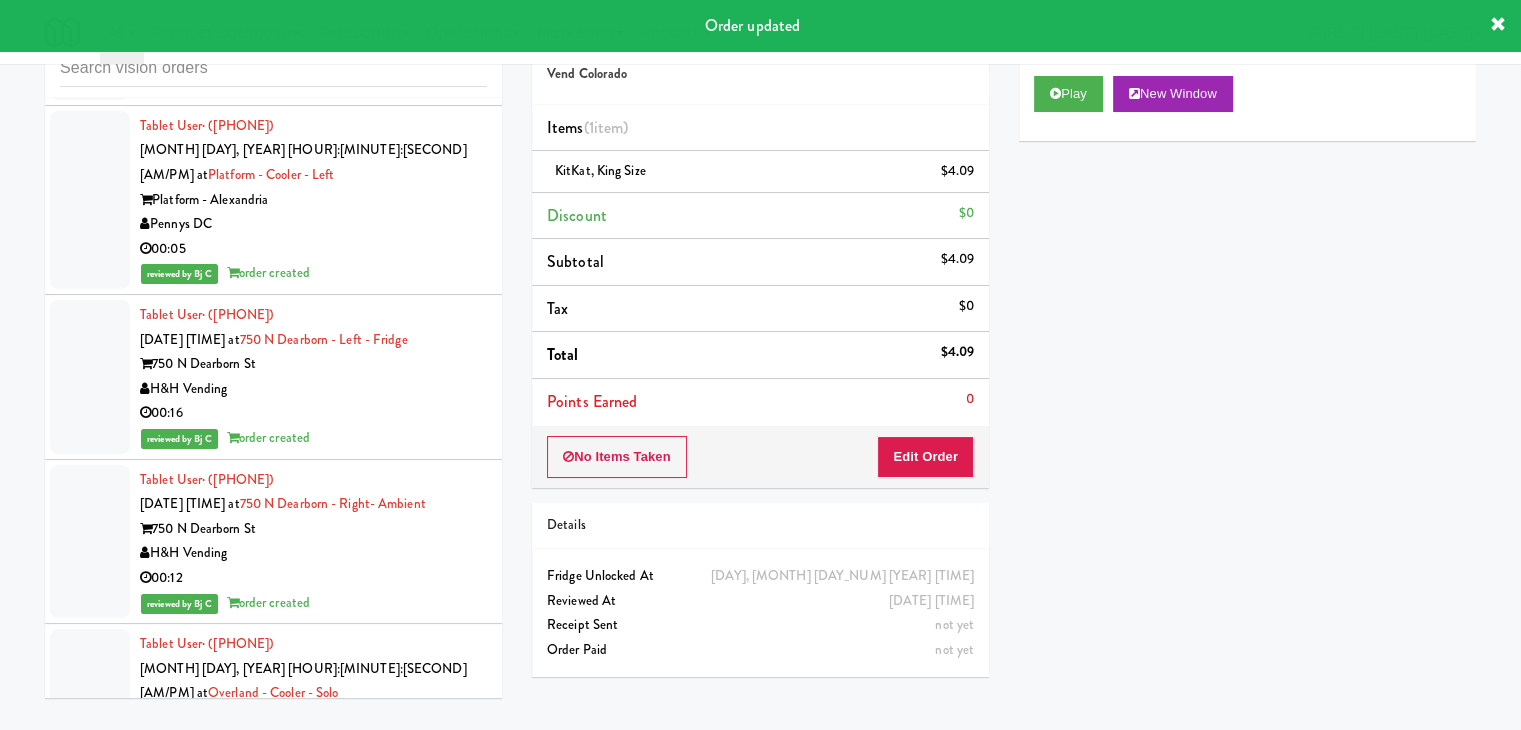 click on "Feed The Blue" at bounding box center [313, 1516] 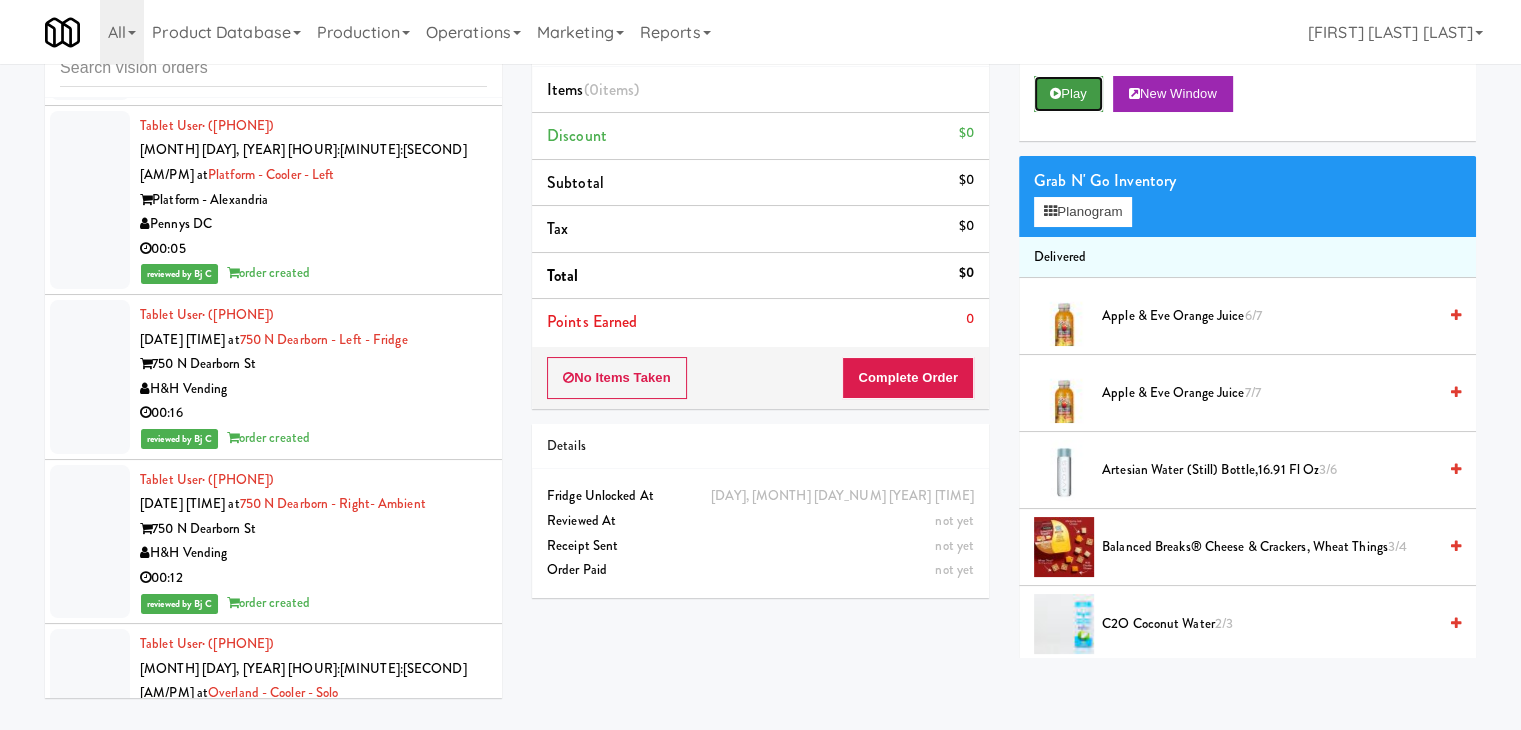 click on "Play" at bounding box center [1068, 94] 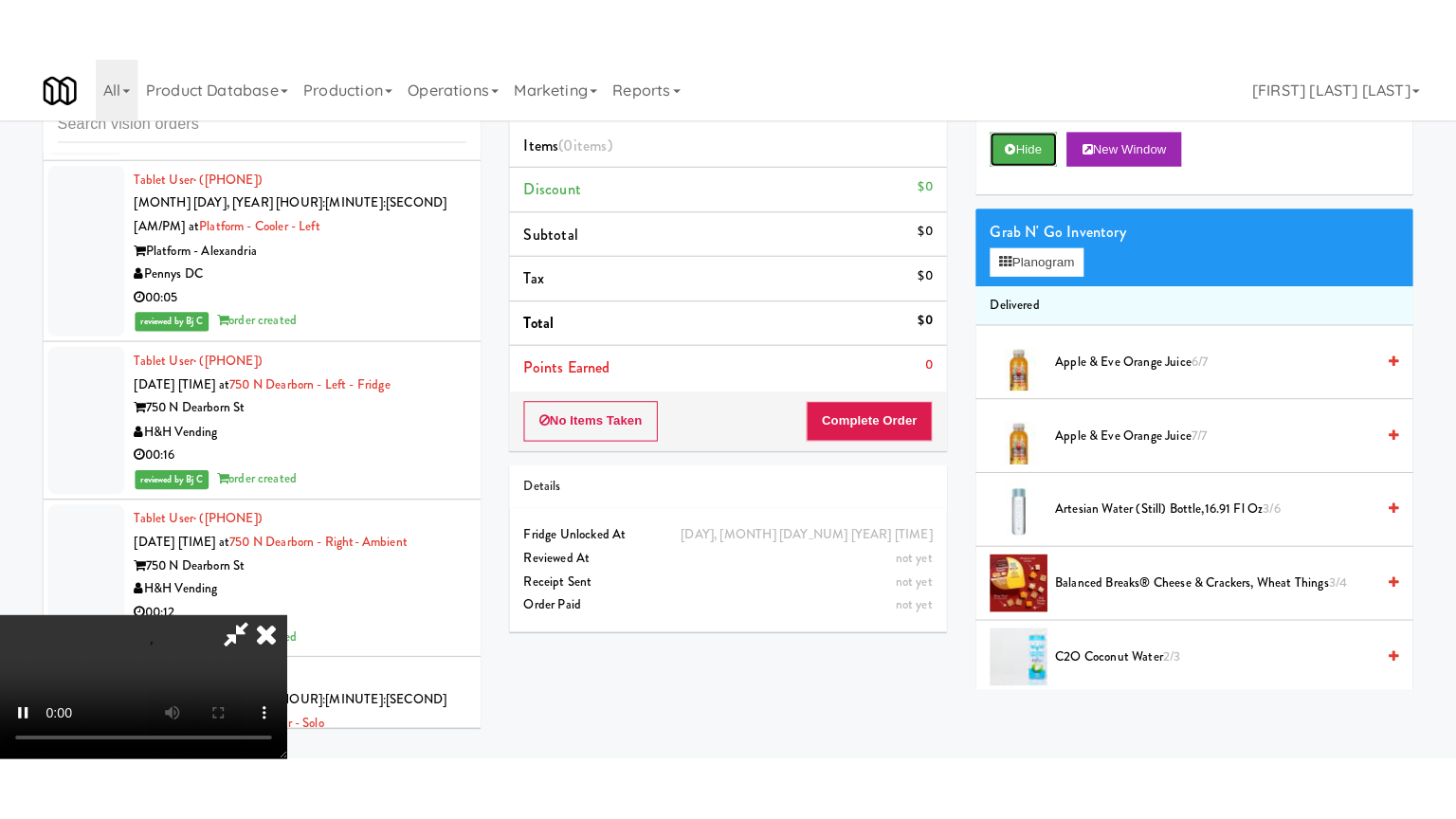 scroll, scrollTop: 266, scrollLeft: 0, axis: vertical 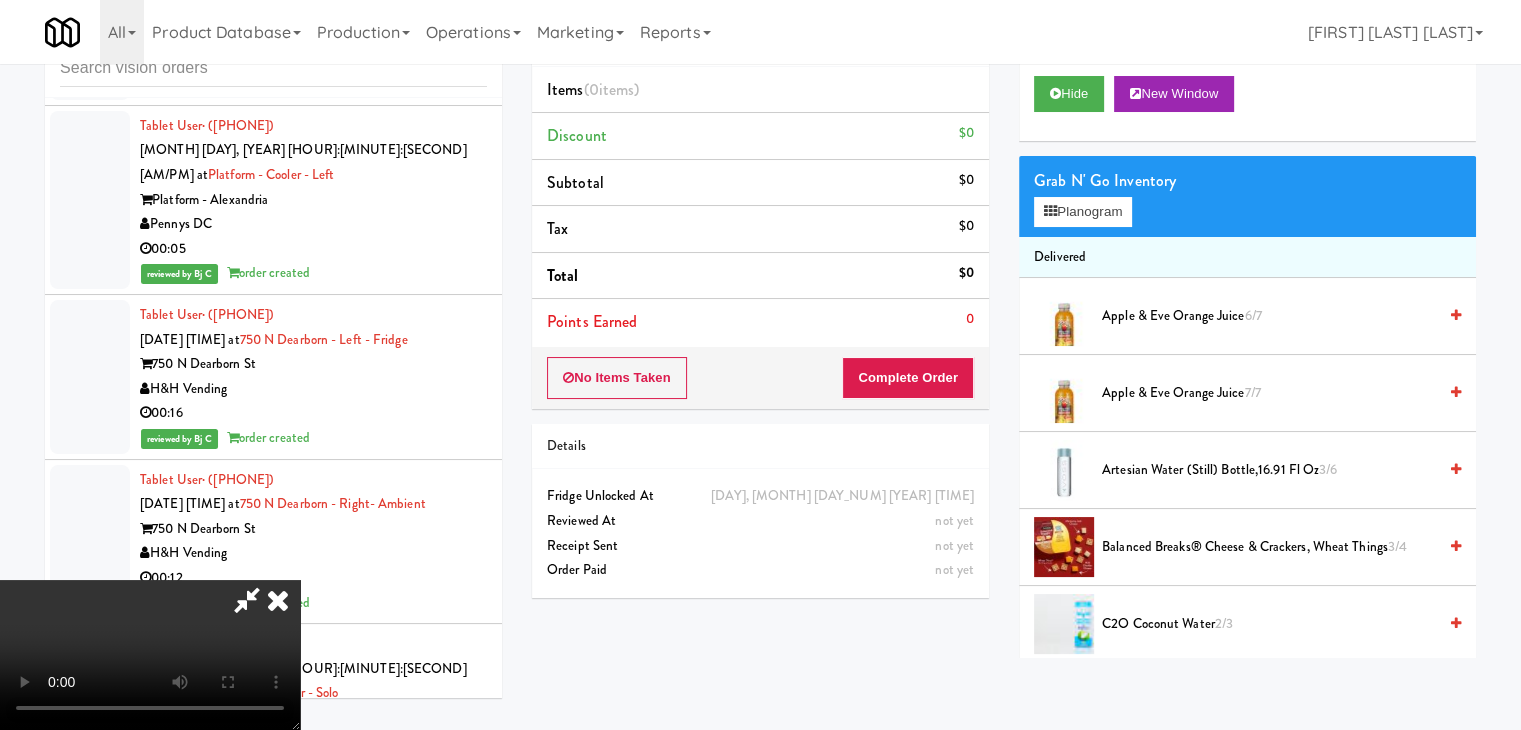 type 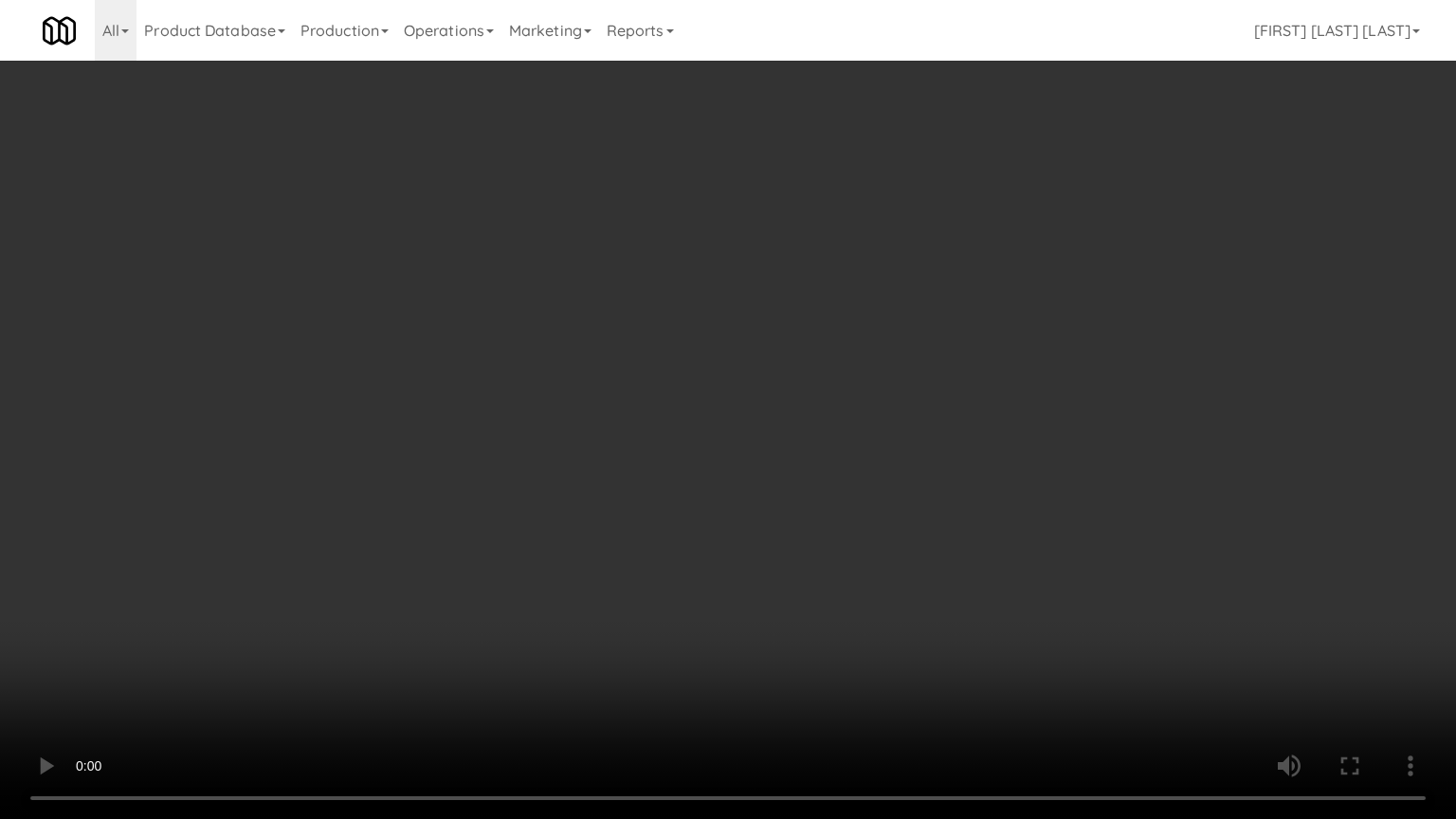 click at bounding box center [728, 410] 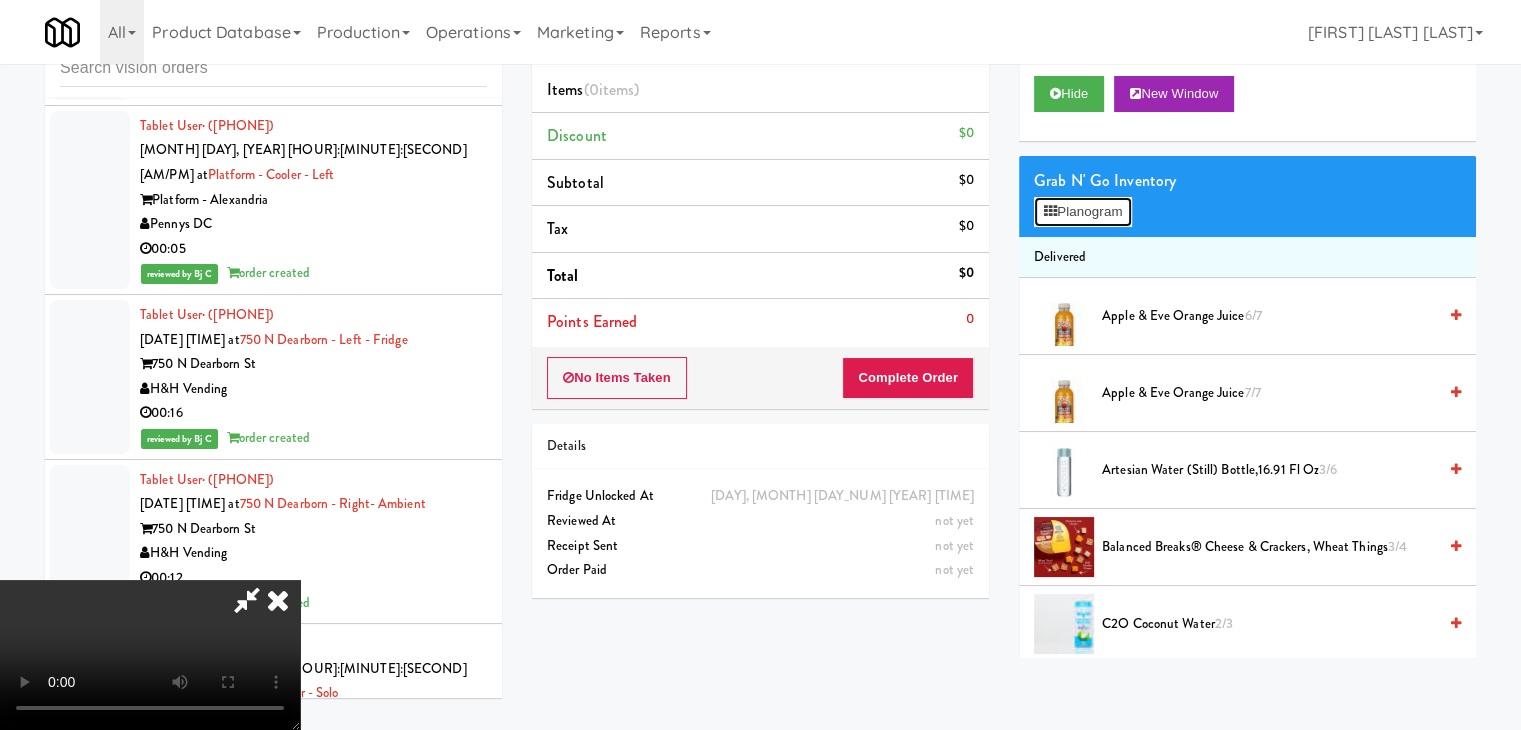 click on "Planogram" at bounding box center [1083, 212] 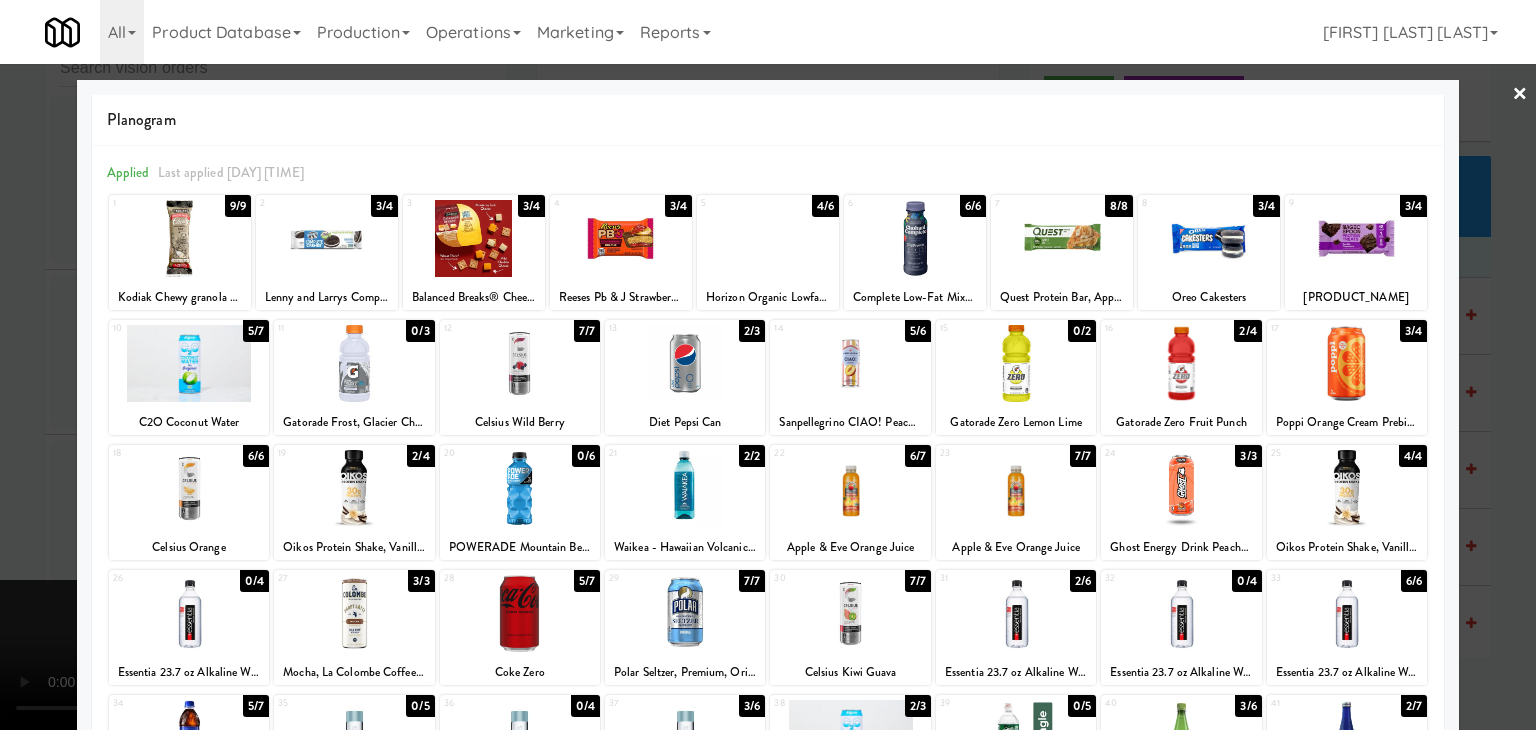 click on "×" at bounding box center [1520, 95] 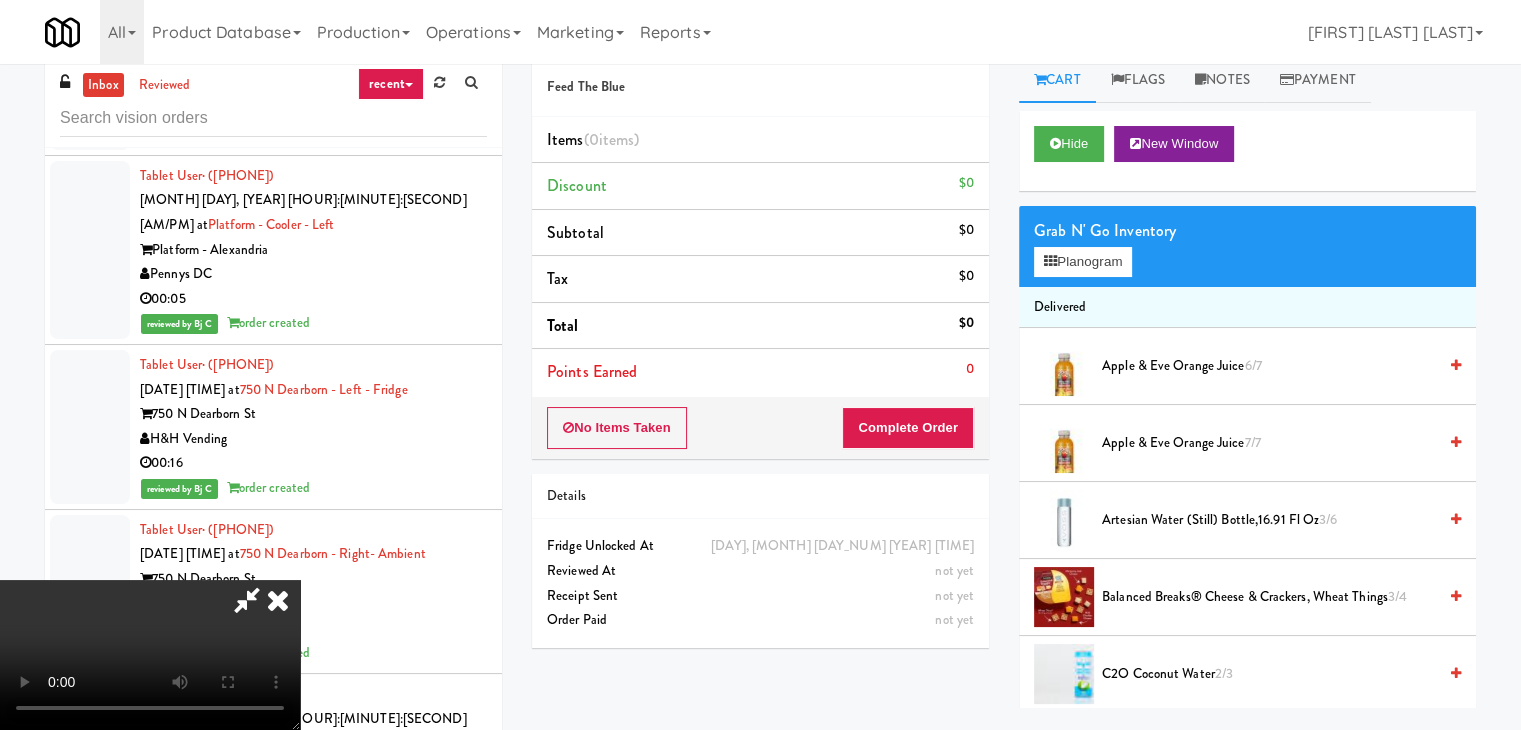 scroll, scrollTop: 0, scrollLeft: 0, axis: both 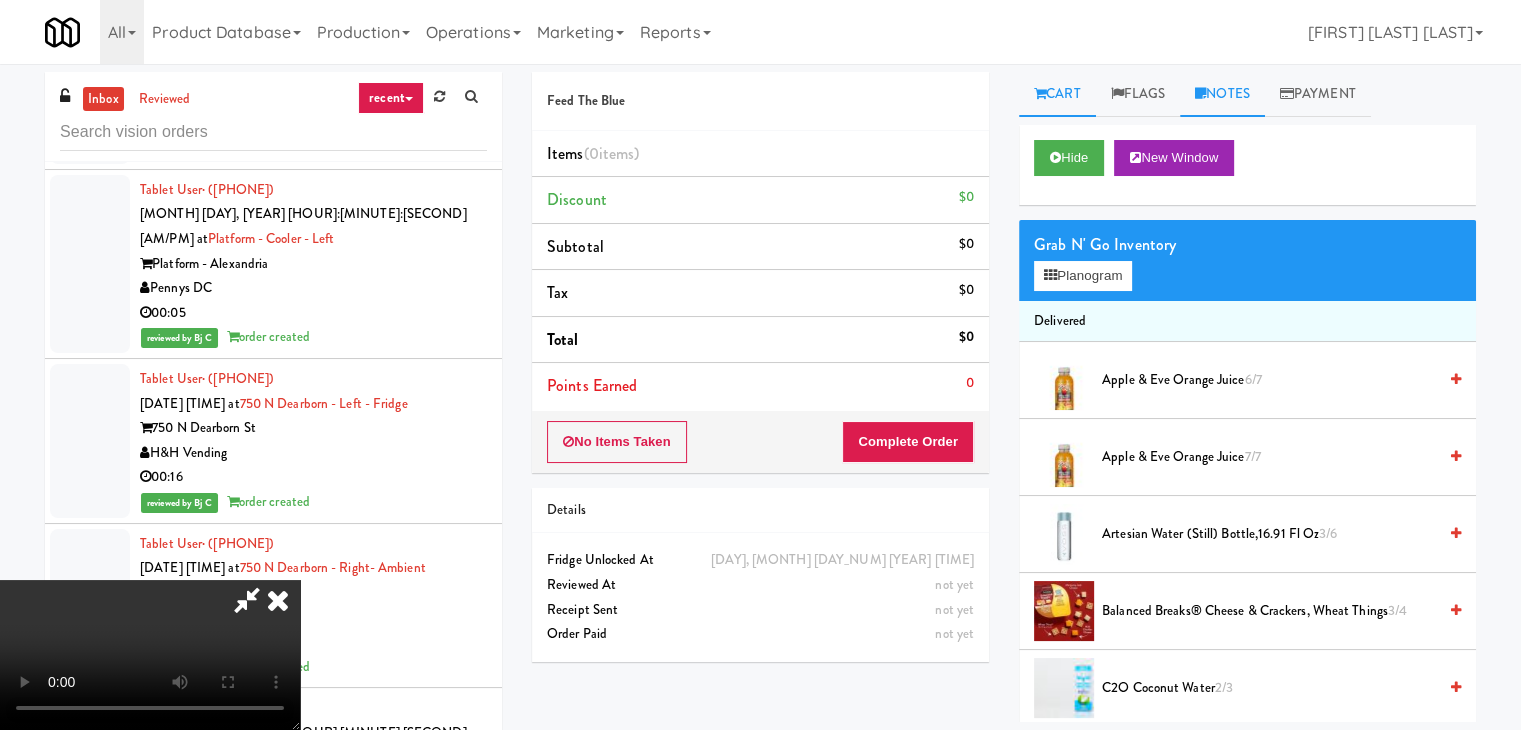 click on "Notes" at bounding box center (1222, 94) 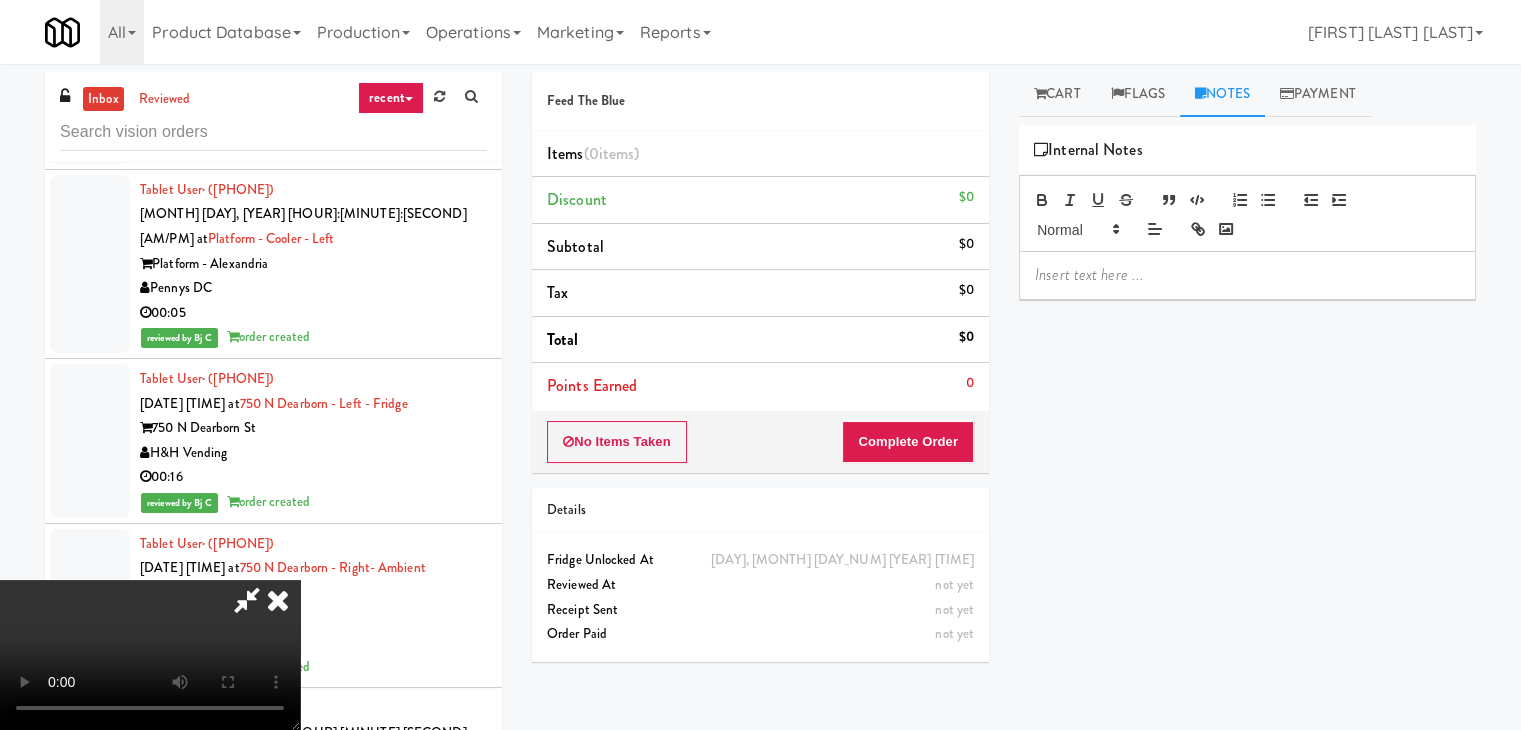 click at bounding box center [1247, 275] 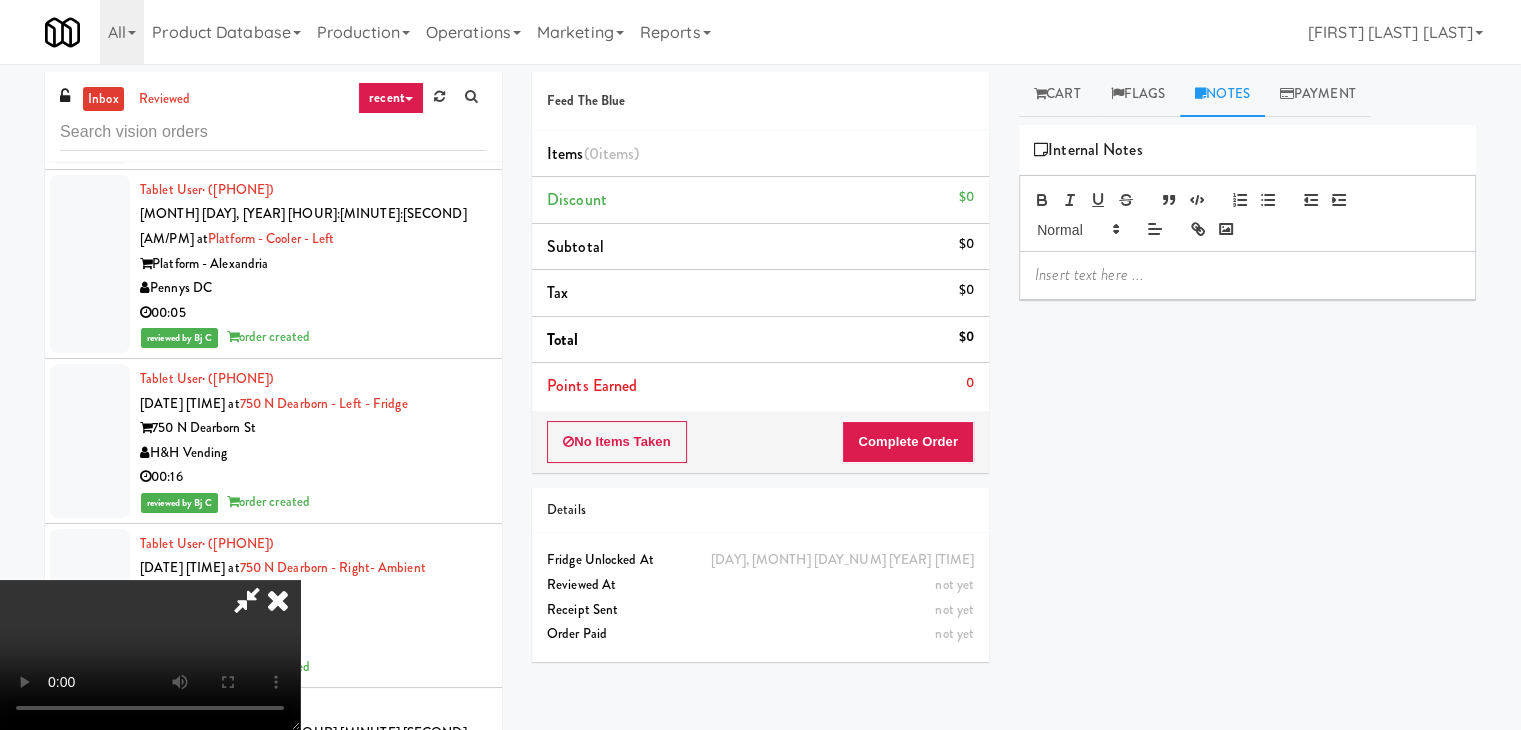 type 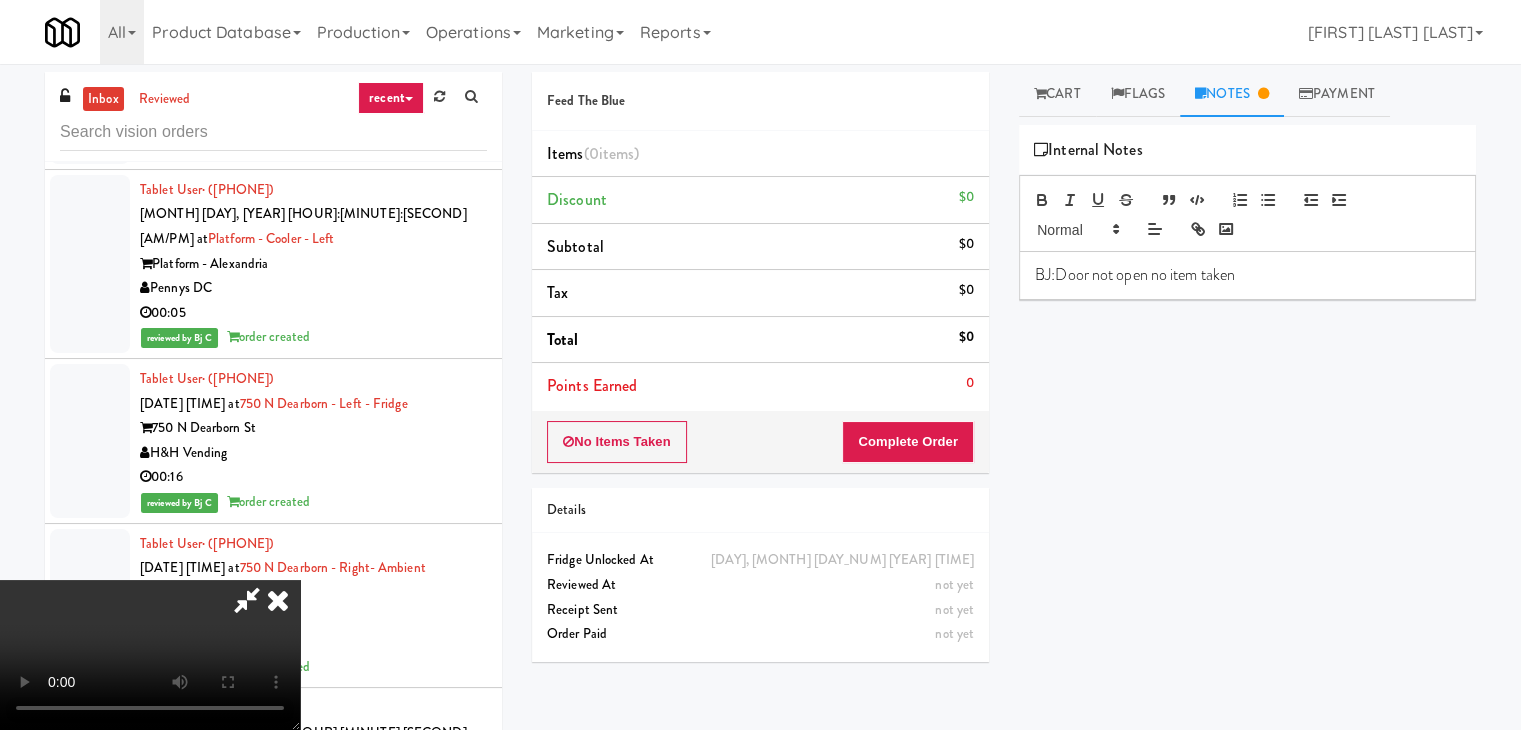 click at bounding box center (278, 600) 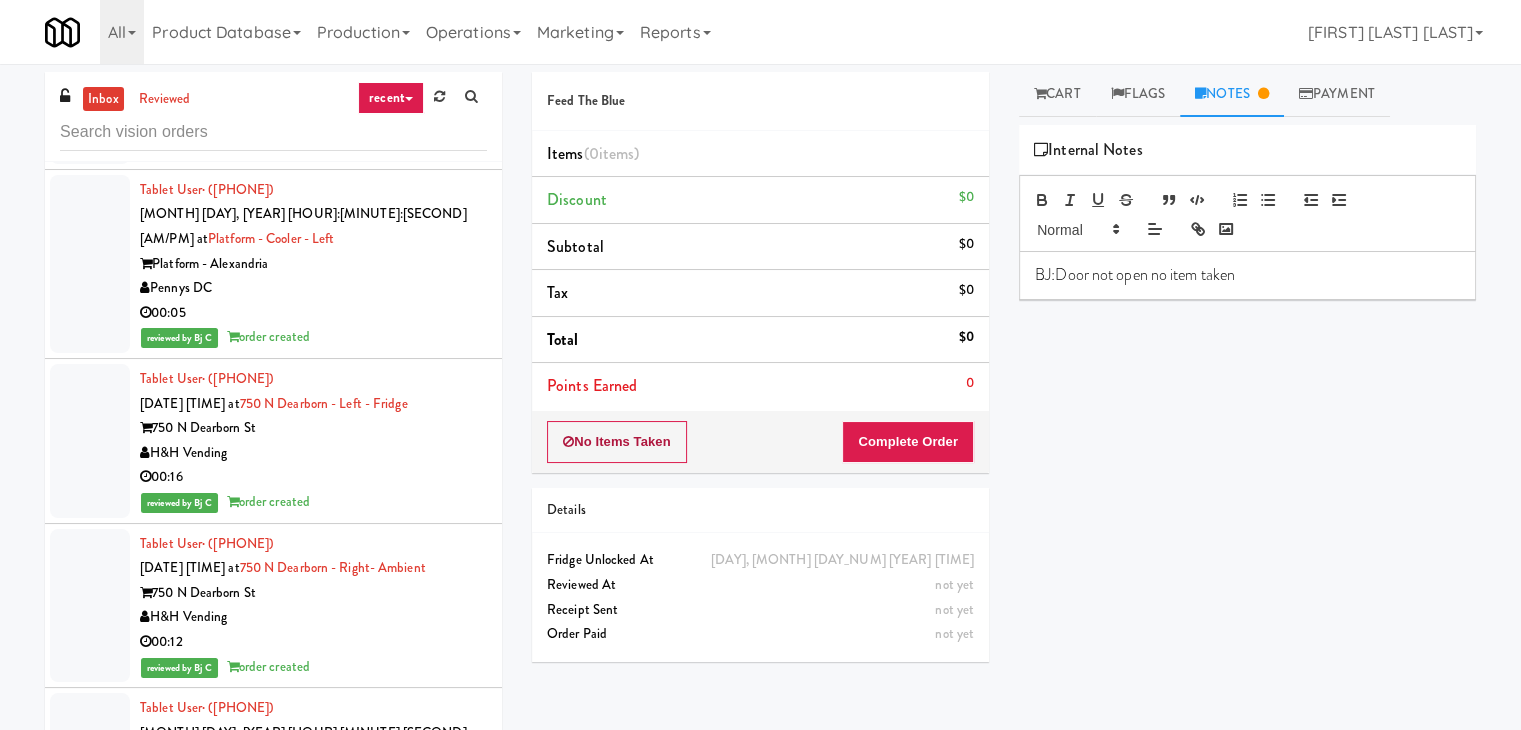 drag, startPoint x: 640, startPoint y: 413, endPoint x: 640, endPoint y: 425, distance: 12 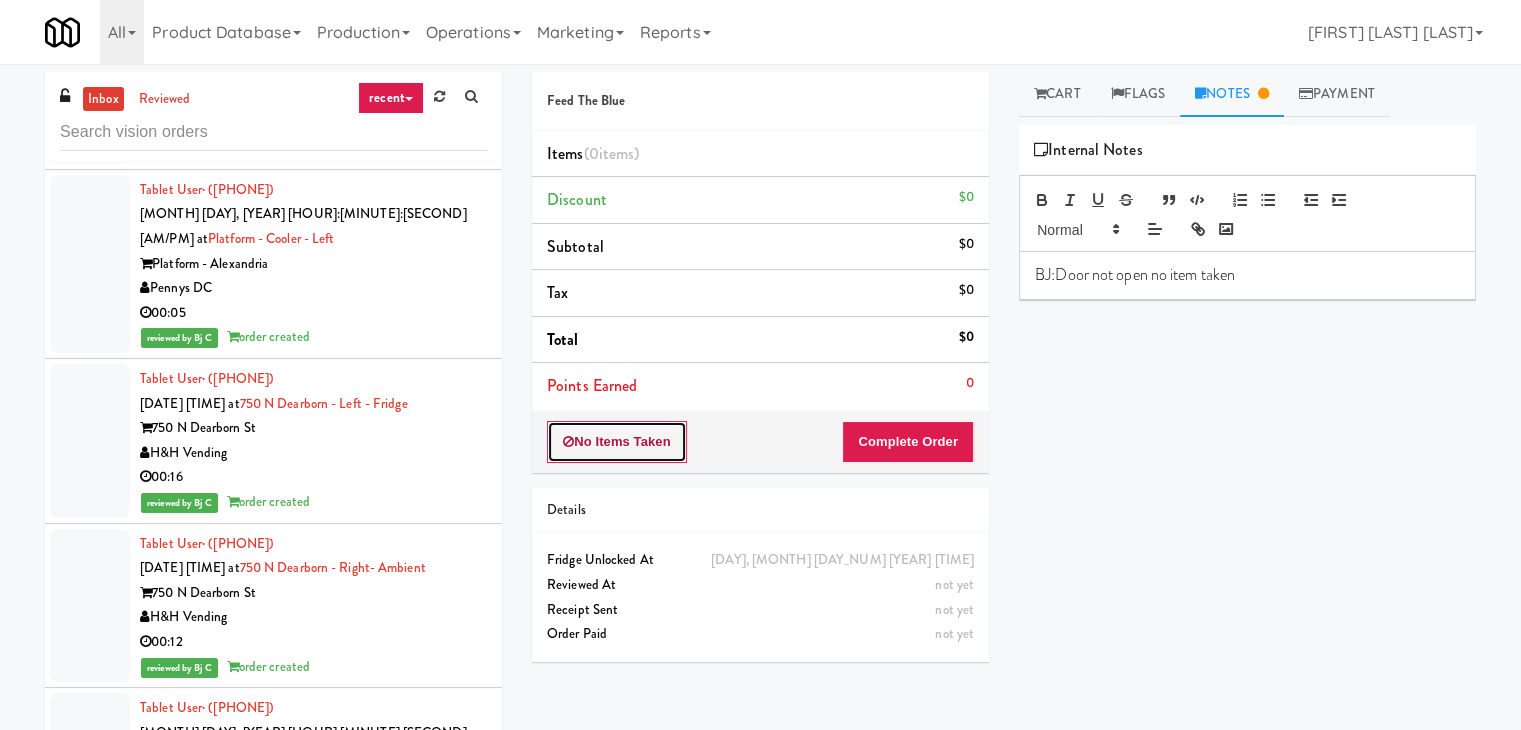 click on "No Items Taken" at bounding box center [617, 442] 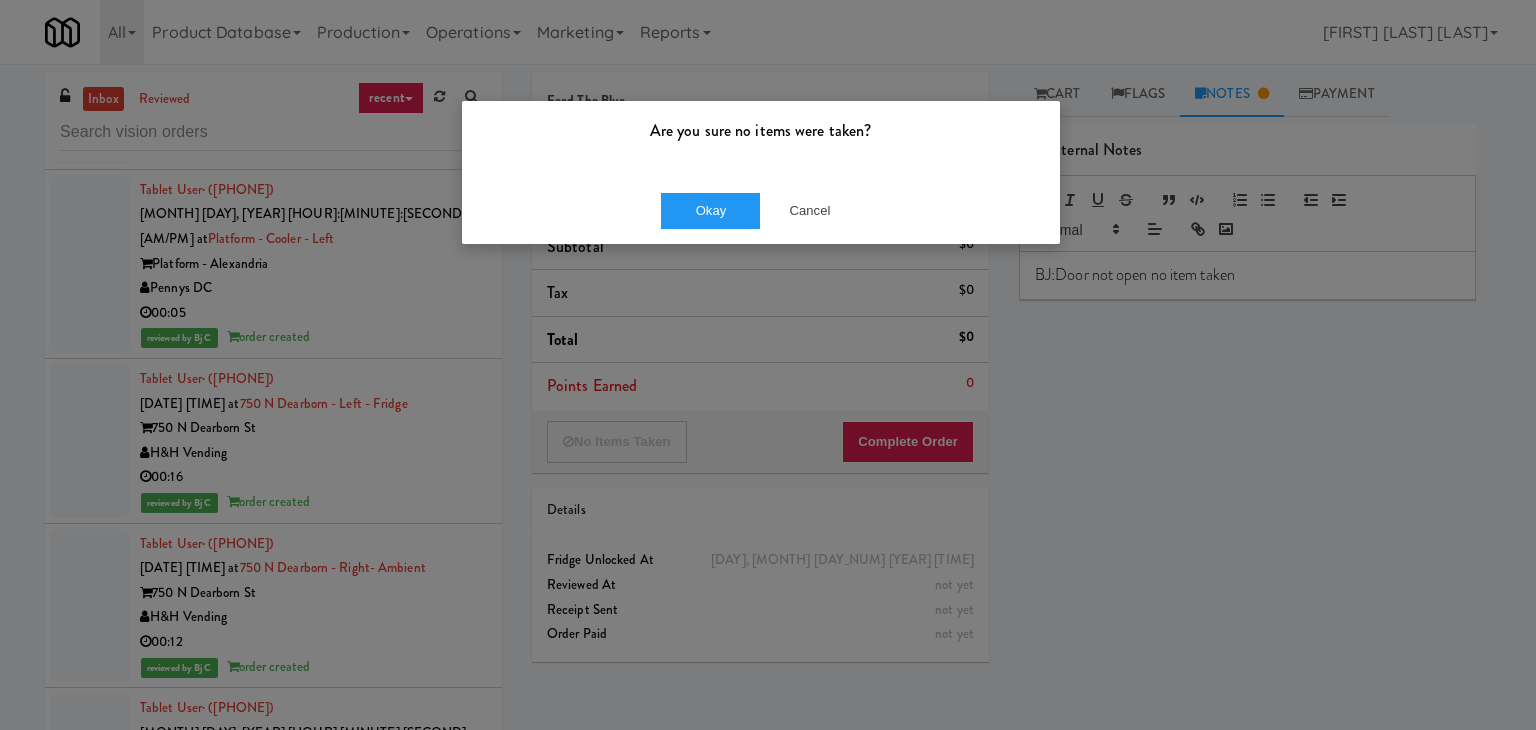 click on "Okay Cancel" at bounding box center (761, 210) 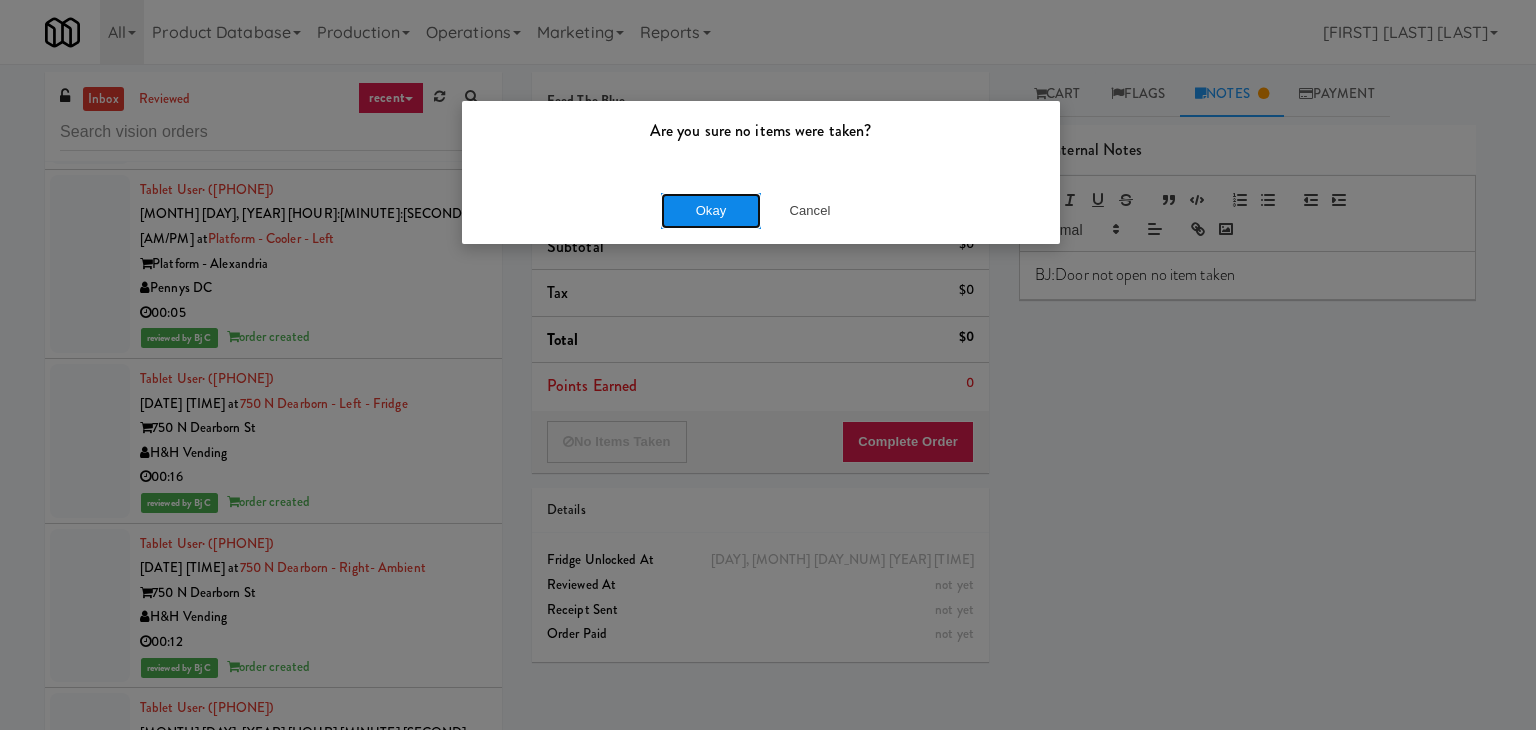 click on "Okay" at bounding box center (711, 211) 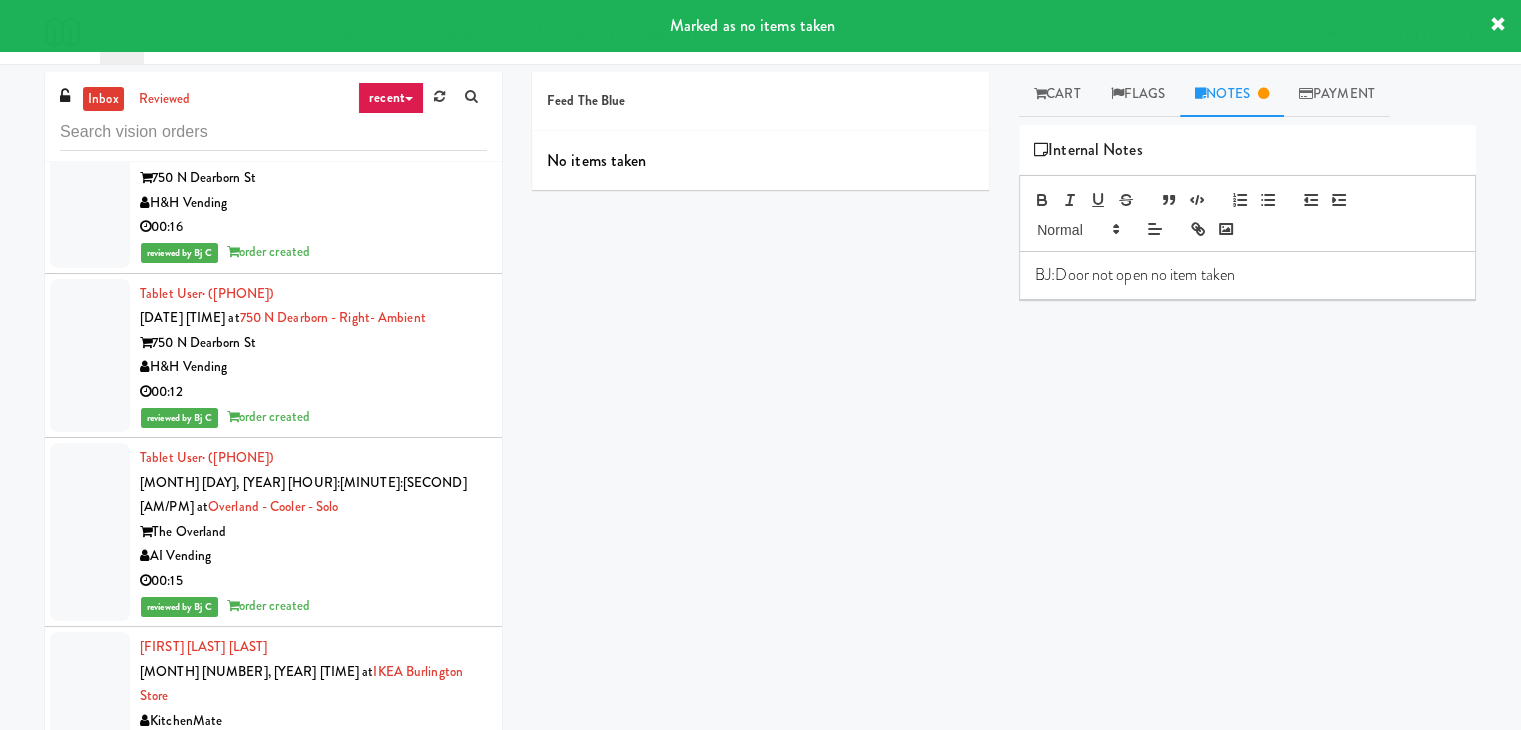 scroll, scrollTop: 25922, scrollLeft: 0, axis: vertical 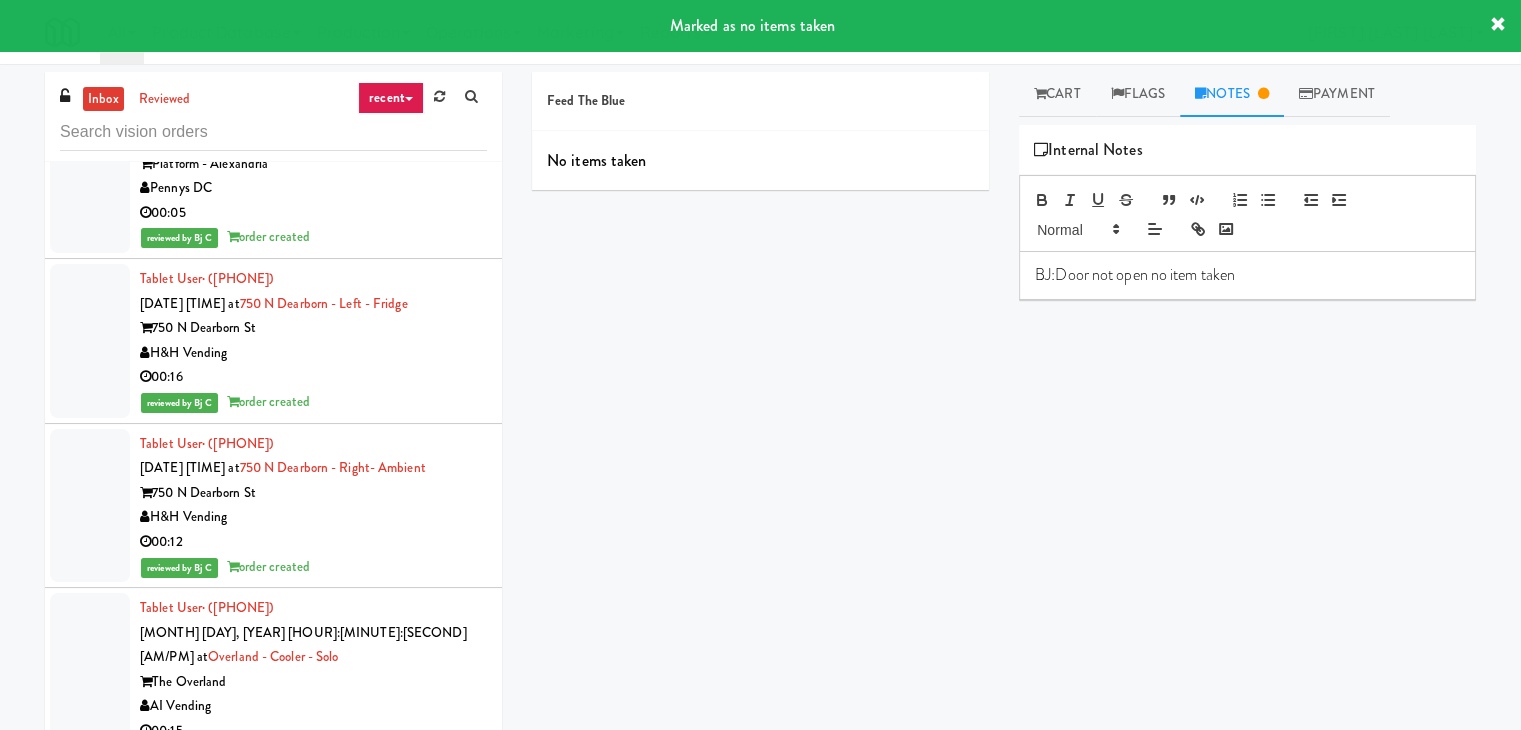 click on "RK Vends" at bounding box center (313, 1340) 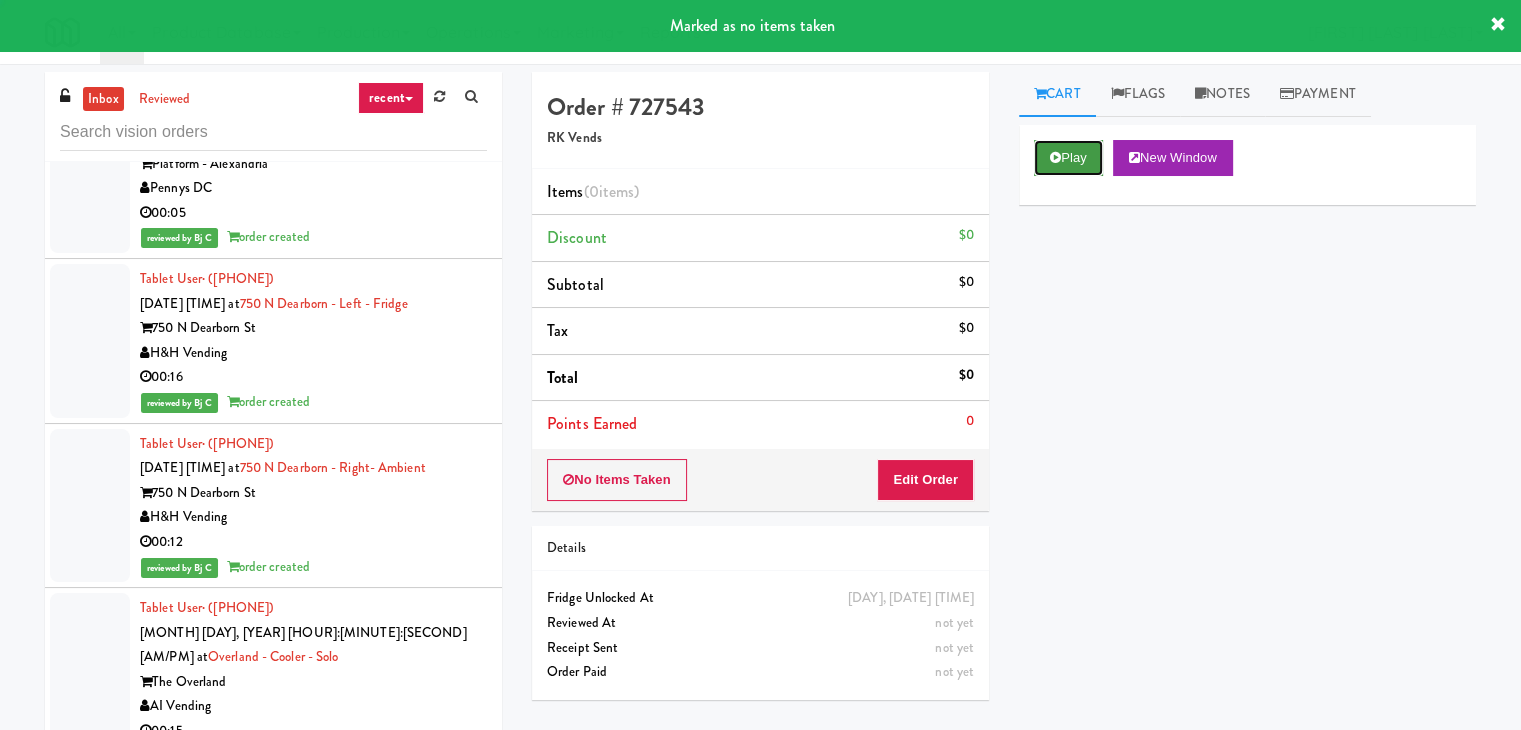 drag, startPoint x: 1088, startPoint y: 153, endPoint x: 1084, endPoint y: 165, distance: 12.649111 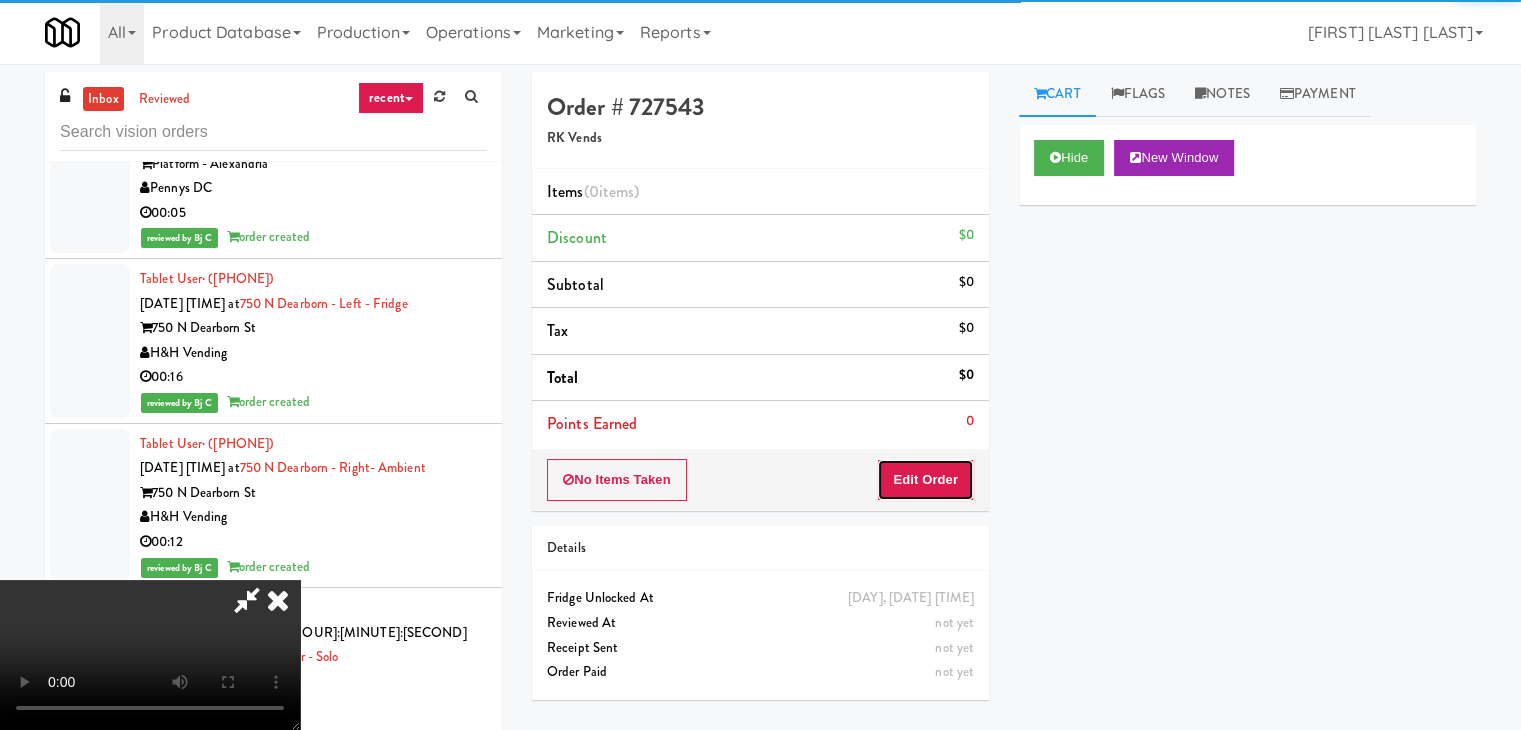 click on "Edit Order" at bounding box center [925, 480] 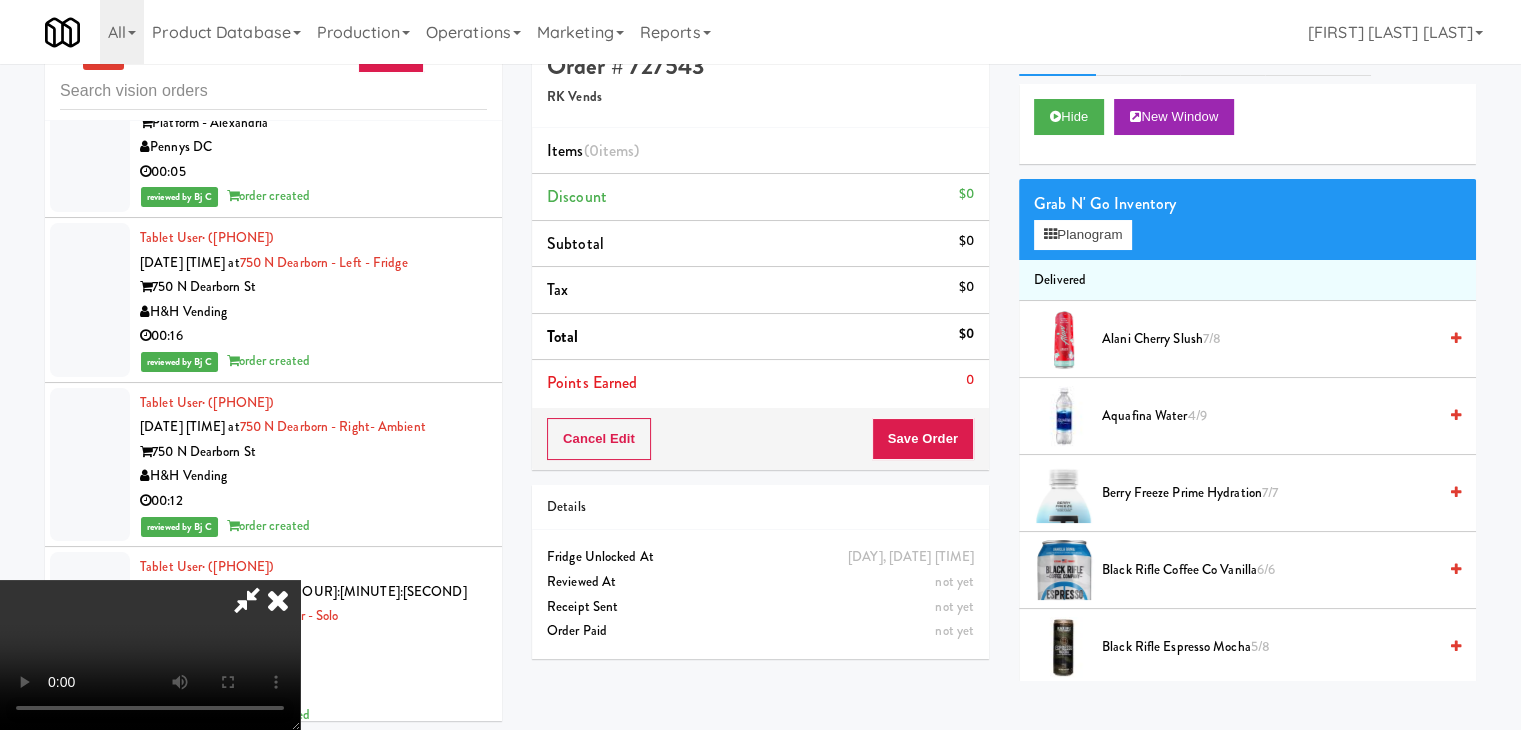 scroll, scrollTop: 64, scrollLeft: 0, axis: vertical 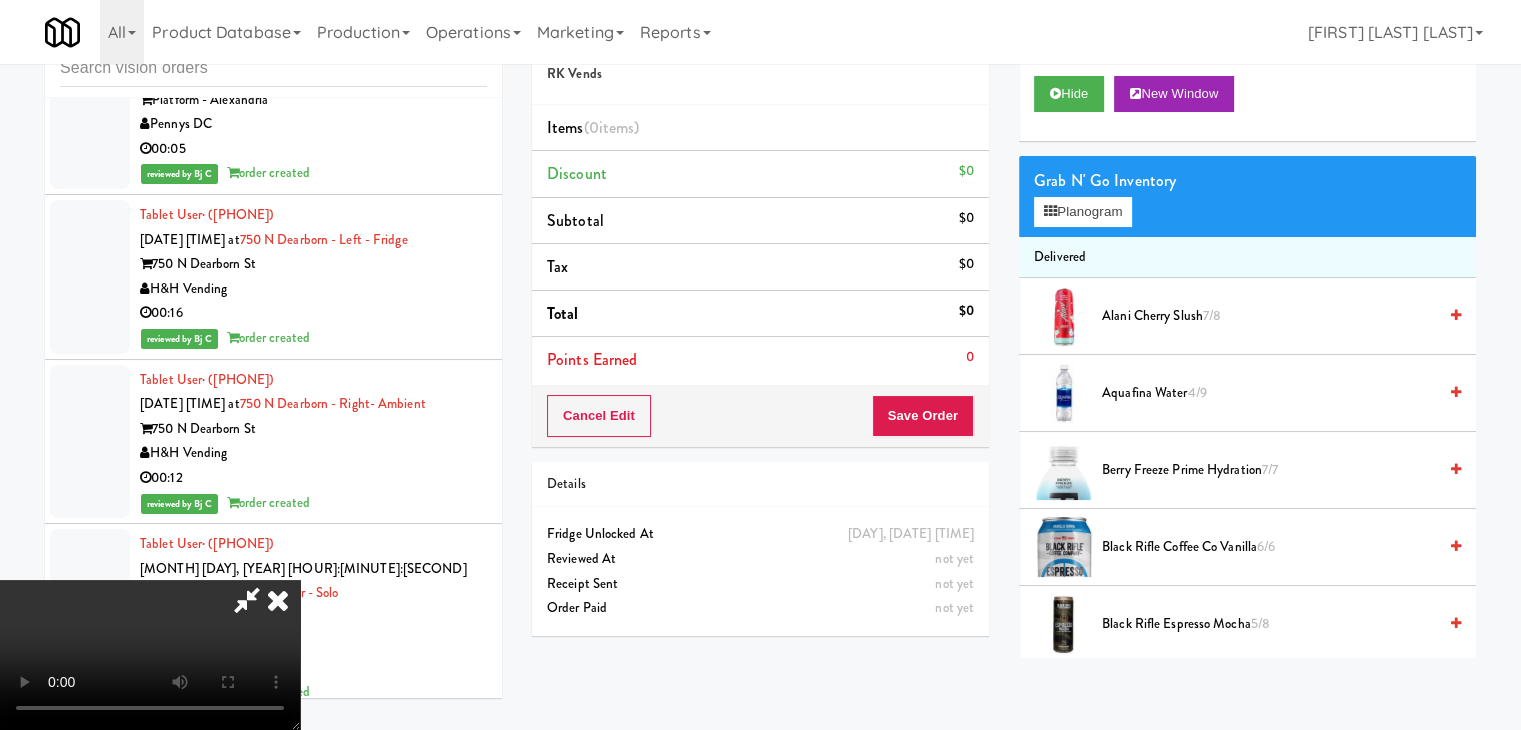 type 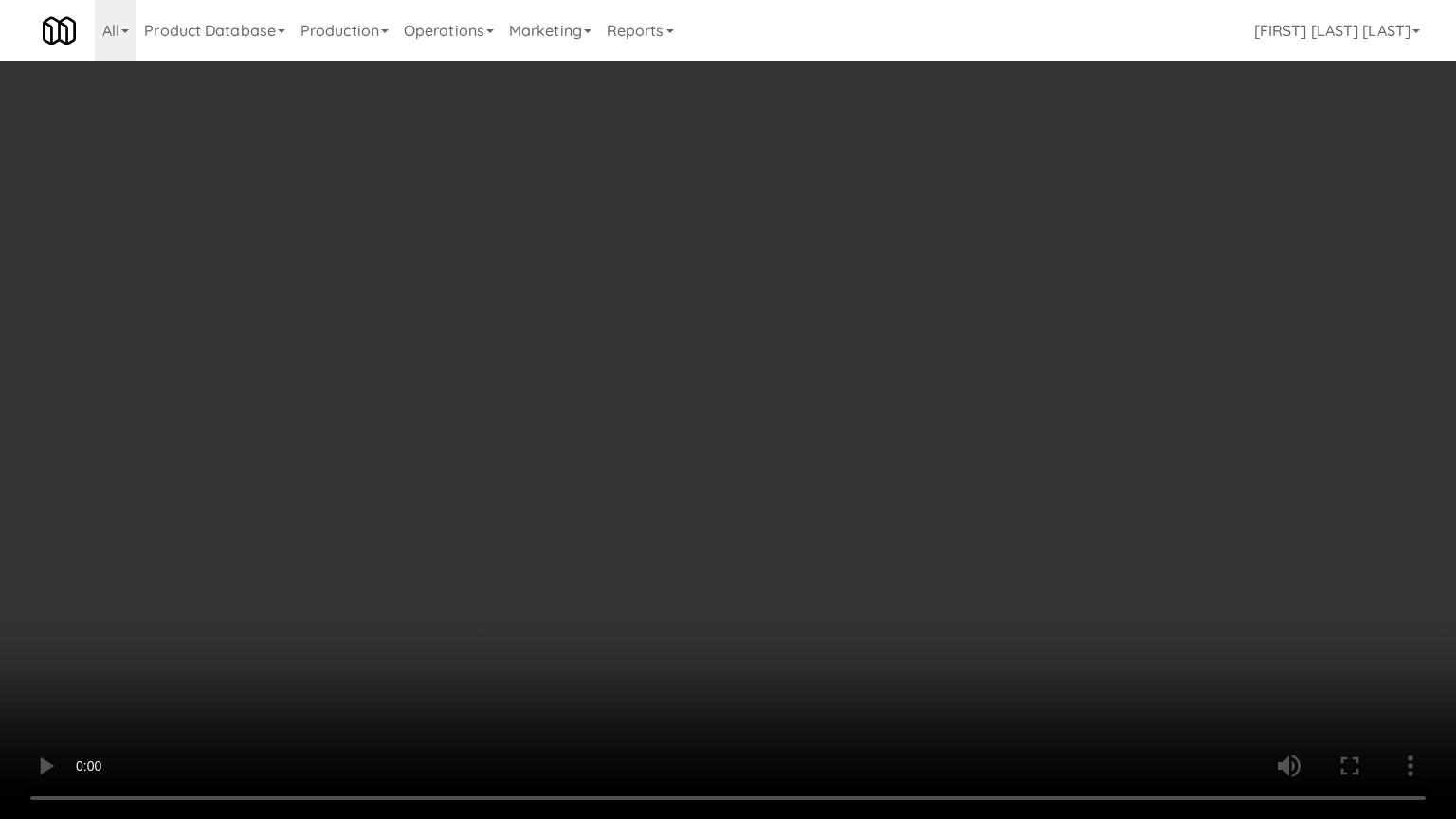 click at bounding box center [728, 410] 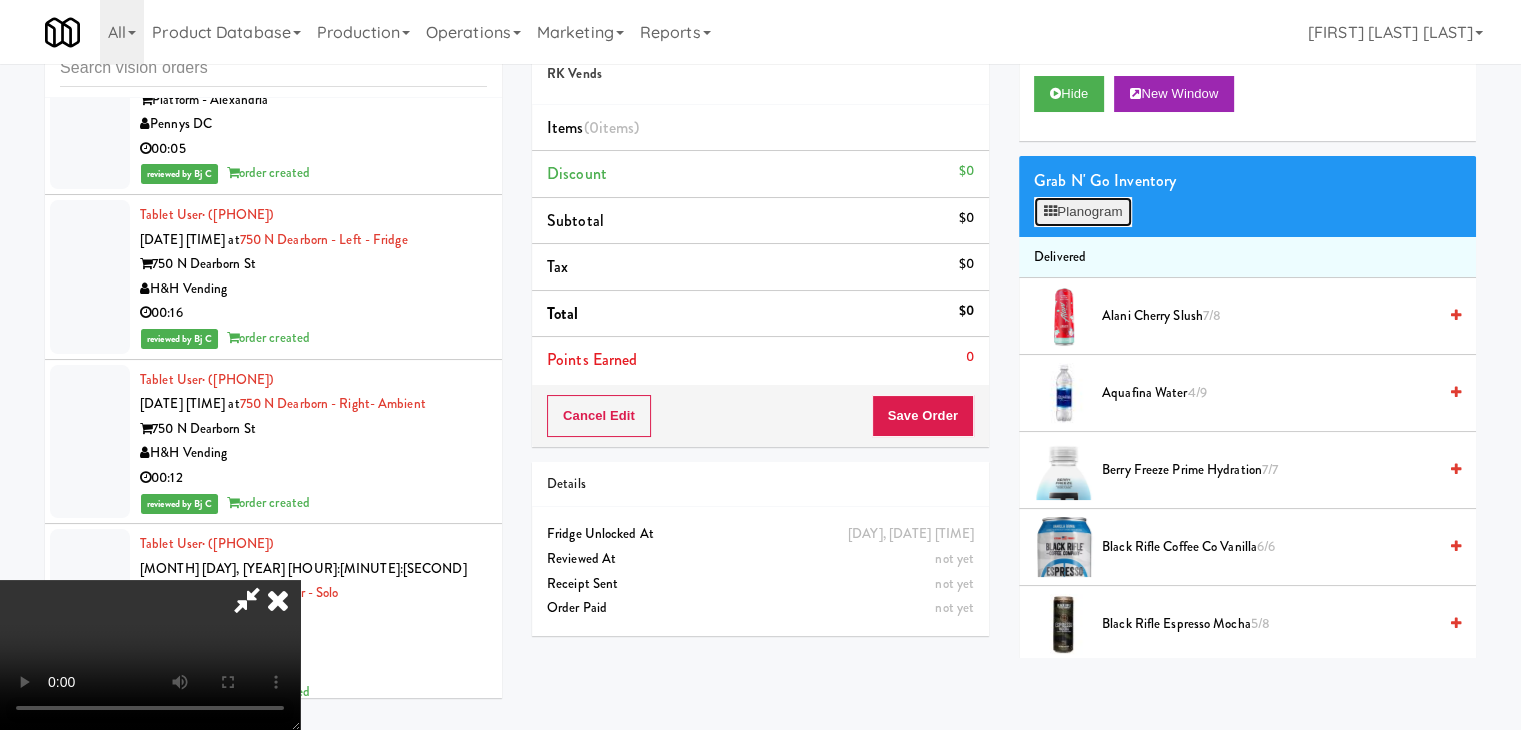 click on "Planogram" at bounding box center (1083, 212) 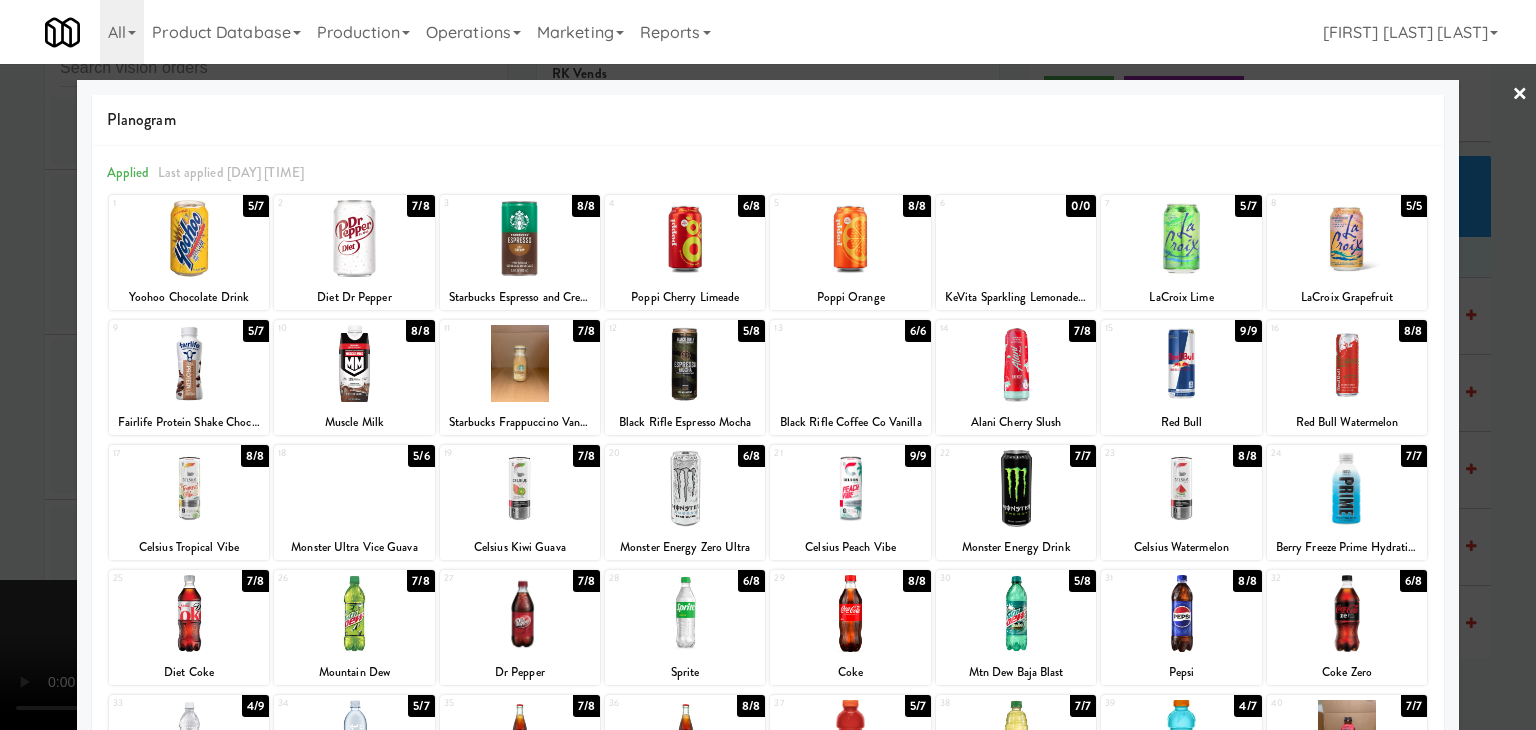 click at bounding box center [520, 363] 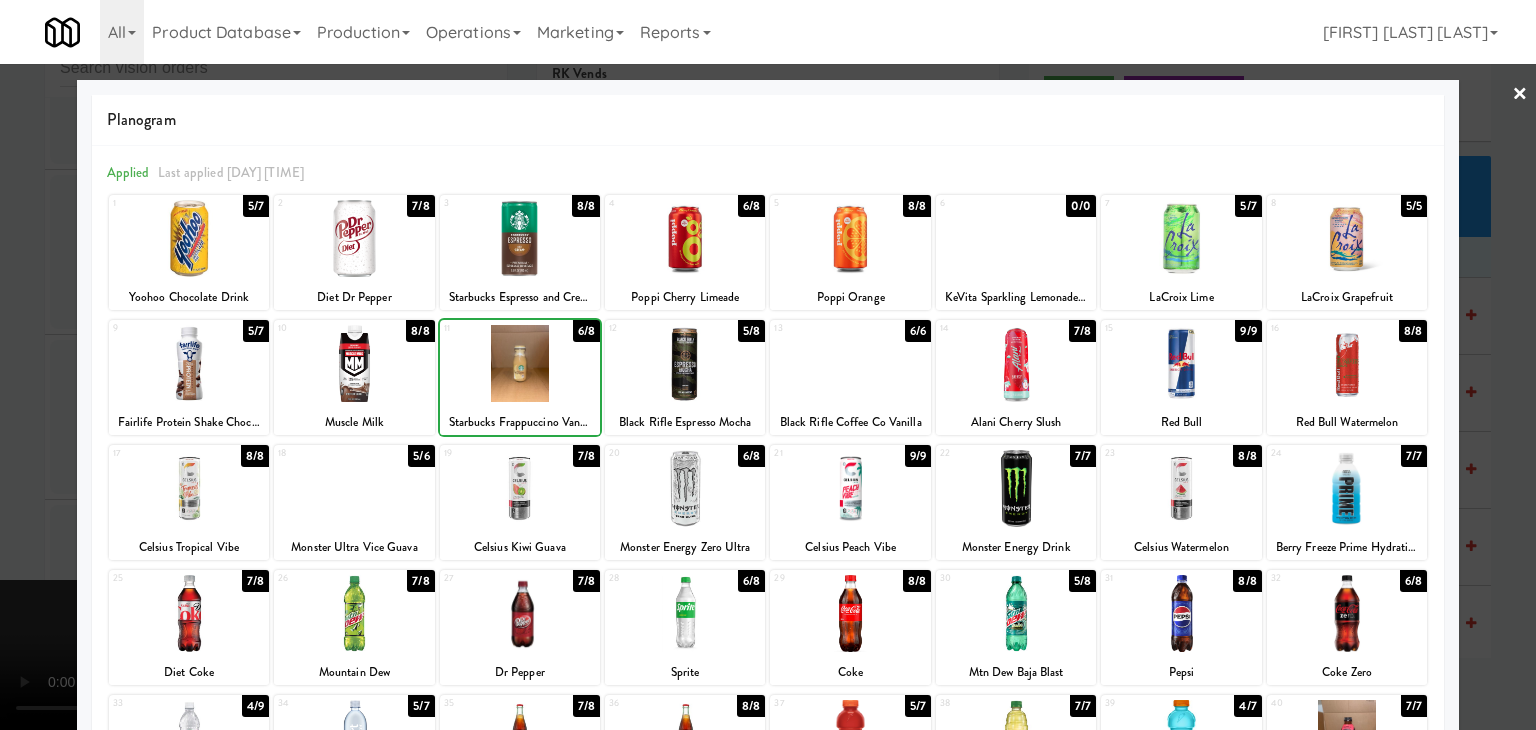 click at bounding box center [768, 365] 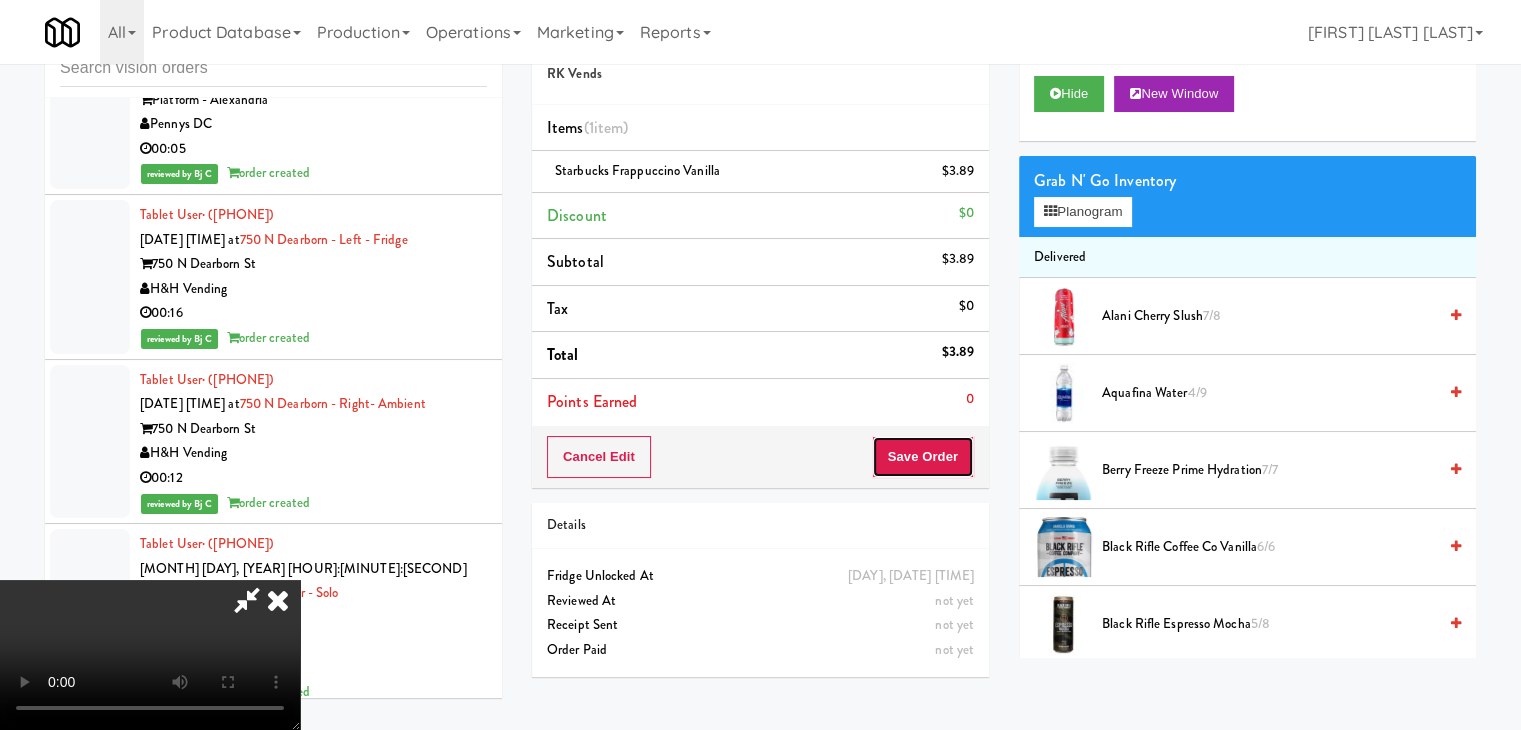 drag, startPoint x: 954, startPoint y: 445, endPoint x: 949, endPoint y: 457, distance: 13 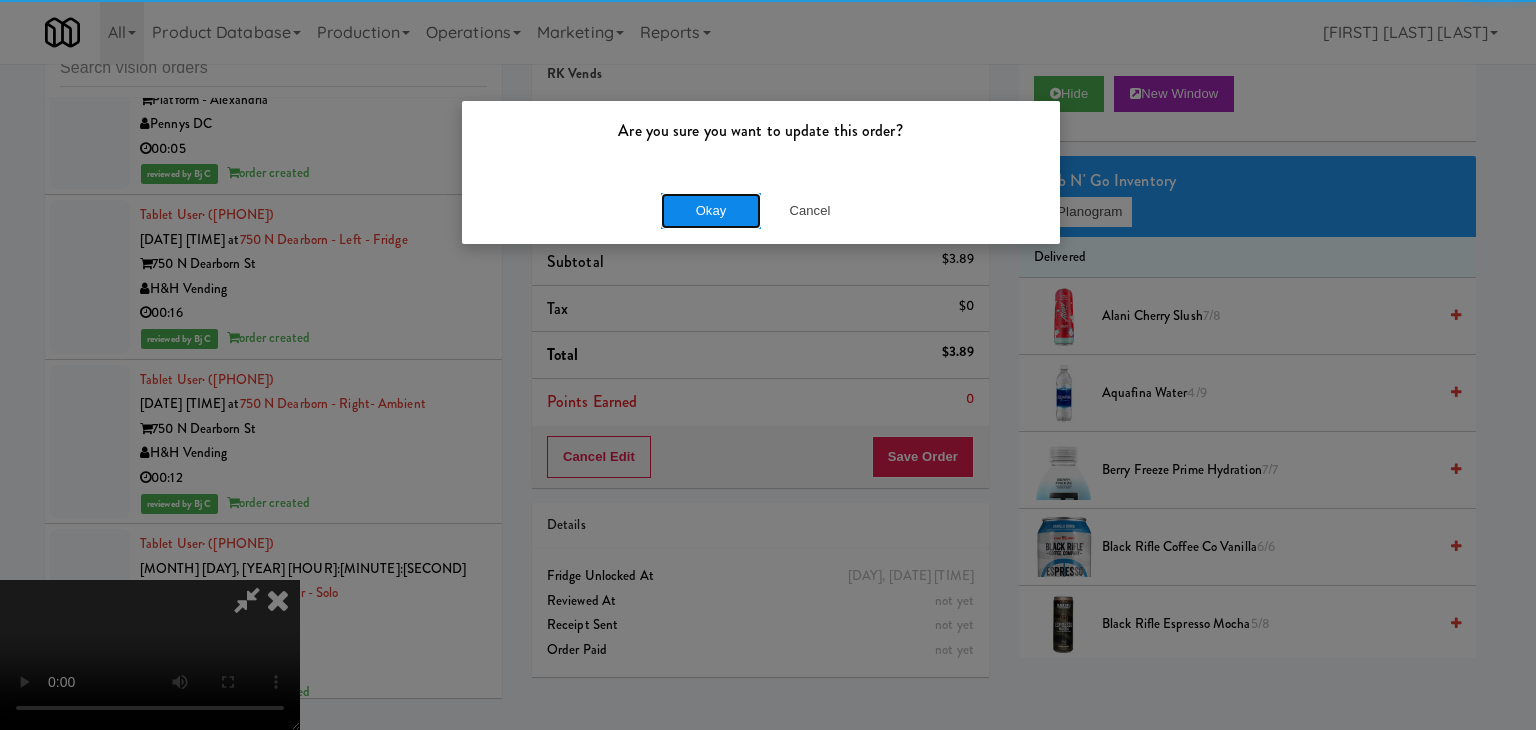 click on "Okay" at bounding box center (711, 211) 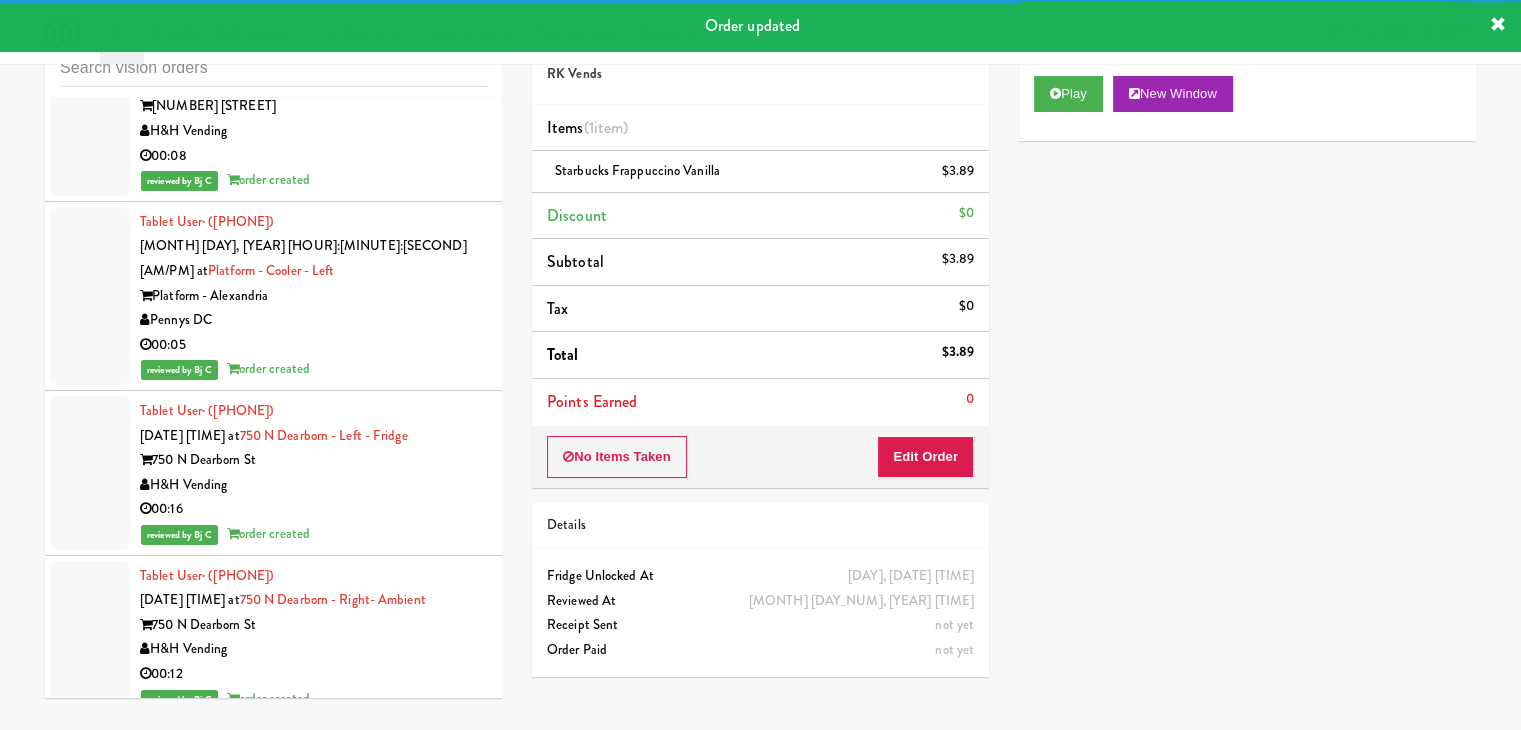 scroll, scrollTop: 25722, scrollLeft: 0, axis: vertical 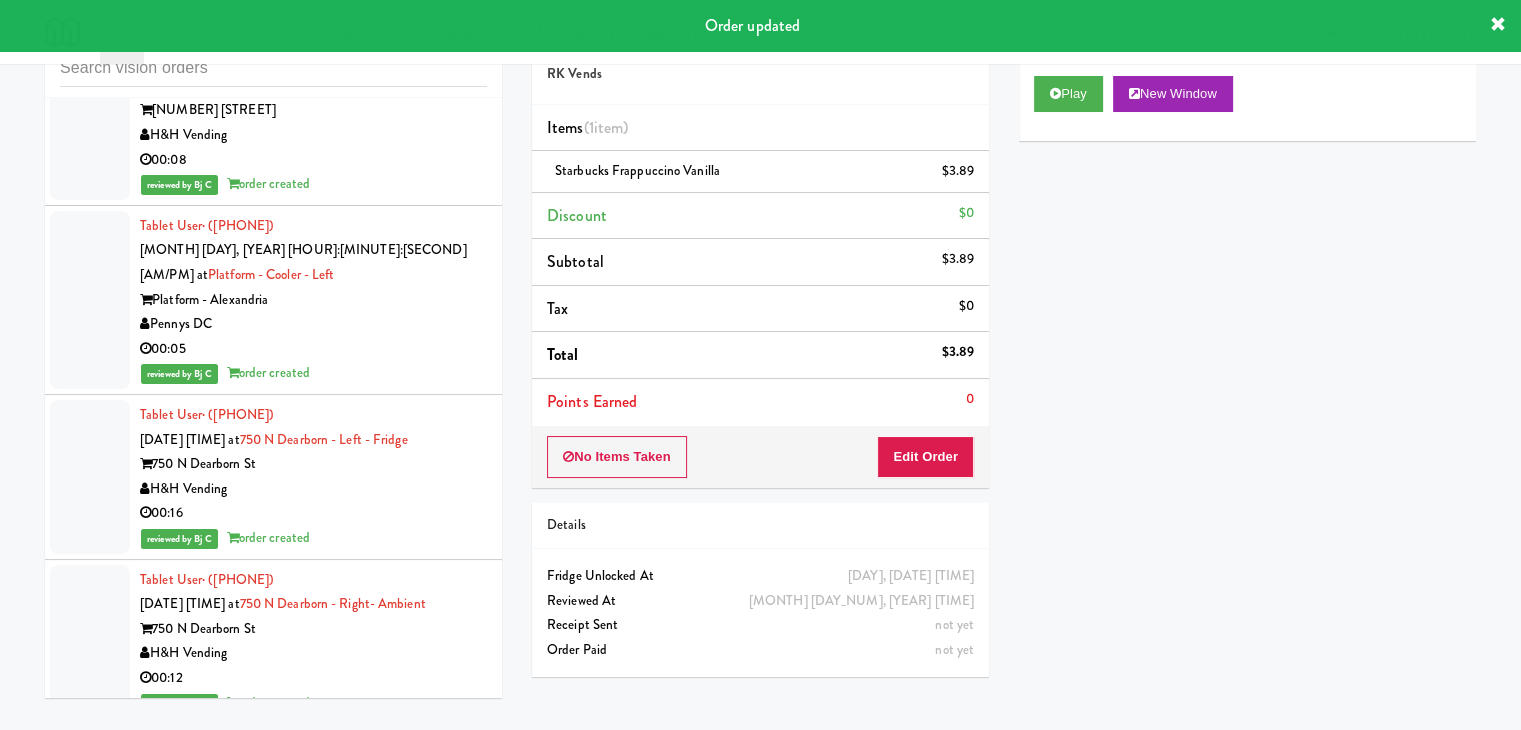 click on "Tablet User  · ([PHONE]) [MONTH] [NUMBER], [YEAR] [TIME] at  [NUMBER] [STREET]  [NUMBER] [STREET] [COMPANY]  [TIME]" at bounding box center [313, 1311] 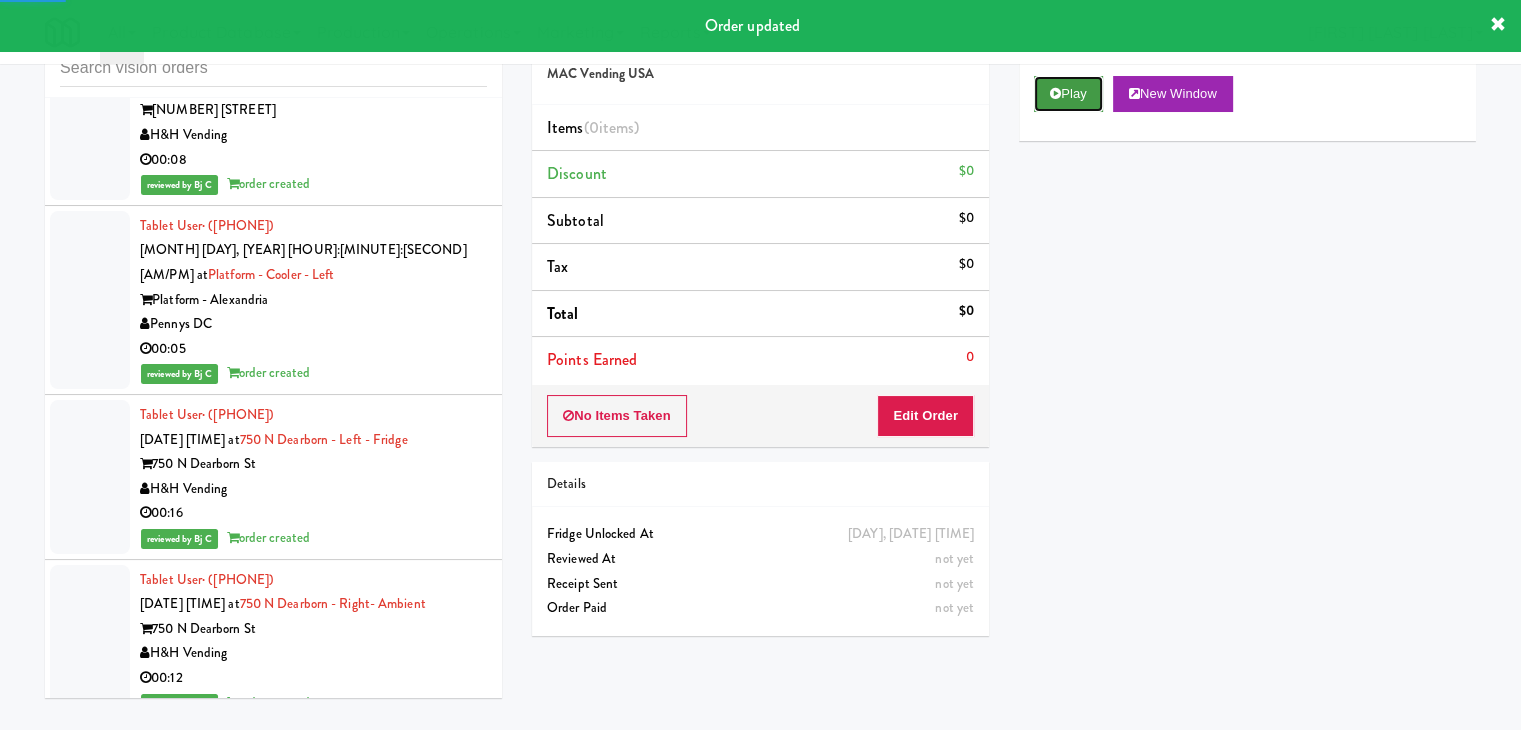 click on "Play" at bounding box center (1068, 94) 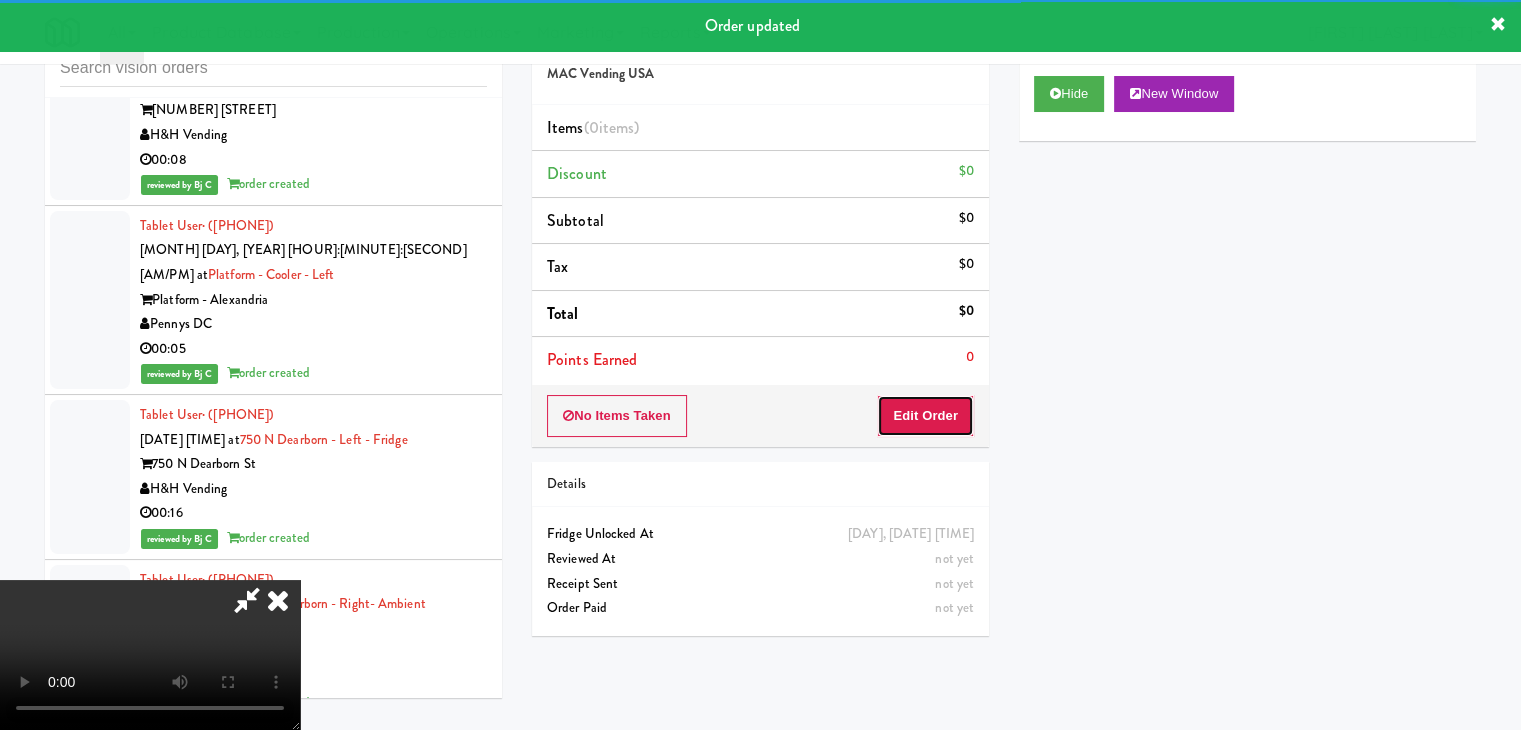 click on "Edit Order" at bounding box center [925, 416] 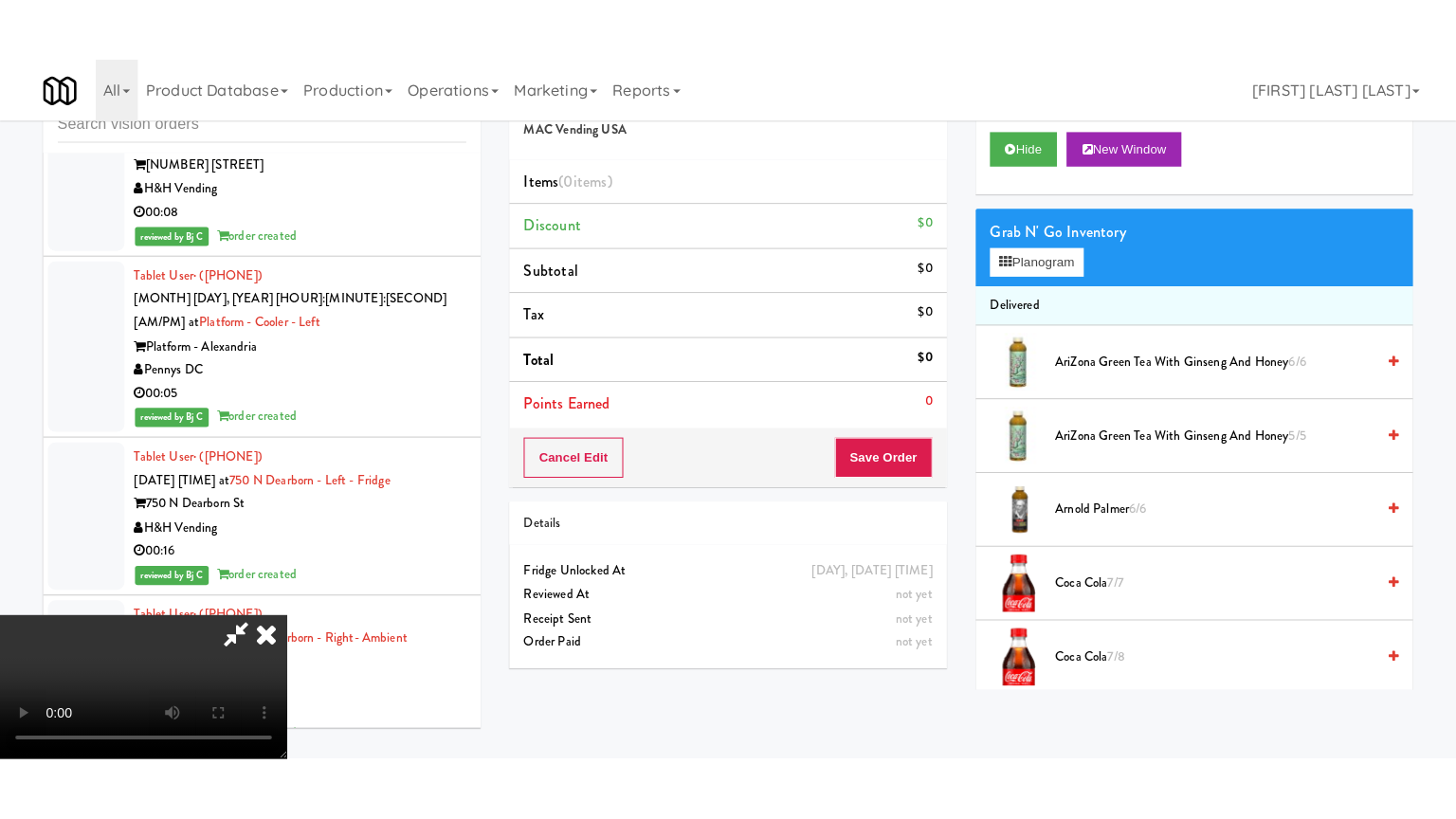 scroll, scrollTop: 266, scrollLeft: 0, axis: vertical 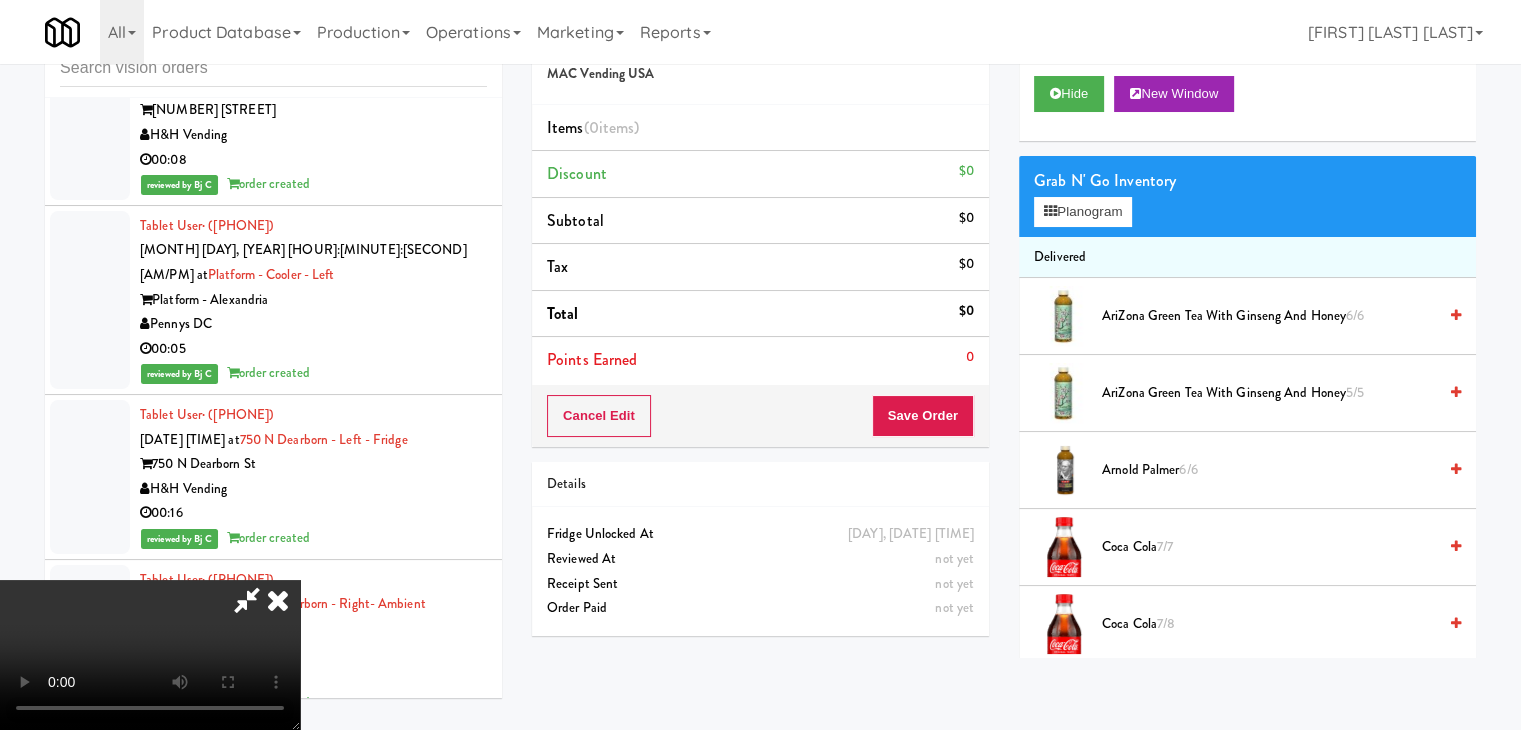 type 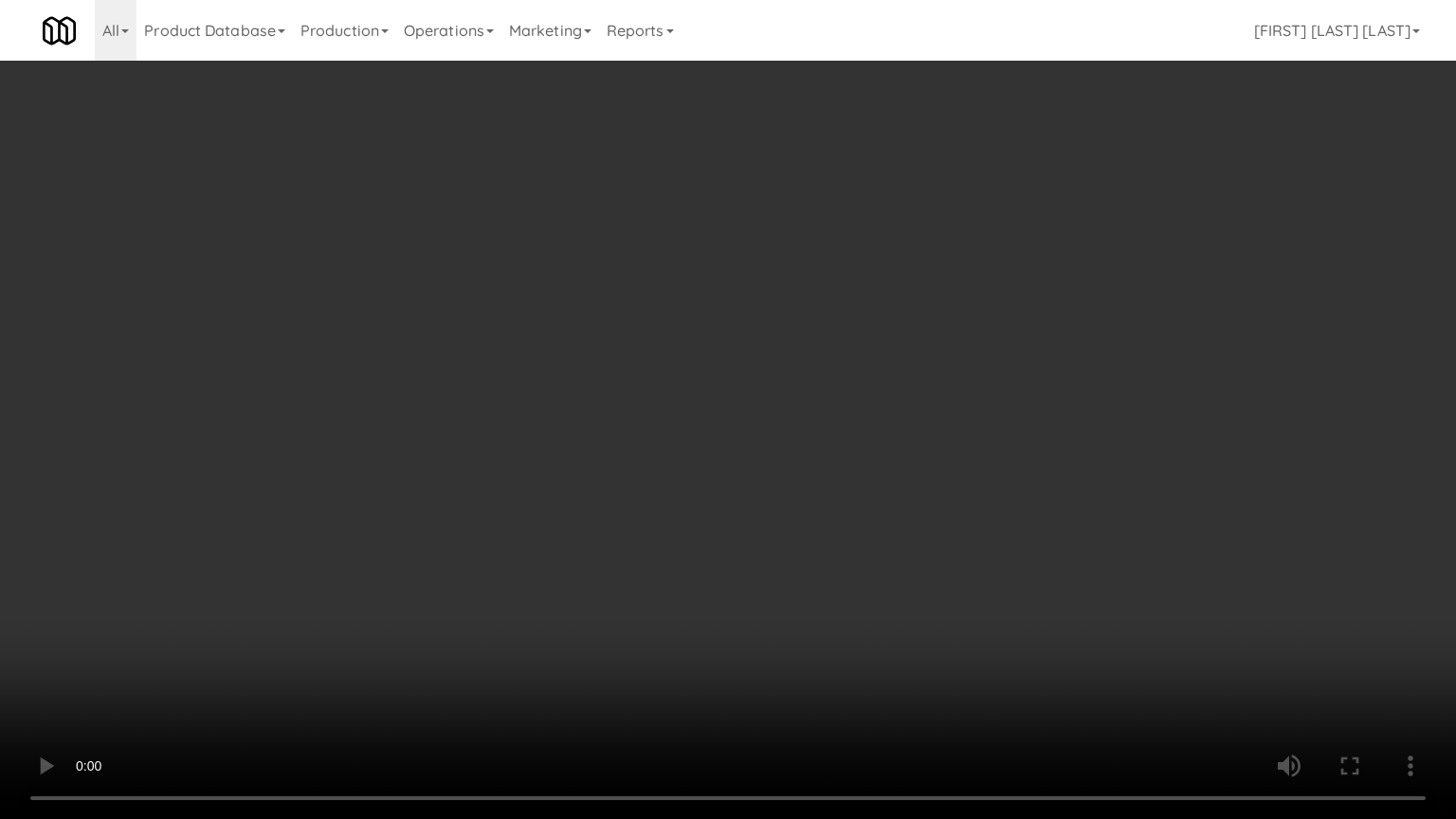 click at bounding box center [728, 410] 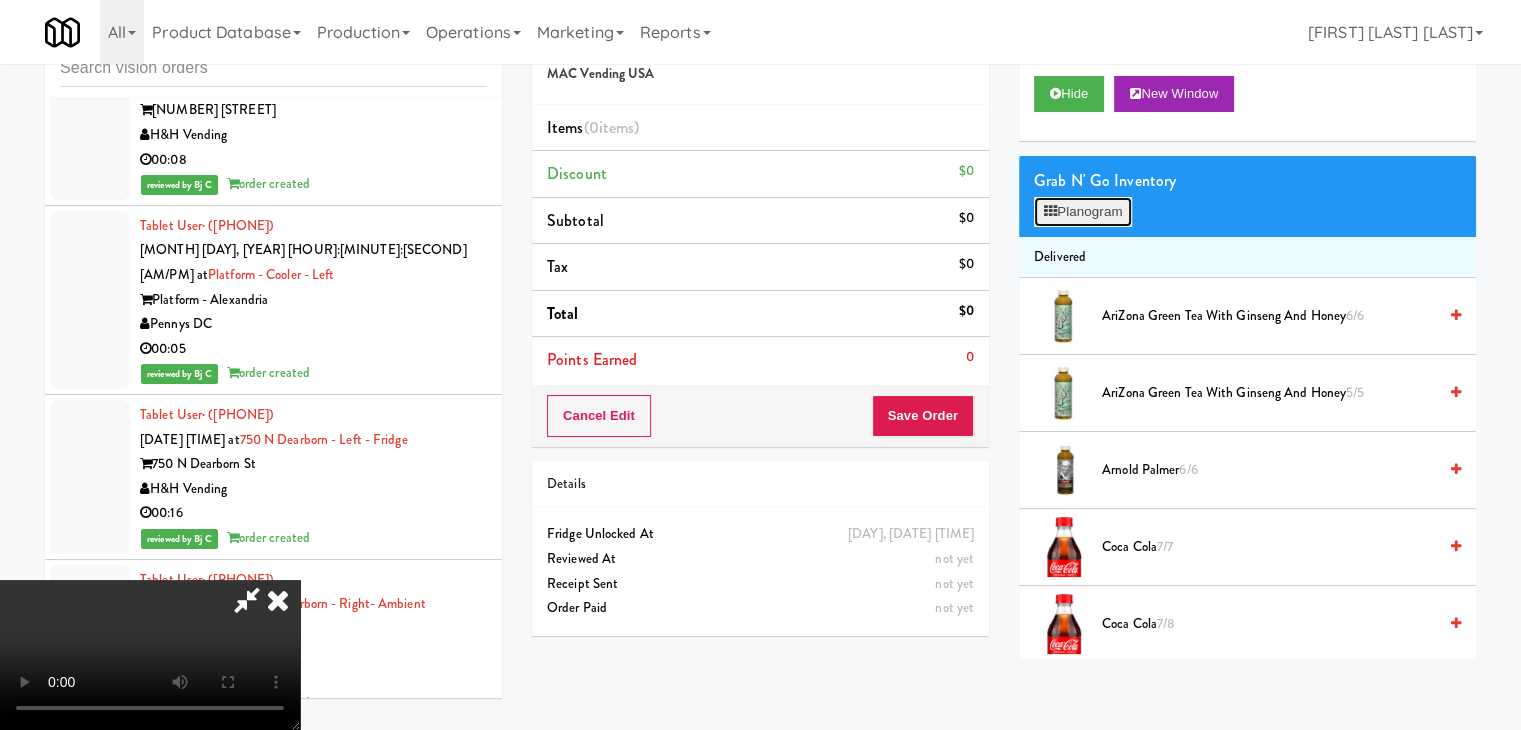 click on "Planogram" at bounding box center [1083, 212] 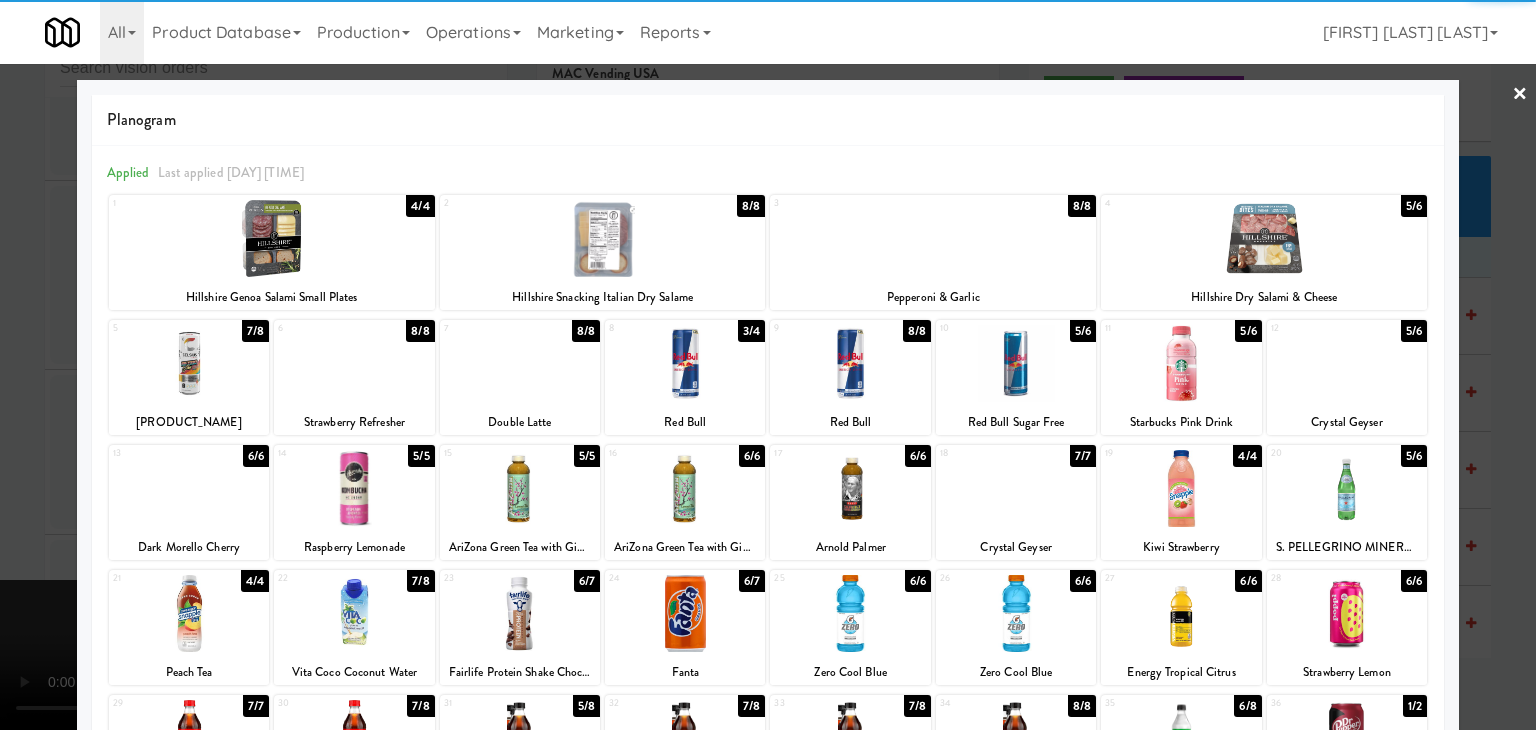 click at bounding box center (272, 238) 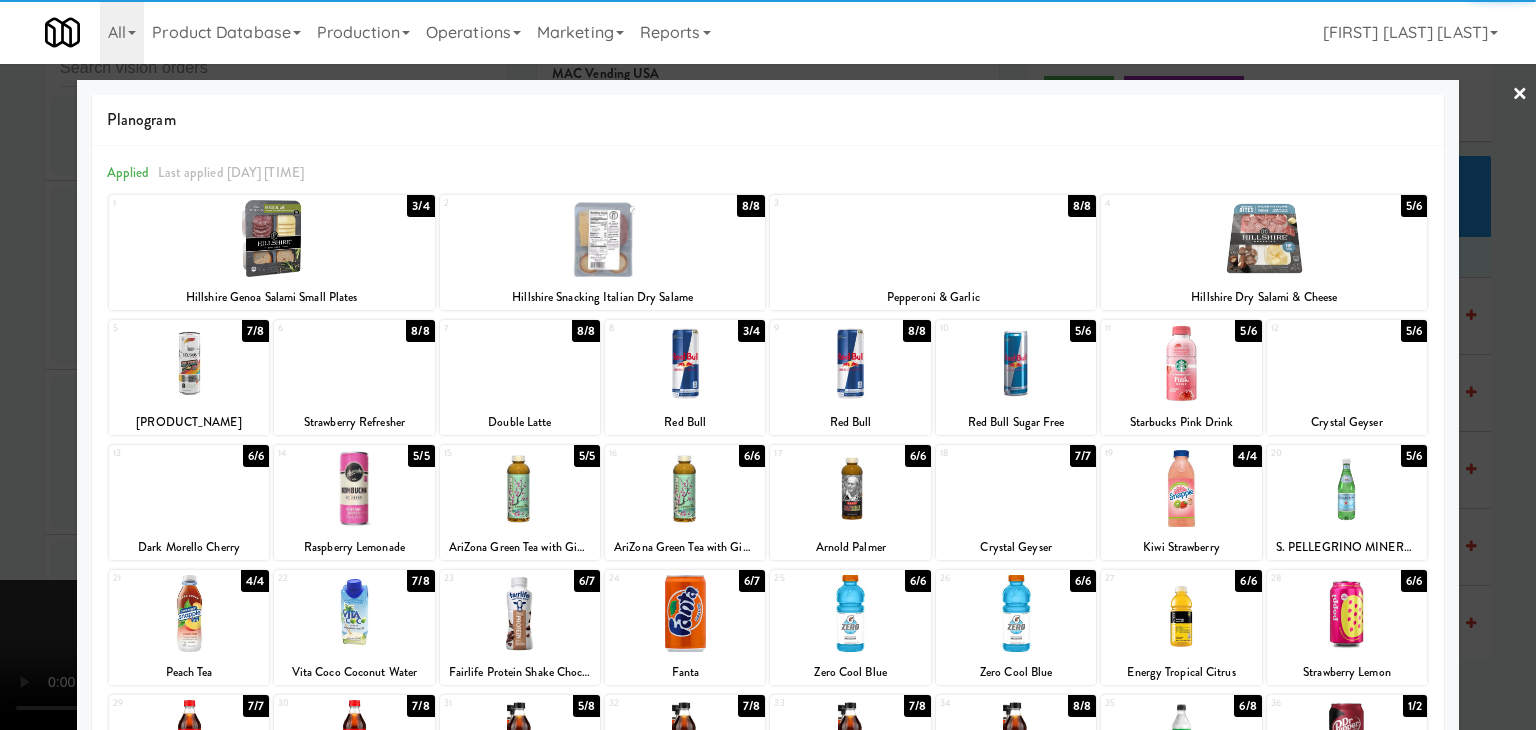 drag, startPoint x: 0, startPoint y: 338, endPoint x: 700, endPoint y: 365, distance: 700.5205 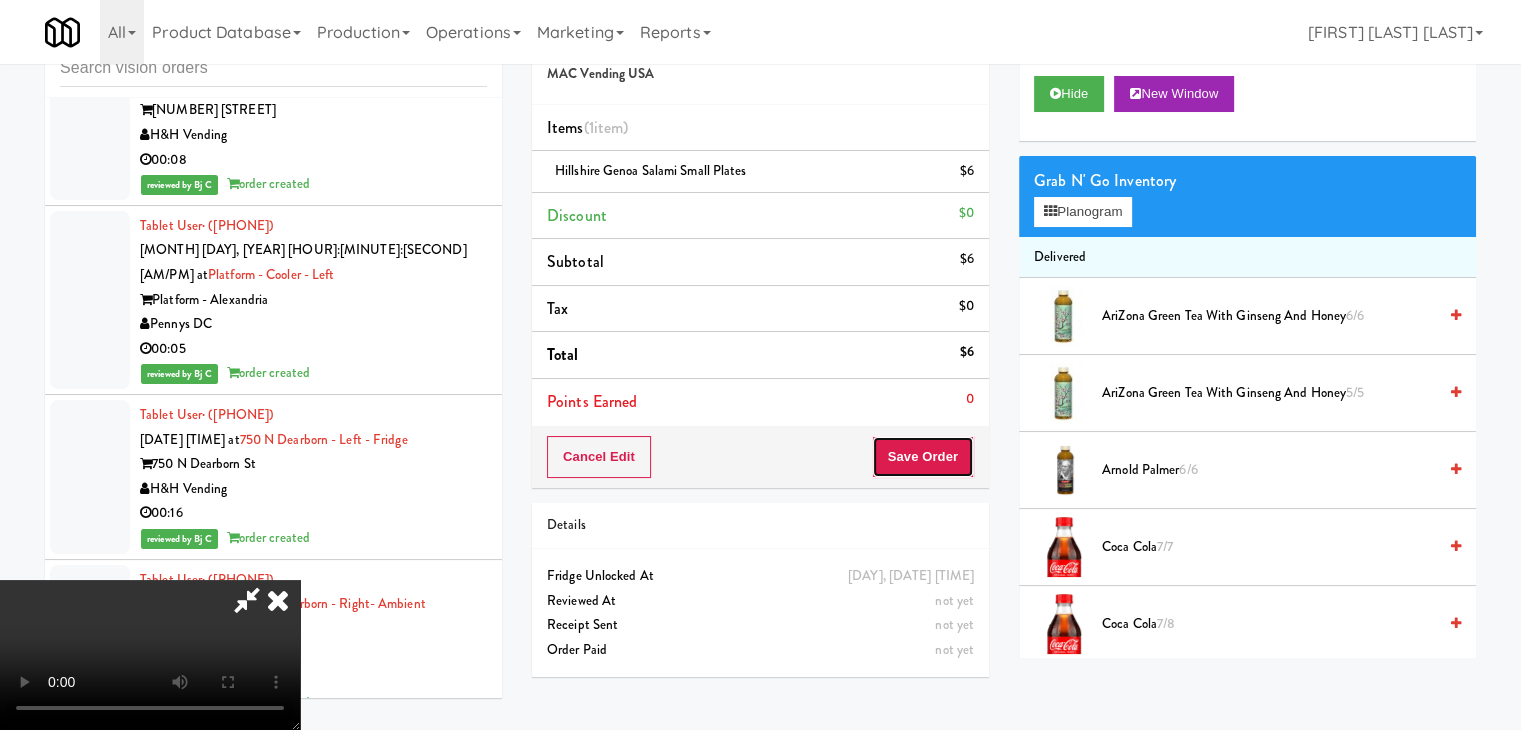 click on "Save Order" at bounding box center (923, 457) 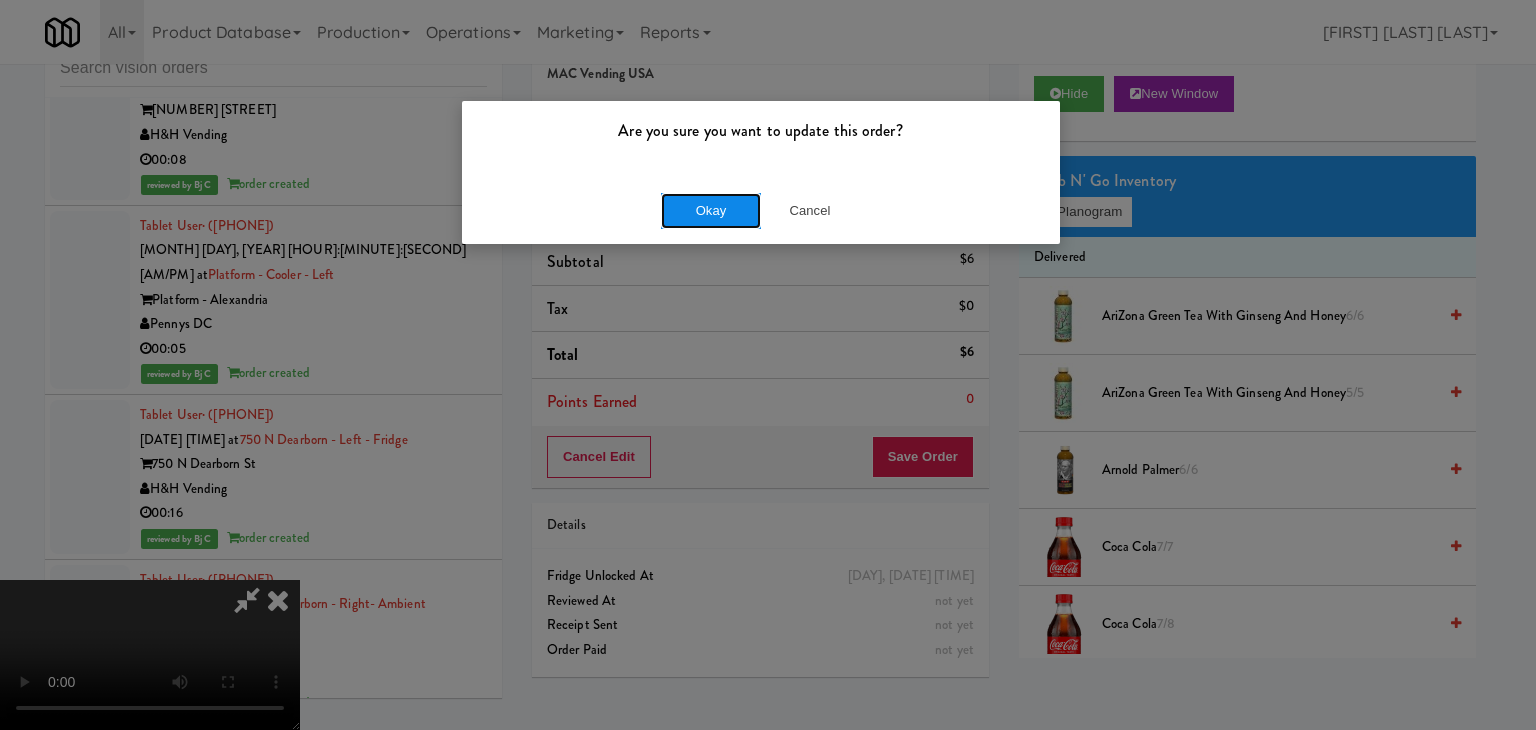 click on "Okay" at bounding box center [711, 211] 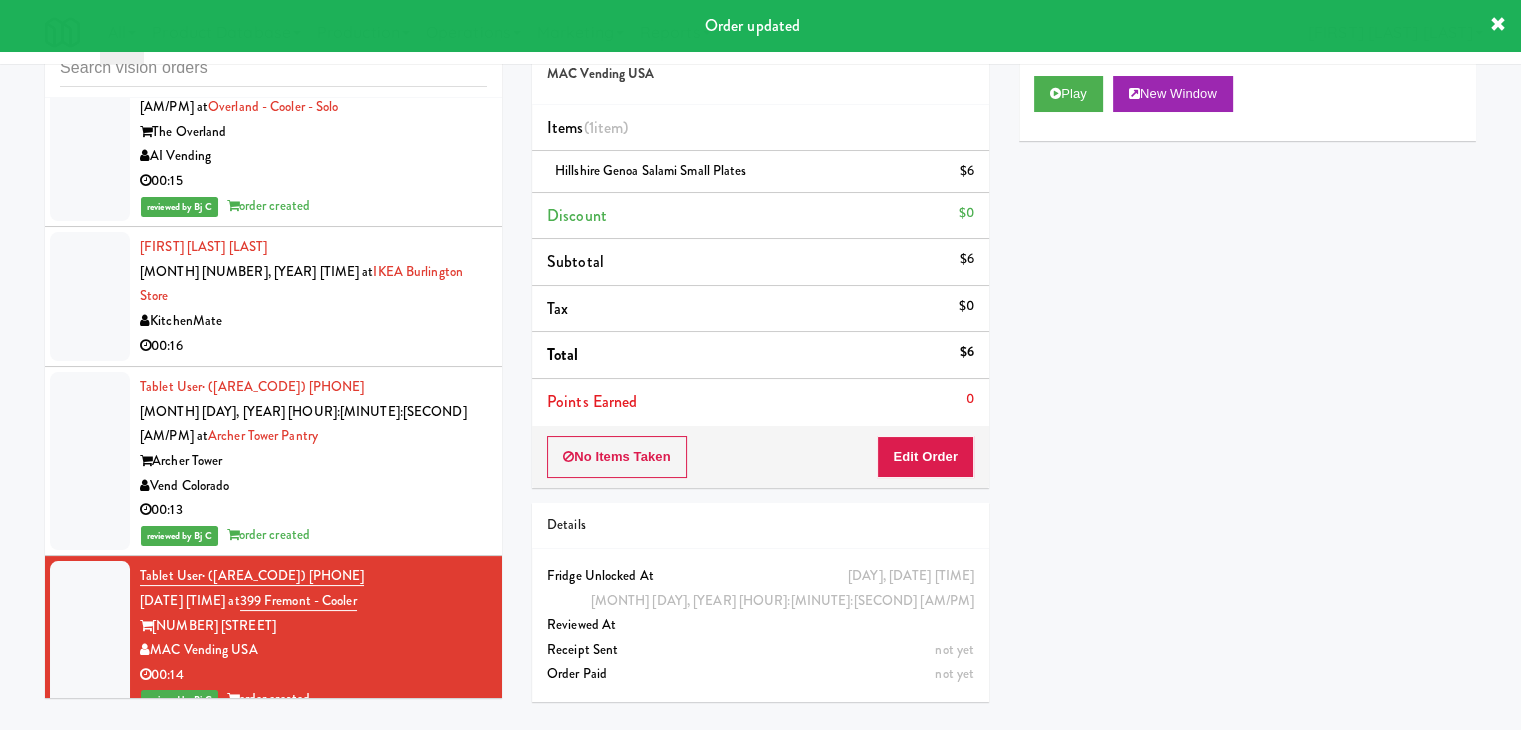 scroll, scrollTop: 26412, scrollLeft: 0, axis: vertical 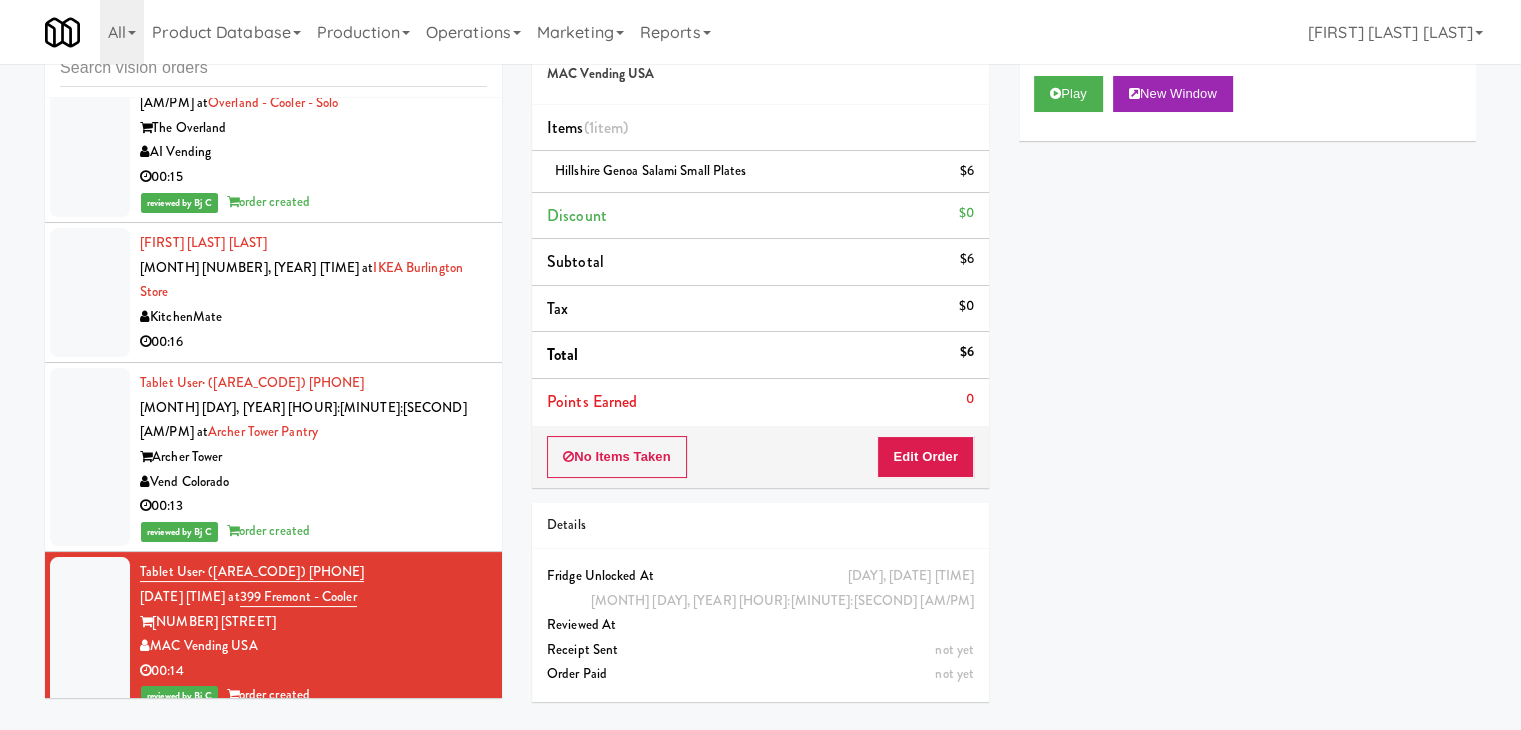 click on "00:05" at bounding box center (313, 1189) 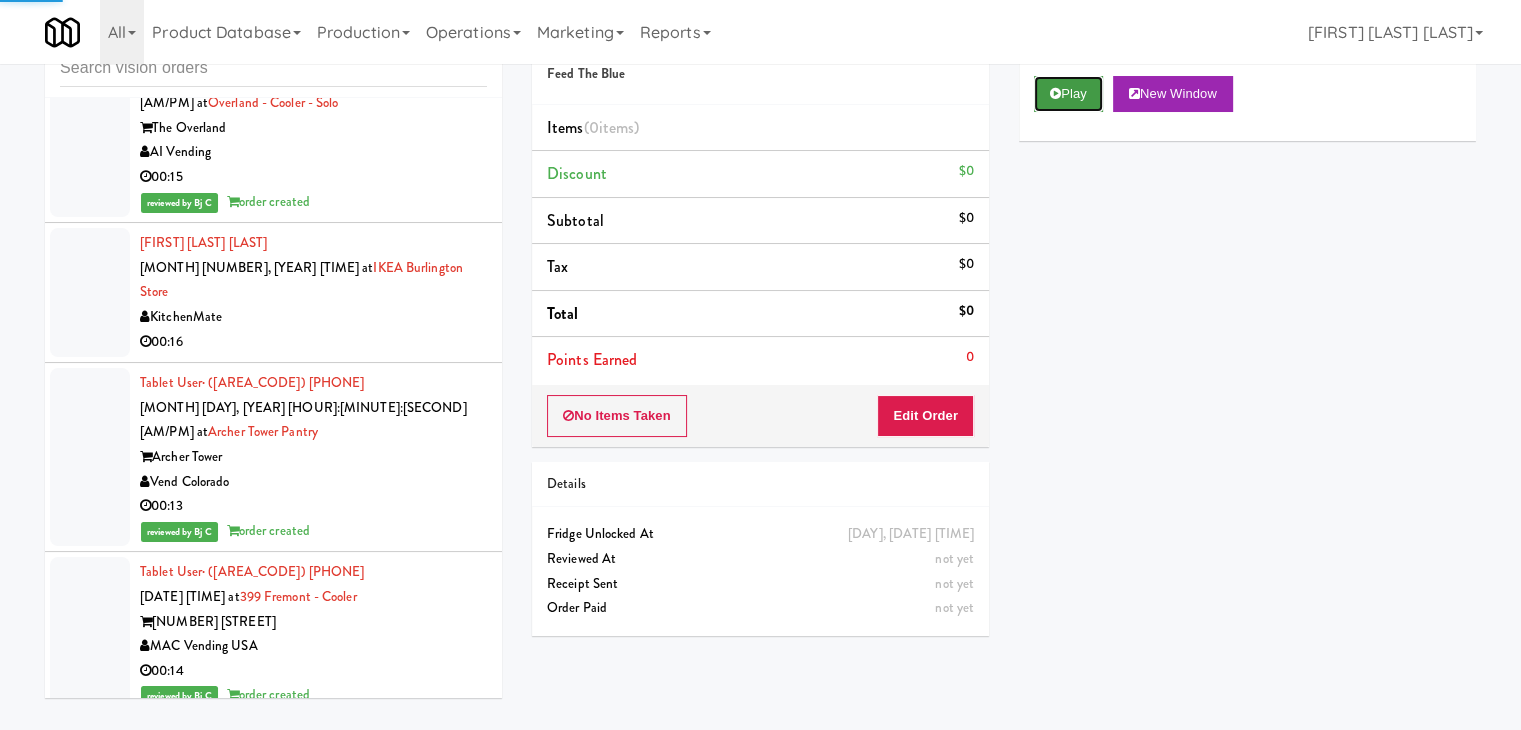 click on "Play" at bounding box center [1068, 94] 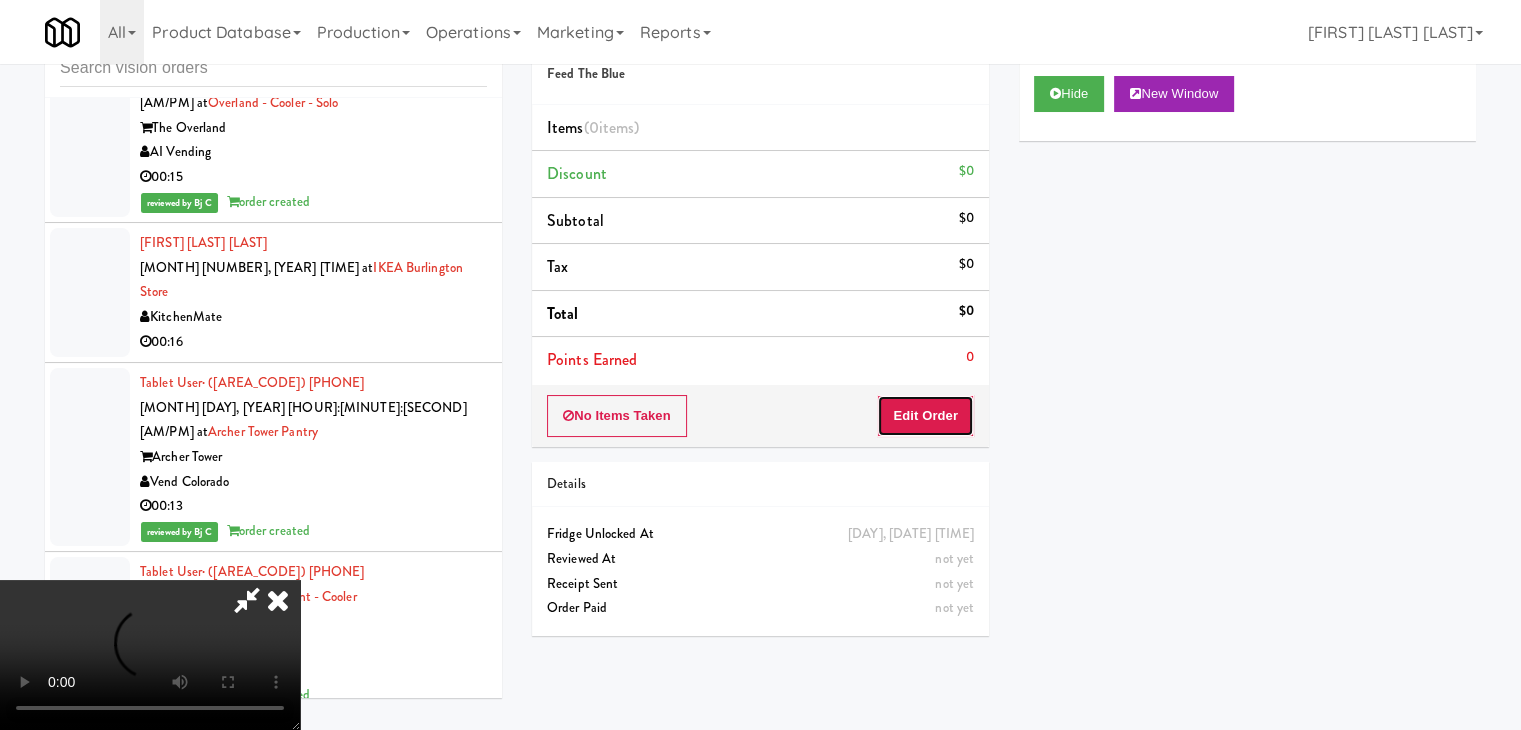 click on "Edit Order" at bounding box center [925, 416] 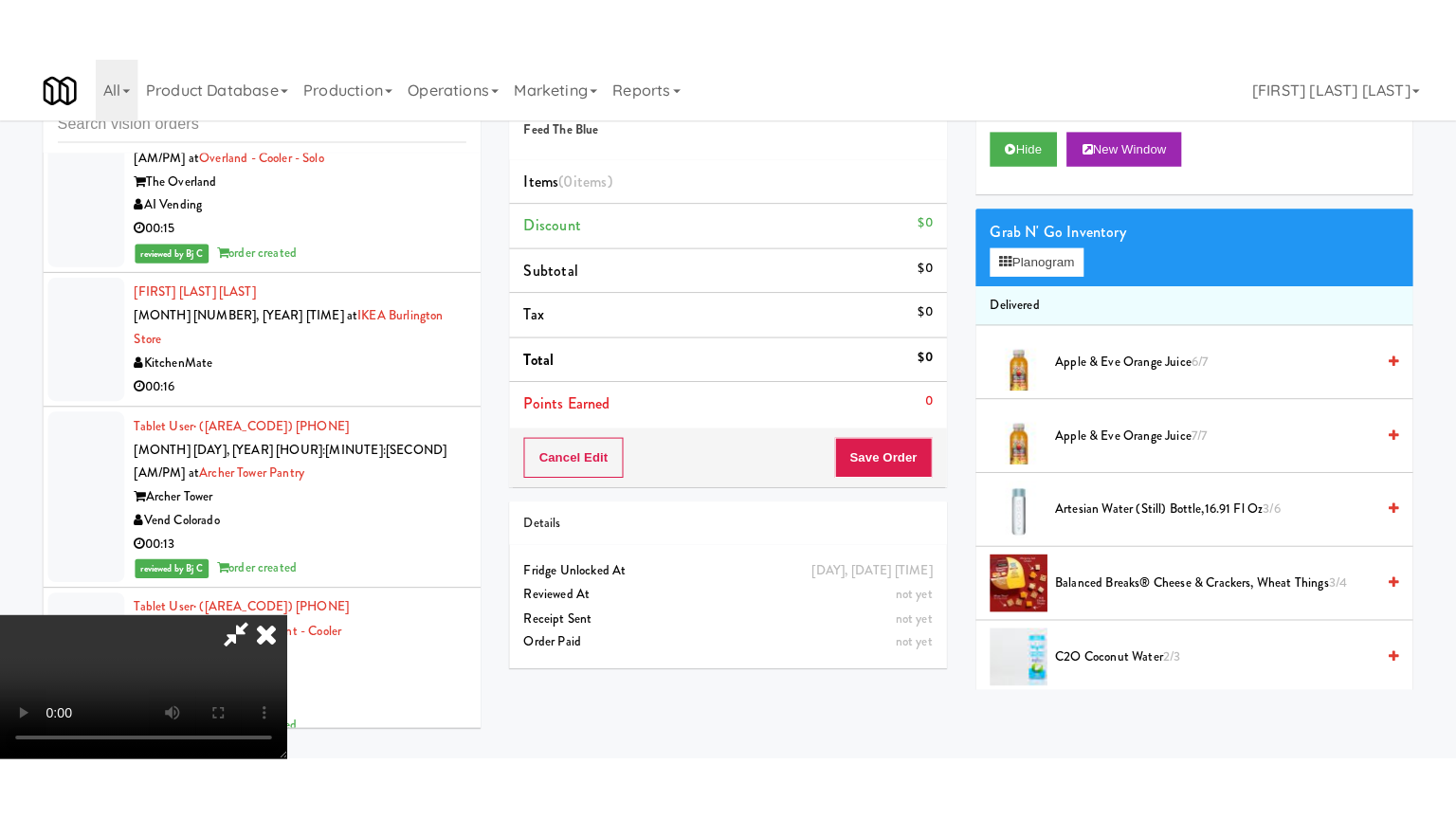 scroll, scrollTop: 266, scrollLeft: 0, axis: vertical 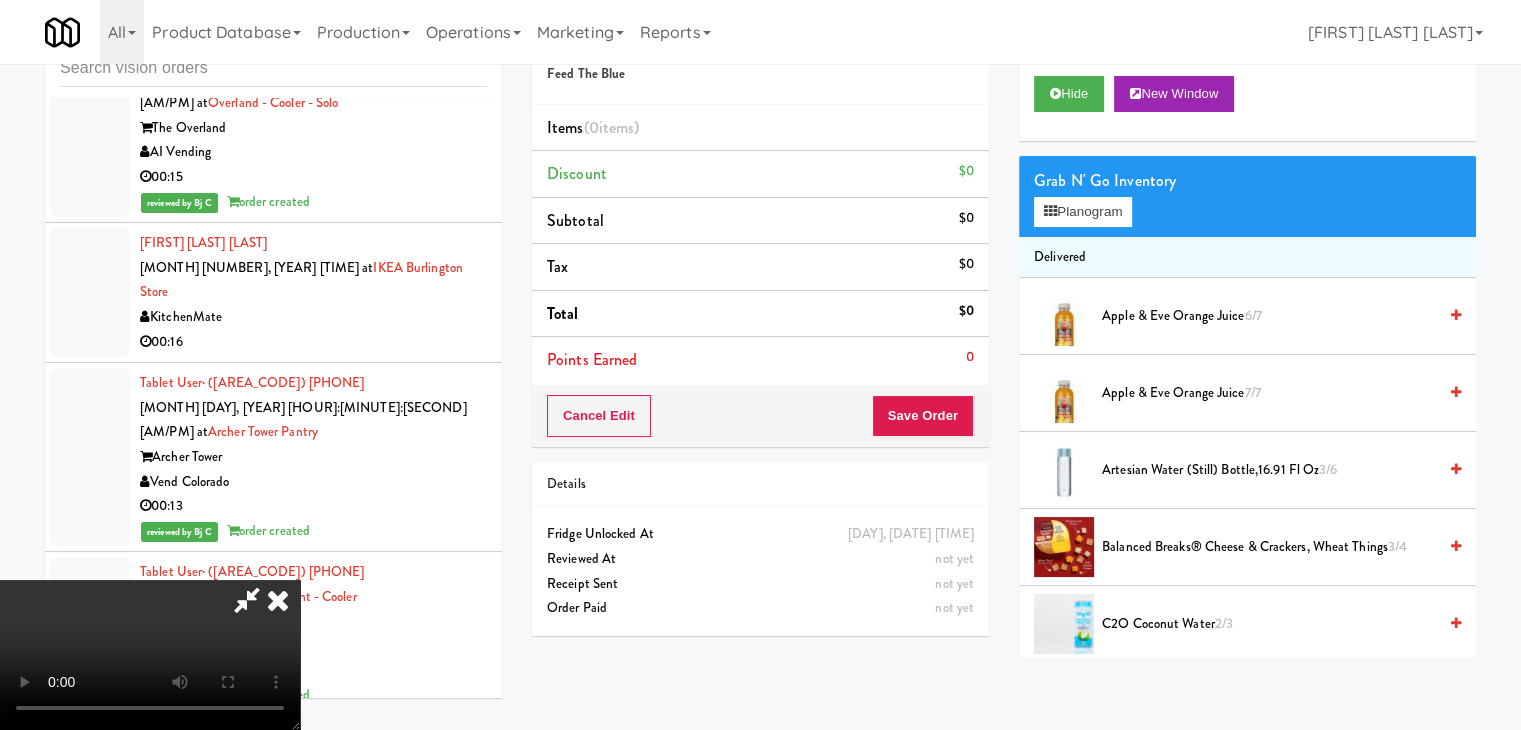 type 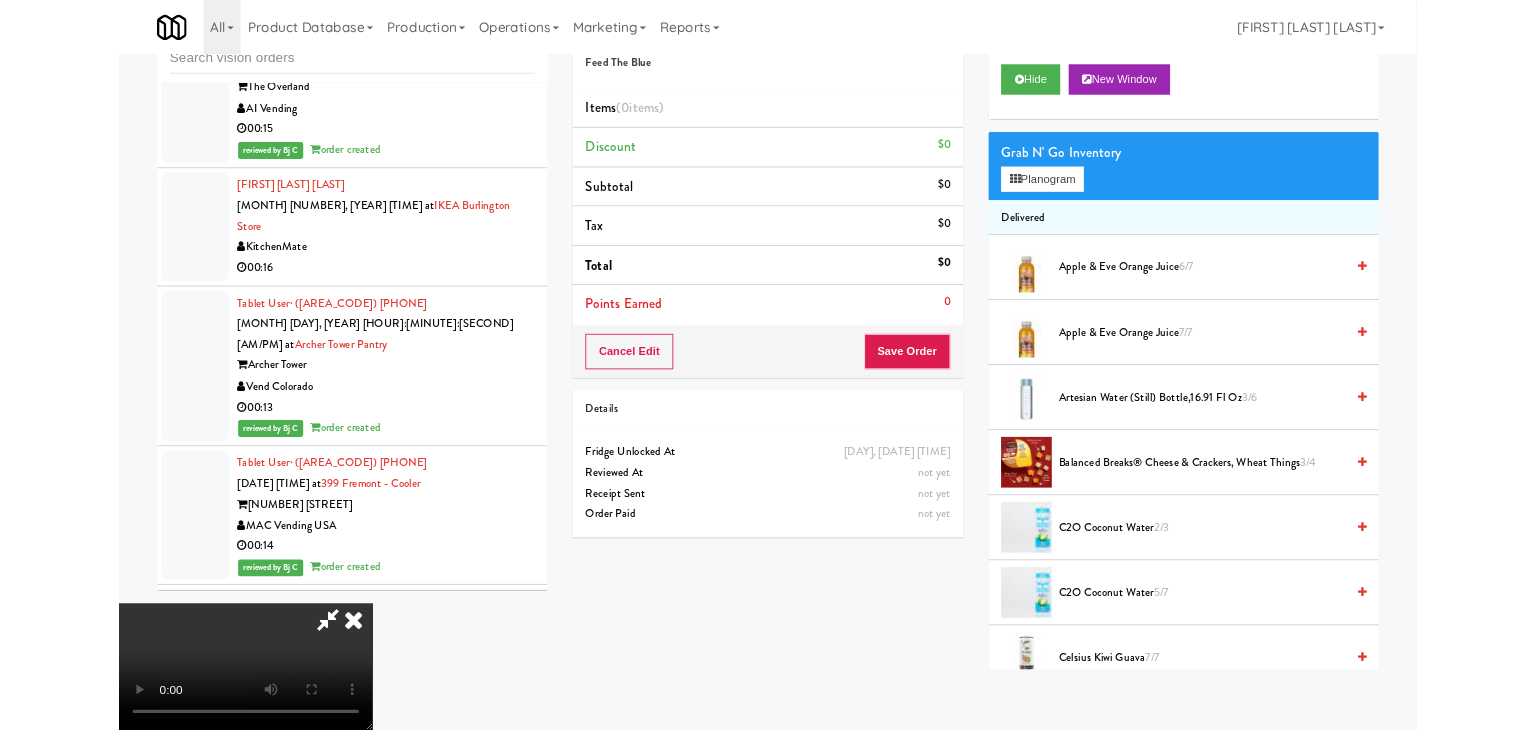 scroll, scrollTop: 0, scrollLeft: 0, axis: both 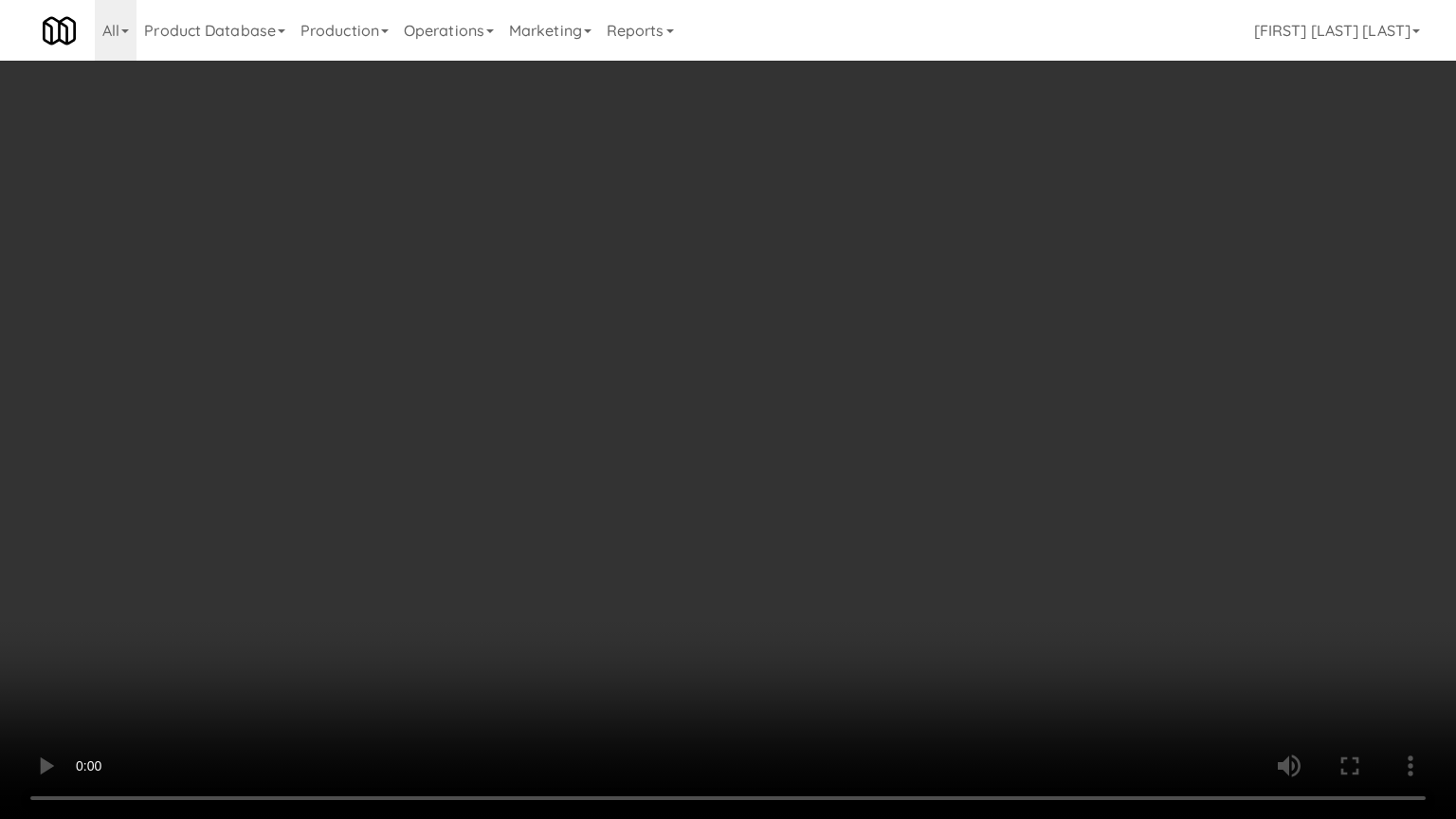 click at bounding box center [728, 410] 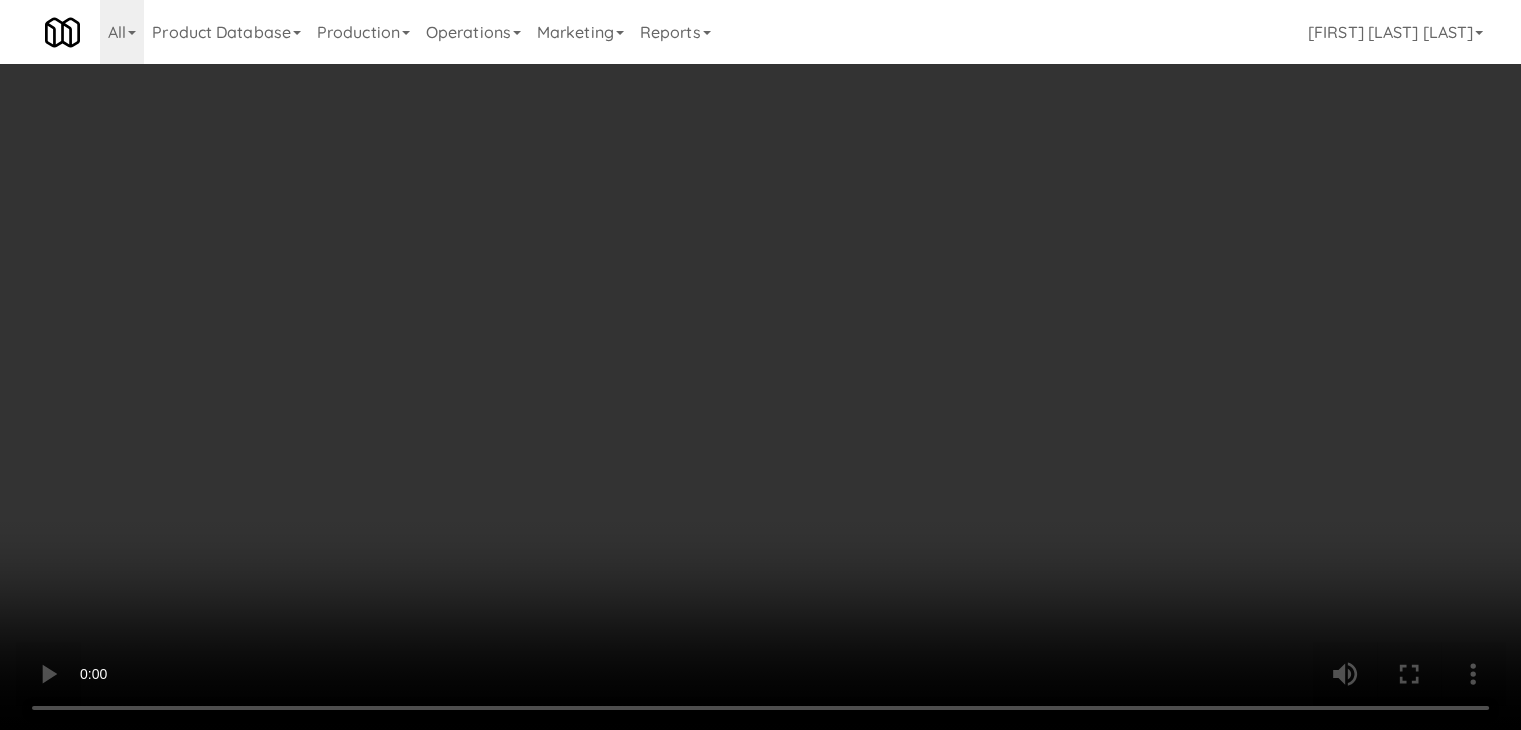 drag, startPoint x: 1107, startPoint y: 207, endPoint x: 1095, endPoint y: 218, distance: 16.27882 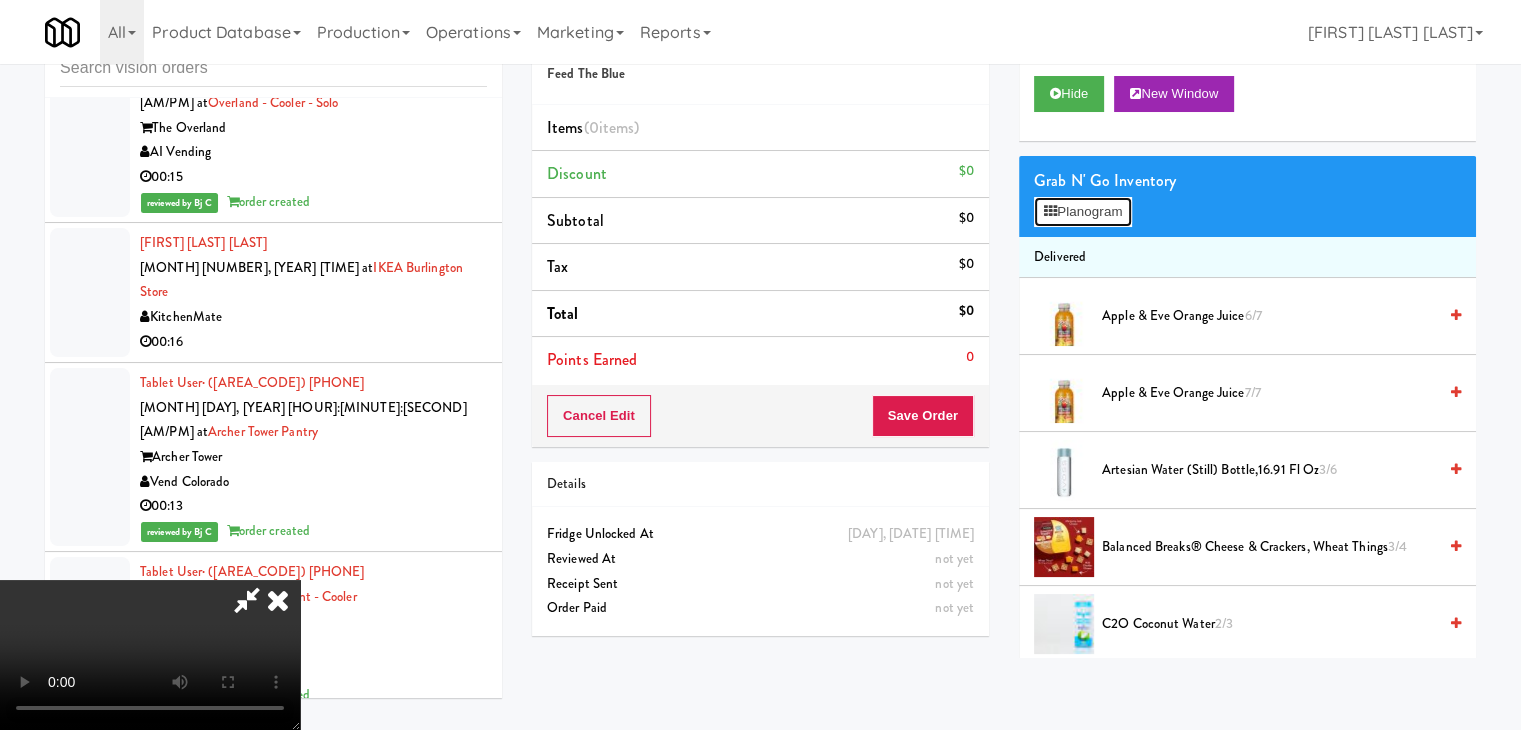 click on "Planogram" at bounding box center [1083, 212] 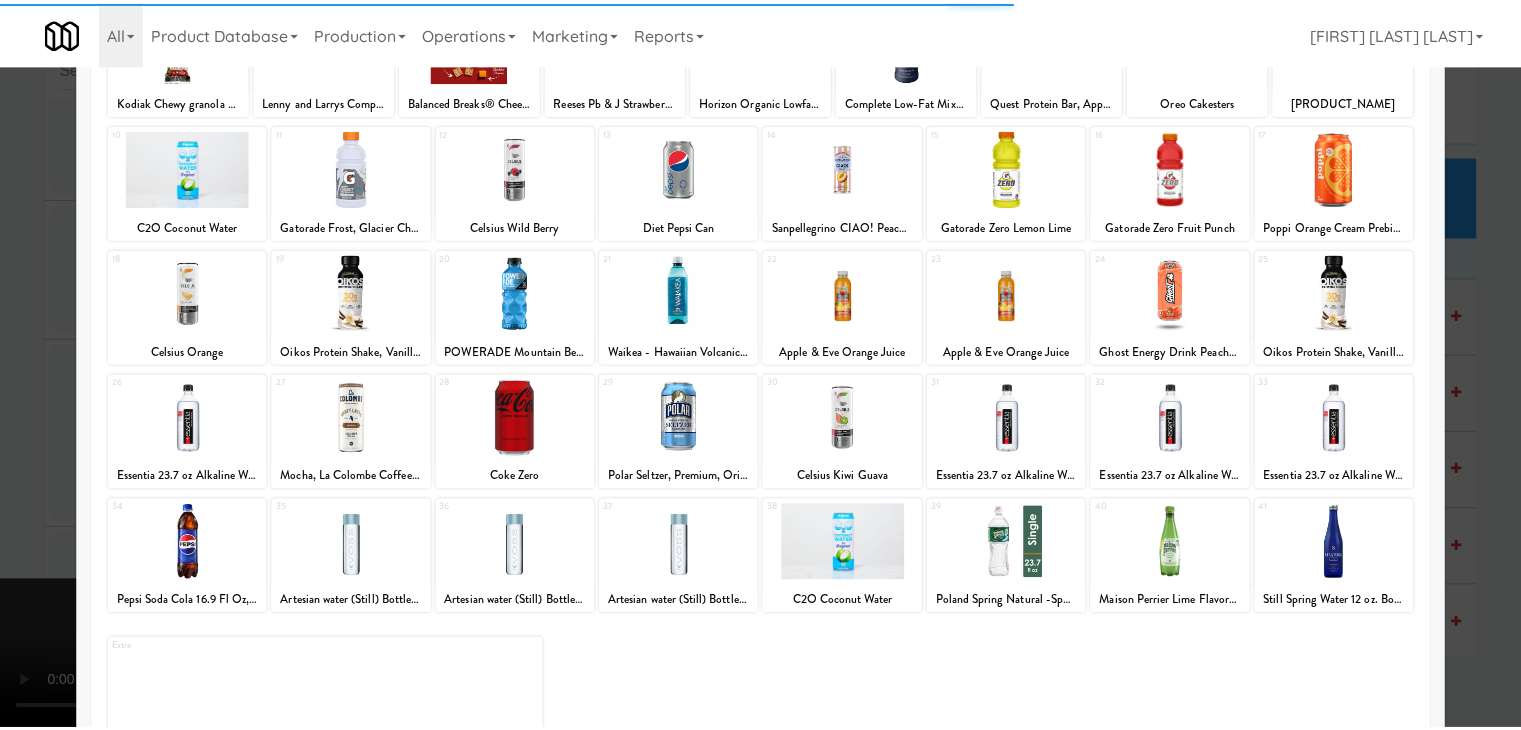 scroll, scrollTop: 200, scrollLeft: 0, axis: vertical 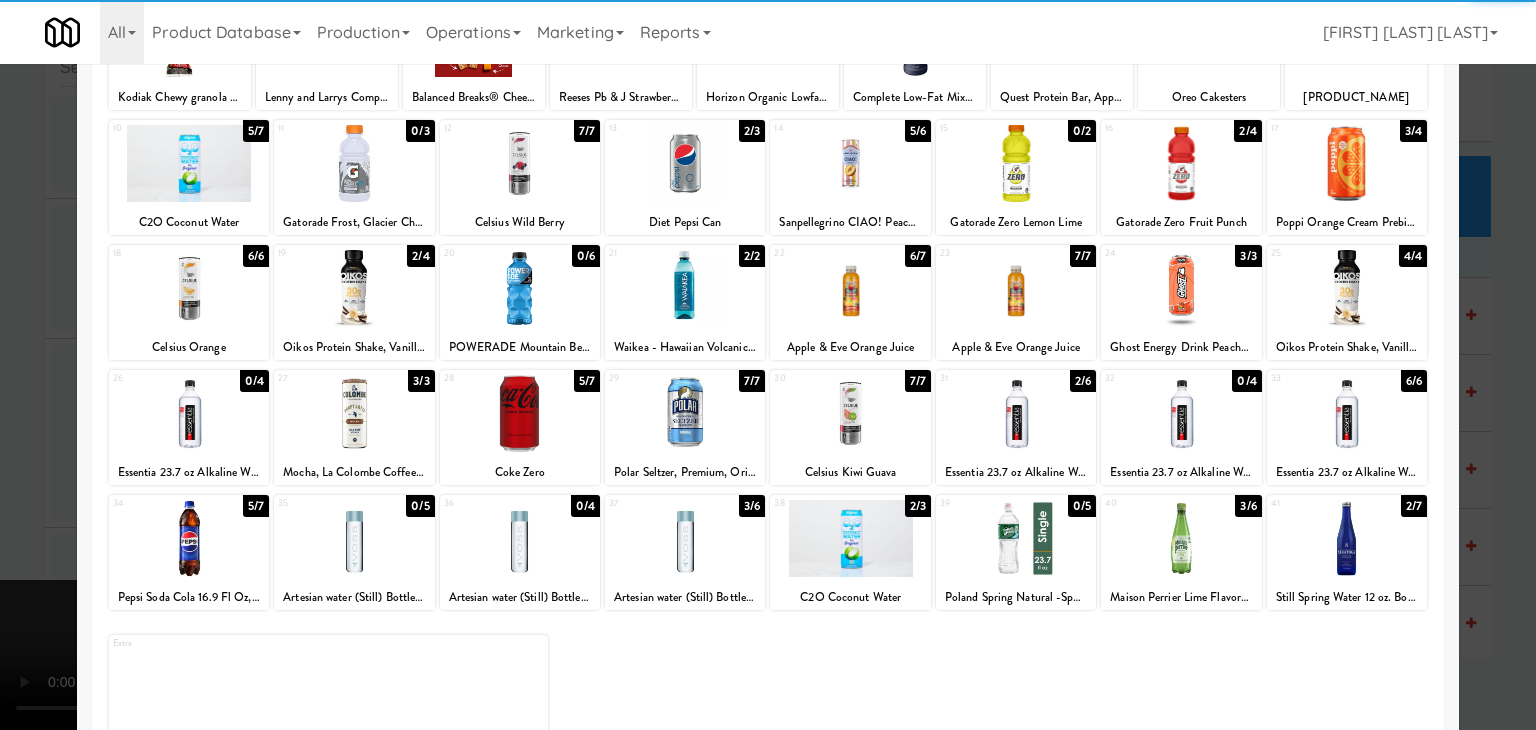 click at bounding box center [189, 538] 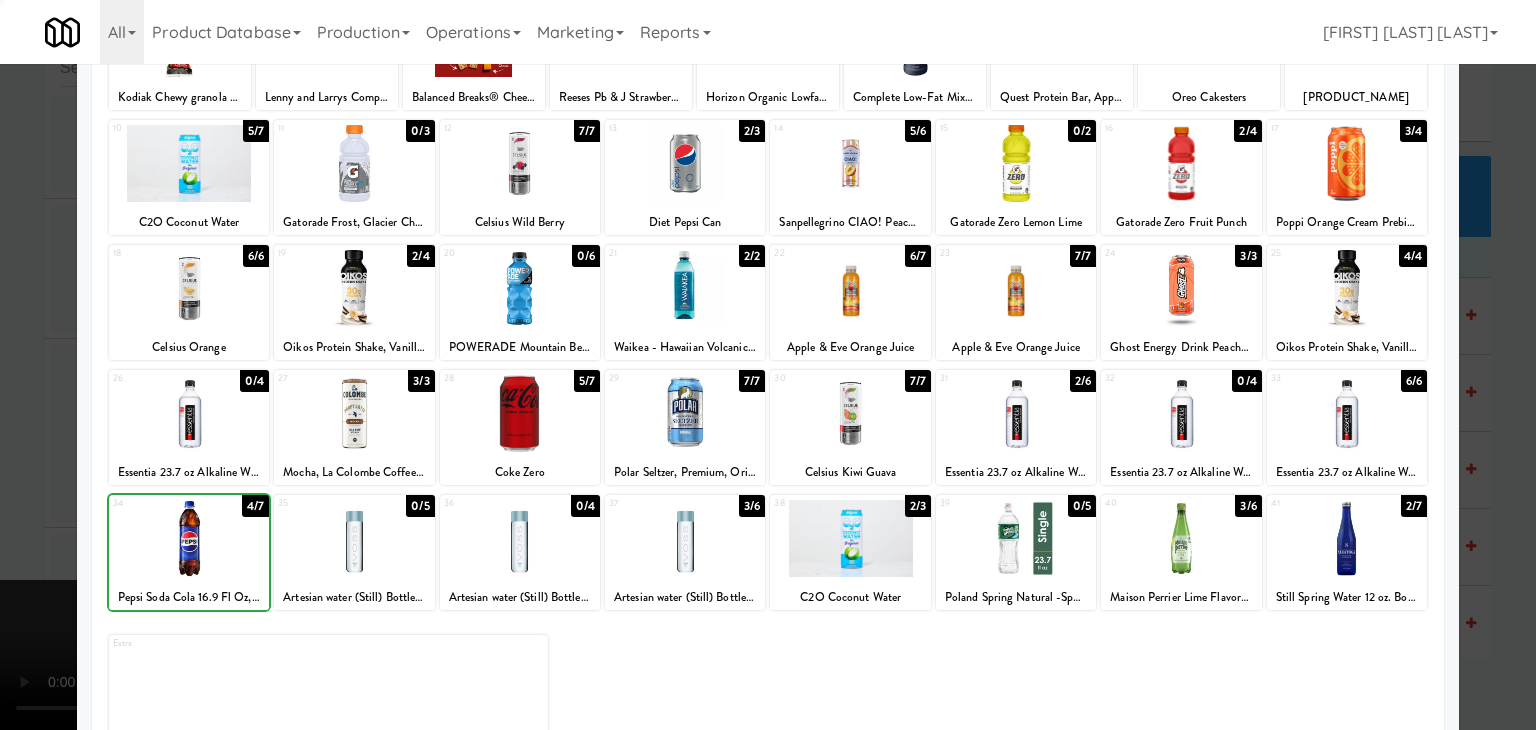 click at bounding box center [768, 365] 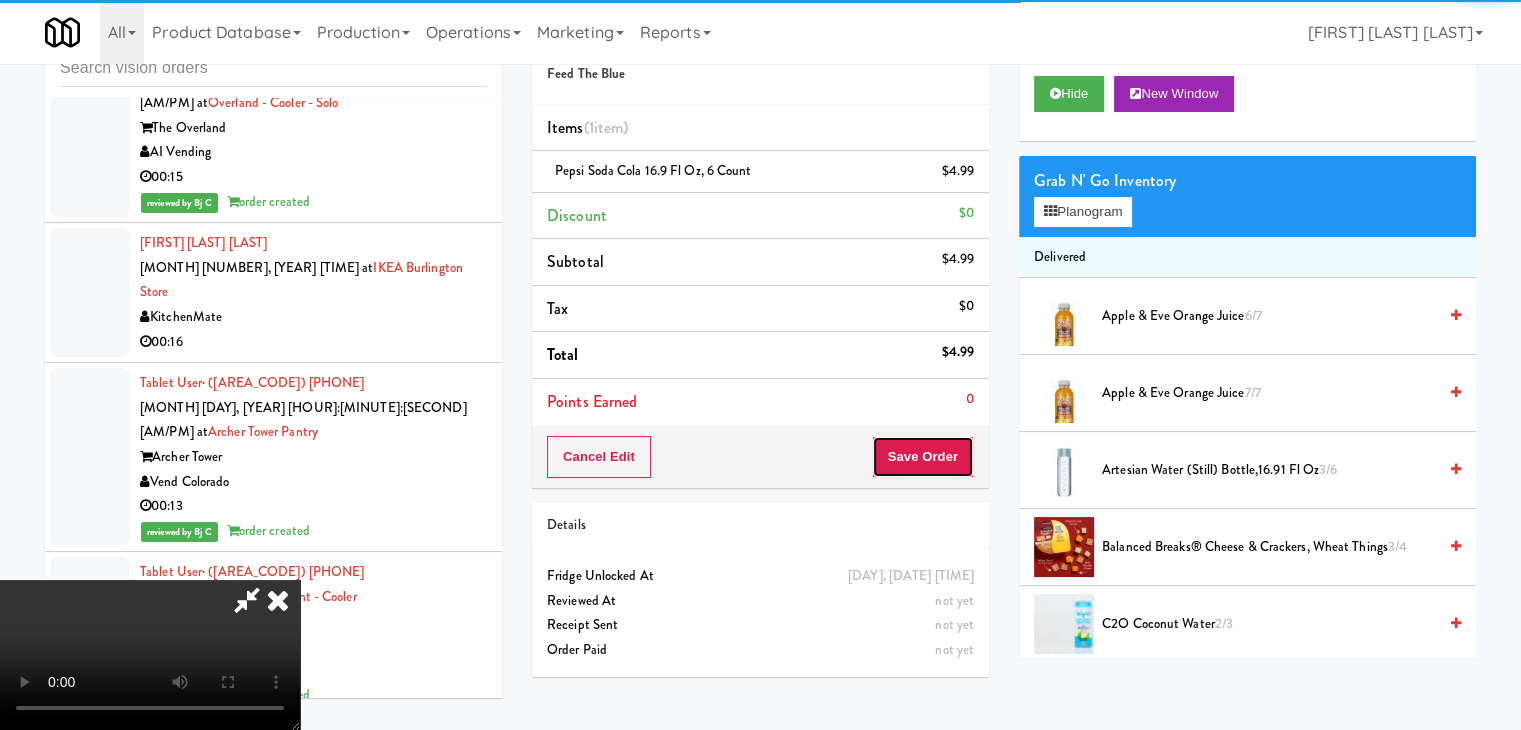 click on "Save Order" at bounding box center [923, 457] 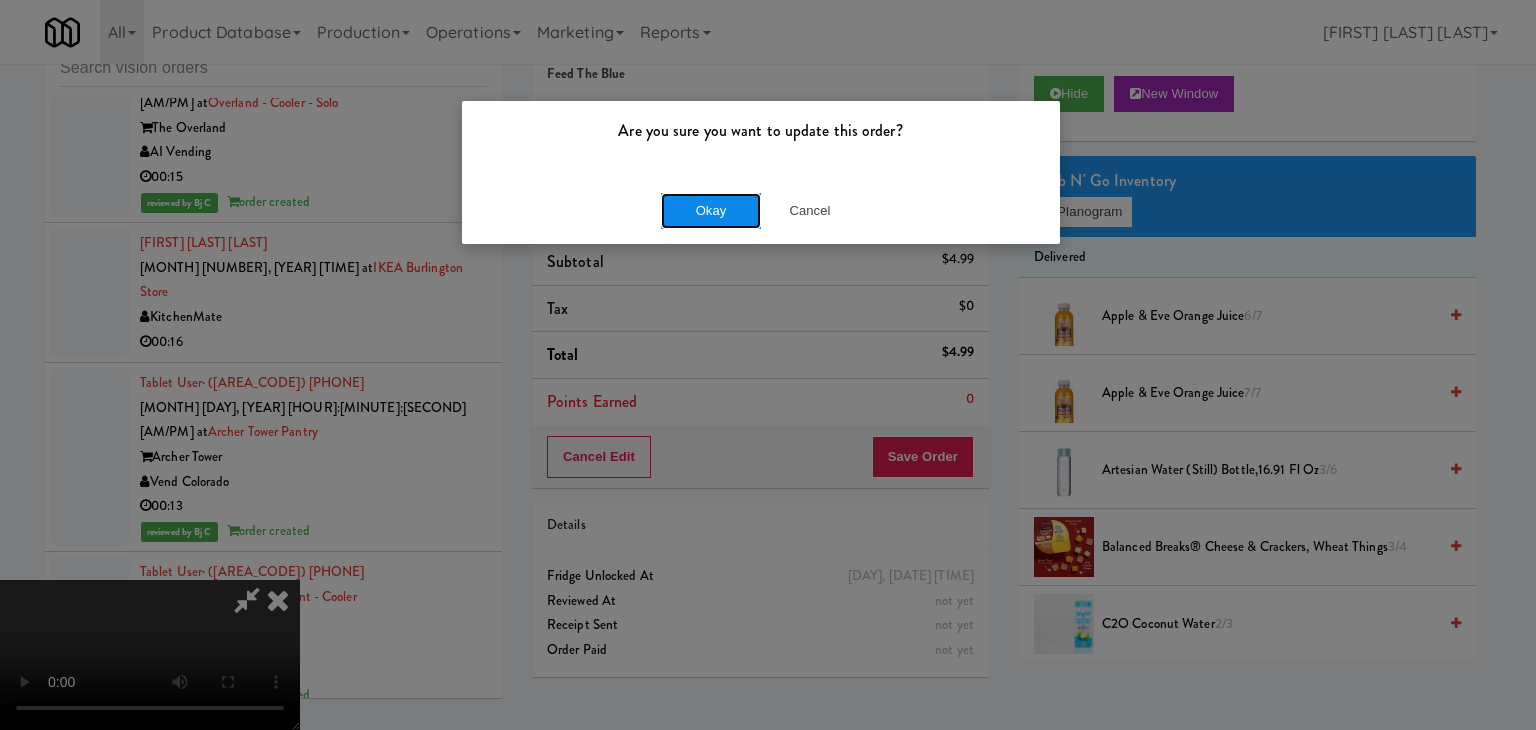 click on "Okay" at bounding box center (711, 211) 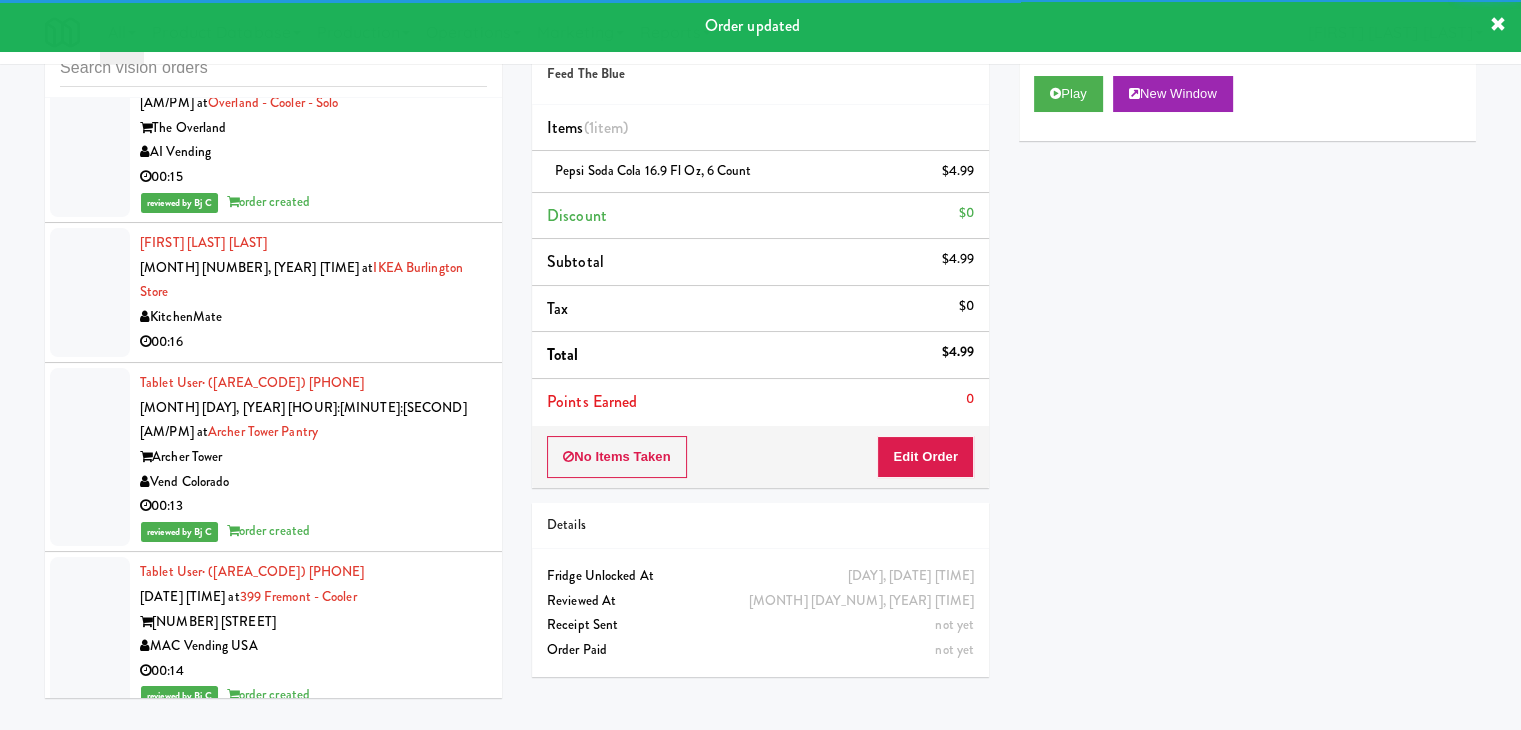 scroll, scrollTop: 26436, scrollLeft: 0, axis: vertical 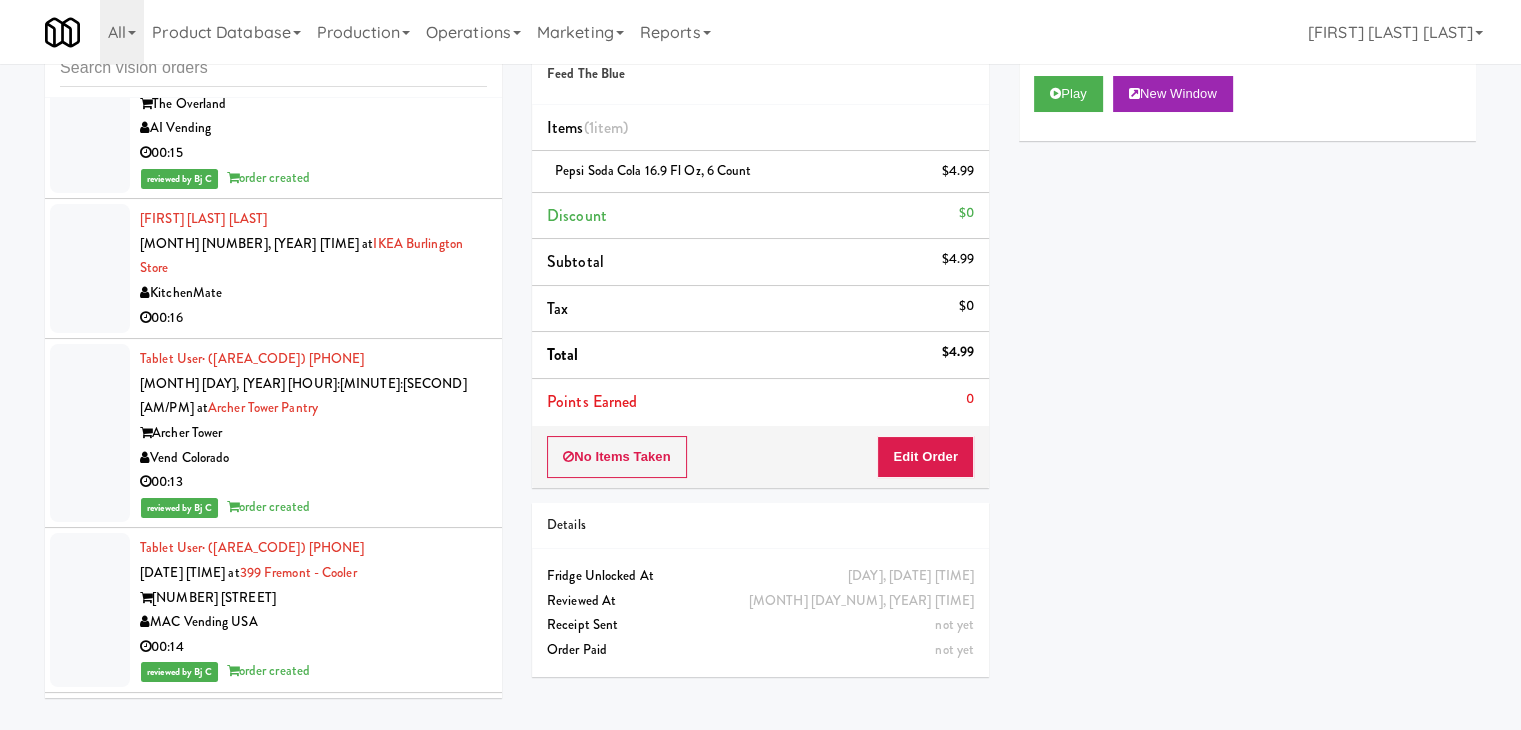 click on "(Snack & Drink) EWR 3-TB-PUBLIC *" at bounding box center [313, 1585] 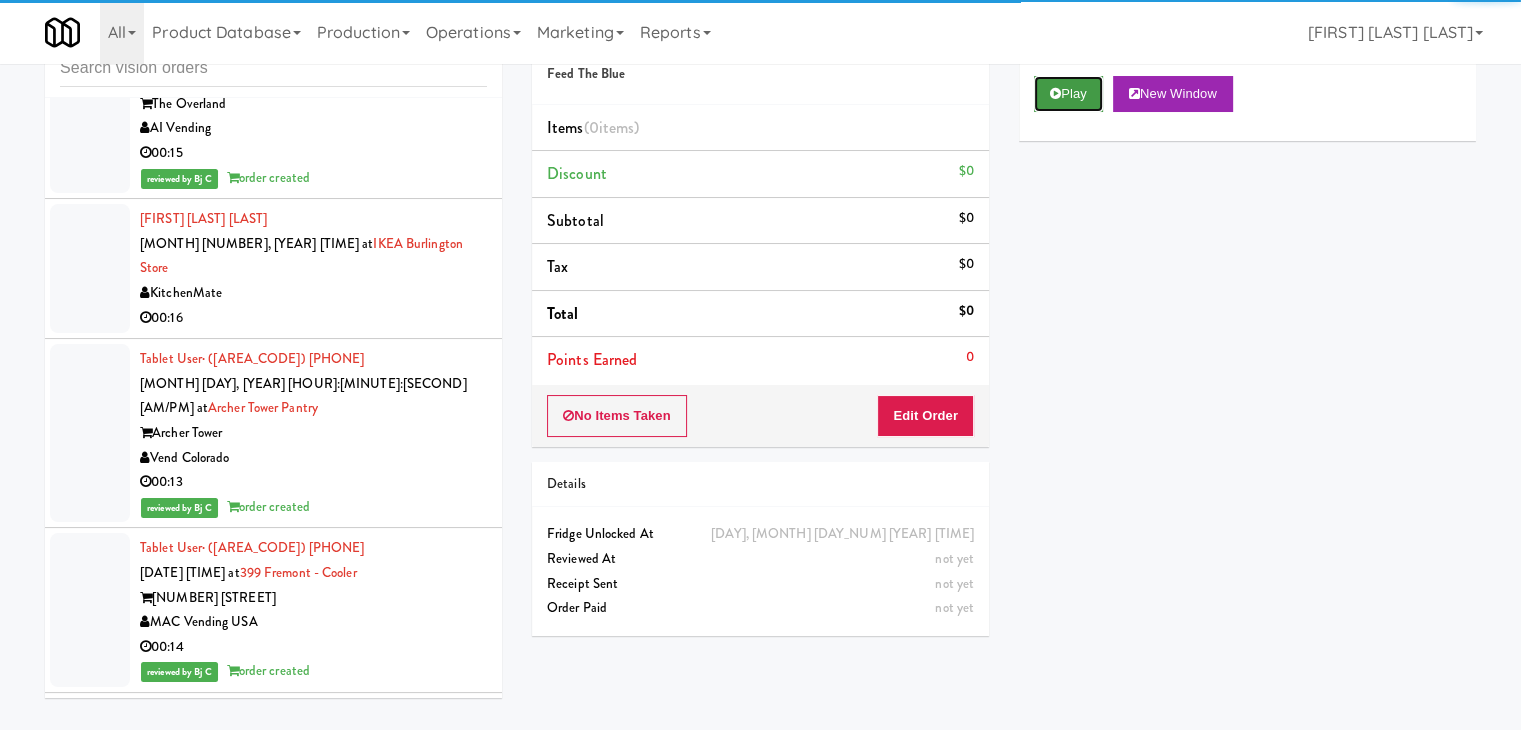 click at bounding box center [1055, 93] 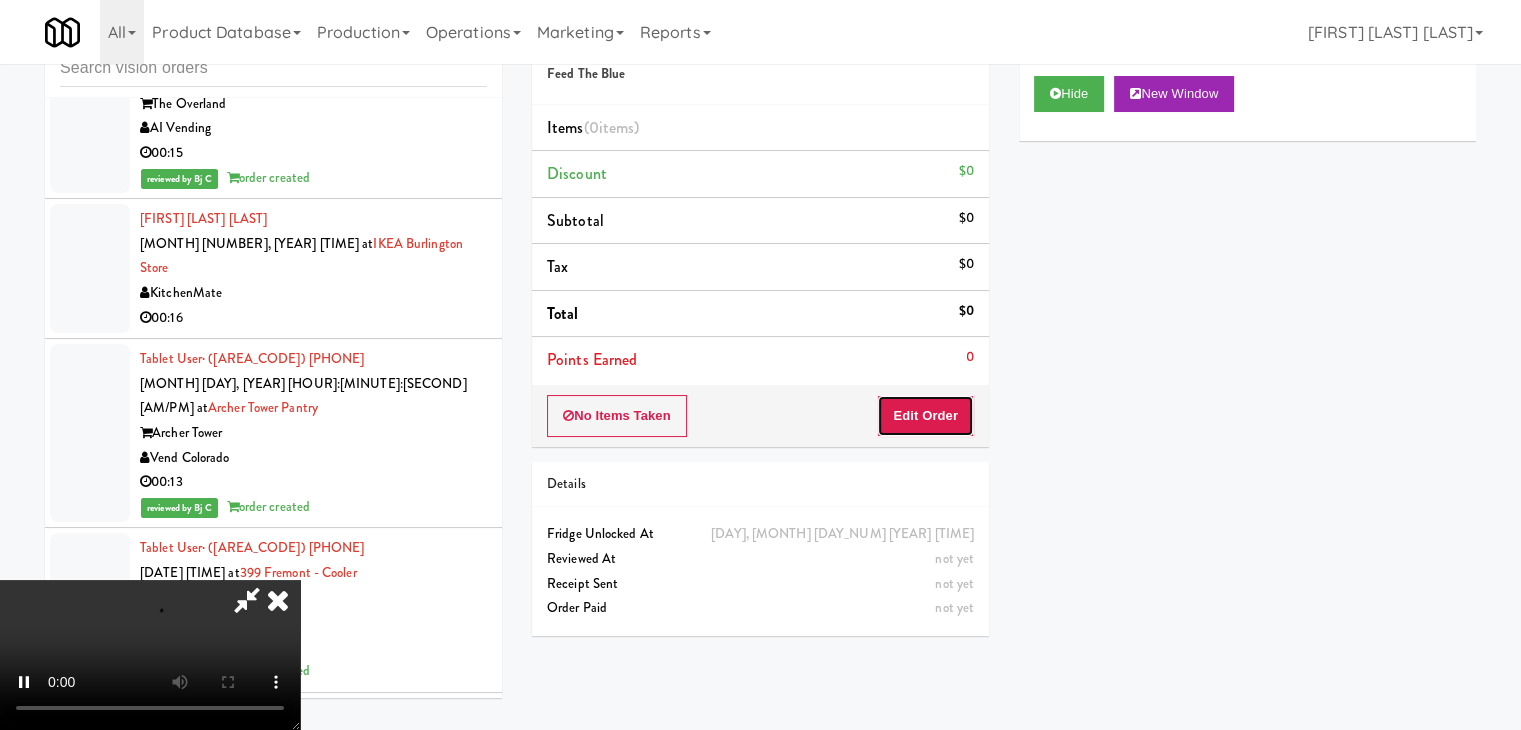 click on "Edit Order" at bounding box center [925, 416] 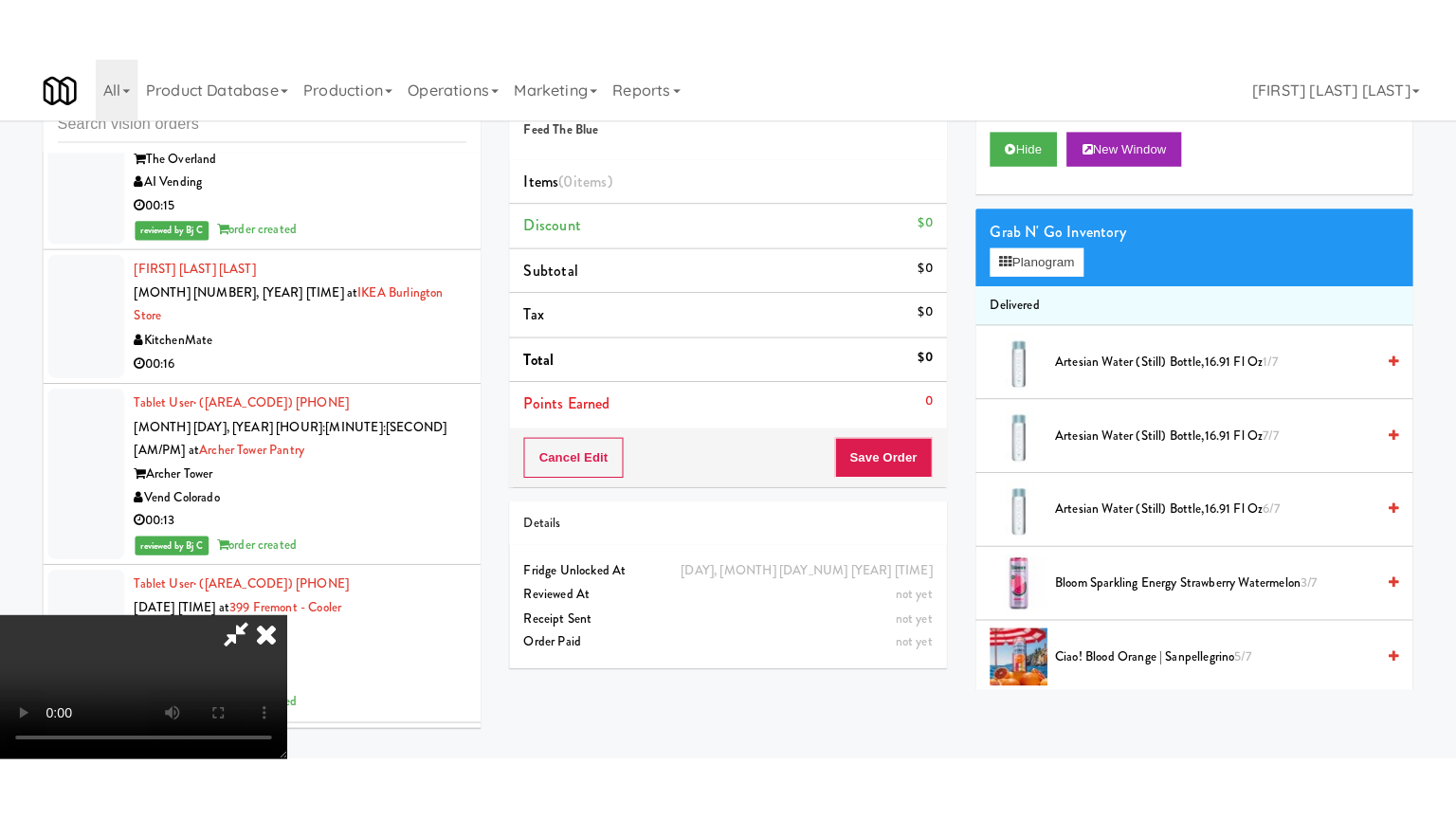 scroll, scrollTop: 266, scrollLeft: 0, axis: vertical 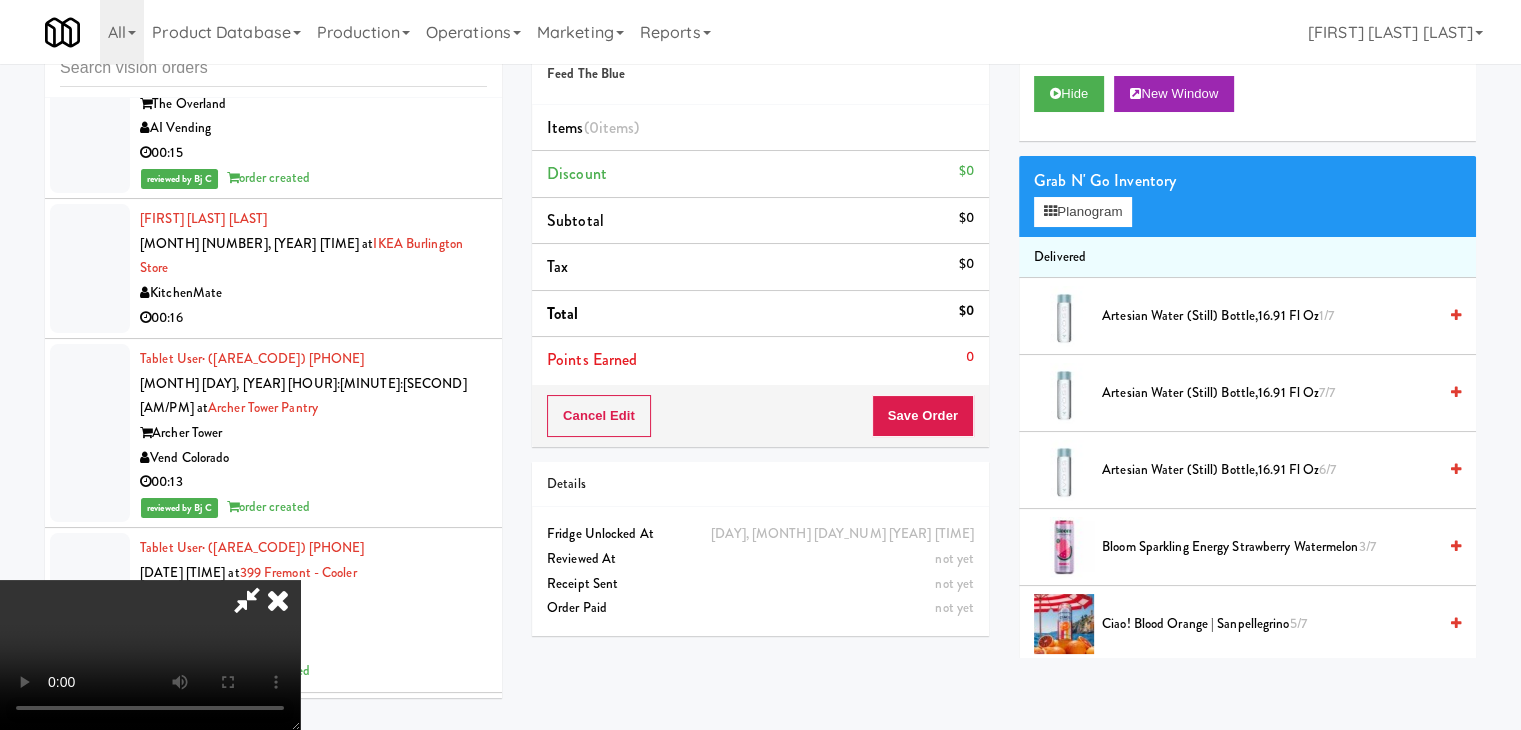 type 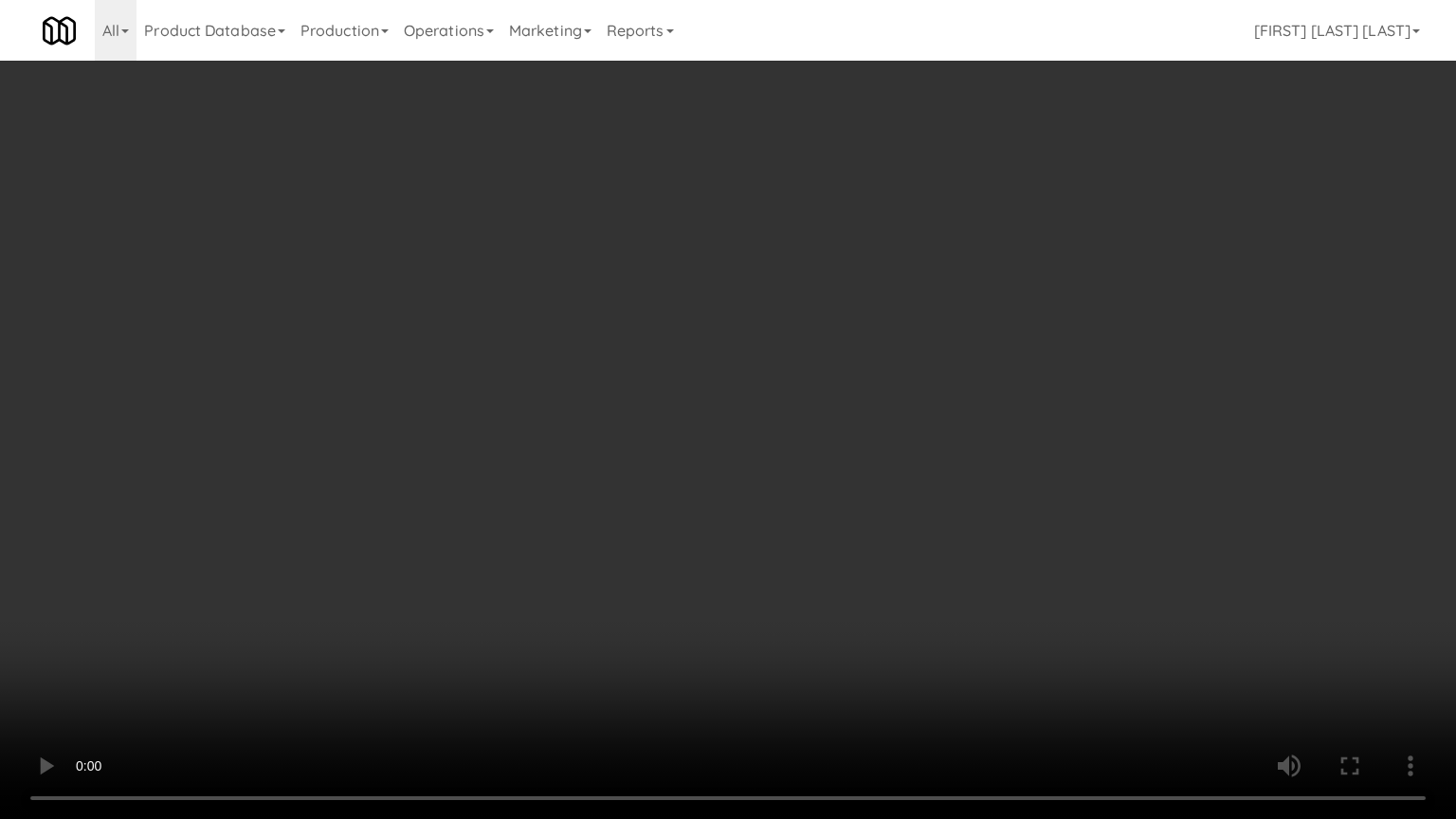 click at bounding box center (728, 410) 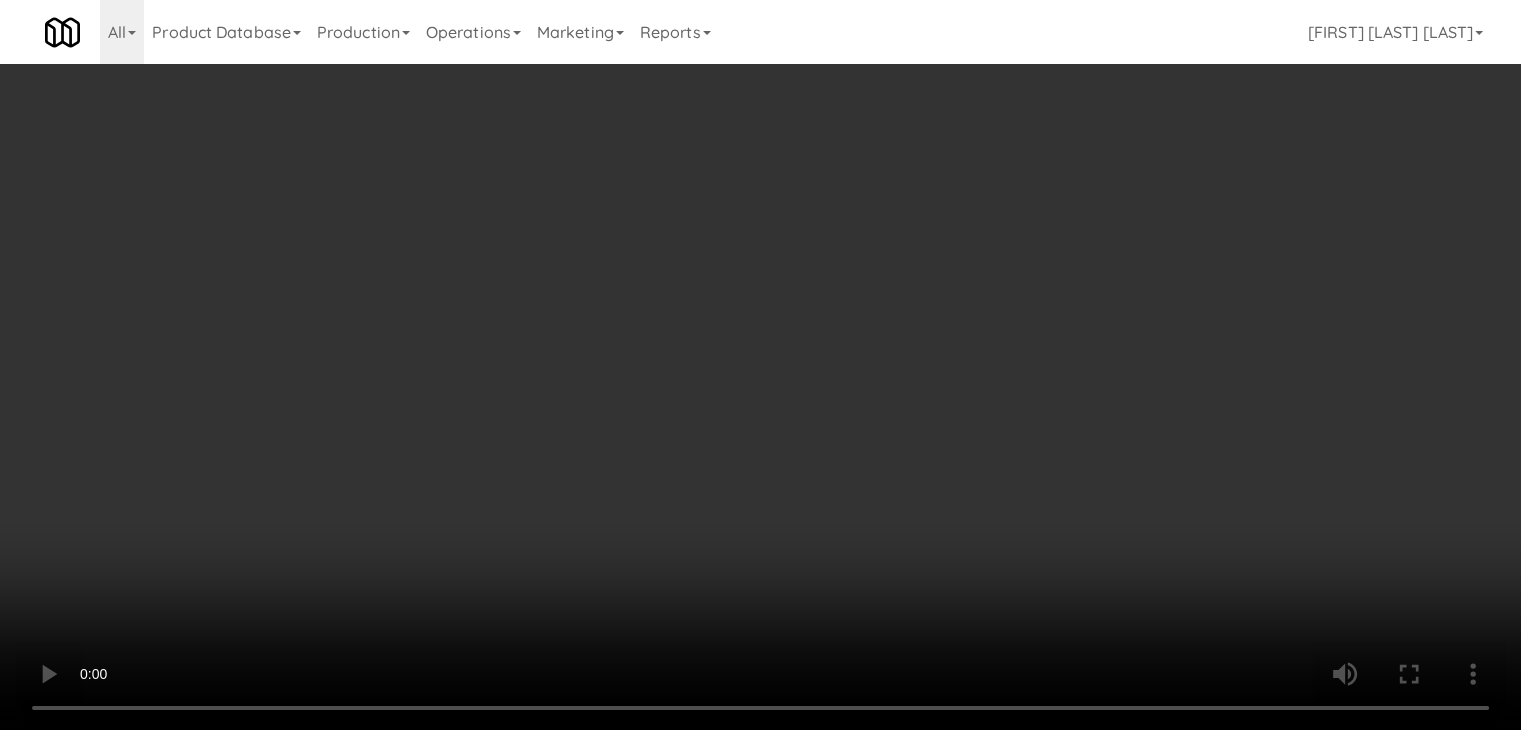 click on "Planogram" at bounding box center [1083, 212] 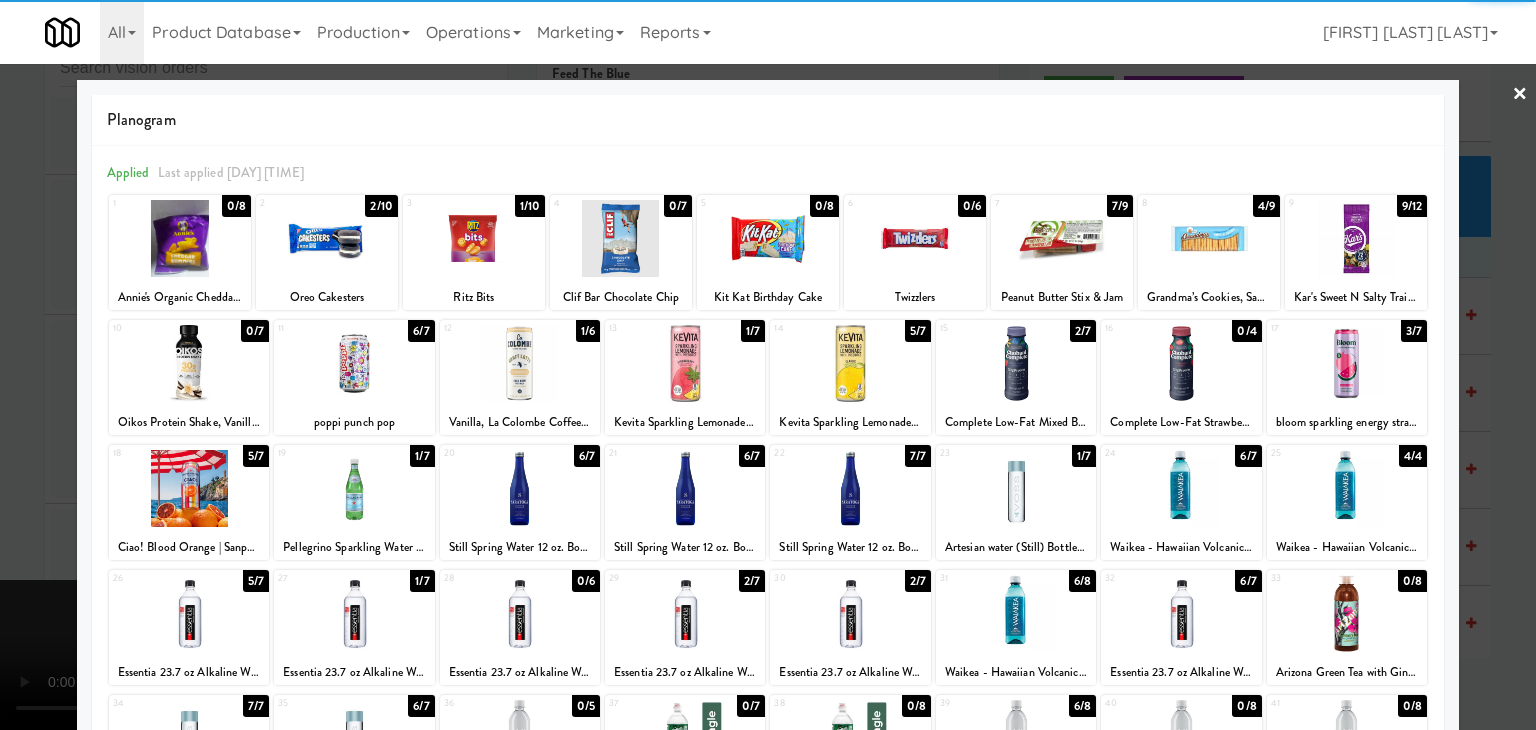 drag, startPoint x: 369, startPoint y: 368, endPoint x: 356, endPoint y: 371, distance: 13.341664 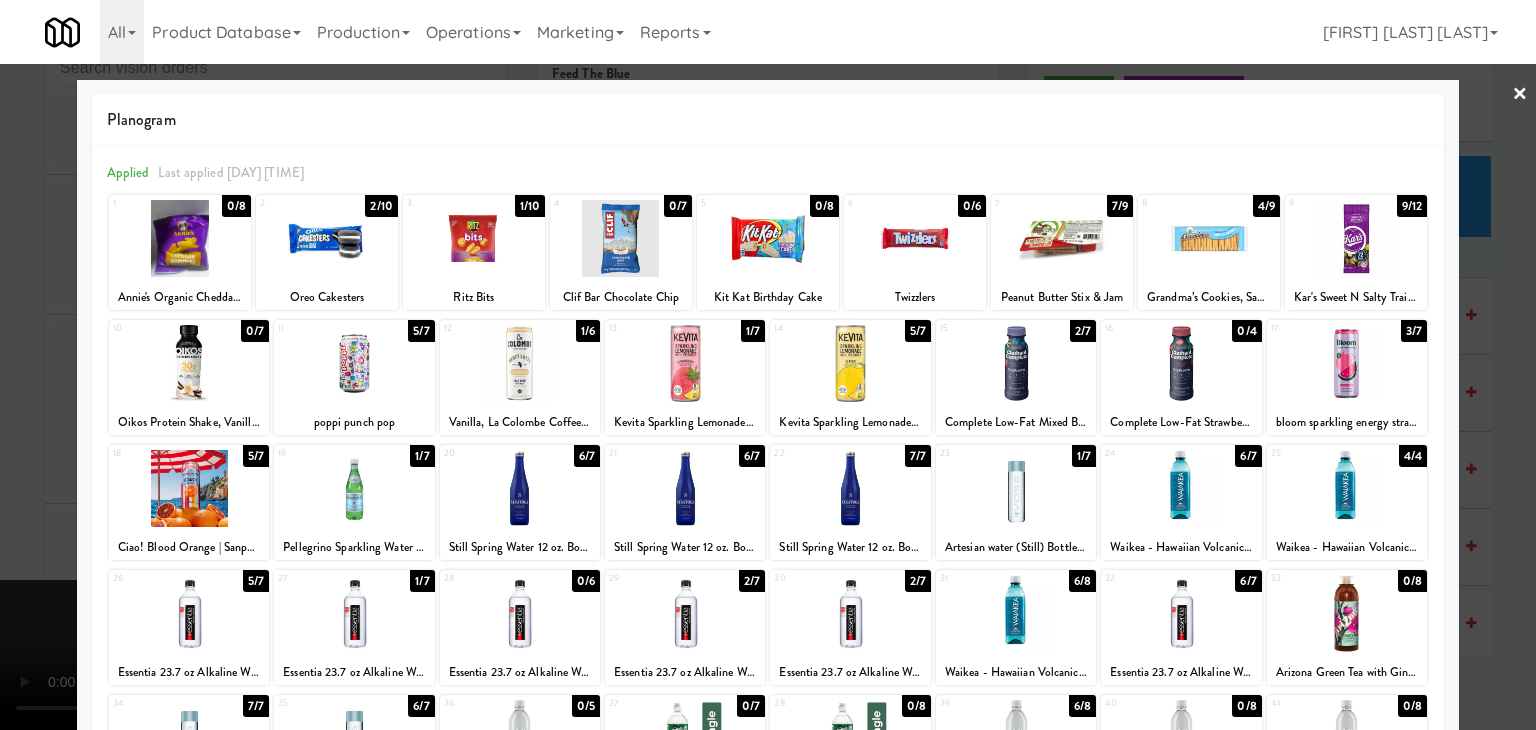 drag, startPoint x: 65, startPoint y: 421, endPoint x: 136, endPoint y: 436, distance: 72.56721 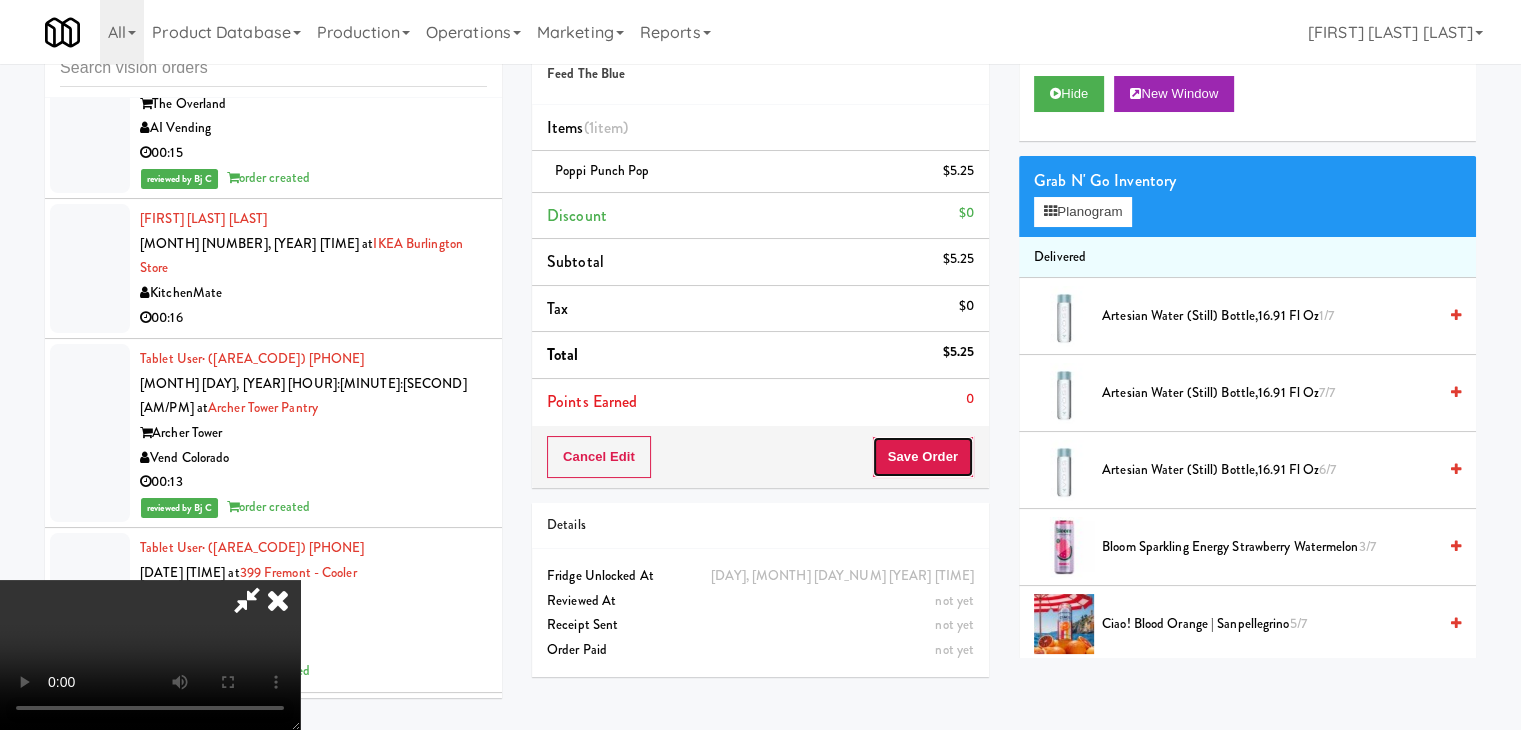 click on "Save Order" at bounding box center [923, 457] 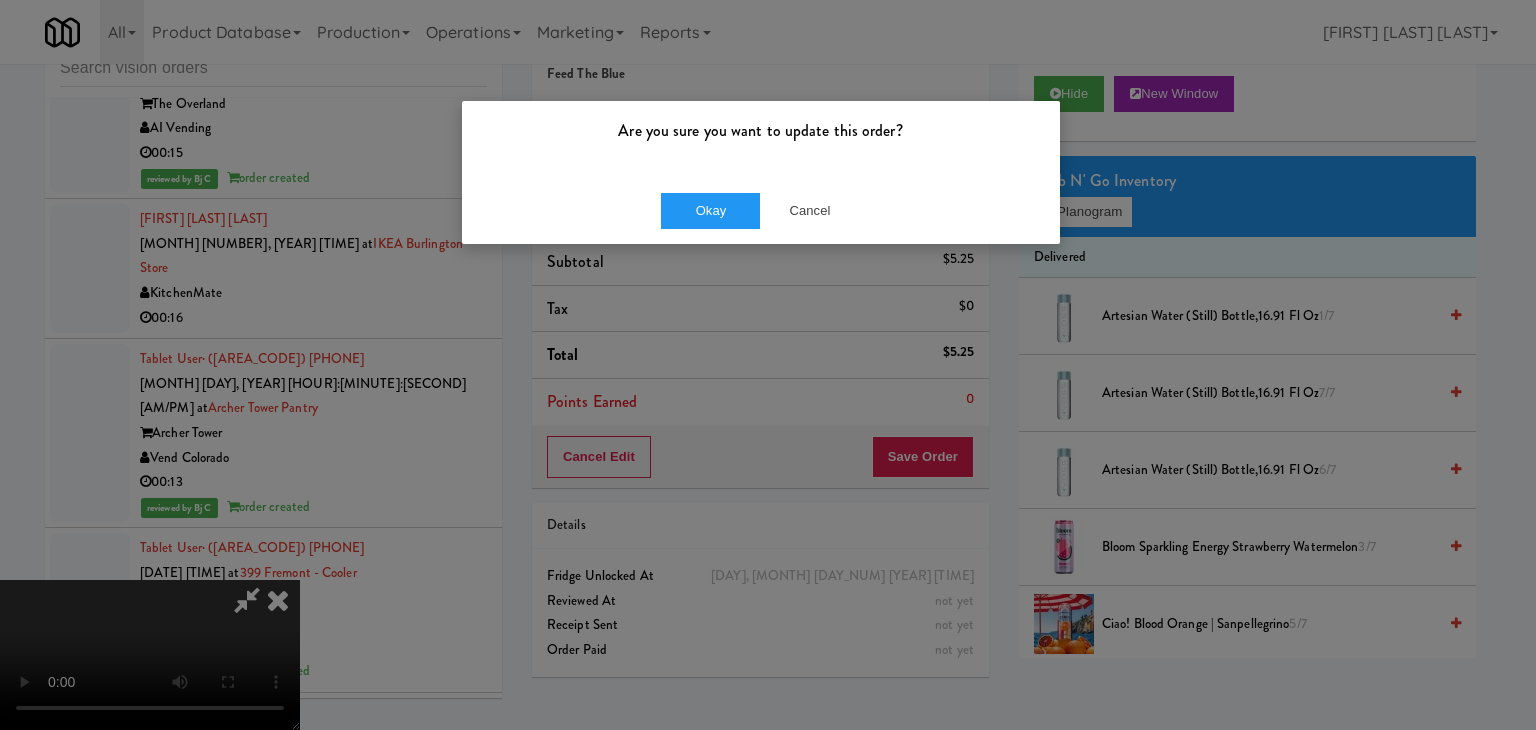 click on "Okay Cancel" at bounding box center [761, 210] 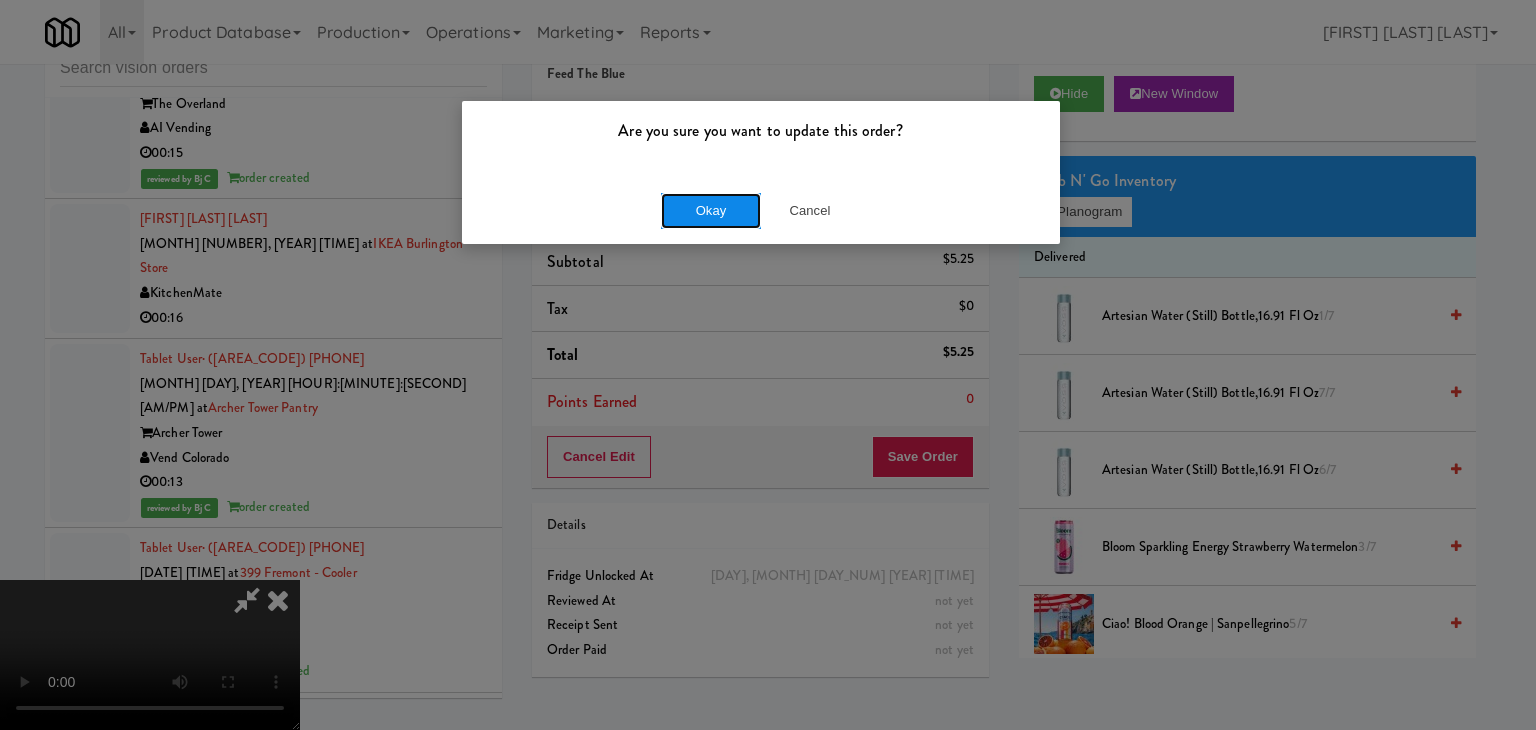 click on "Okay" at bounding box center (711, 211) 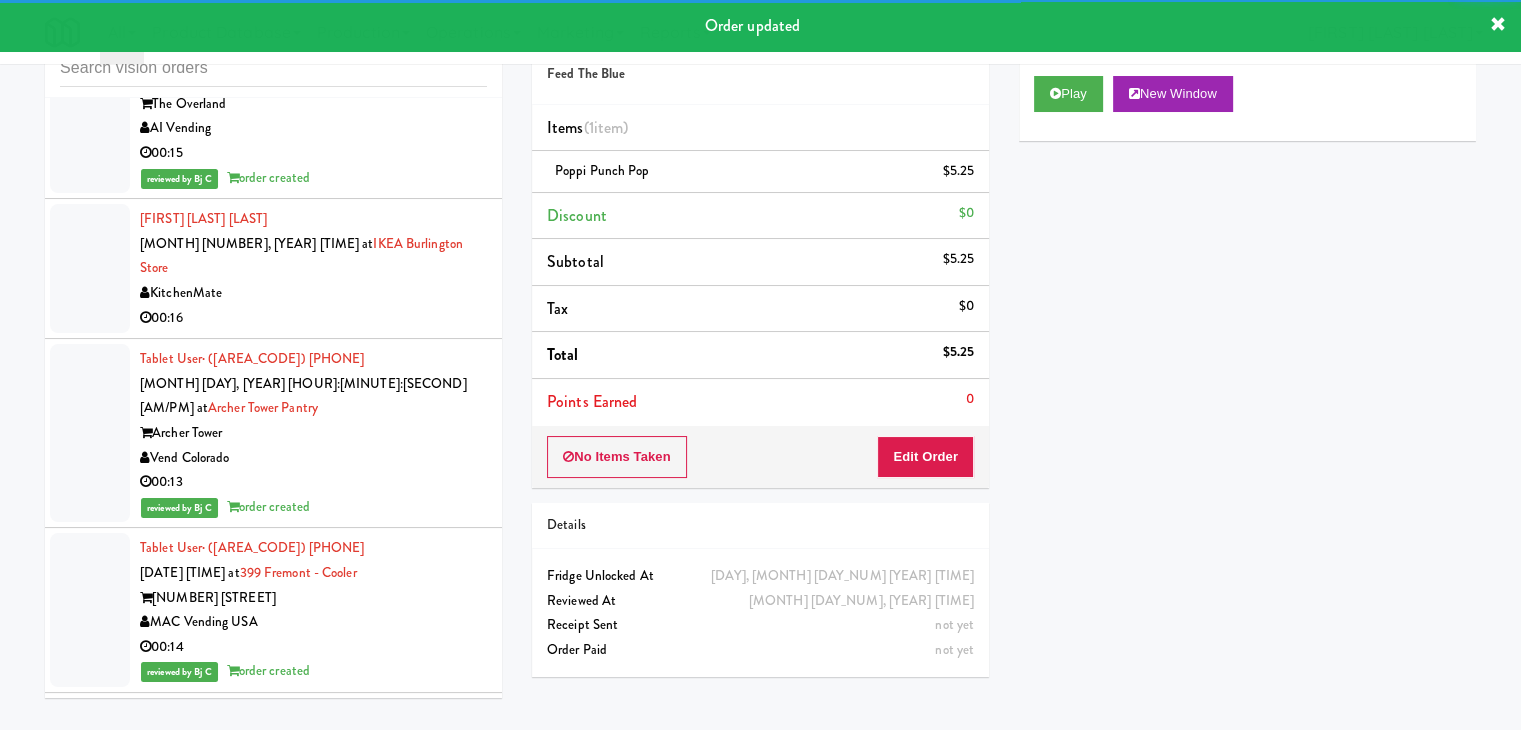 click on "Feed The Blue" at bounding box center (313, 1470) 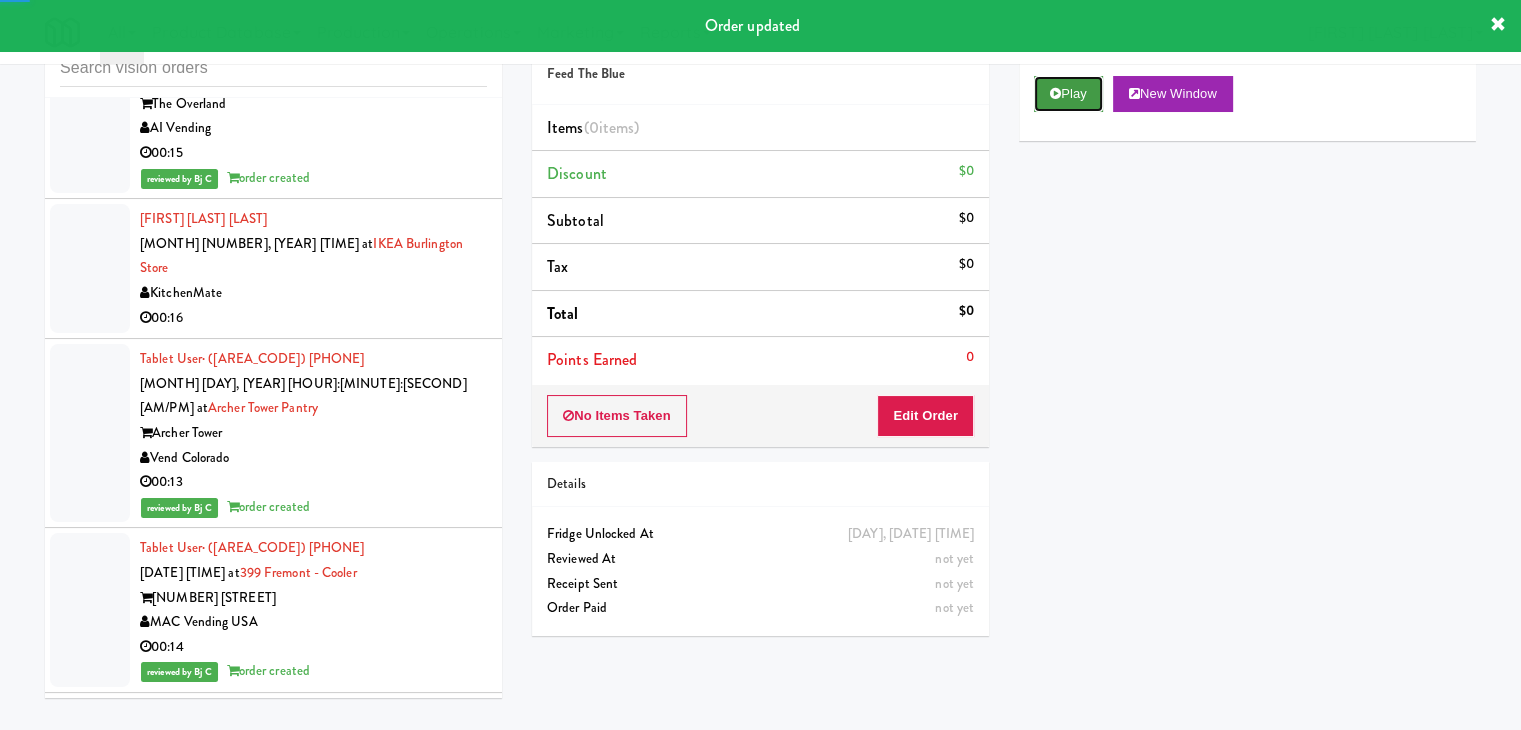 click on "Play" at bounding box center [1068, 94] 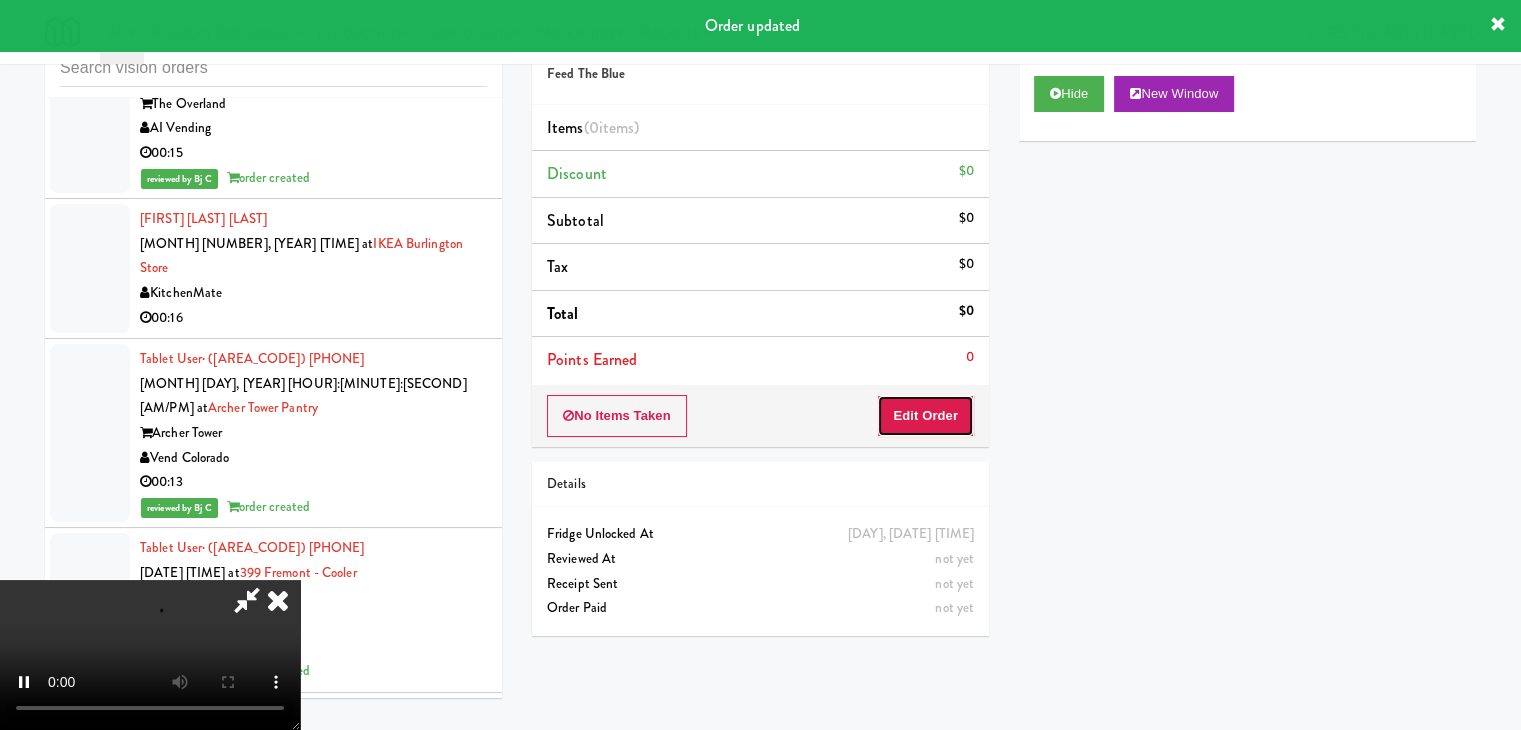 click on "Edit Order" at bounding box center (925, 416) 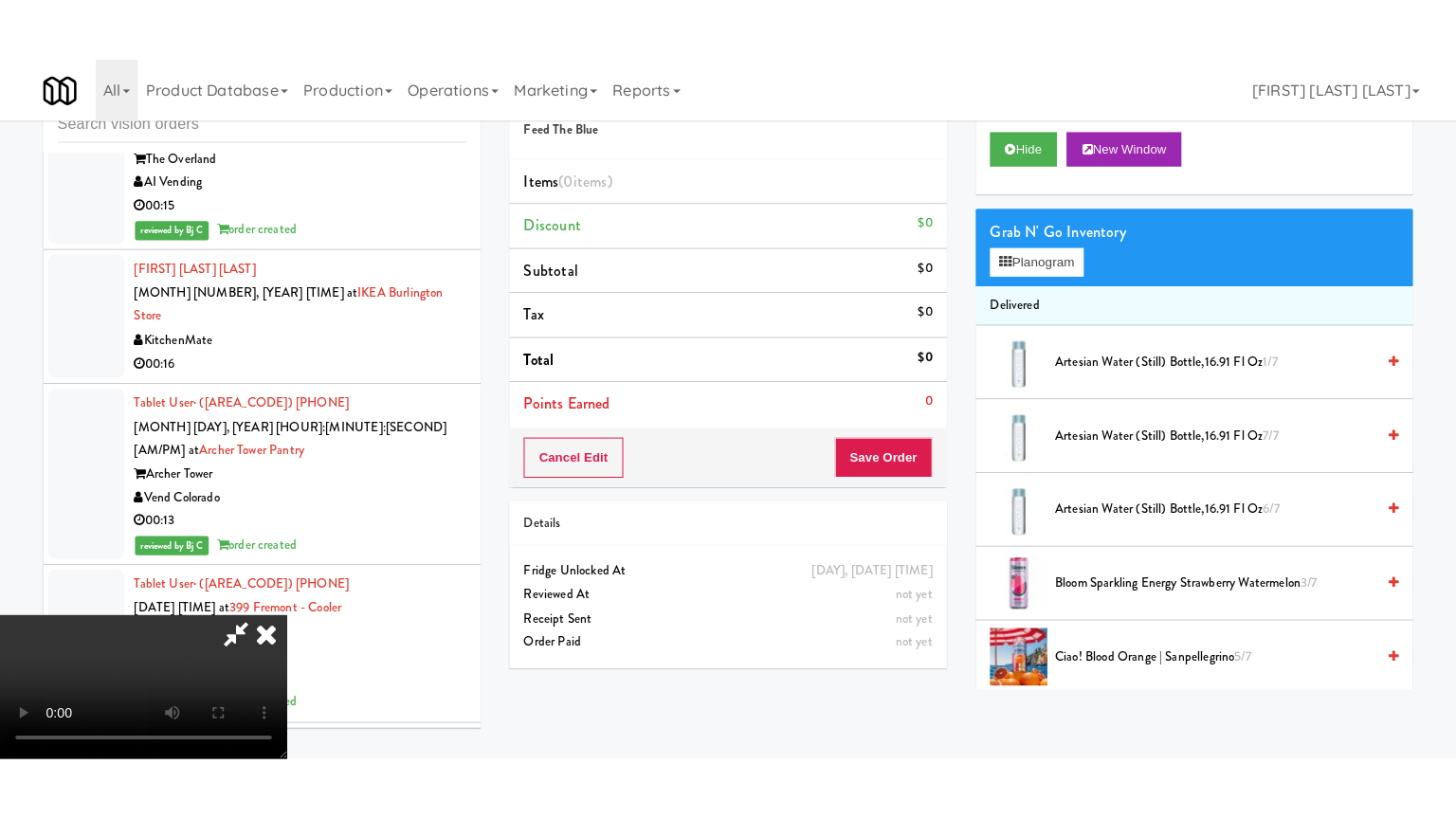 scroll, scrollTop: 266, scrollLeft: 0, axis: vertical 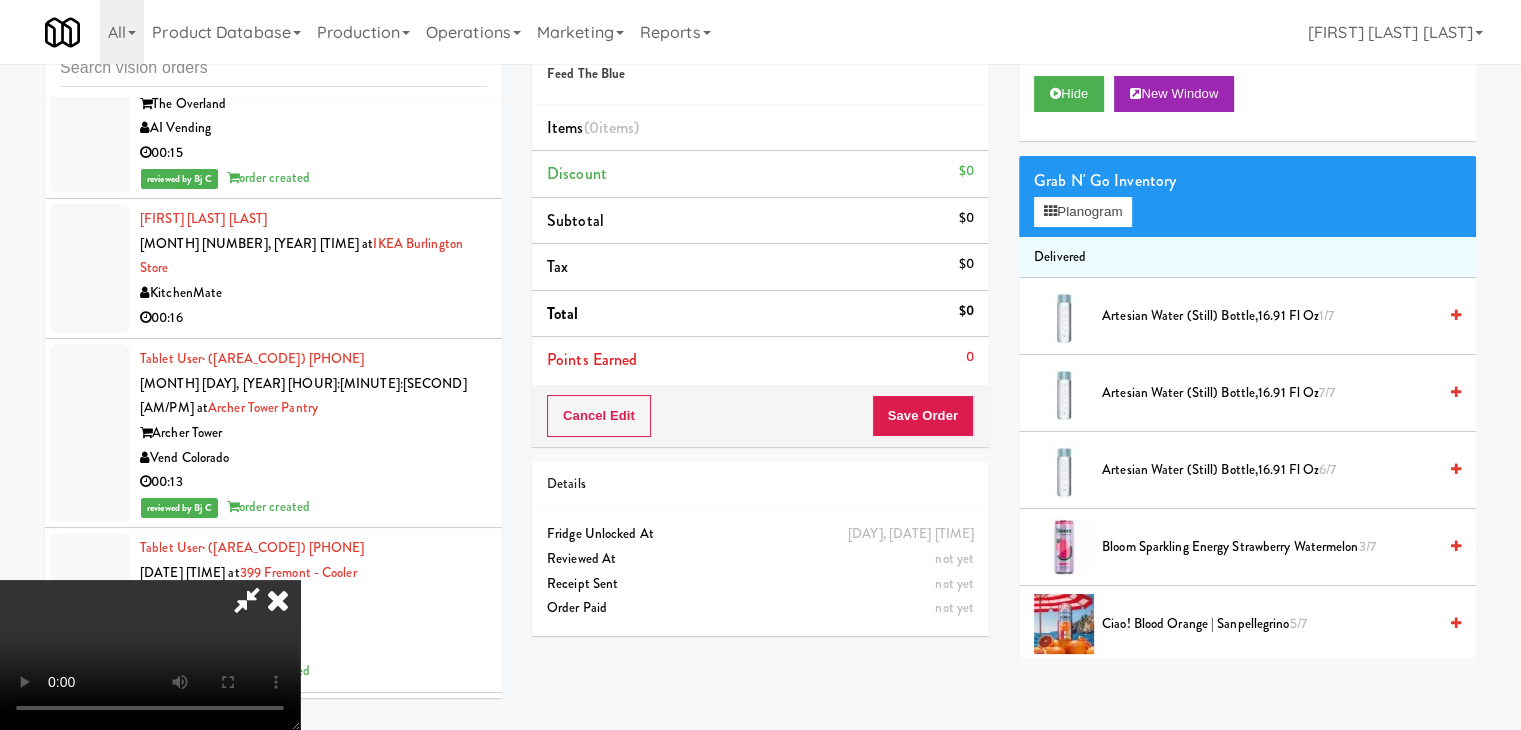 type 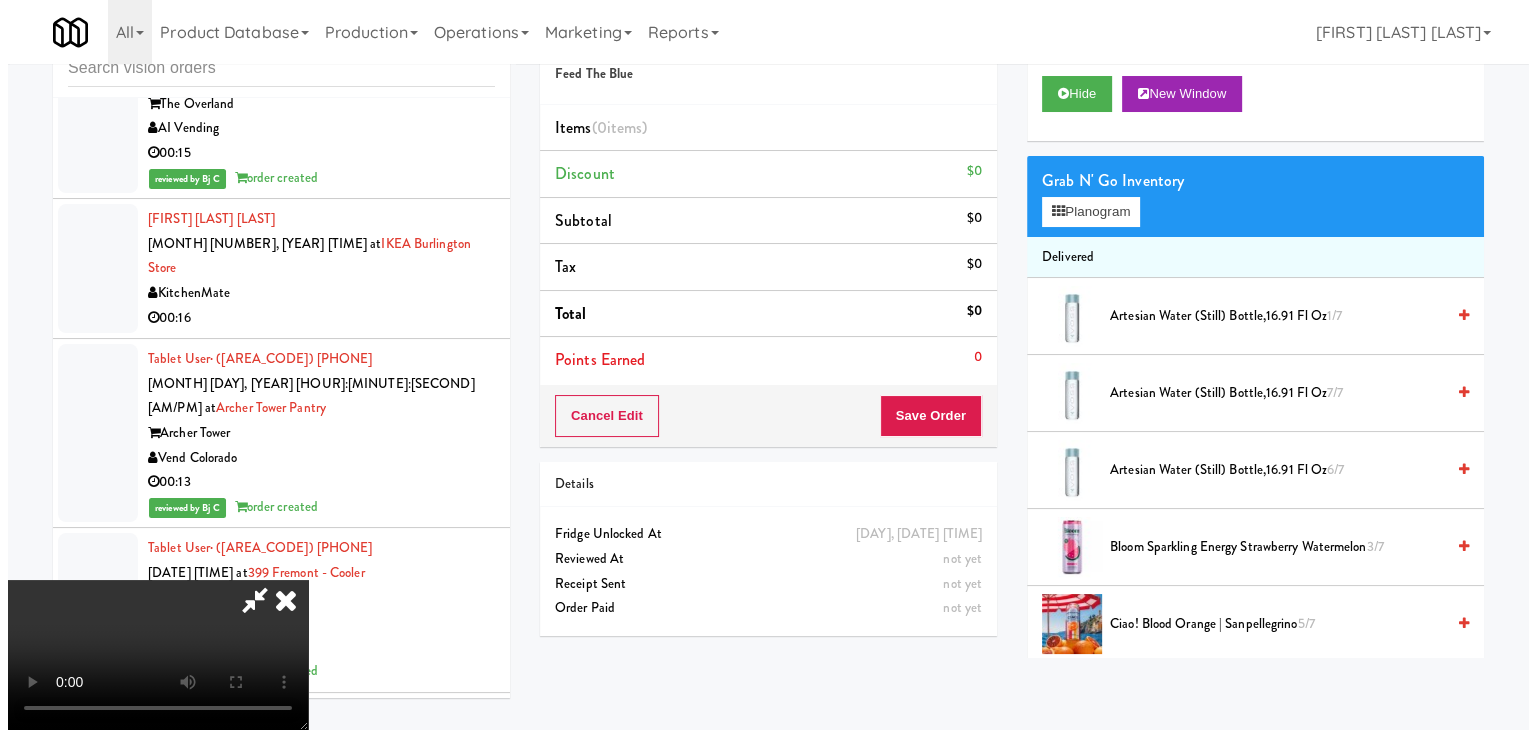 scroll, scrollTop: 0, scrollLeft: 0, axis: both 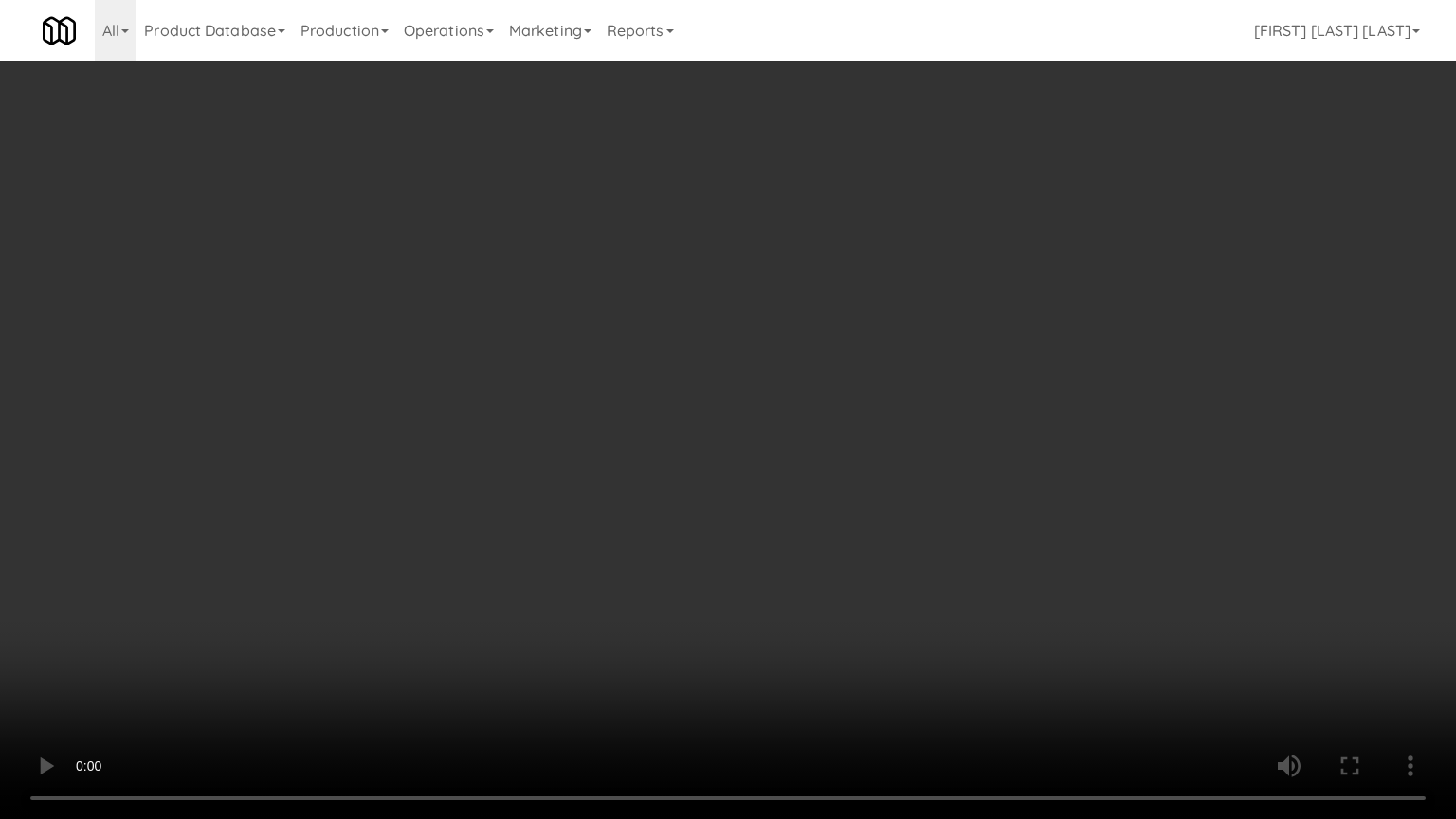 click at bounding box center [728, 410] 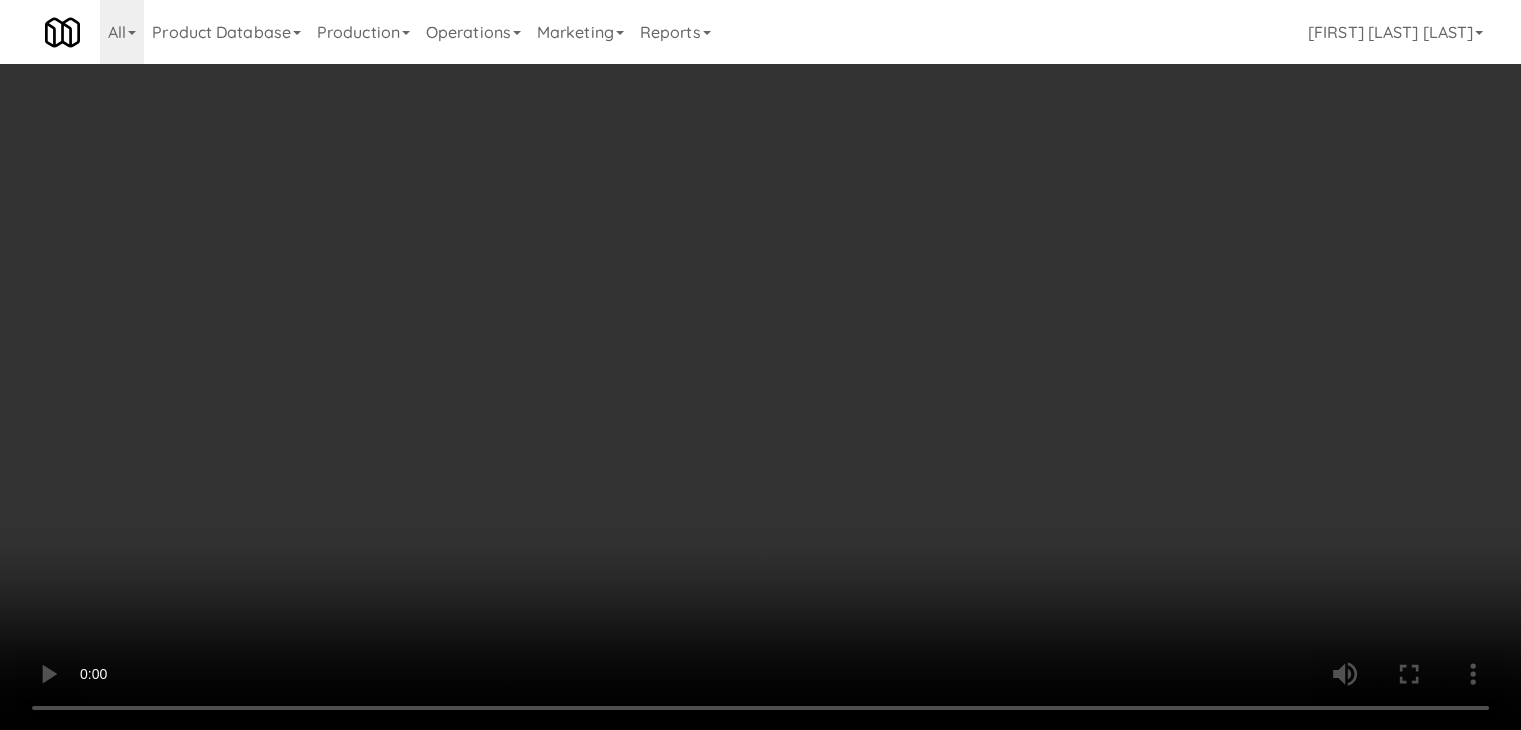 click on "Planogram" at bounding box center (1083, 212) 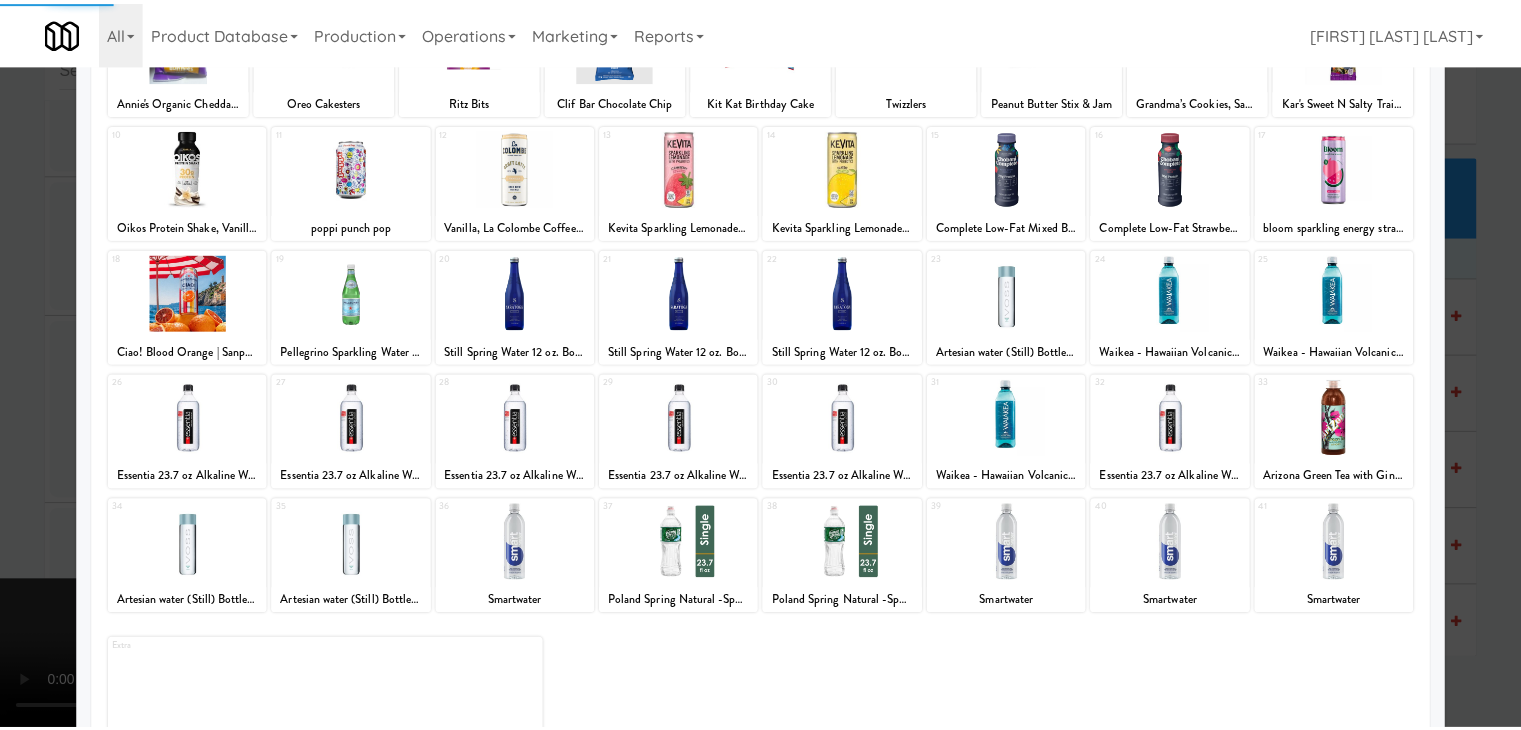scroll, scrollTop: 200, scrollLeft: 0, axis: vertical 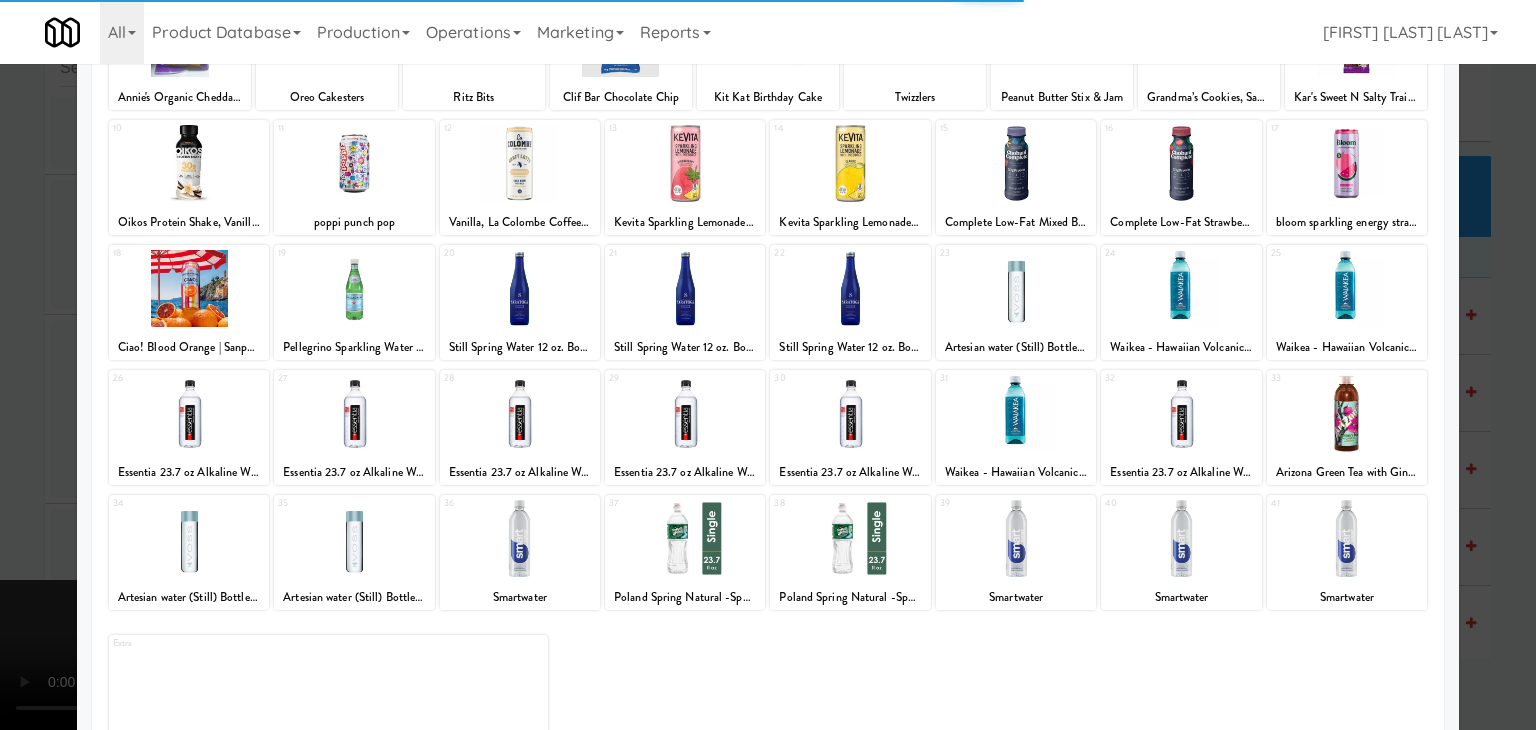 drag, startPoint x: 226, startPoint y: 382, endPoint x: 200, endPoint y: 398, distance: 30.528675 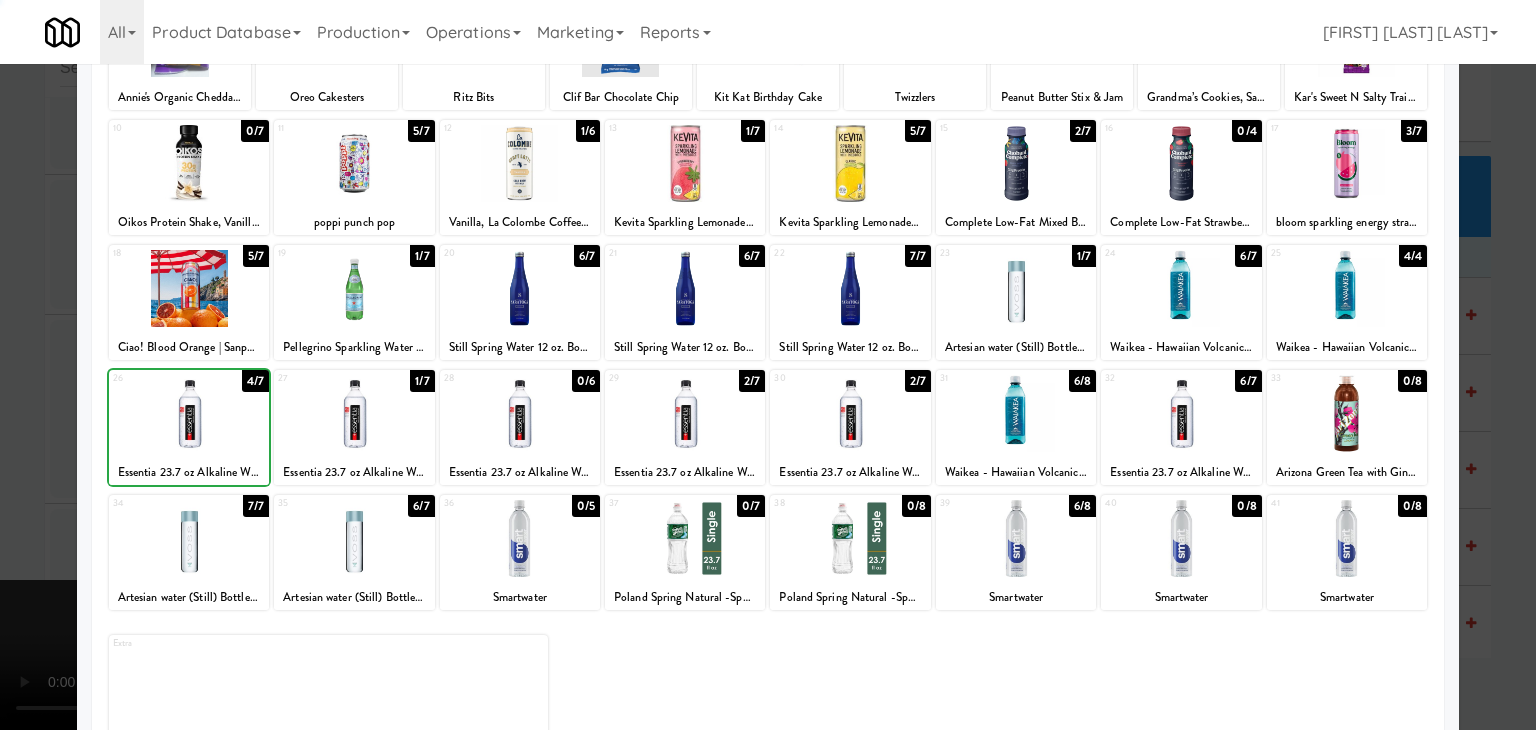 click at bounding box center [768, 365] 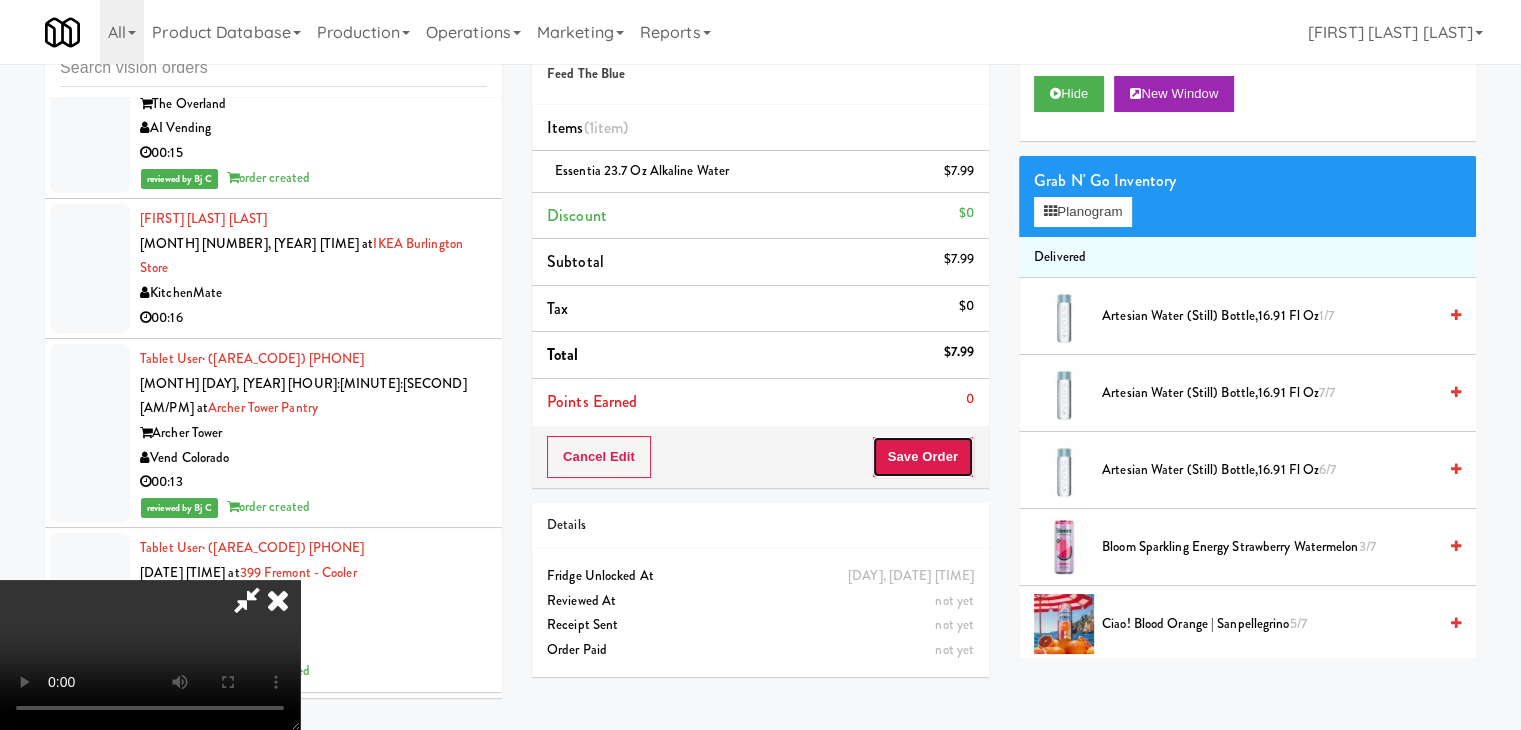 drag, startPoint x: 960, startPoint y: 463, endPoint x: 936, endPoint y: 469, distance: 24.738634 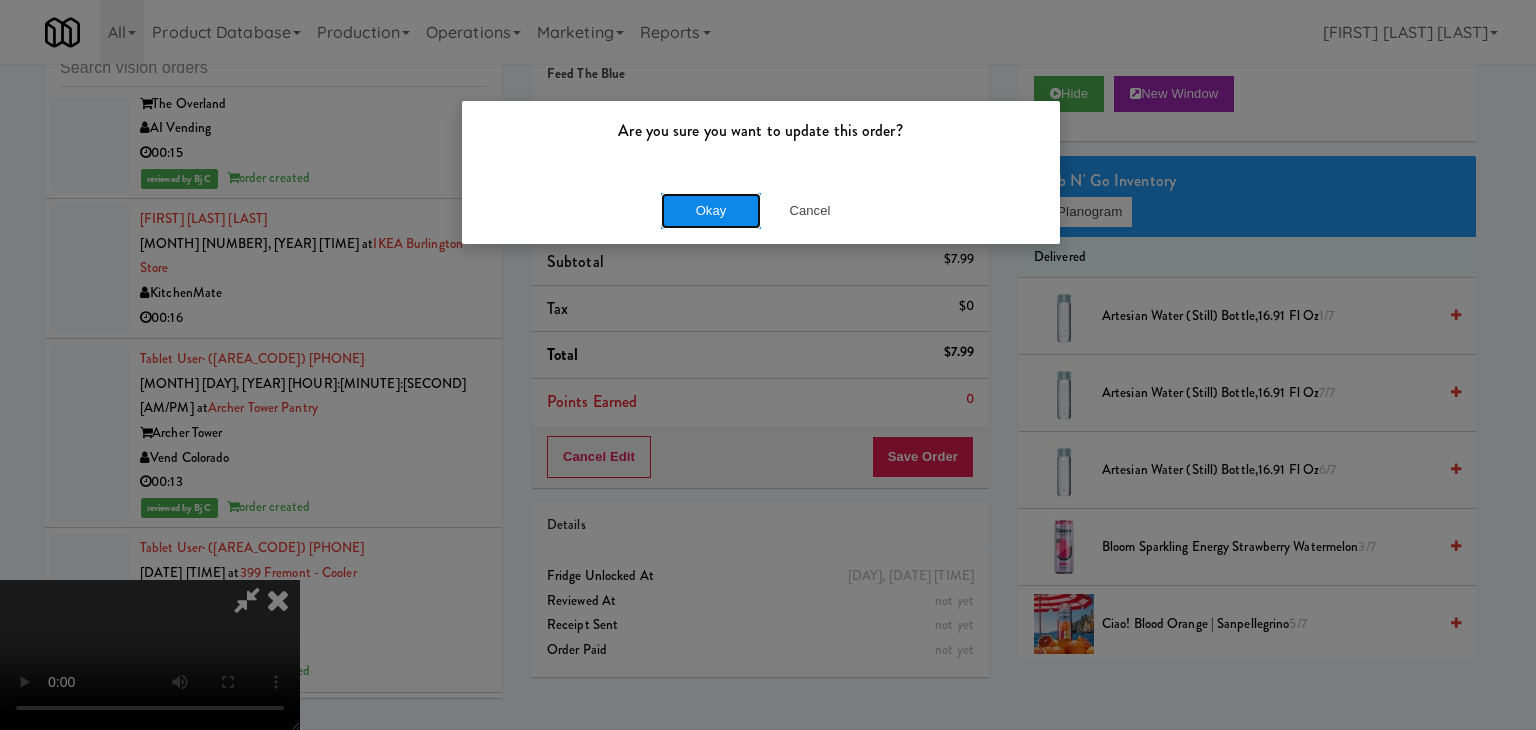 click on "Okay" at bounding box center (711, 211) 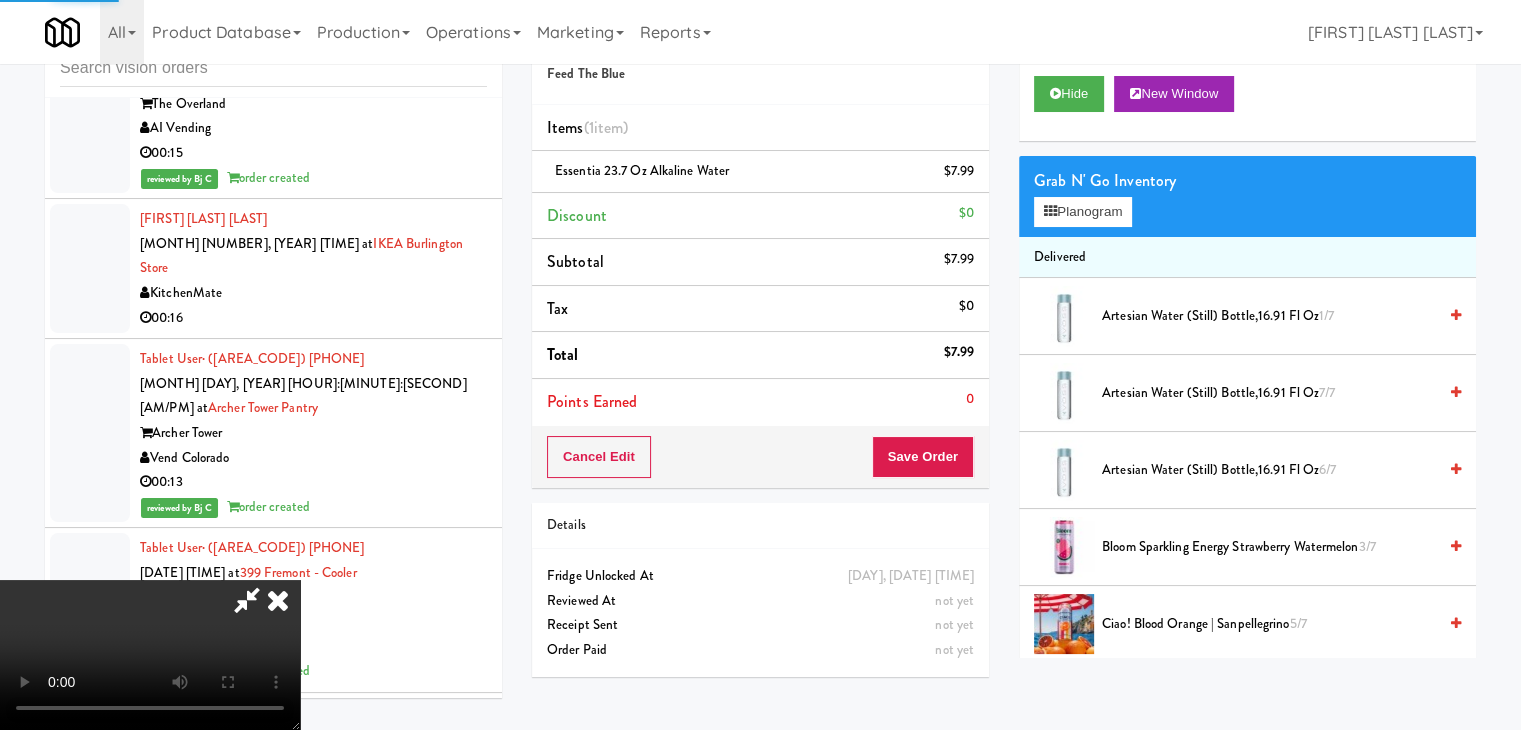 scroll, scrollTop: 0, scrollLeft: 0, axis: both 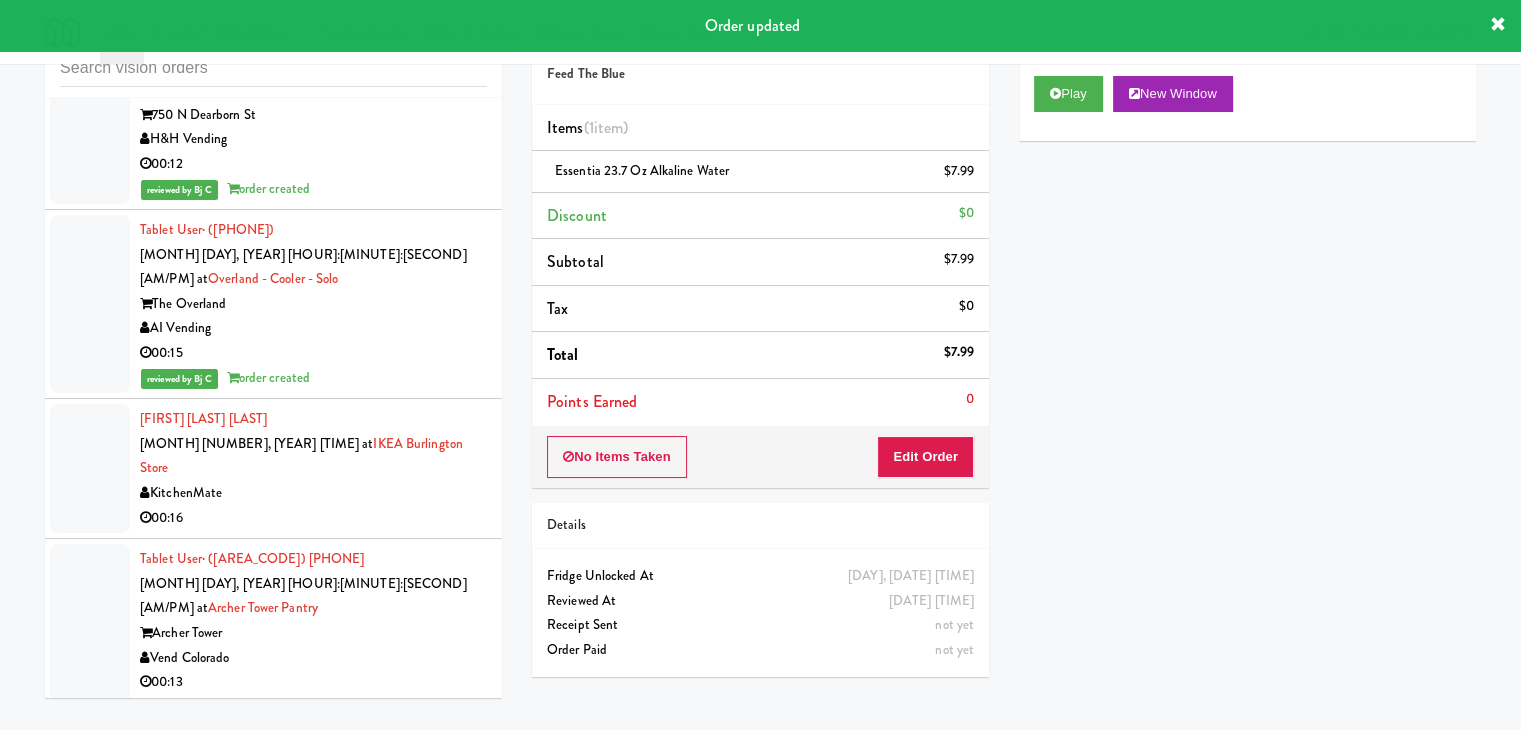 drag, startPoint x: 423, startPoint y: 517, endPoint x: 560, endPoint y: 441, distance: 156.66844 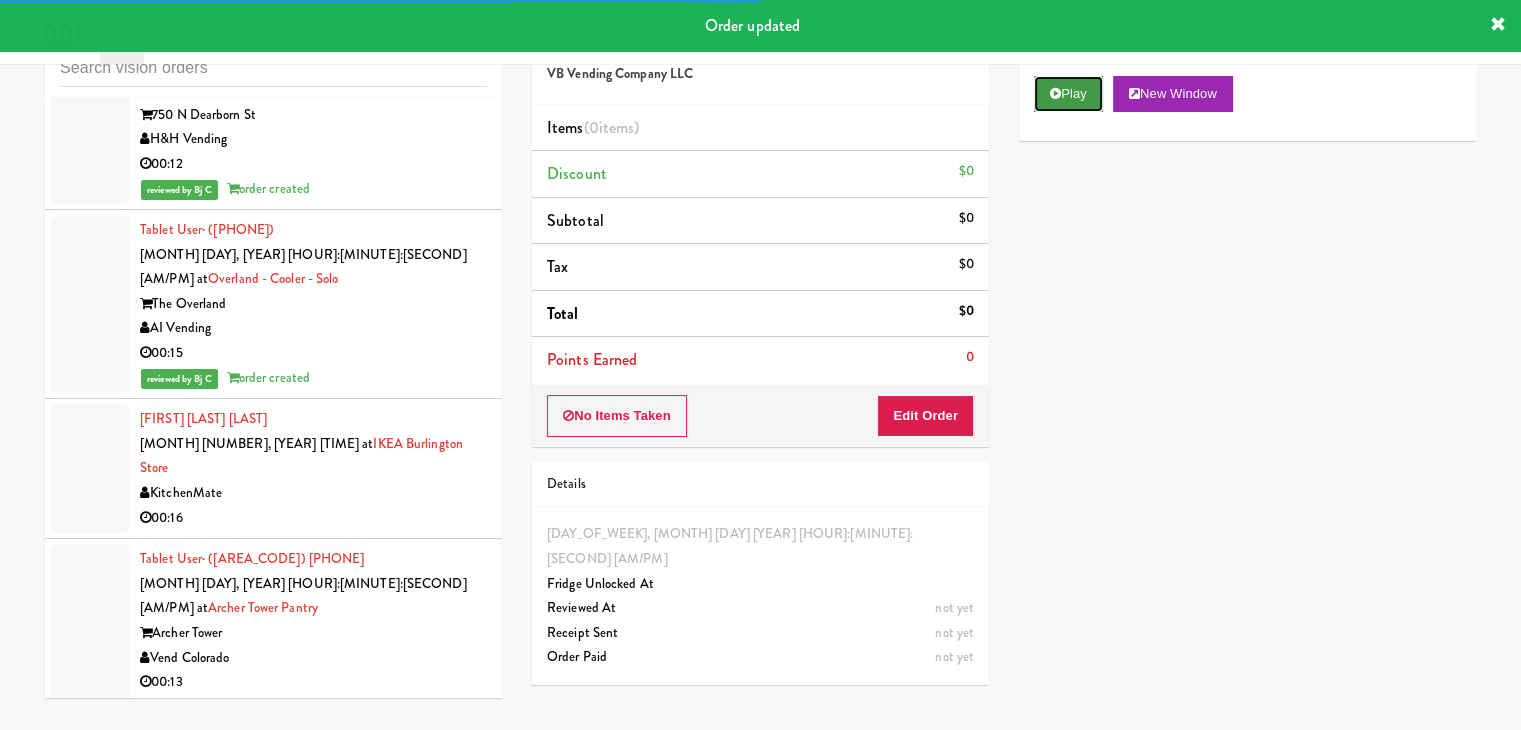 click on "Play" at bounding box center [1068, 94] 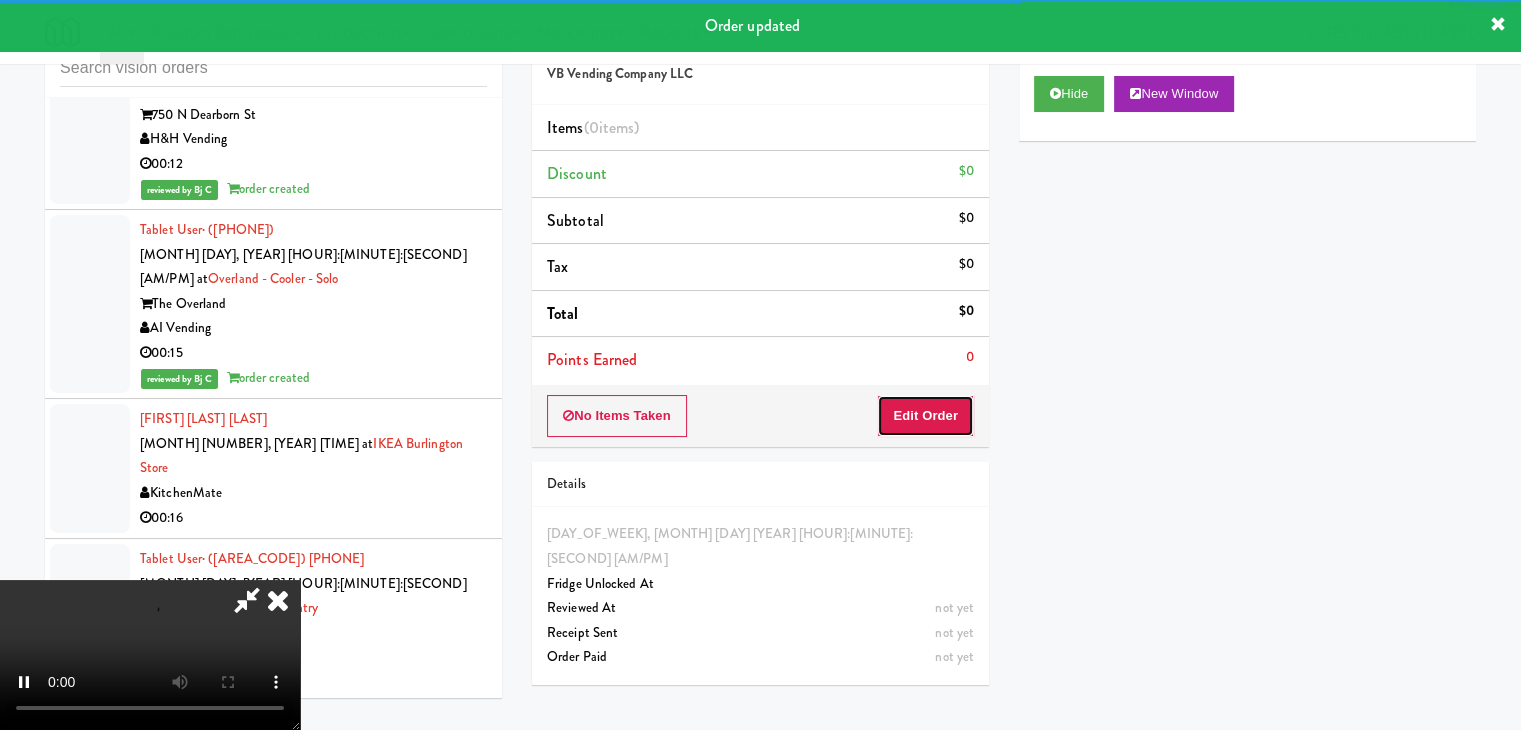 click on "Edit Order" at bounding box center (925, 416) 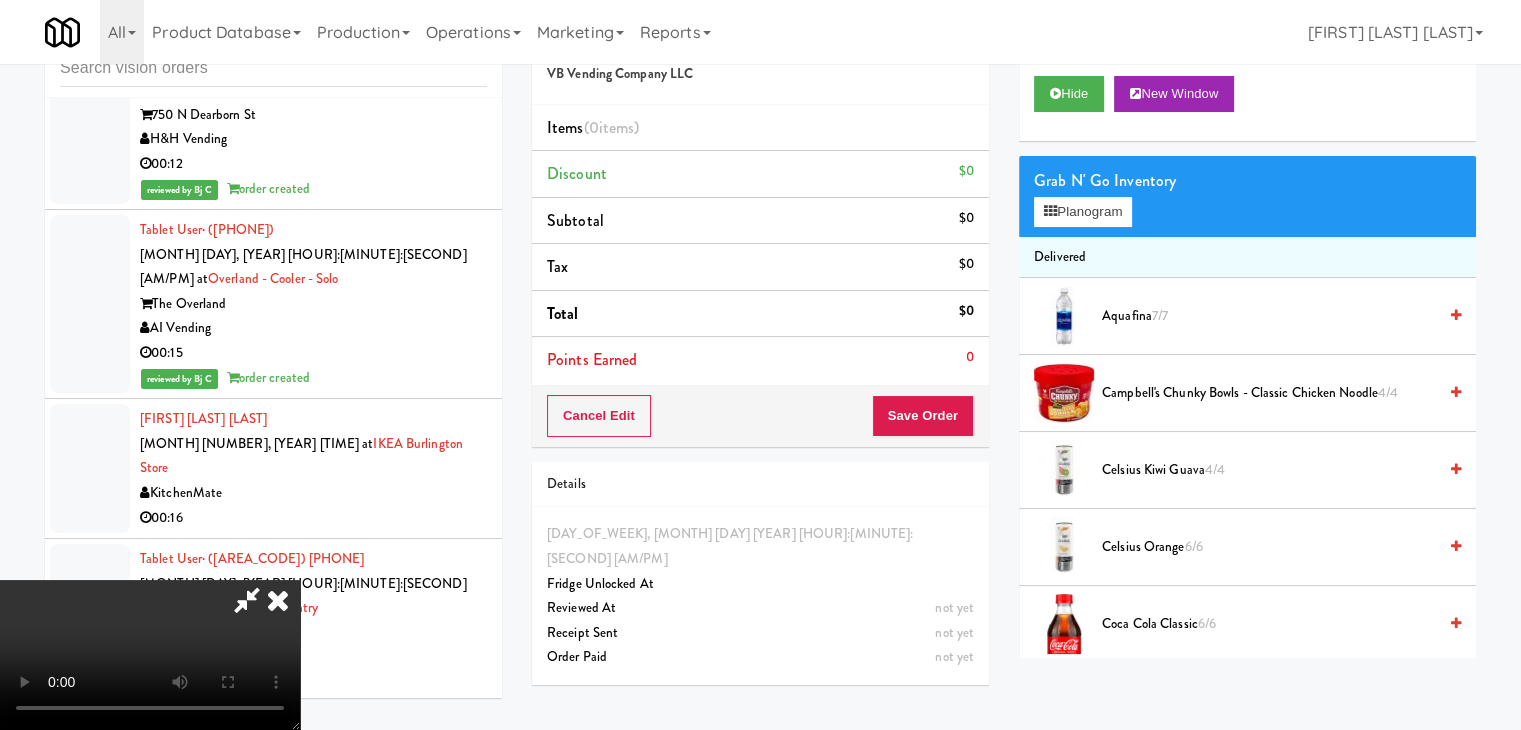 type 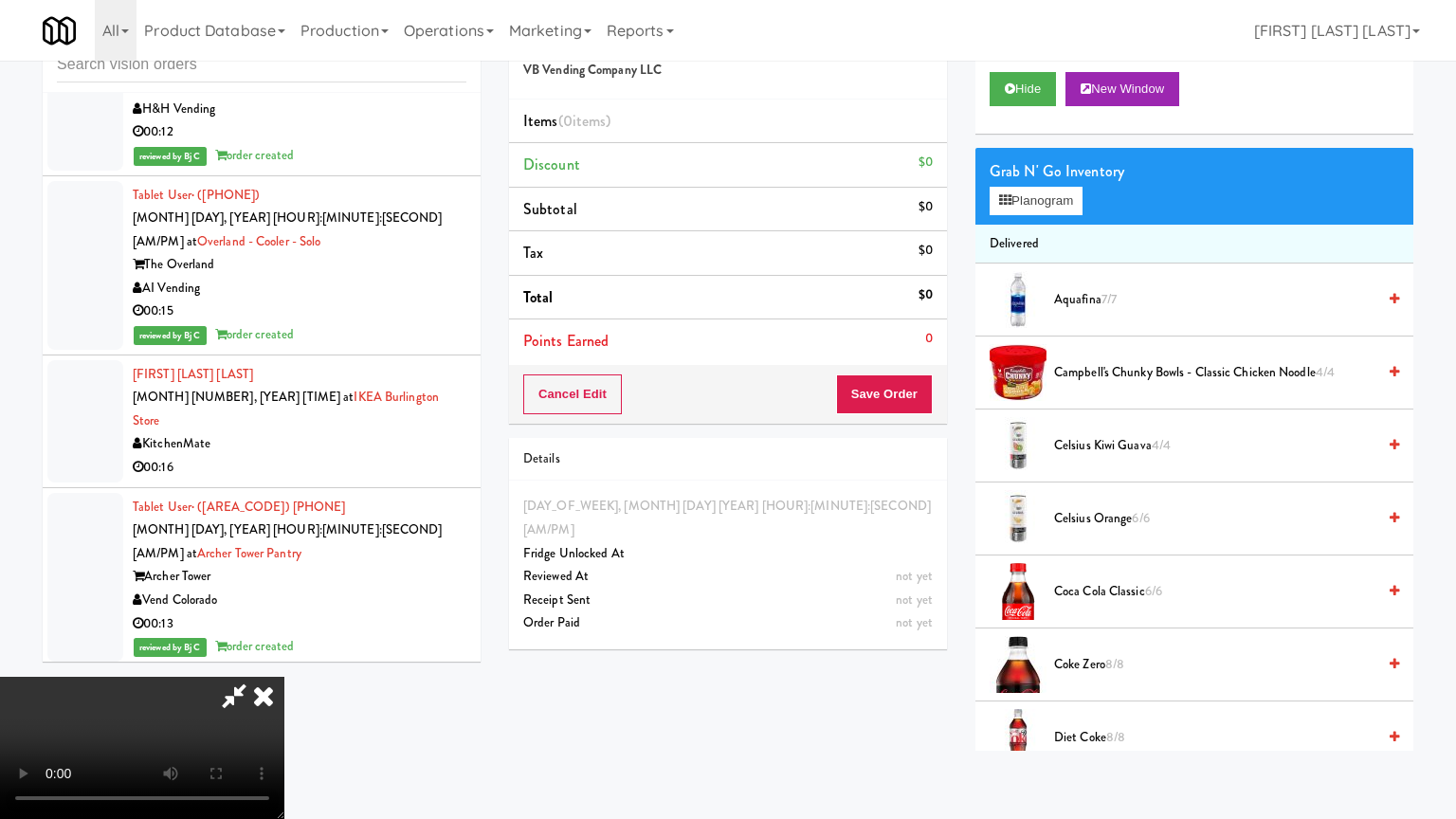 click at bounding box center [142, 748] 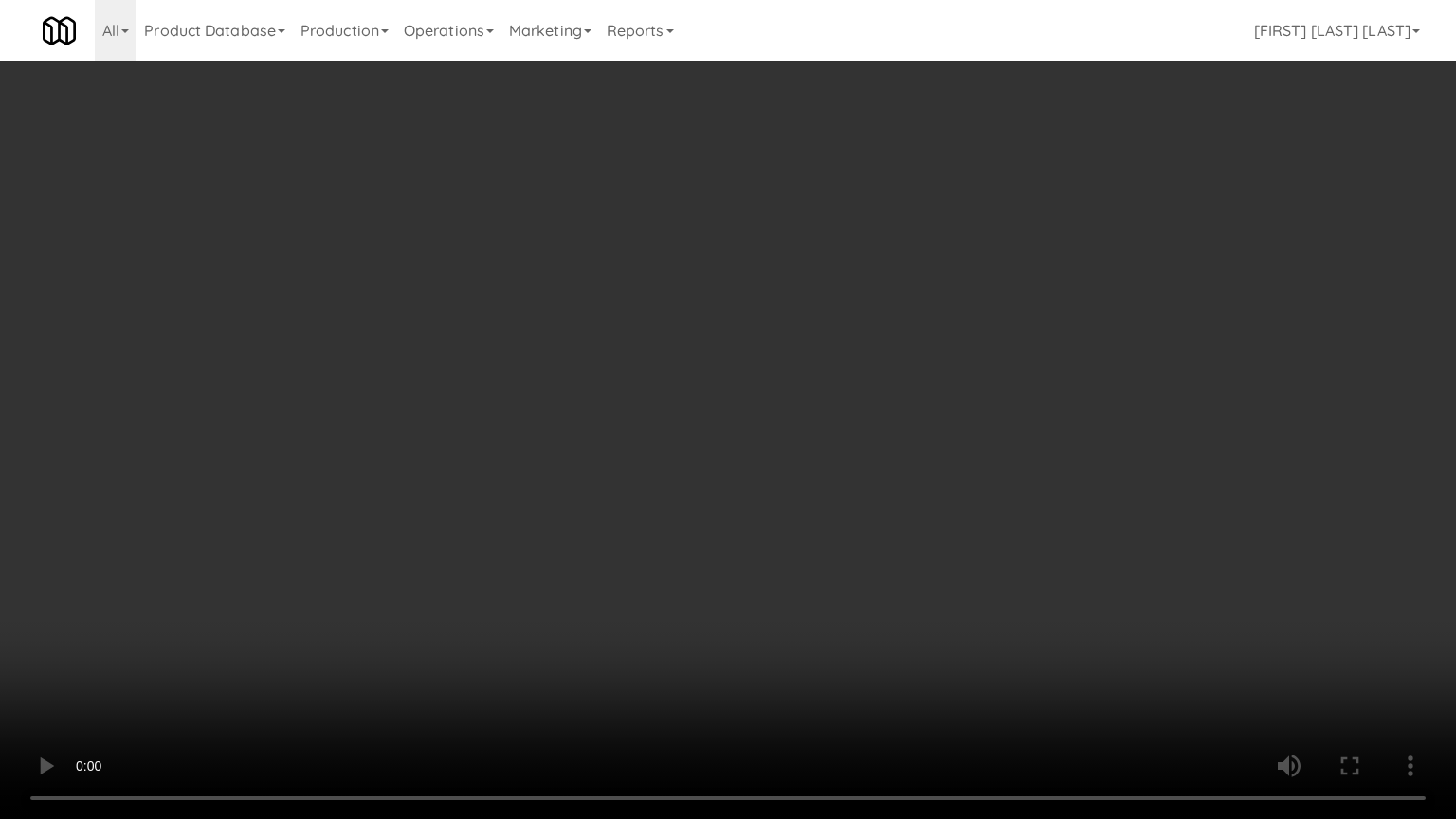 drag, startPoint x: 783, startPoint y: 502, endPoint x: 781, endPoint y: 512, distance: 10.198039 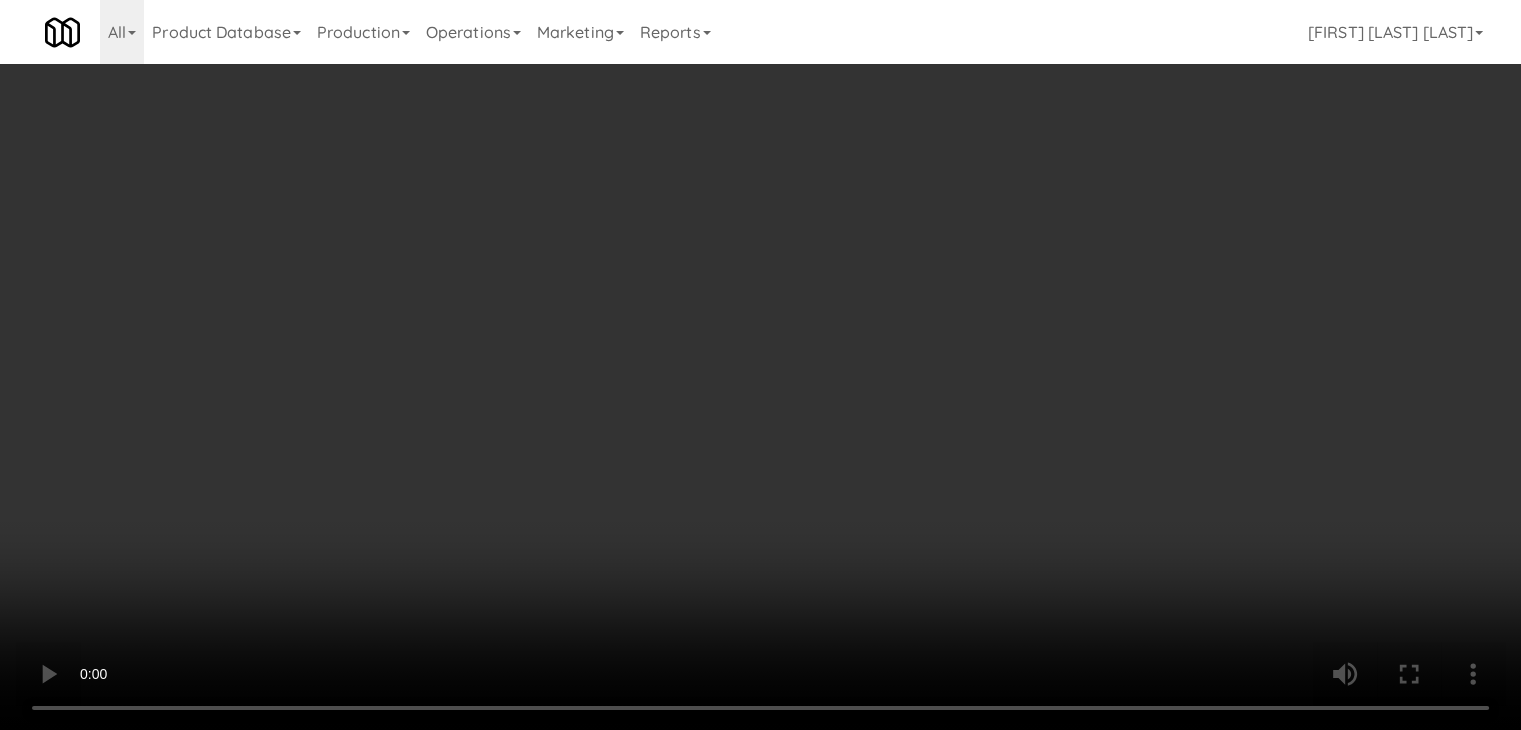 click on "Planogram" at bounding box center [1083, 212] 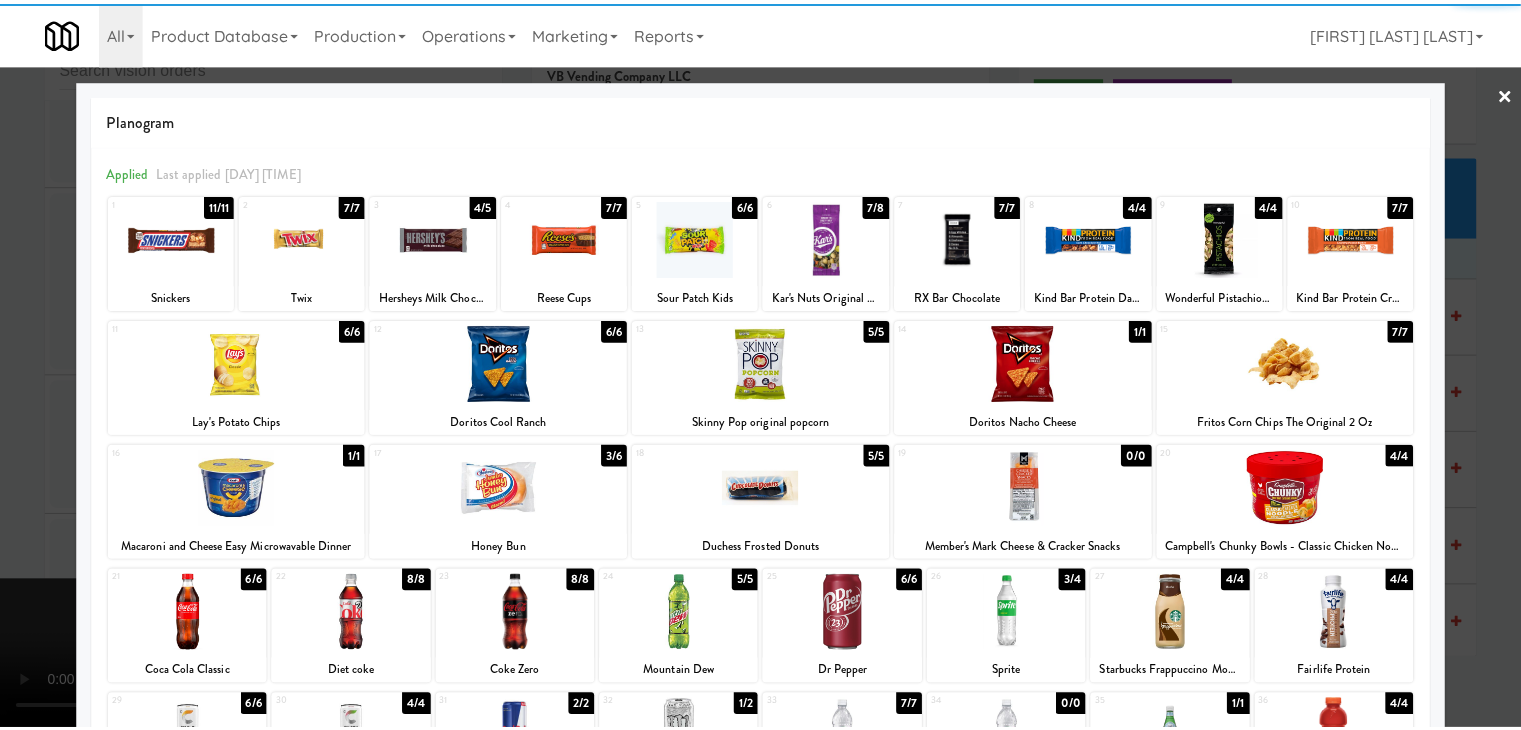 scroll, scrollTop: 252, scrollLeft: 0, axis: vertical 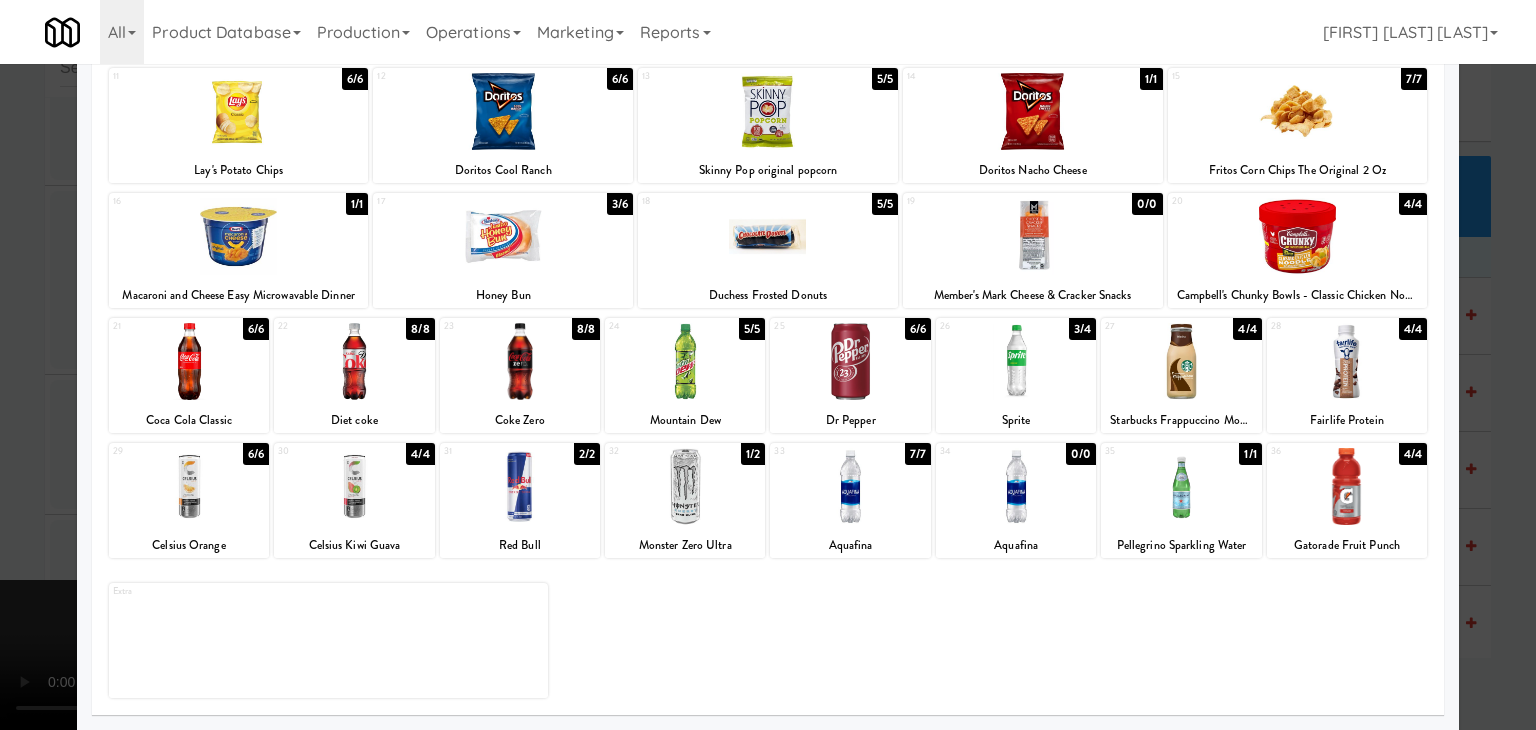 drag, startPoint x: 1348, startPoint y: 511, endPoint x: 1360, endPoint y: 511, distance: 12 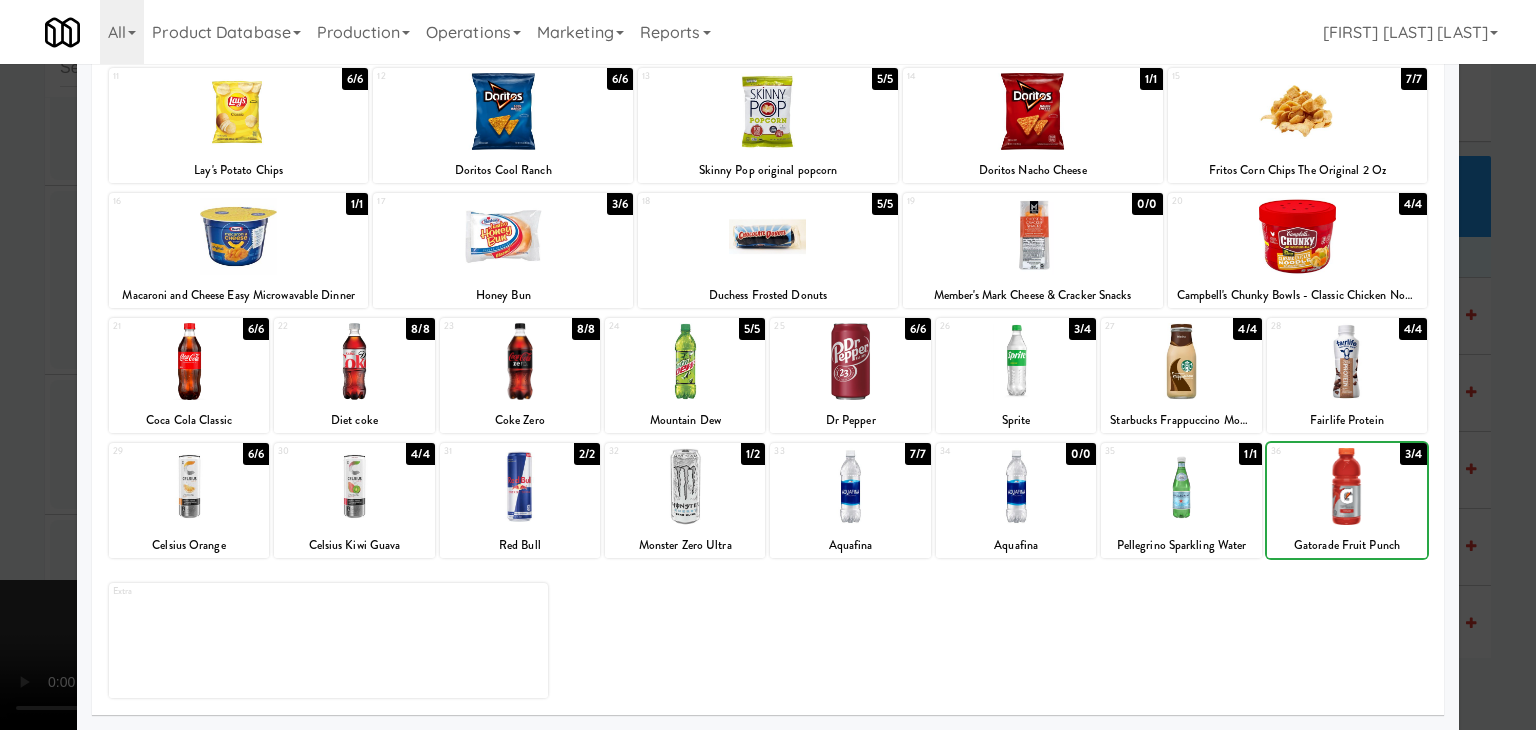 click at bounding box center [768, 365] 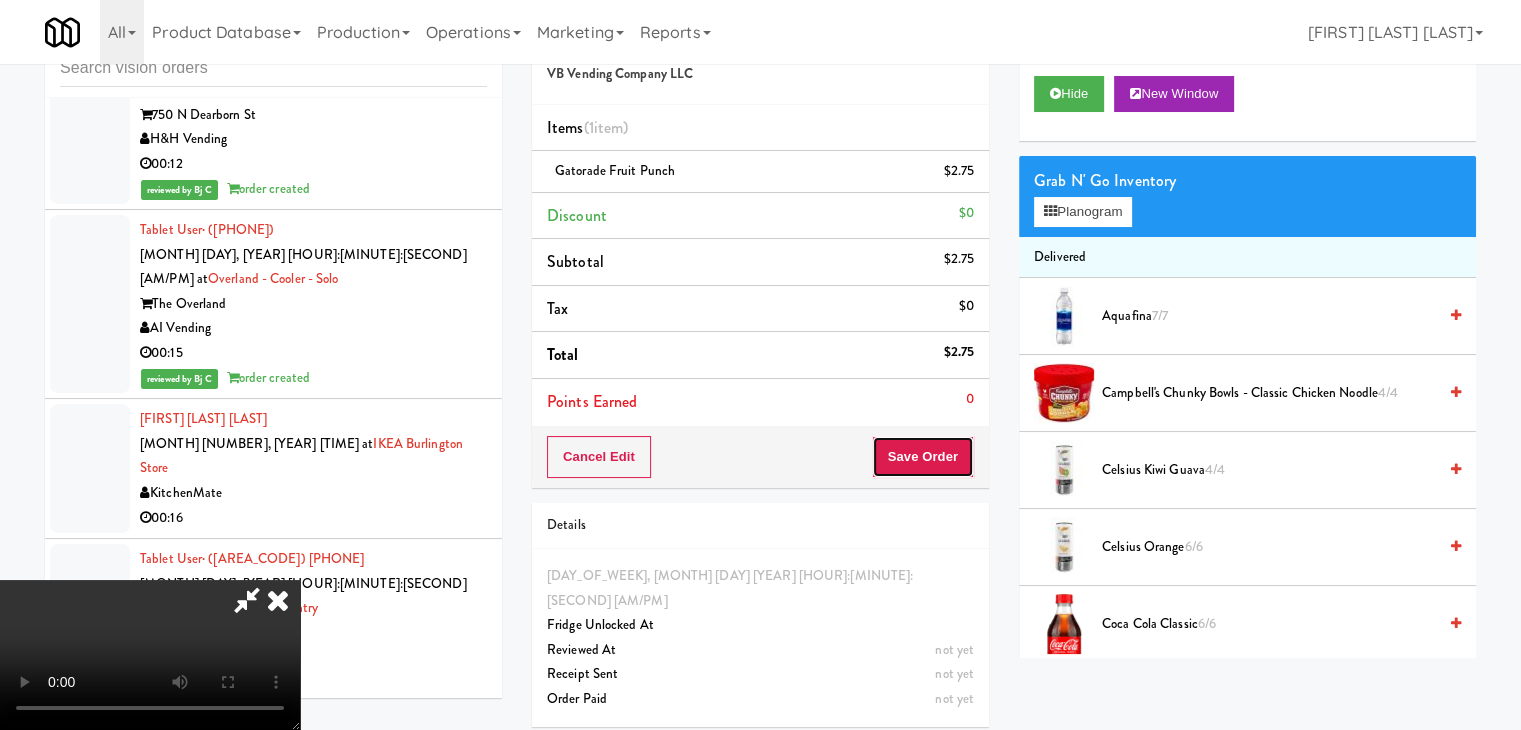 click on "Save Order" at bounding box center (923, 457) 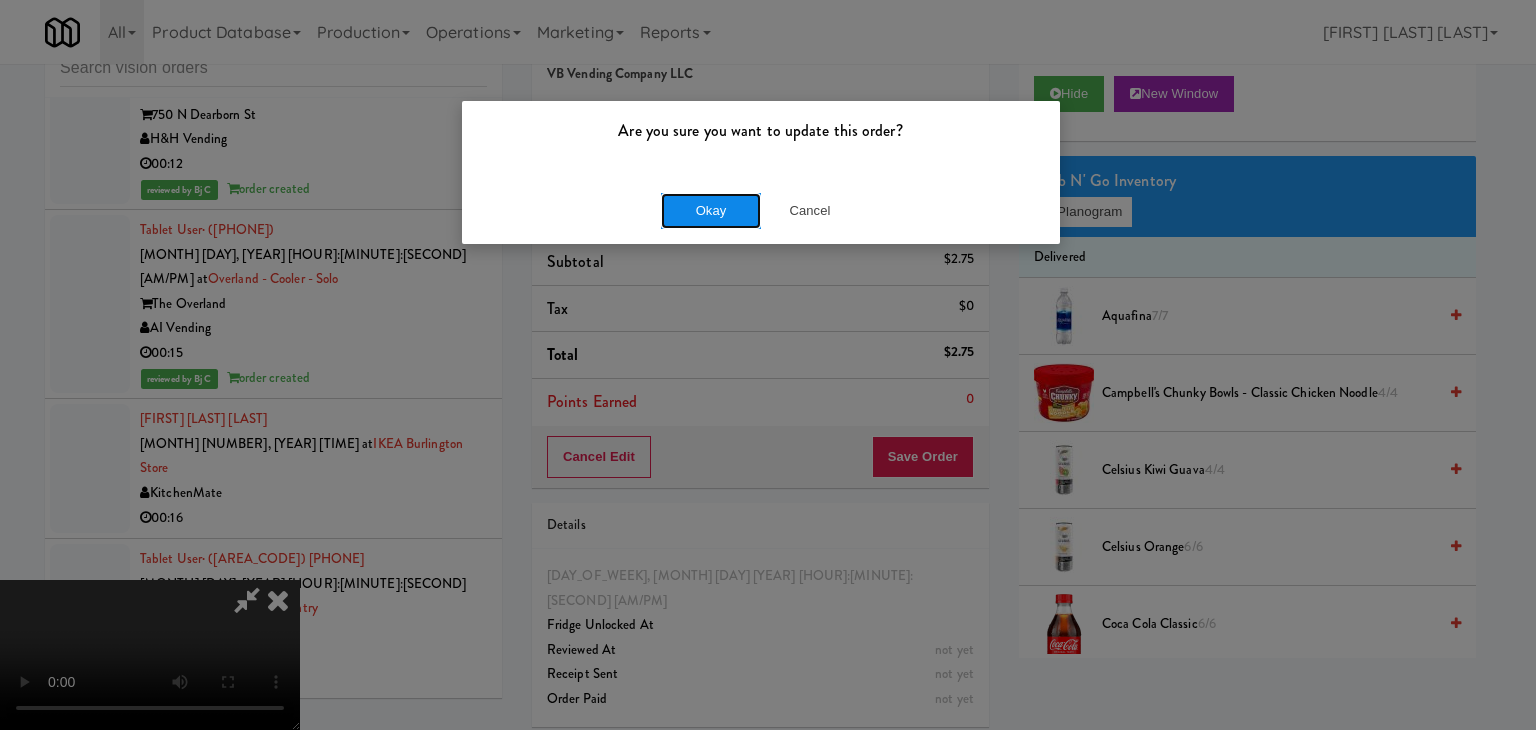 click on "Okay" at bounding box center [711, 211] 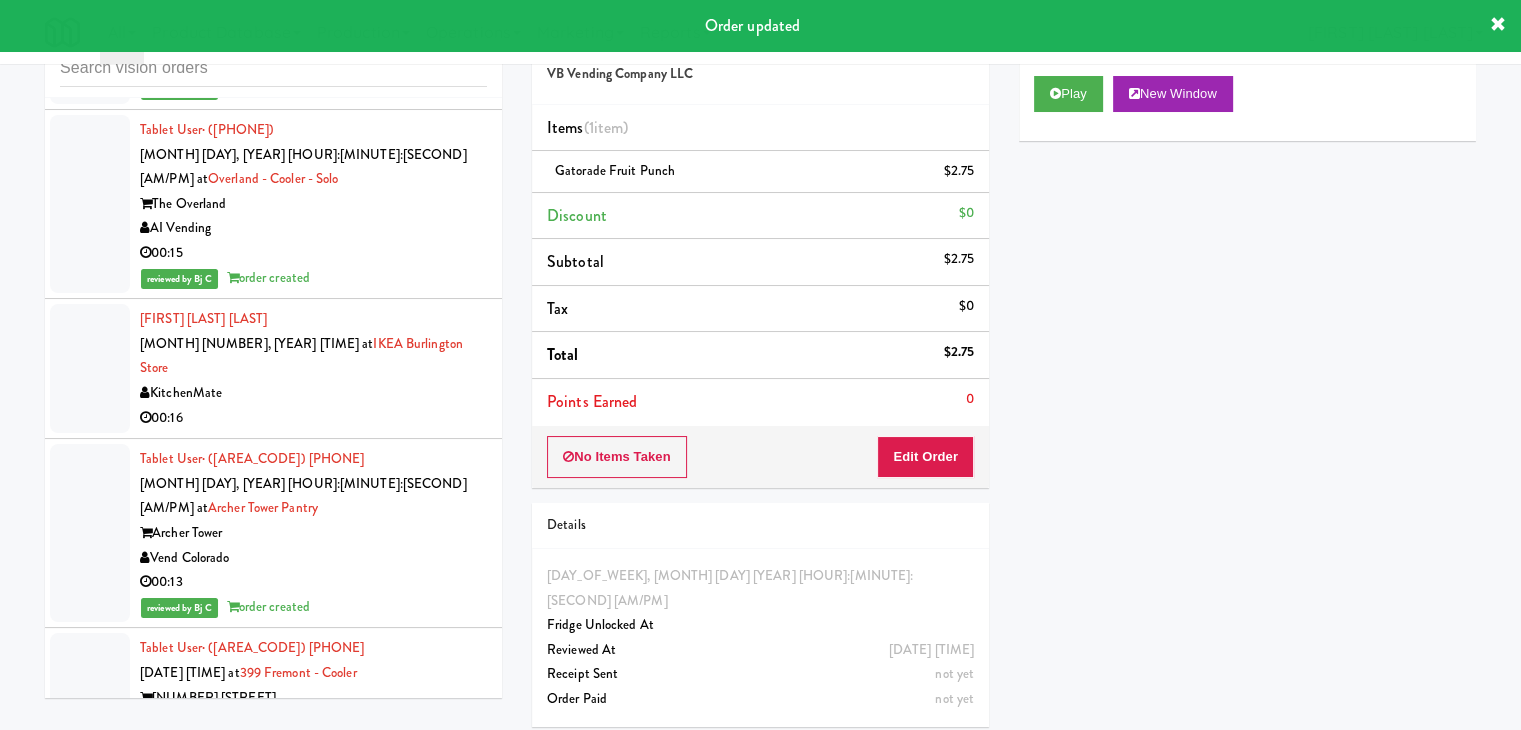 click on "Feed The Blue" at bounding box center (313, 1594) 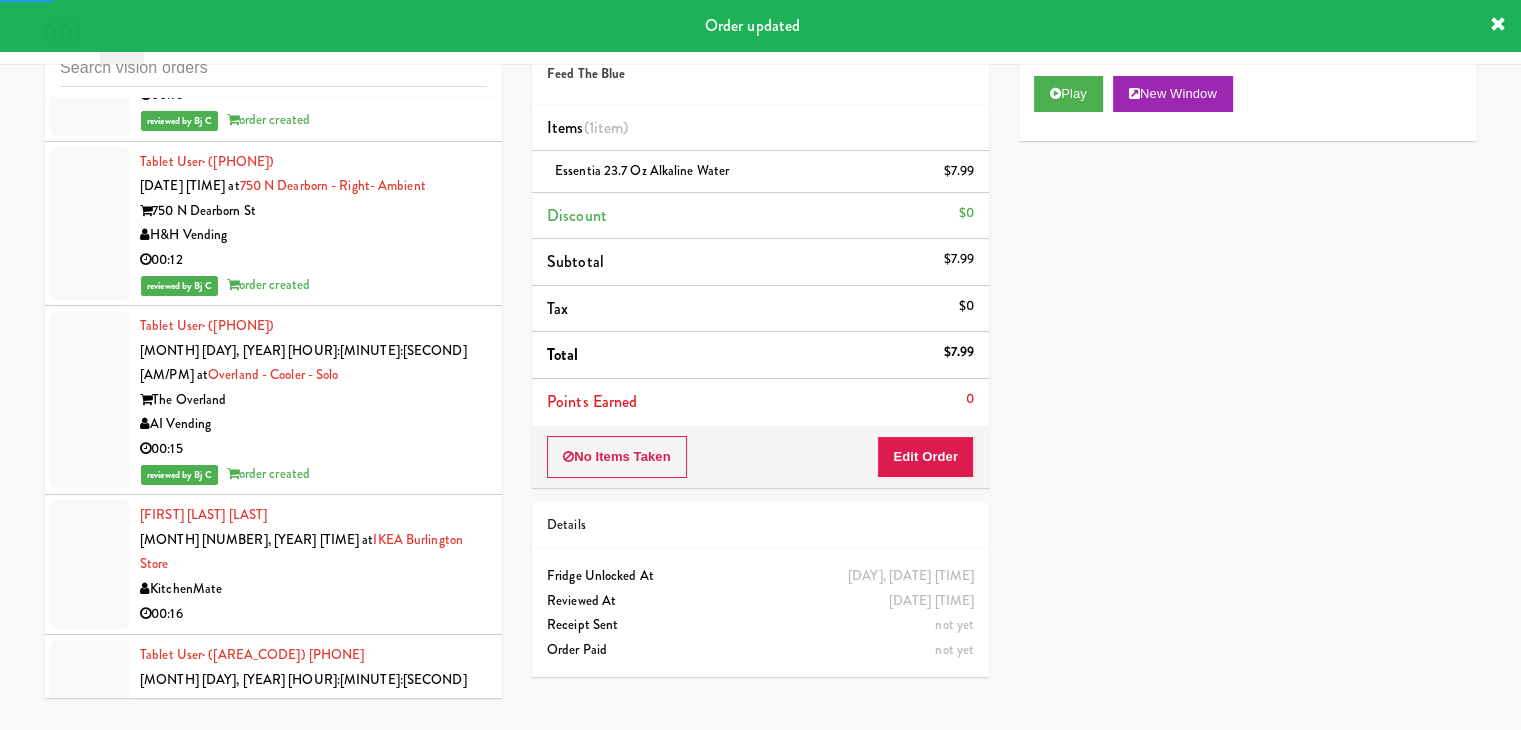 scroll, scrollTop: 26136, scrollLeft: 0, axis: vertical 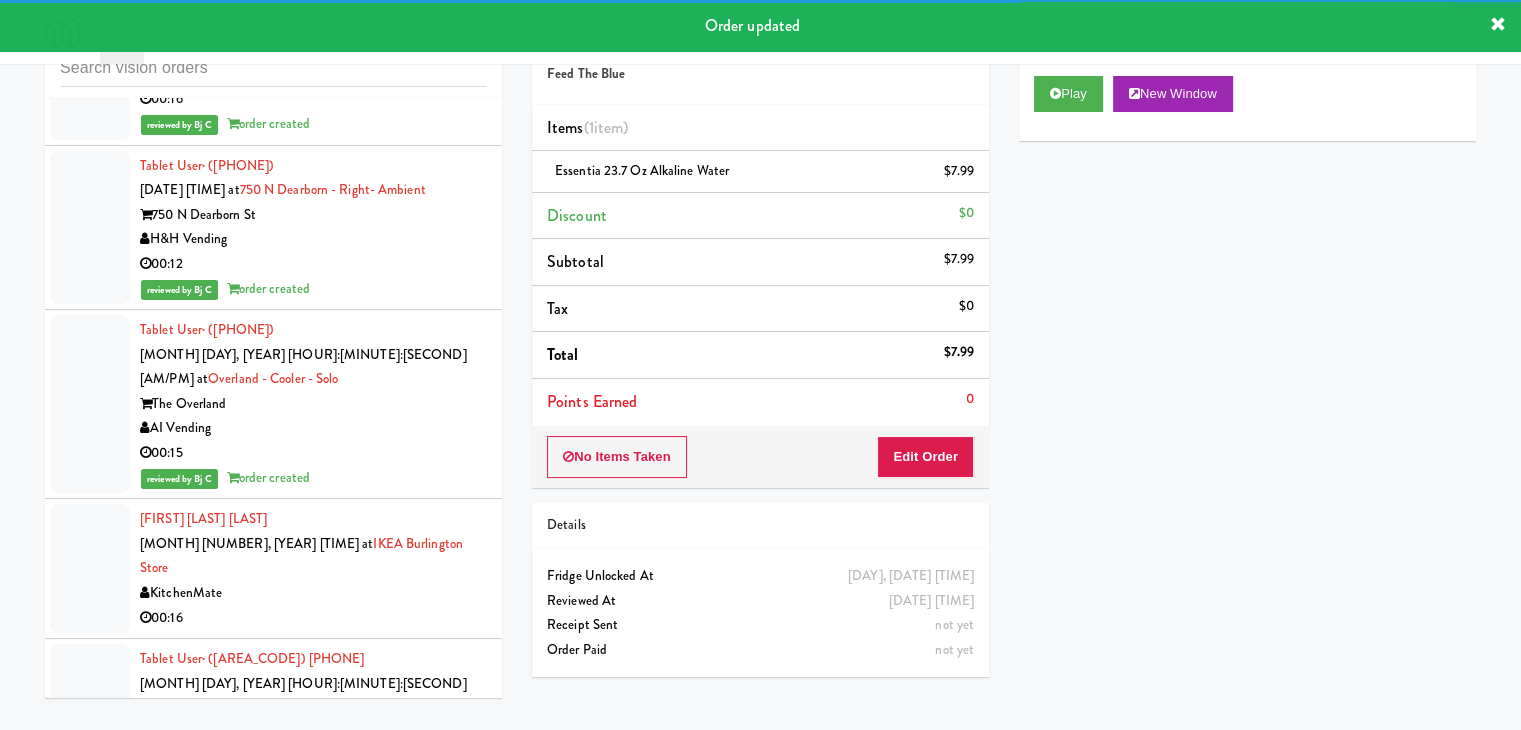 click on "00:05" at bounding box center [313, 1465] 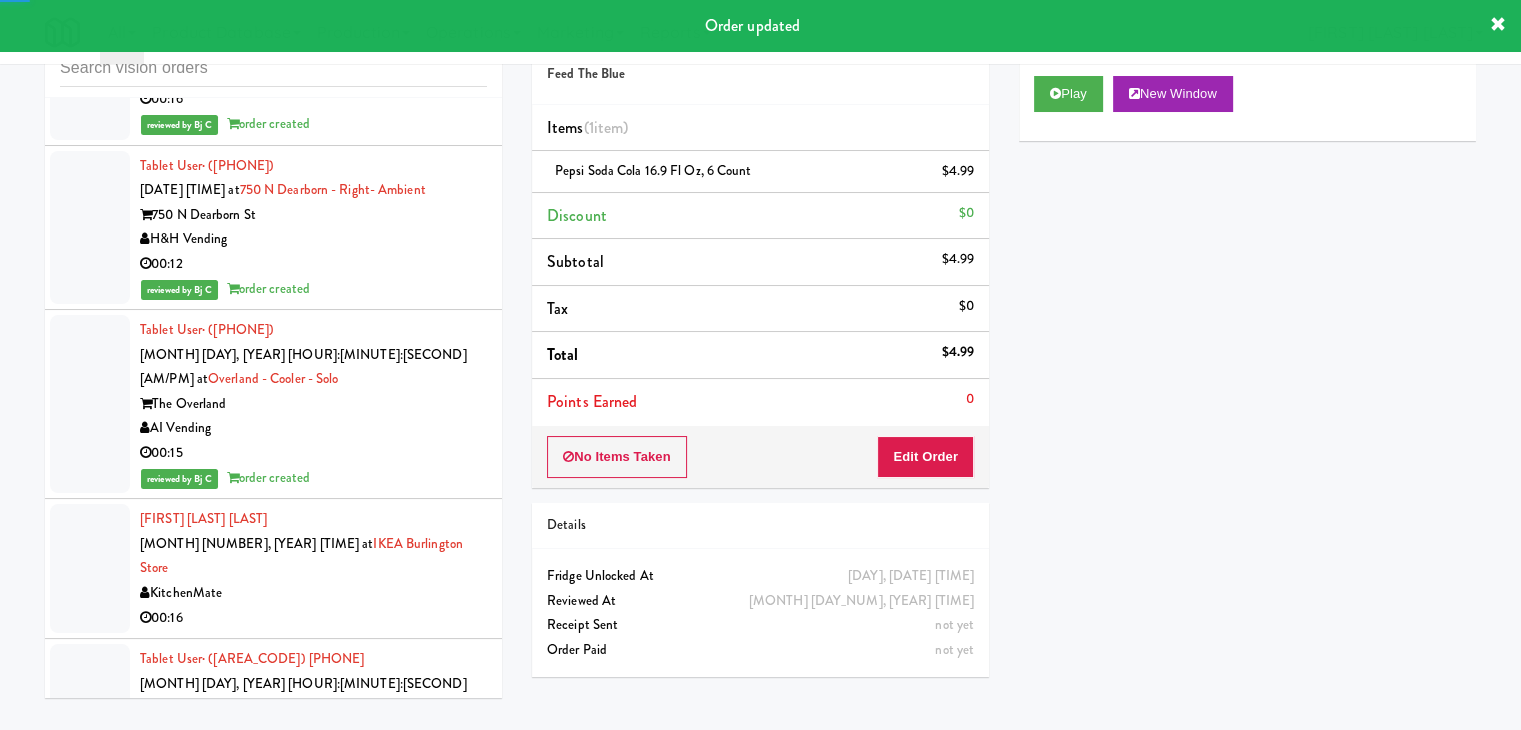 click on "(Snack & Drink) EWR 5-TB-PUBLIC" at bounding box center (313, 1227) 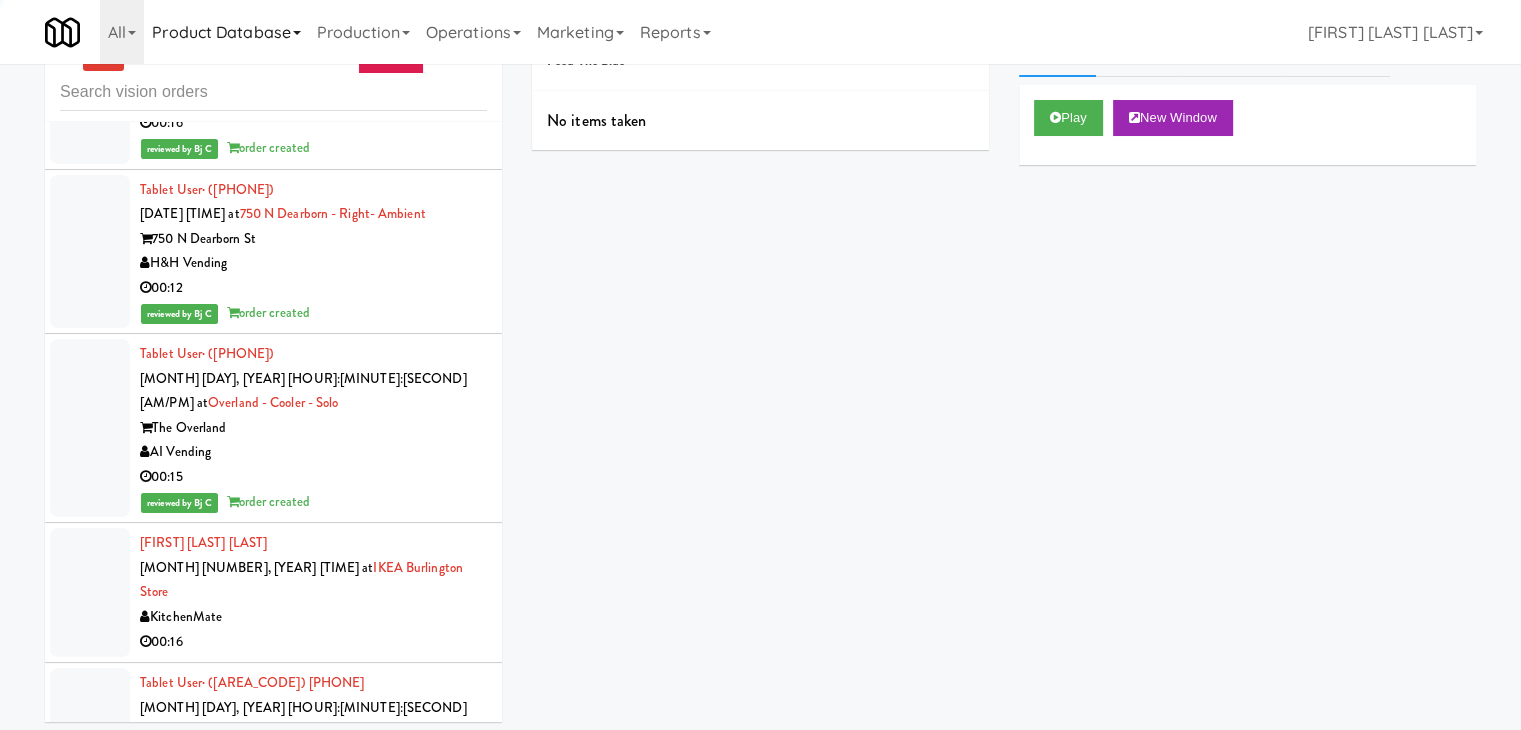 scroll, scrollTop: 0, scrollLeft: 0, axis: both 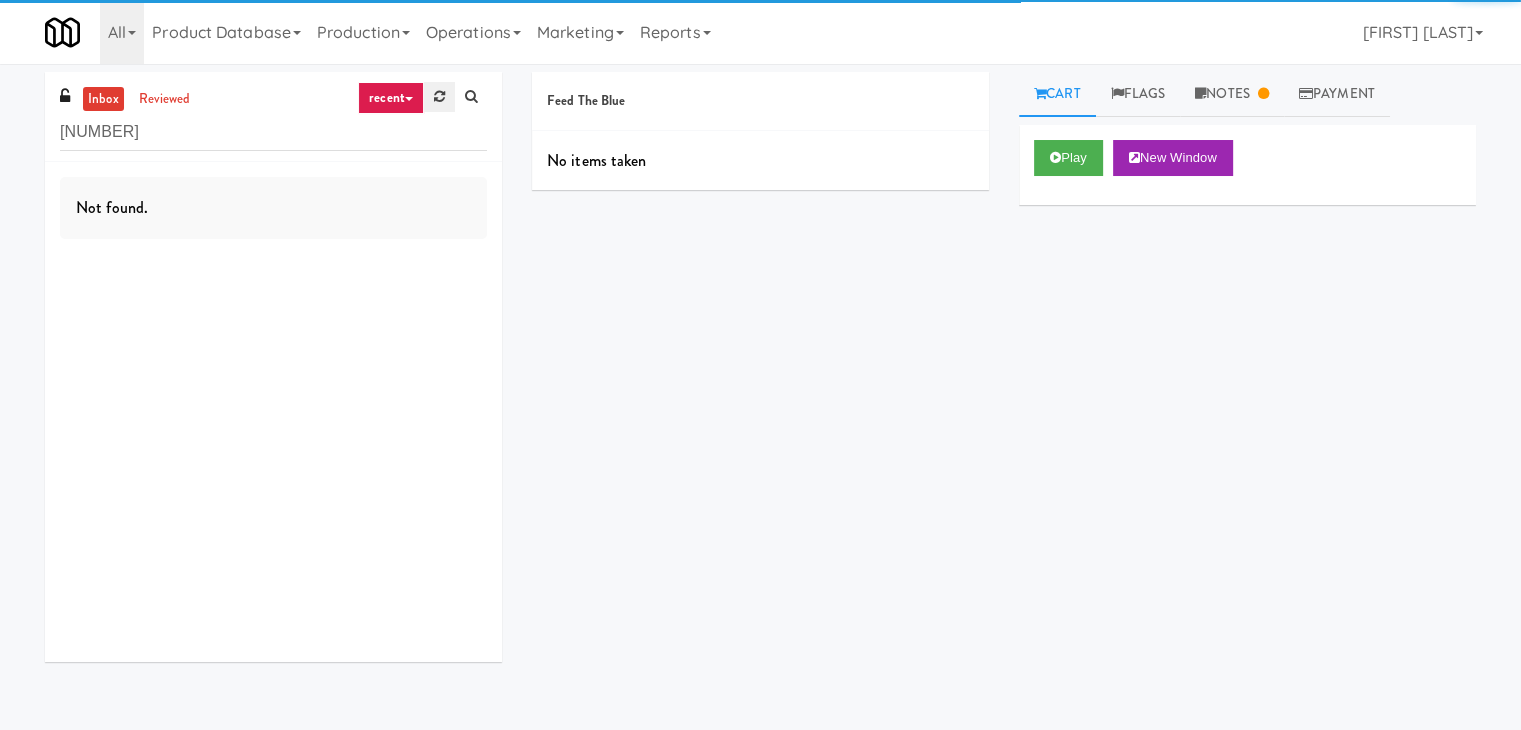 click at bounding box center [439, 96] 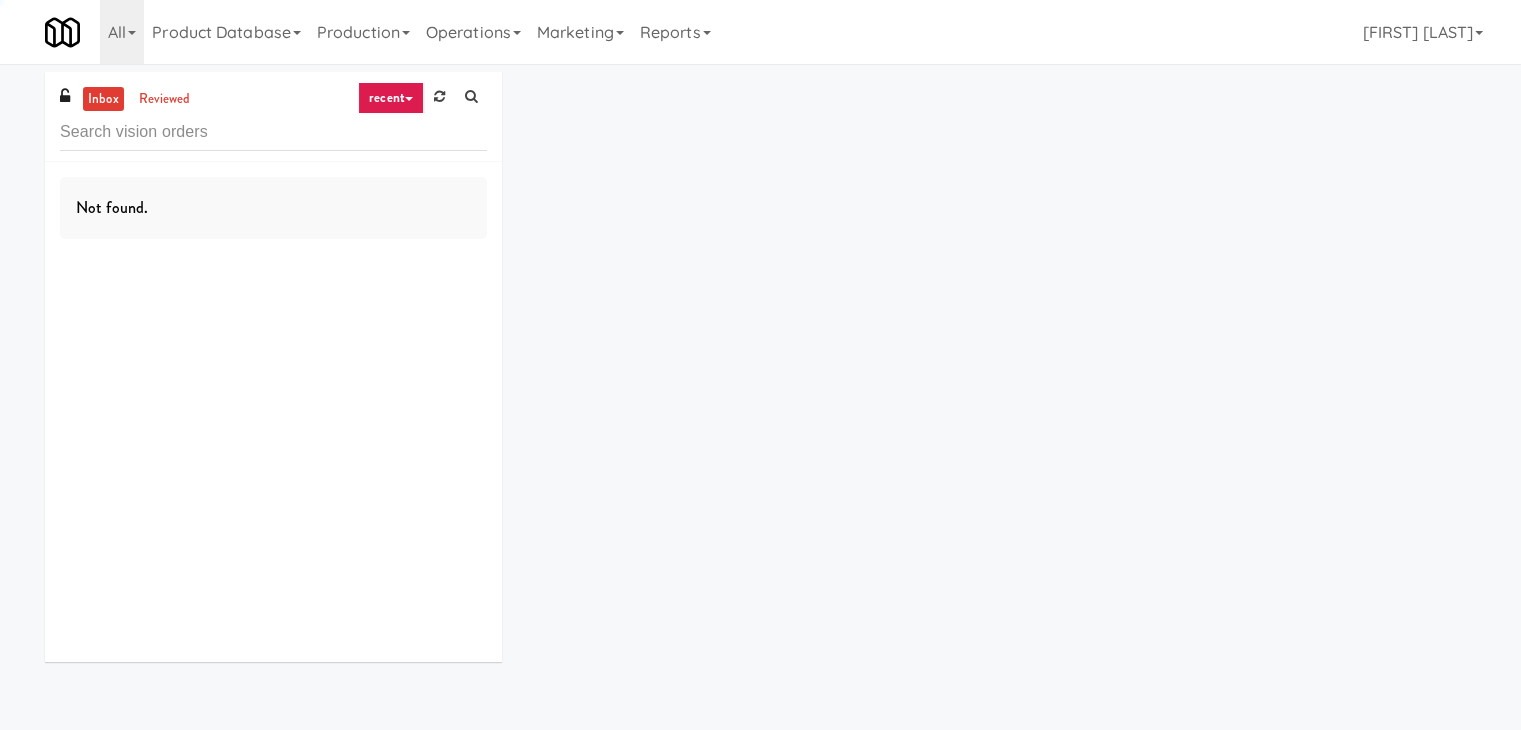 click on "recent" at bounding box center [391, 98] 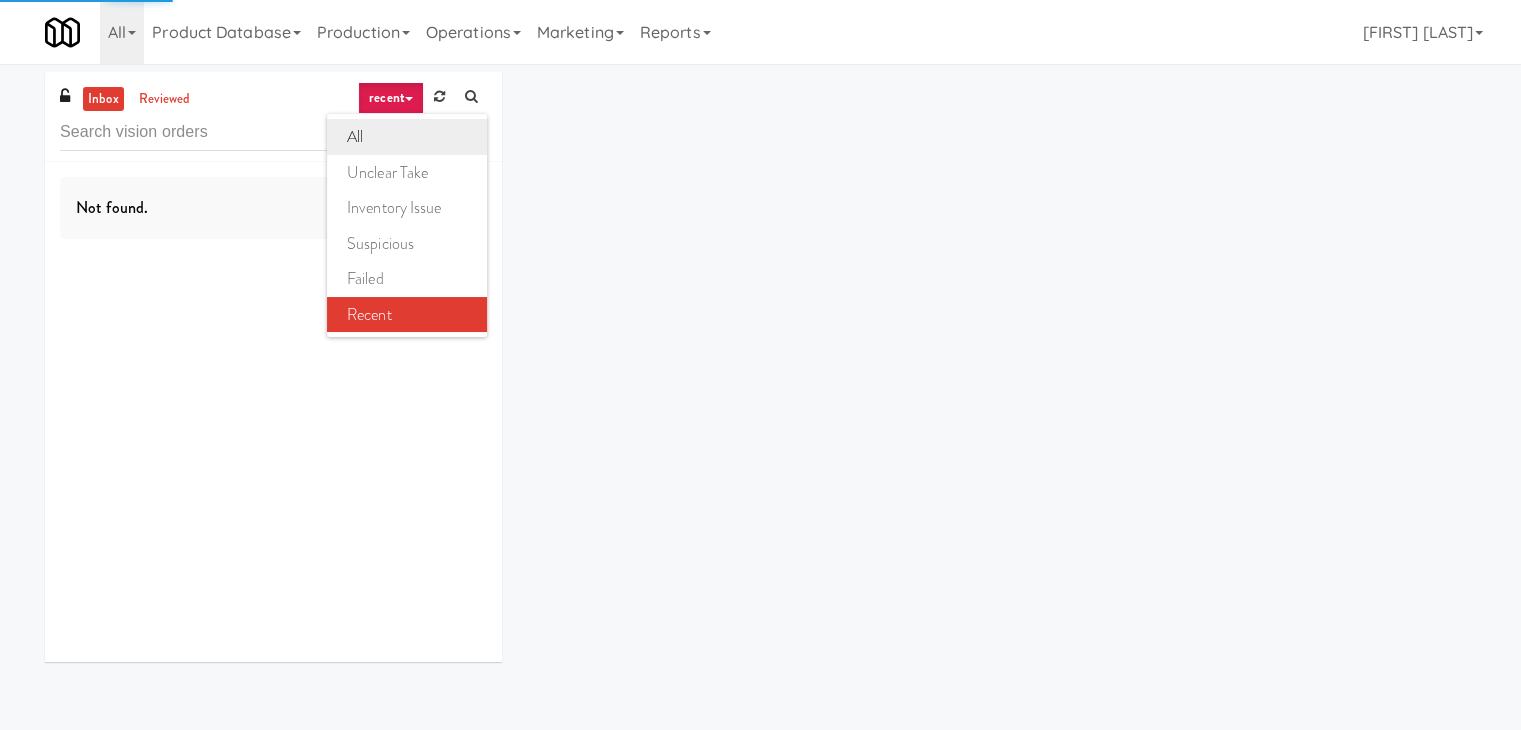 click on "all" at bounding box center [407, 137] 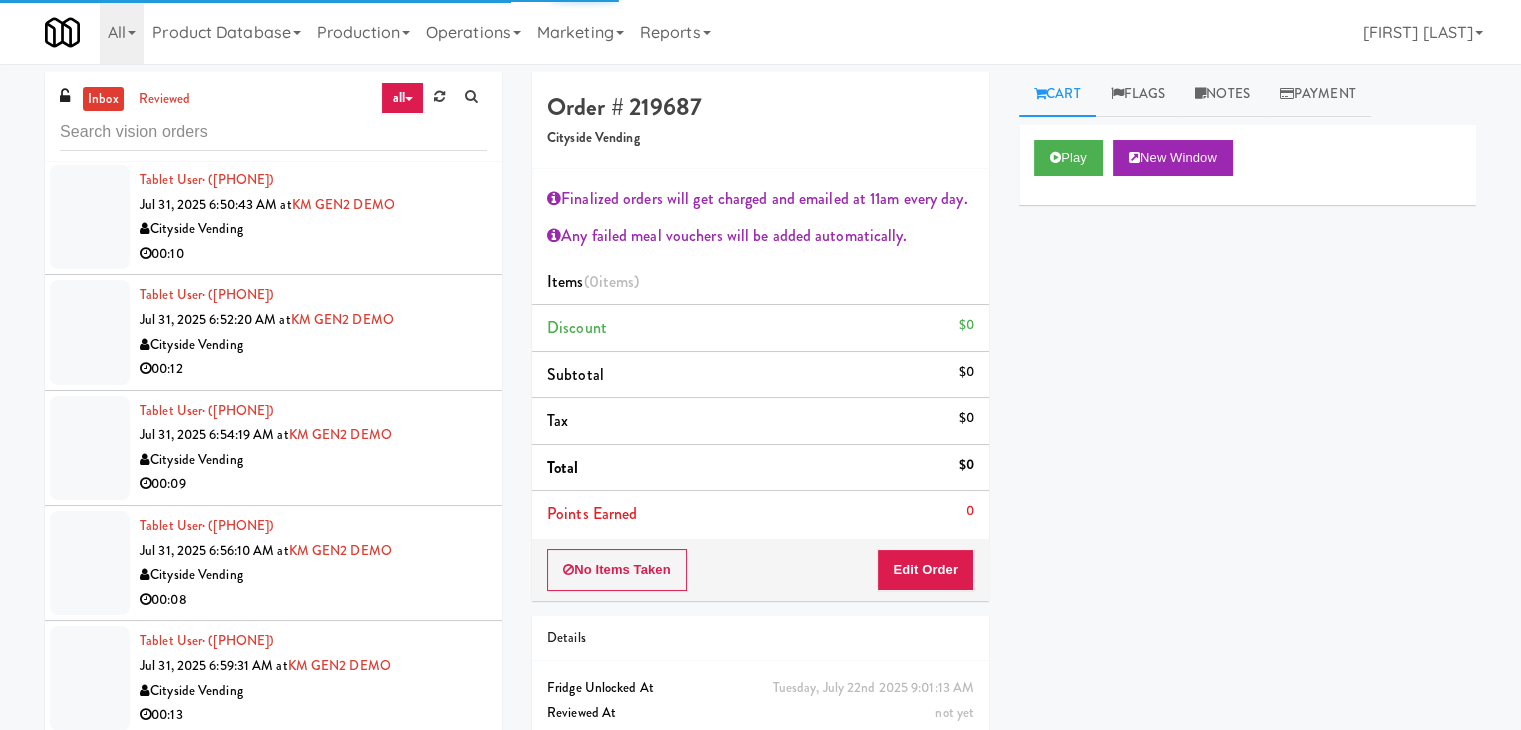 scroll, scrollTop: 4033, scrollLeft: 0, axis: vertical 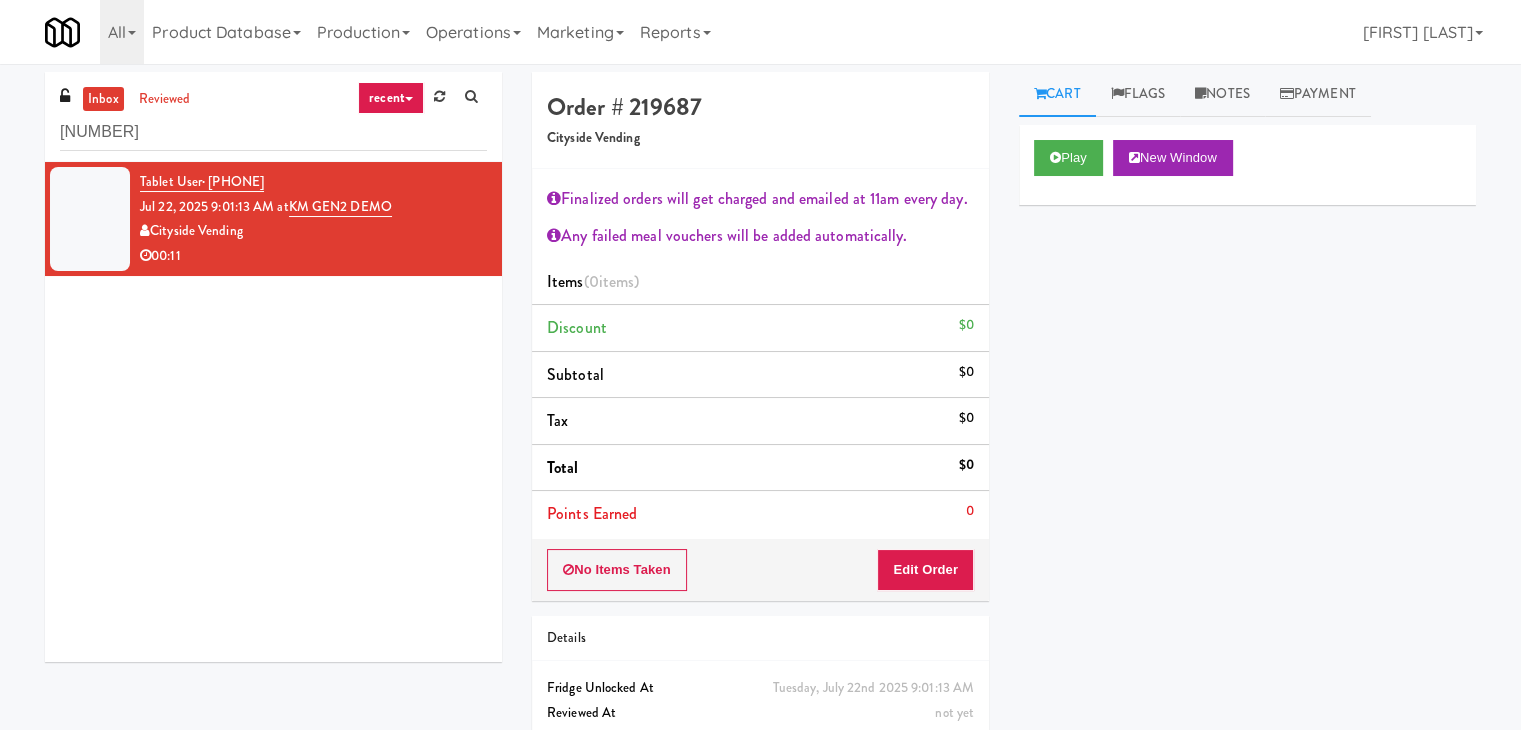 click on "recent" at bounding box center (391, 98) 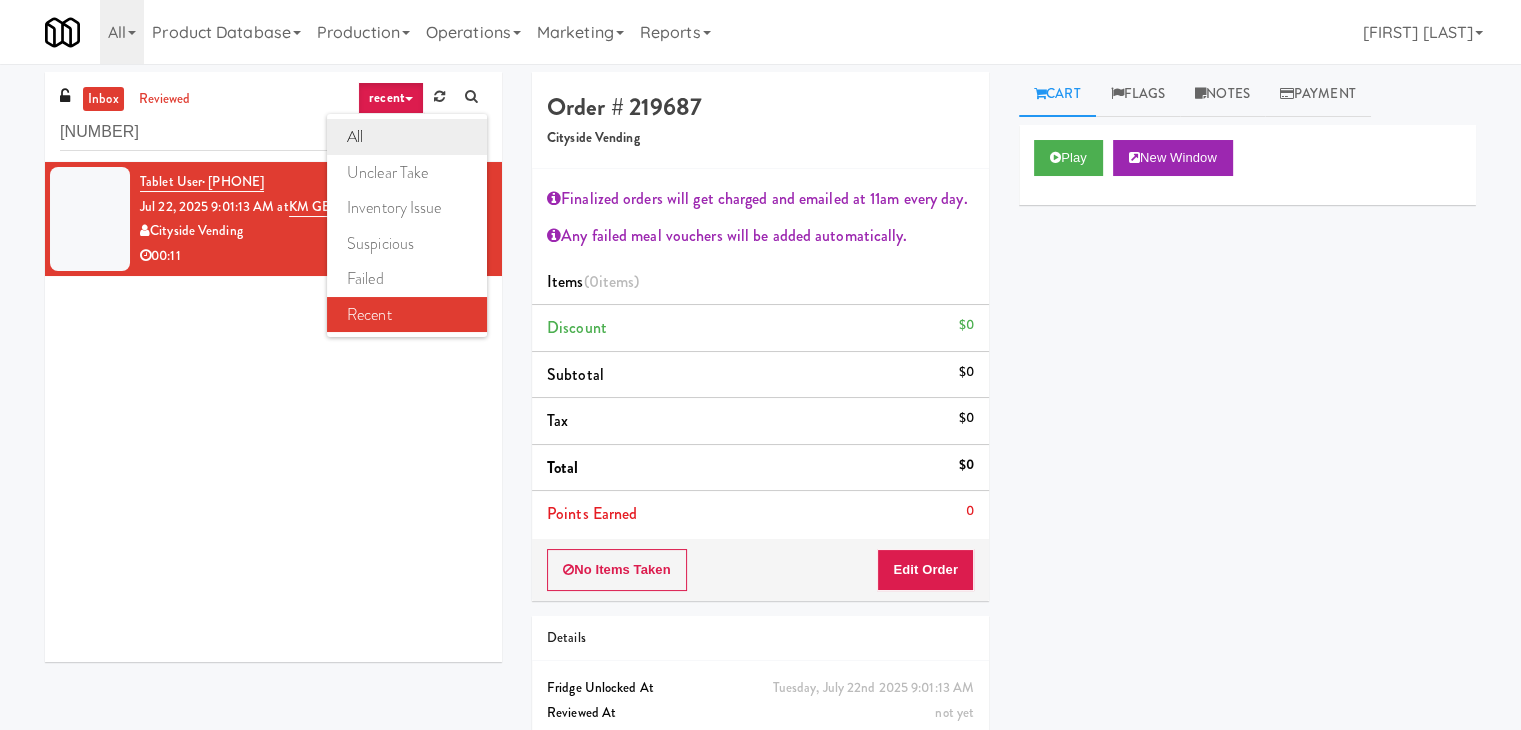 click on "all" at bounding box center [407, 137] 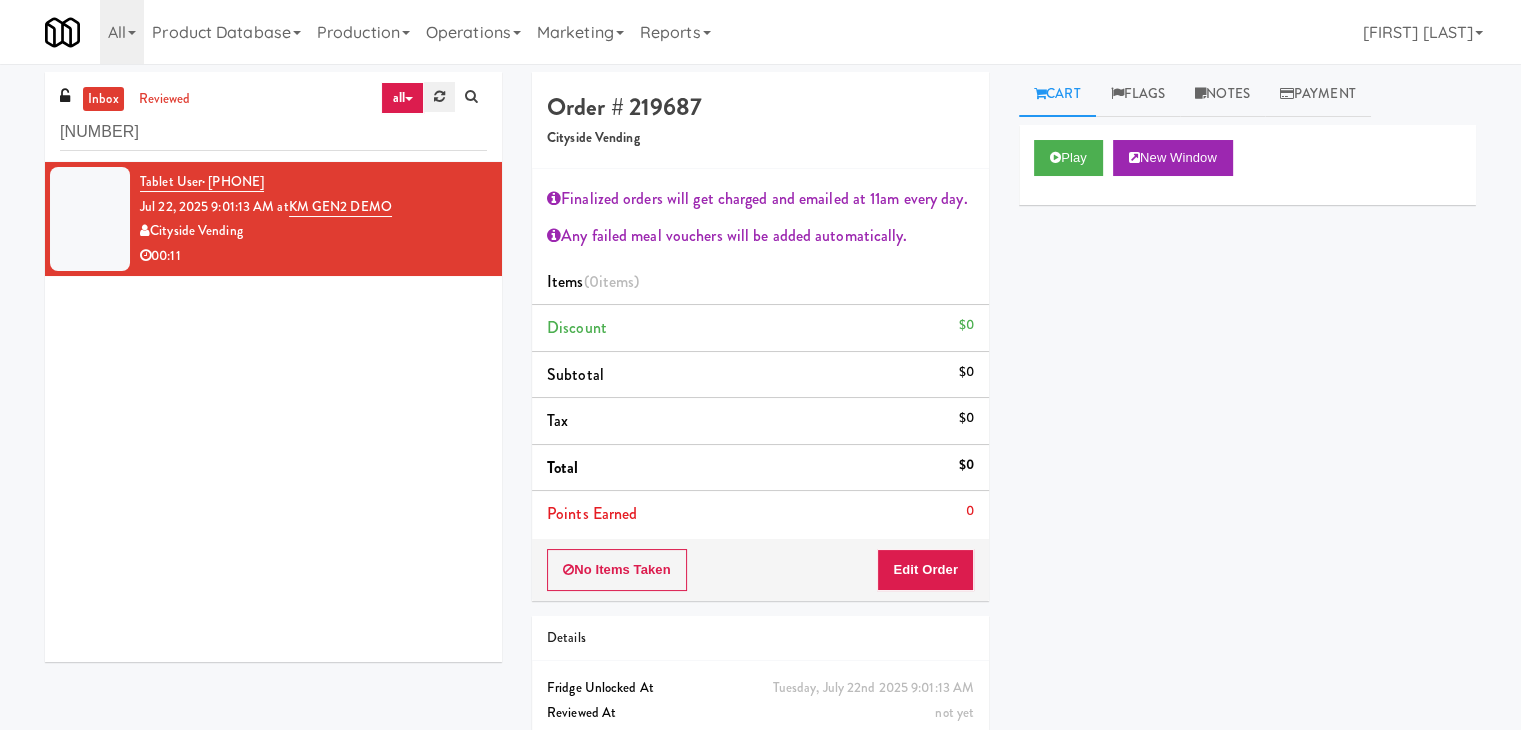 click at bounding box center [439, 97] 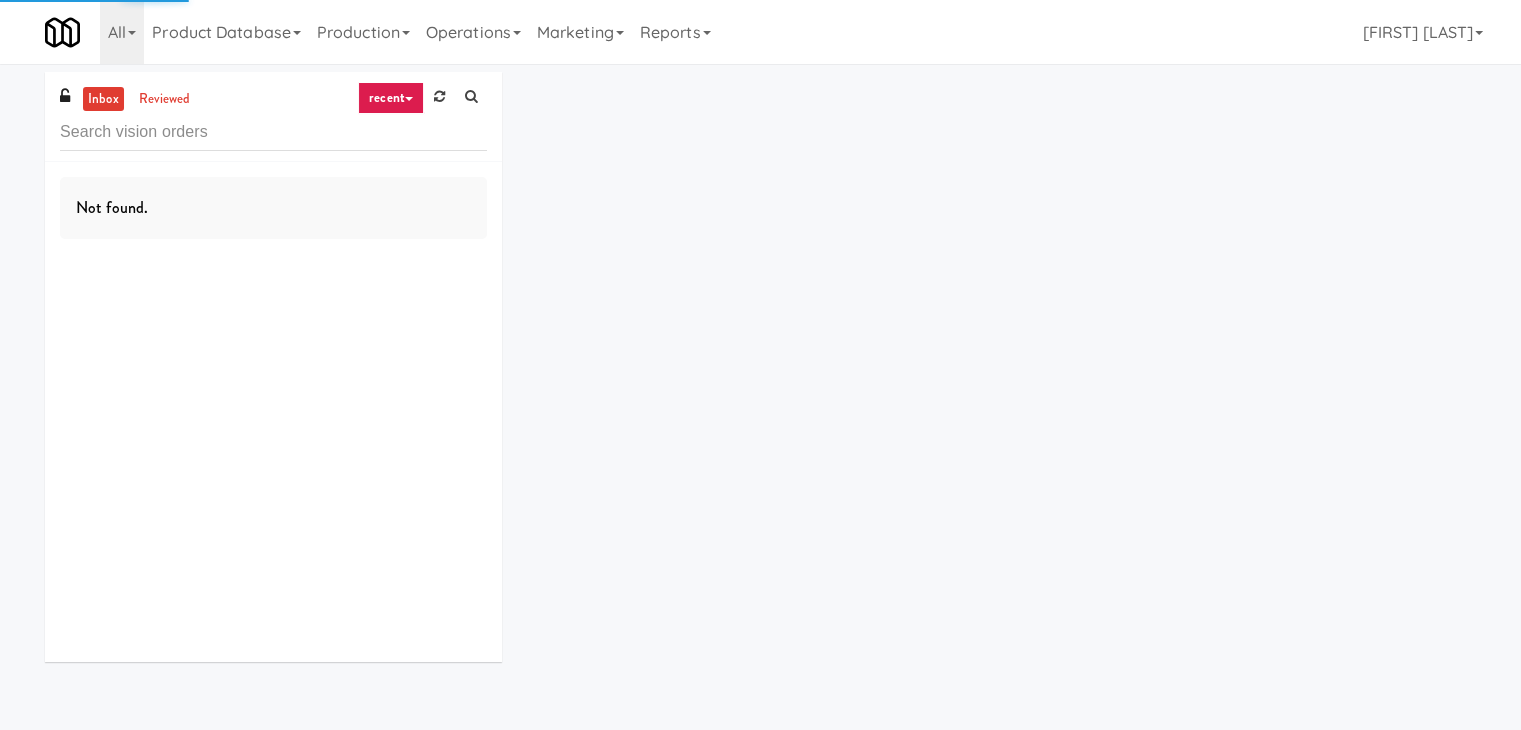 click at bounding box center [439, 97] 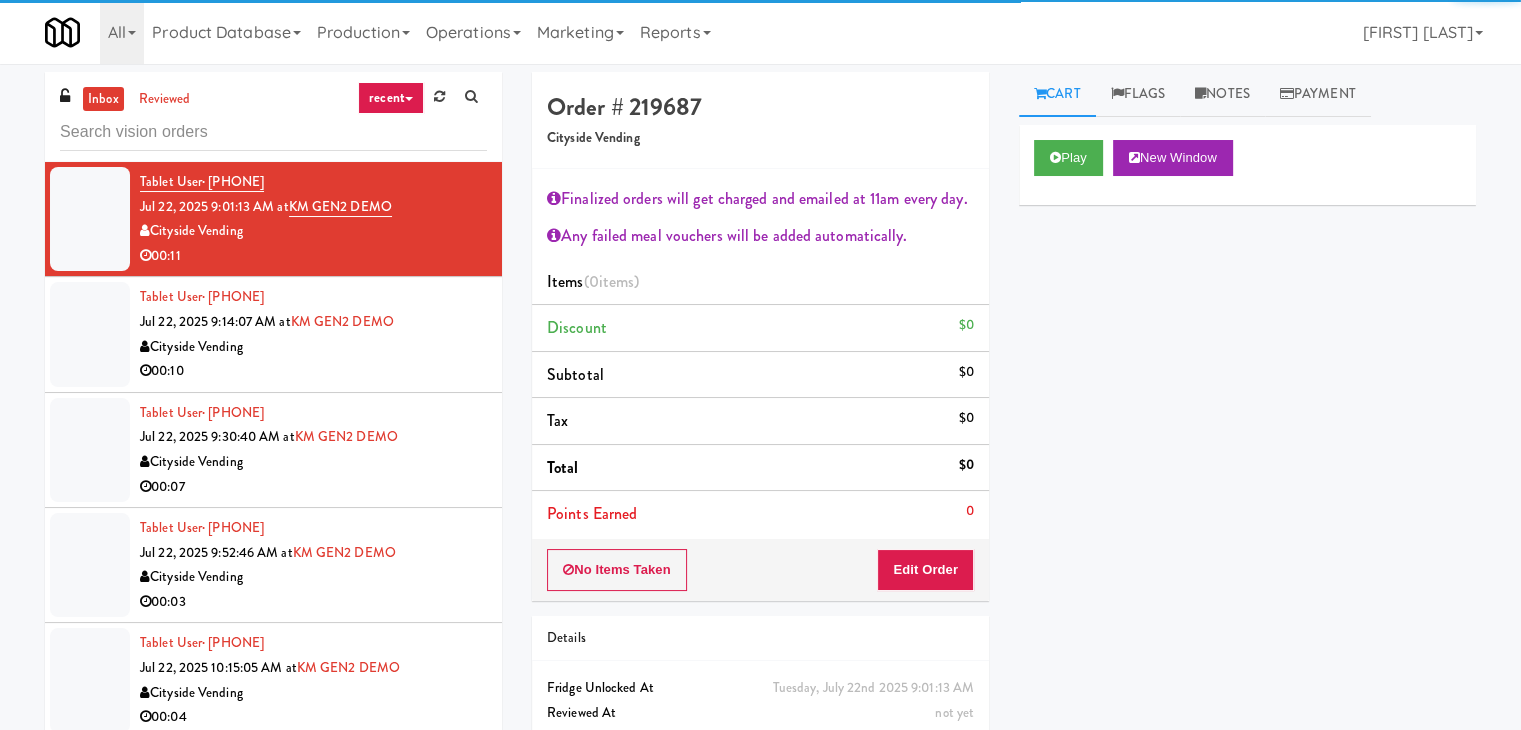 click on "recent" at bounding box center (391, 98) 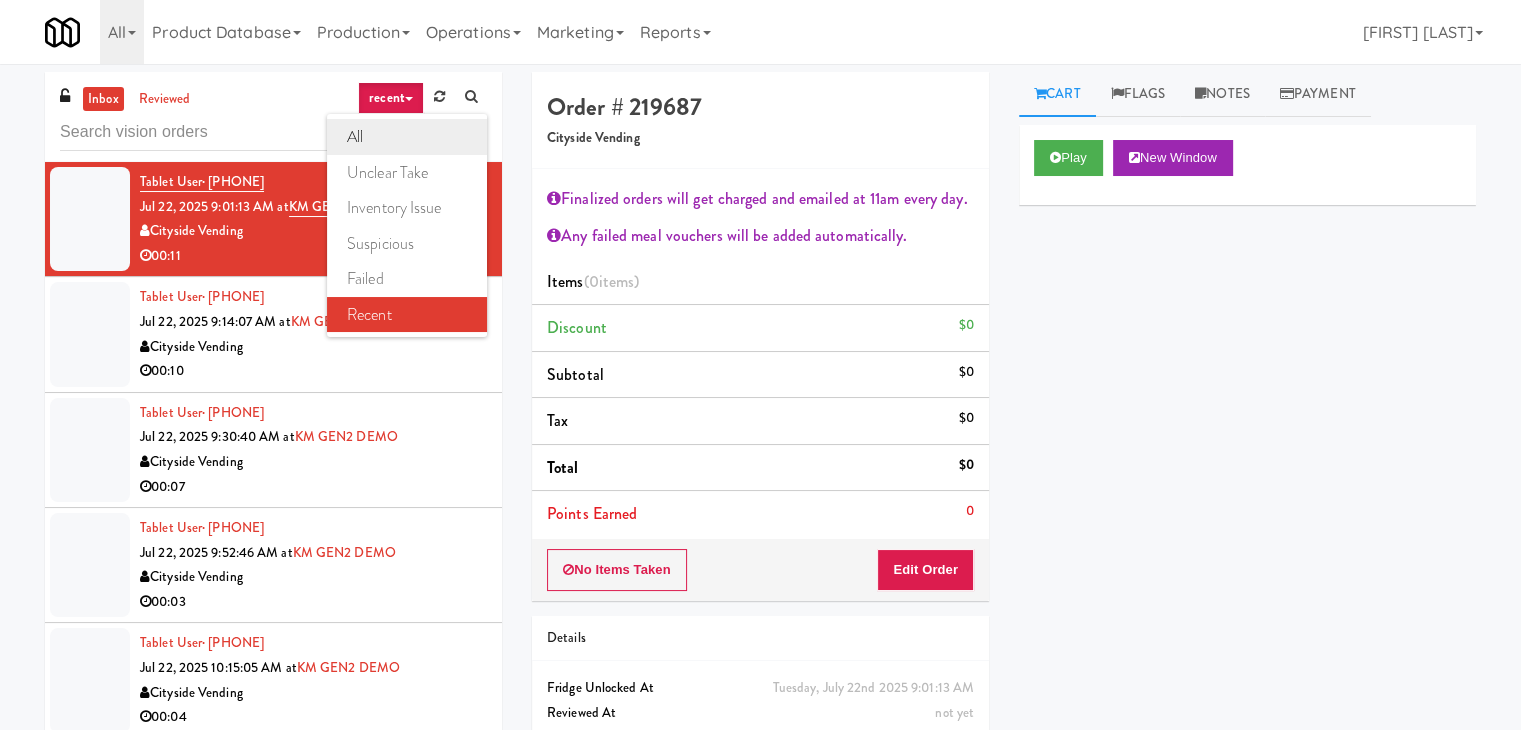 click on "all" at bounding box center [407, 137] 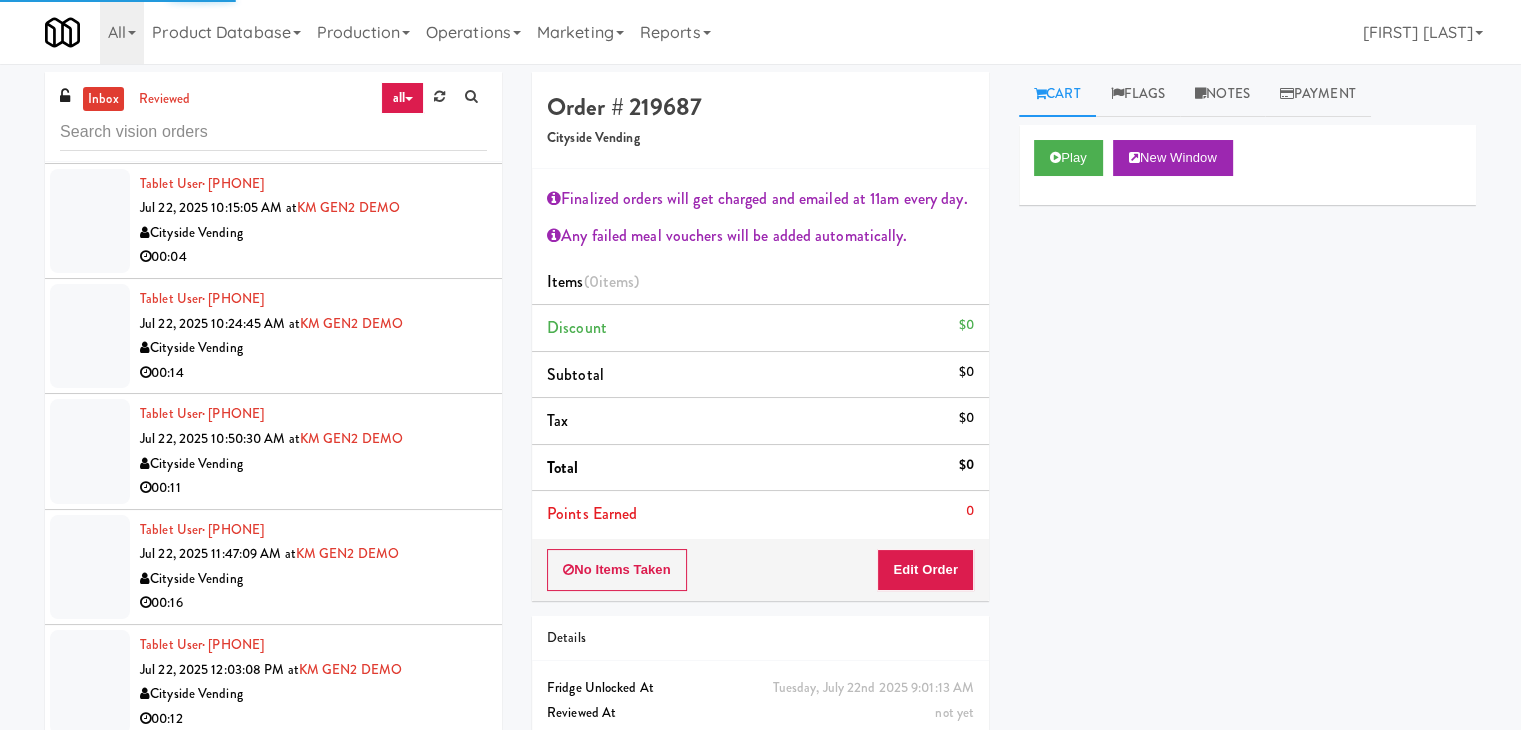 scroll, scrollTop: 4008, scrollLeft: 0, axis: vertical 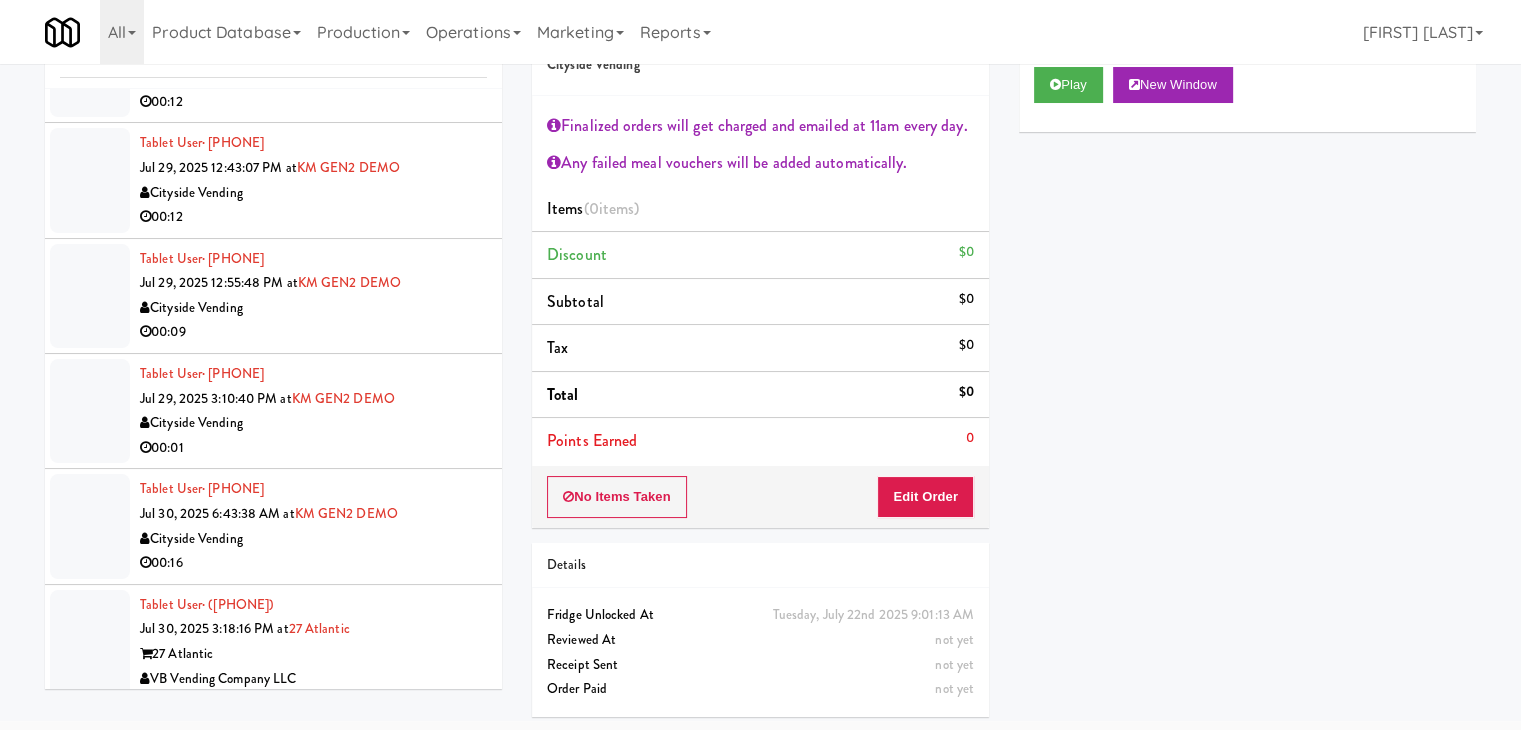 click on "VB Vending Company LLC" at bounding box center [313, 679] 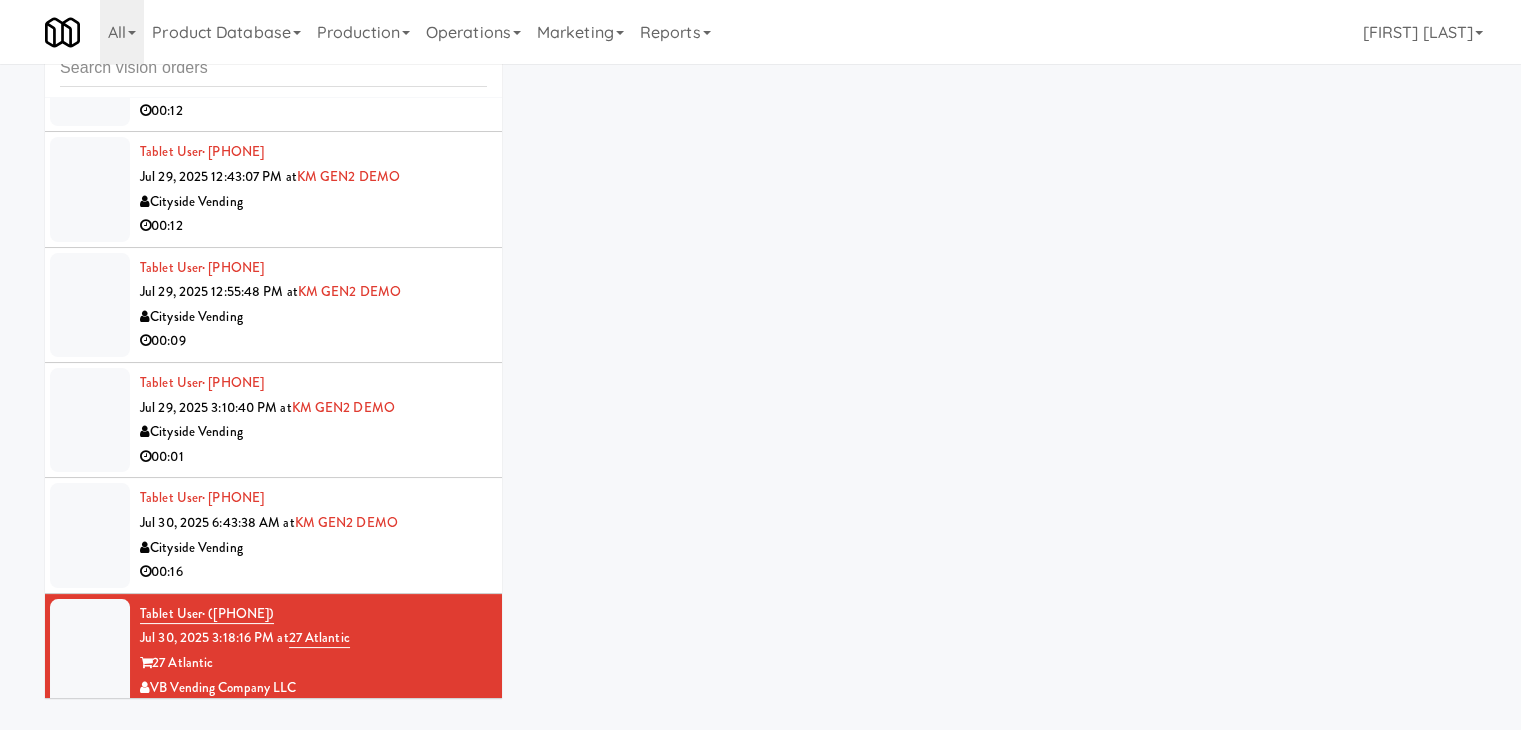 scroll, scrollTop: 64, scrollLeft: 0, axis: vertical 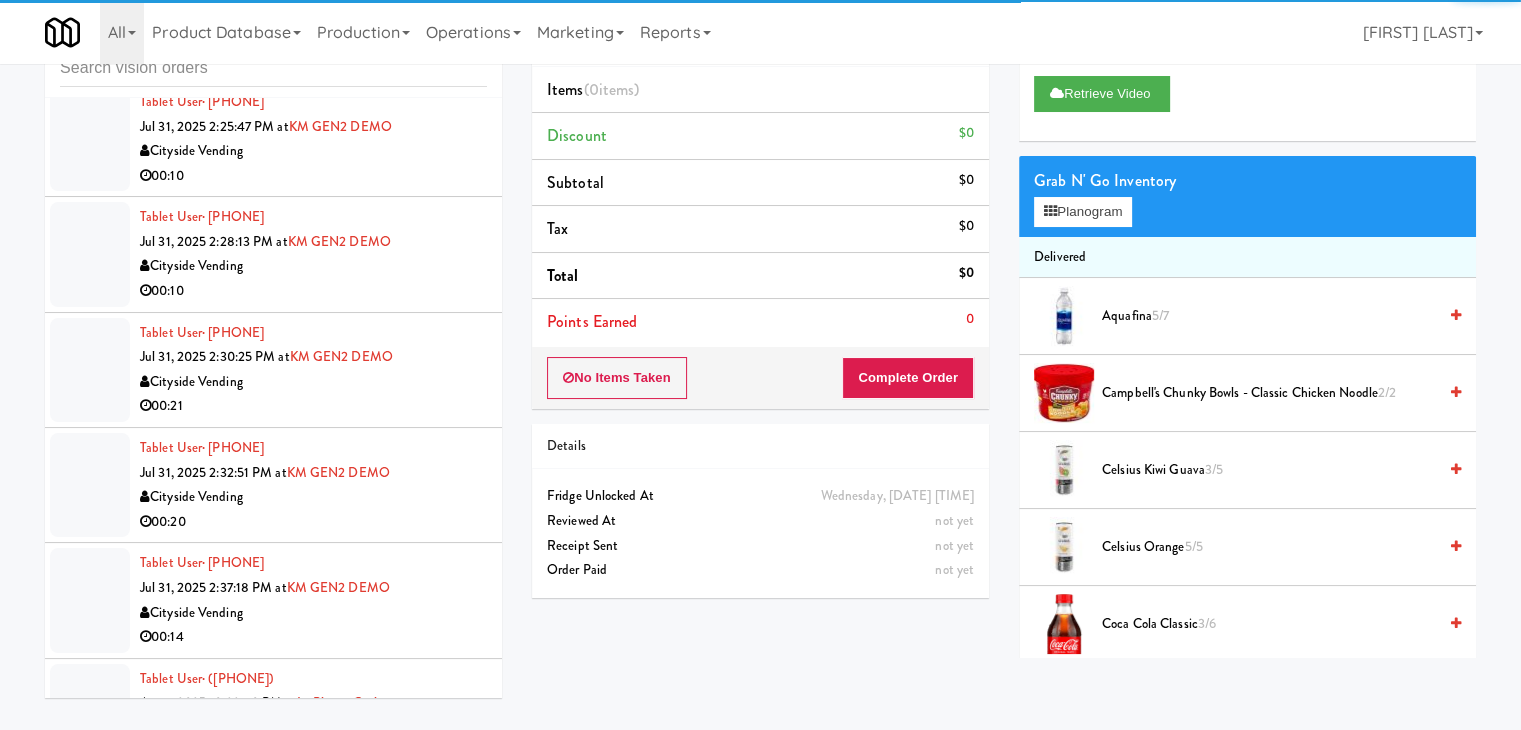 click on "La Plaza" at bounding box center [313, 728] 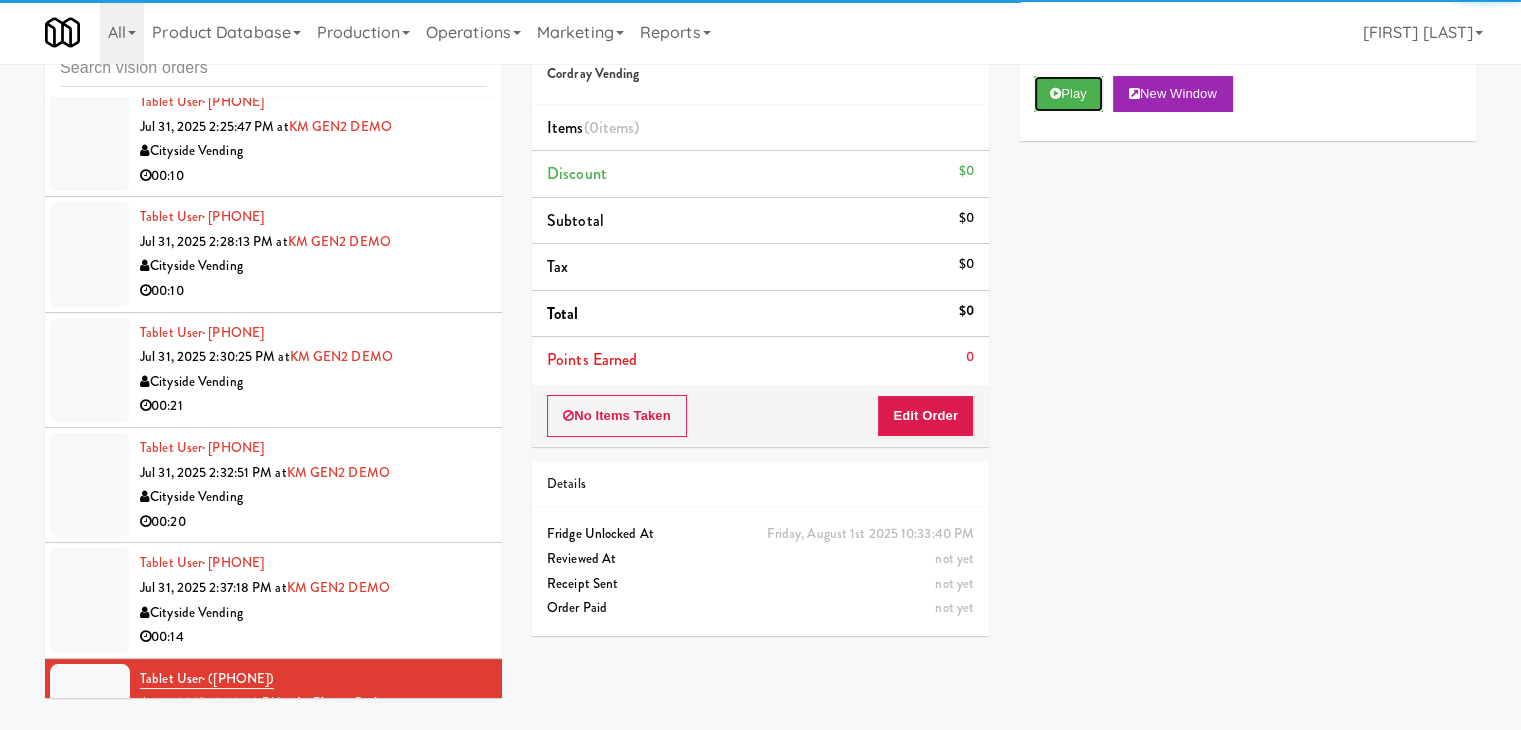 drag, startPoint x: 1070, startPoint y: 99, endPoint x: 1056, endPoint y: 117, distance: 22.803509 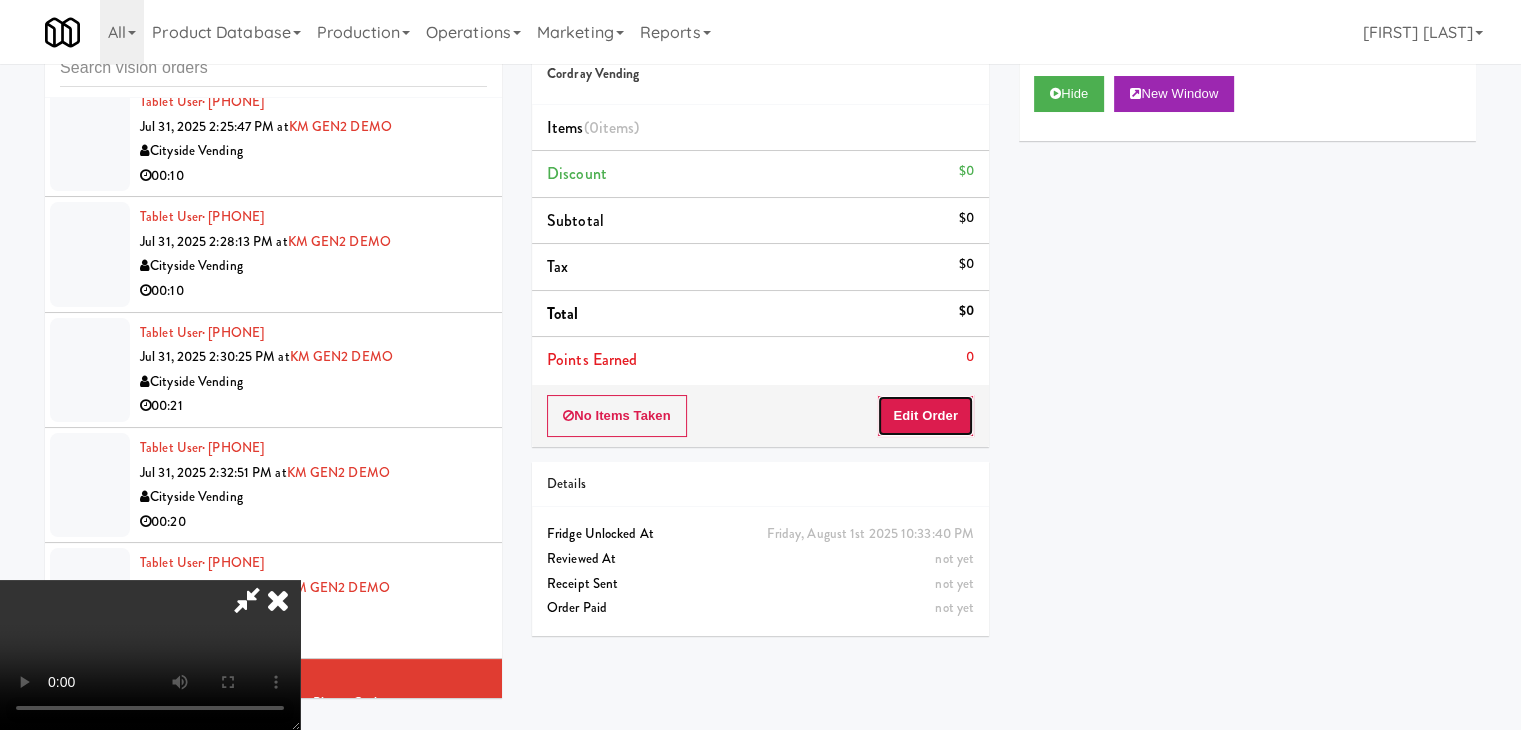 click on "Edit Order" at bounding box center [925, 416] 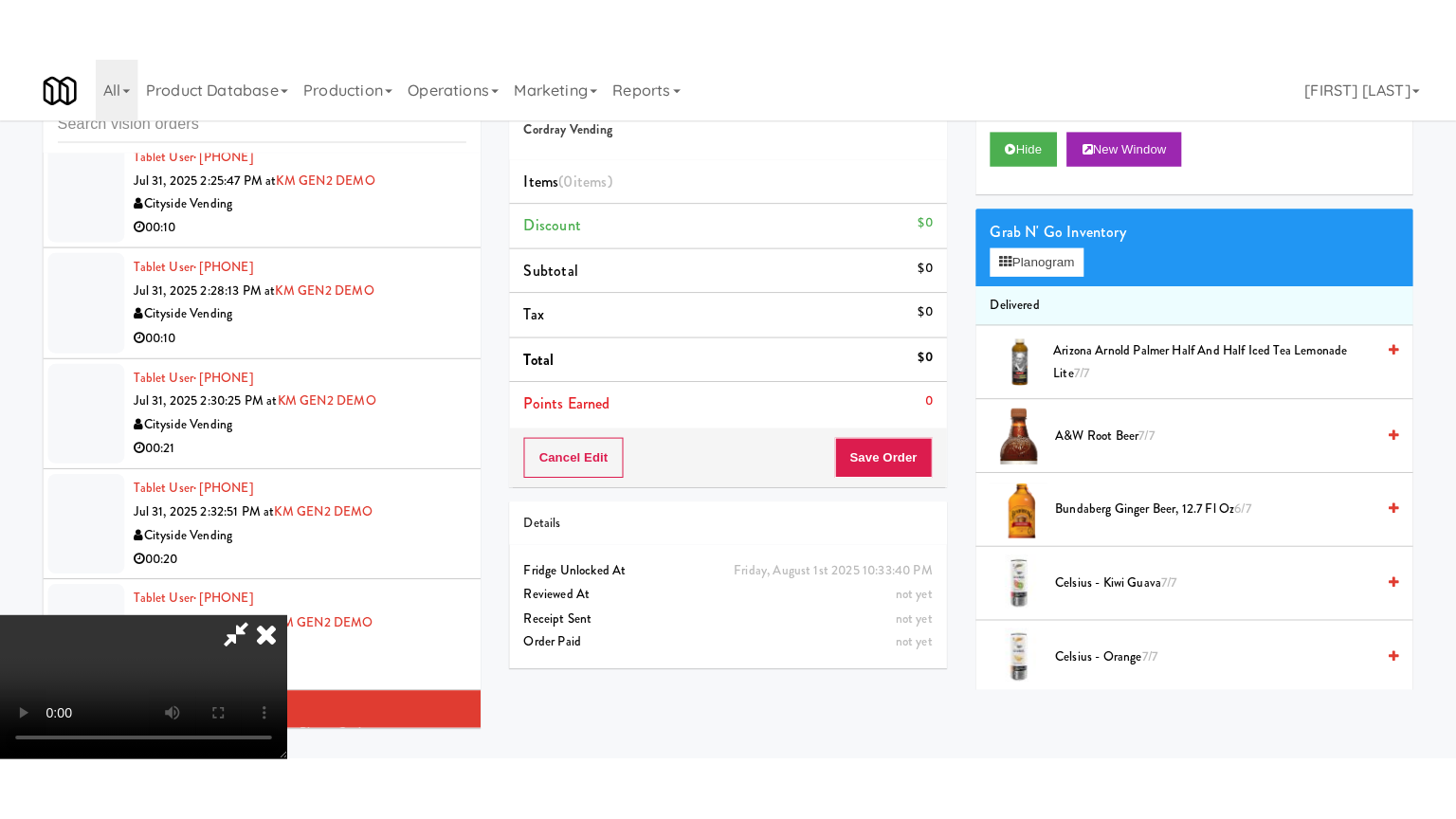 scroll, scrollTop: 266, scrollLeft: 0, axis: vertical 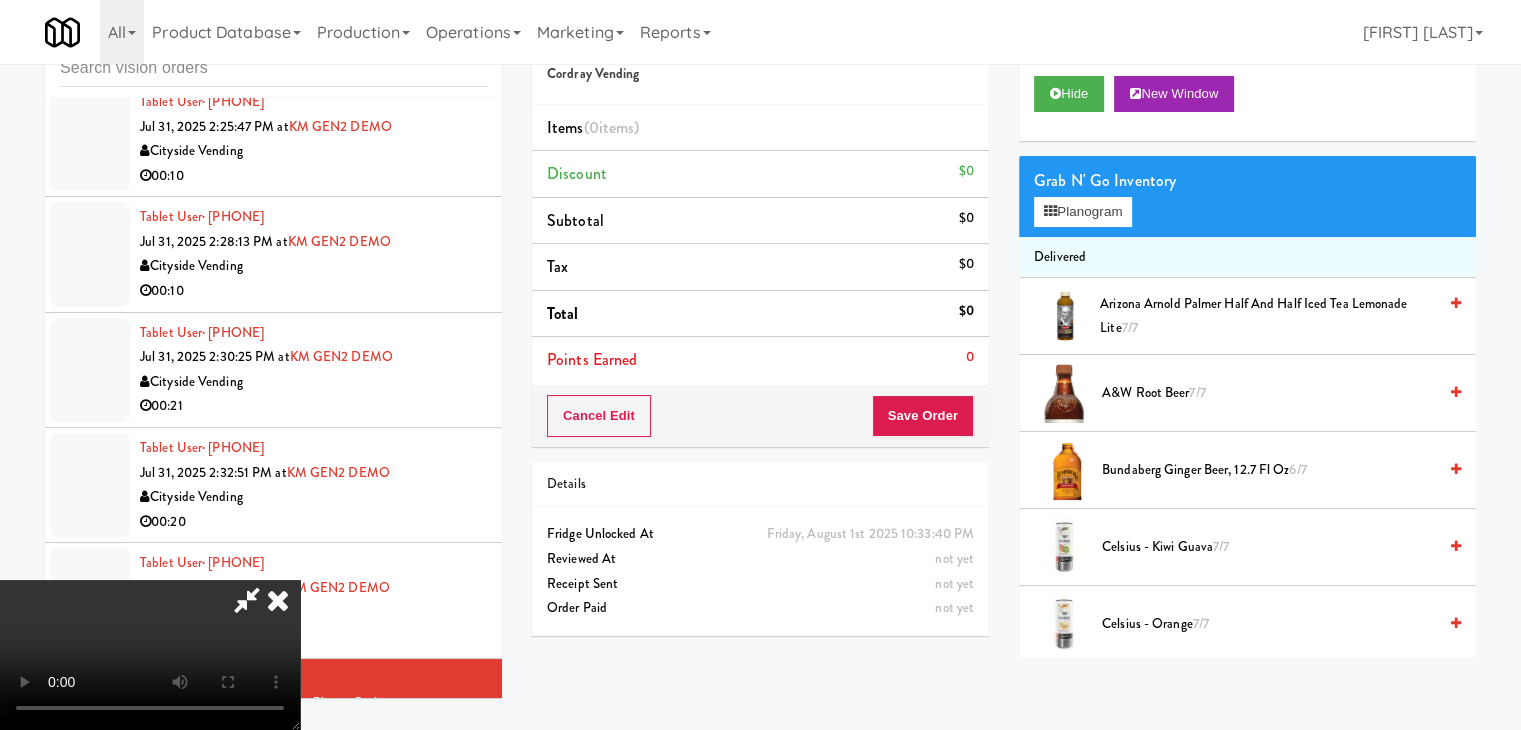 type 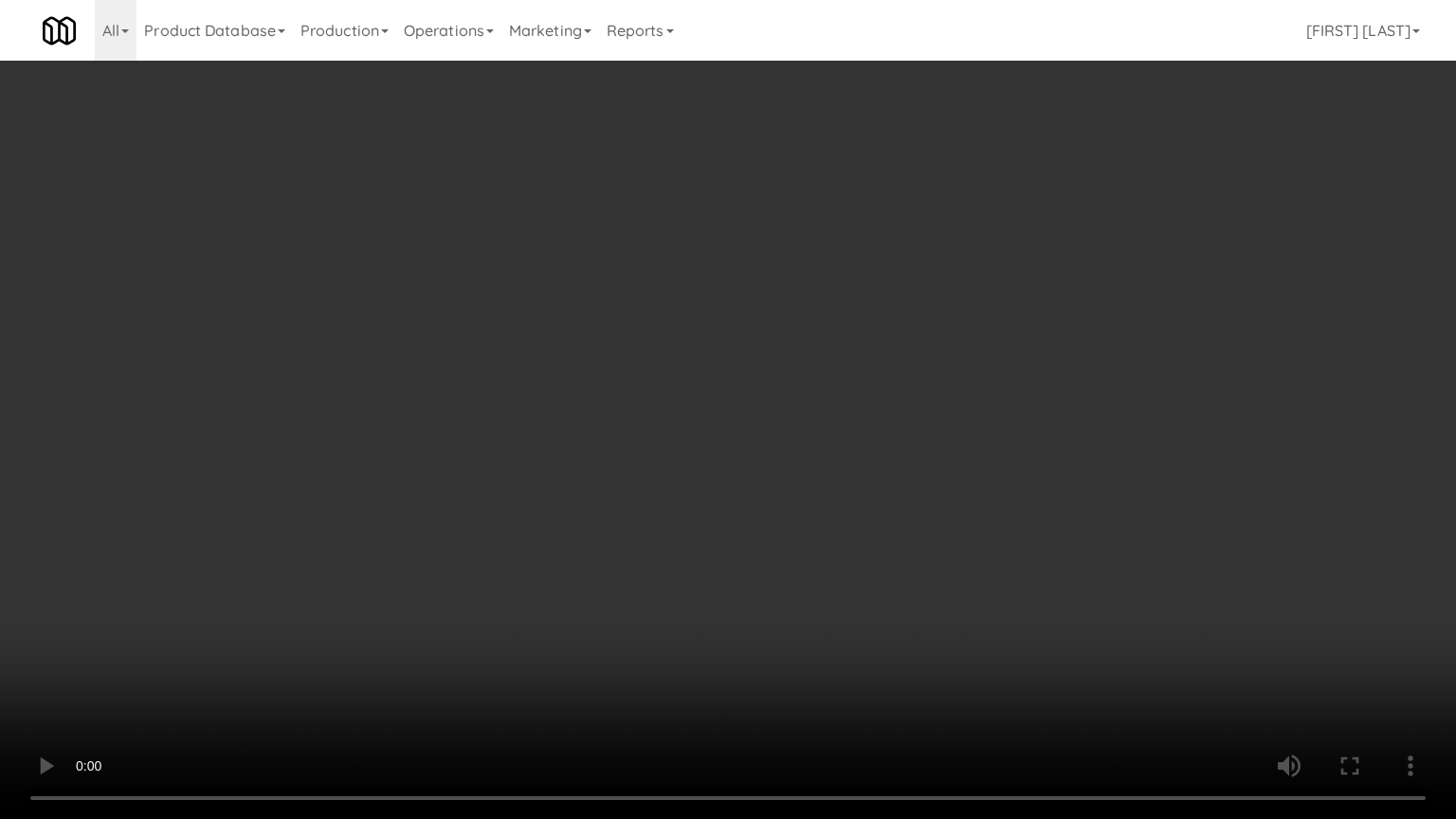 click at bounding box center (728, 410) 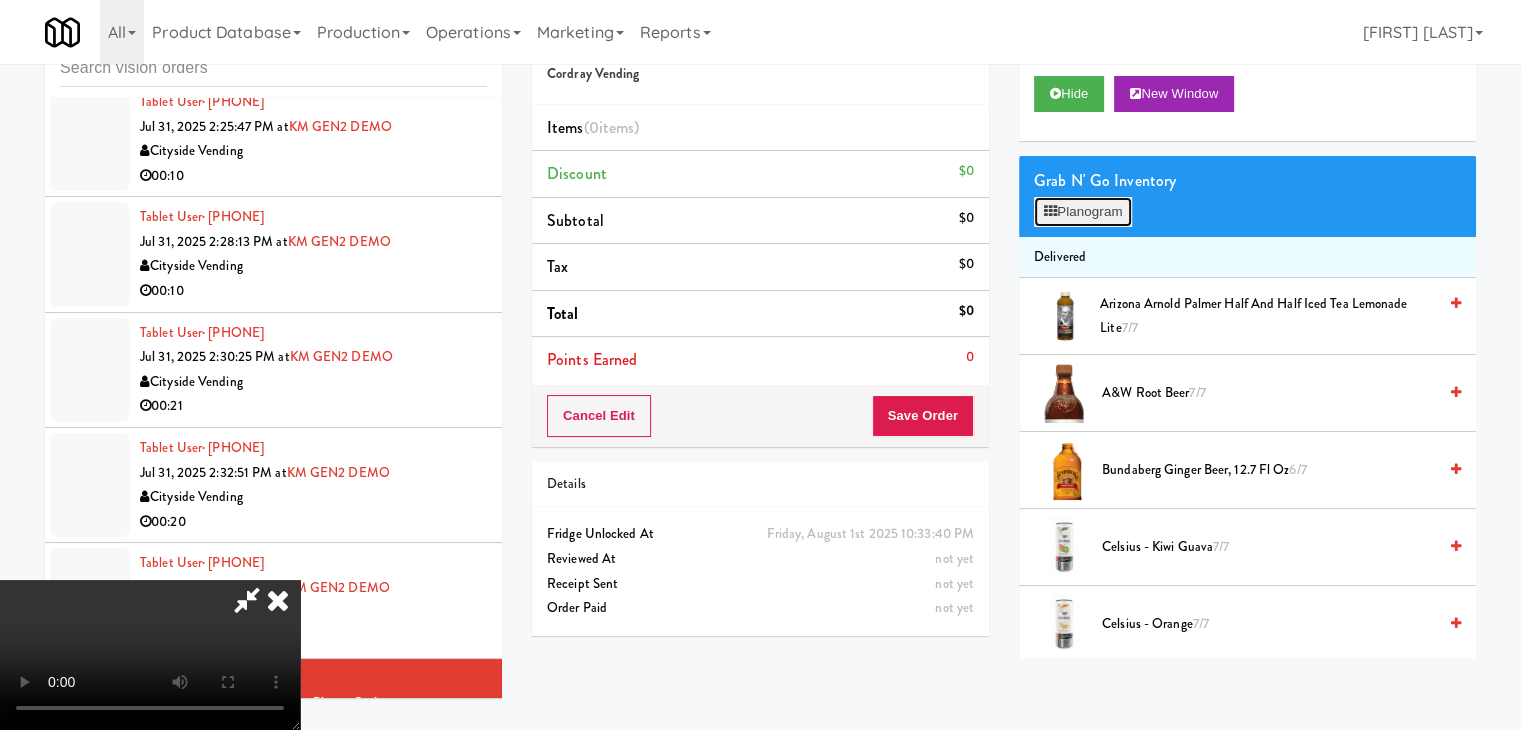 click on "Planogram" at bounding box center (1083, 212) 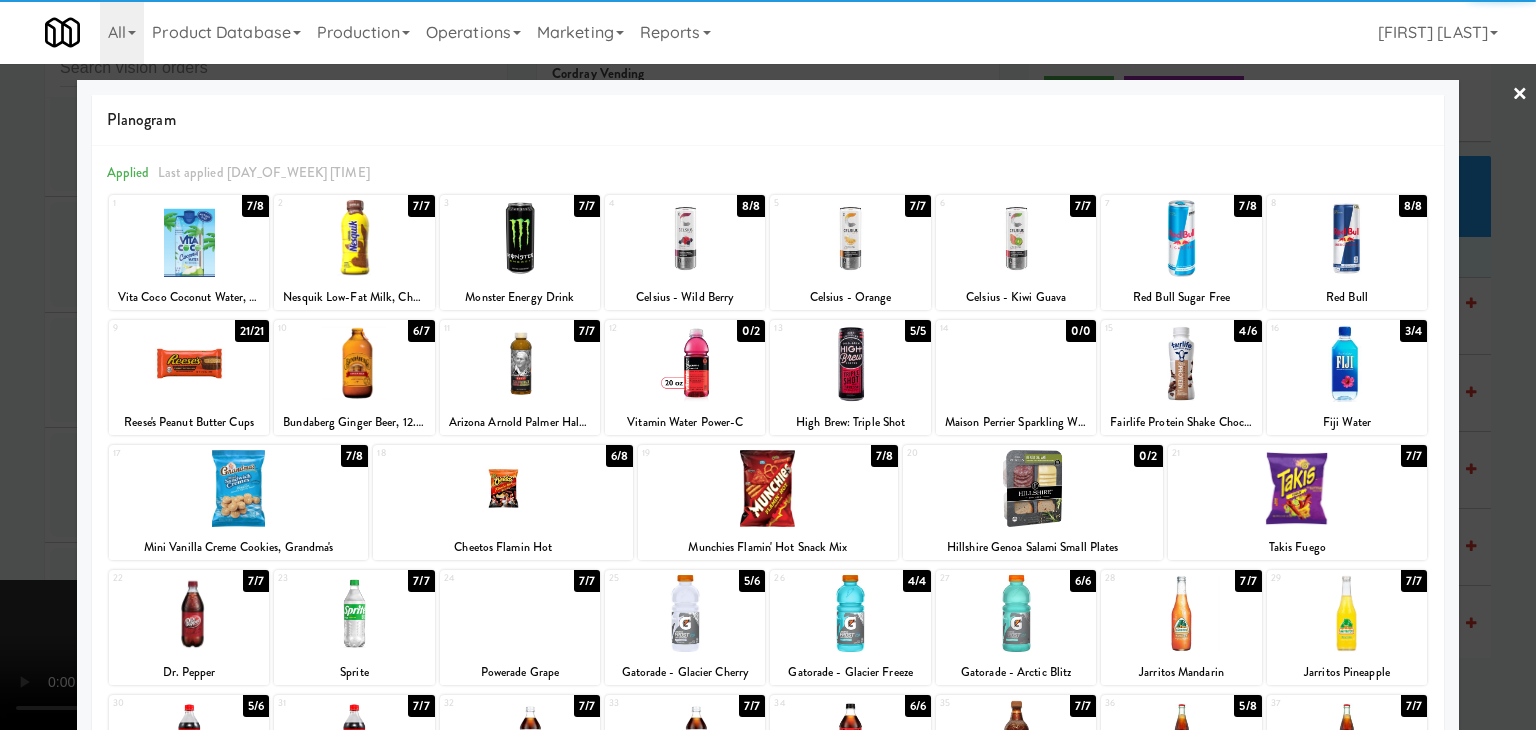 drag, startPoint x: 513, startPoint y: 377, endPoint x: 542, endPoint y: 384, distance: 29.832869 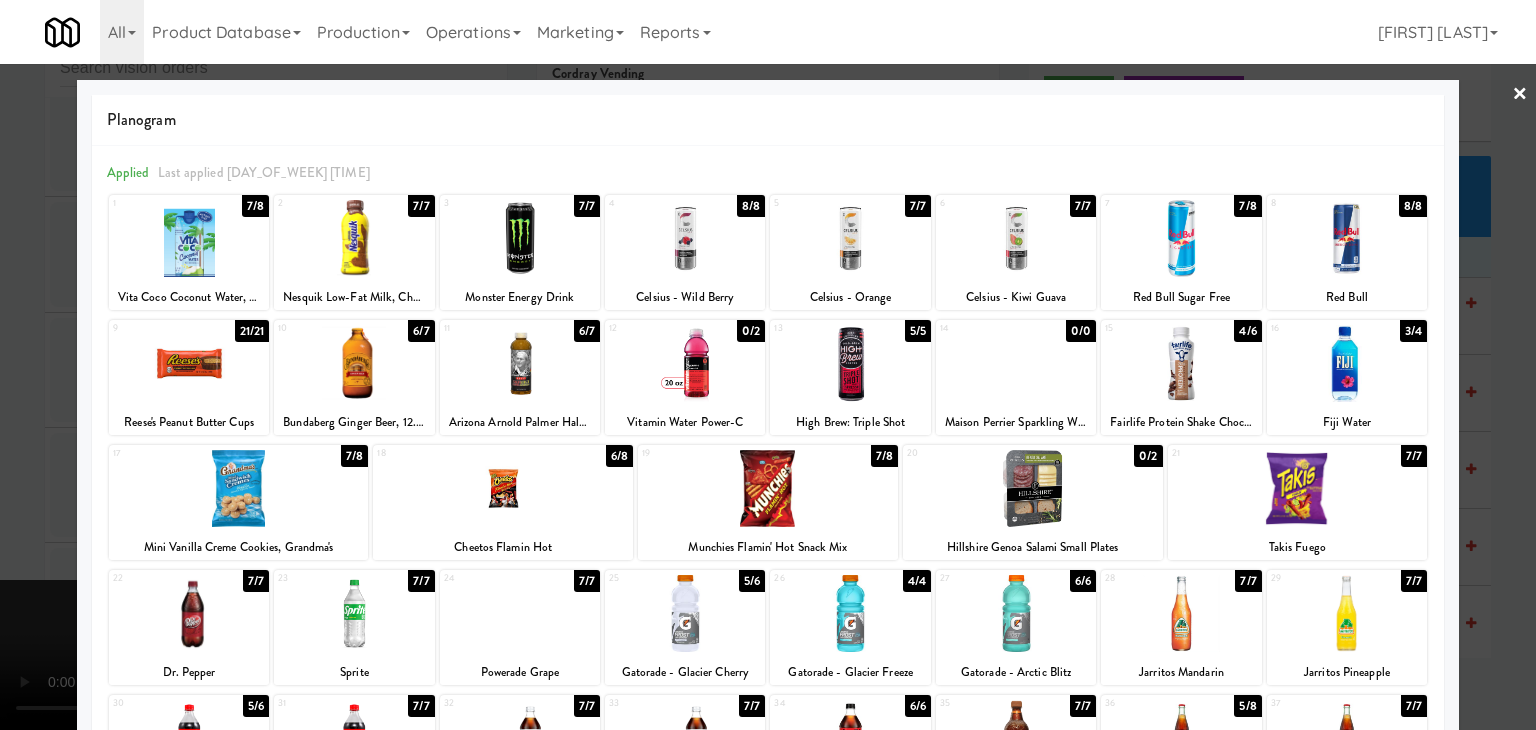click at bounding box center (850, 363) 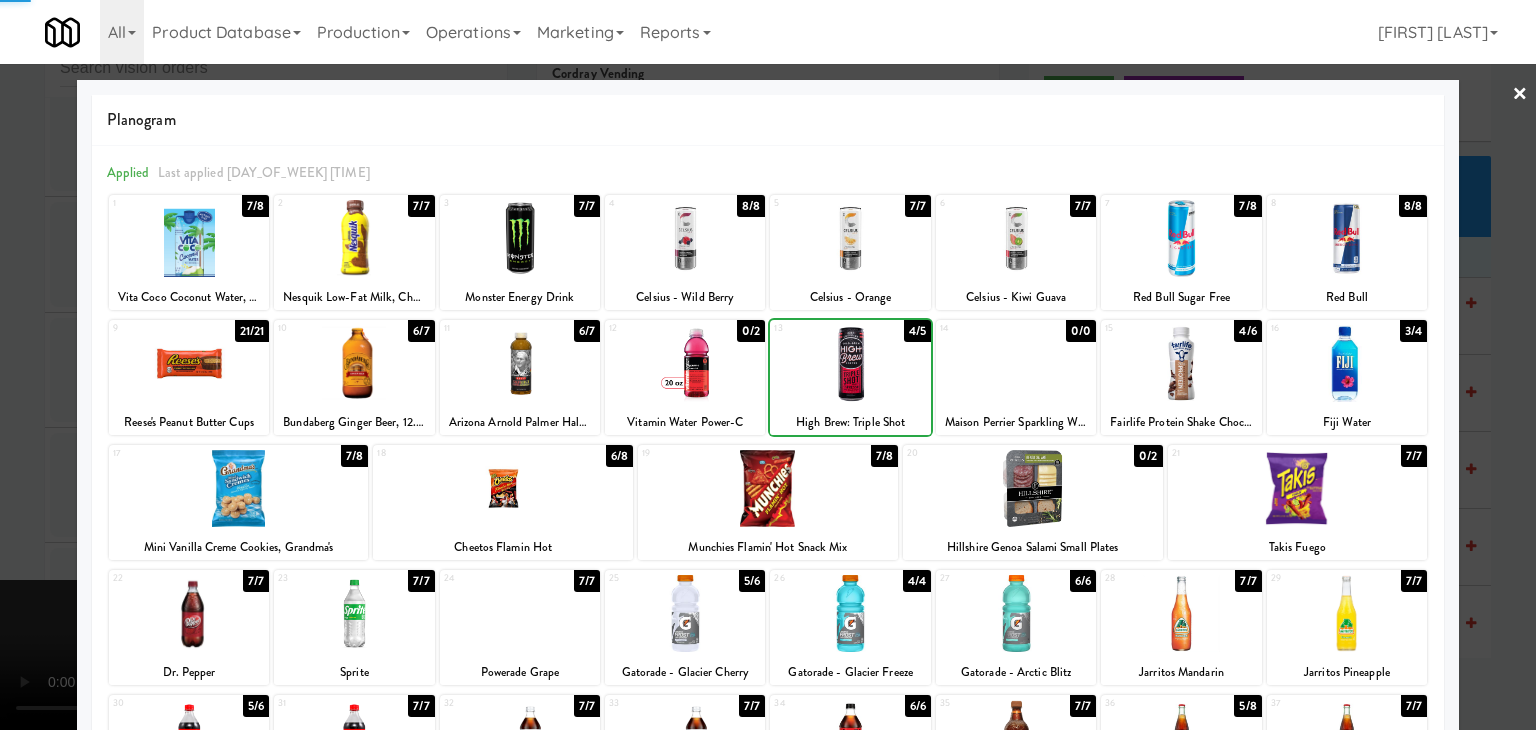 drag, startPoint x: 0, startPoint y: 543, endPoint x: 184, endPoint y: 534, distance: 184.21997 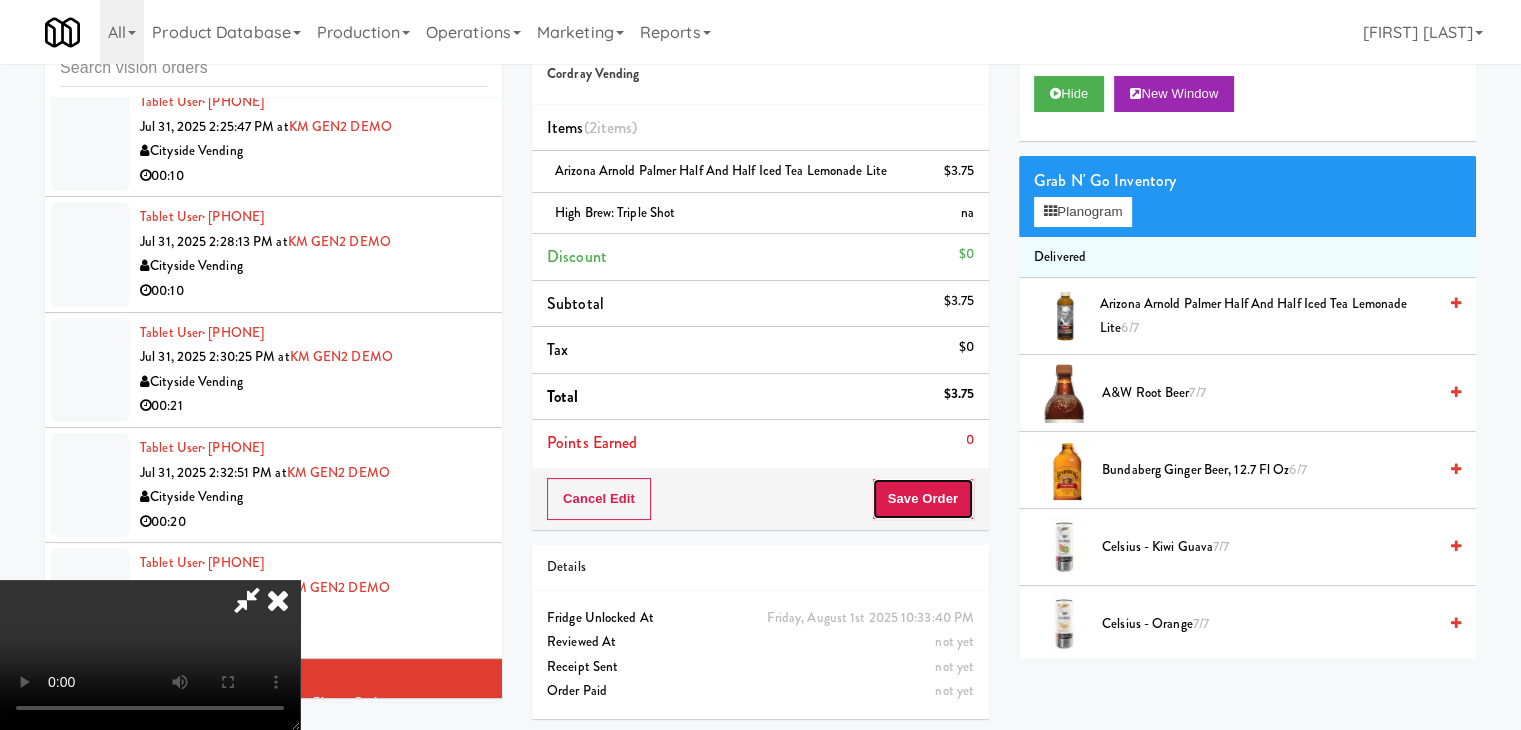 click on "Save Order" at bounding box center [923, 499] 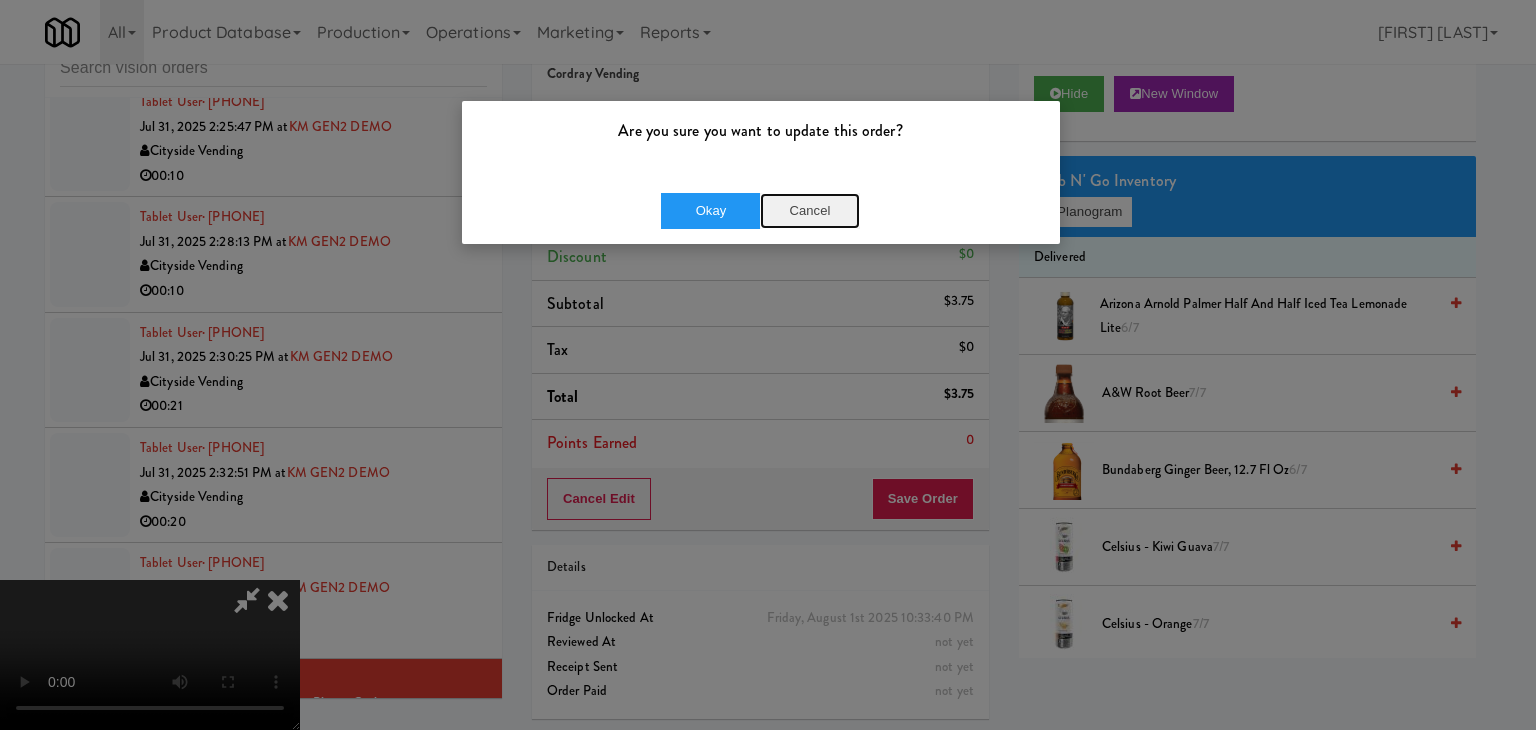 click on "Cancel" at bounding box center [810, 211] 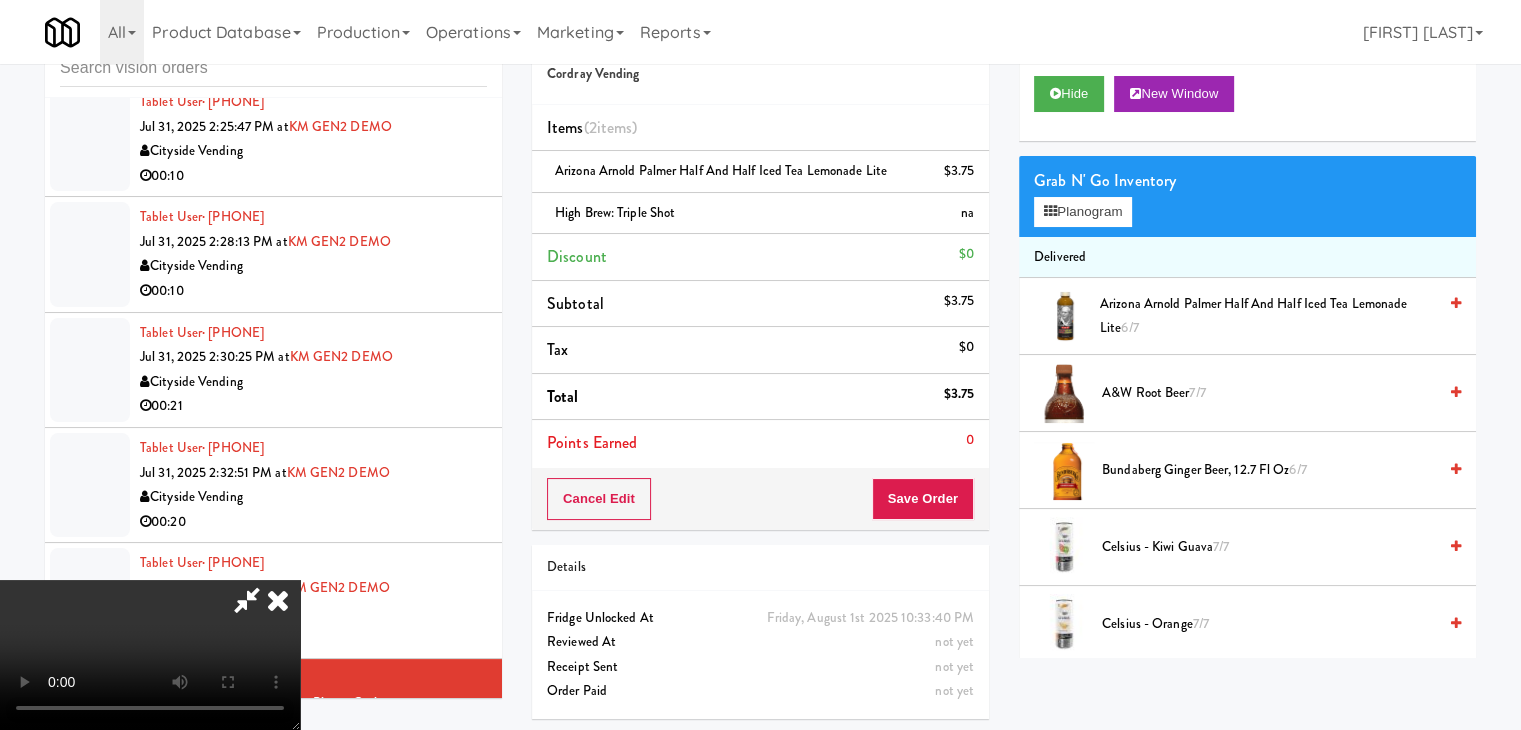 click at bounding box center [278, 600] 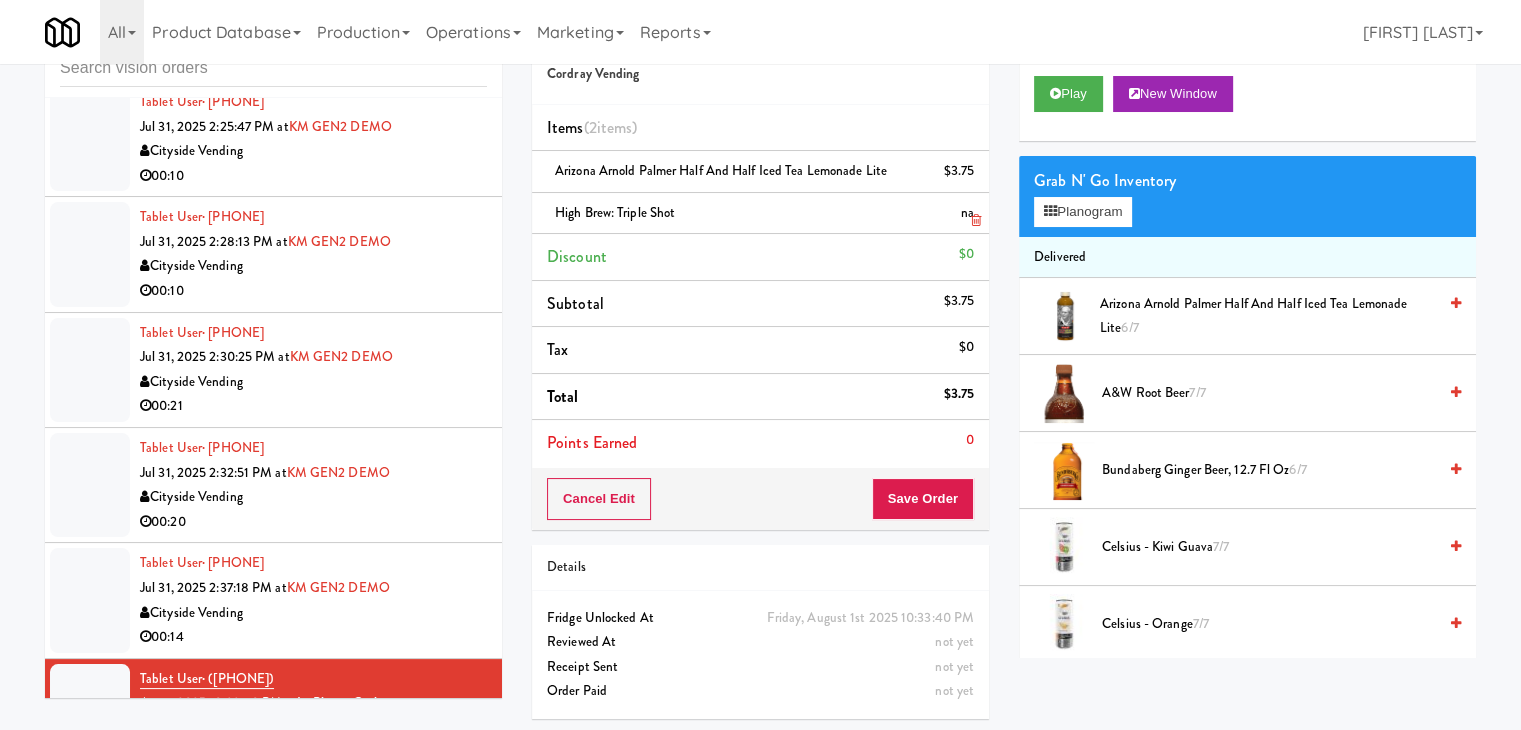 click at bounding box center (976, 220) 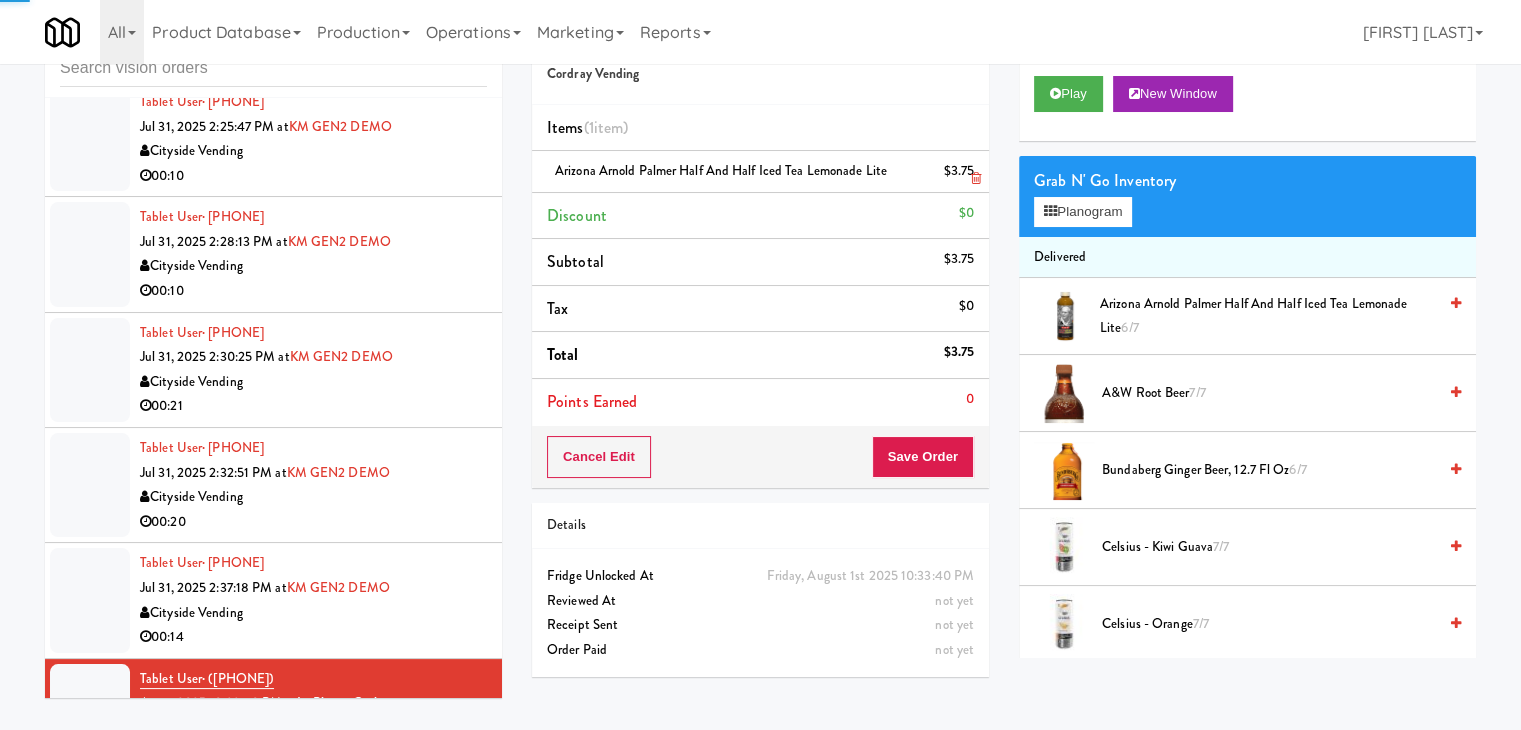 click at bounding box center (976, 178) 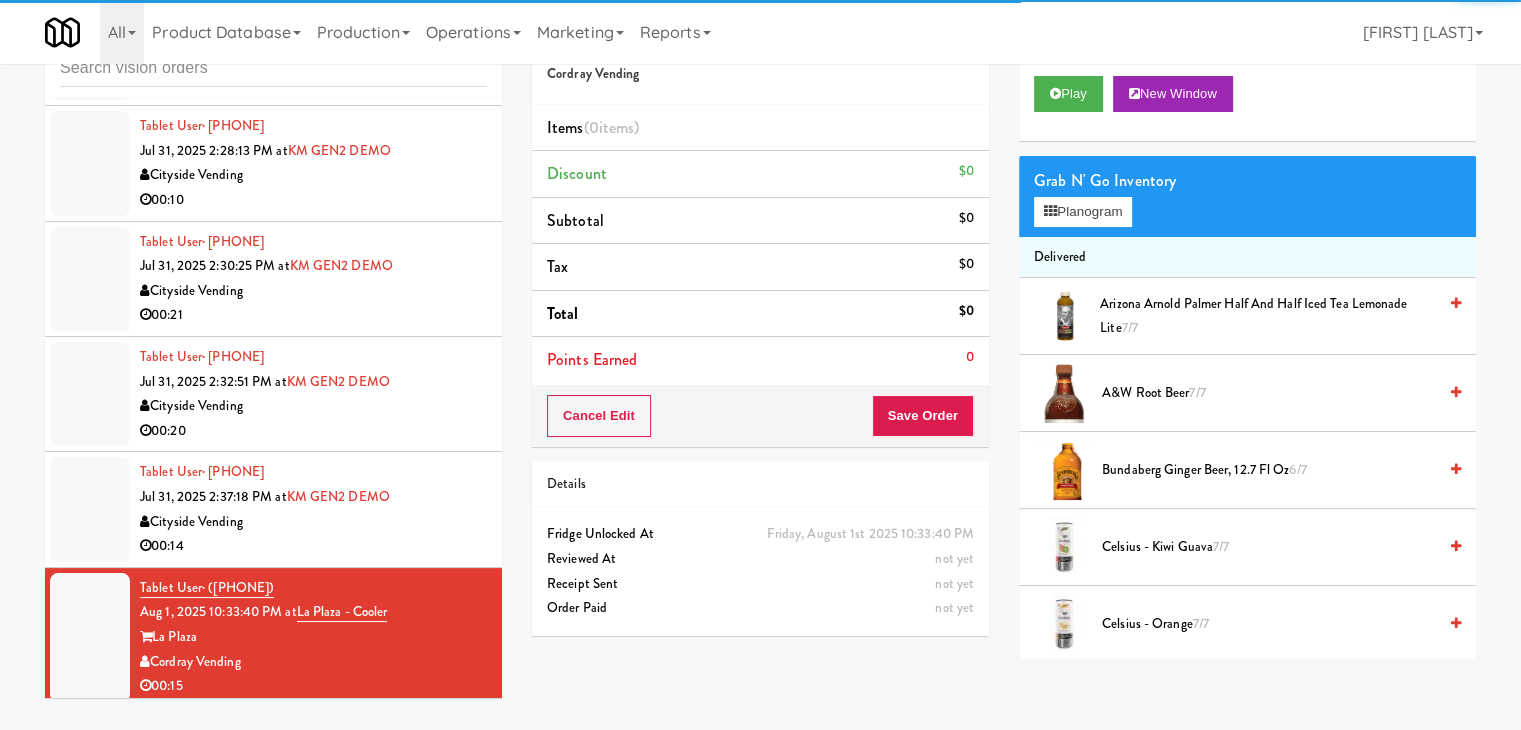 scroll, scrollTop: 12444, scrollLeft: 0, axis: vertical 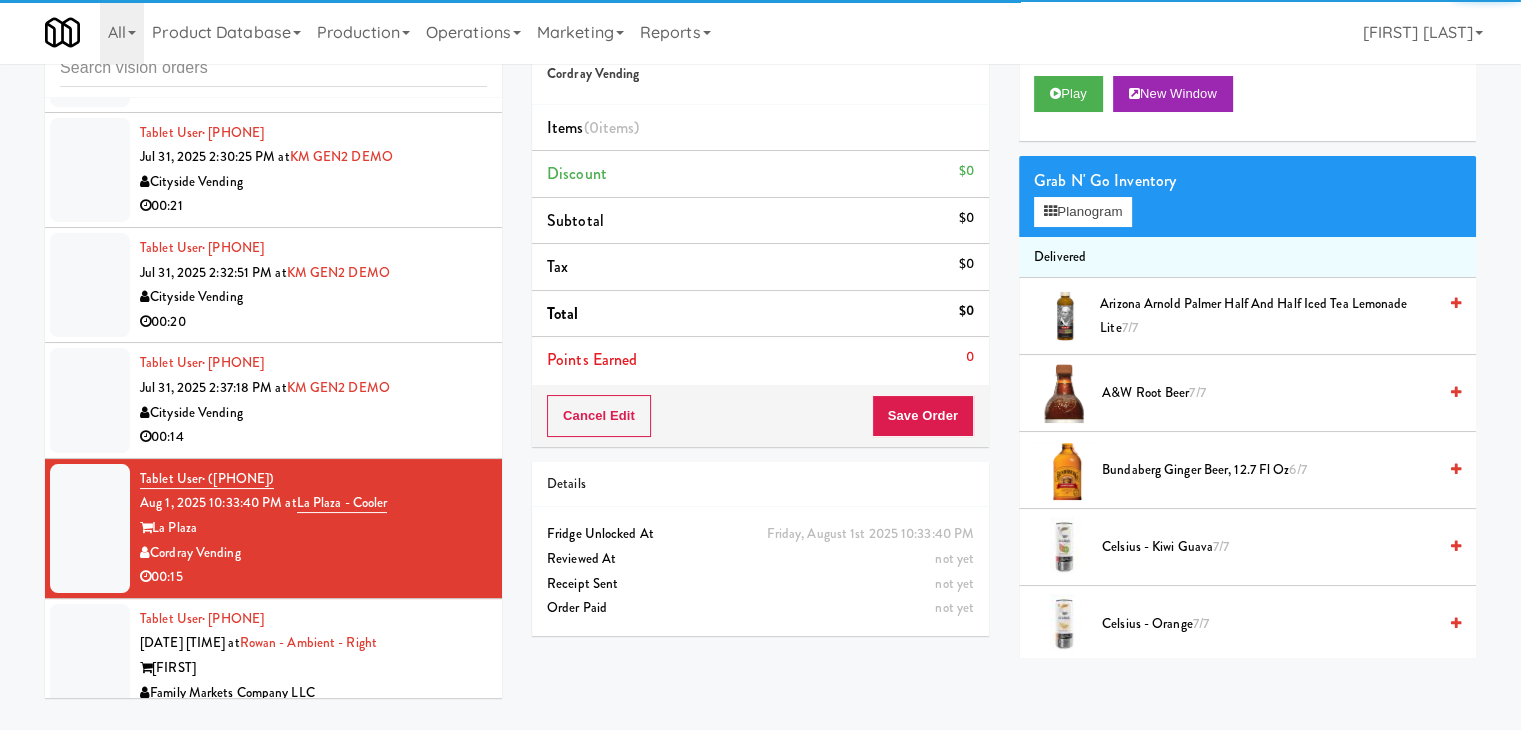 drag, startPoint x: 415, startPoint y: 366, endPoint x: 391, endPoint y: 378, distance: 26.832815 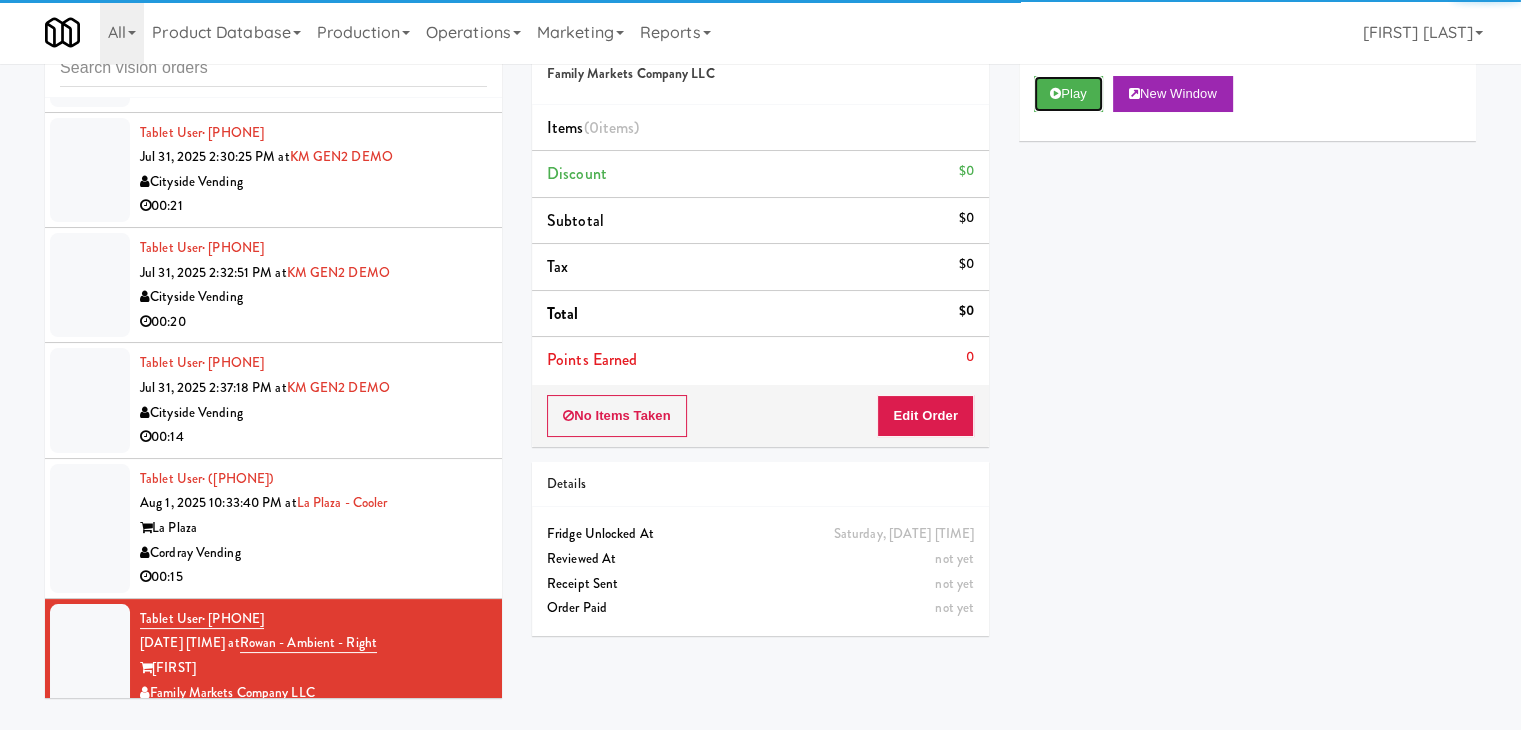drag, startPoint x: 1062, startPoint y: 83, endPoint x: 953, endPoint y: 325, distance: 265.41476 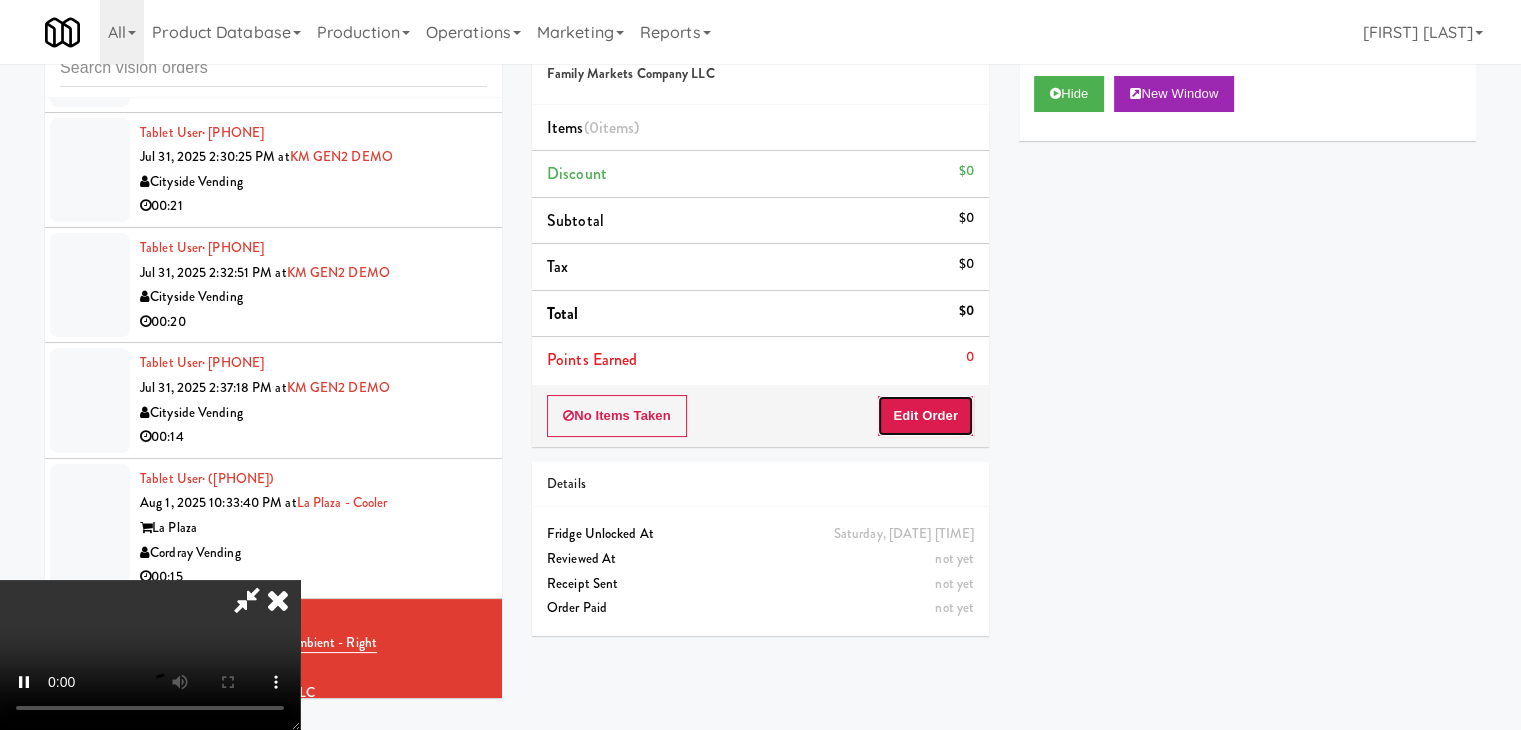 click on "Edit Order" at bounding box center [925, 416] 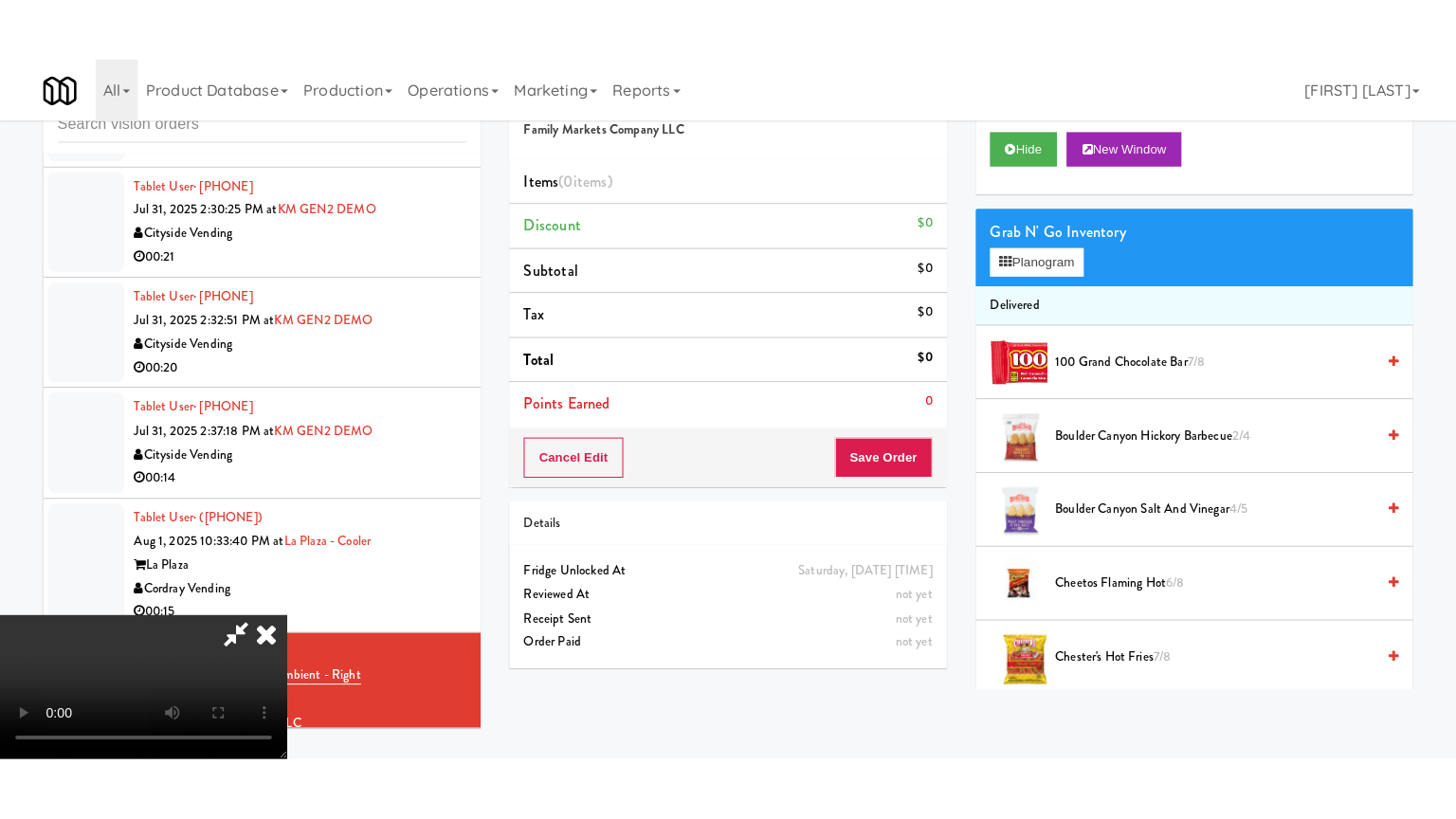 scroll, scrollTop: 266, scrollLeft: 0, axis: vertical 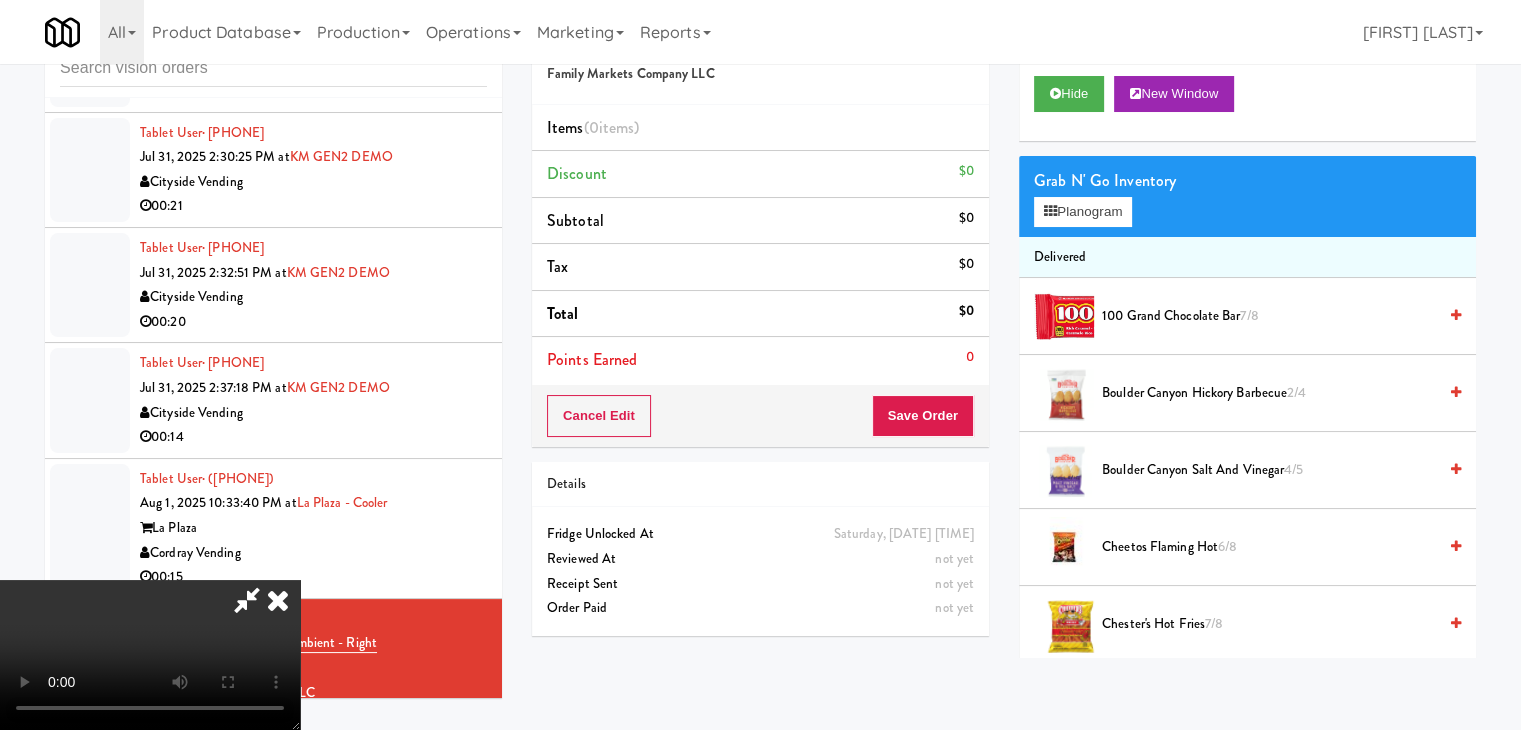 type 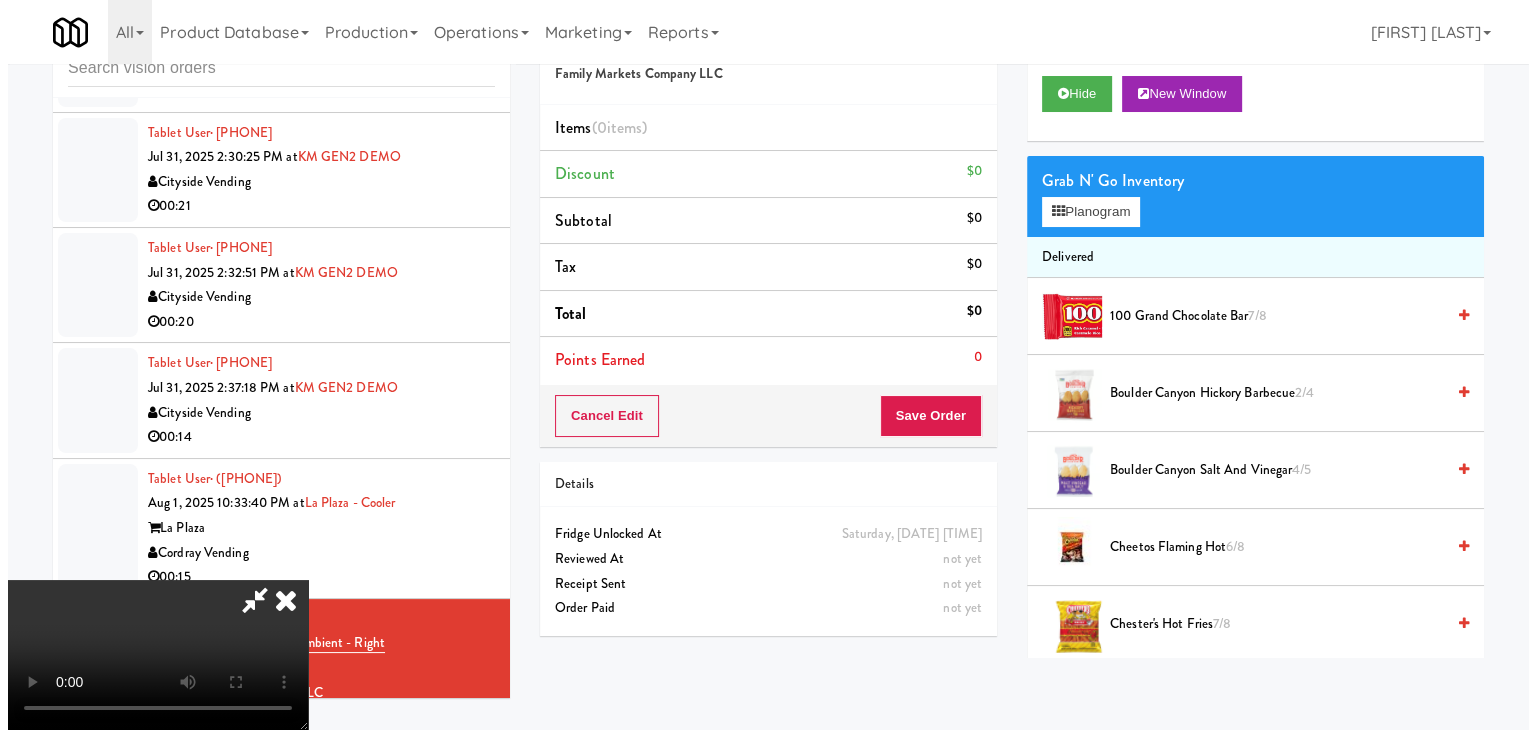 scroll, scrollTop: 0, scrollLeft: 0, axis: both 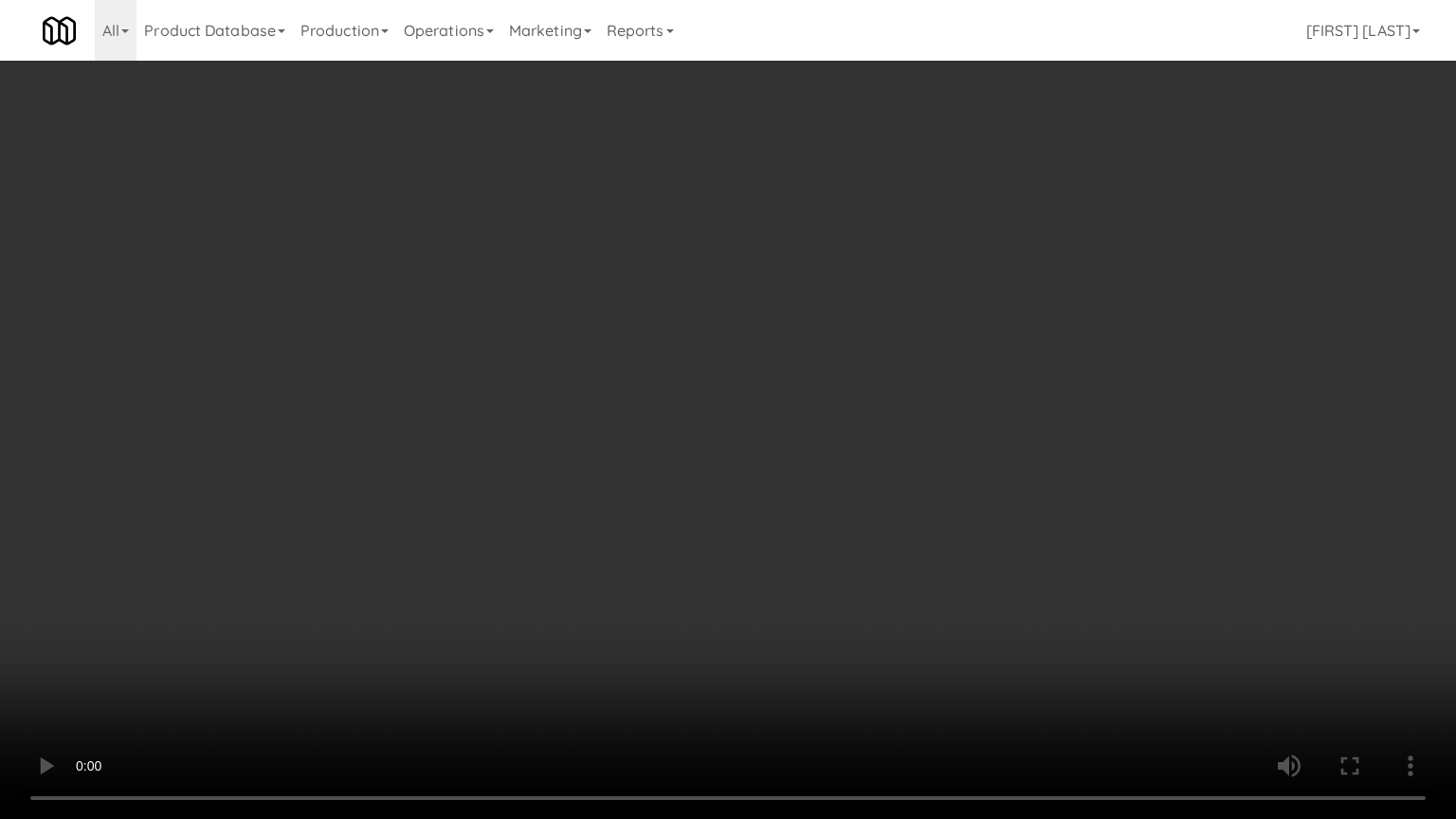 click at bounding box center (728, 410) 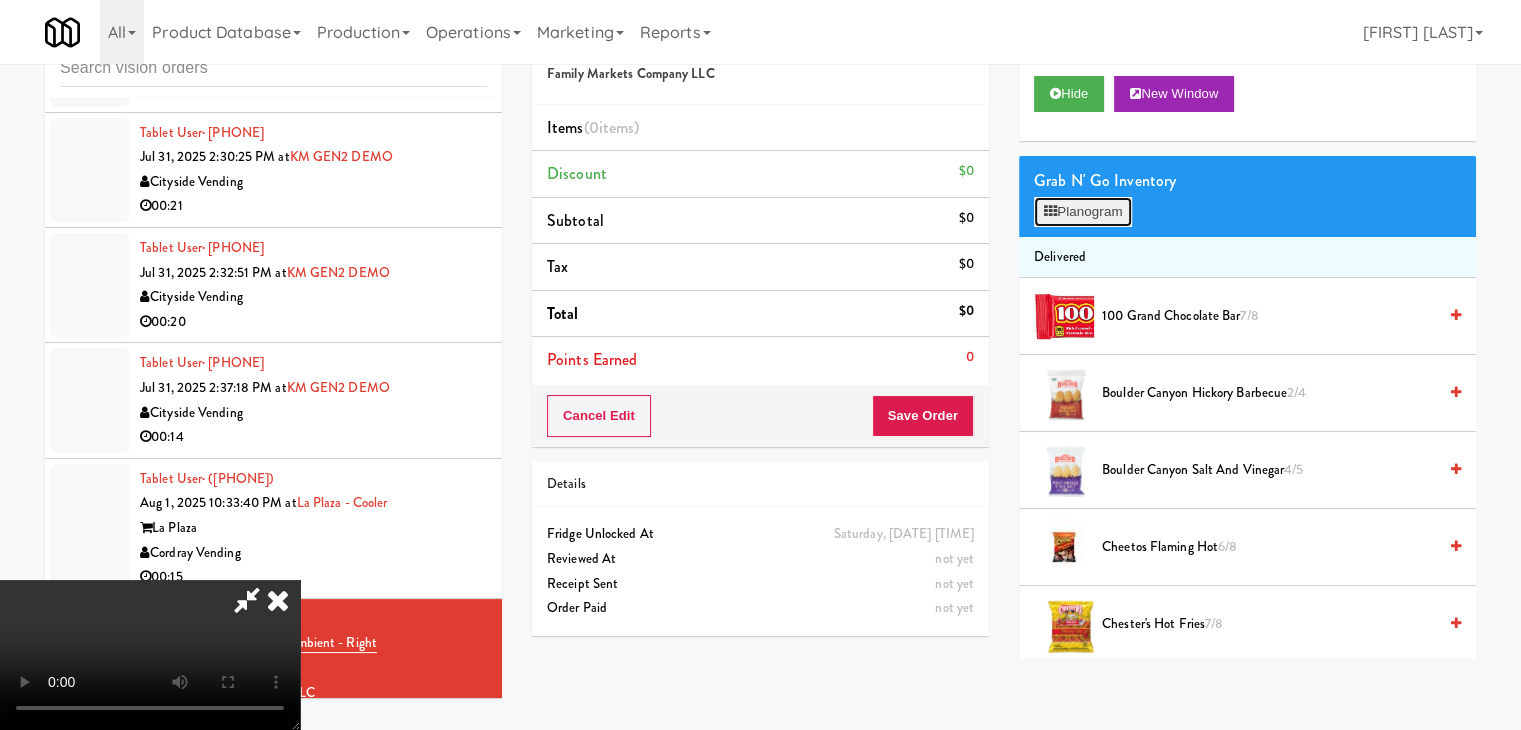 click on "Planogram" at bounding box center [1083, 212] 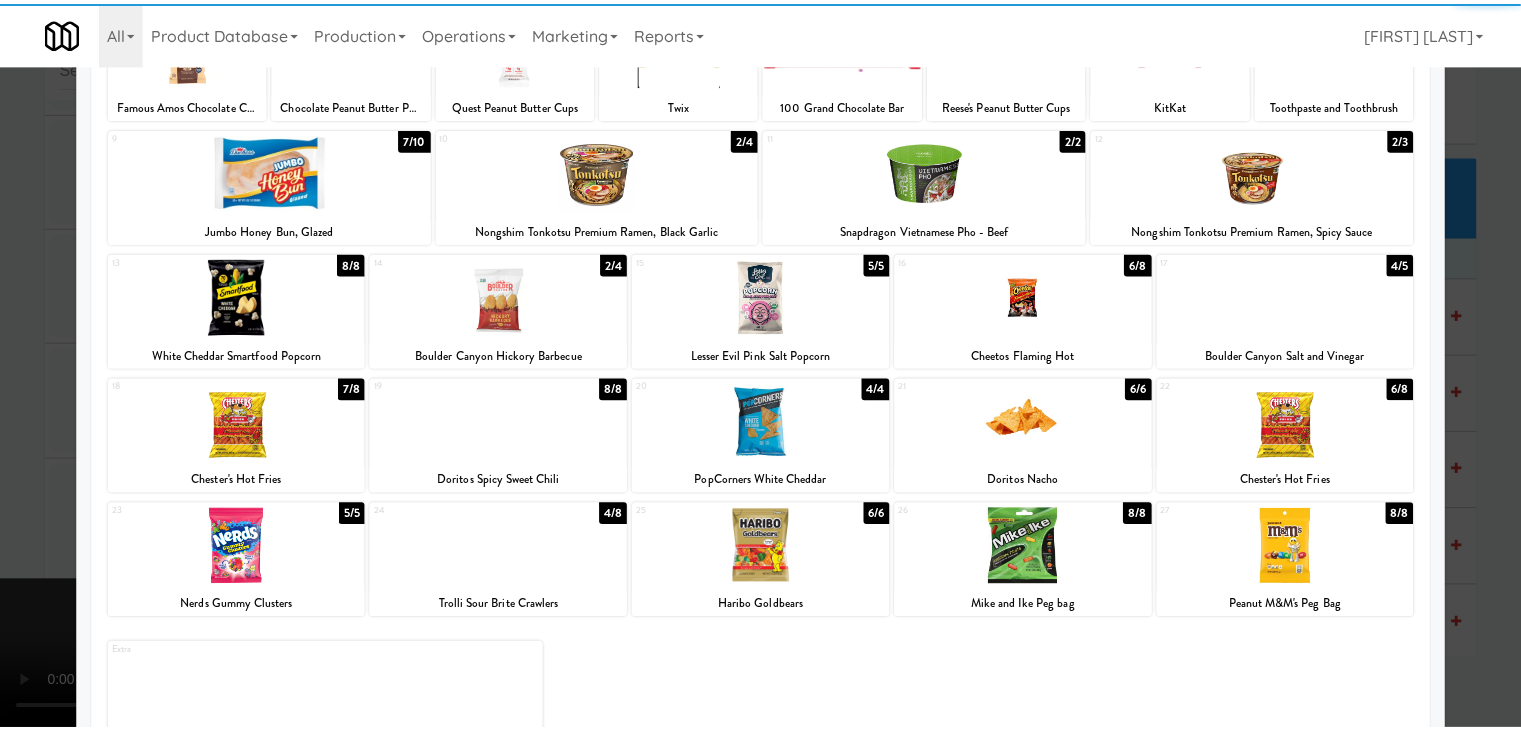 scroll, scrollTop: 200, scrollLeft: 0, axis: vertical 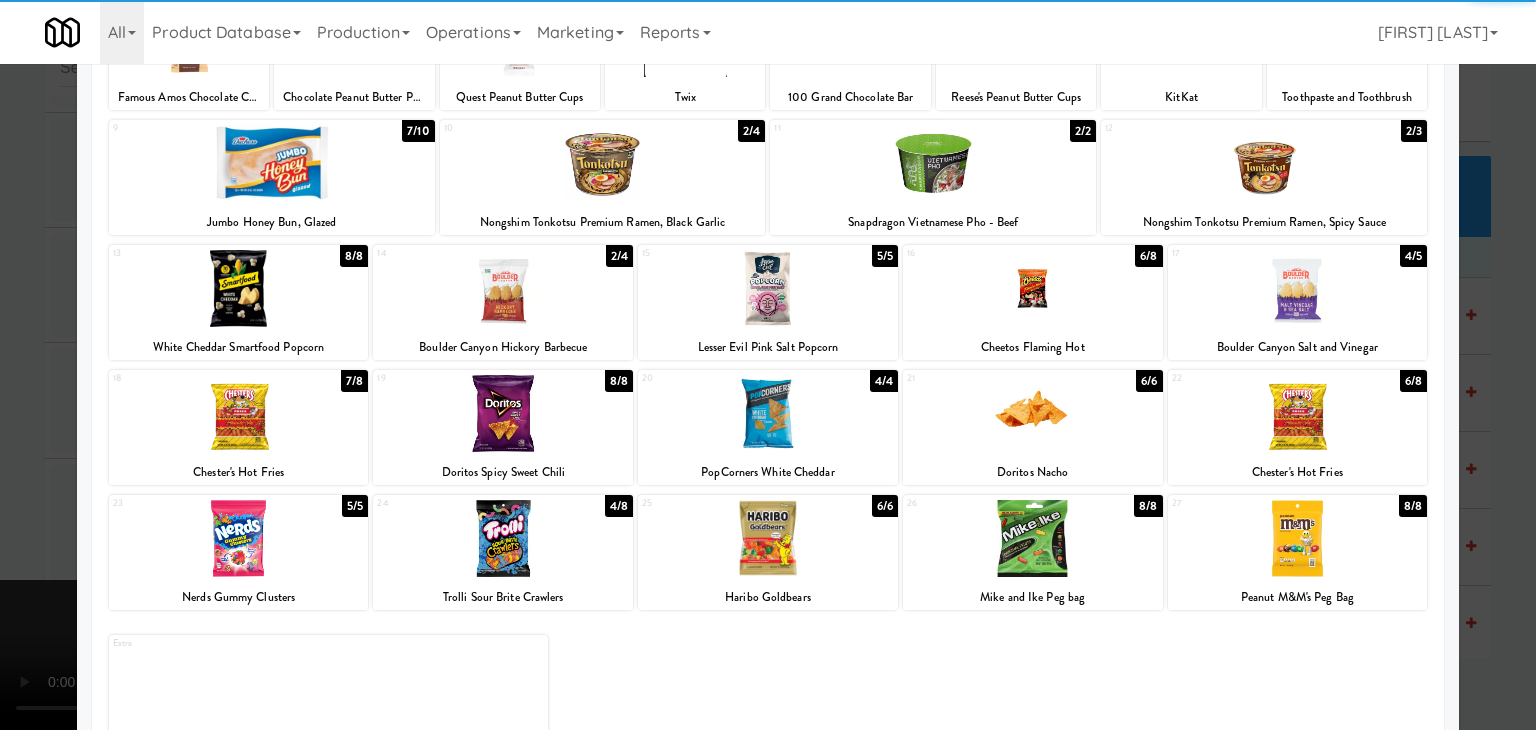 click at bounding box center (1298, 413) 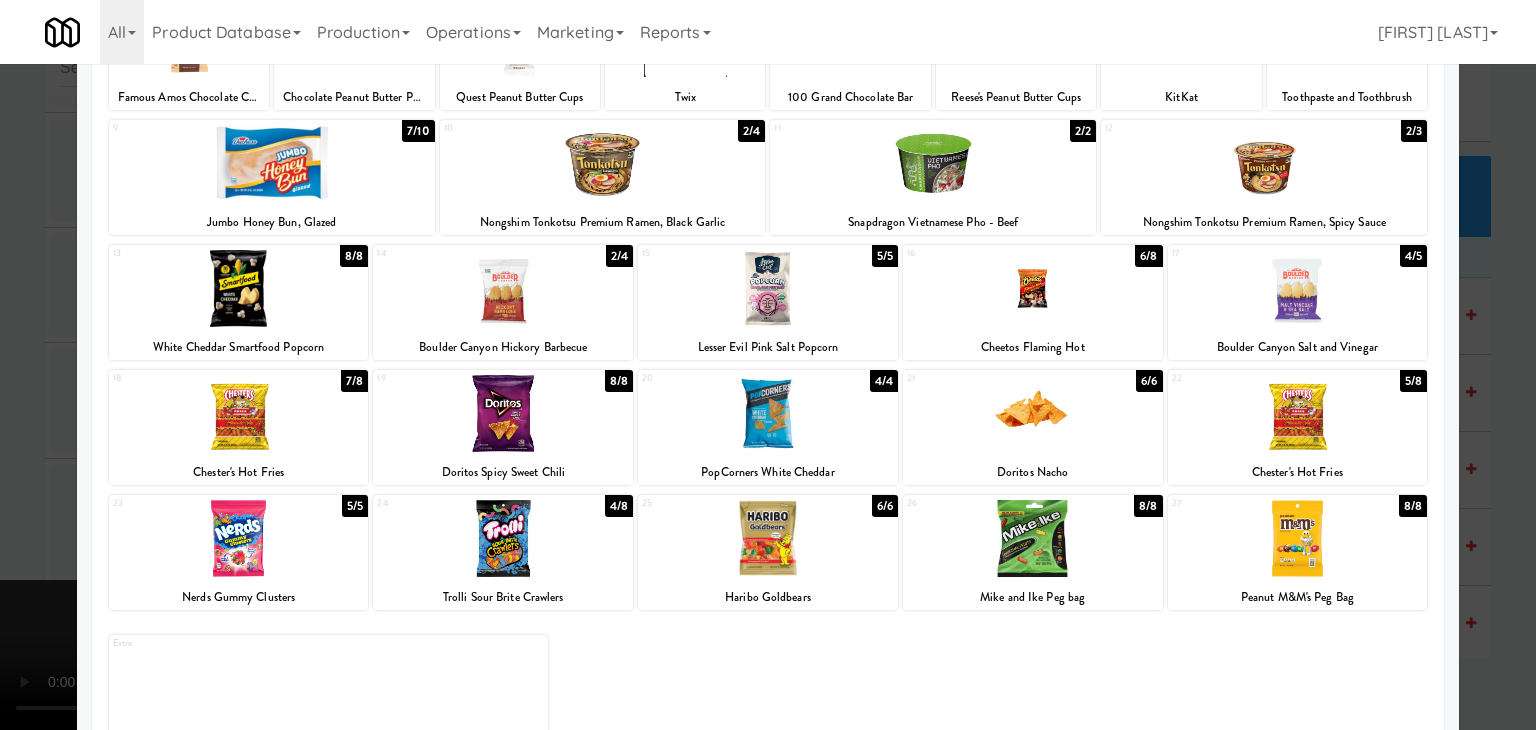 click at bounding box center [768, 538] 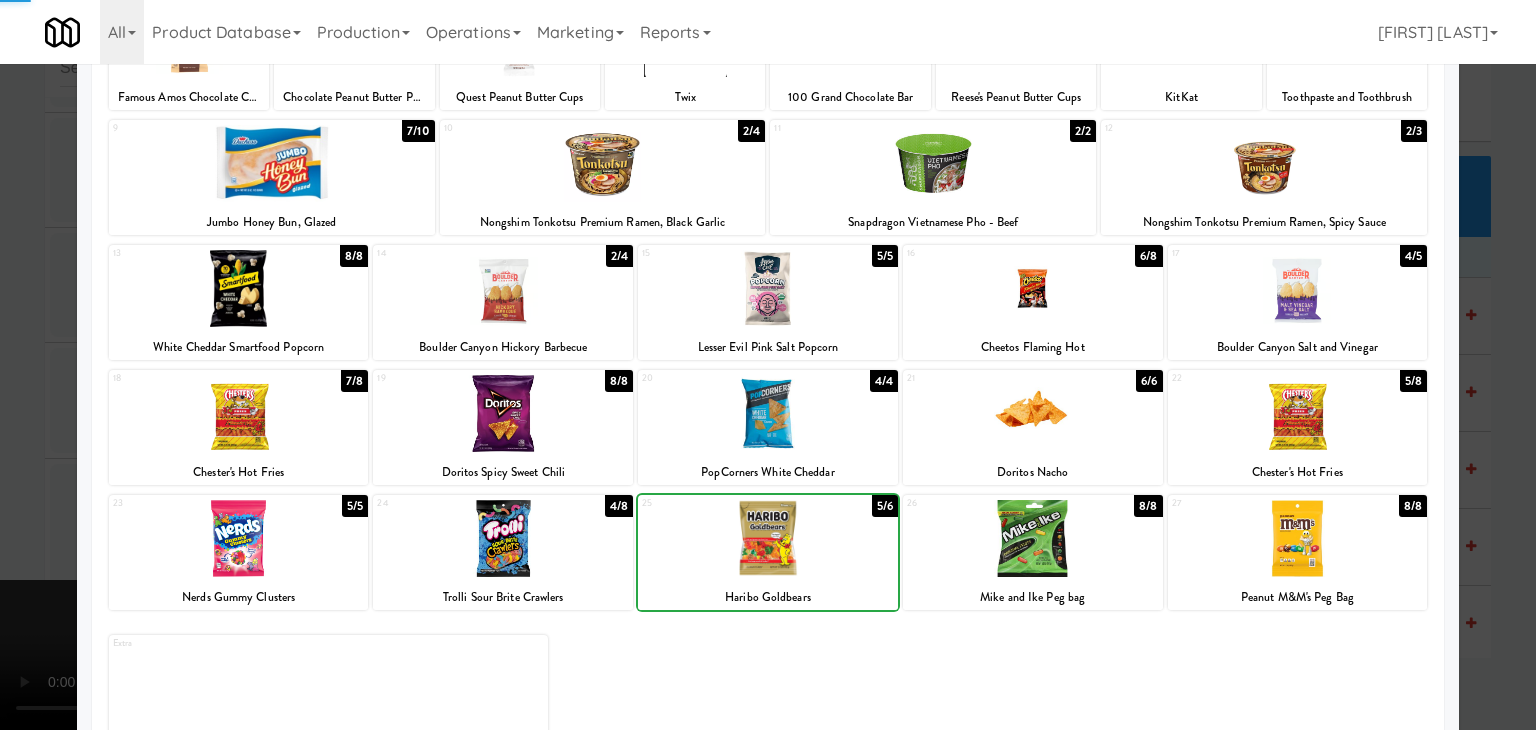 click at bounding box center [768, 365] 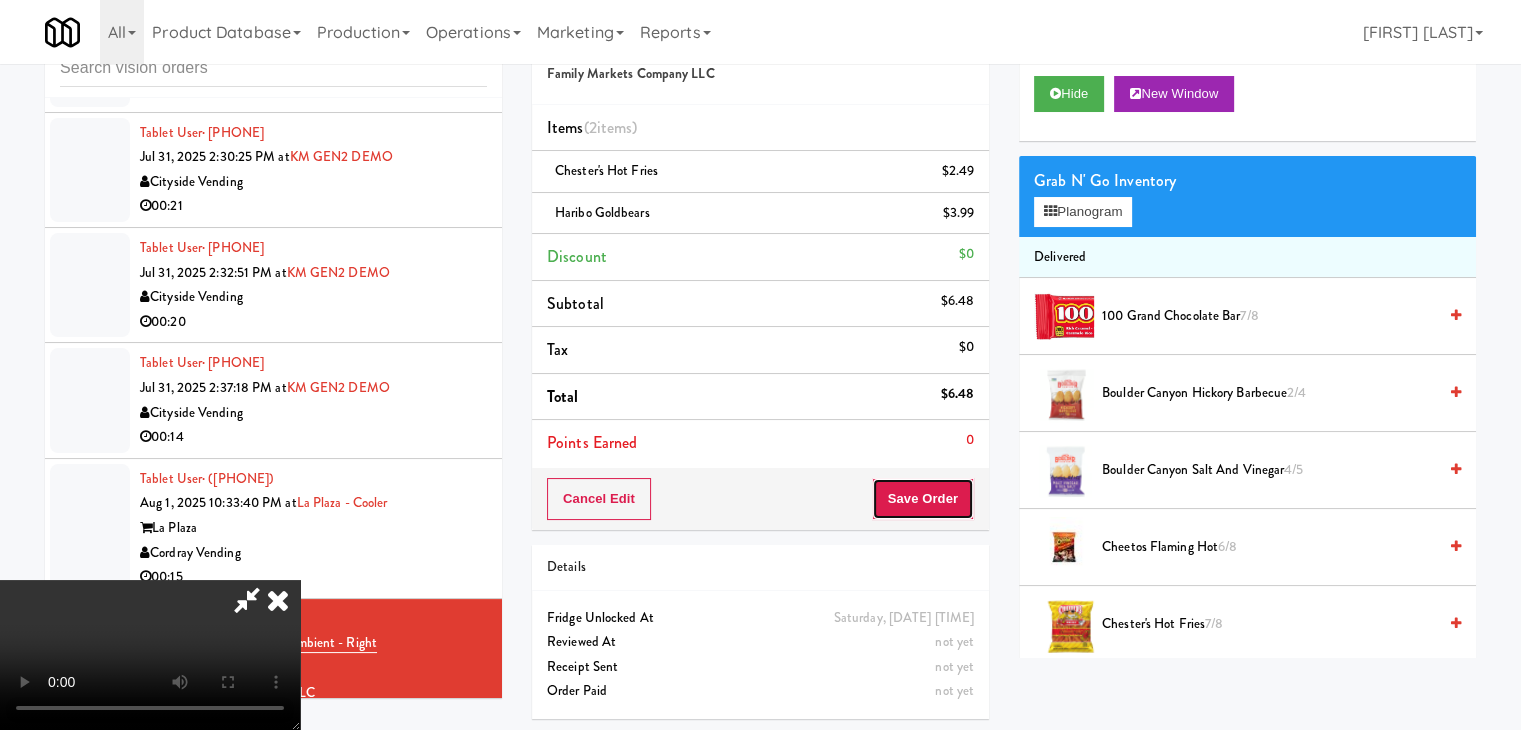 click on "Save Order" at bounding box center [923, 499] 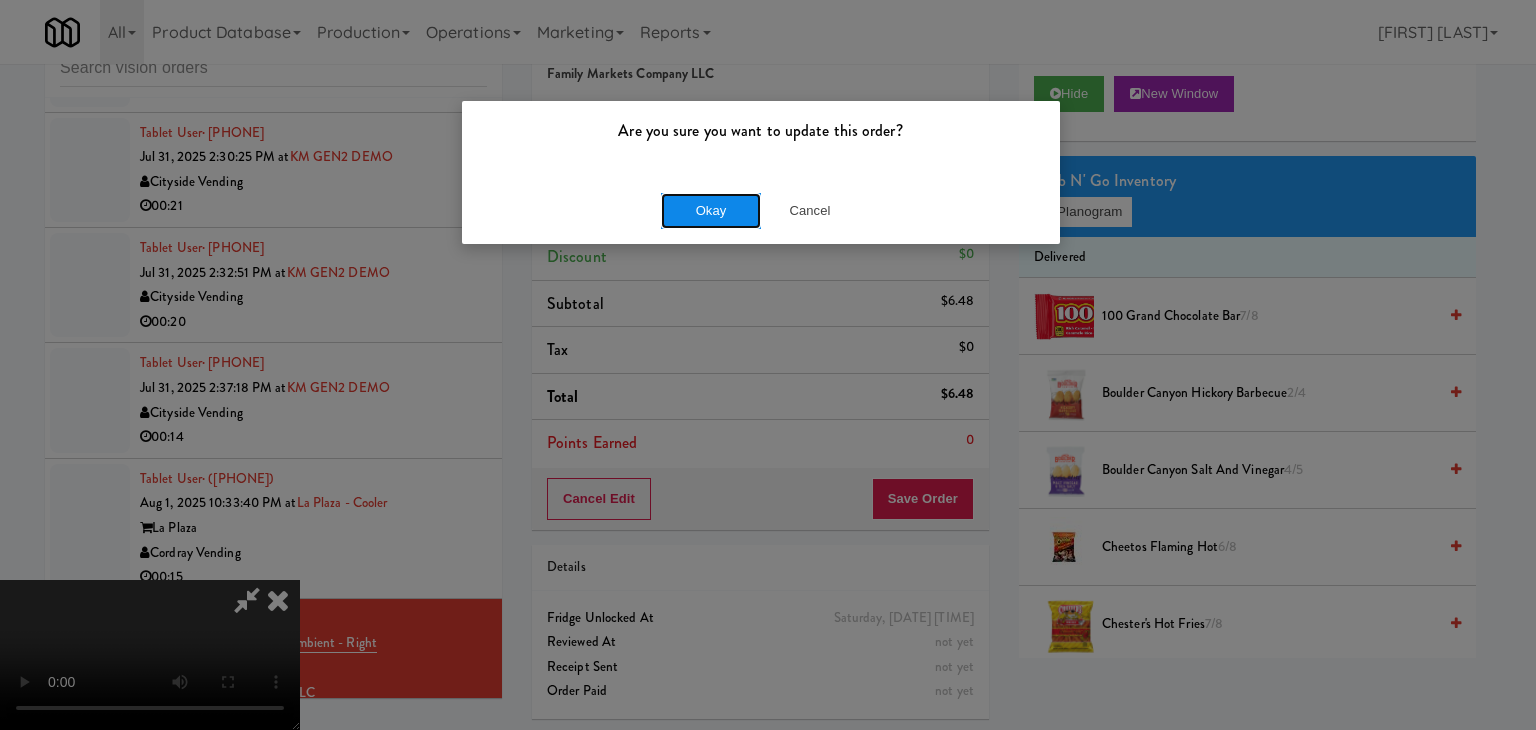 click on "Okay" at bounding box center (711, 211) 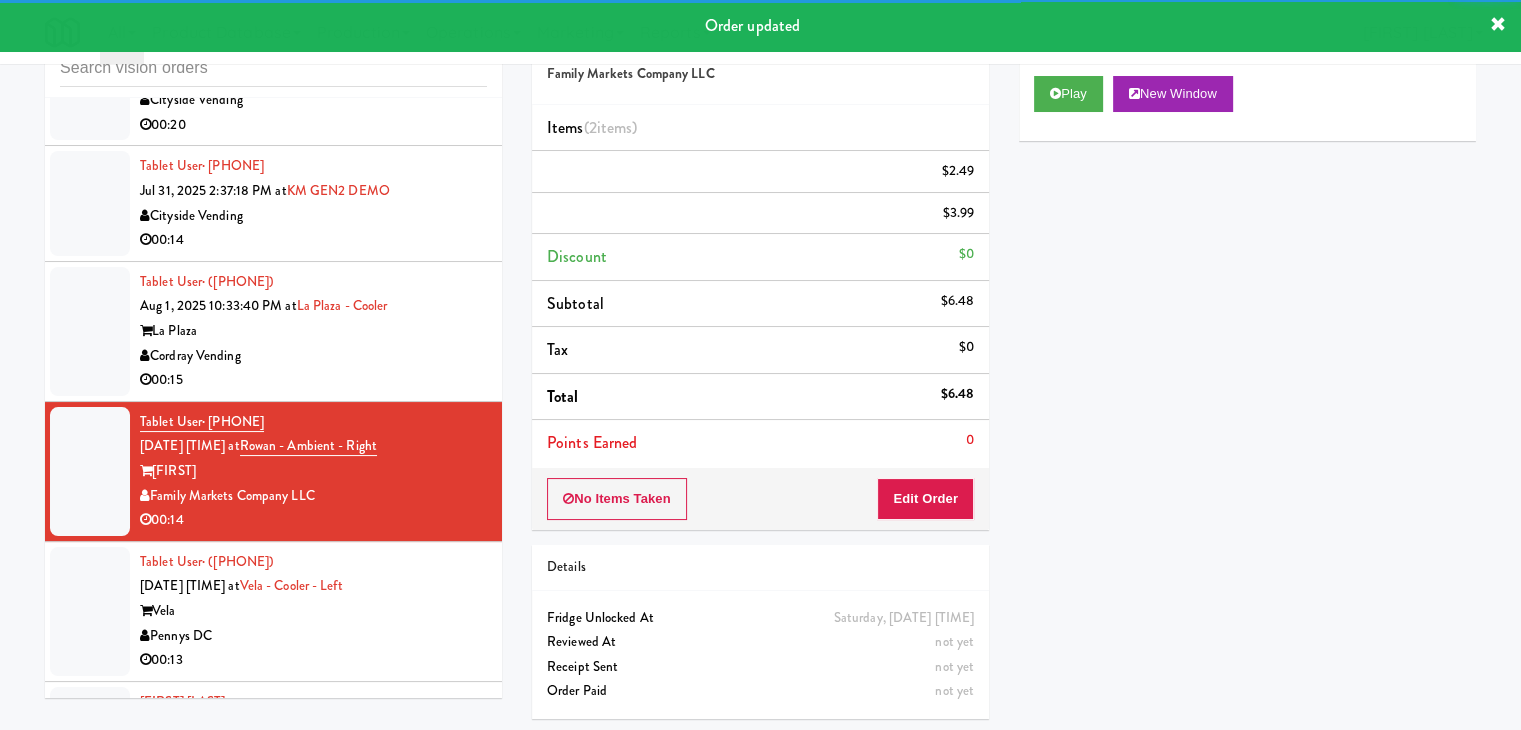 scroll, scrollTop: 12644, scrollLeft: 0, axis: vertical 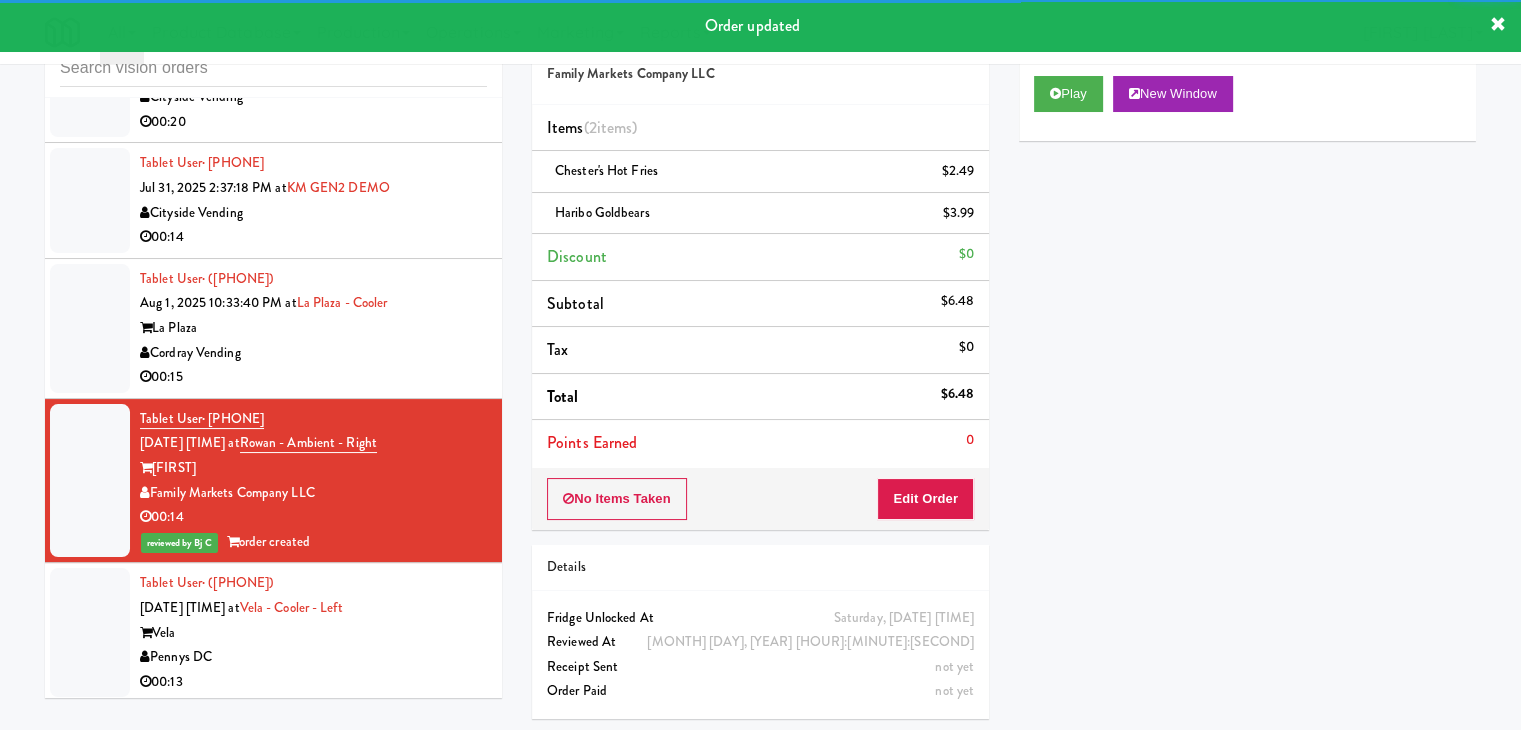 drag, startPoint x: 423, startPoint y: 331, endPoint x: 417, endPoint y: 341, distance: 11.661903 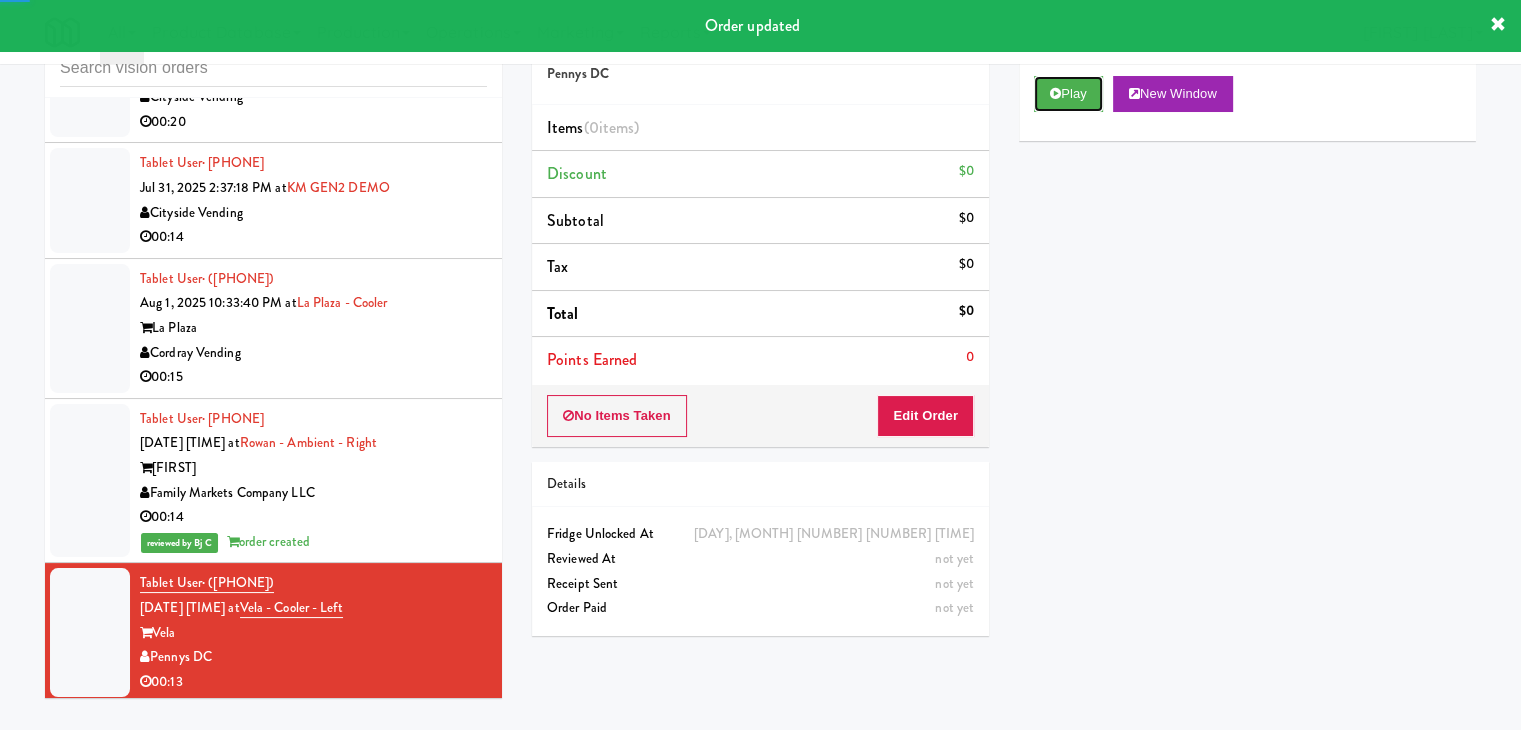 drag, startPoint x: 1083, startPoint y: 85, endPoint x: 1080, endPoint y: 123, distance: 38.118237 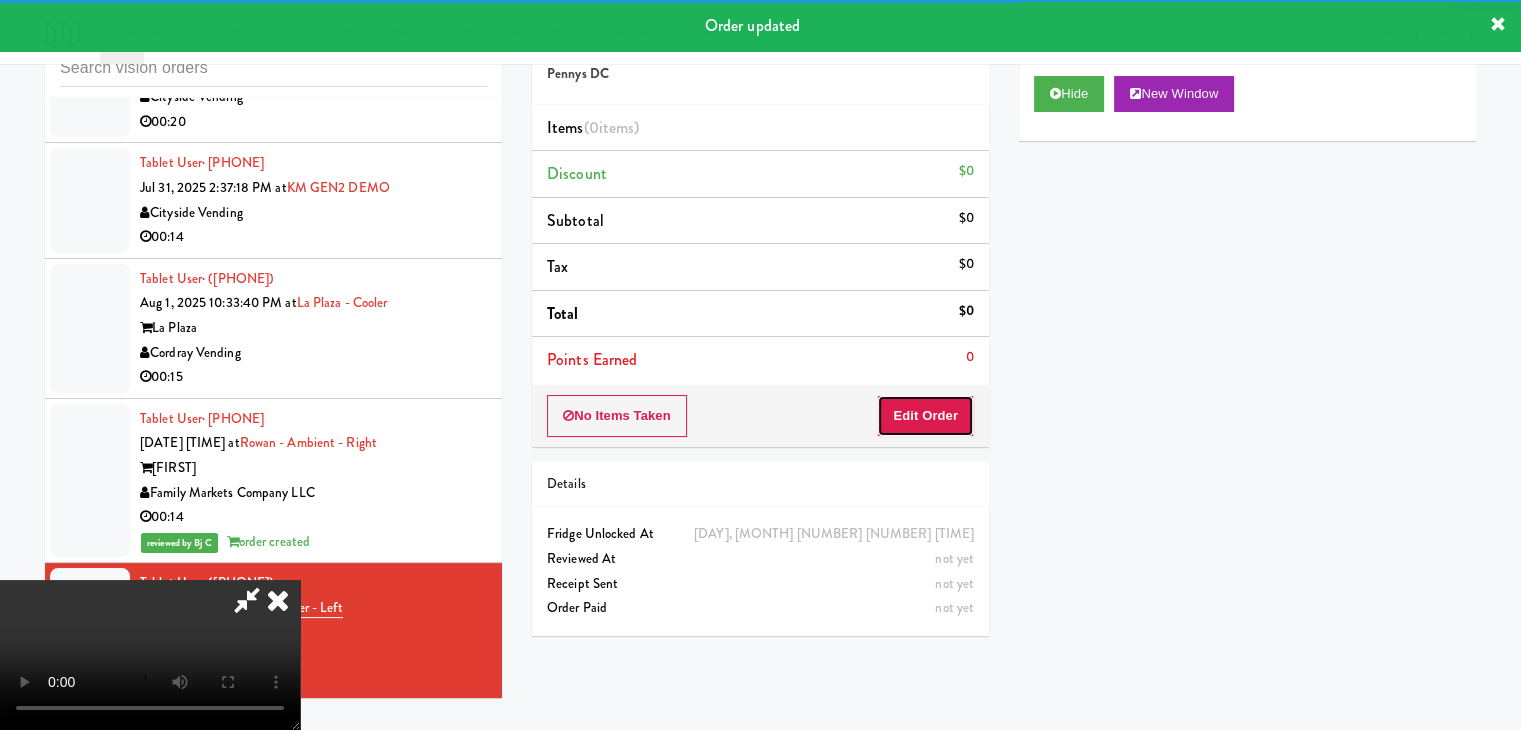 click on "Edit Order" at bounding box center (925, 416) 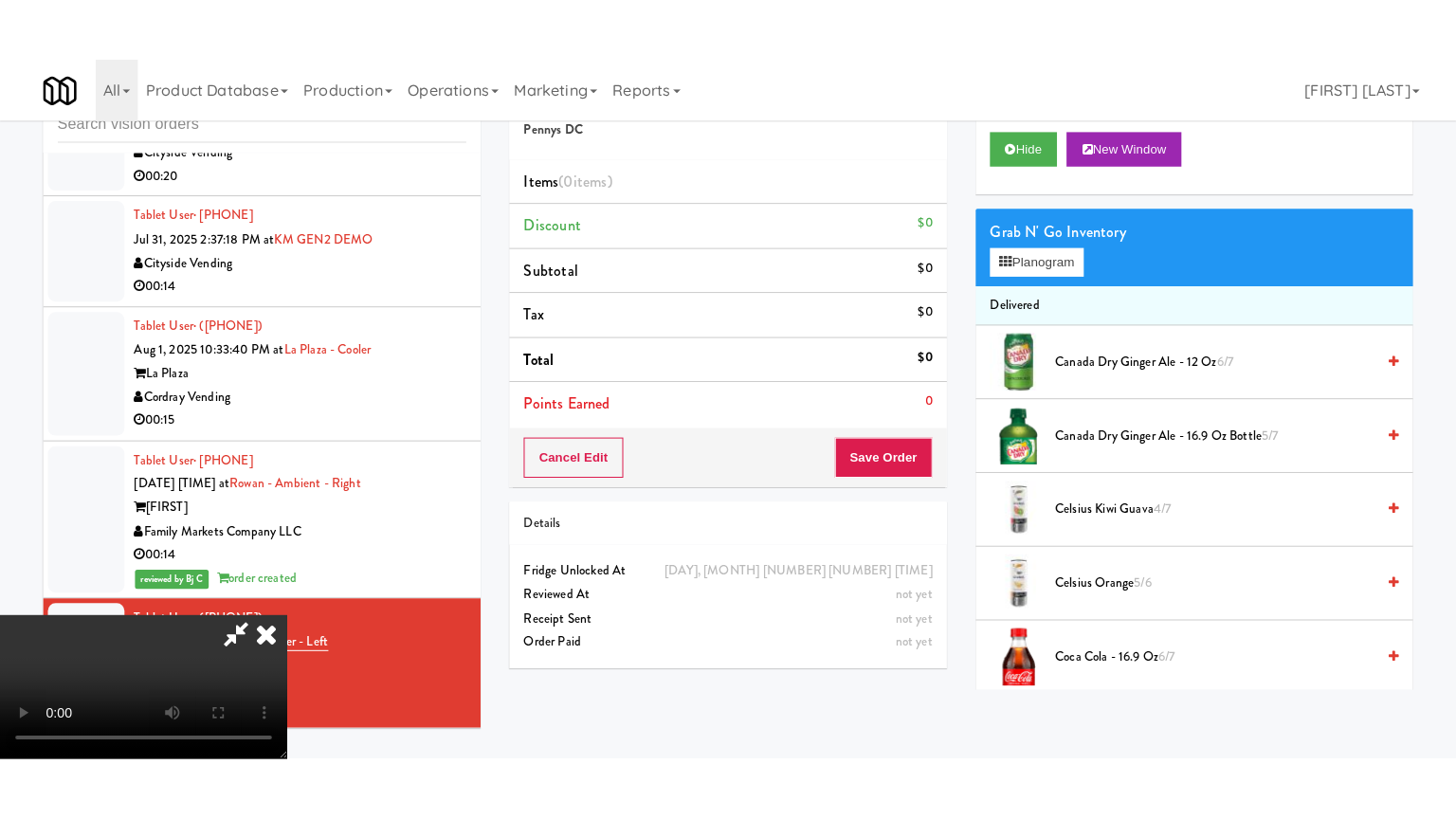 scroll, scrollTop: 266, scrollLeft: 0, axis: vertical 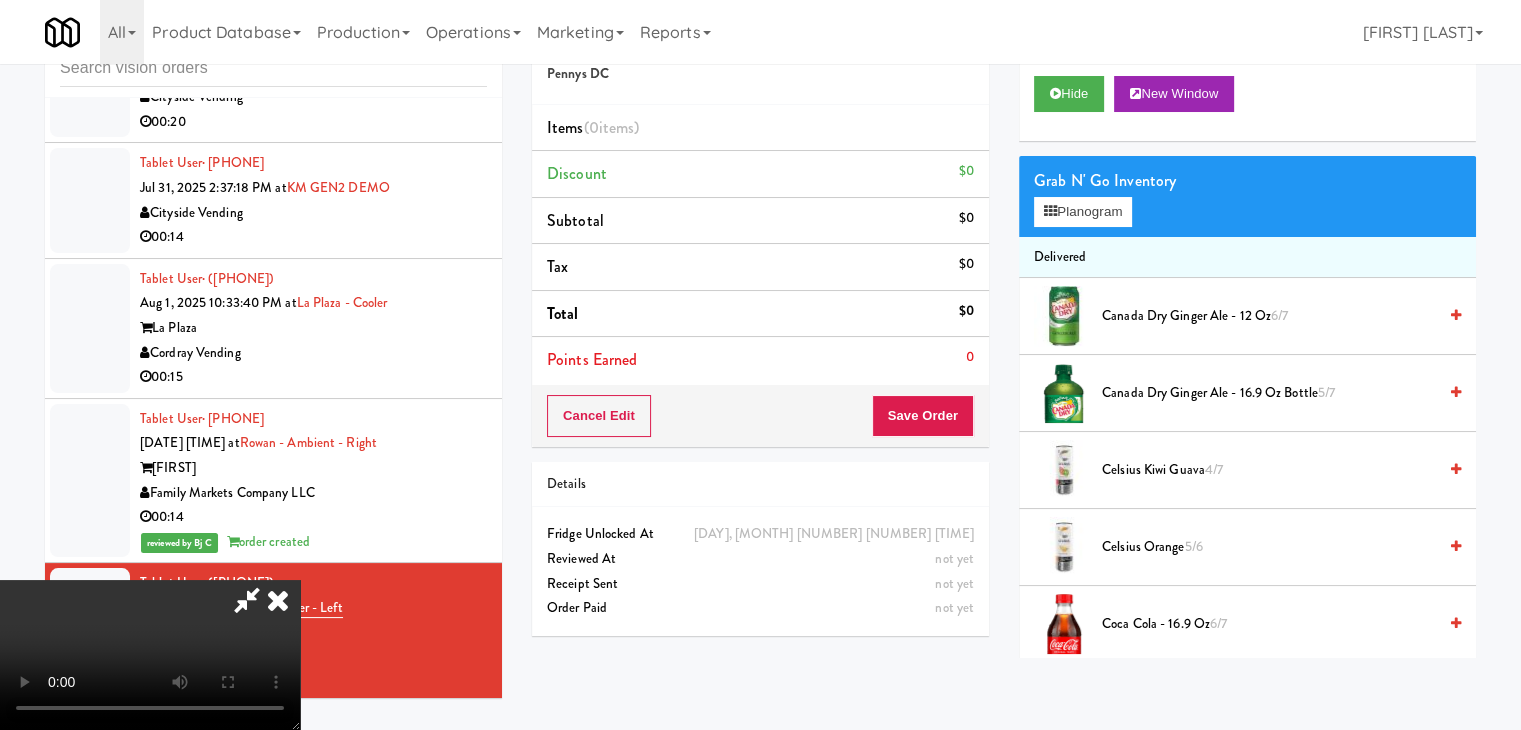 type 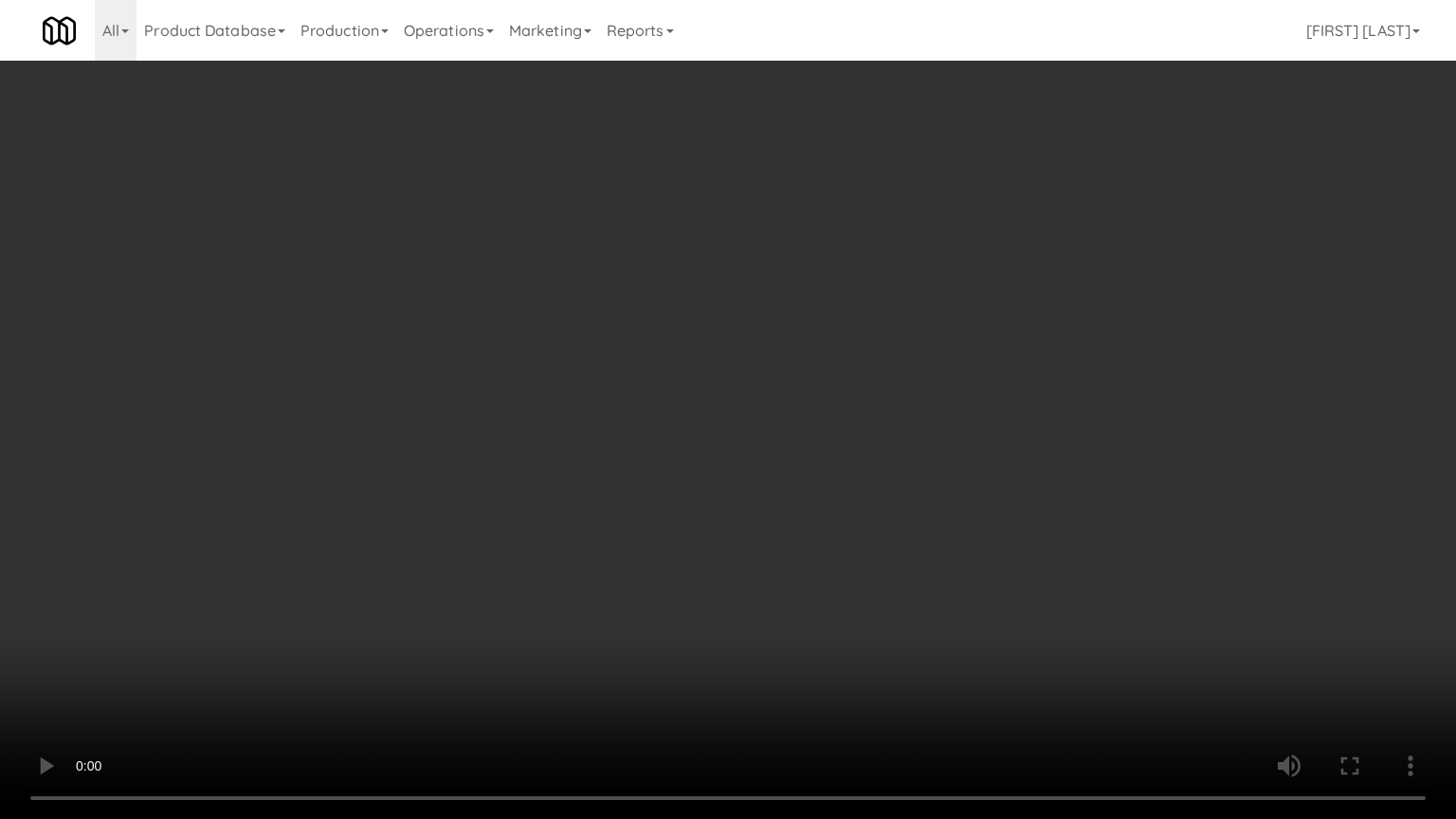 click at bounding box center [728, 410] 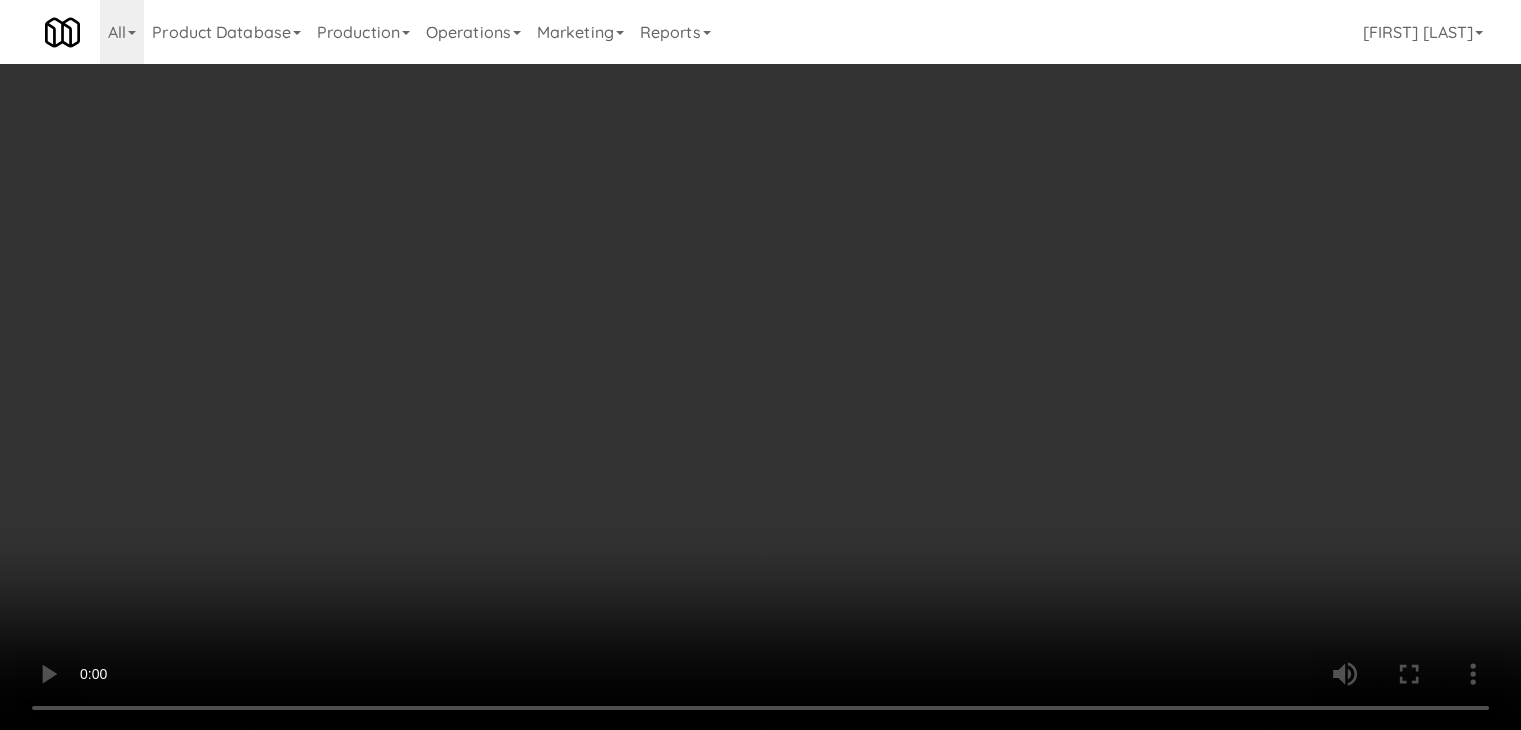 click at bounding box center (760, 365) 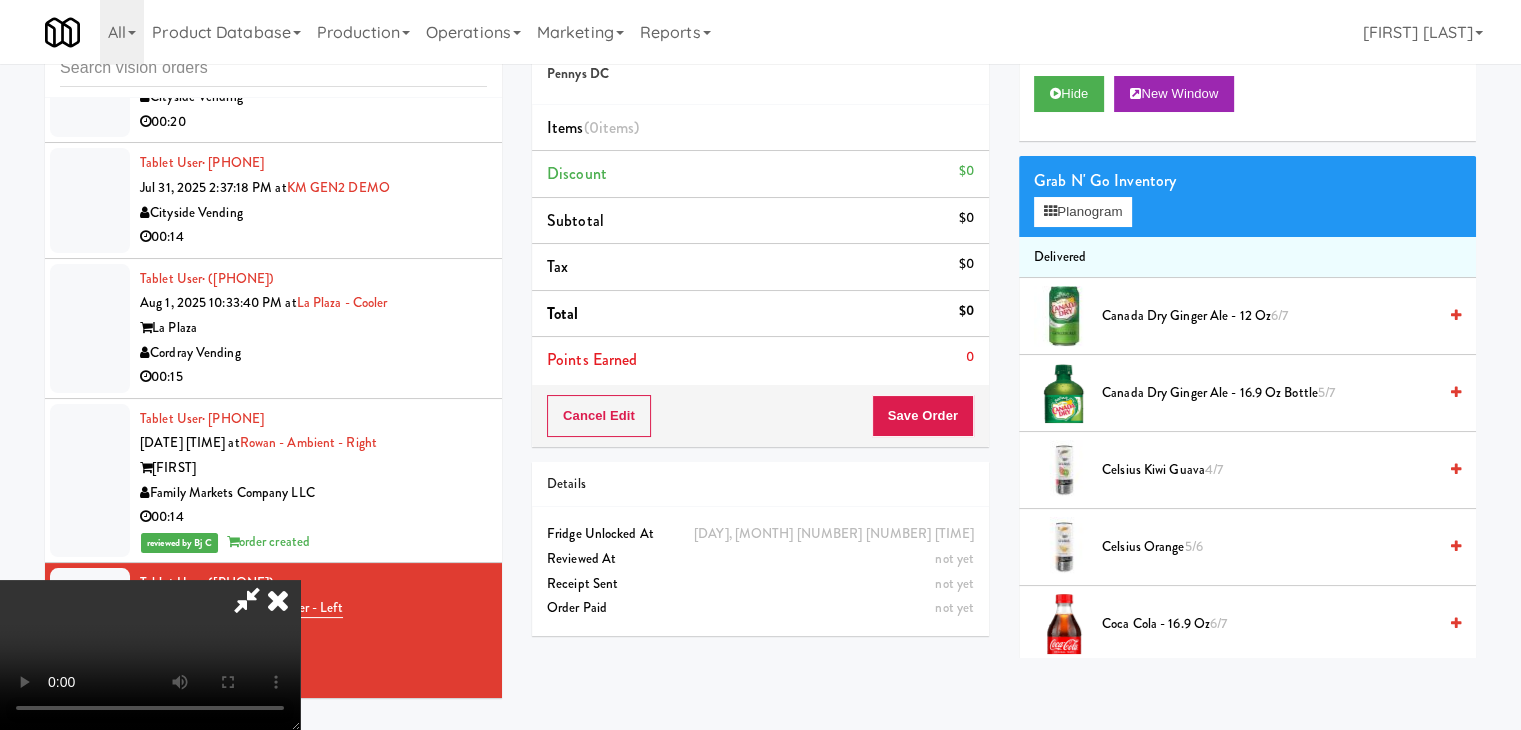 scroll, scrollTop: 281, scrollLeft: 0, axis: vertical 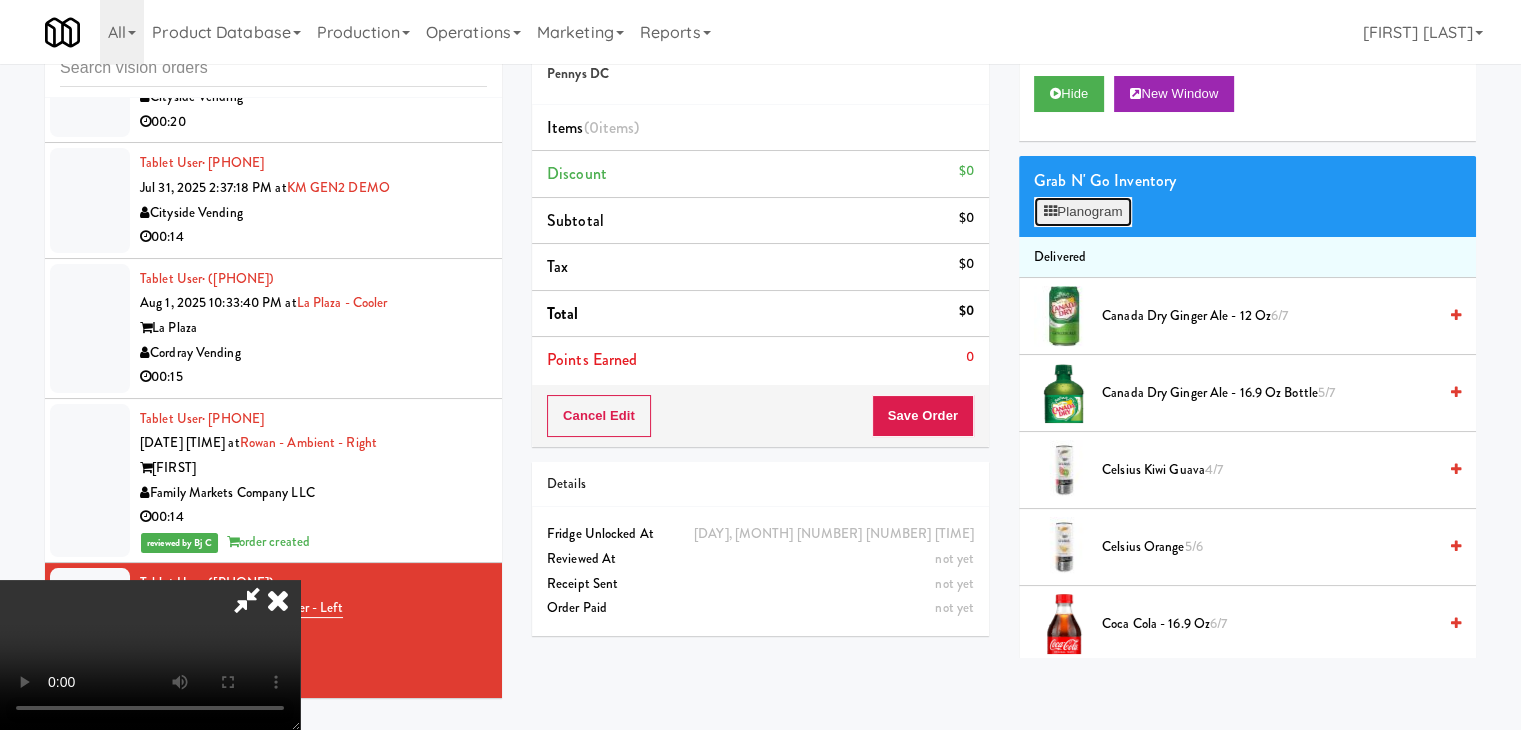 click on "Planogram" at bounding box center (1083, 212) 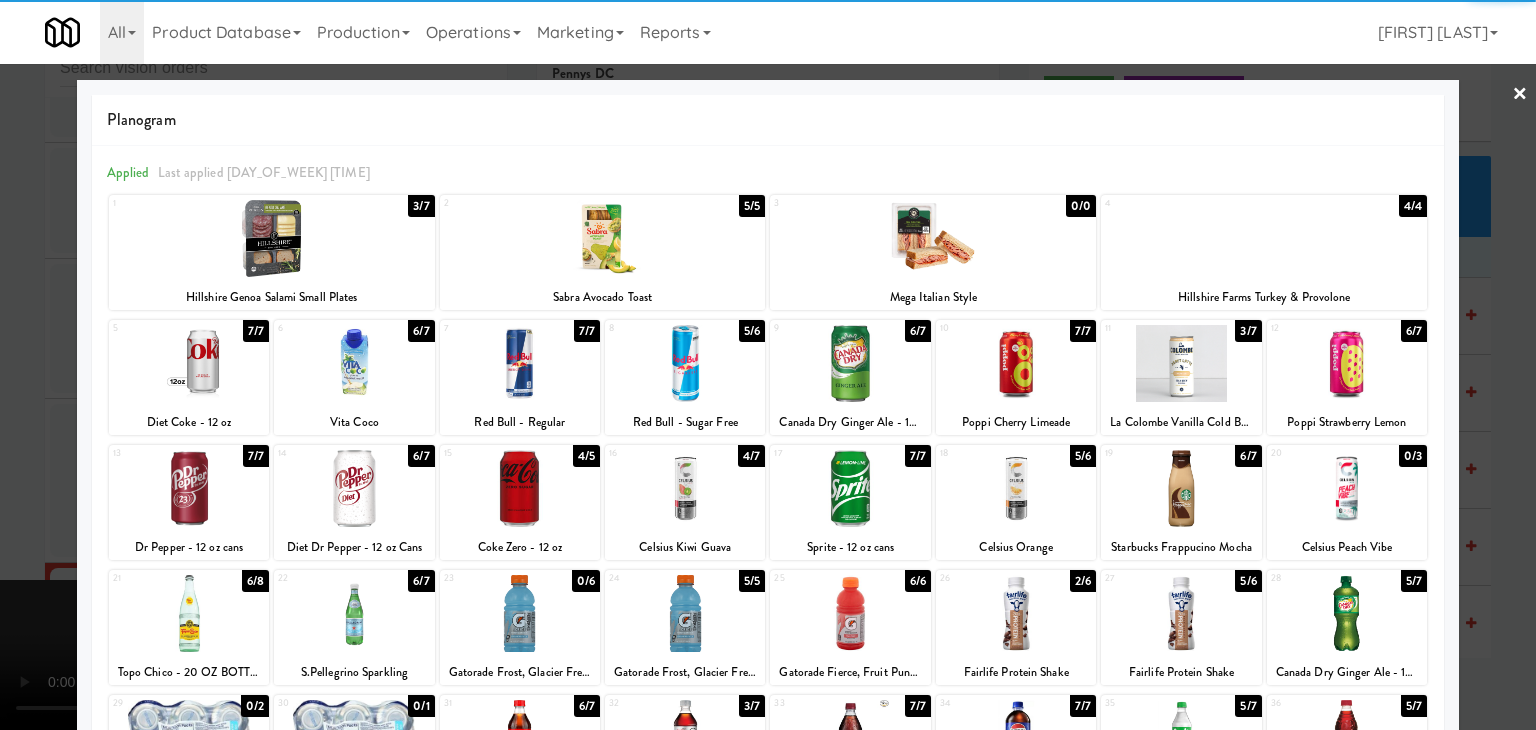 click at bounding box center [520, 488] 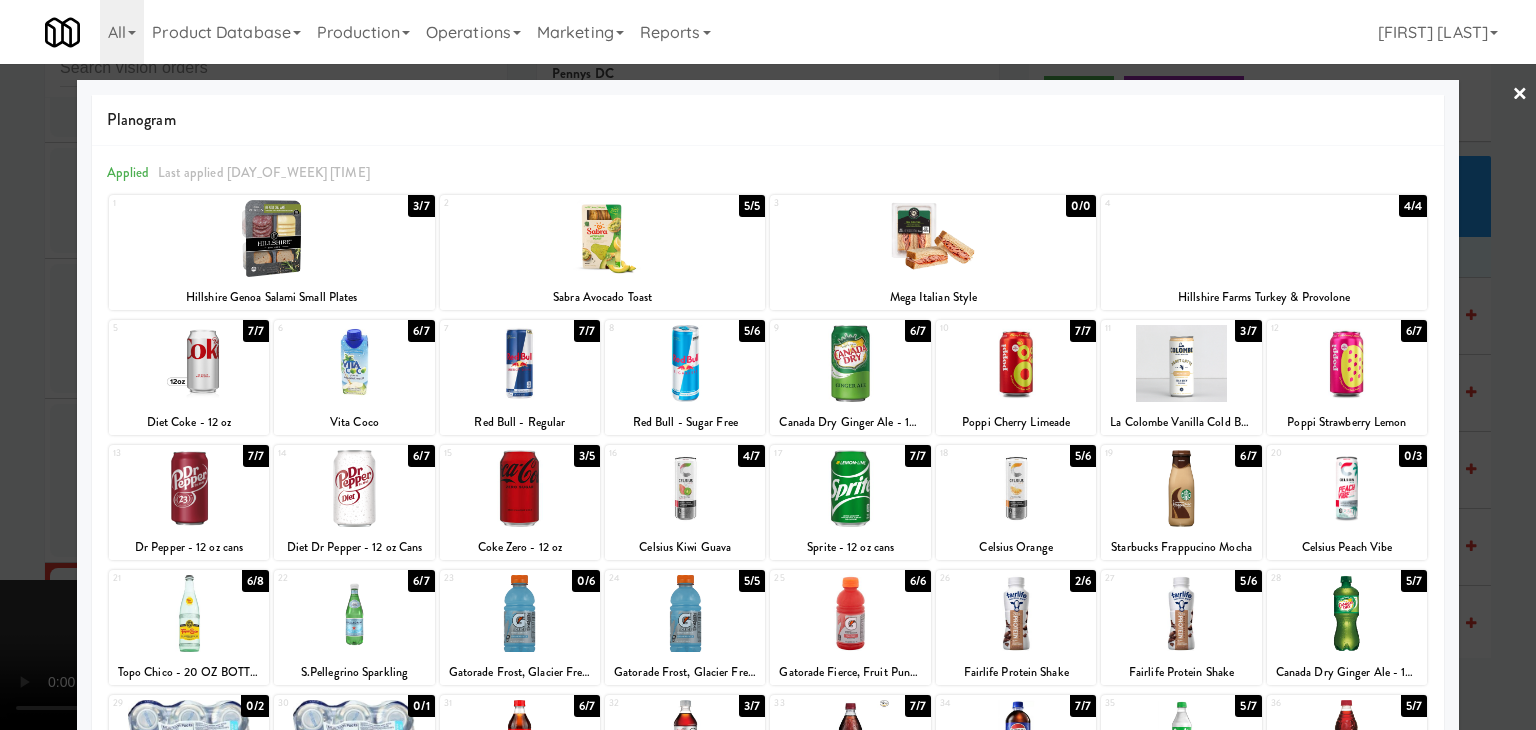 click at bounding box center [272, 238] 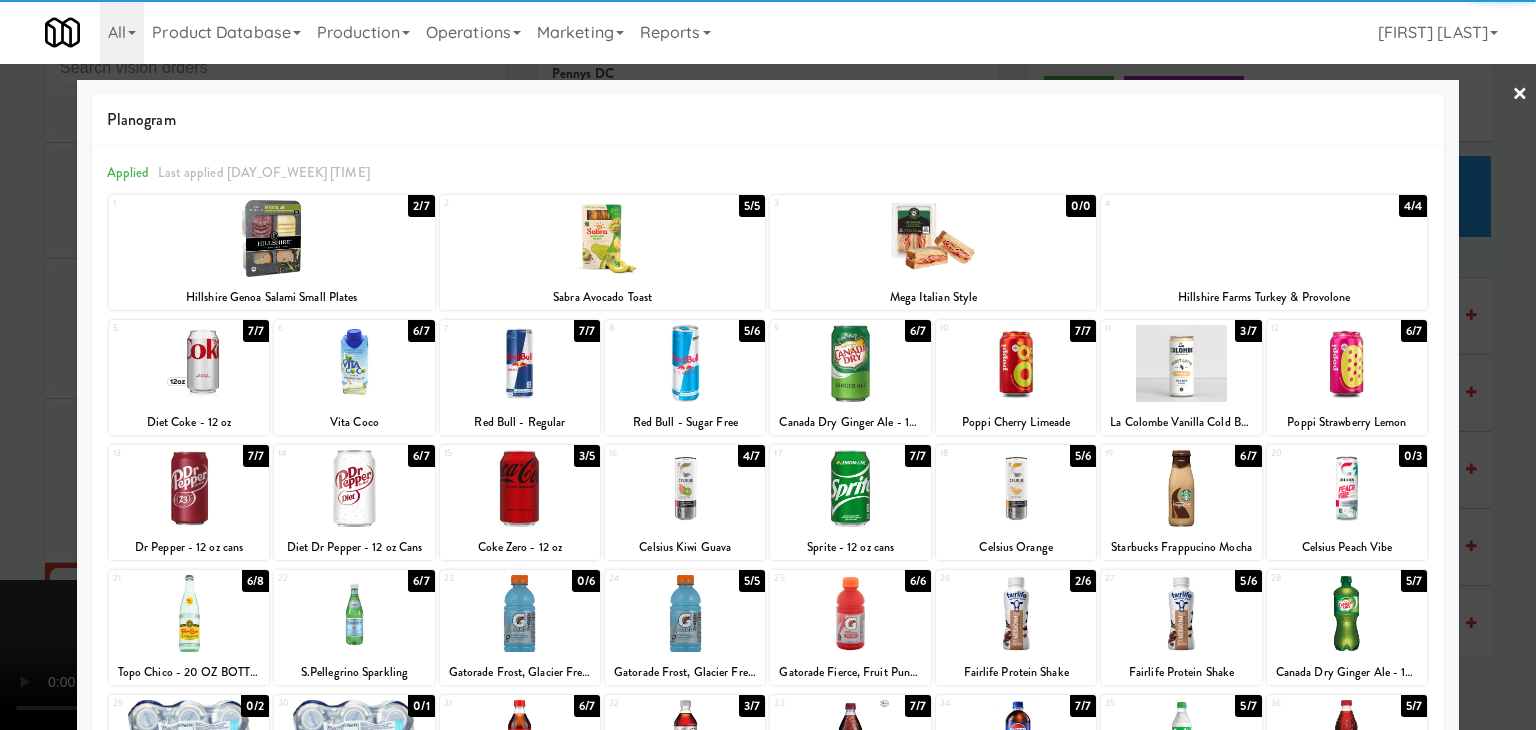 click at bounding box center (1264, 238) 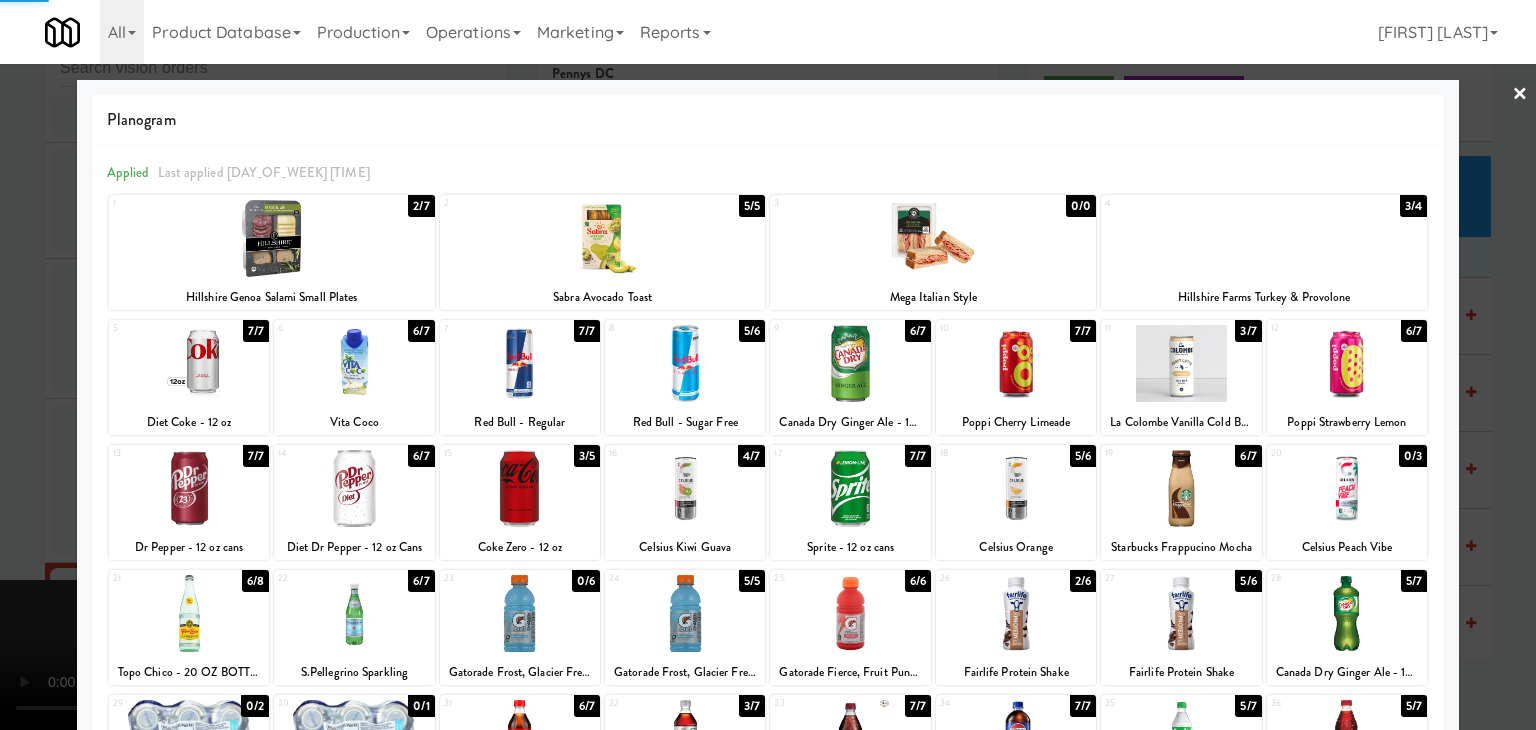 drag, startPoint x: 1491, startPoint y: 341, endPoint x: 1348, endPoint y: 375, distance: 146.98639 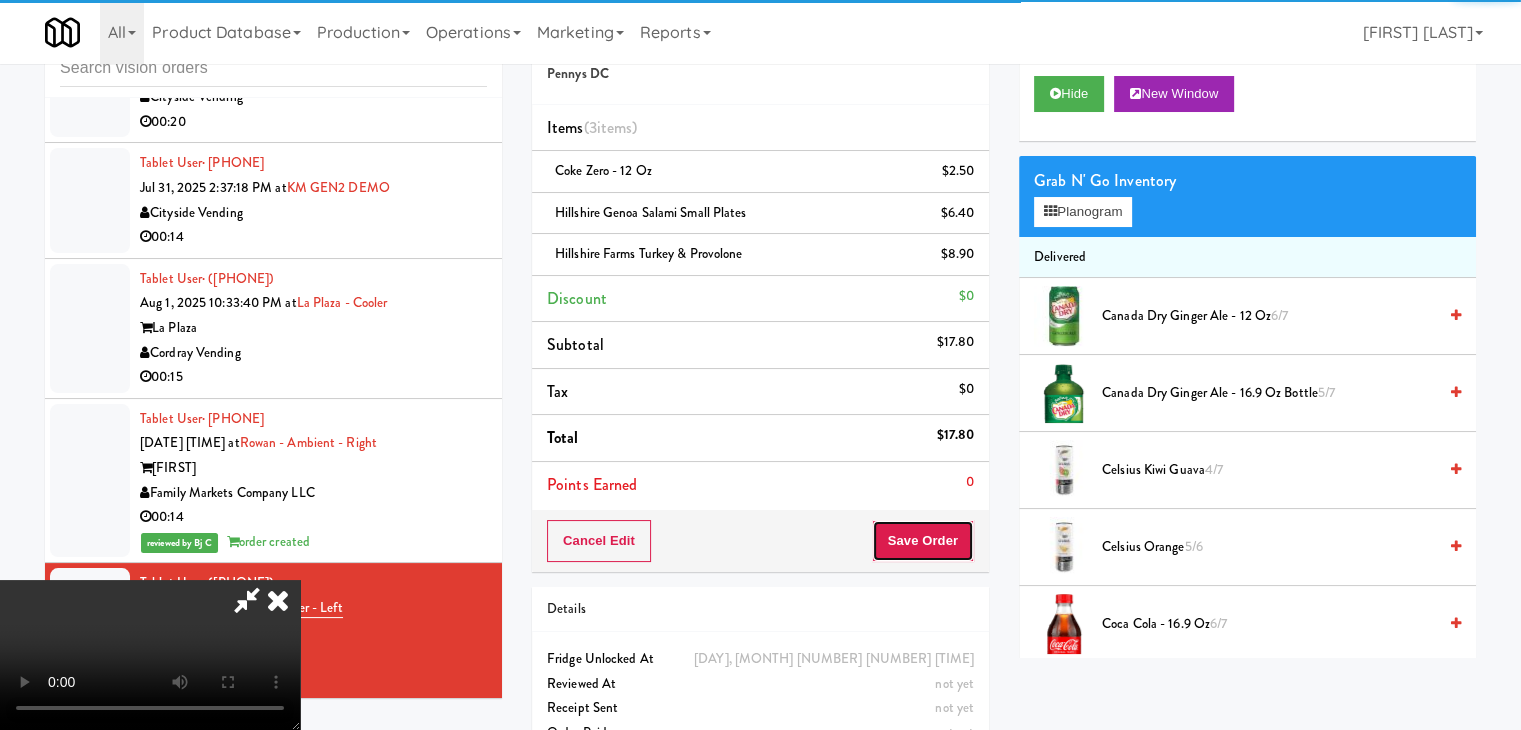 click on "Save Order" at bounding box center (923, 541) 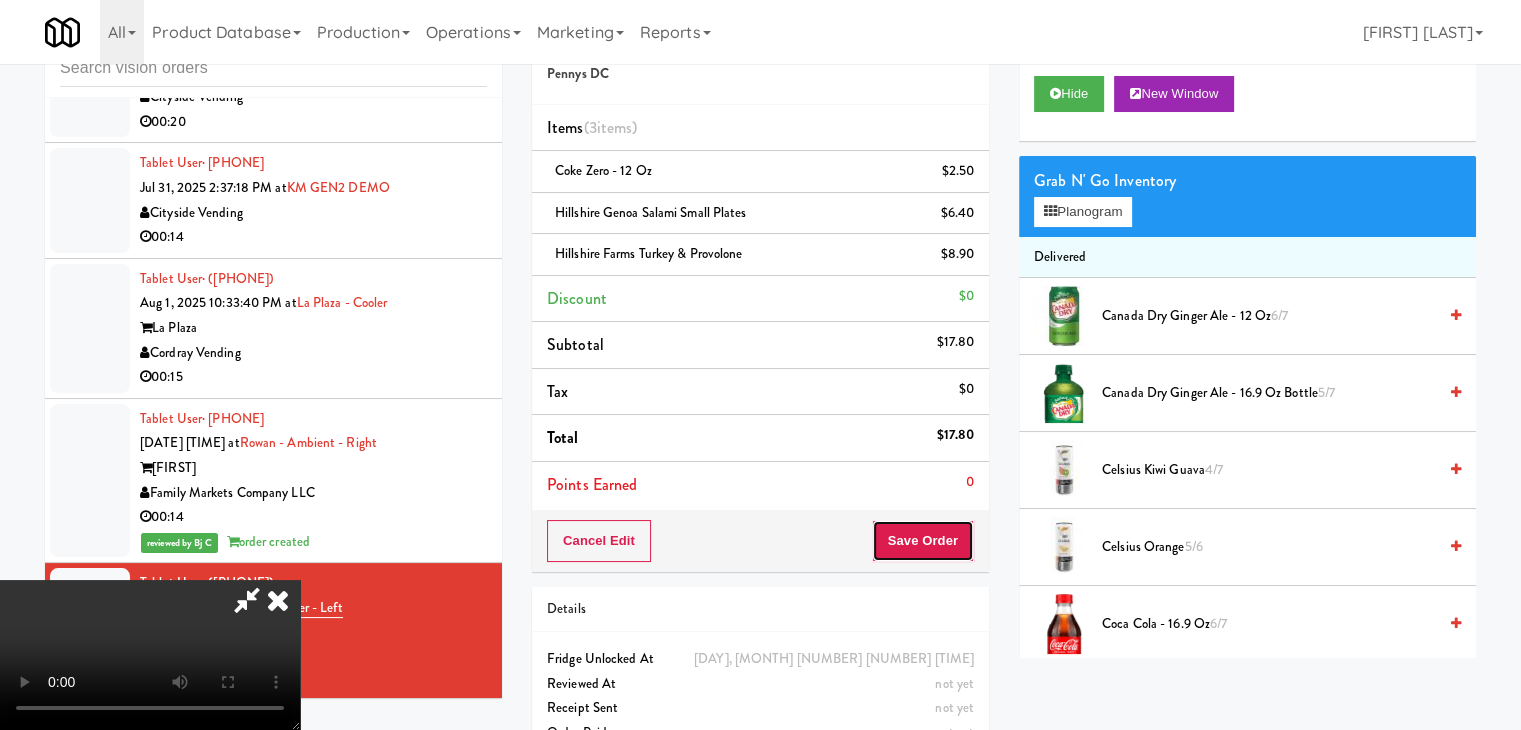 click on "Save Order" at bounding box center (923, 541) 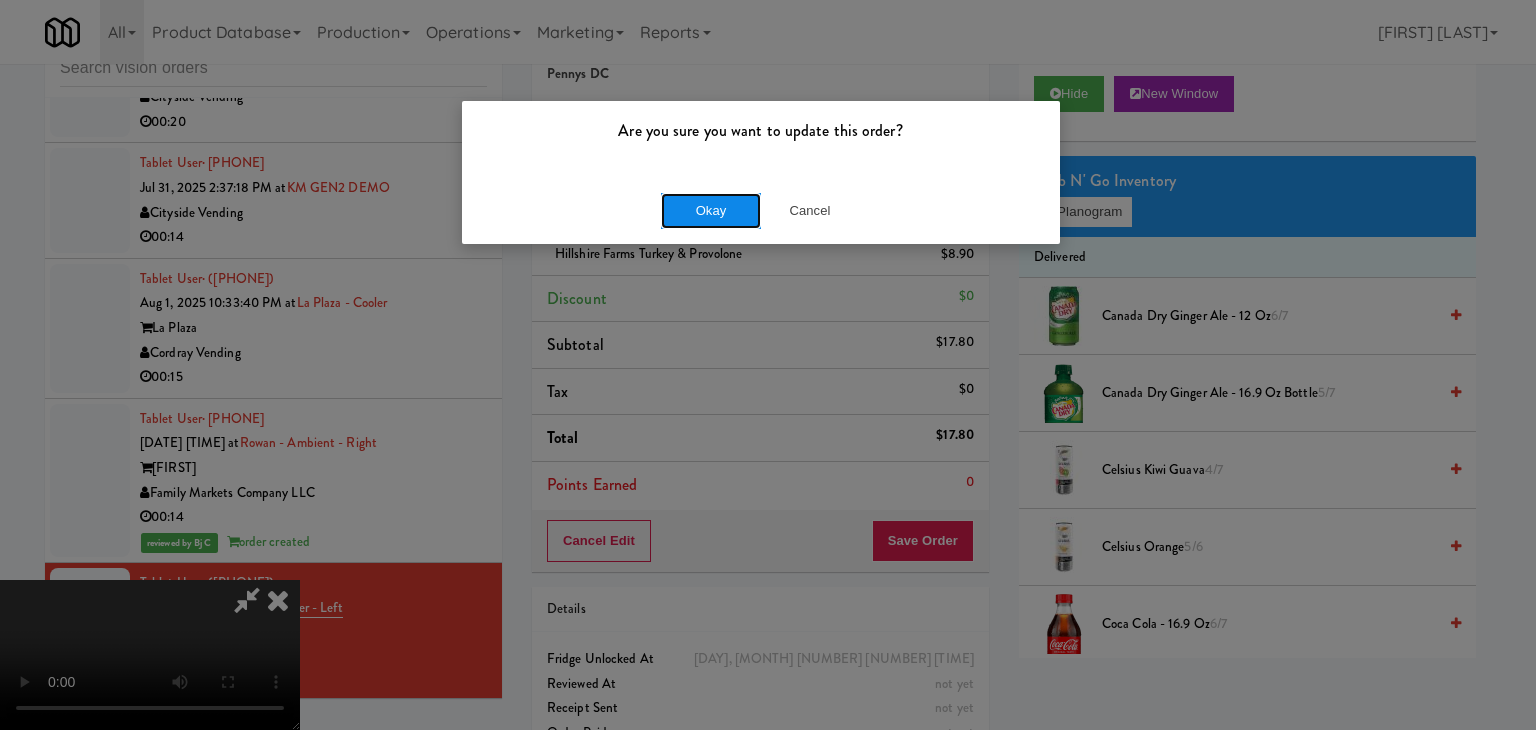 drag, startPoint x: 728, startPoint y: 201, endPoint x: 742, endPoint y: 201, distance: 14 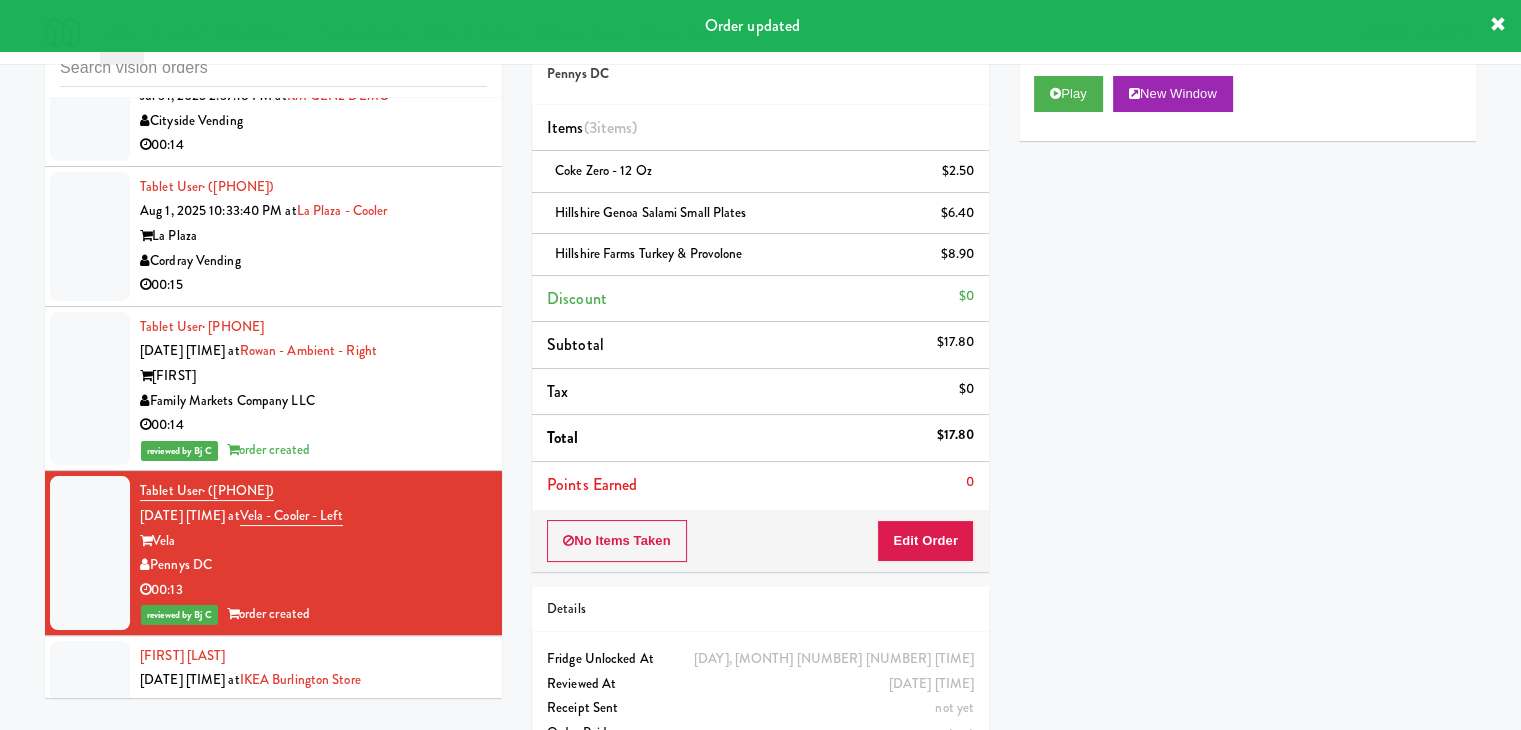 scroll, scrollTop: 12744, scrollLeft: 0, axis: vertical 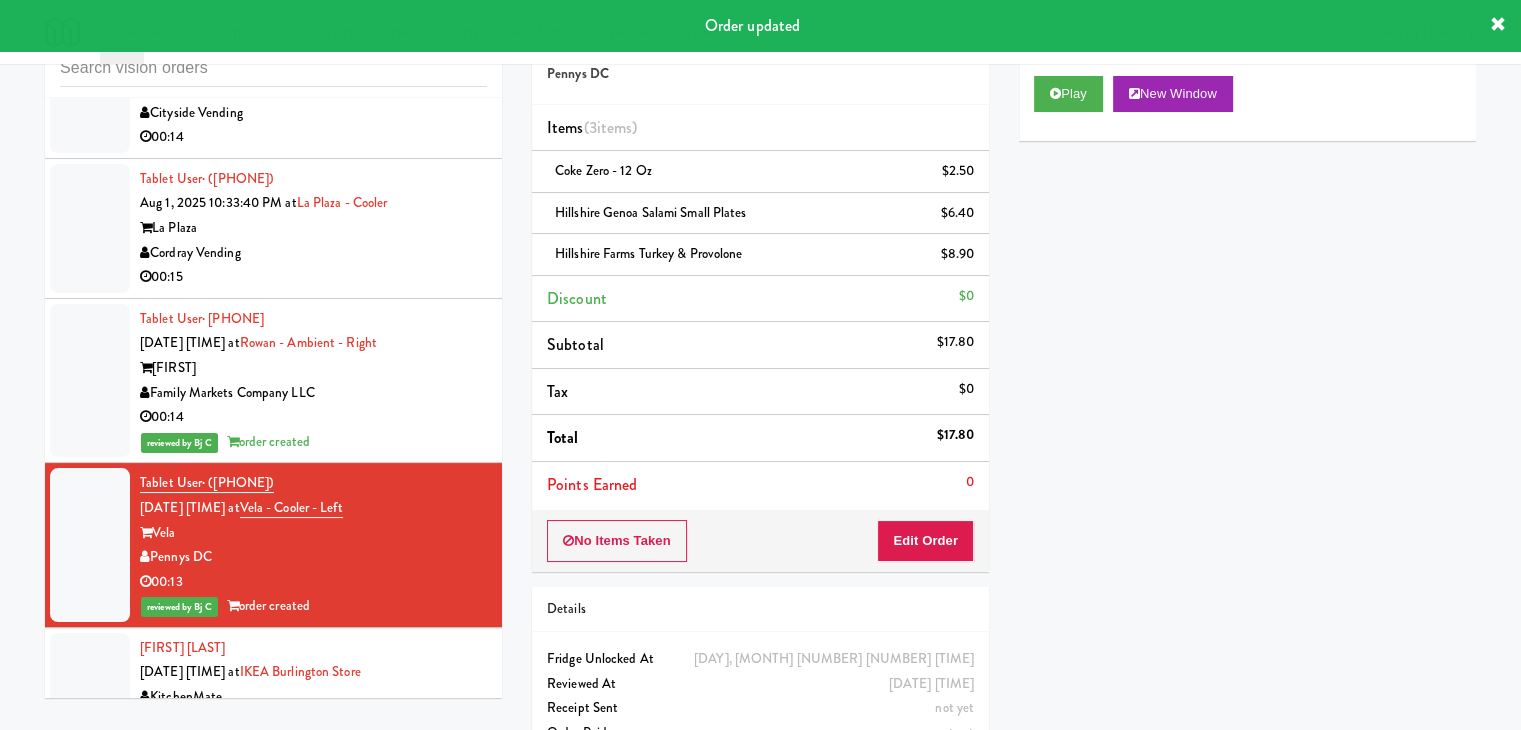 drag, startPoint x: 392, startPoint y: 398, endPoint x: 372, endPoint y: 412, distance: 24.41311 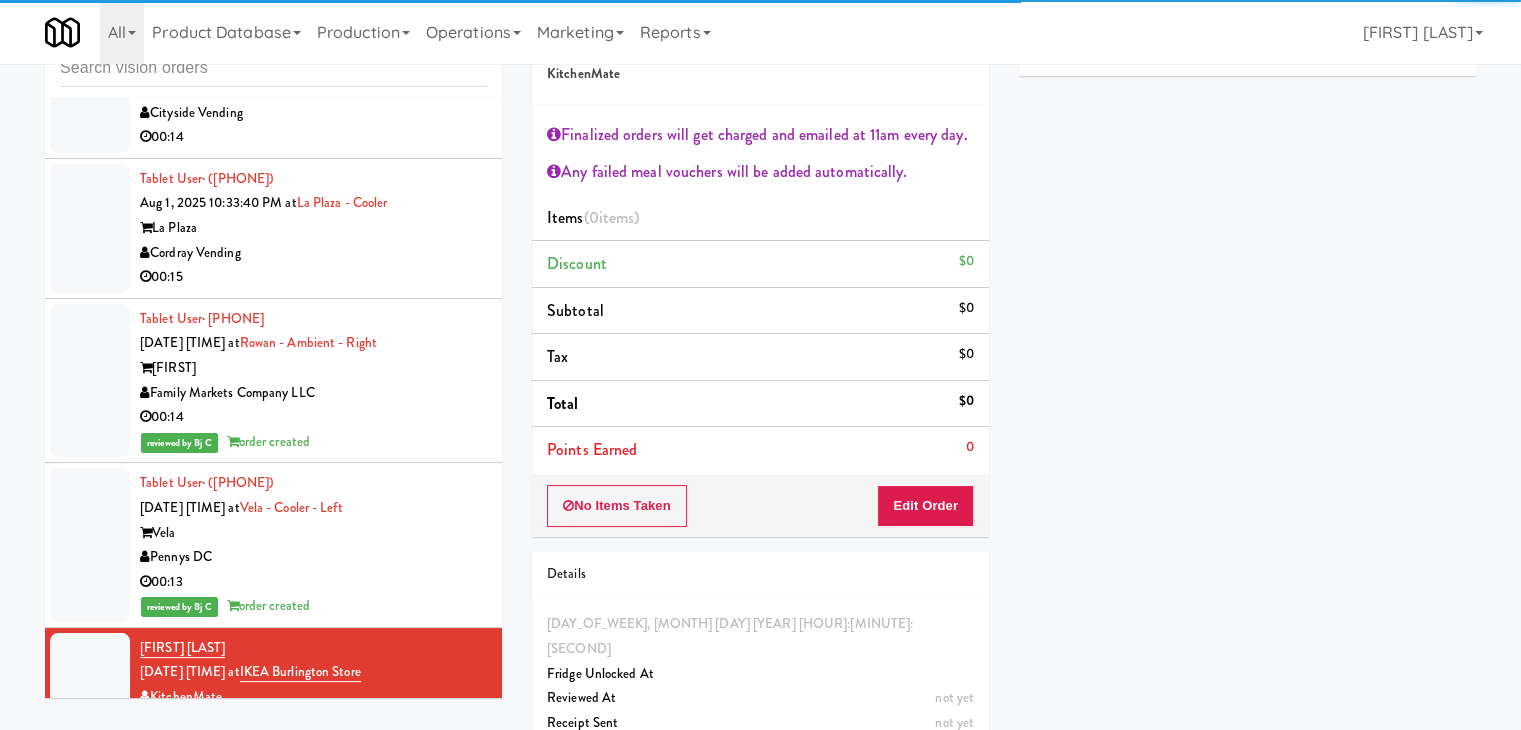 scroll, scrollTop: 0, scrollLeft: 0, axis: both 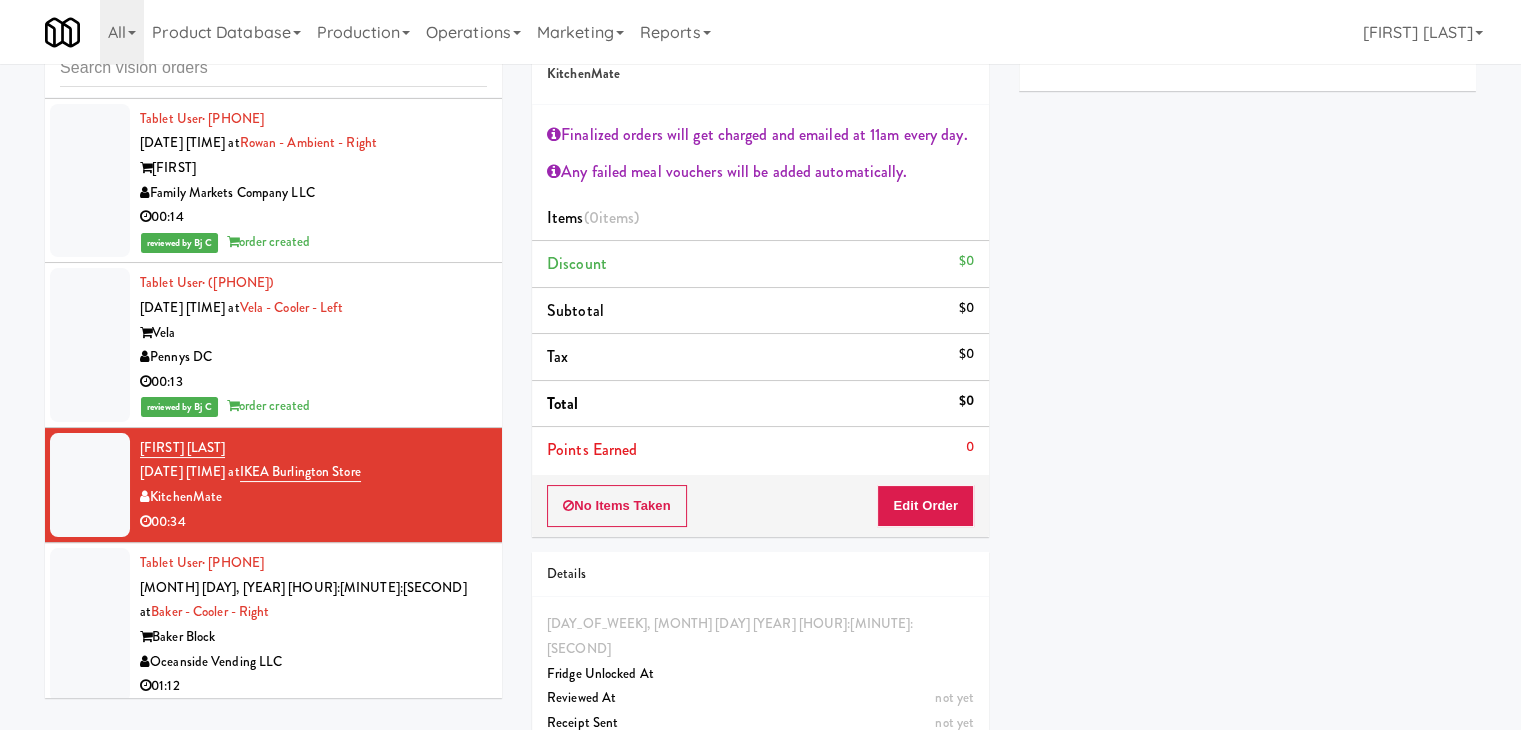 click on "Oceanside Vending LLC" at bounding box center [313, 662] 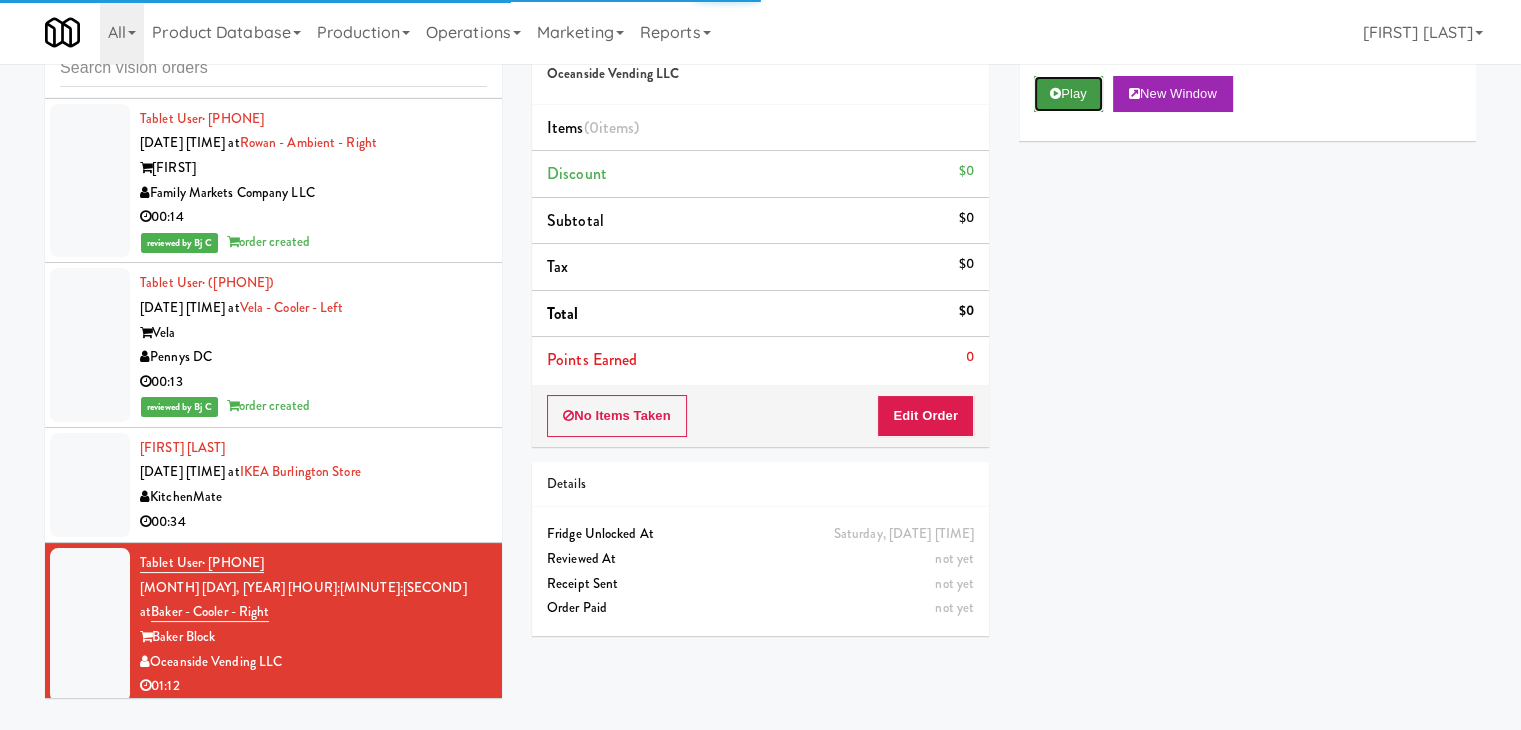 click on "Play" at bounding box center [1068, 94] 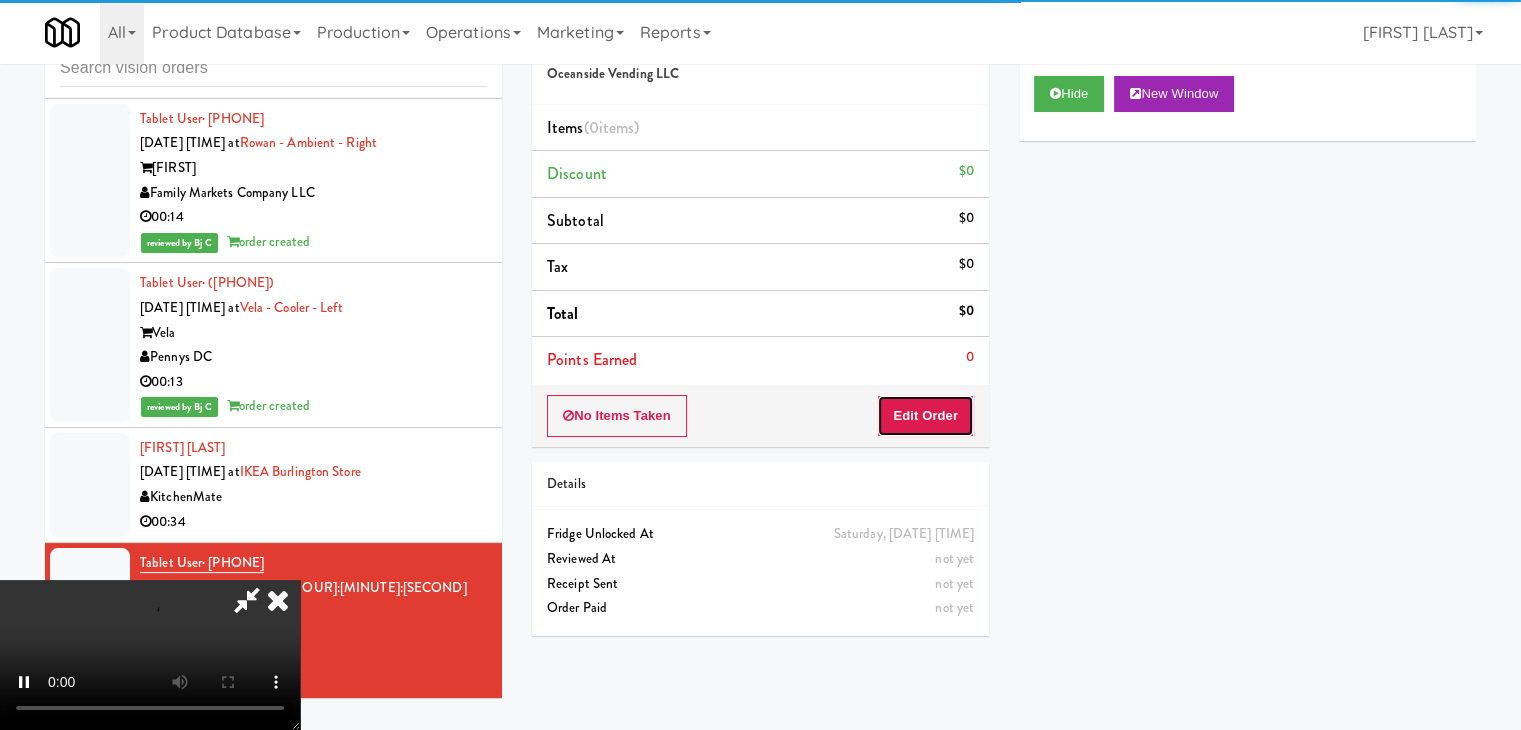 click on "Edit Order" at bounding box center [925, 416] 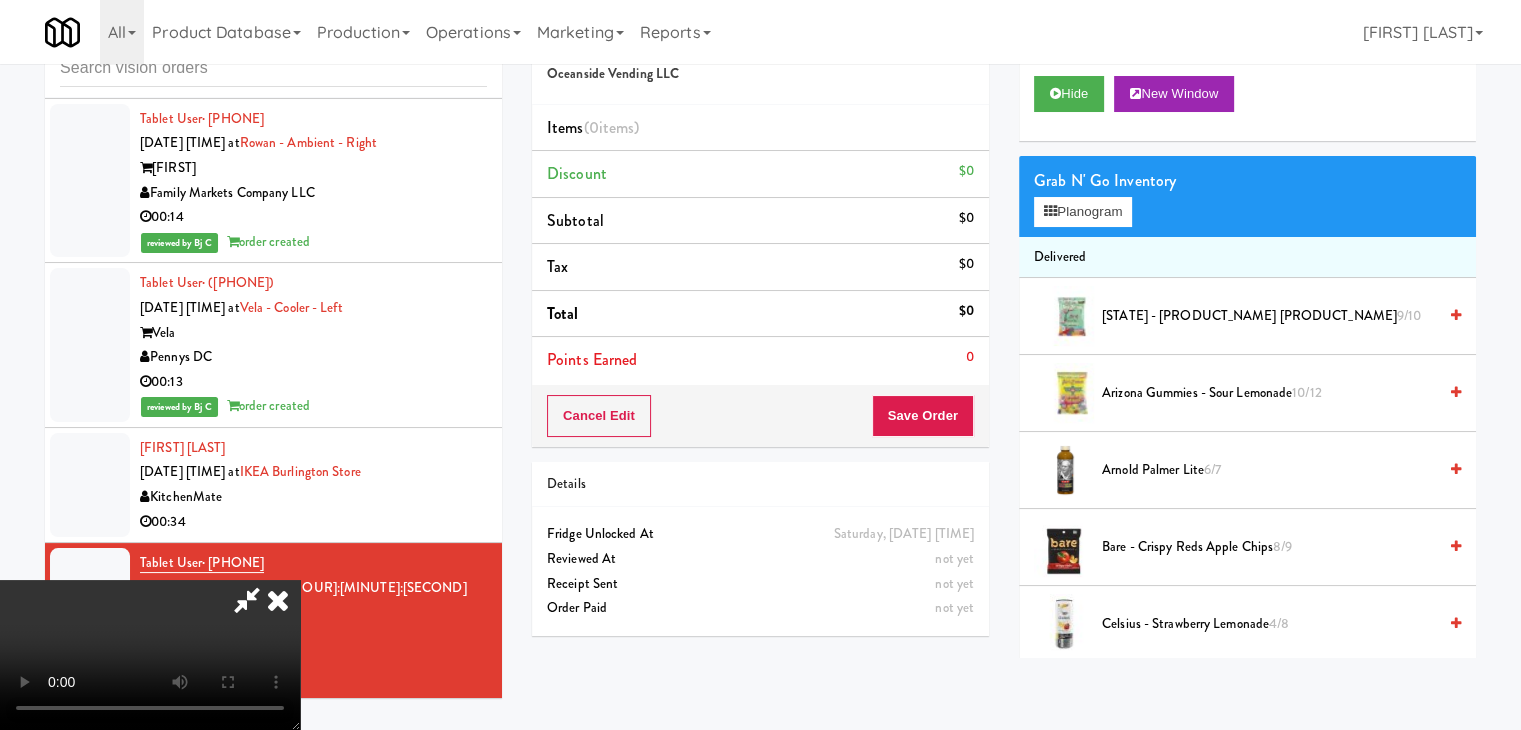 type 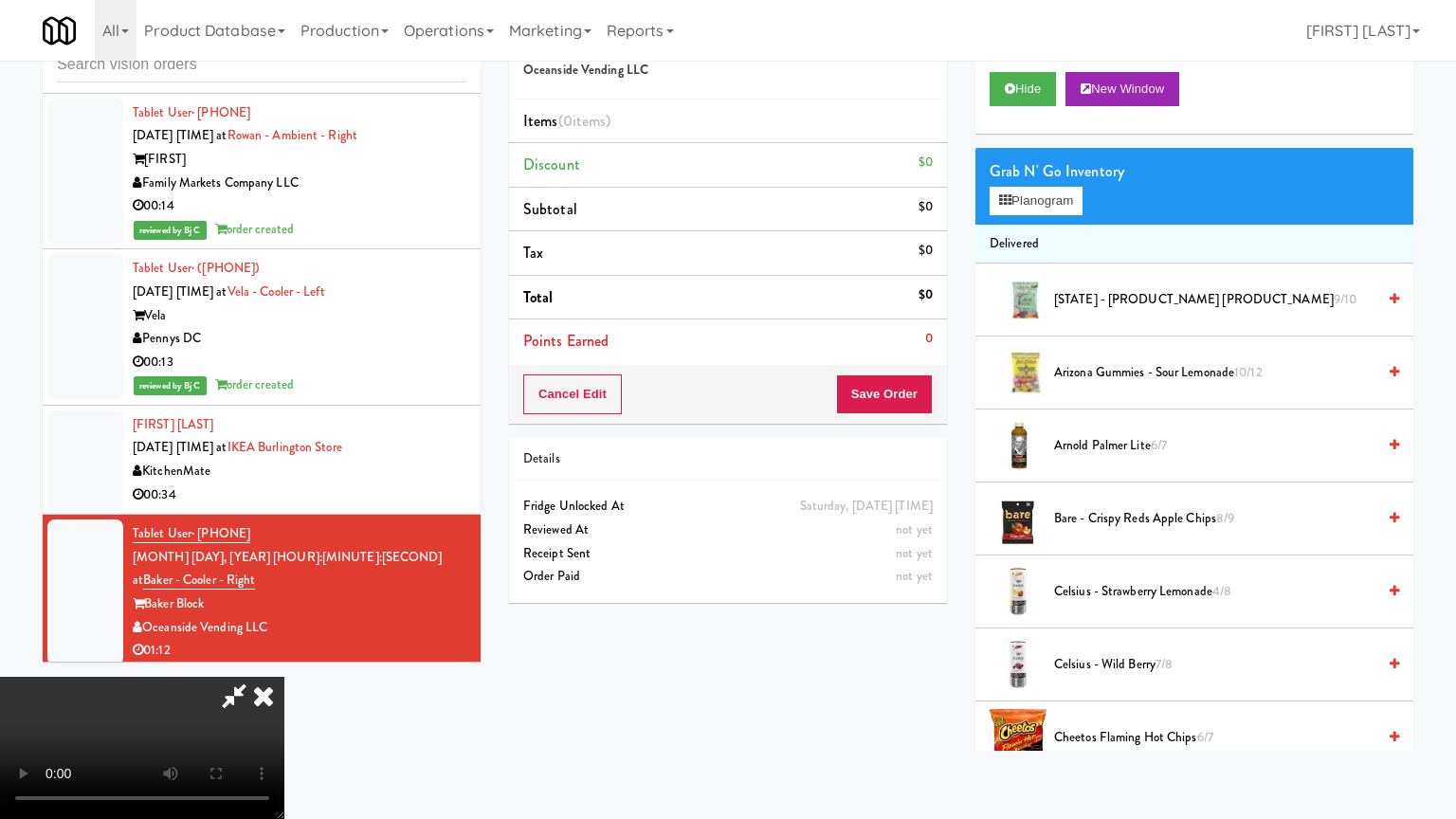 click at bounding box center [142, 748] 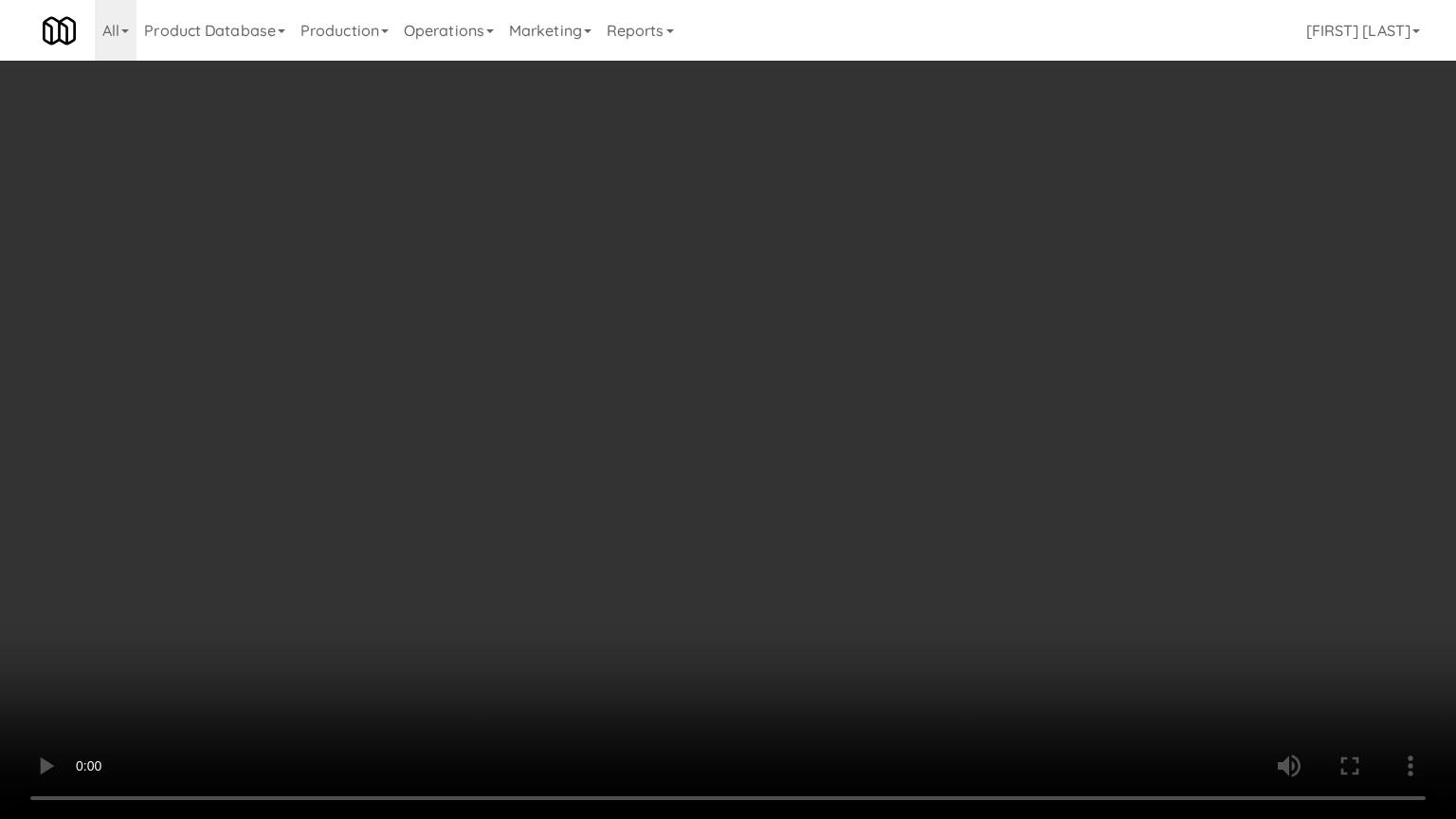 click at bounding box center [728, 410] 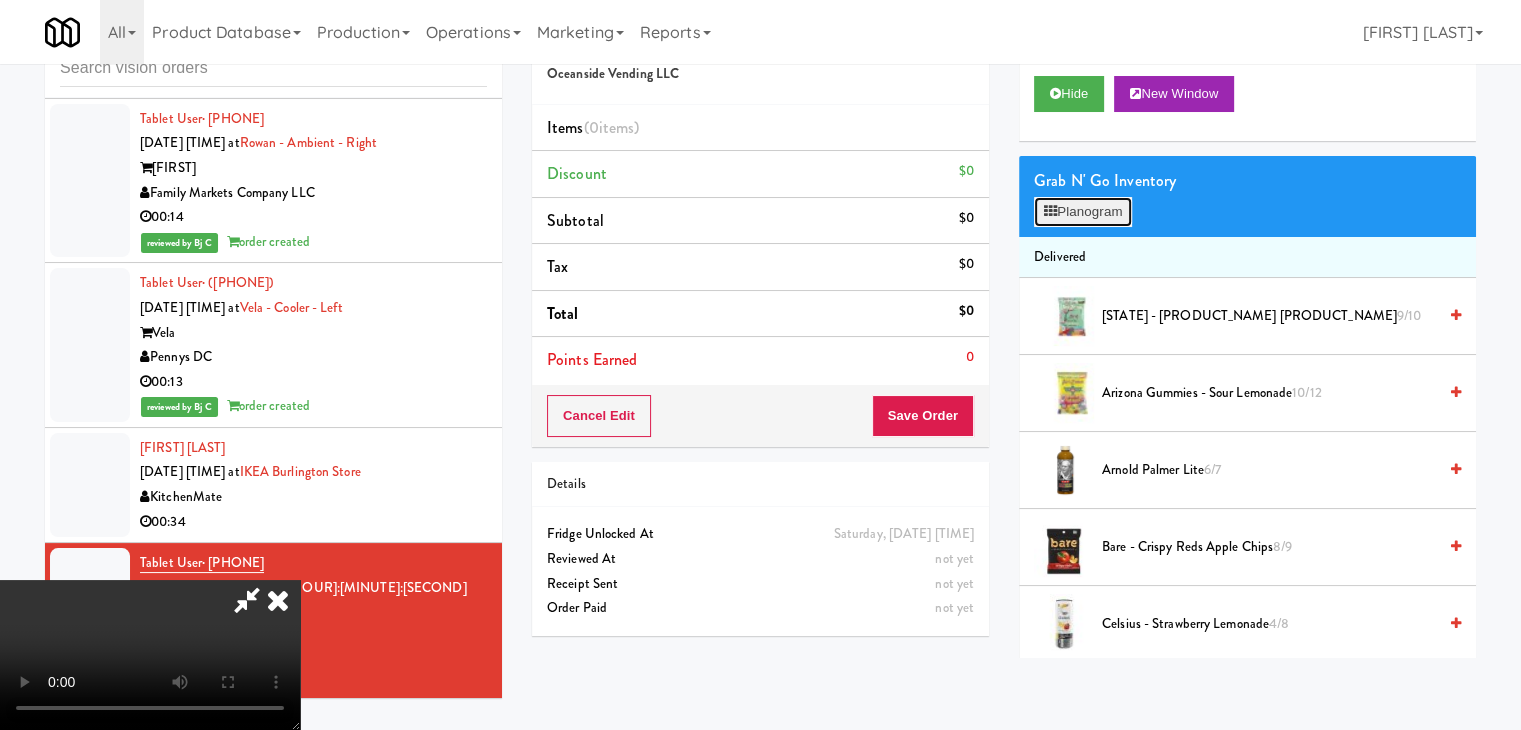 click on "Planogram" at bounding box center (1083, 212) 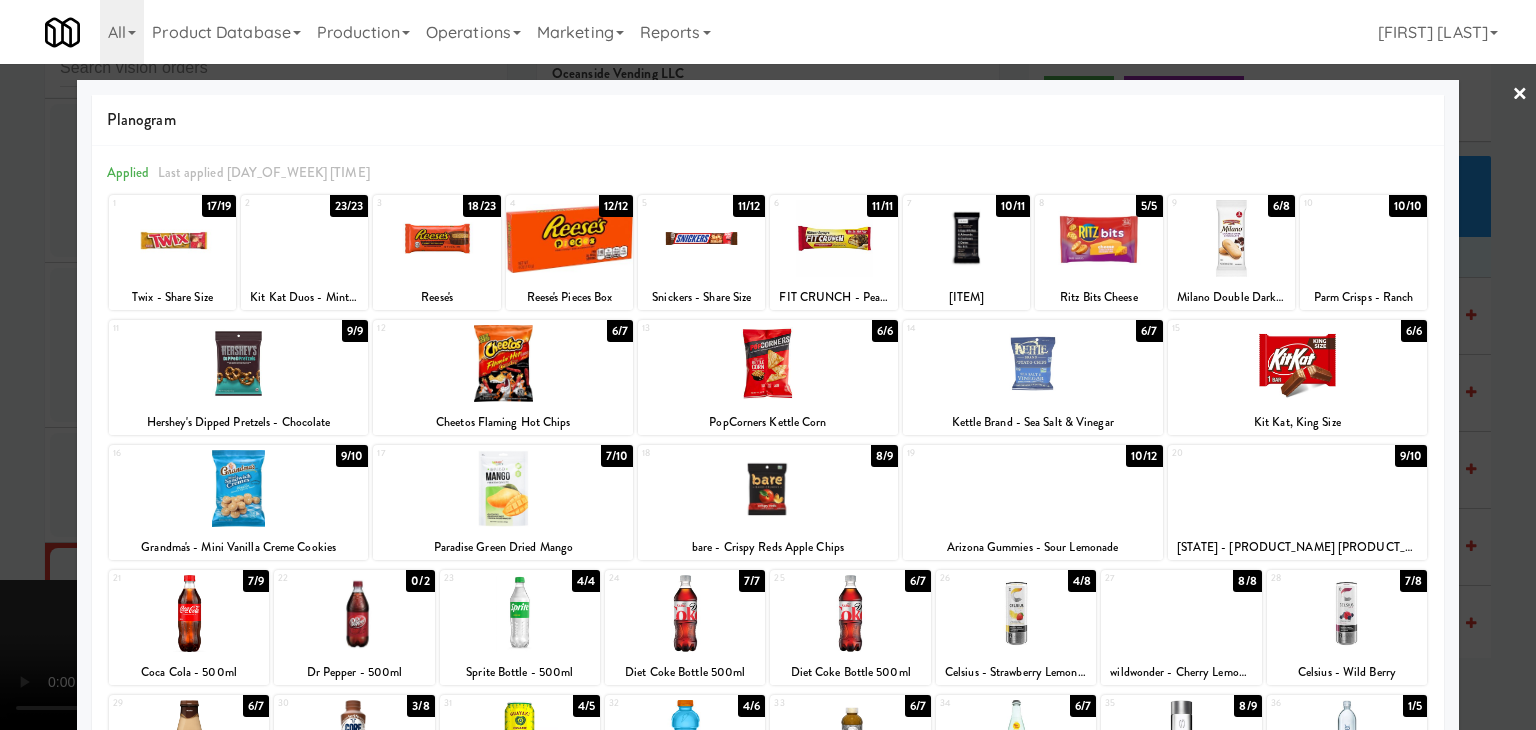 click at bounding box center (1033, 488) 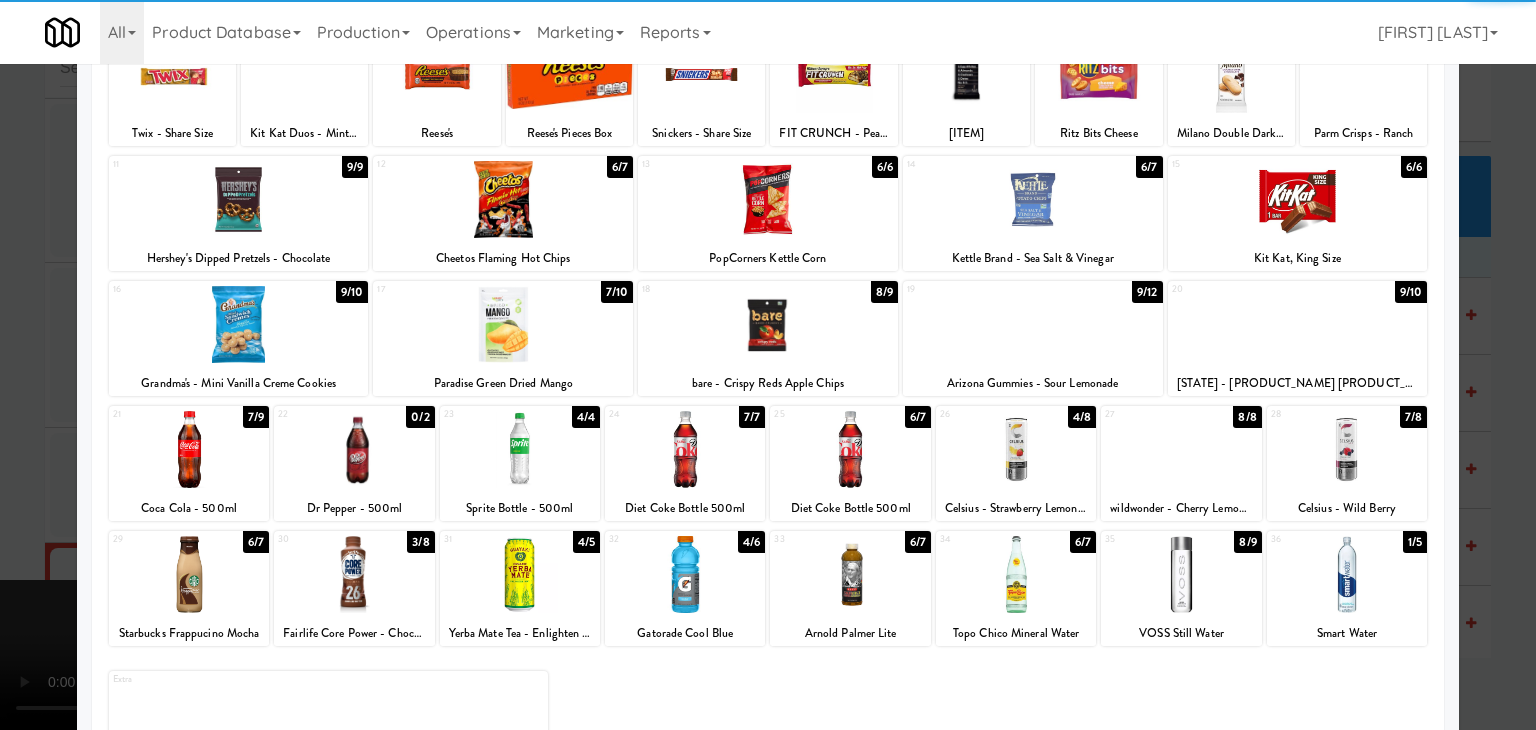 scroll, scrollTop: 200, scrollLeft: 0, axis: vertical 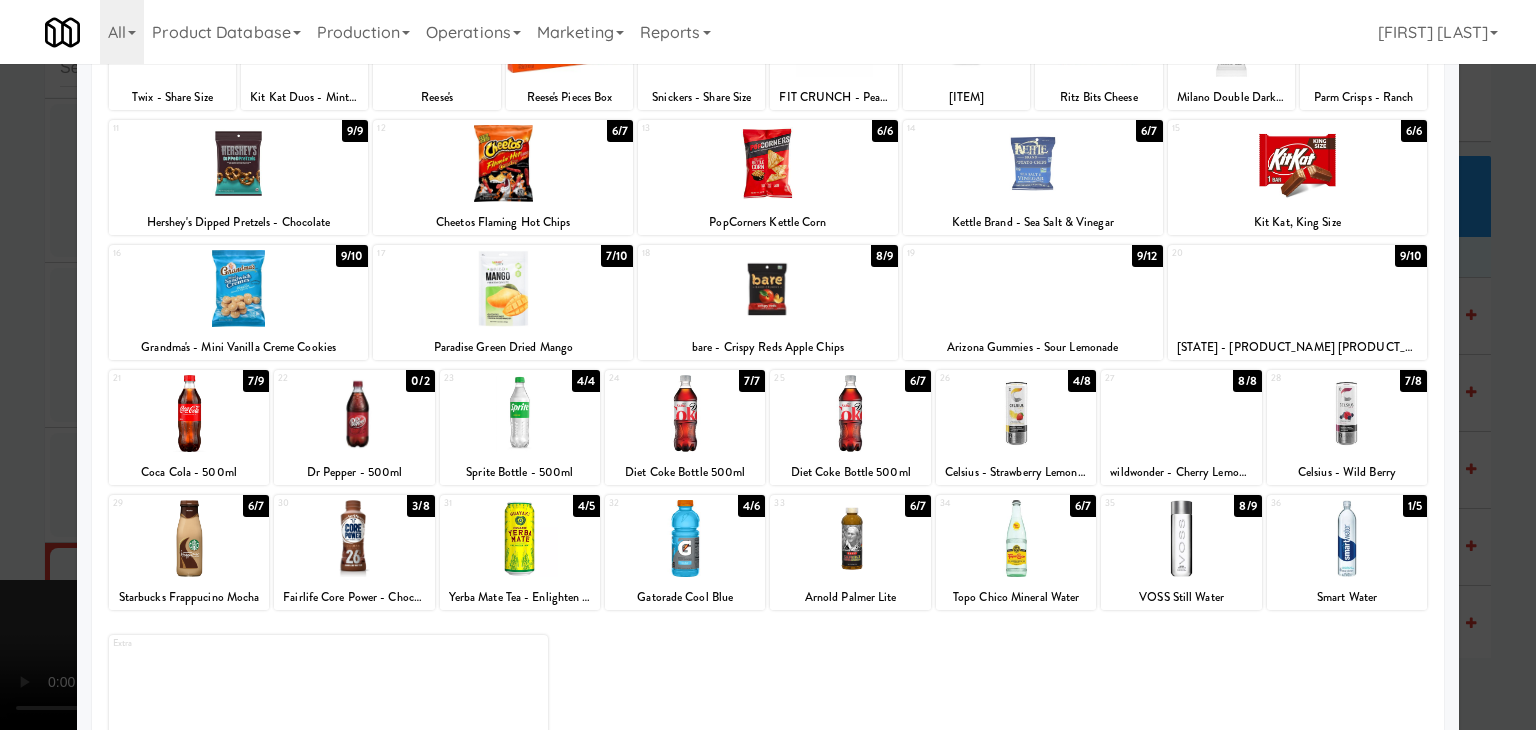 click at bounding box center [685, 538] 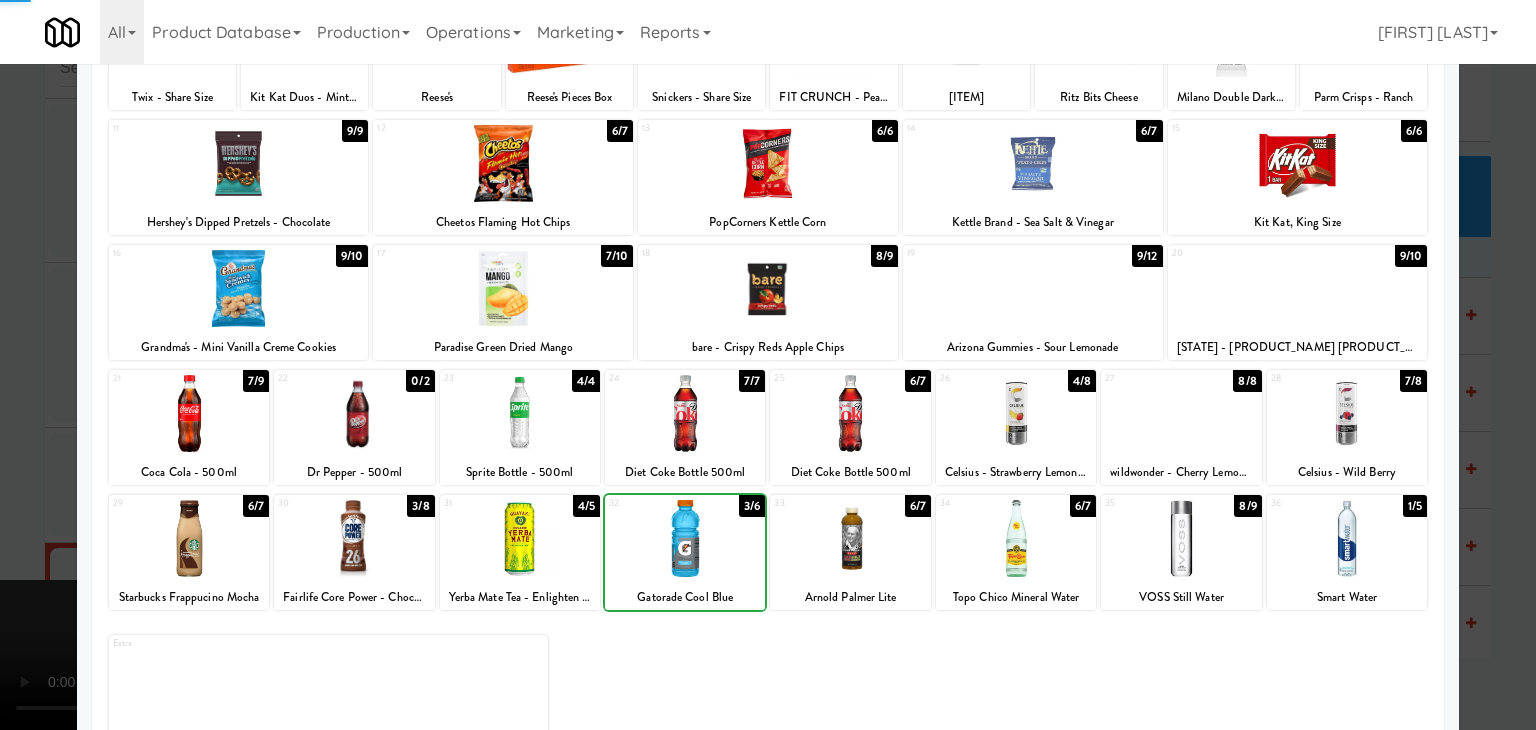 click at bounding box center [685, 538] 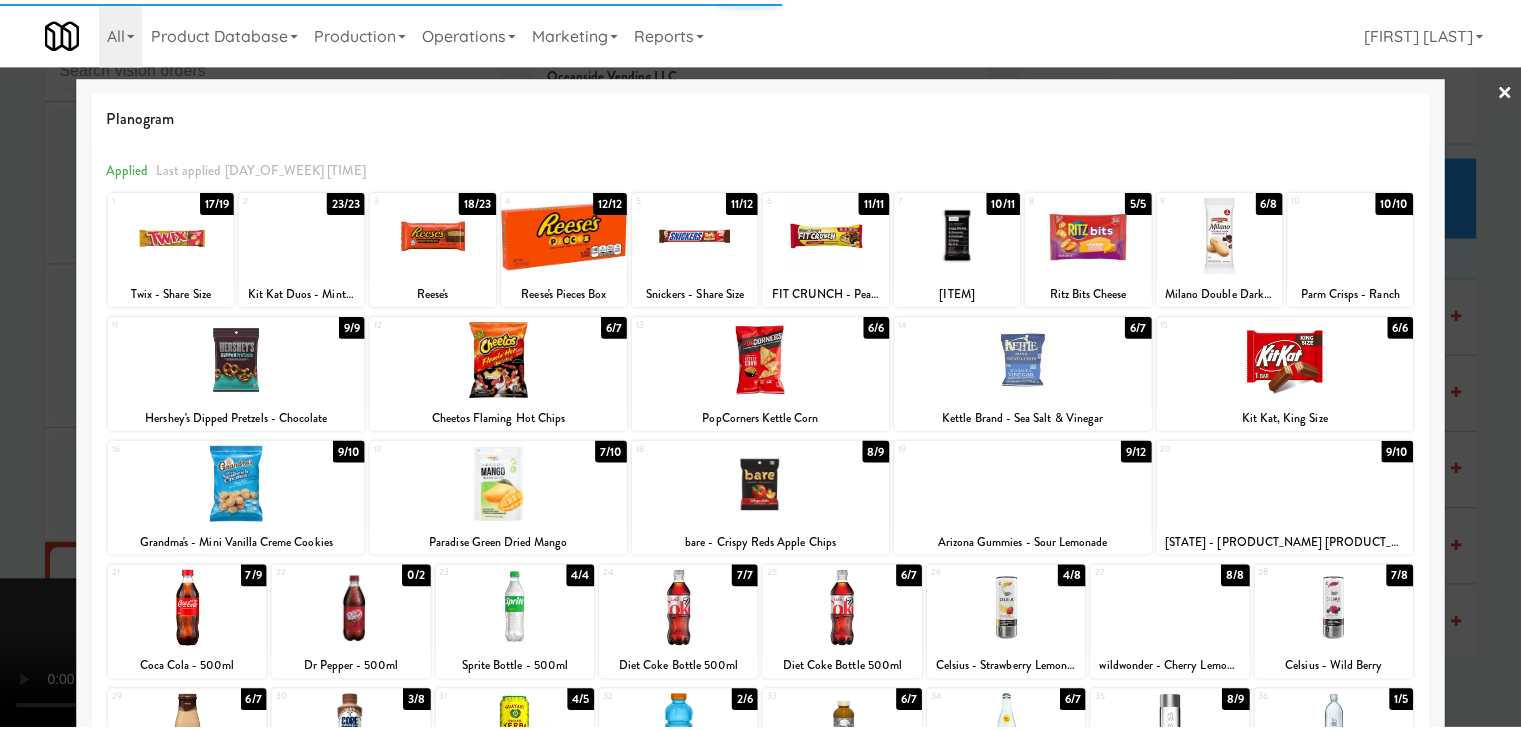 scroll, scrollTop: 0, scrollLeft: 0, axis: both 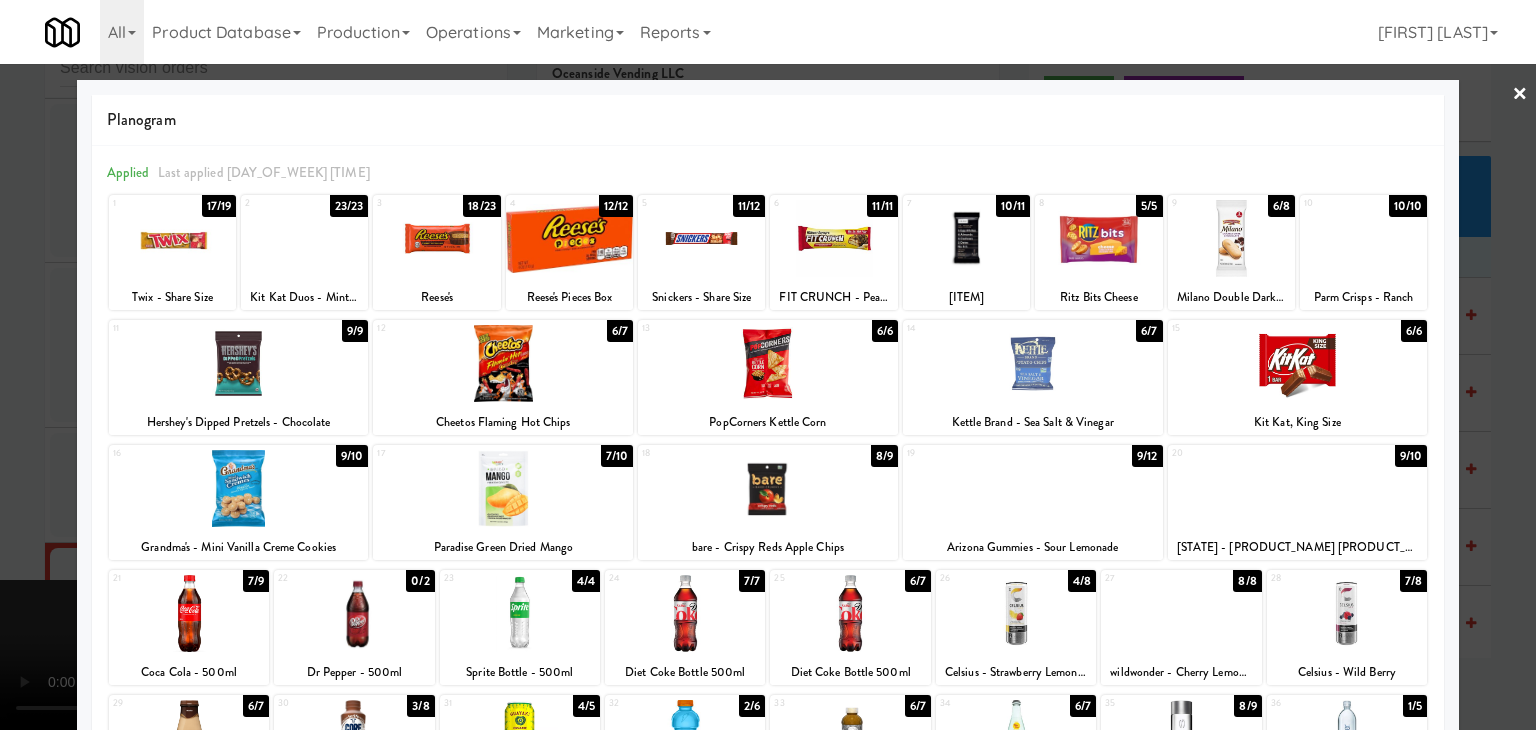 click at bounding box center (239, 363) 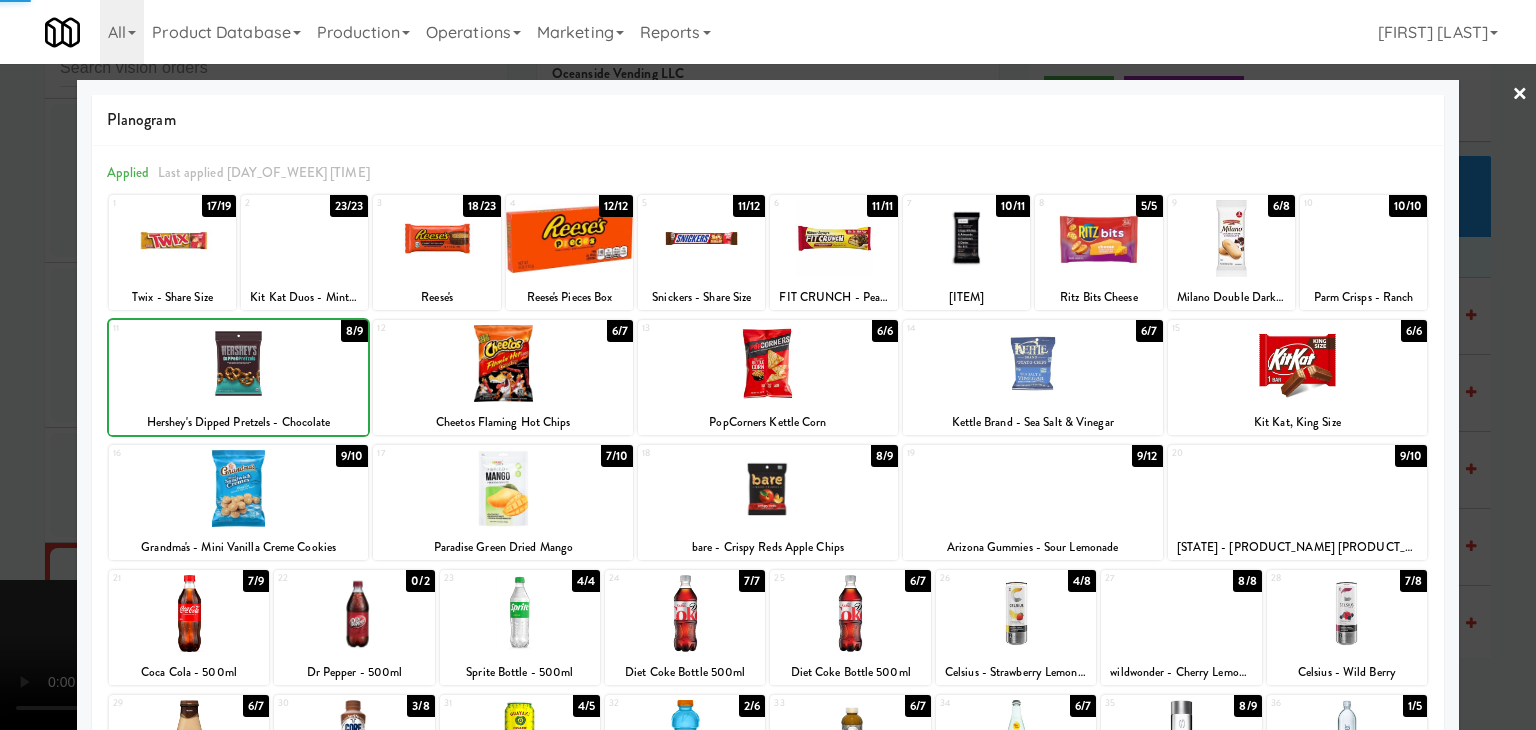 click at bounding box center [768, 365] 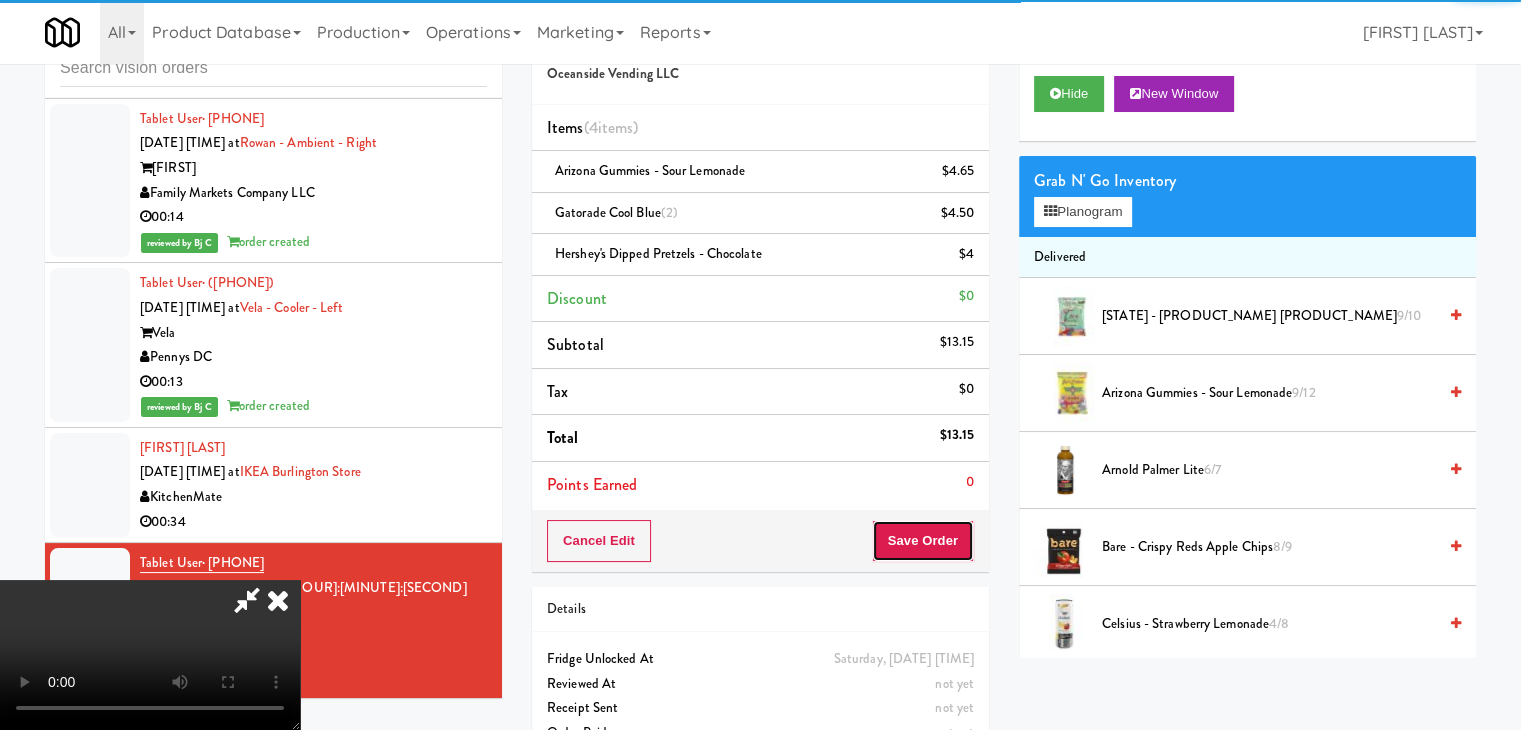 drag, startPoint x: 955, startPoint y: 543, endPoint x: 880, endPoint y: 466, distance: 107.48953 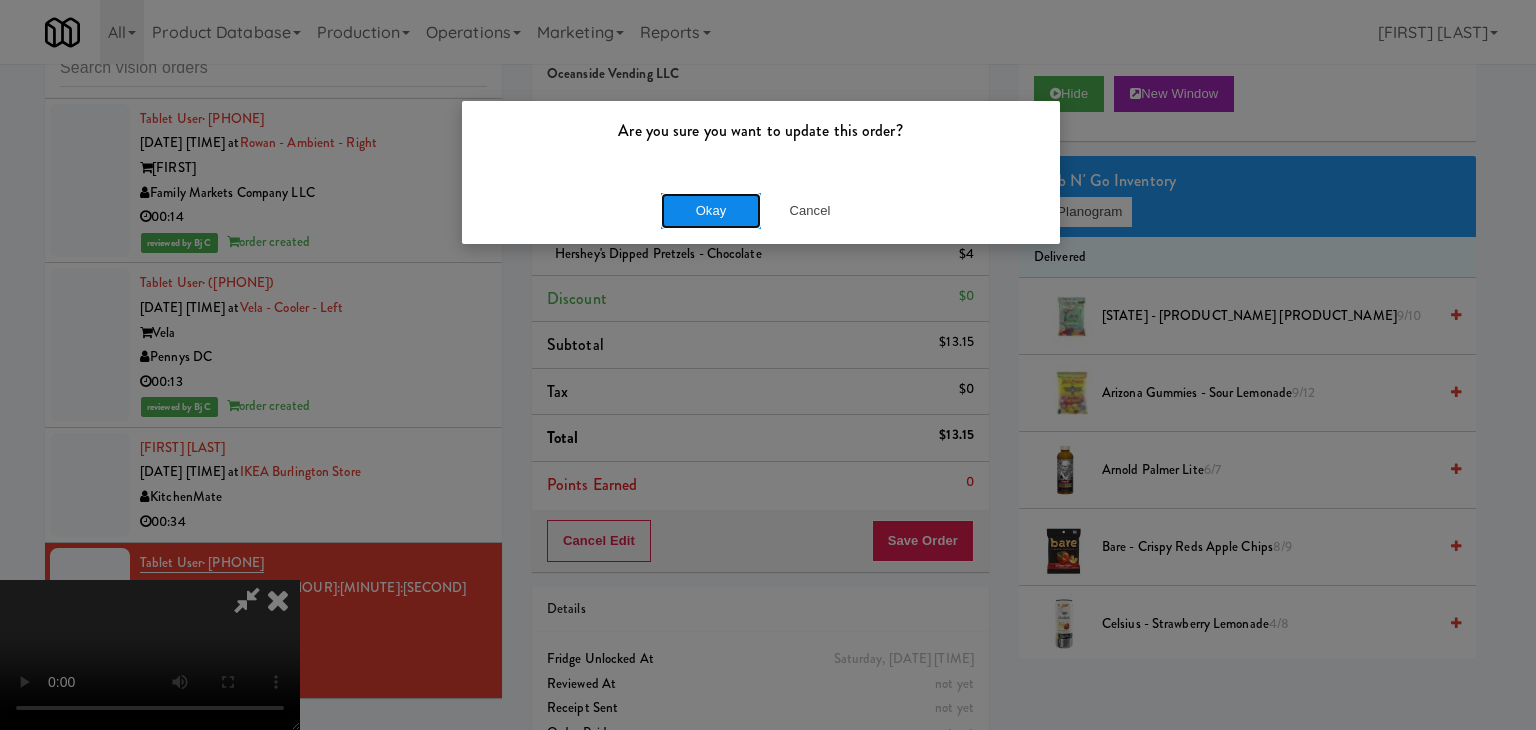 click on "Okay" at bounding box center [711, 211] 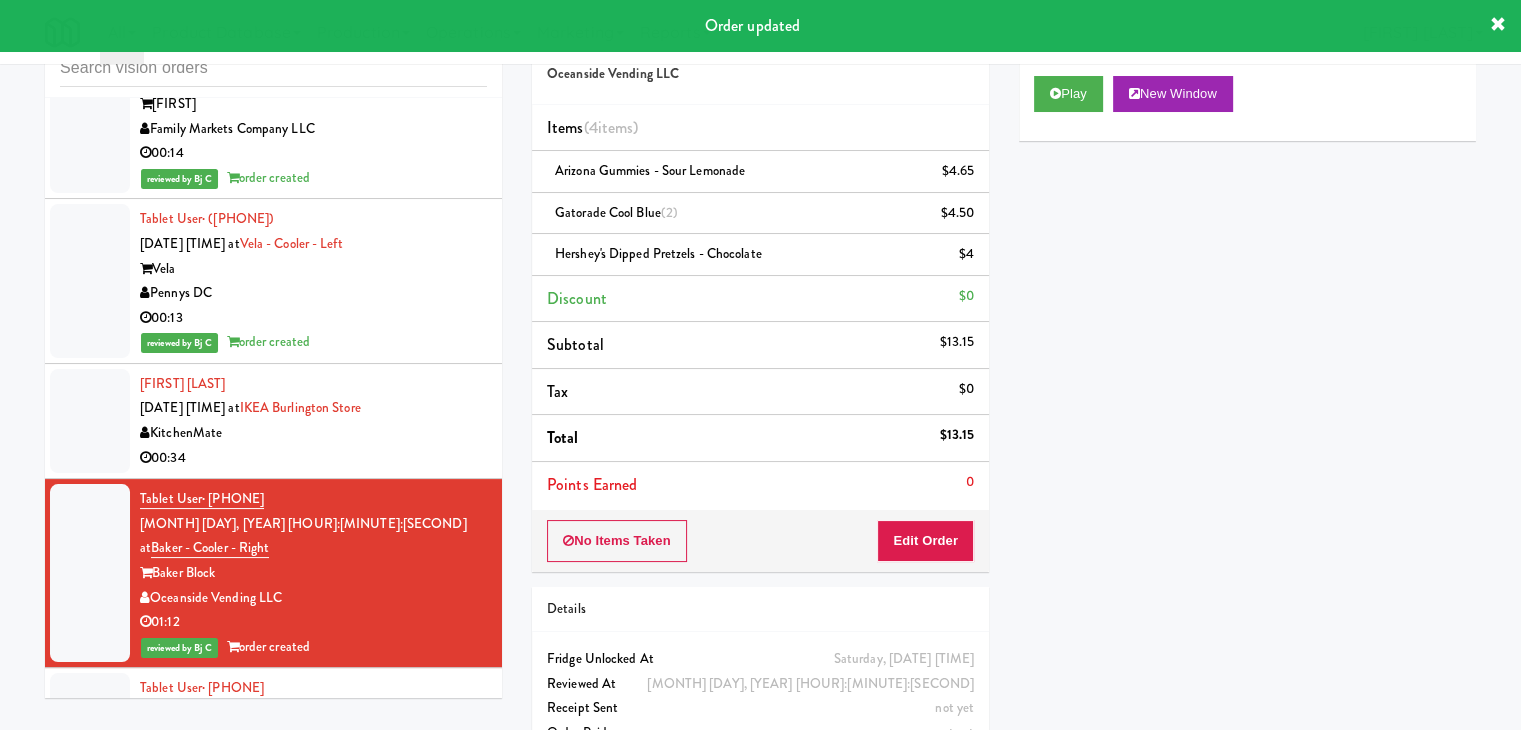 scroll, scrollTop: 13044, scrollLeft: 0, axis: vertical 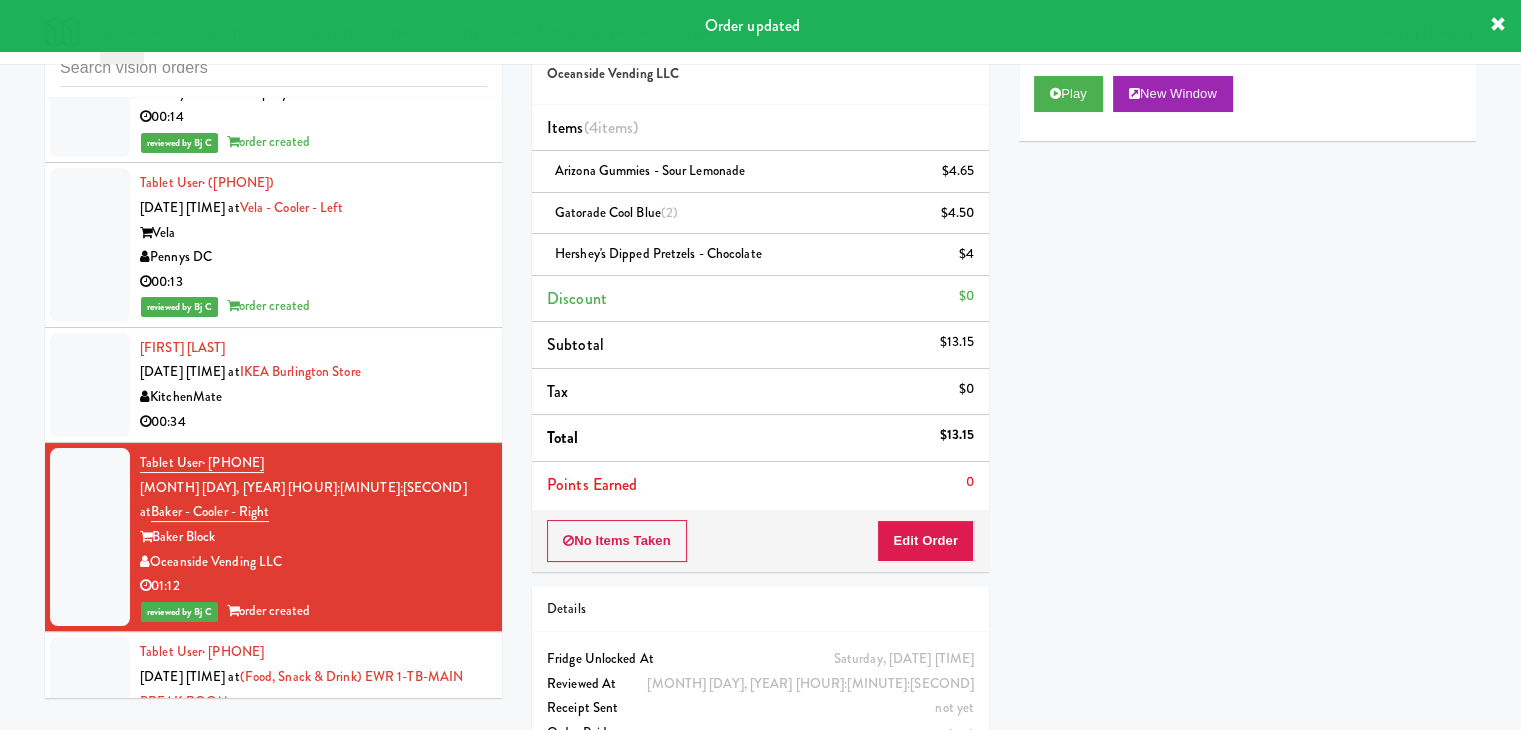 click on "00:22" at bounding box center (313, 775) 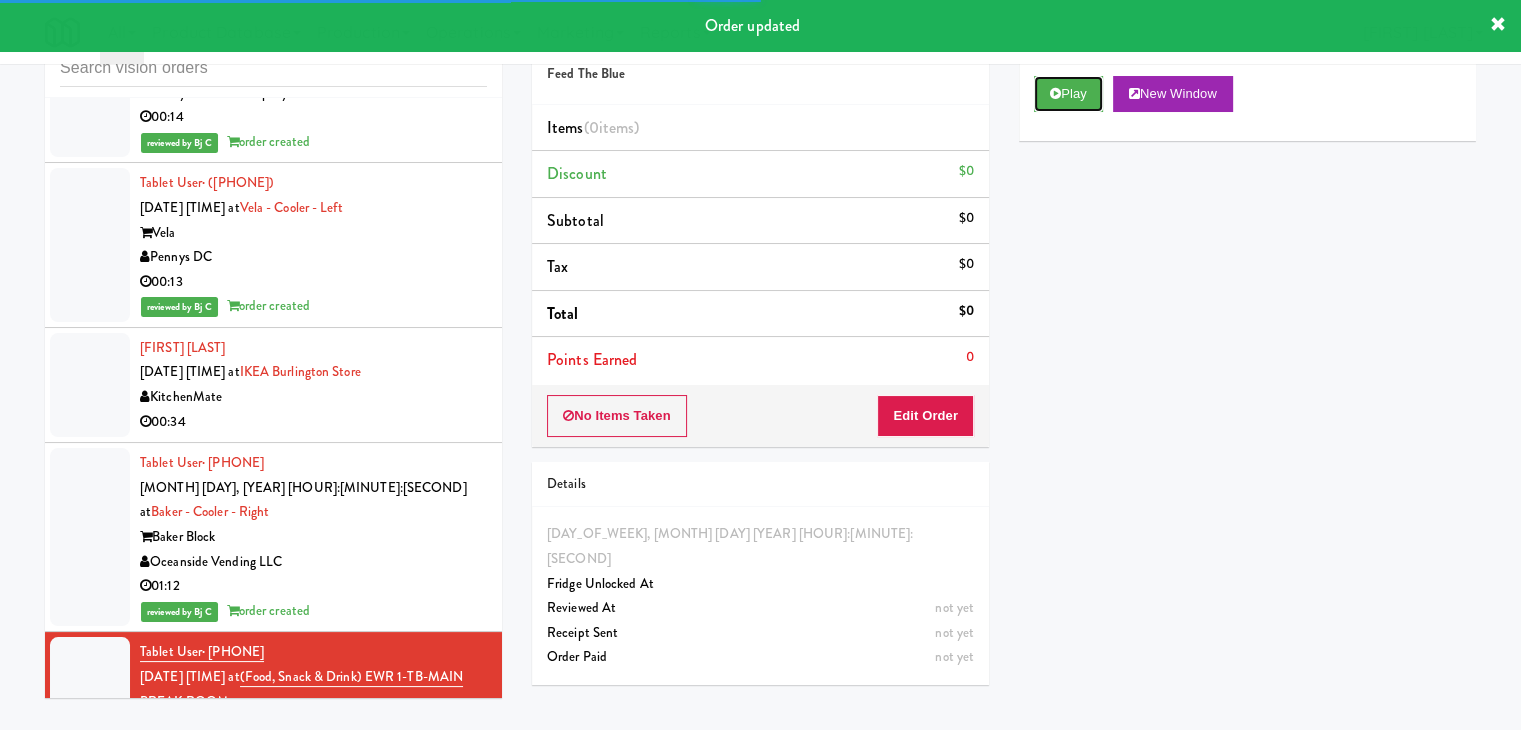 drag, startPoint x: 1071, startPoint y: 96, endPoint x: 1056, endPoint y: 133, distance: 39.92493 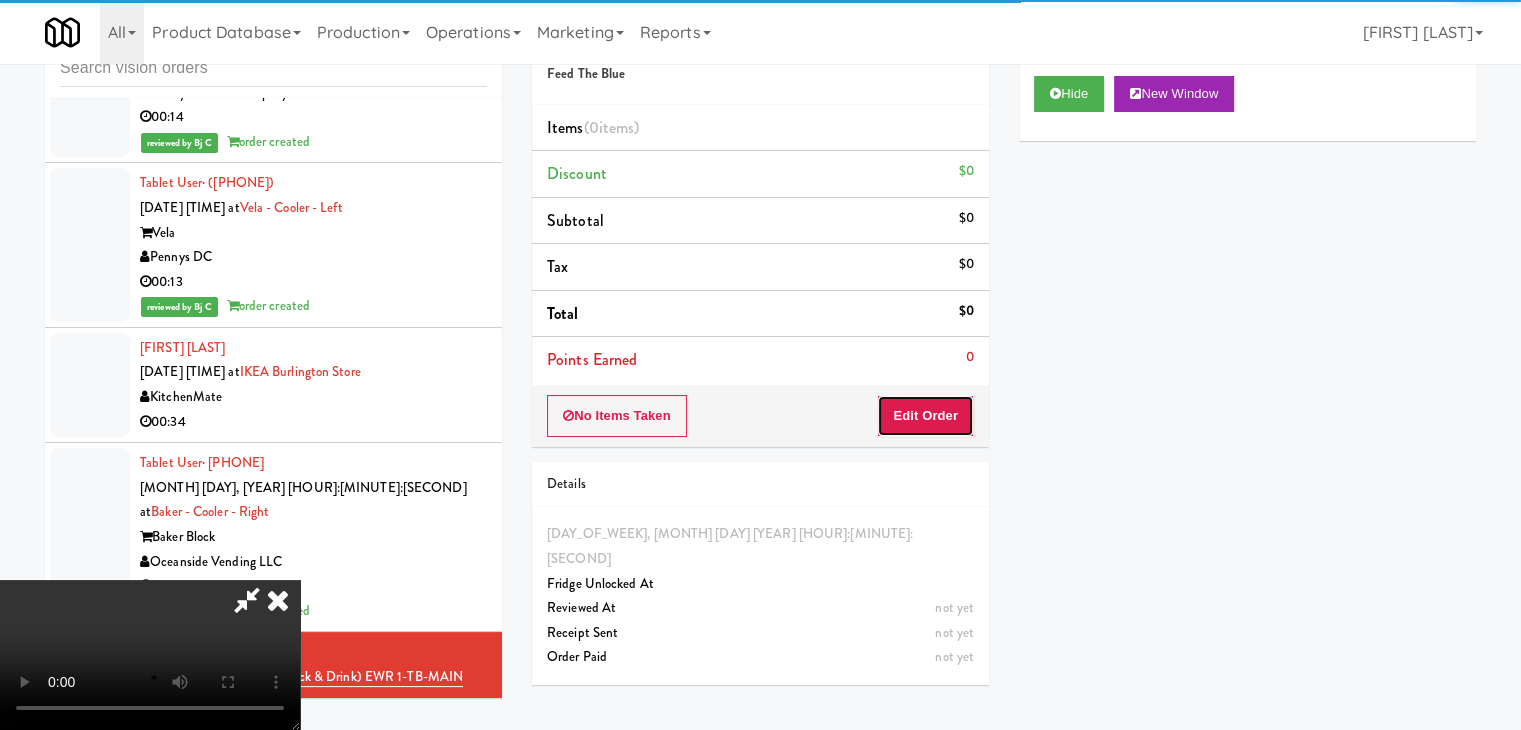click on "Edit Order" at bounding box center (925, 416) 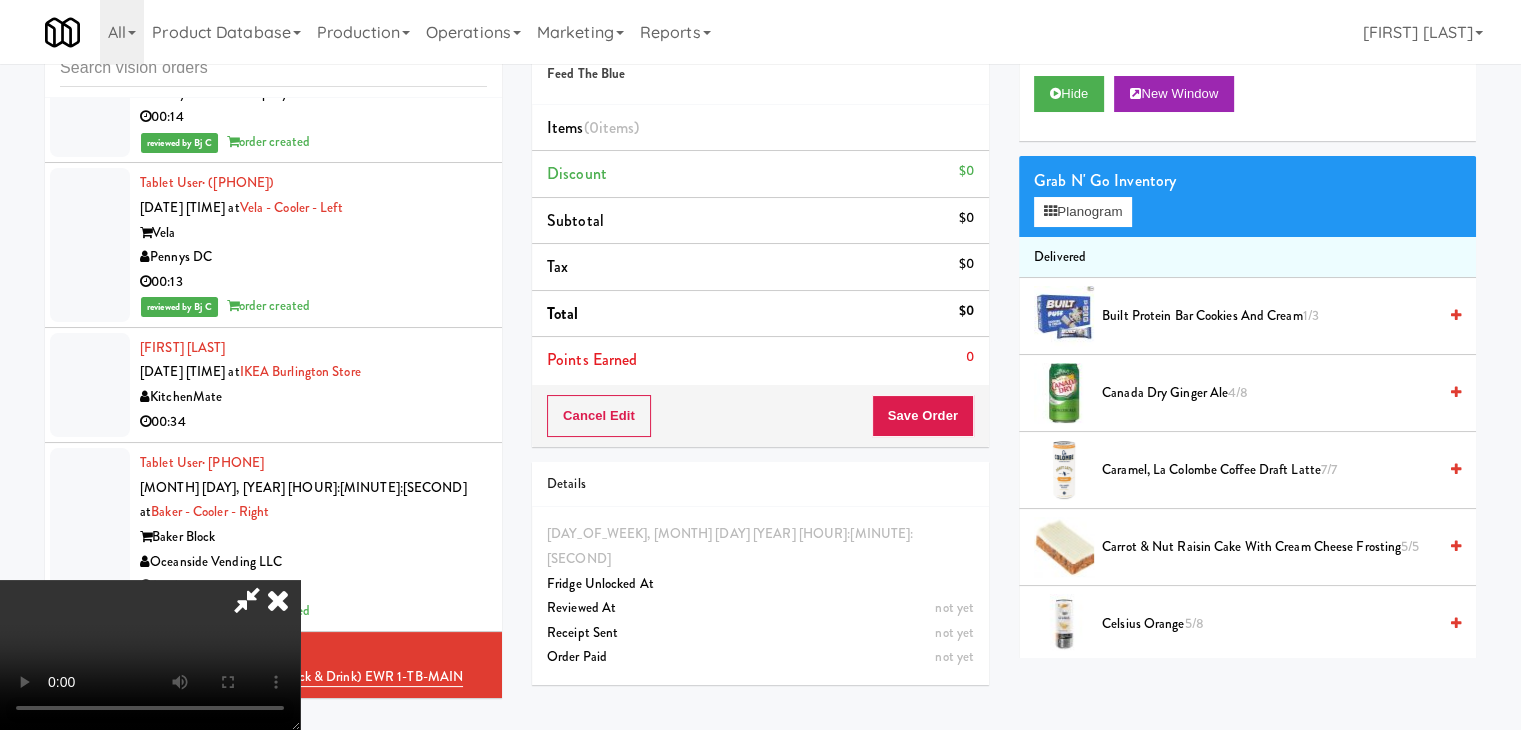 type 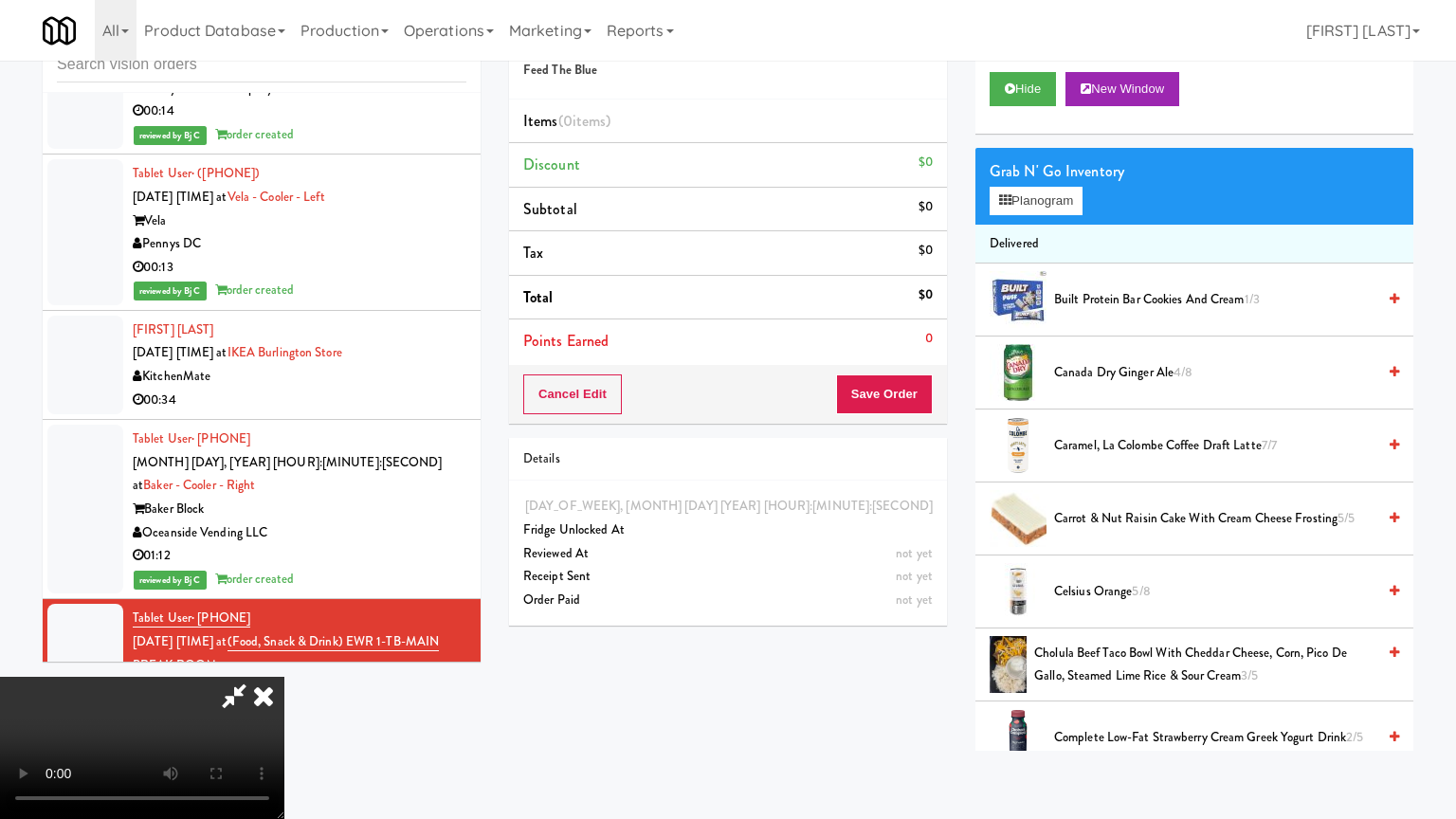 click at bounding box center (142, 748) 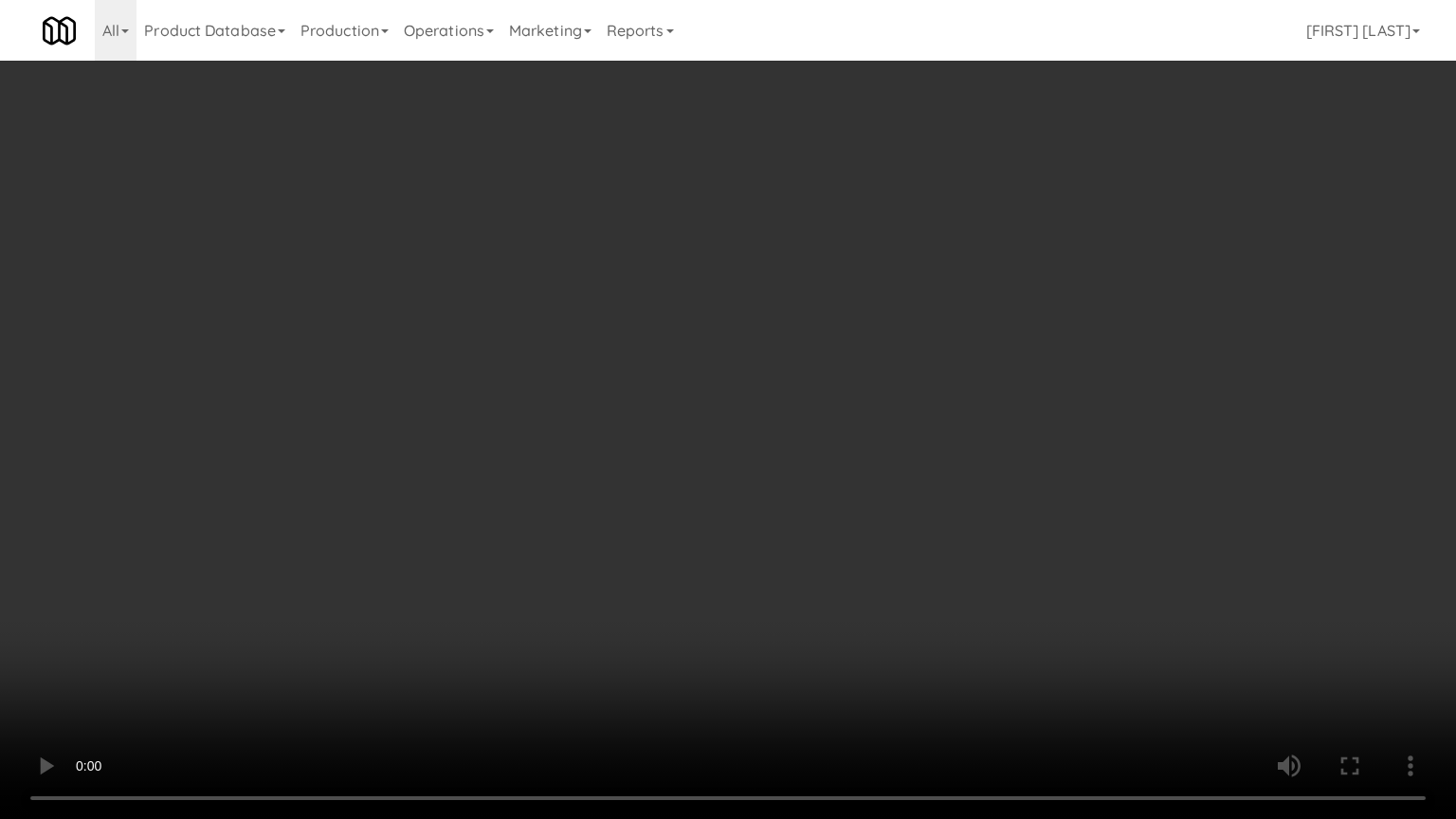 click at bounding box center (728, 410) 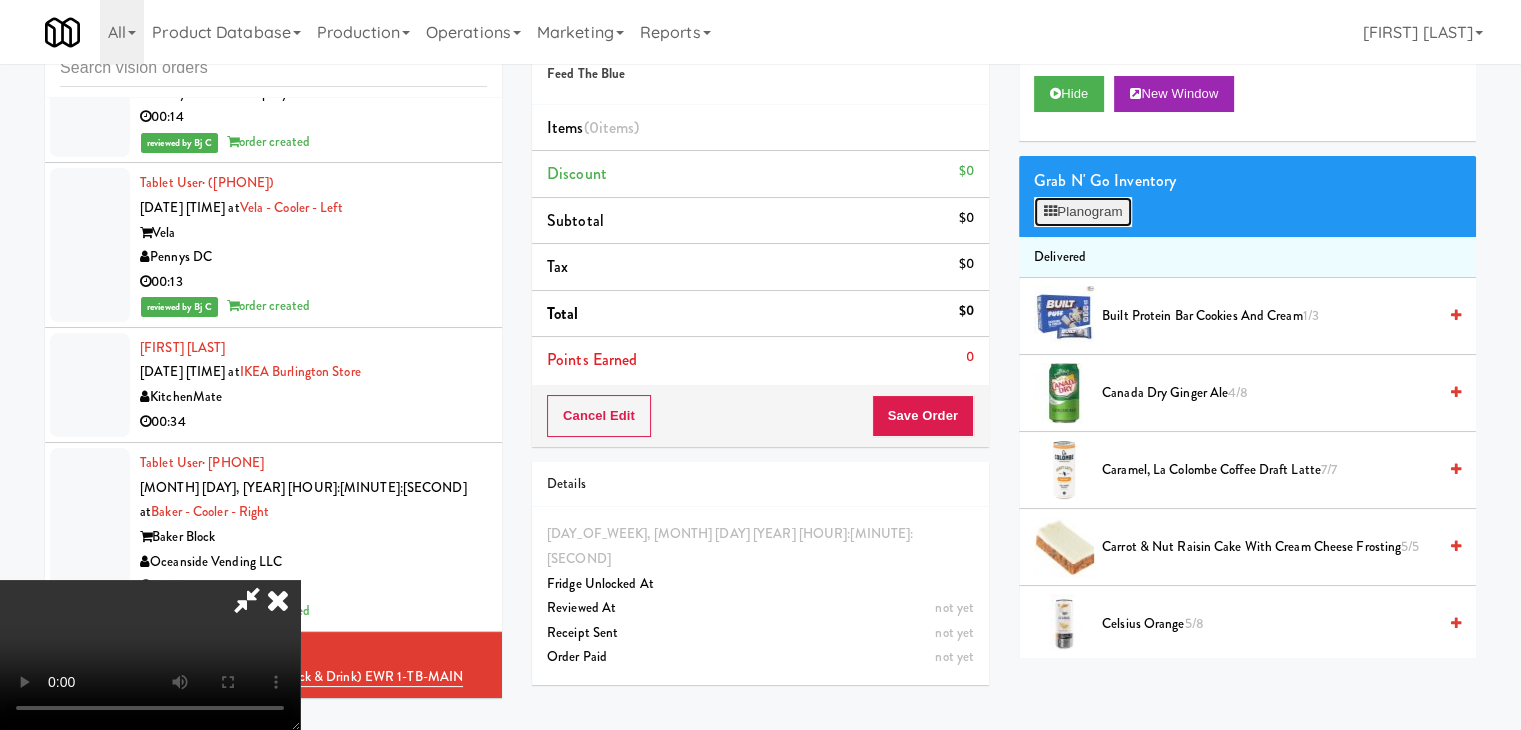 click on "Planogram" at bounding box center [1083, 212] 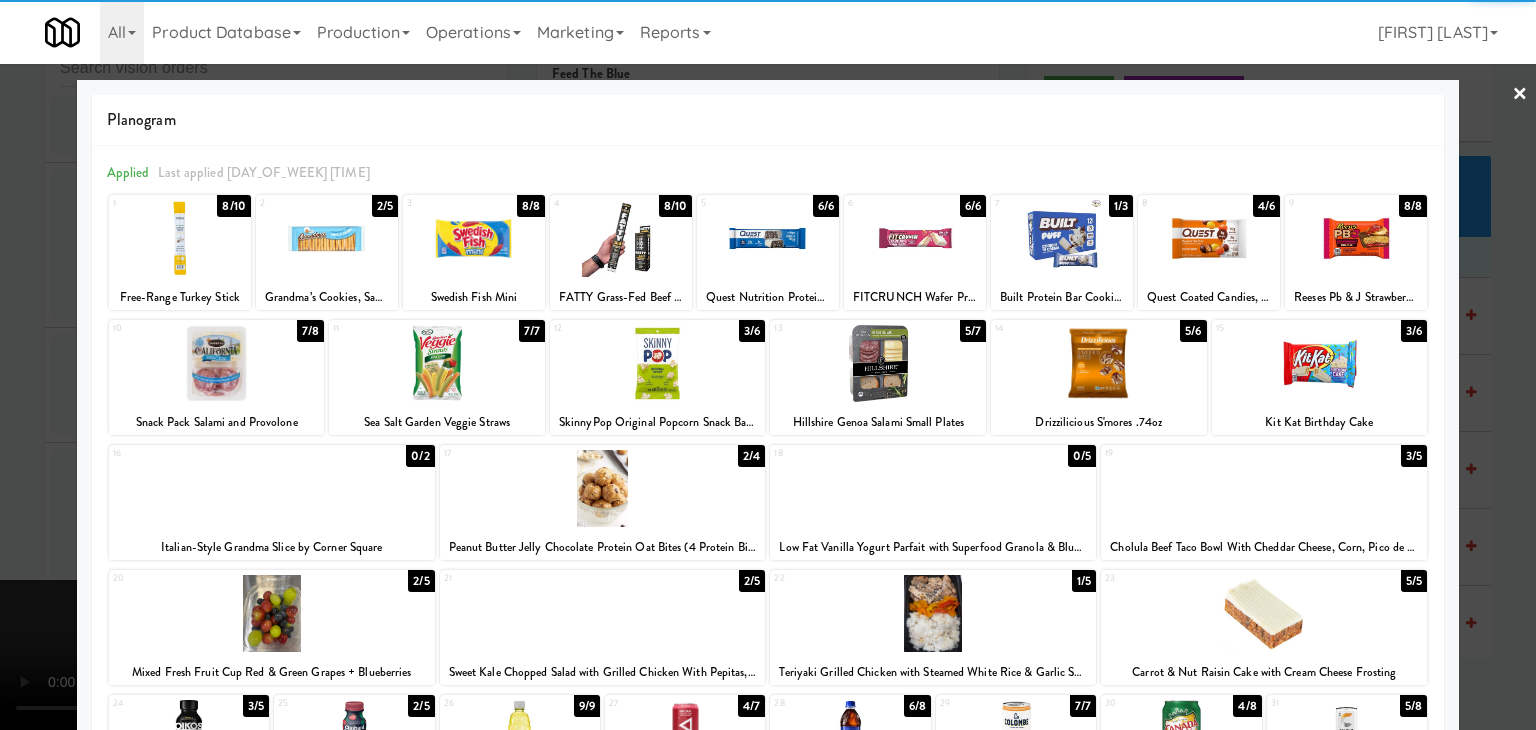 drag, startPoint x: 271, startPoint y: 274, endPoint x: 220, endPoint y: 268, distance: 51.351727 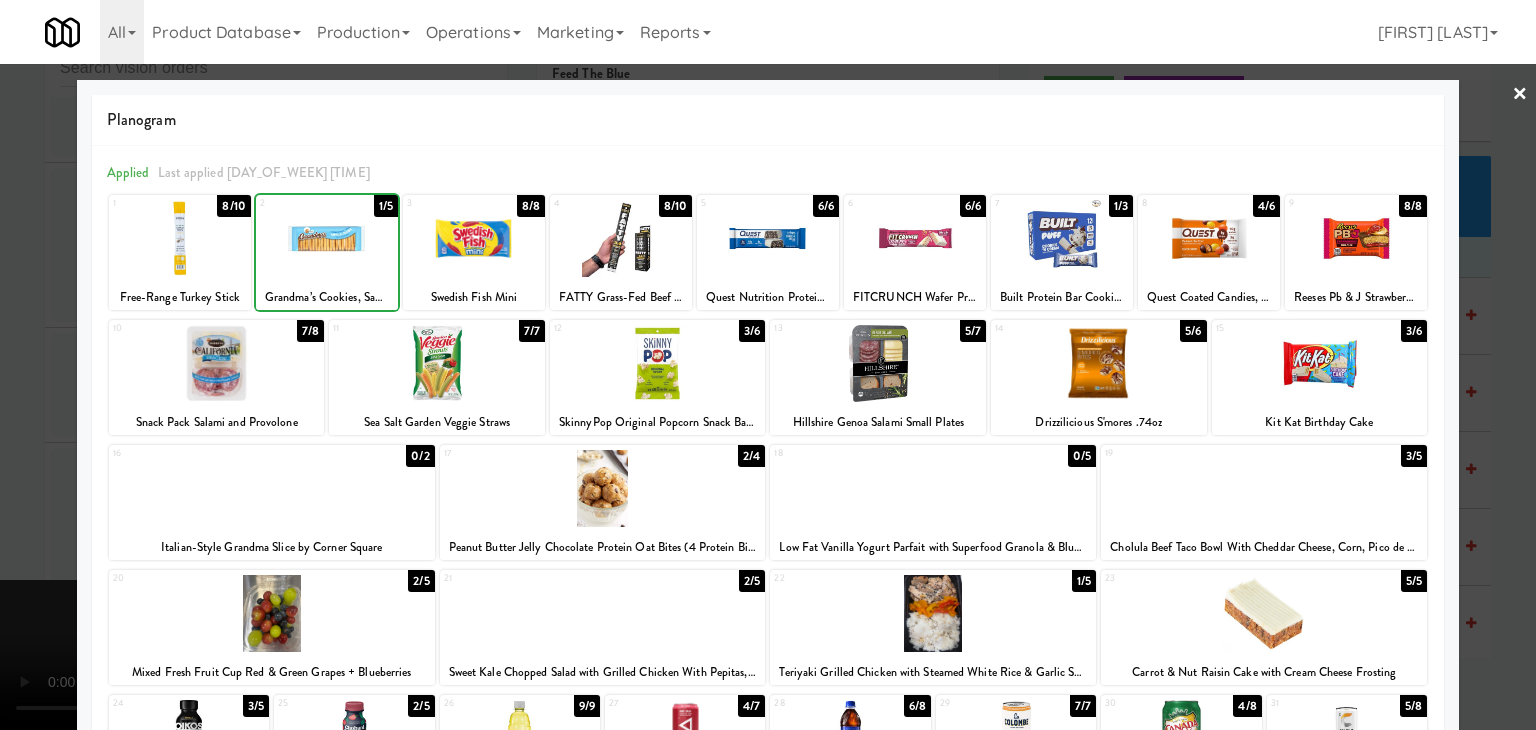 click at bounding box center (180, 238) 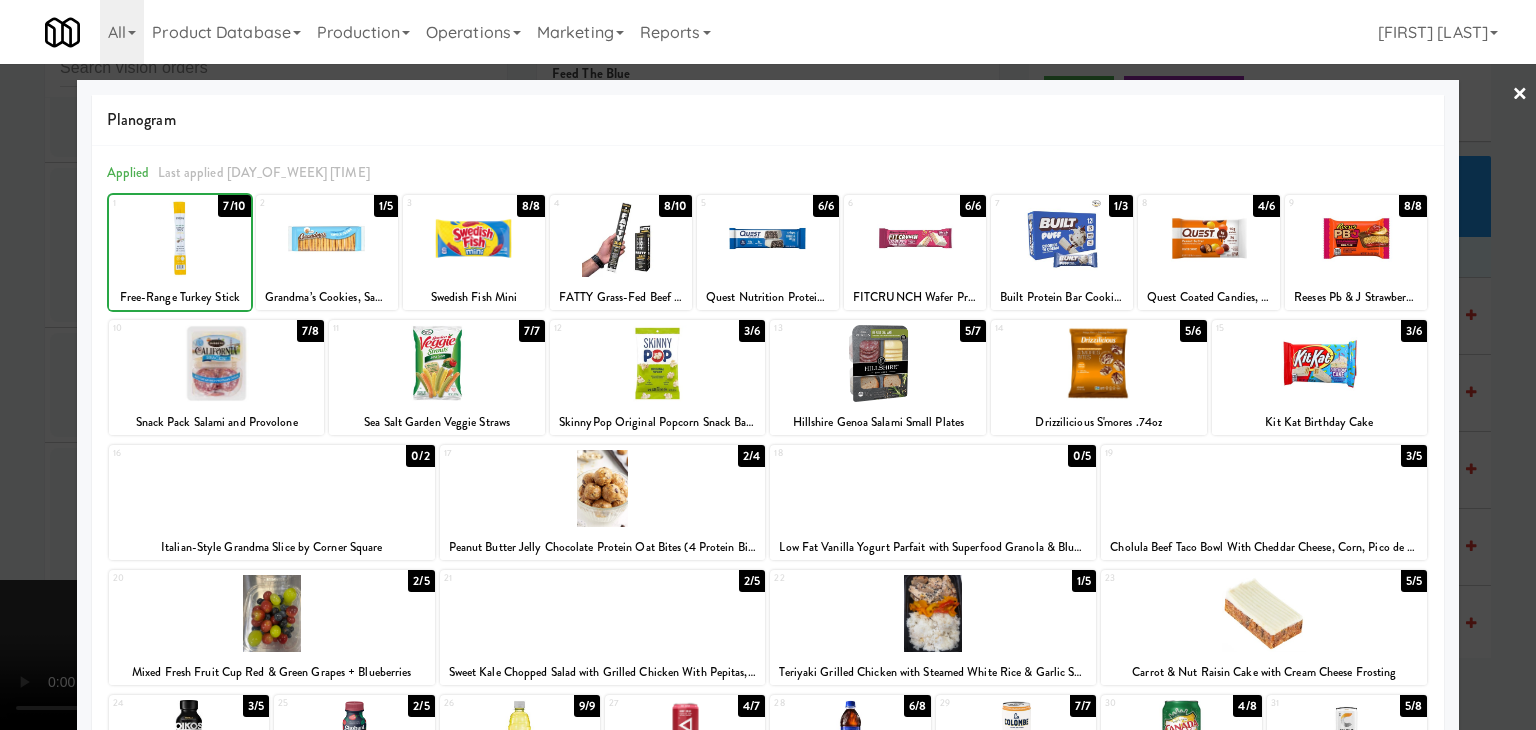 click at bounding box center [768, 365] 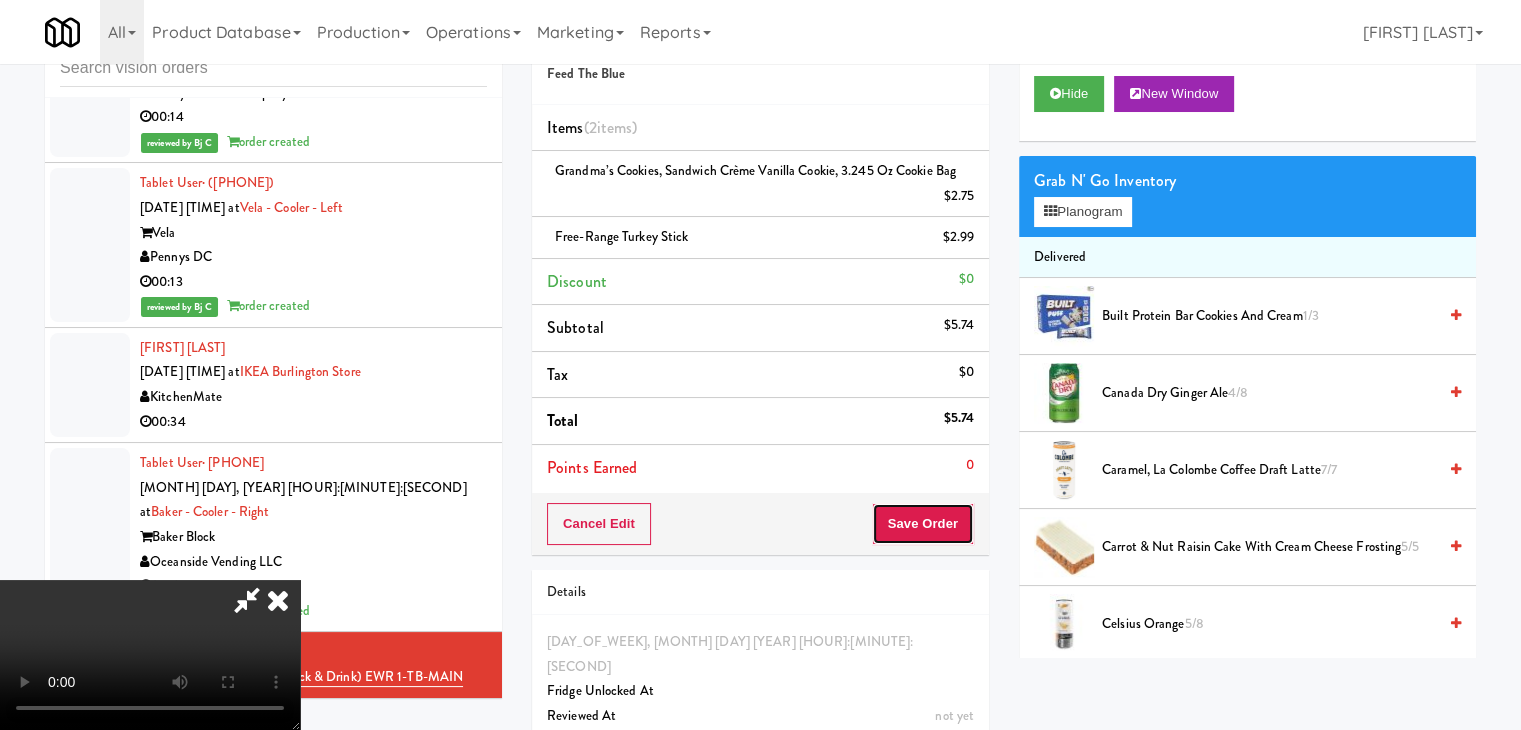 click on "Save Order" at bounding box center (923, 524) 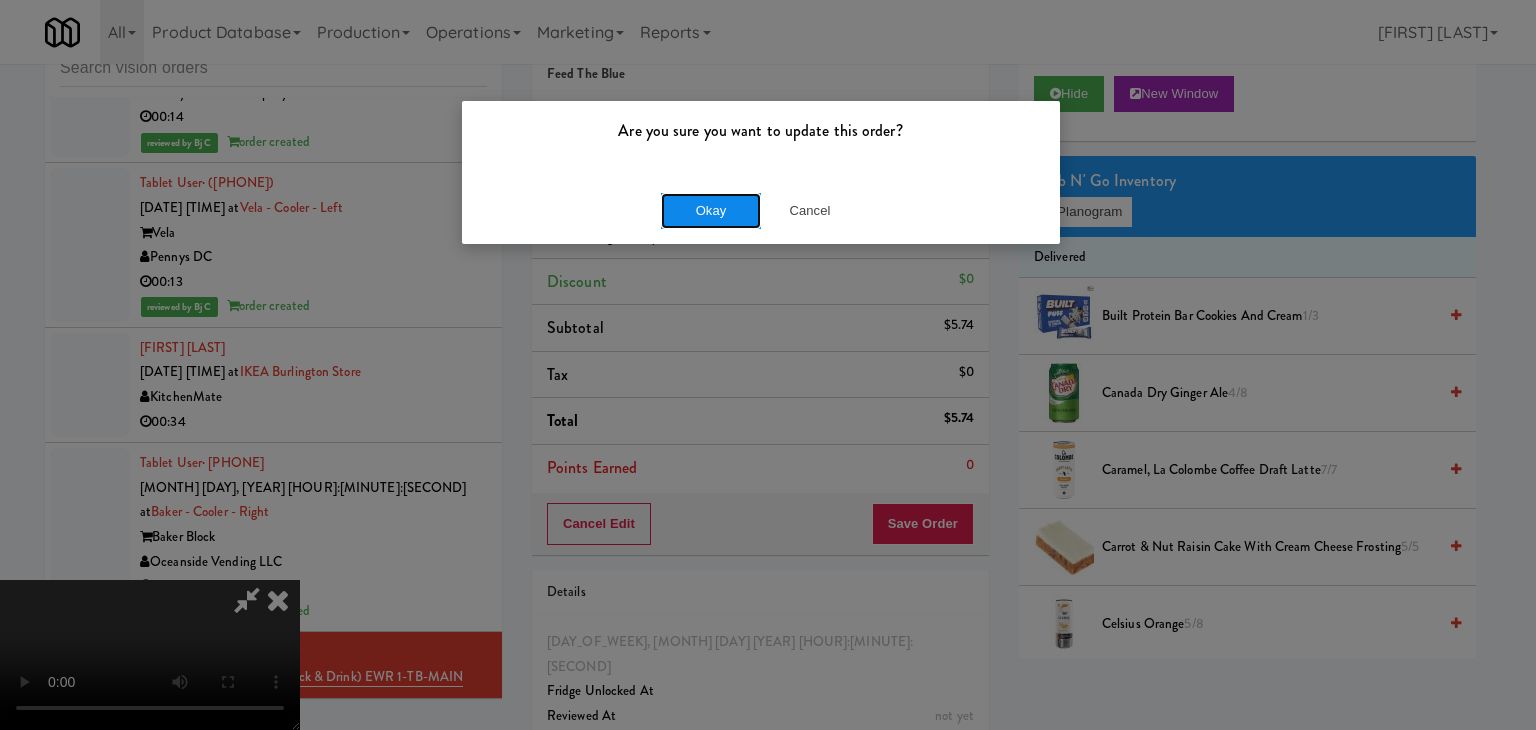 click on "Okay" at bounding box center [711, 211] 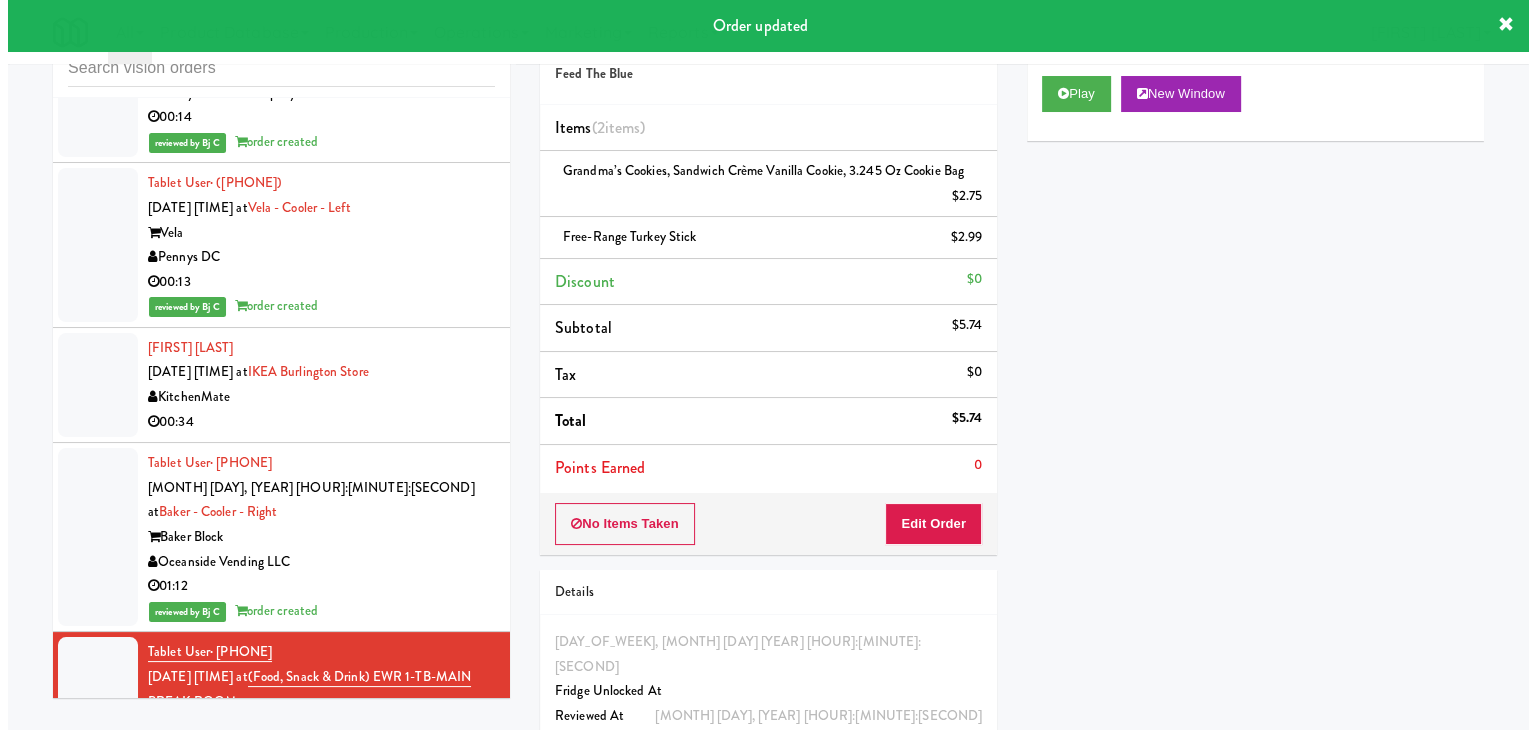 scroll, scrollTop: 13244, scrollLeft: 0, axis: vertical 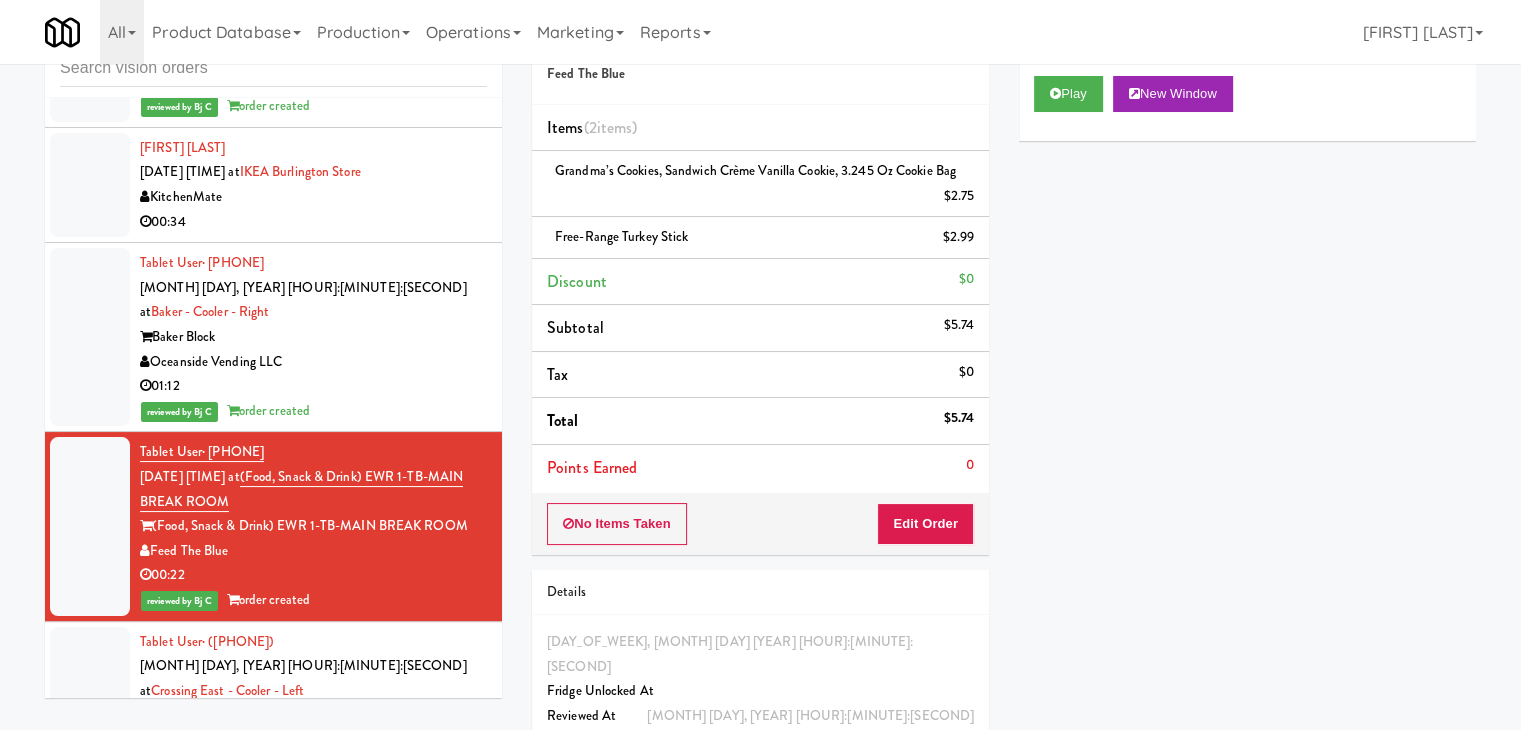 click on "00:03" at bounding box center [313, 765] 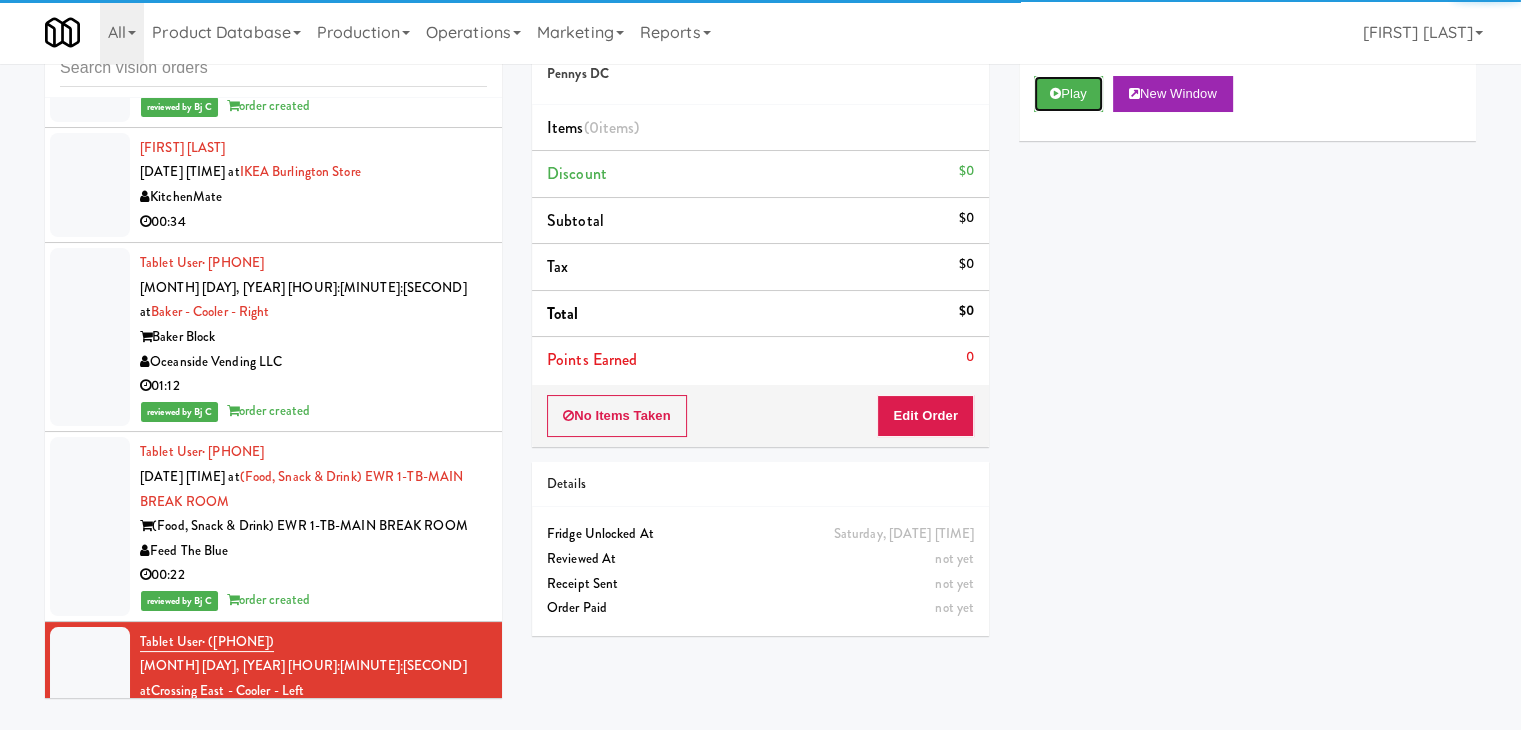 click on "Play" at bounding box center [1068, 94] 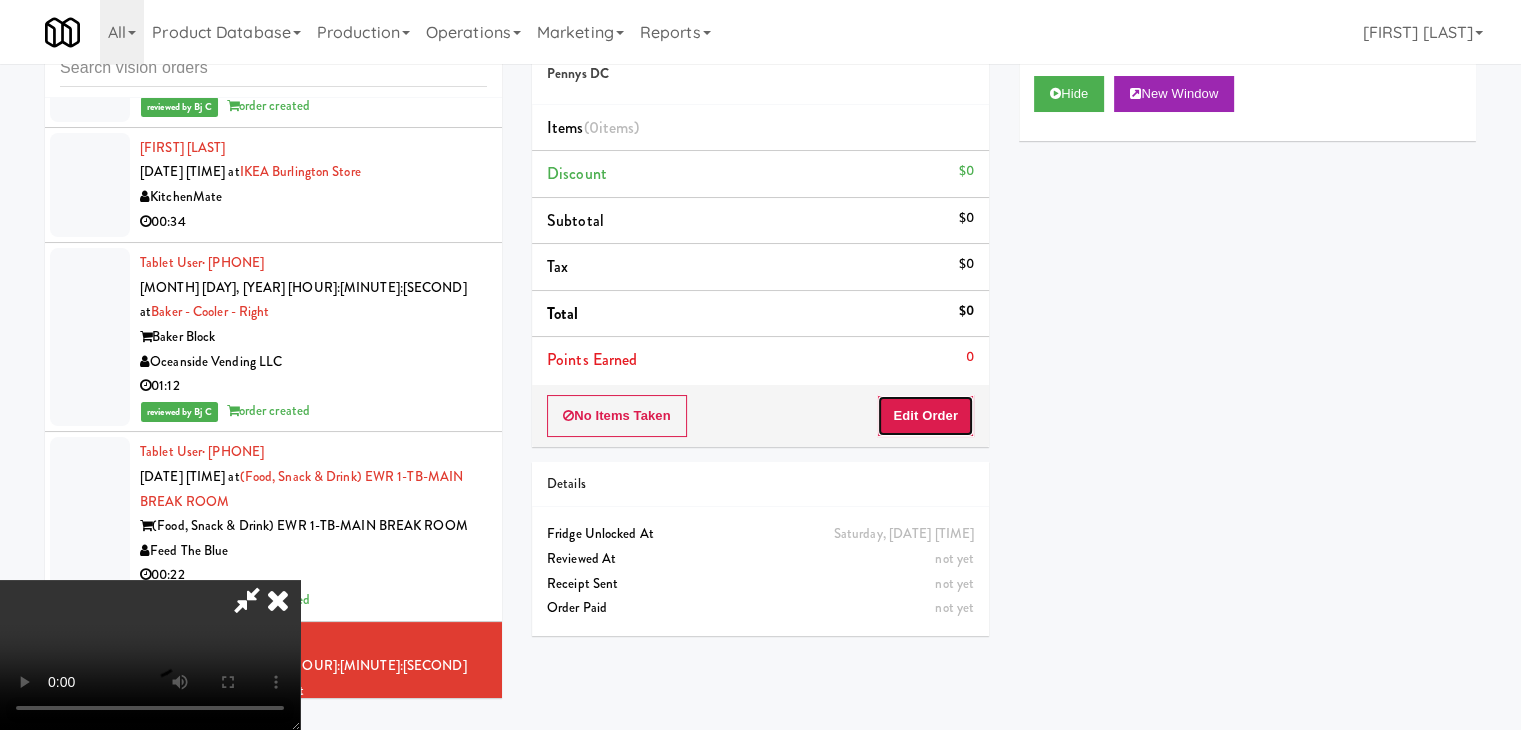 click on "Edit Order" at bounding box center [925, 416] 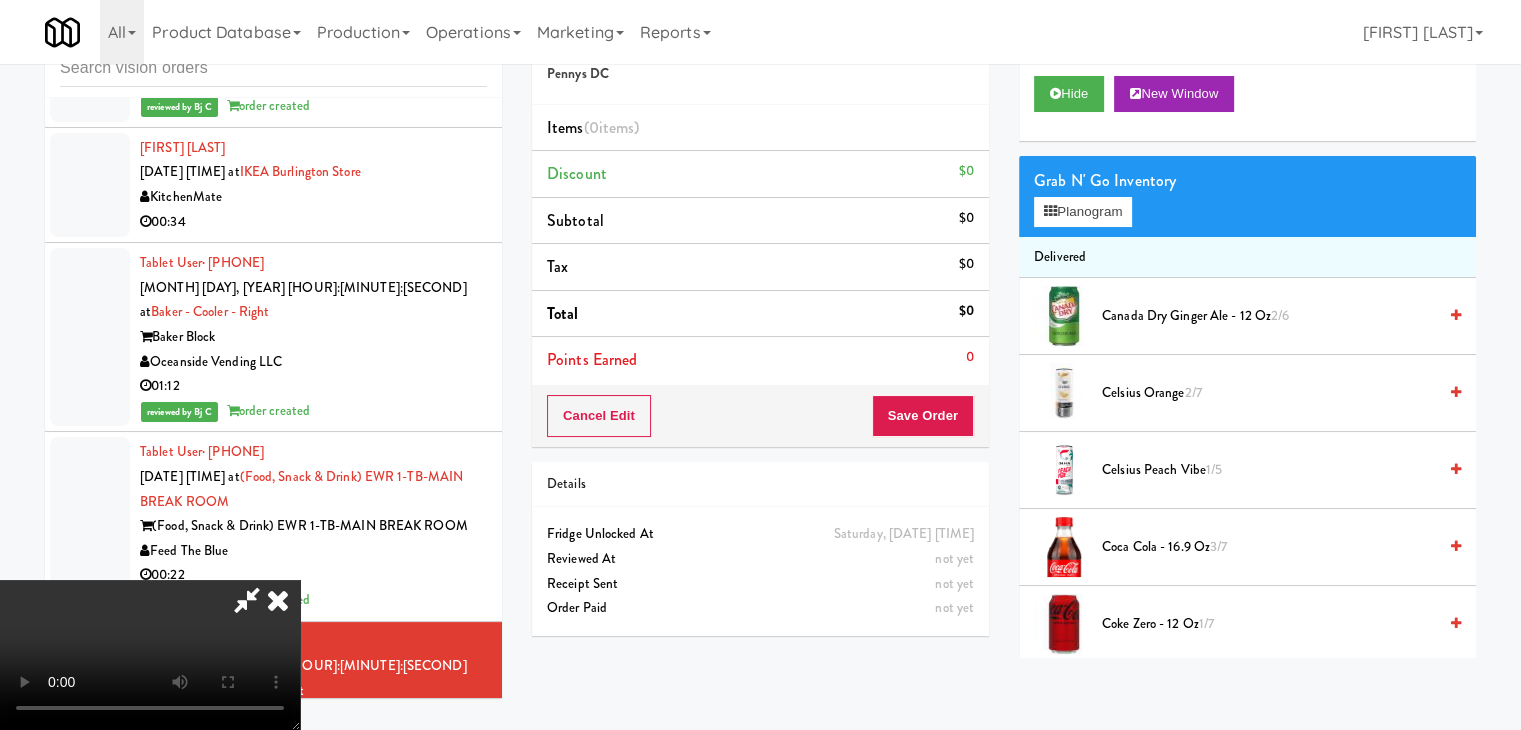 type 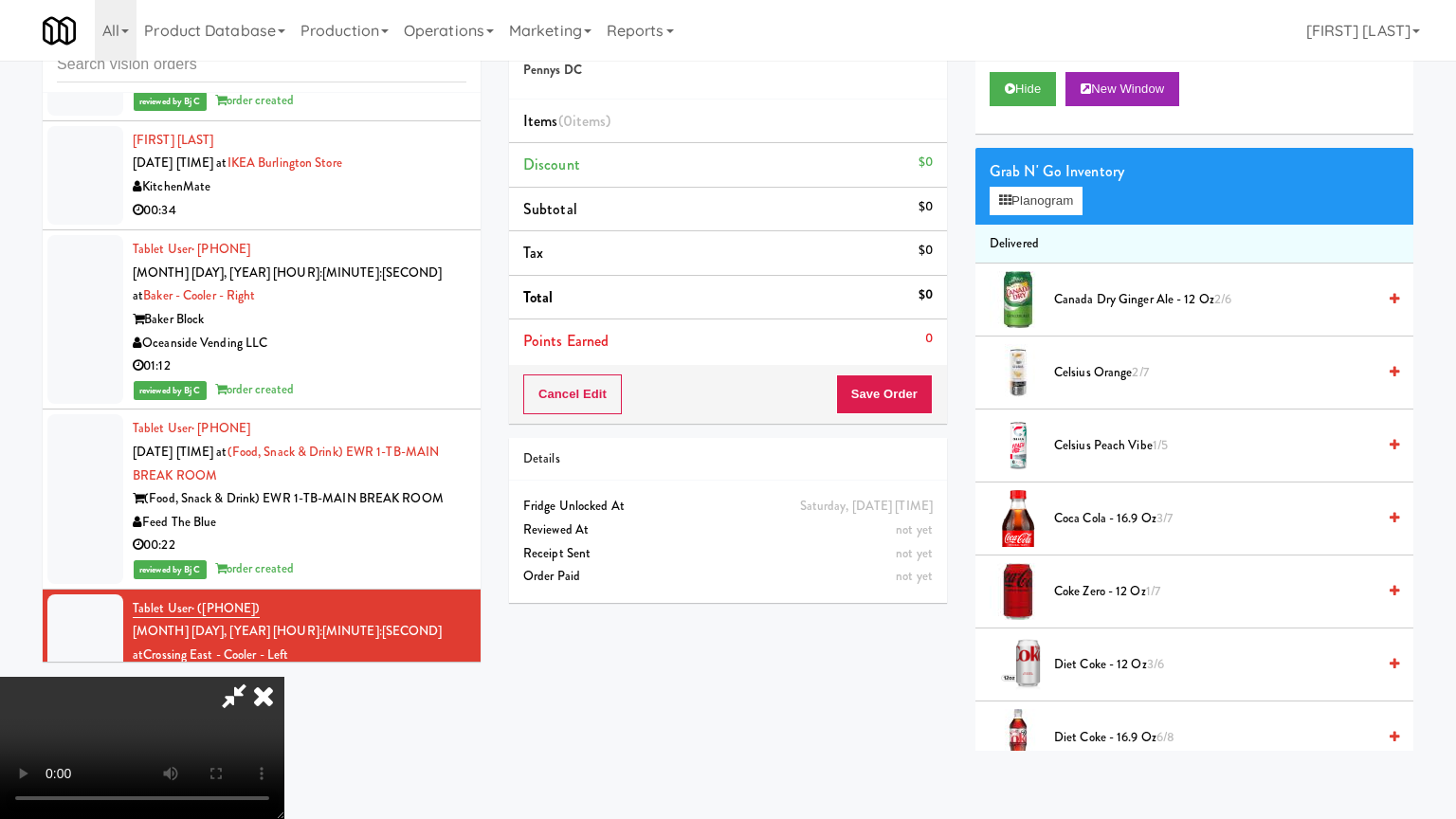 click at bounding box center (142, 748) 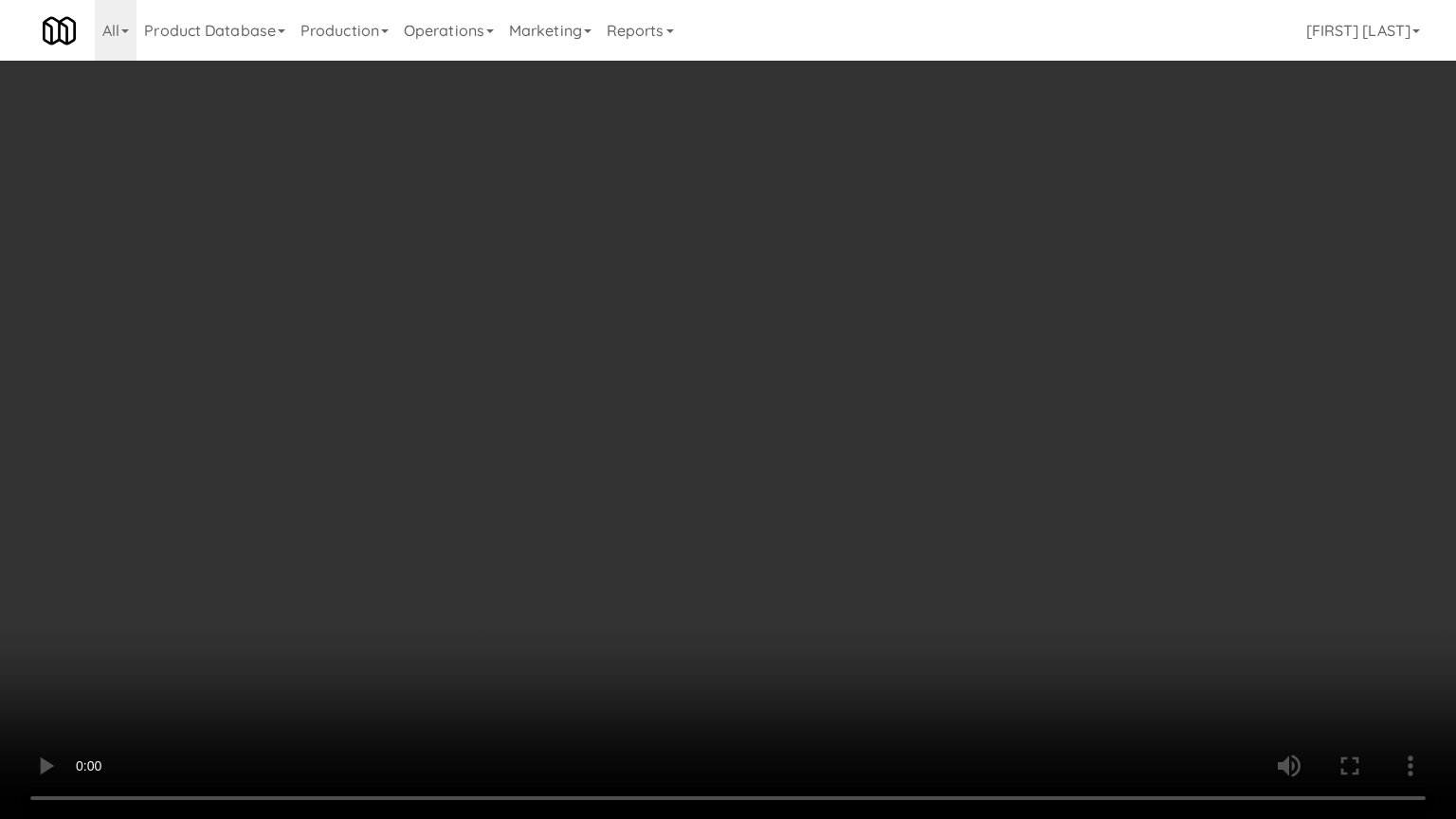 click at bounding box center [728, 410] 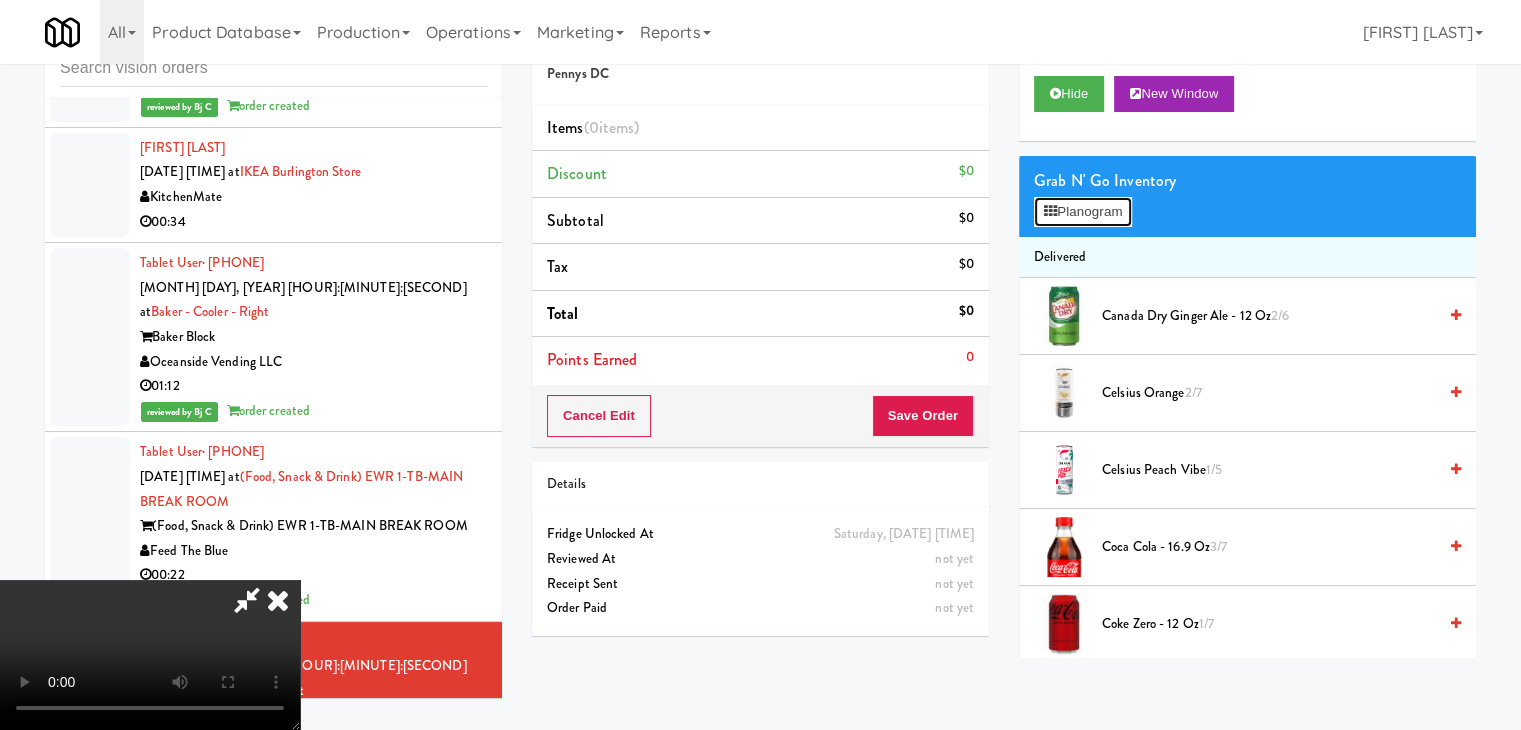 drag, startPoint x: 1102, startPoint y: 213, endPoint x: 1096, endPoint y: 227, distance: 15.231546 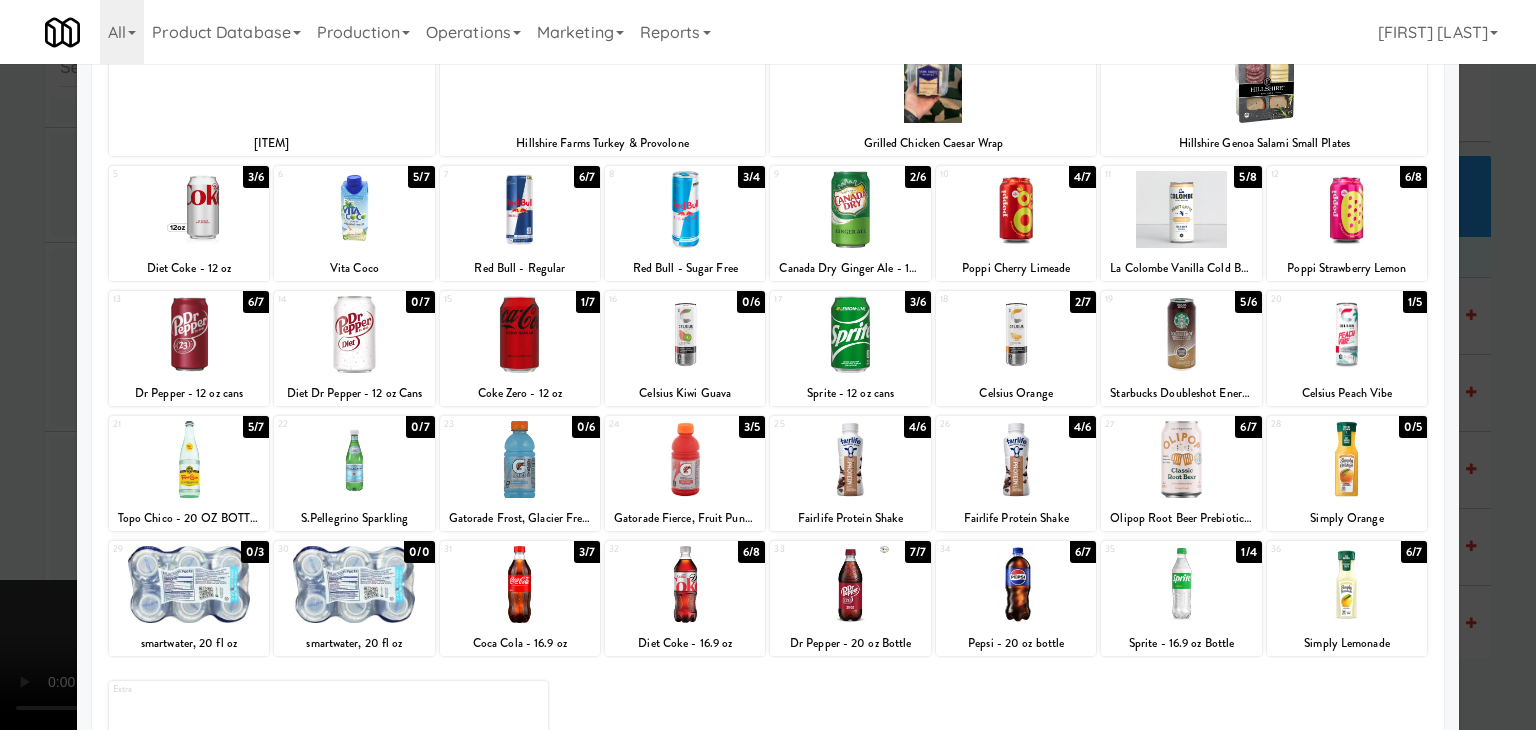 scroll, scrollTop: 200, scrollLeft: 0, axis: vertical 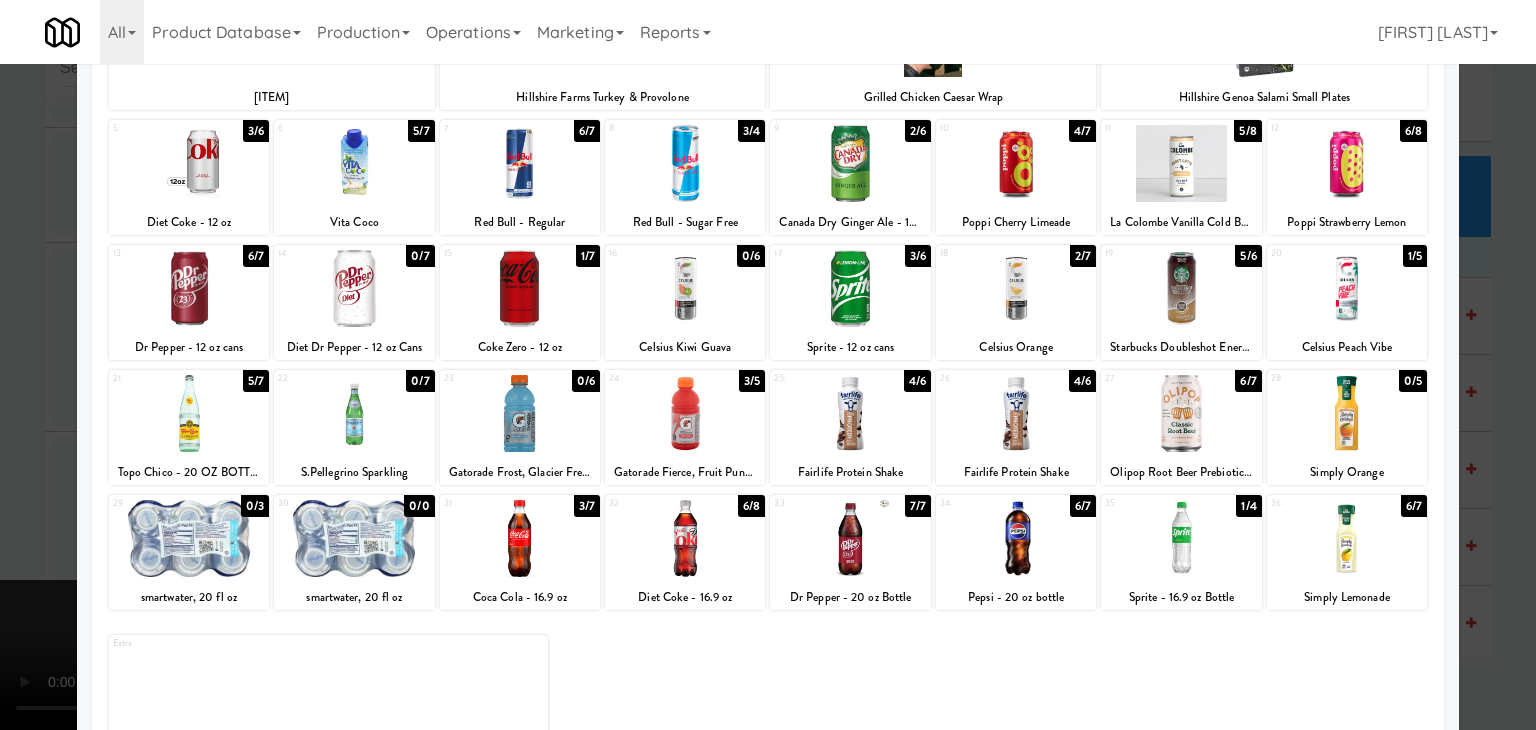 drag, startPoint x: 0, startPoint y: 599, endPoint x: 94, endPoint y: 605, distance: 94.19129 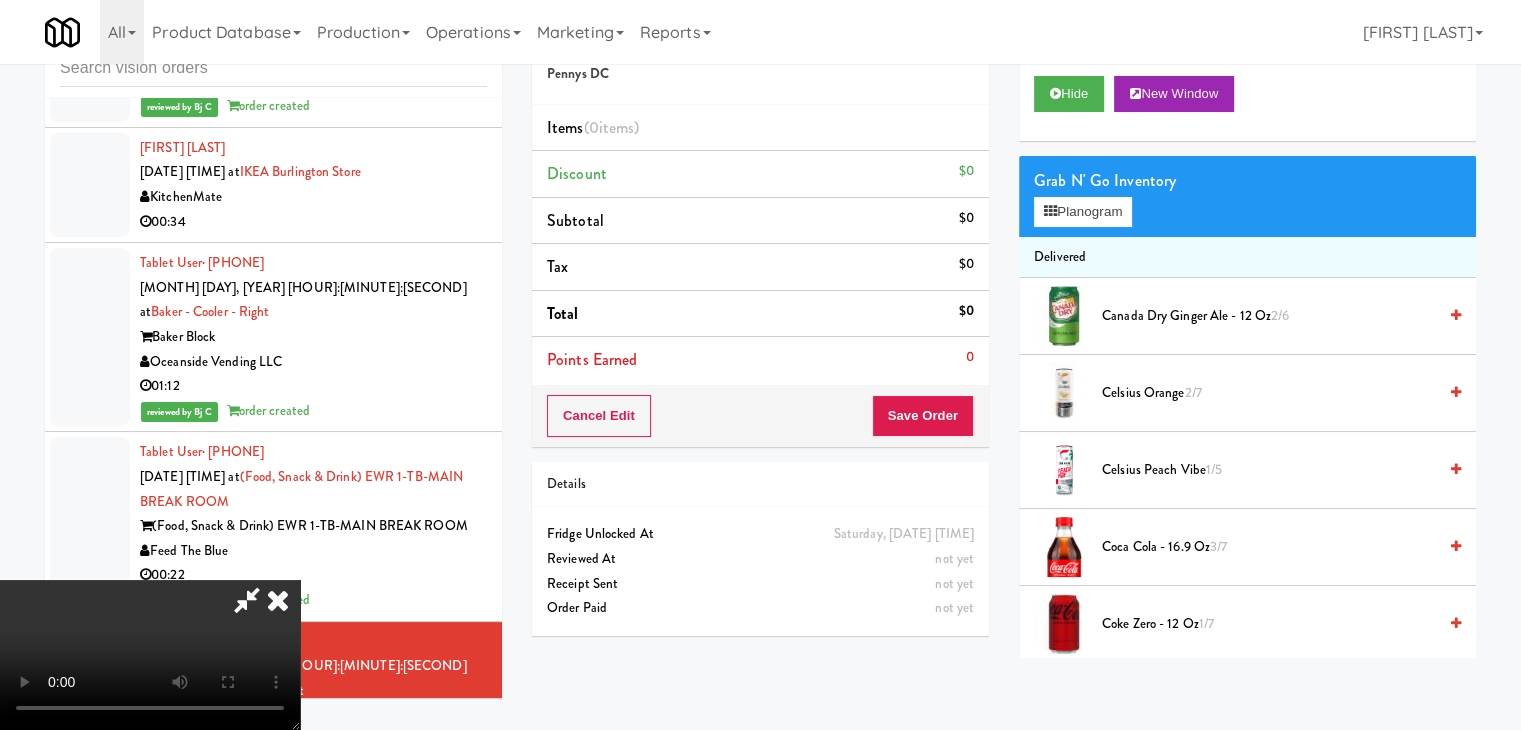 click at bounding box center [150, 655] 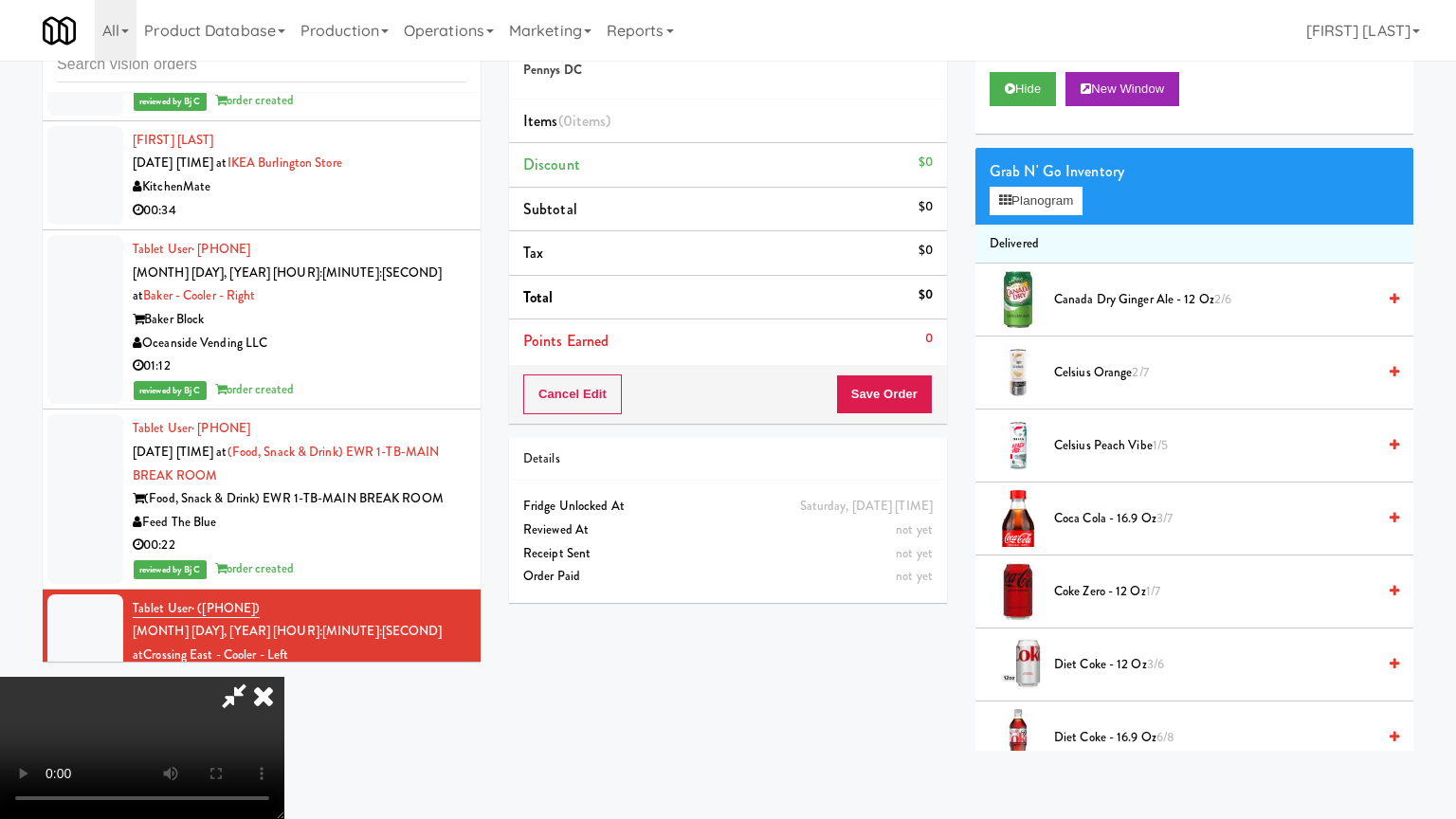 click at bounding box center [142, 748] 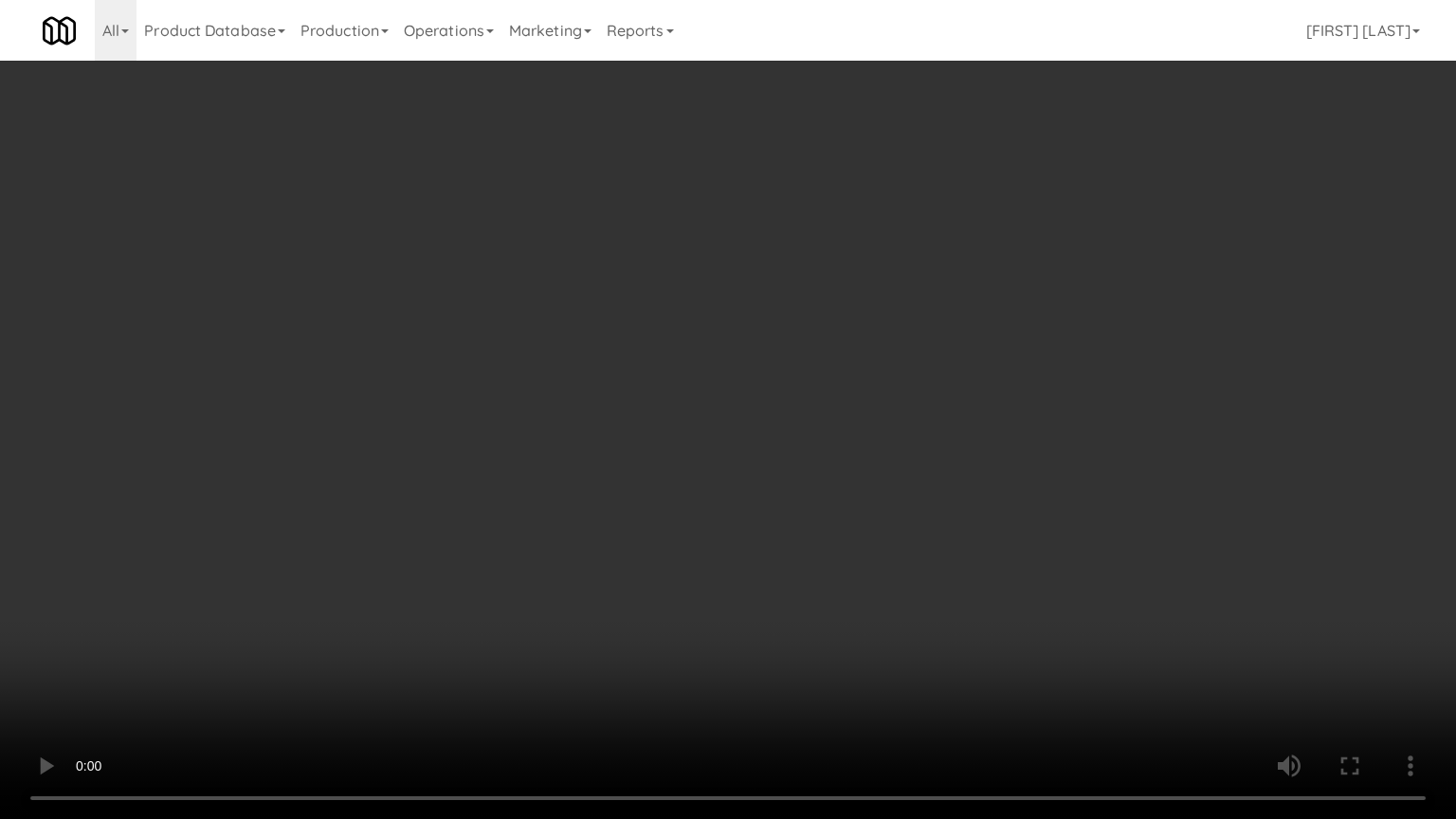 click at bounding box center (728, 410) 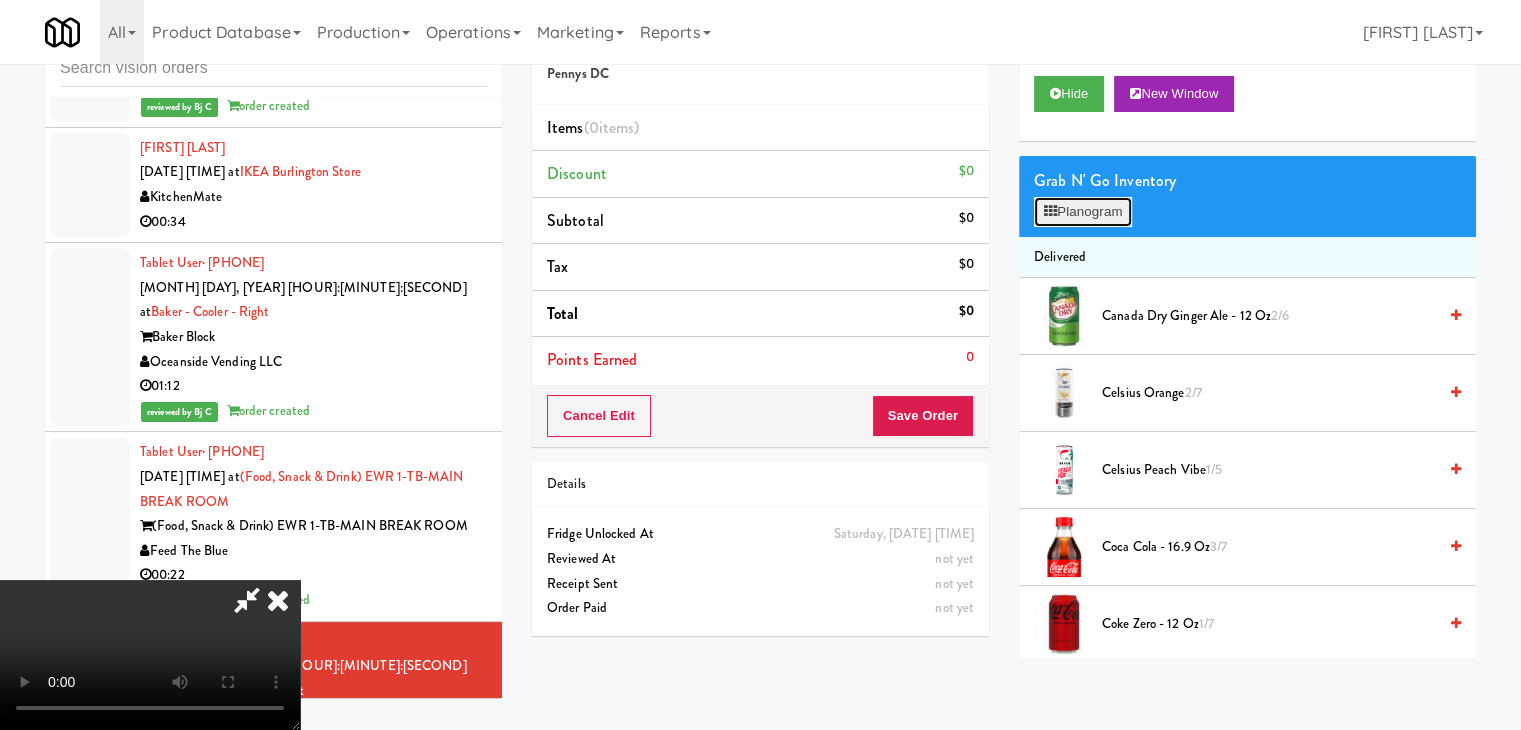 click on "Planogram" at bounding box center [1083, 212] 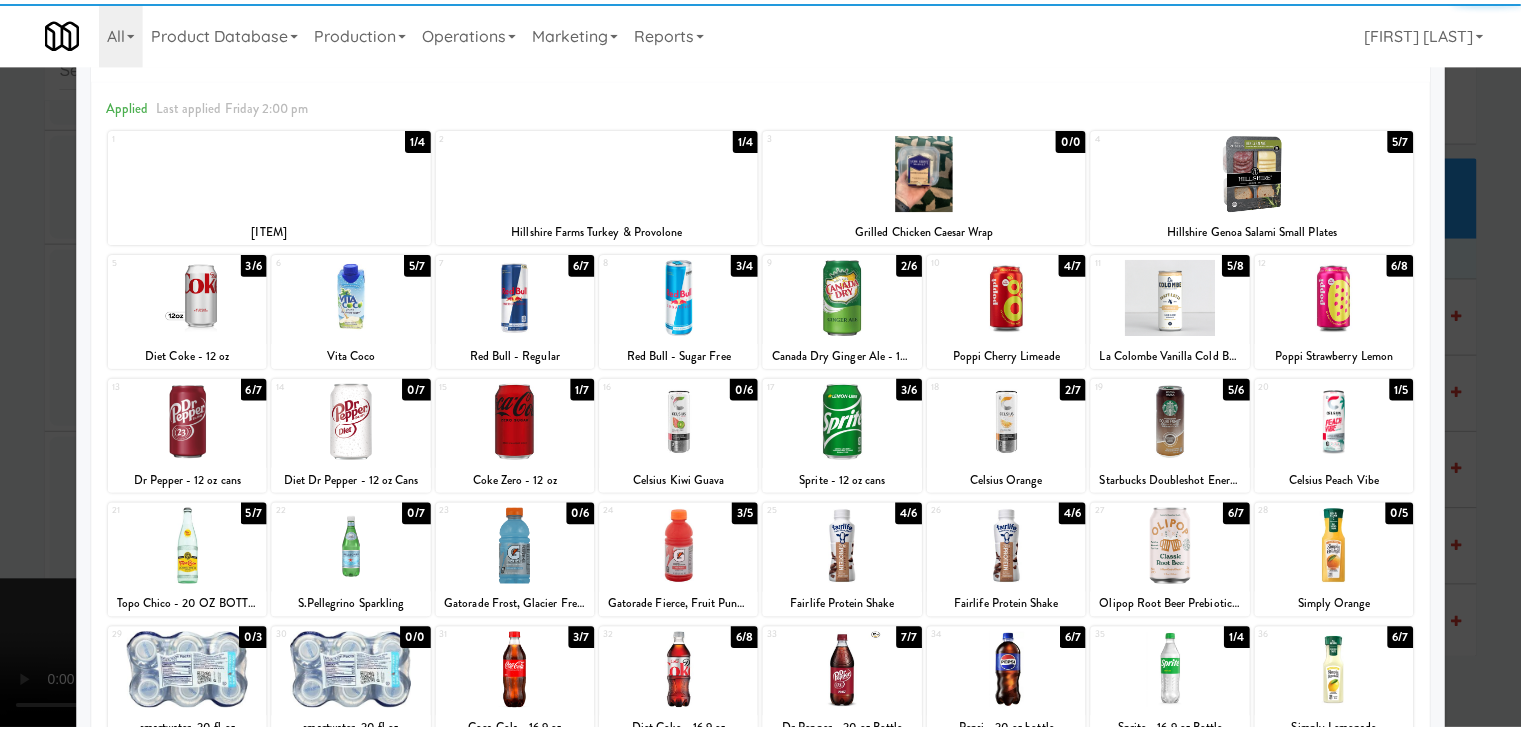 scroll, scrollTop: 200, scrollLeft: 0, axis: vertical 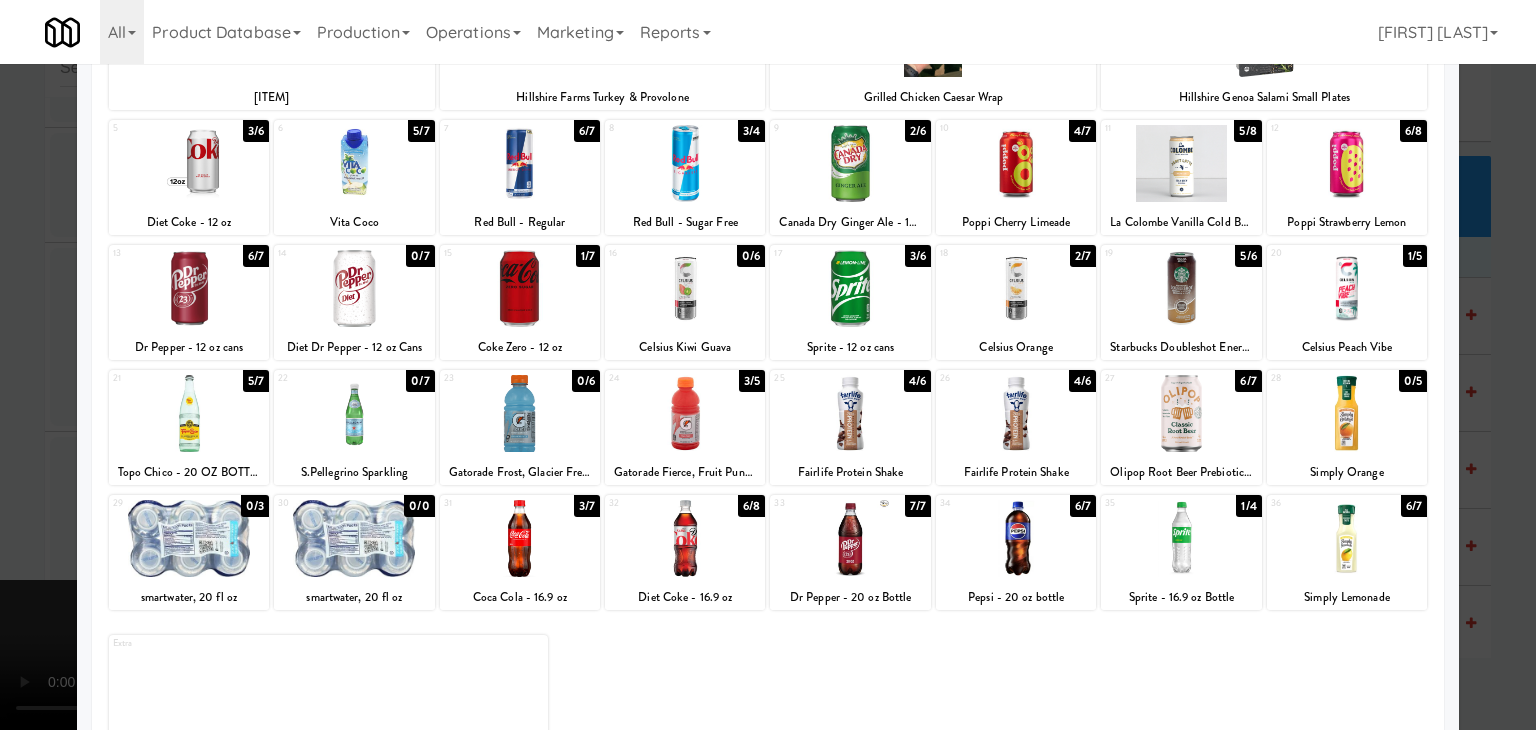 click at bounding box center (768, 365) 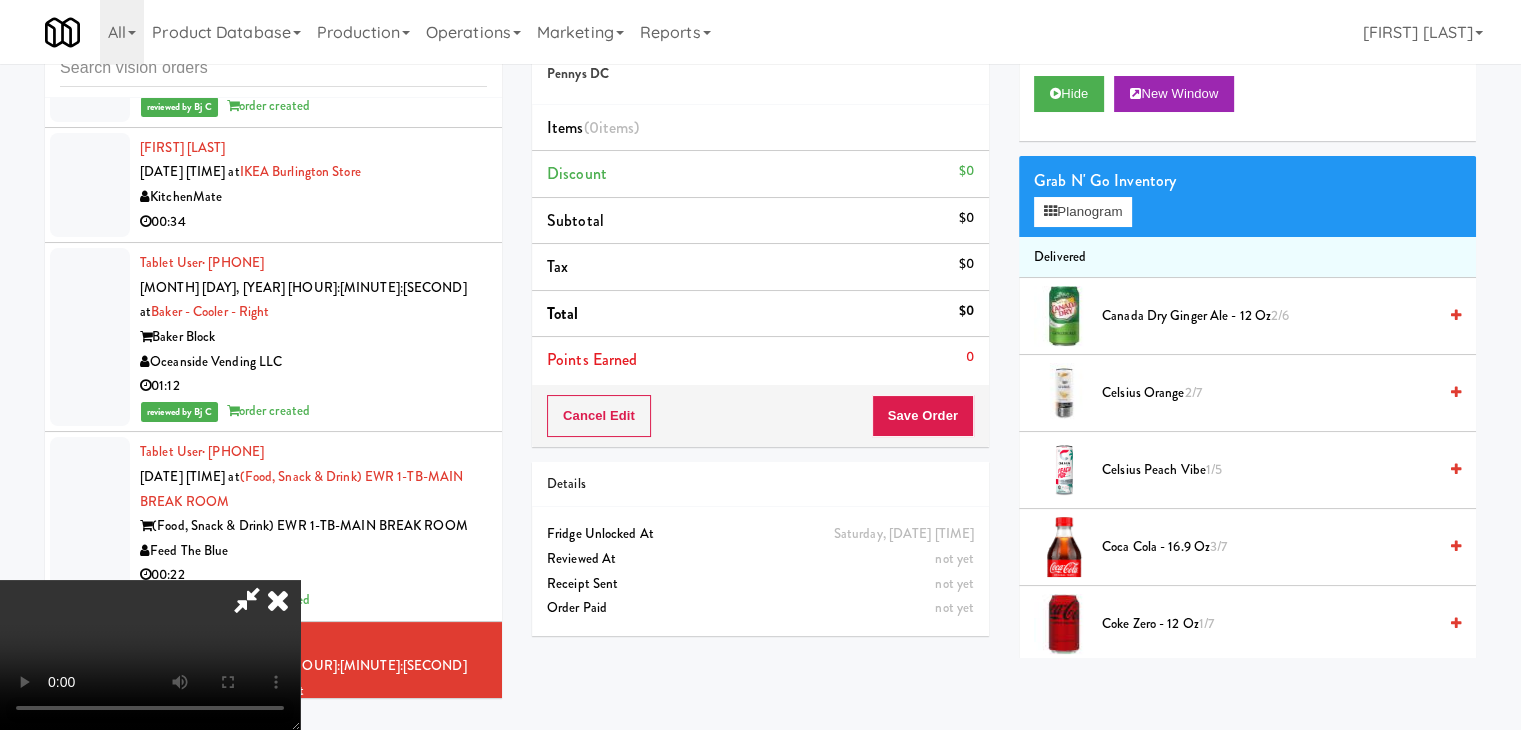 click at bounding box center [150, 655] 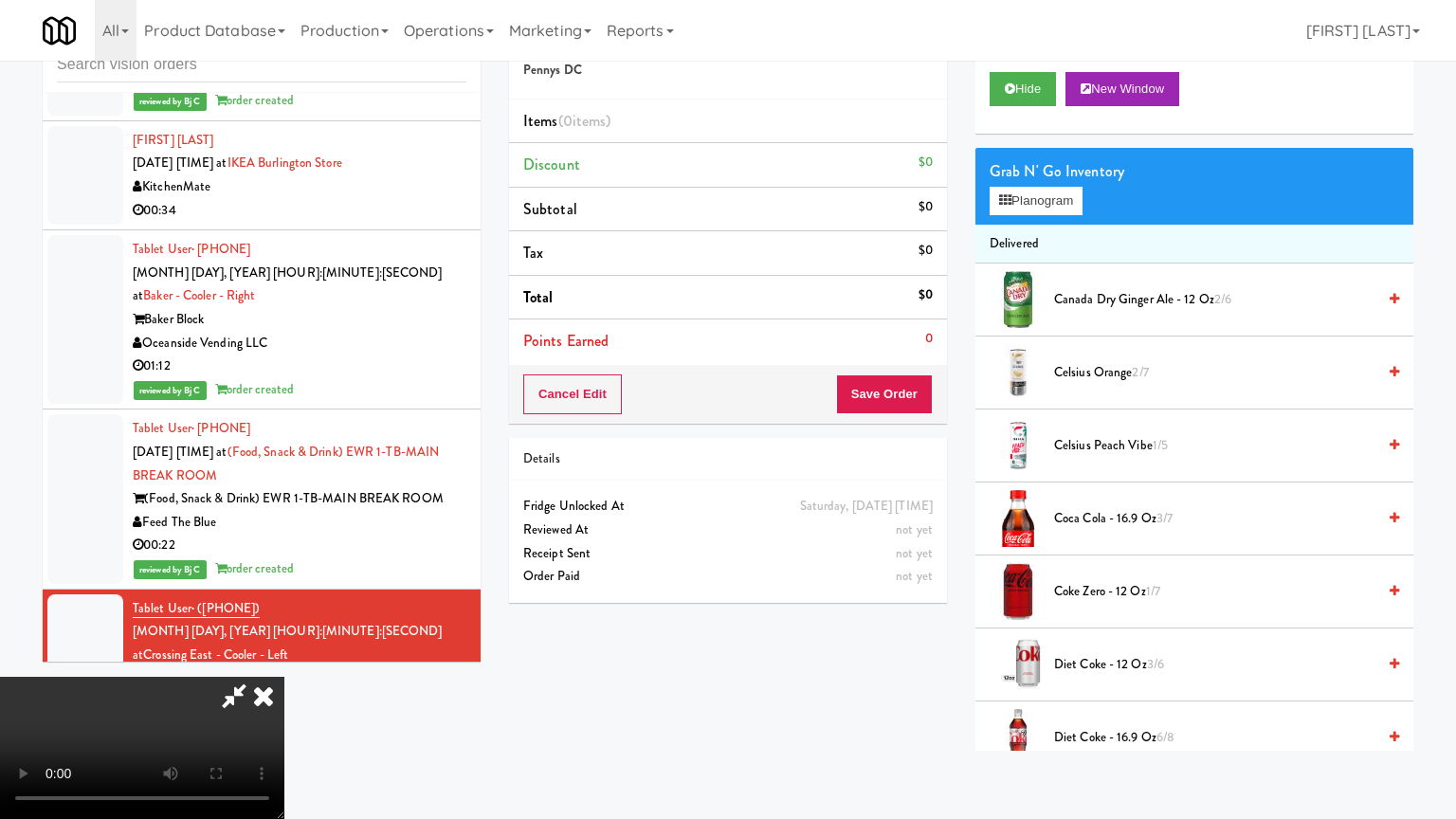 click at bounding box center [142, 748] 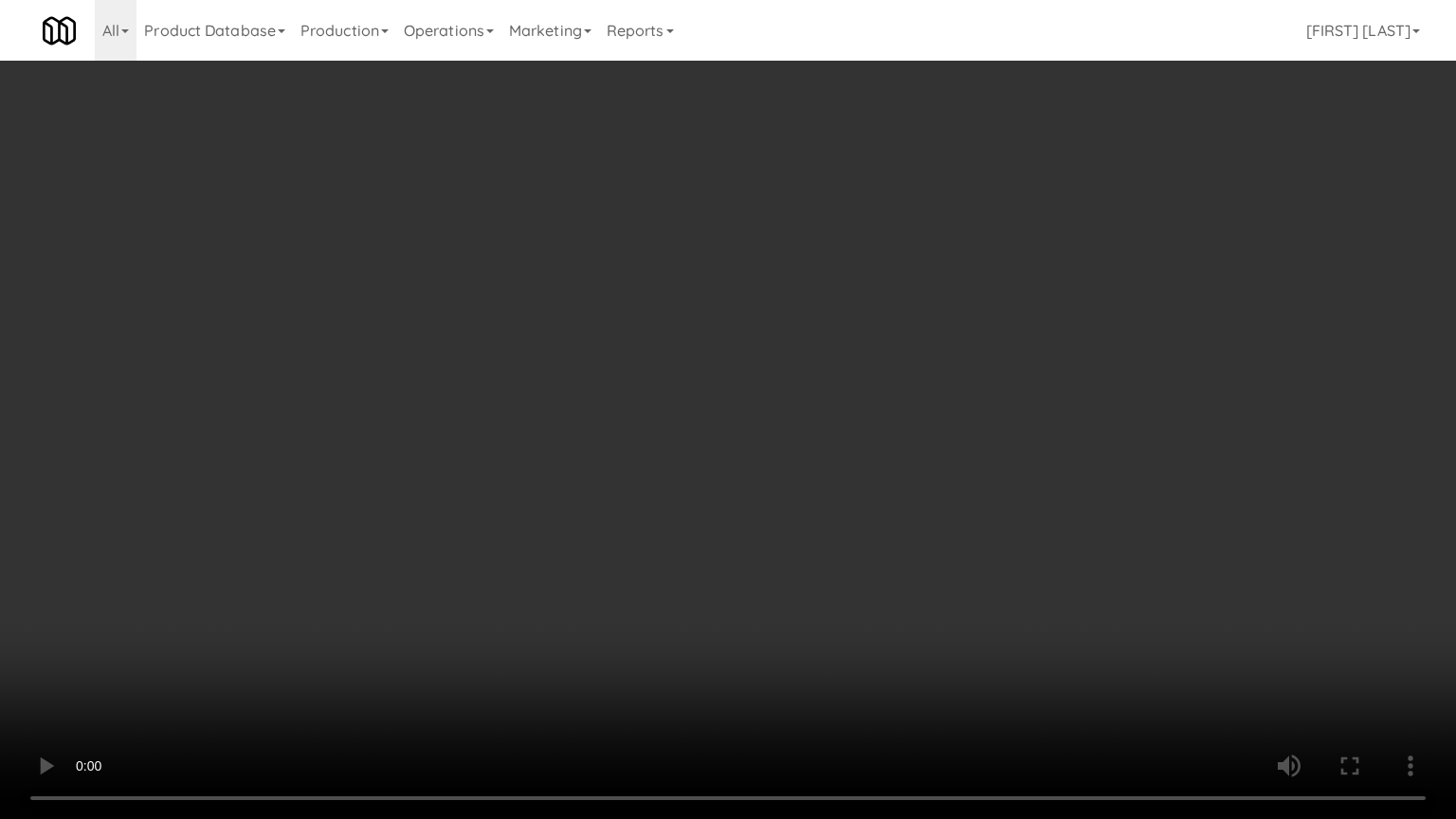 click at bounding box center (728, 410) 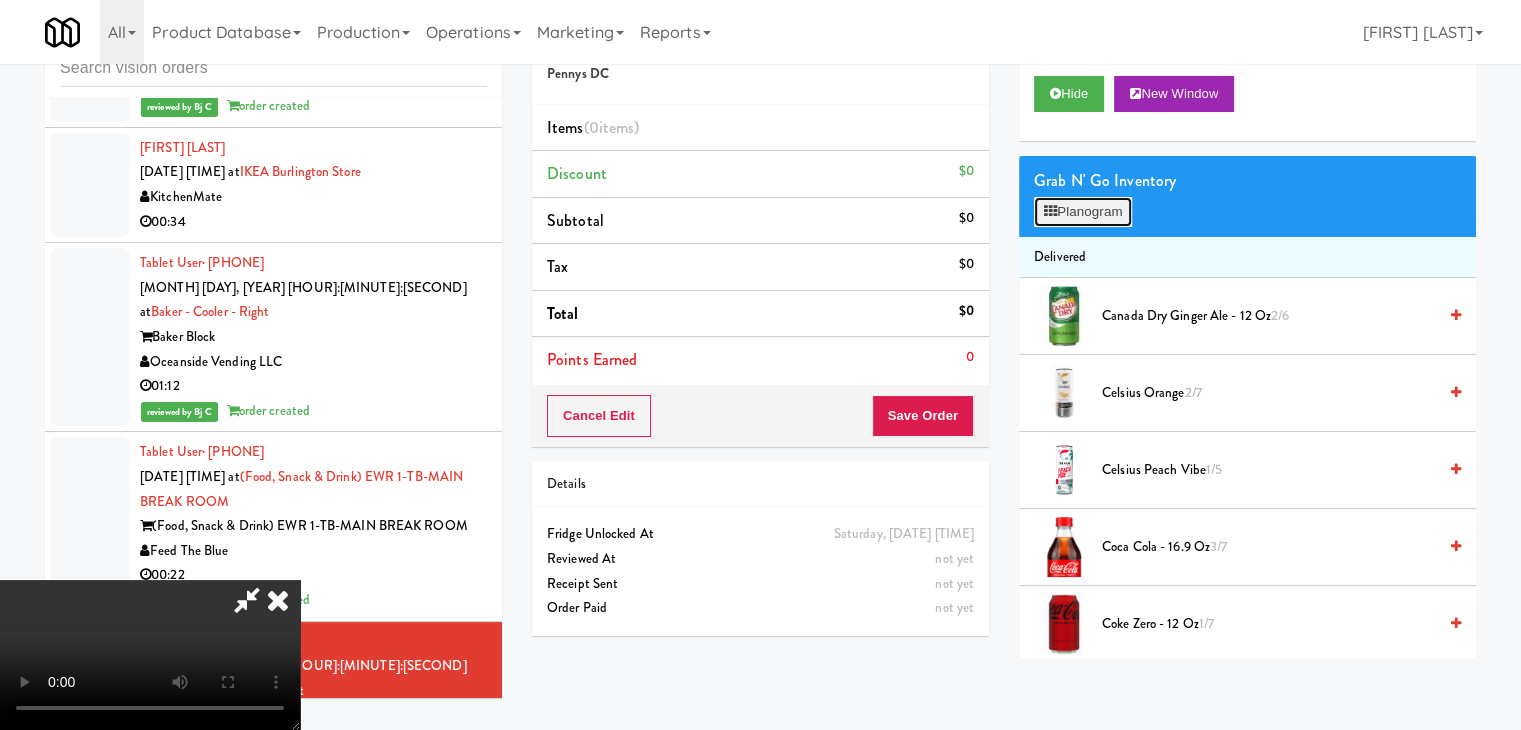 click on "Planogram" at bounding box center [1083, 212] 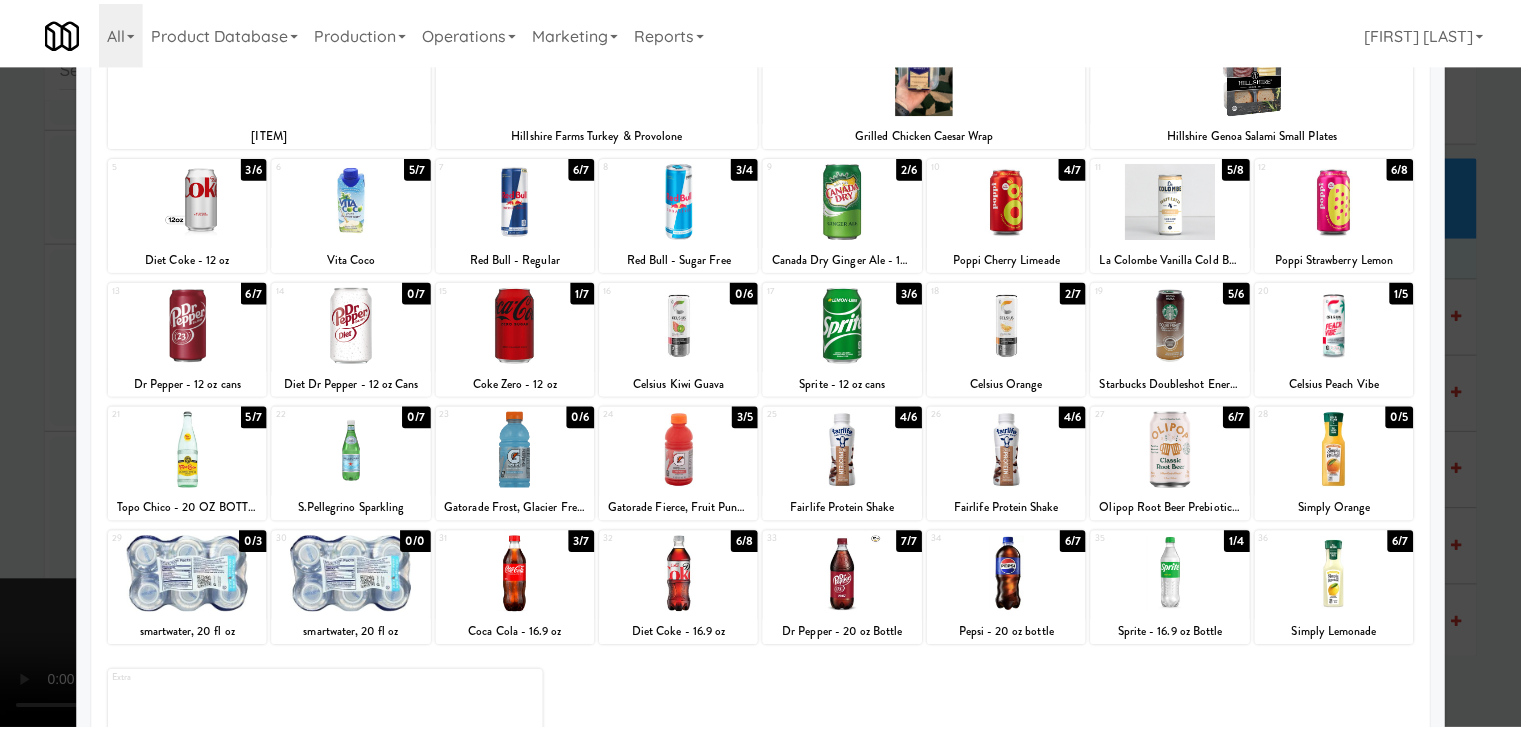scroll, scrollTop: 252, scrollLeft: 0, axis: vertical 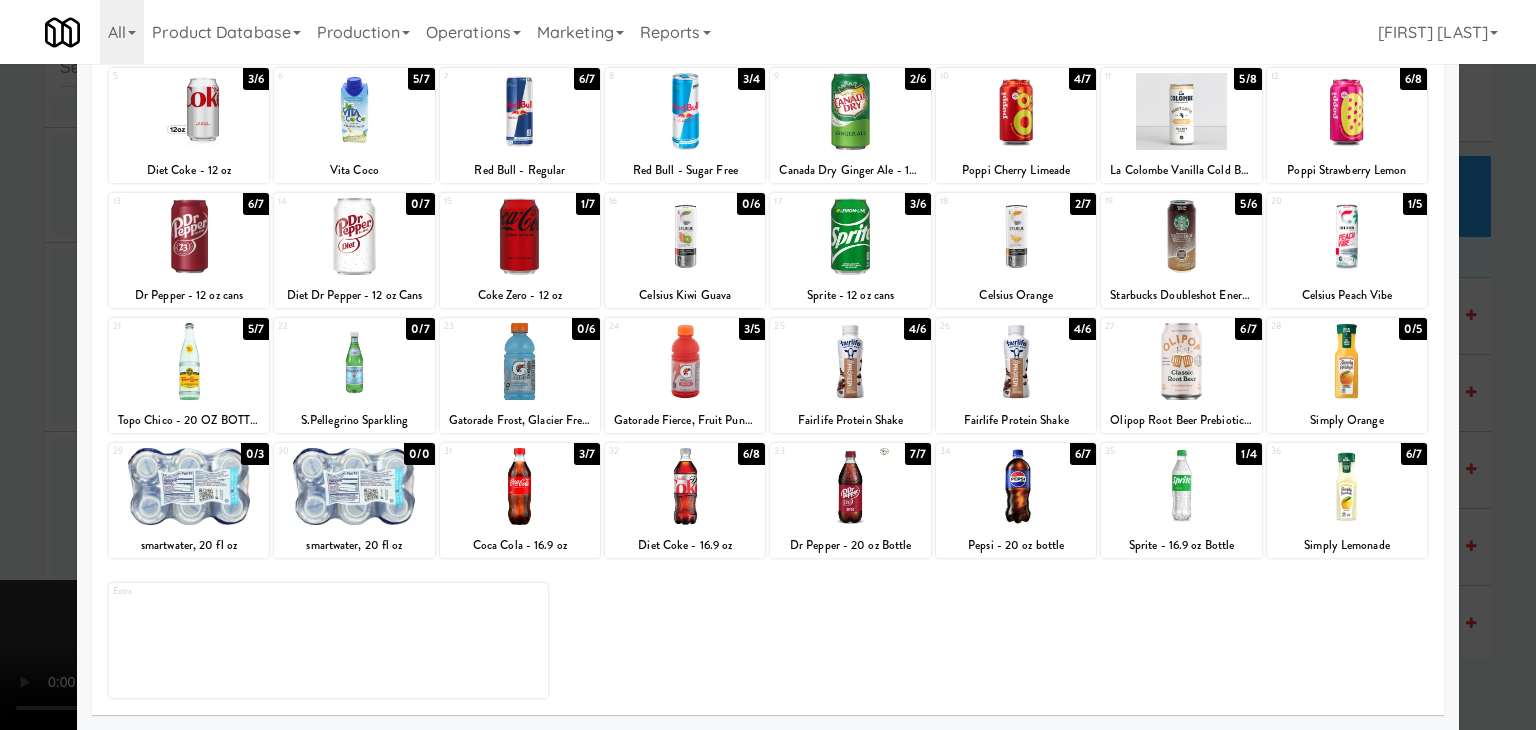 click at bounding box center [1347, 486] 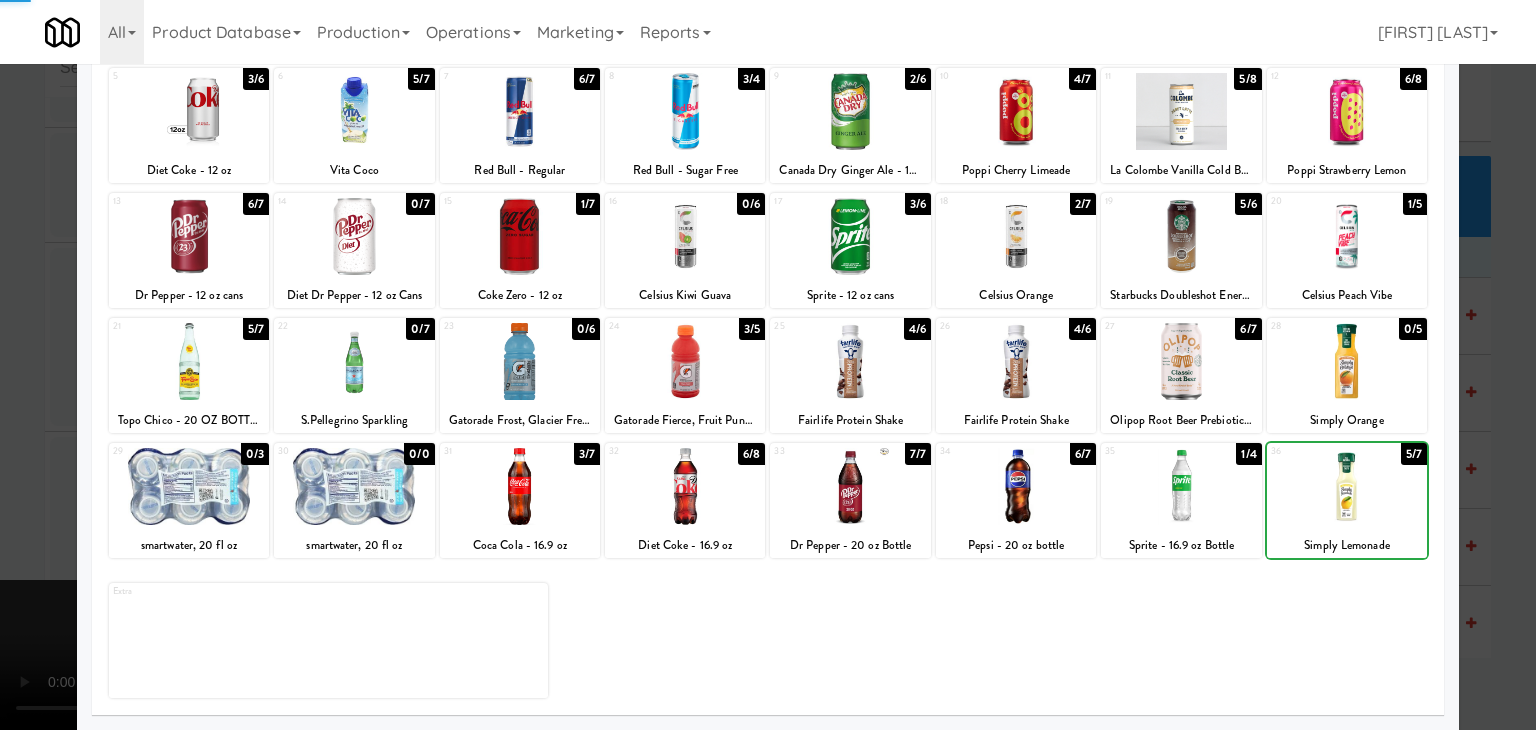 click at bounding box center [768, 365] 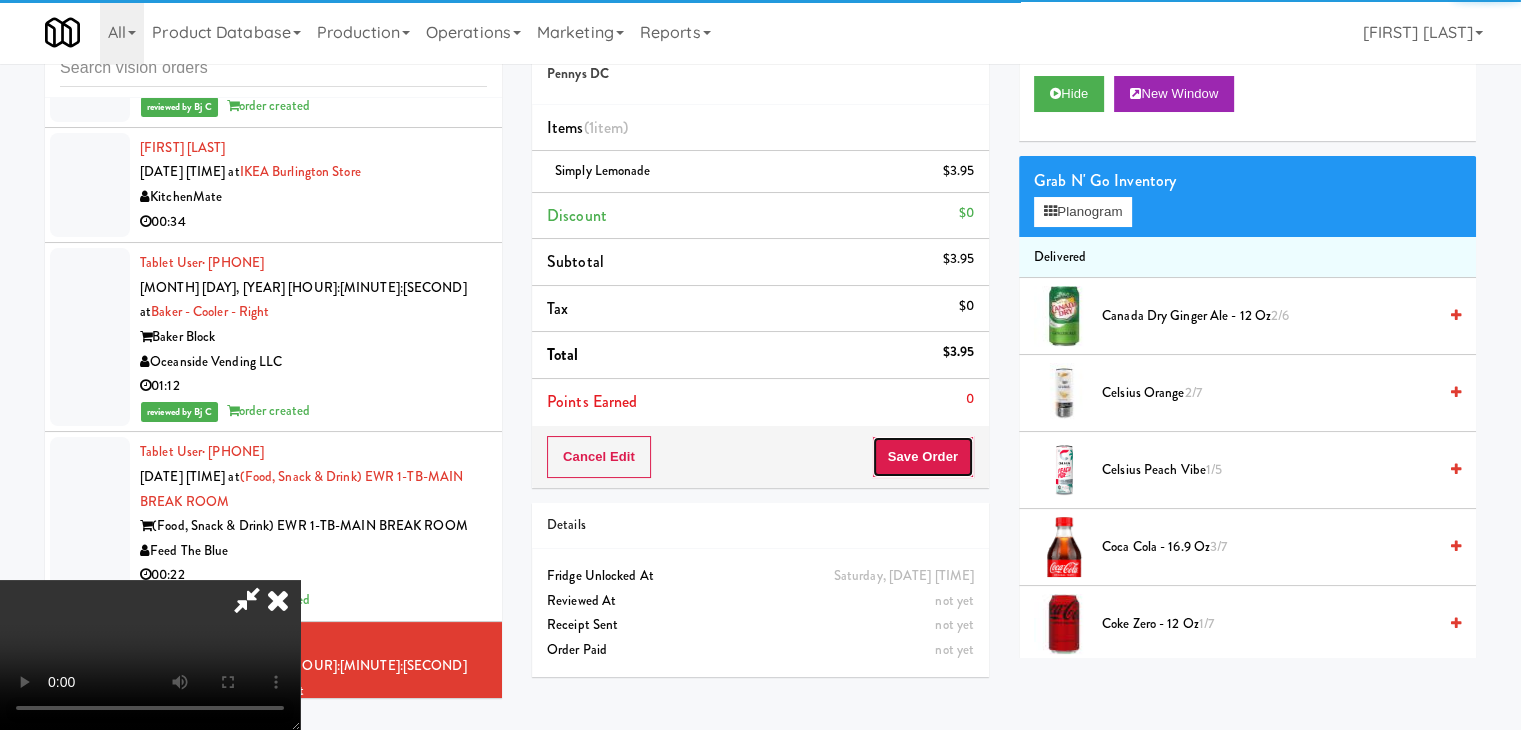 click on "Save Order" at bounding box center [923, 457] 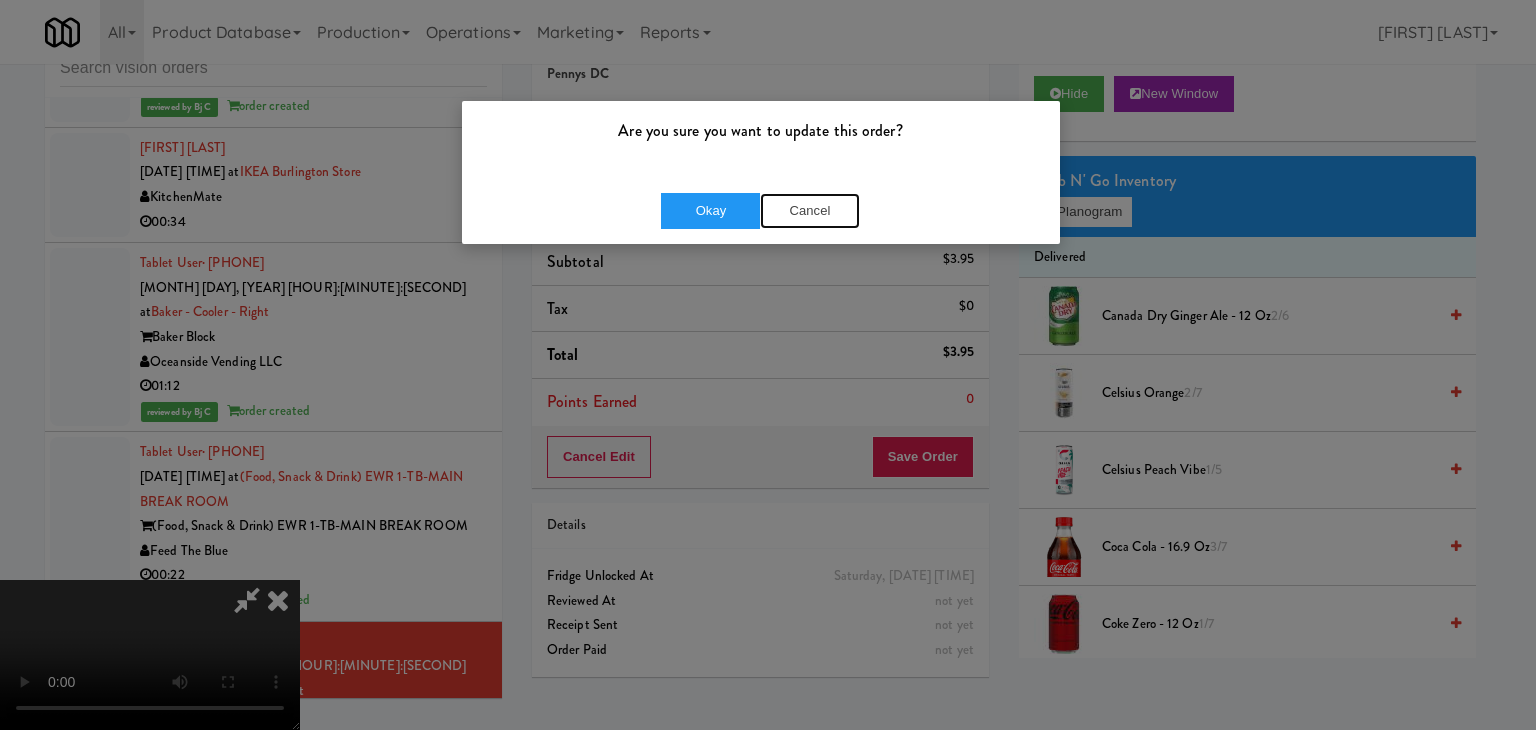 drag, startPoint x: 818, startPoint y: 209, endPoint x: 899, endPoint y: 229, distance: 83.43261 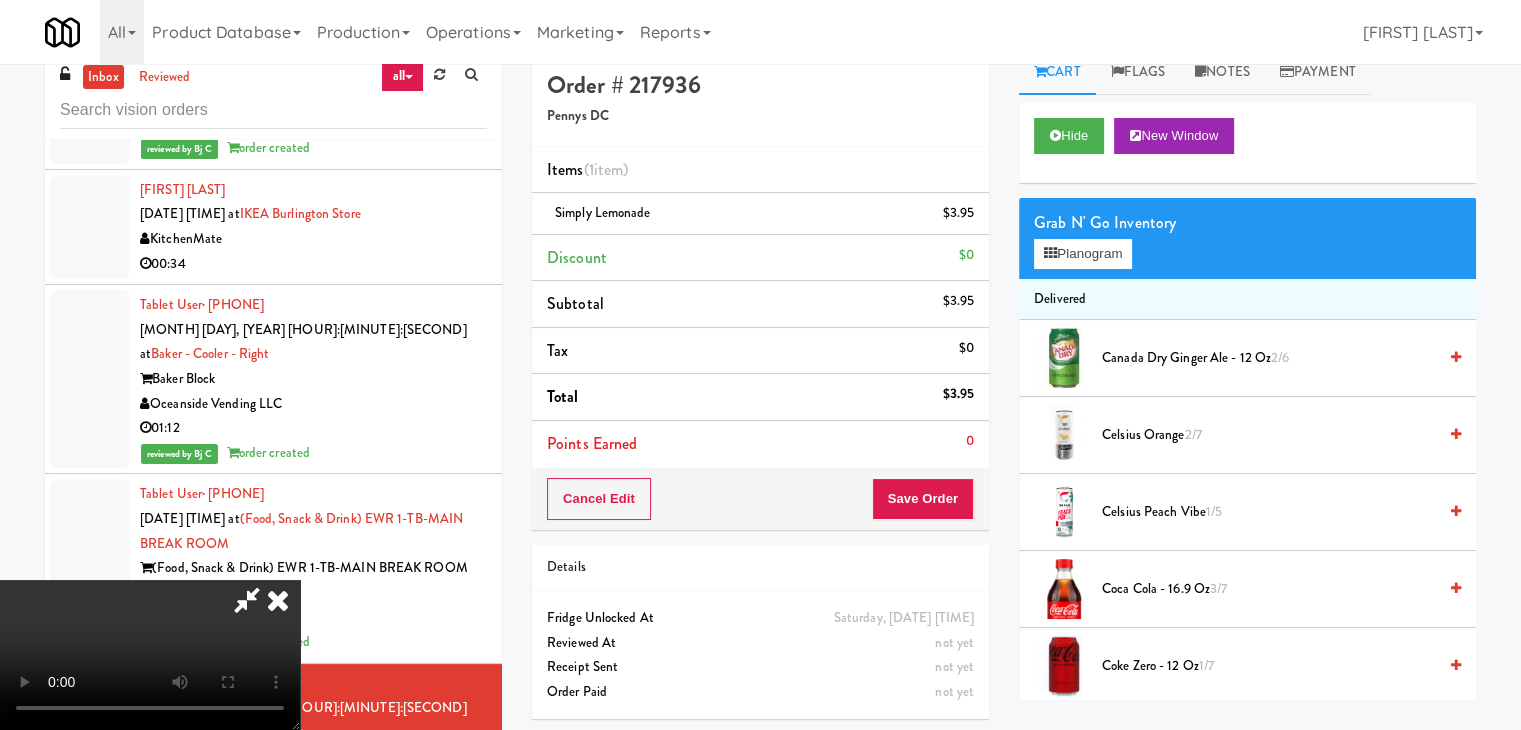 scroll, scrollTop: 0, scrollLeft: 0, axis: both 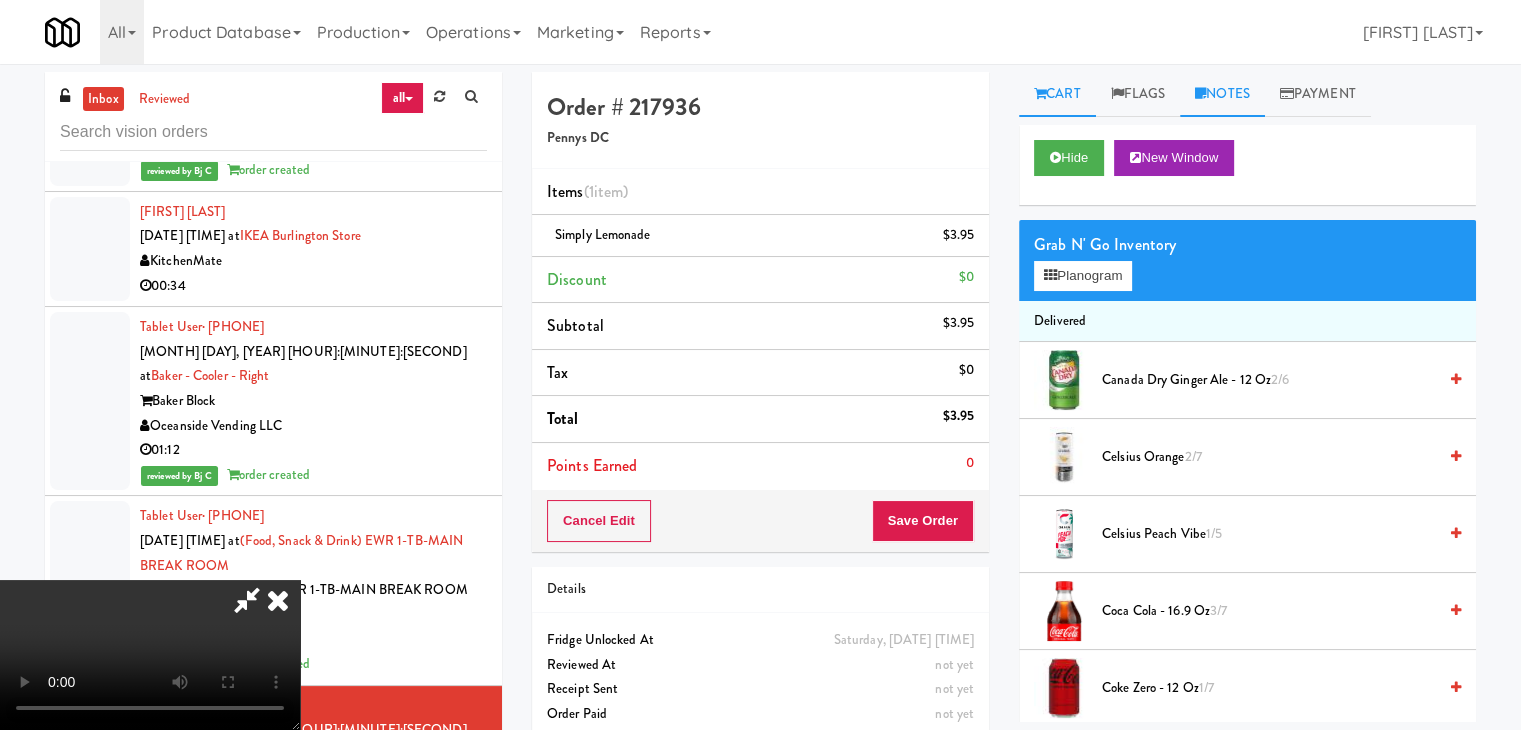 click on "Notes" at bounding box center [1222, 94] 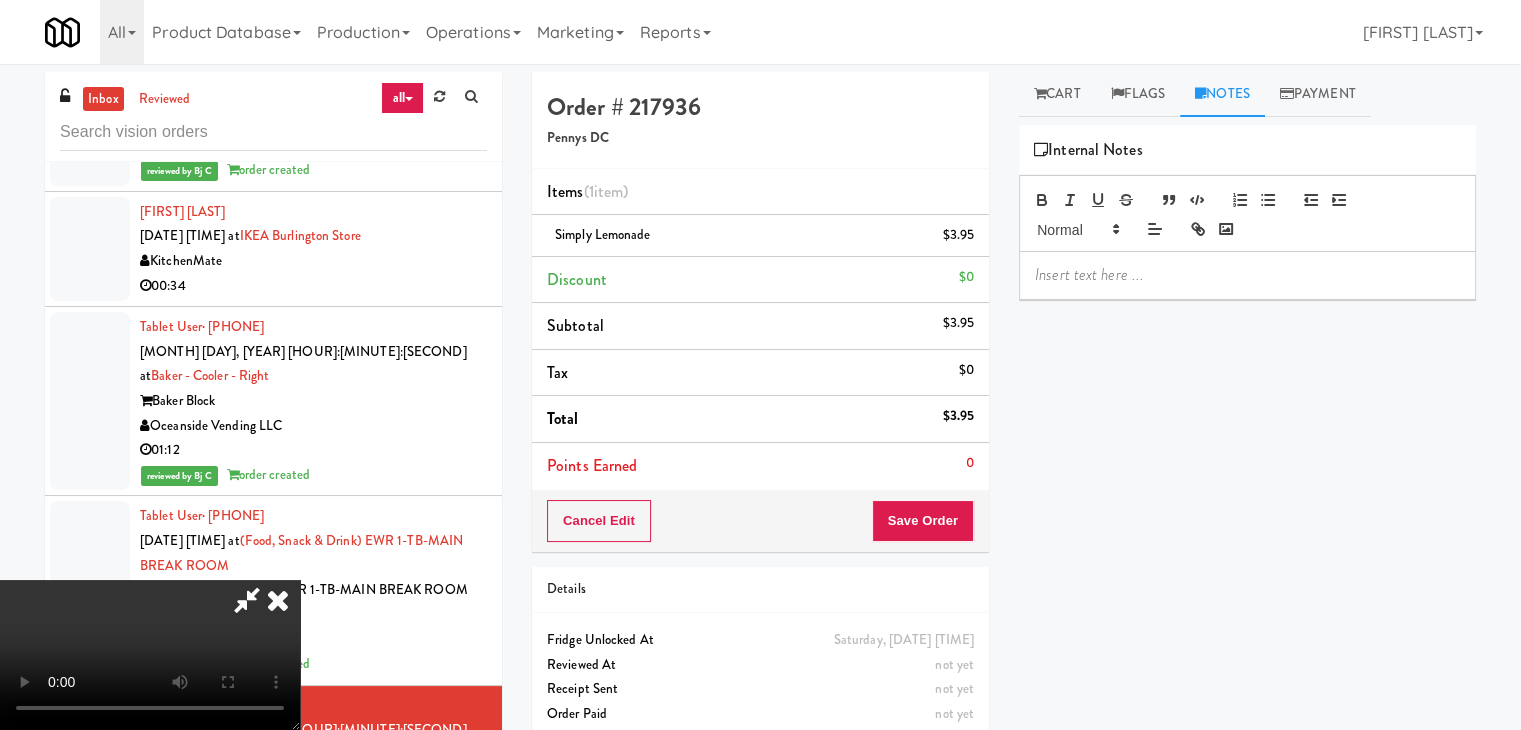 drag, startPoint x: 1147, startPoint y: 272, endPoint x: 1134, endPoint y: 277, distance: 13.928389 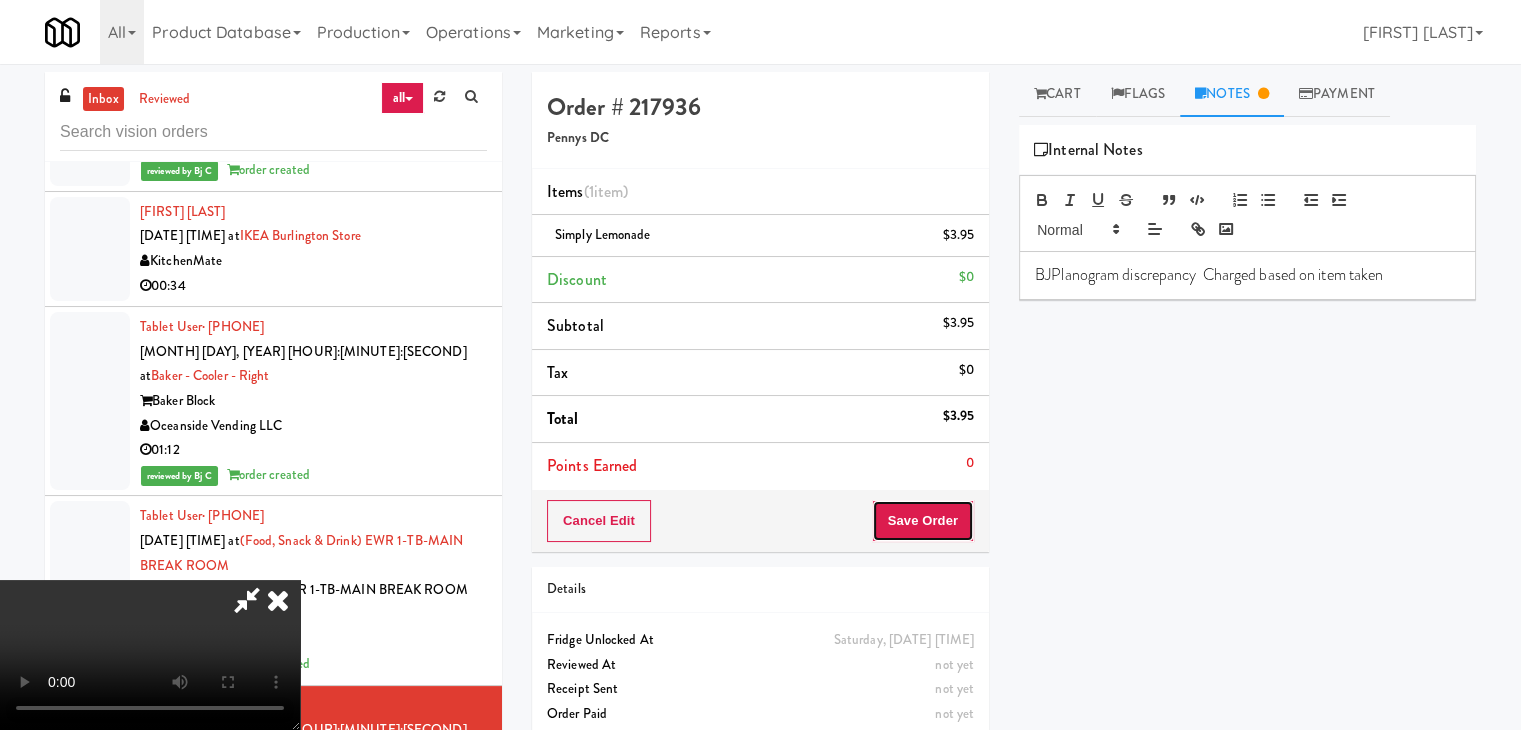 drag, startPoint x: 953, startPoint y: 511, endPoint x: 854, endPoint y: 353, distance: 186.45375 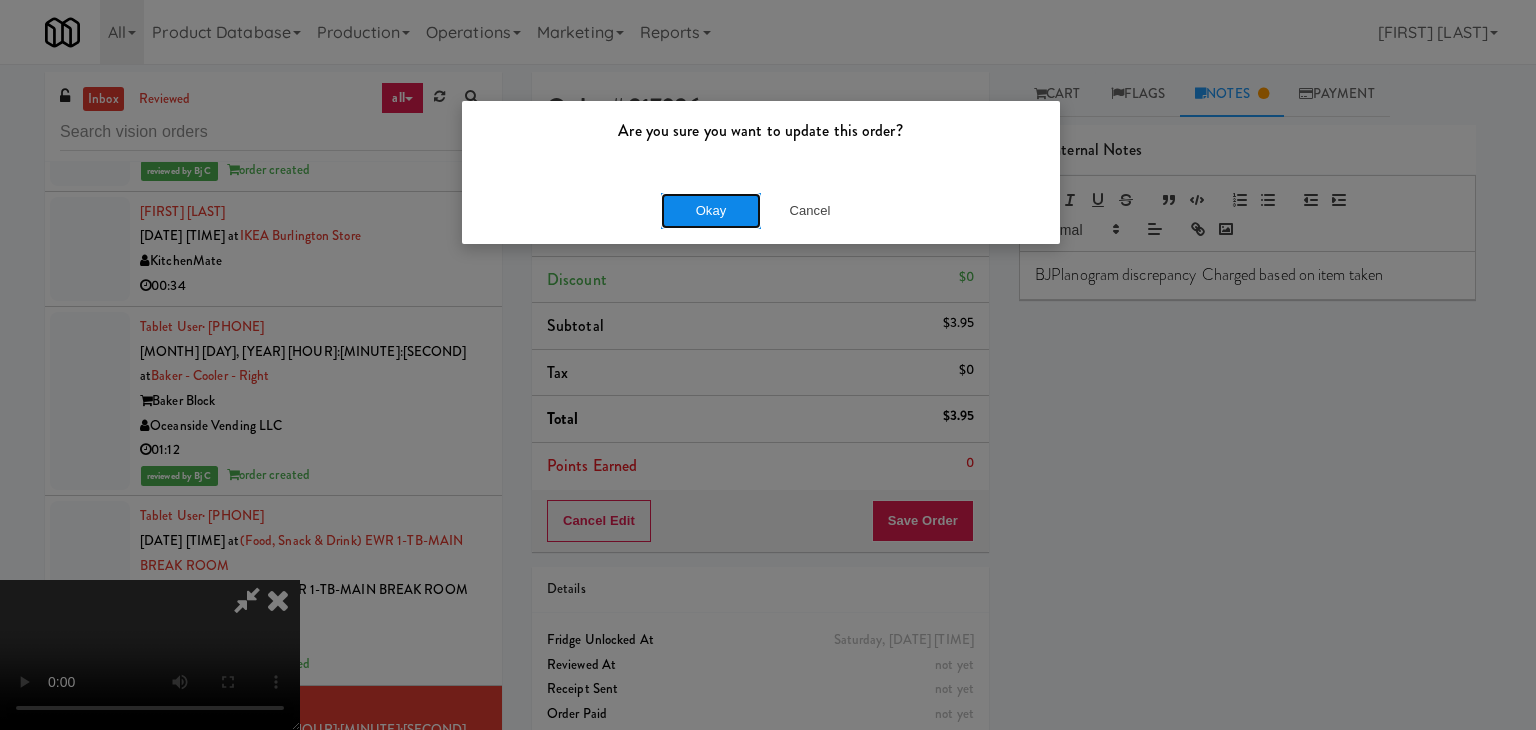 click on "Okay" at bounding box center [711, 211] 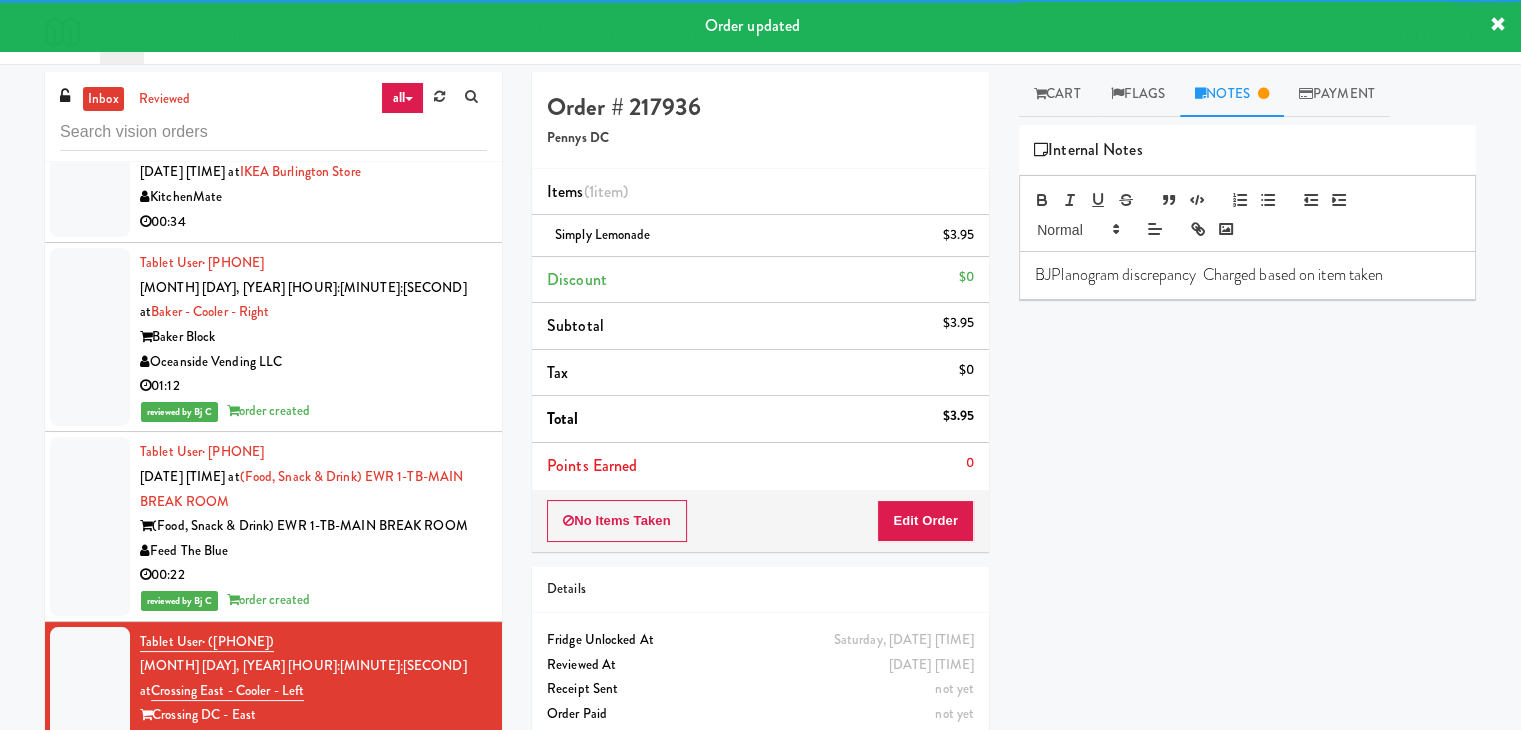 scroll, scrollTop: 13344, scrollLeft: 0, axis: vertical 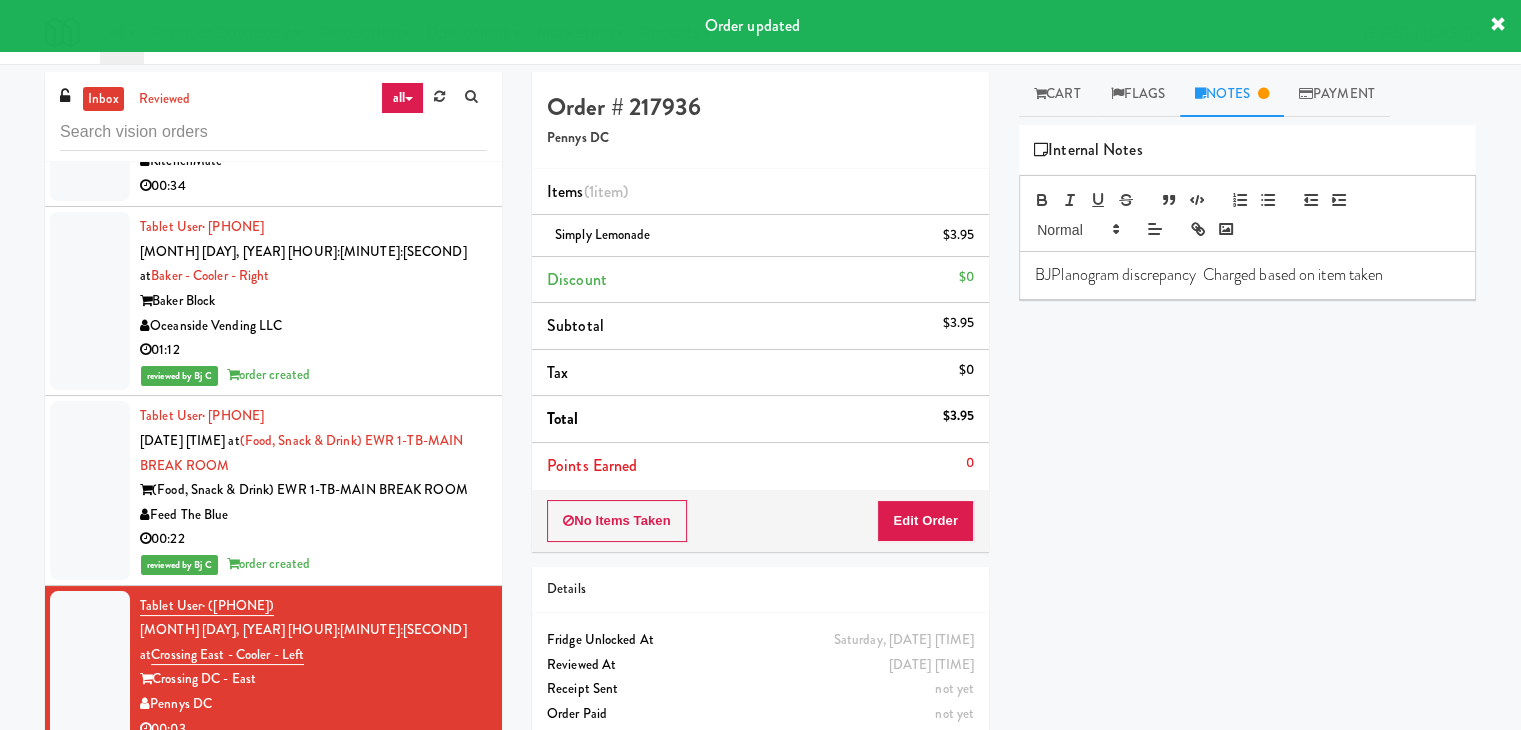 drag, startPoint x: 399, startPoint y: 487, endPoint x: 410, endPoint y: 482, distance: 12.083046 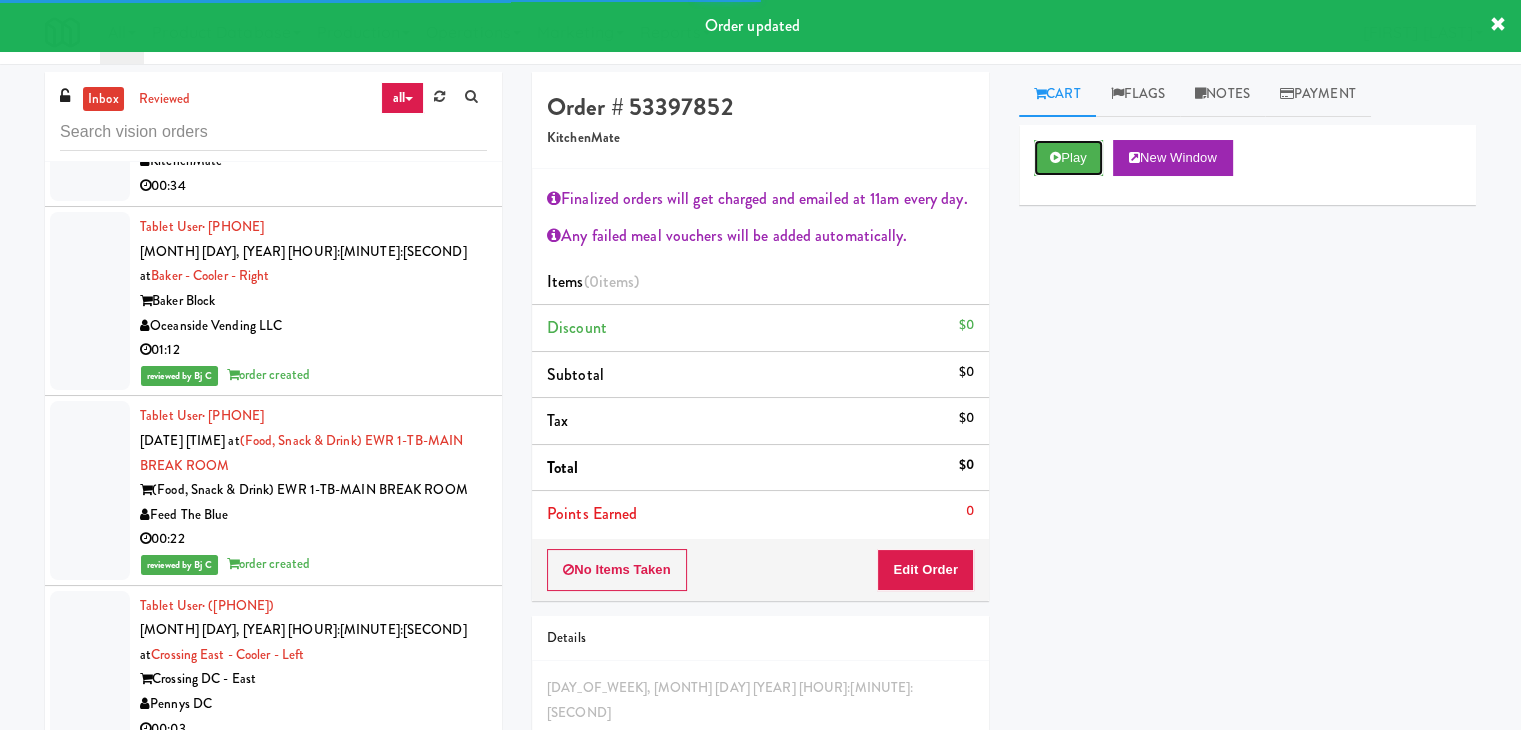 click on "Play" at bounding box center [1068, 158] 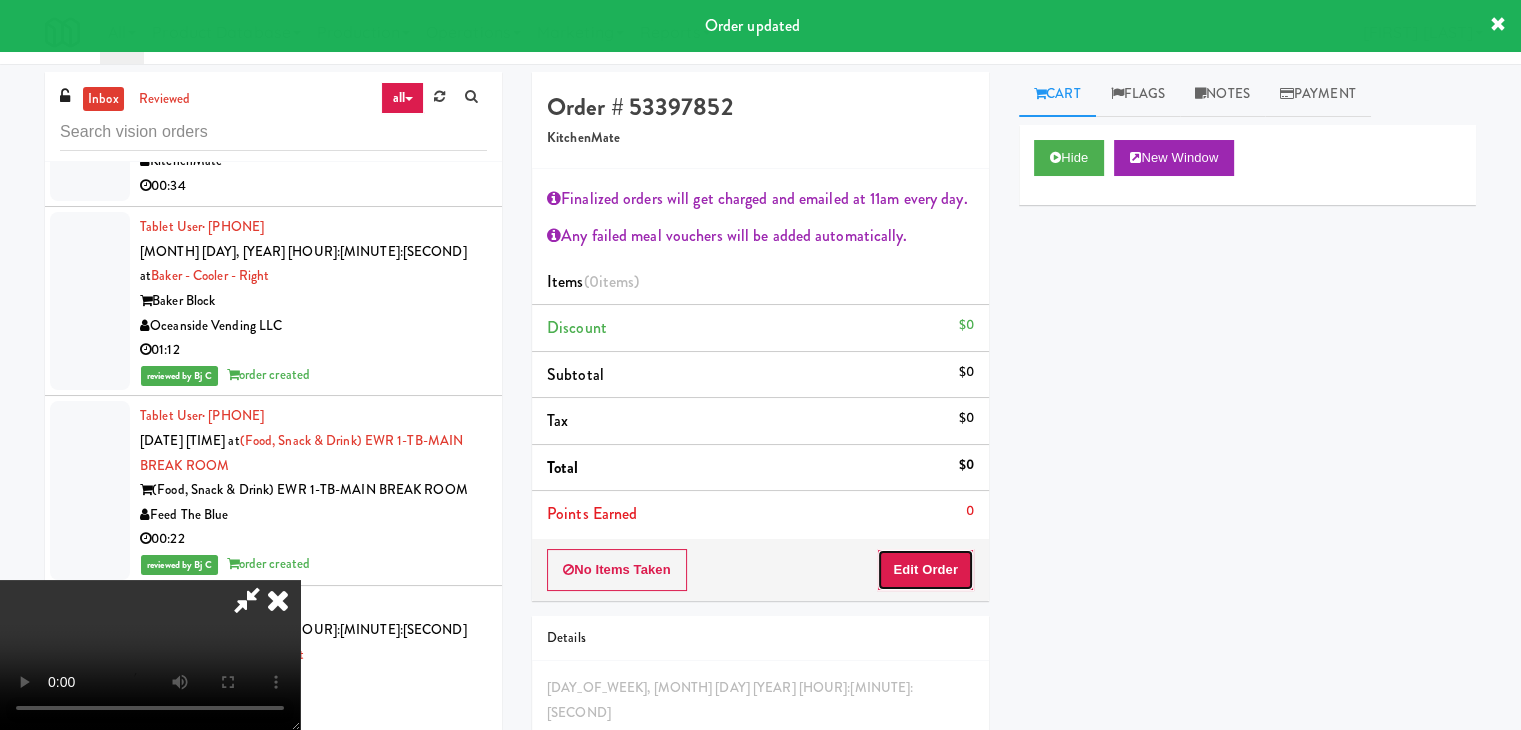 click on "Edit Order" at bounding box center [925, 570] 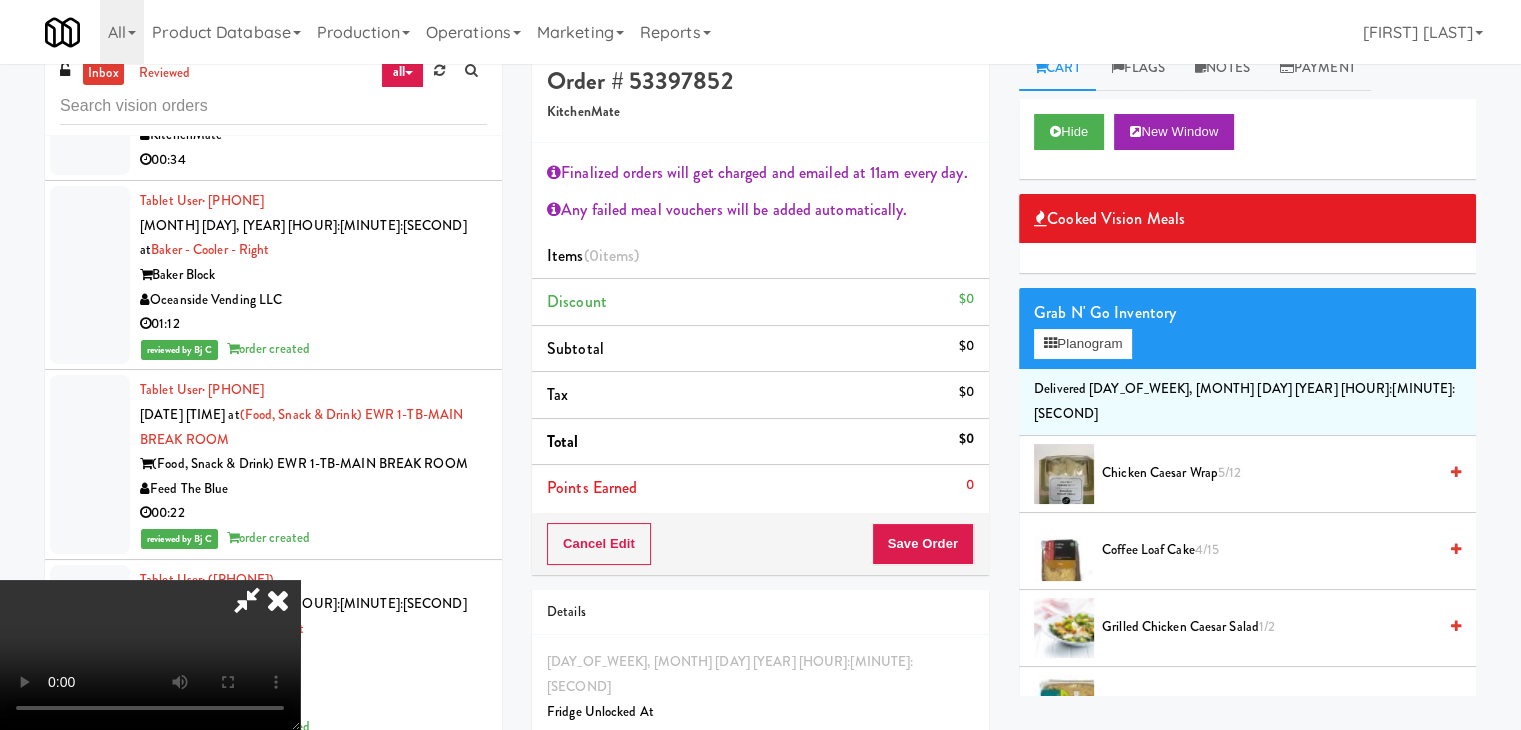 scroll, scrollTop: 73, scrollLeft: 0, axis: vertical 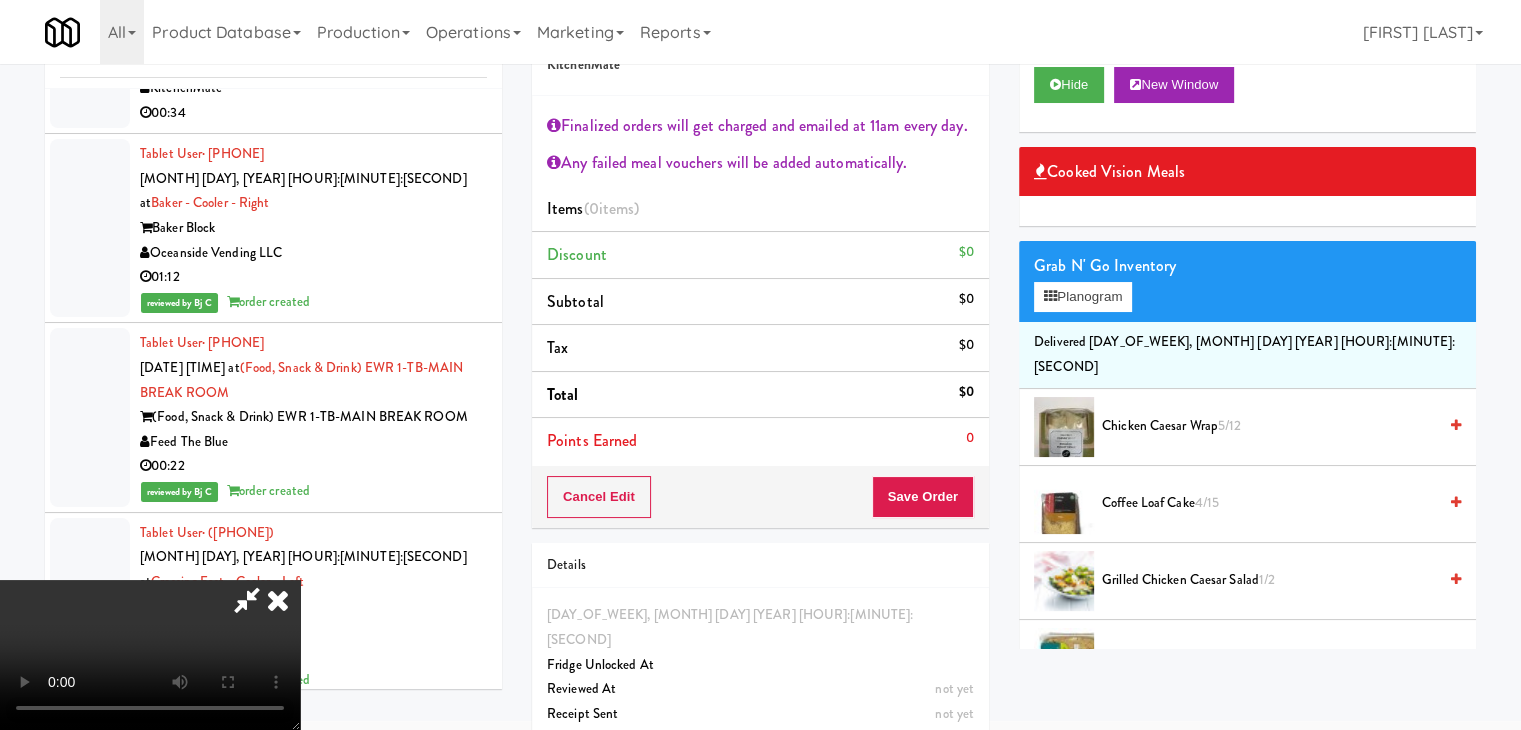 type 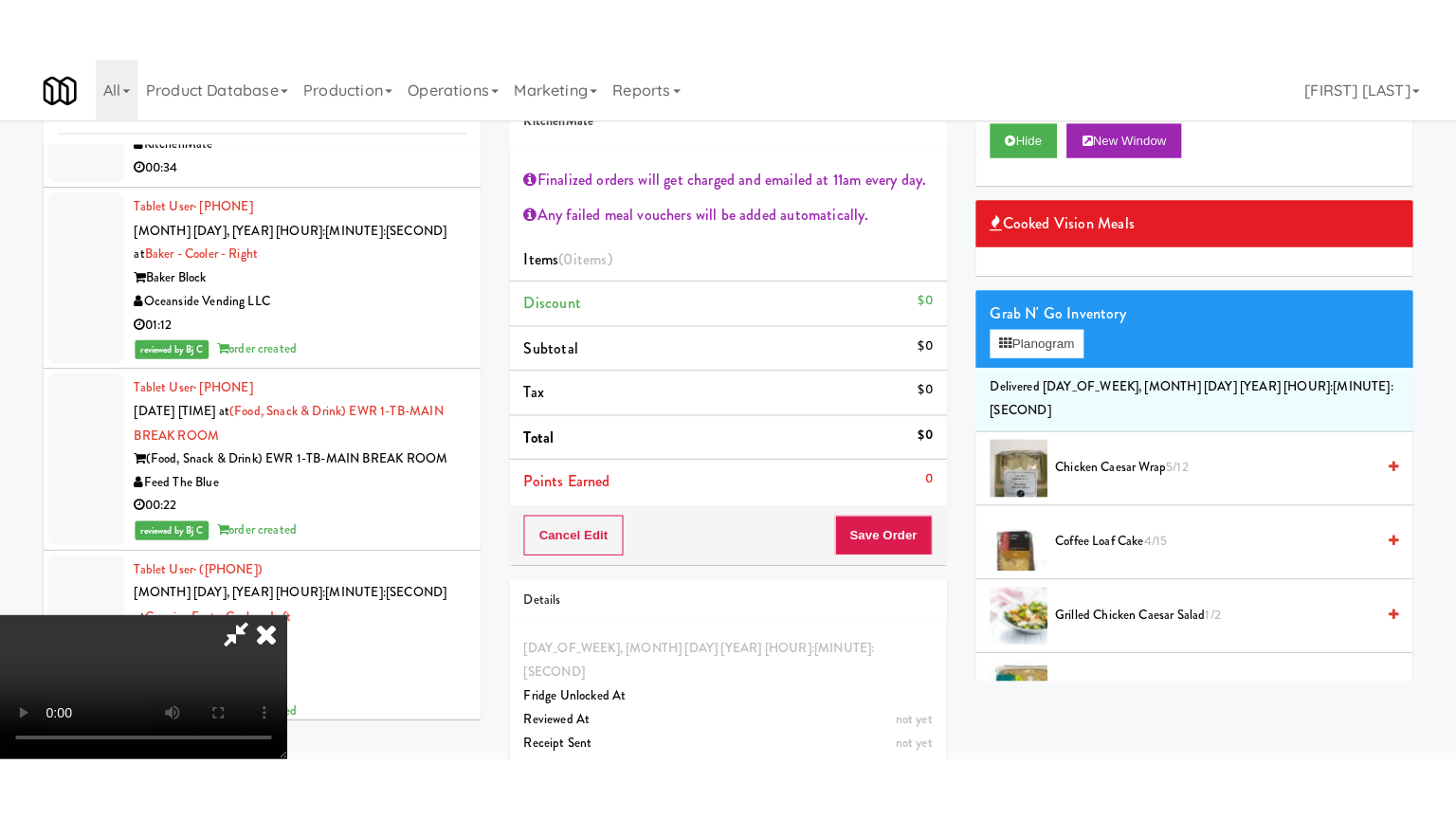 scroll, scrollTop: 61, scrollLeft: 0, axis: vertical 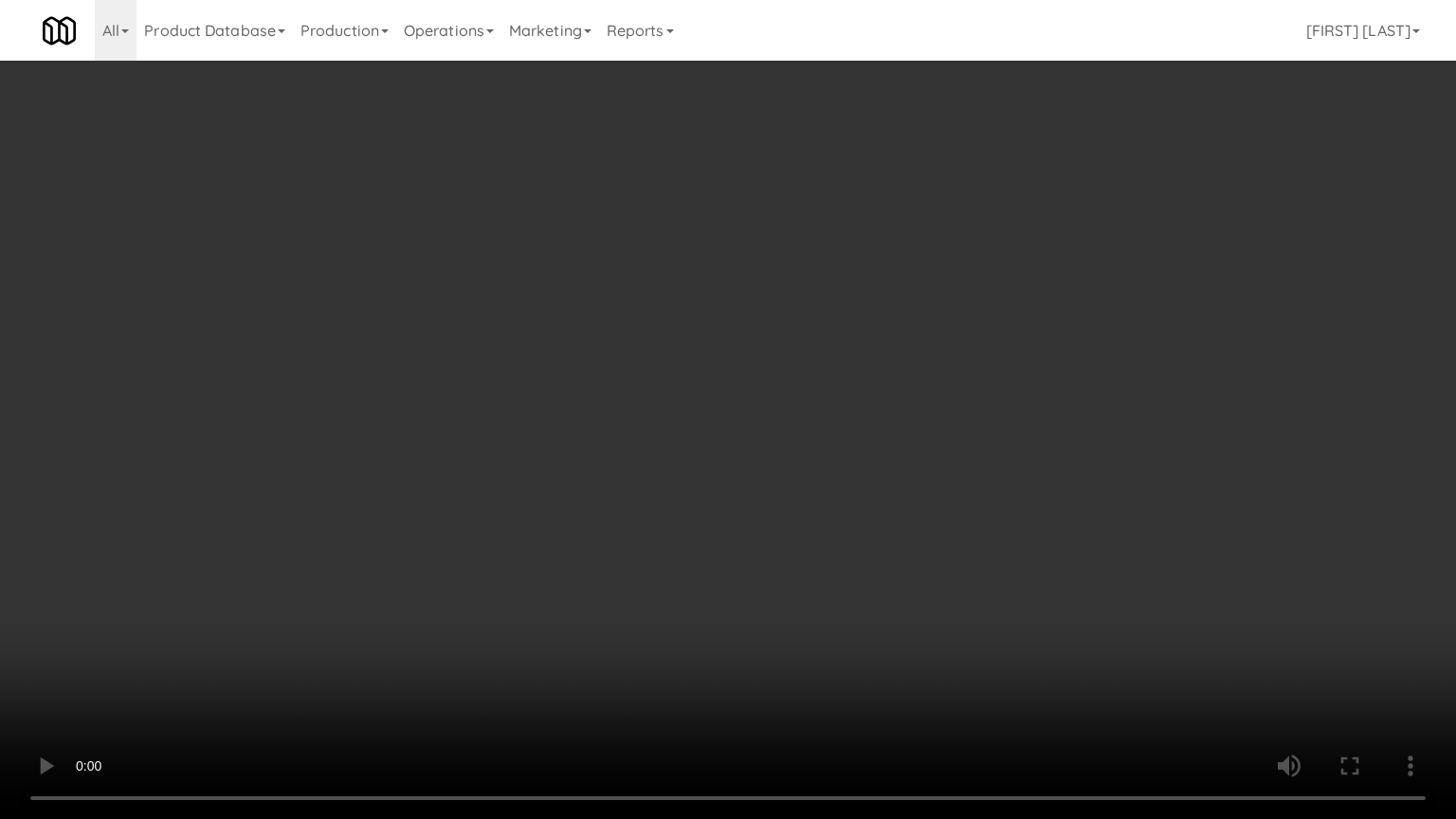 click at bounding box center [728, 410] 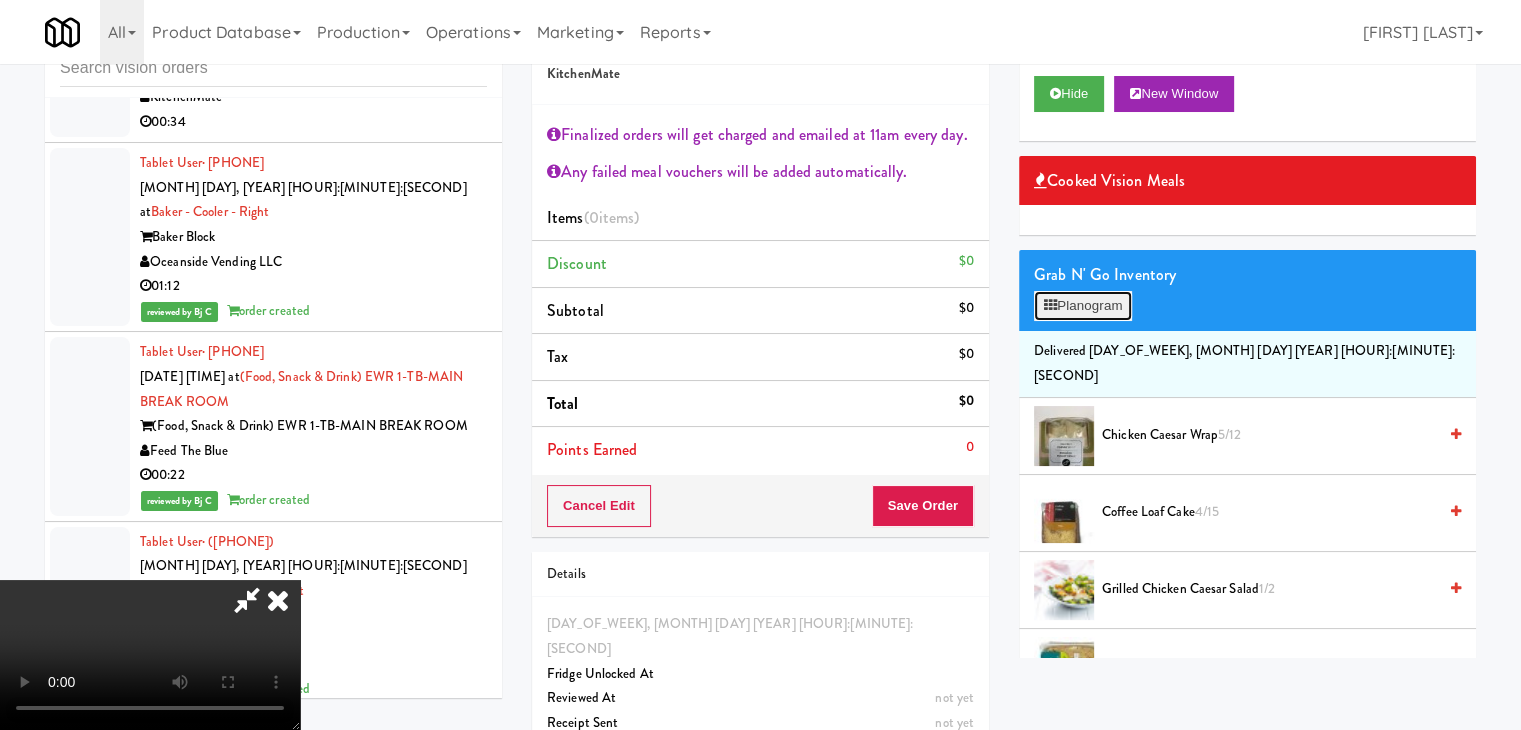 click on "Planogram" at bounding box center [1083, 306] 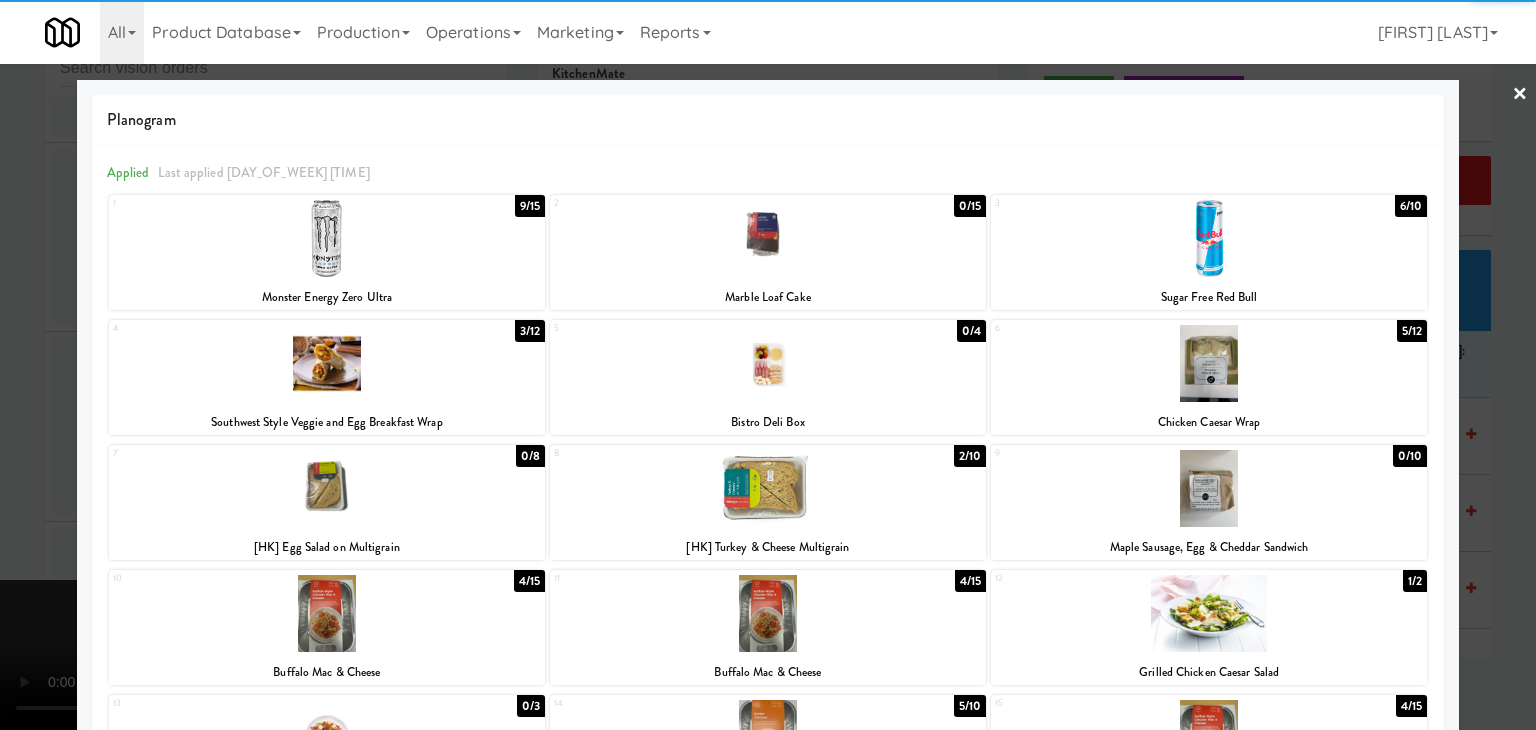 click at bounding box center (1209, 363) 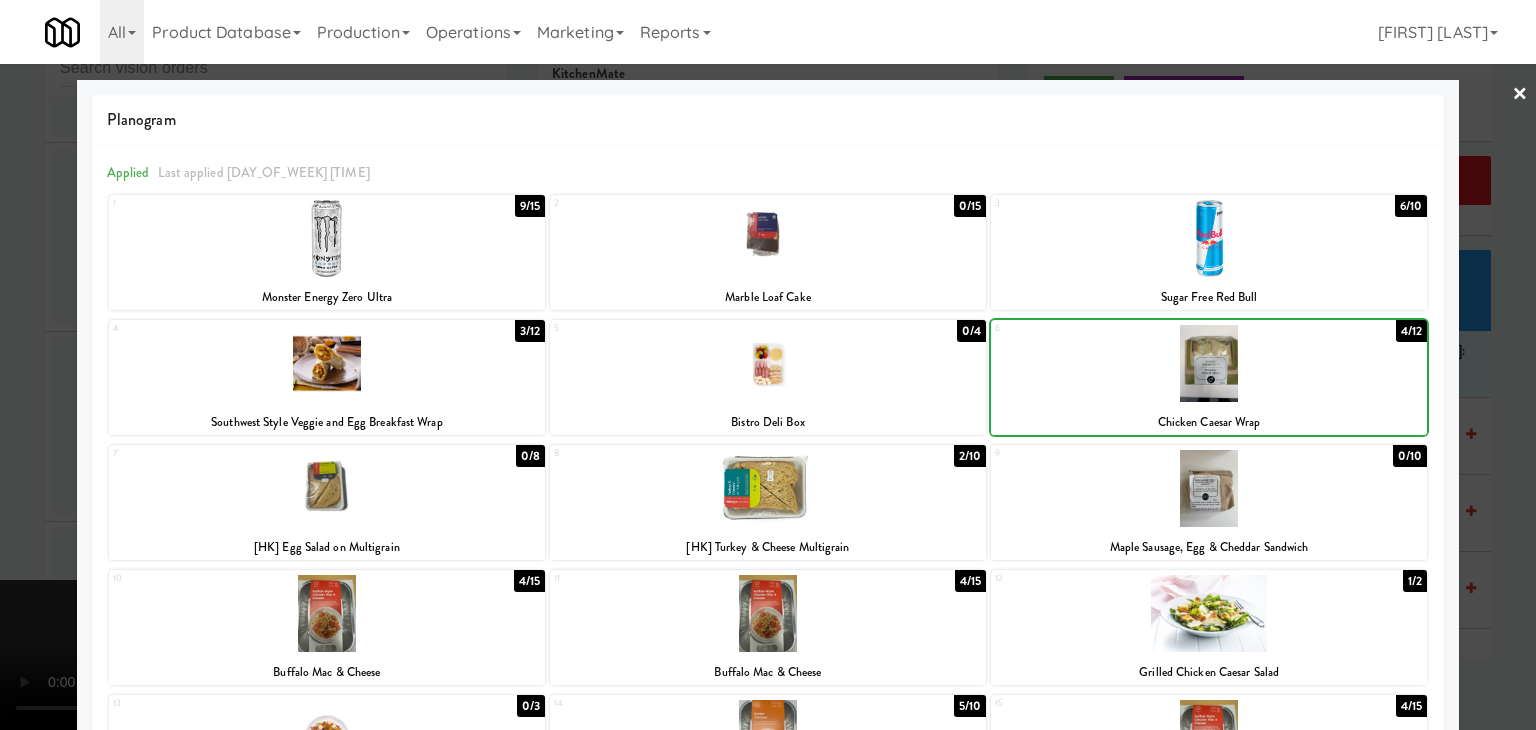 drag, startPoint x: 1504, startPoint y: 404, endPoint x: 1416, endPoint y: 429, distance: 91.48224 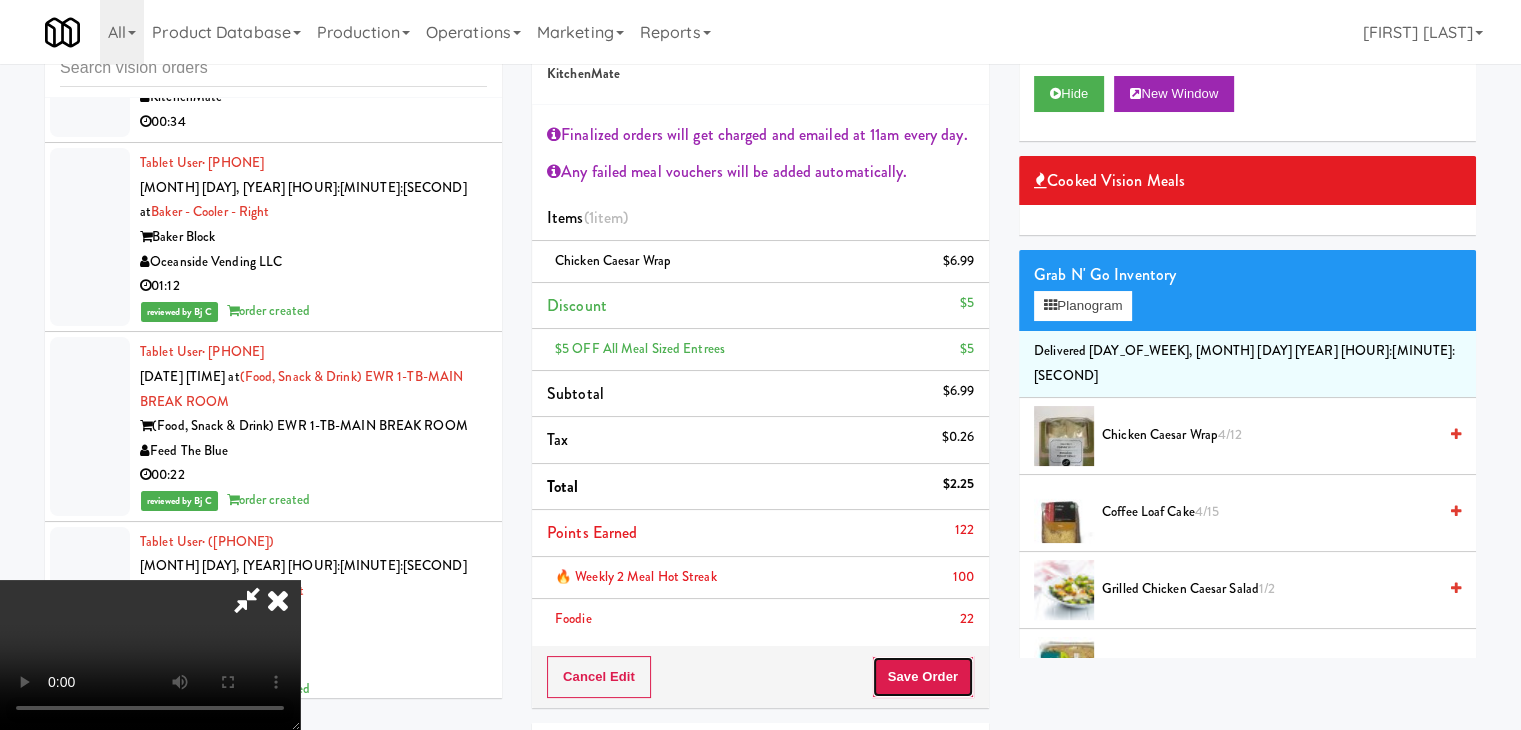 drag, startPoint x: 944, startPoint y: 680, endPoint x: 939, endPoint y: 661, distance: 19.646883 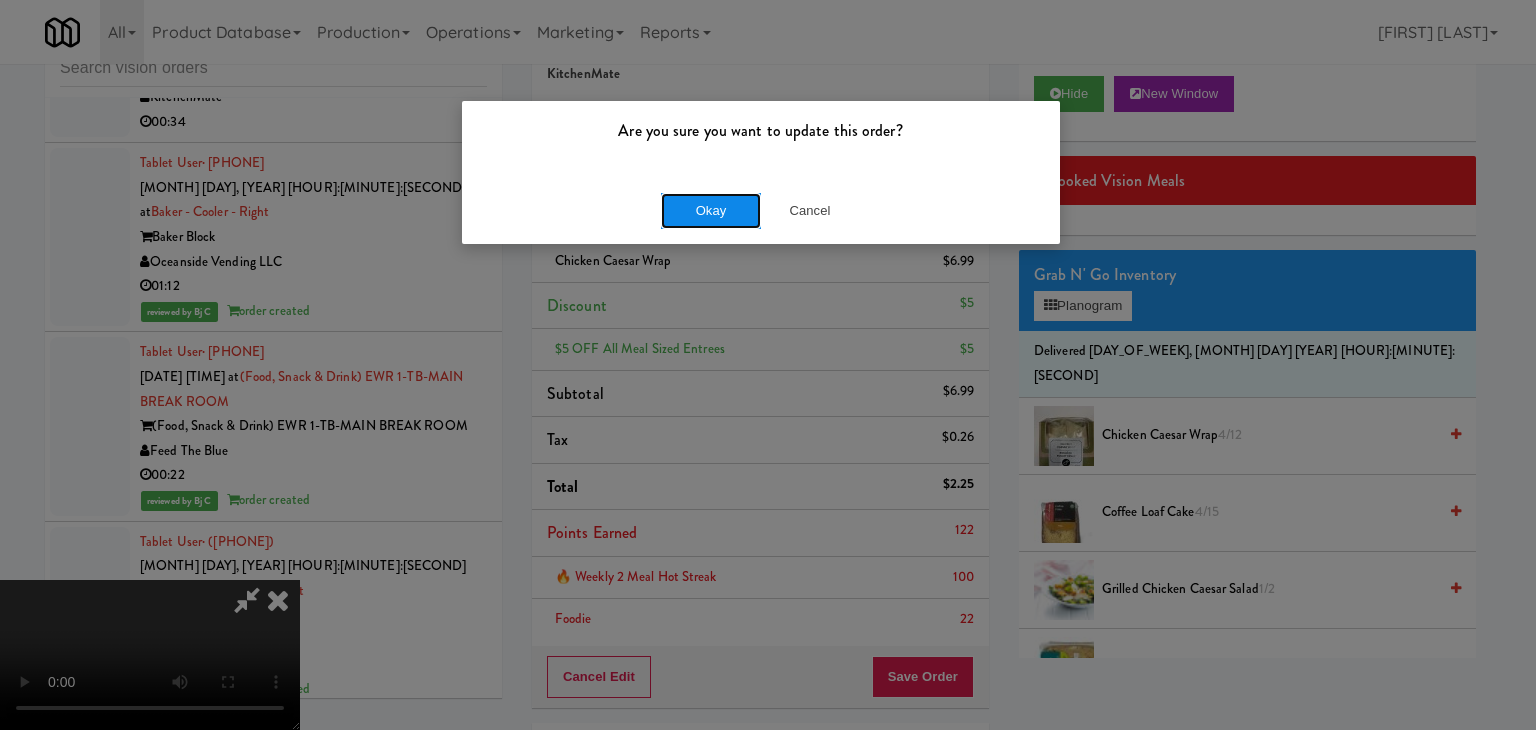 click on "Okay" at bounding box center (711, 211) 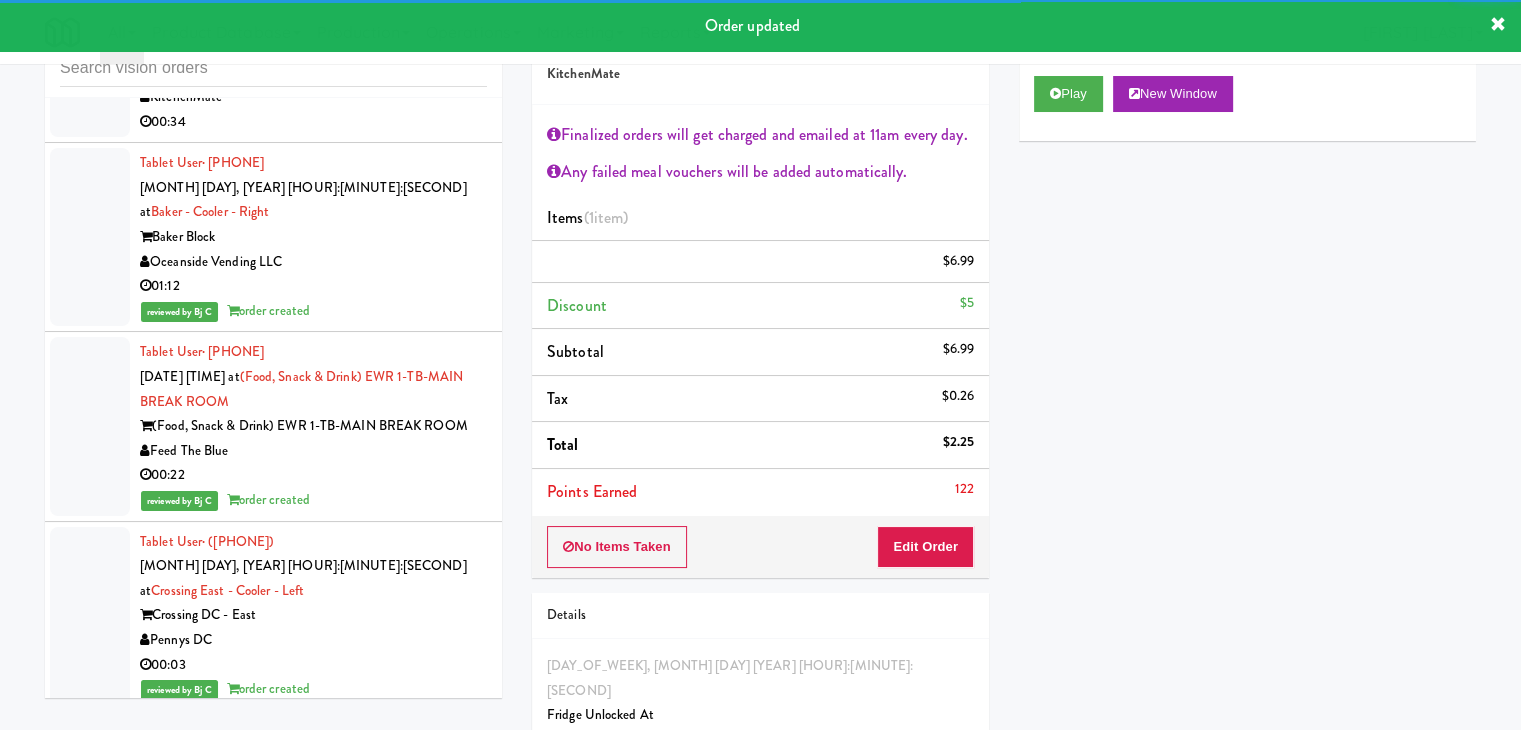 scroll, scrollTop: 13444, scrollLeft: 0, axis: vertical 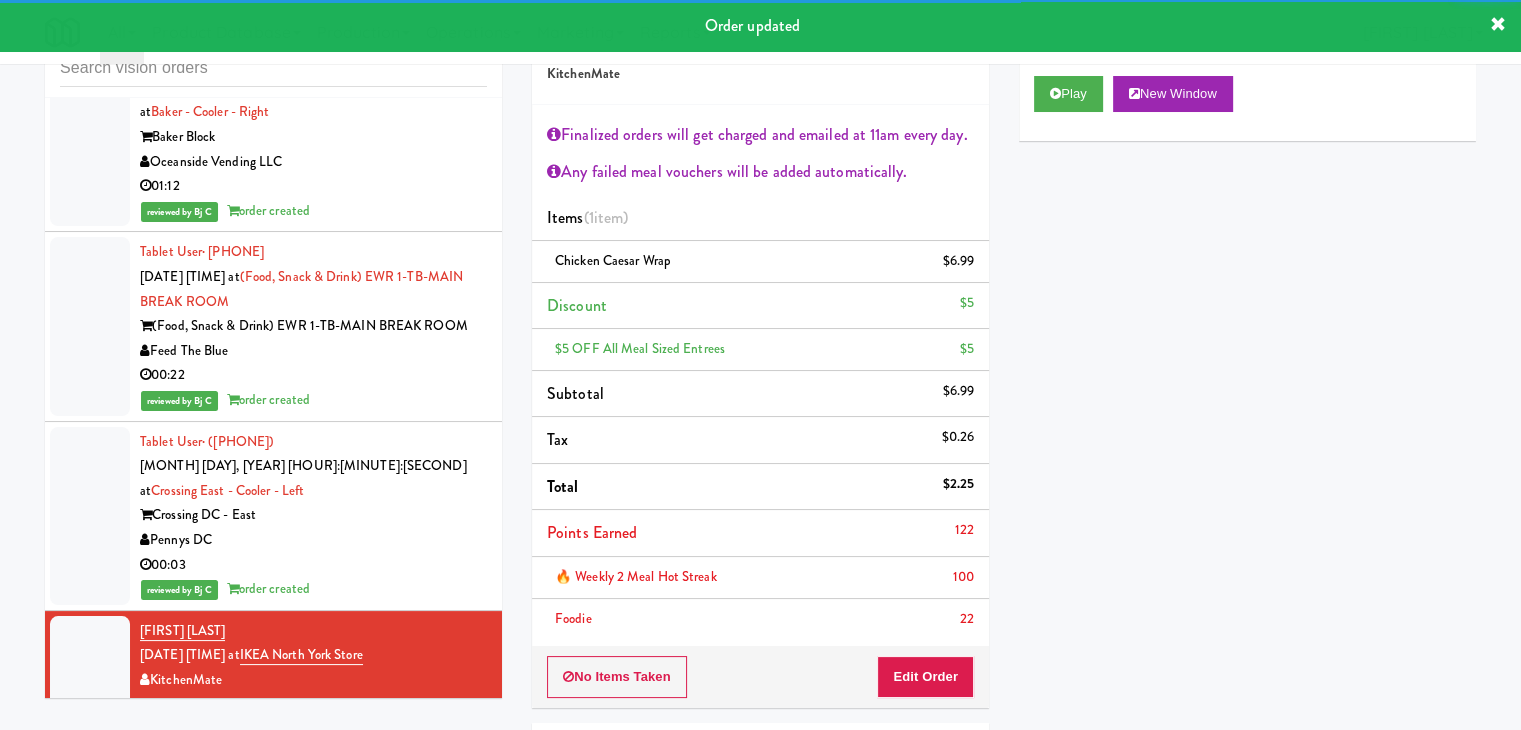 click on "Star Family Markets" at bounding box center [313, 869] 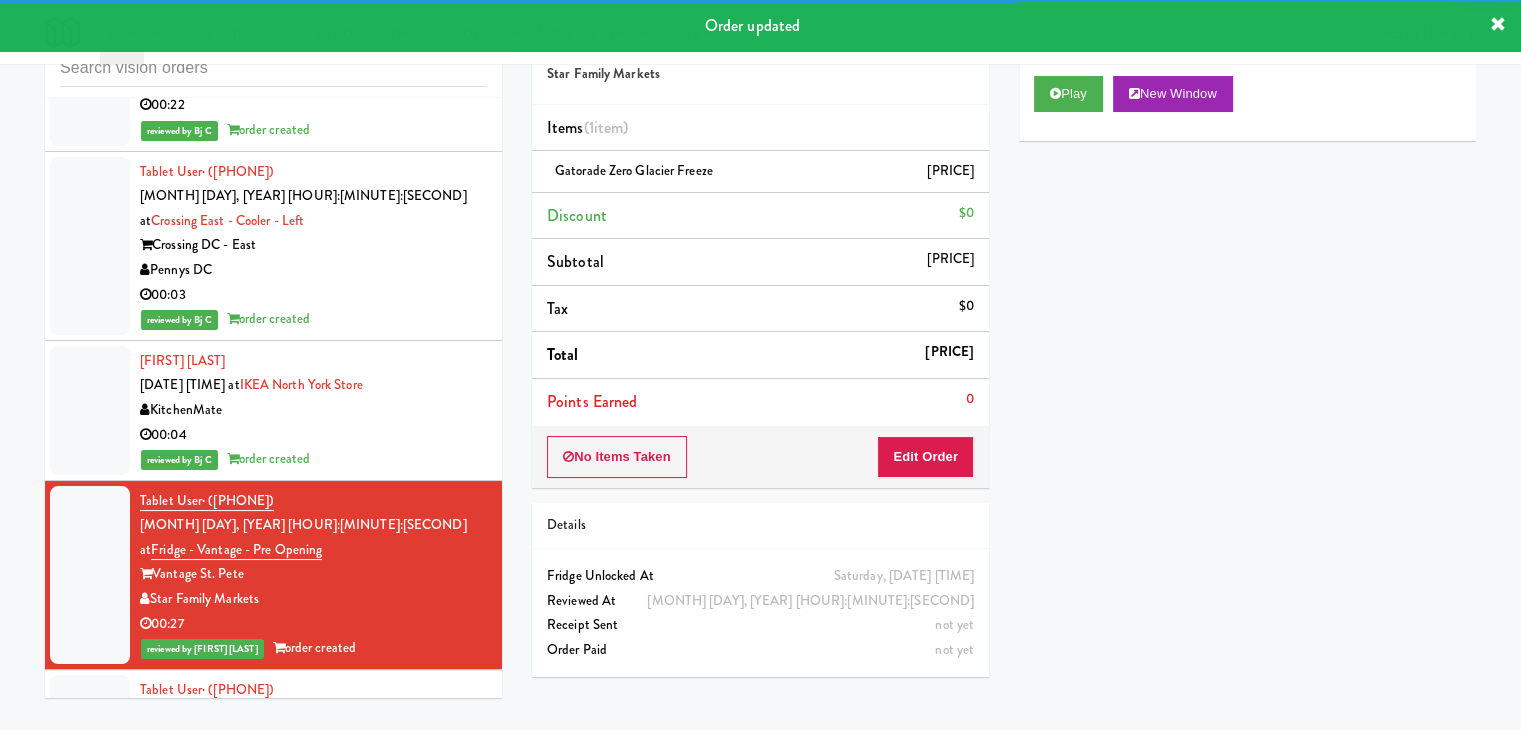 scroll, scrollTop: 13744, scrollLeft: 0, axis: vertical 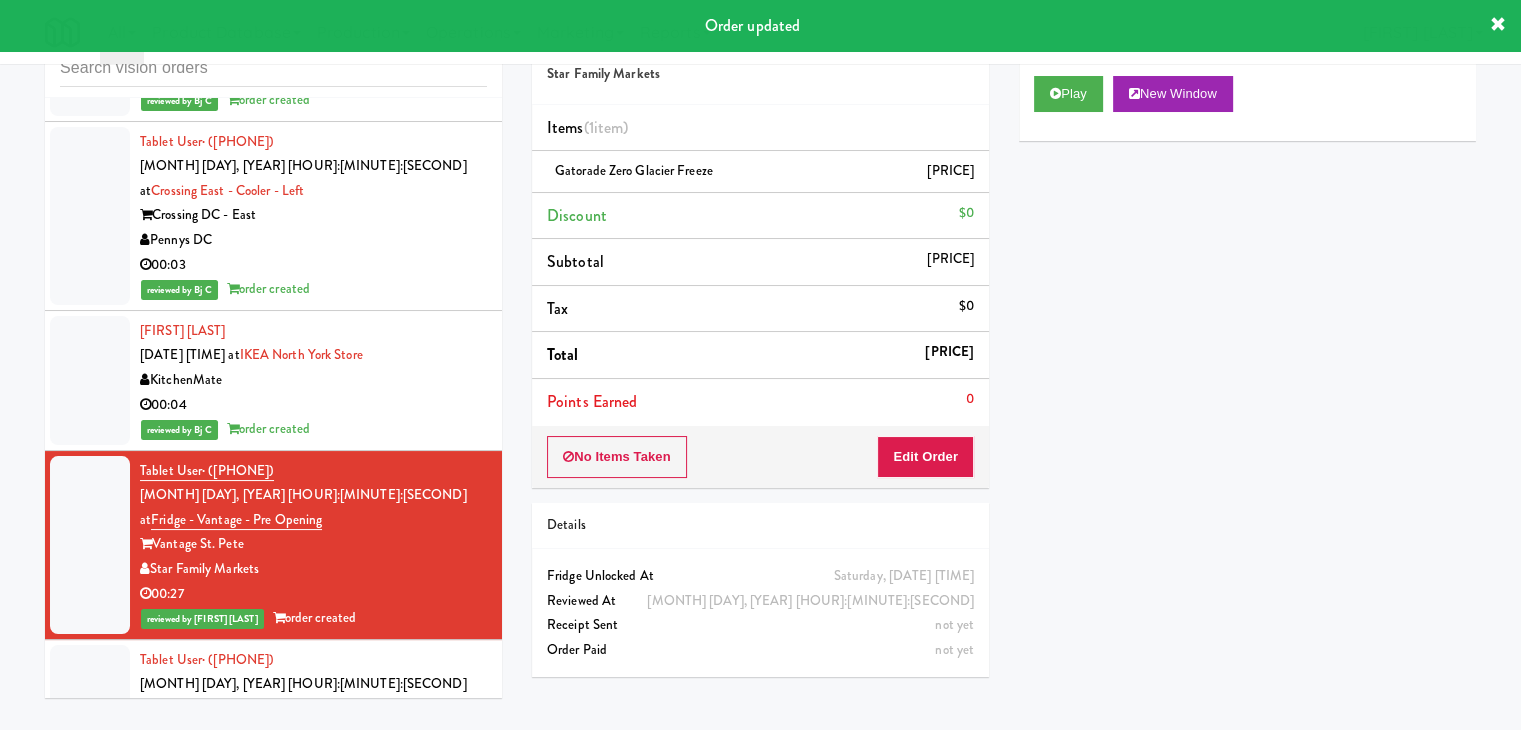 click on "Vasara Apartments" at bounding box center [313, 734] 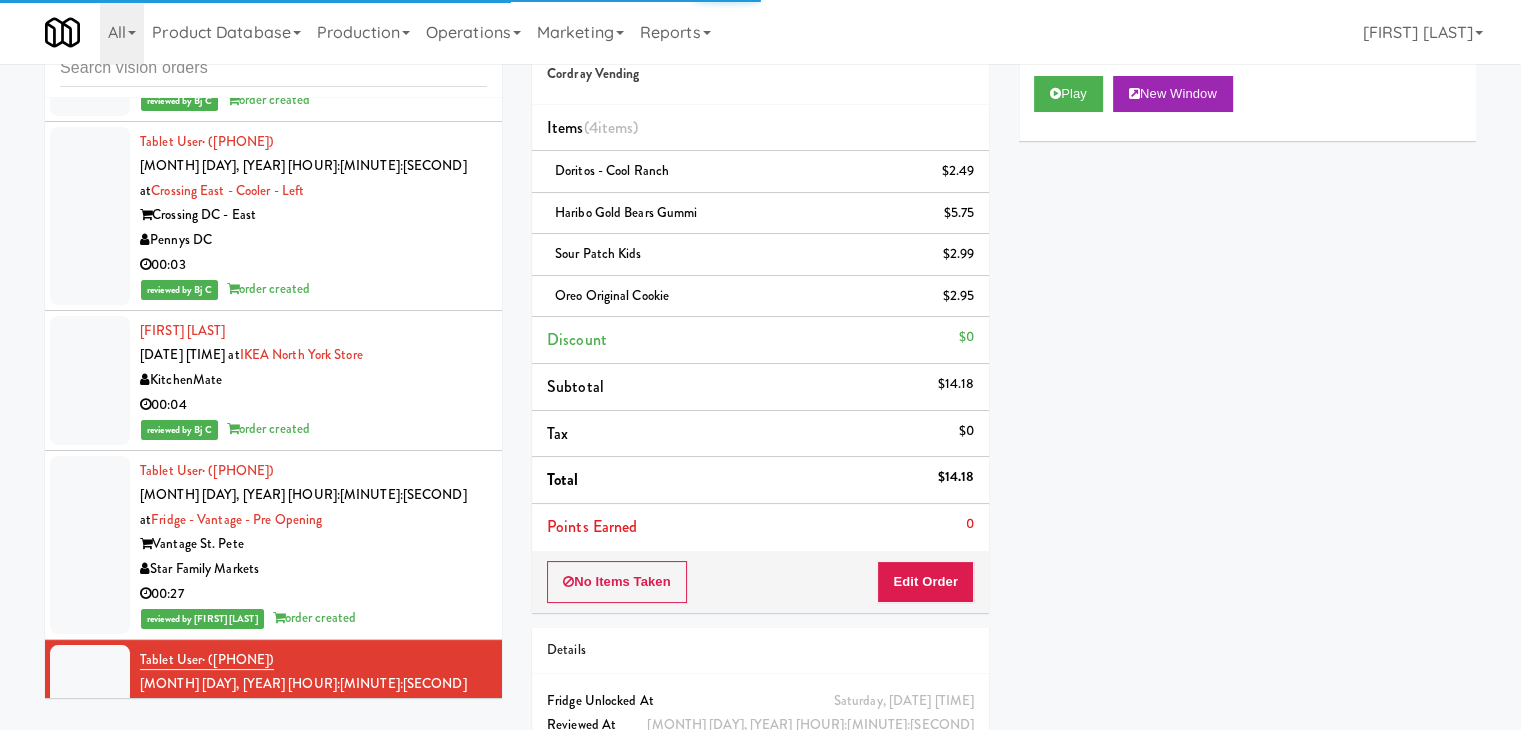 scroll, scrollTop: 13844, scrollLeft: 0, axis: vertical 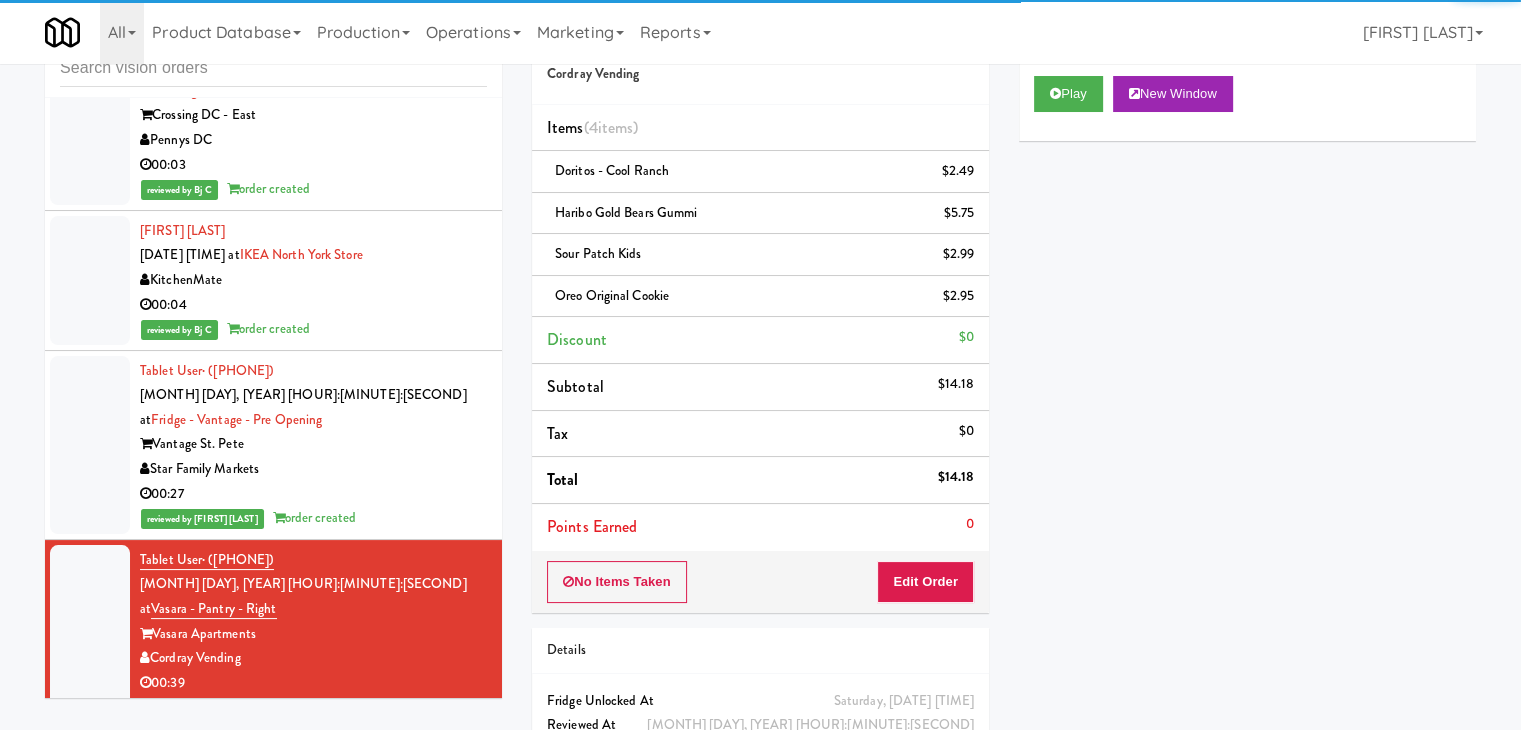 drag, startPoint x: 403, startPoint y: 402, endPoint x: 403, endPoint y: 416, distance: 14 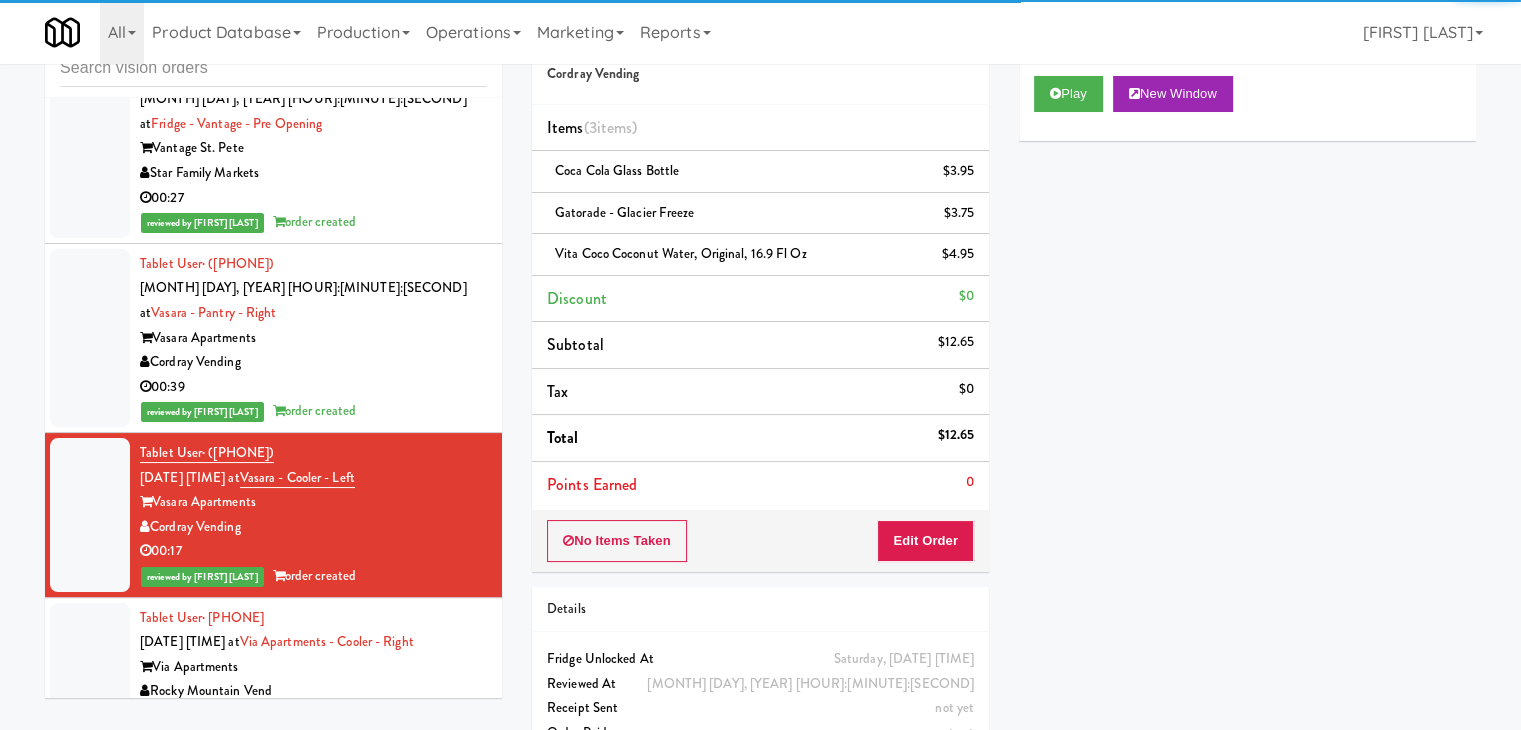 scroll, scrollTop: 14144, scrollLeft: 0, axis: vertical 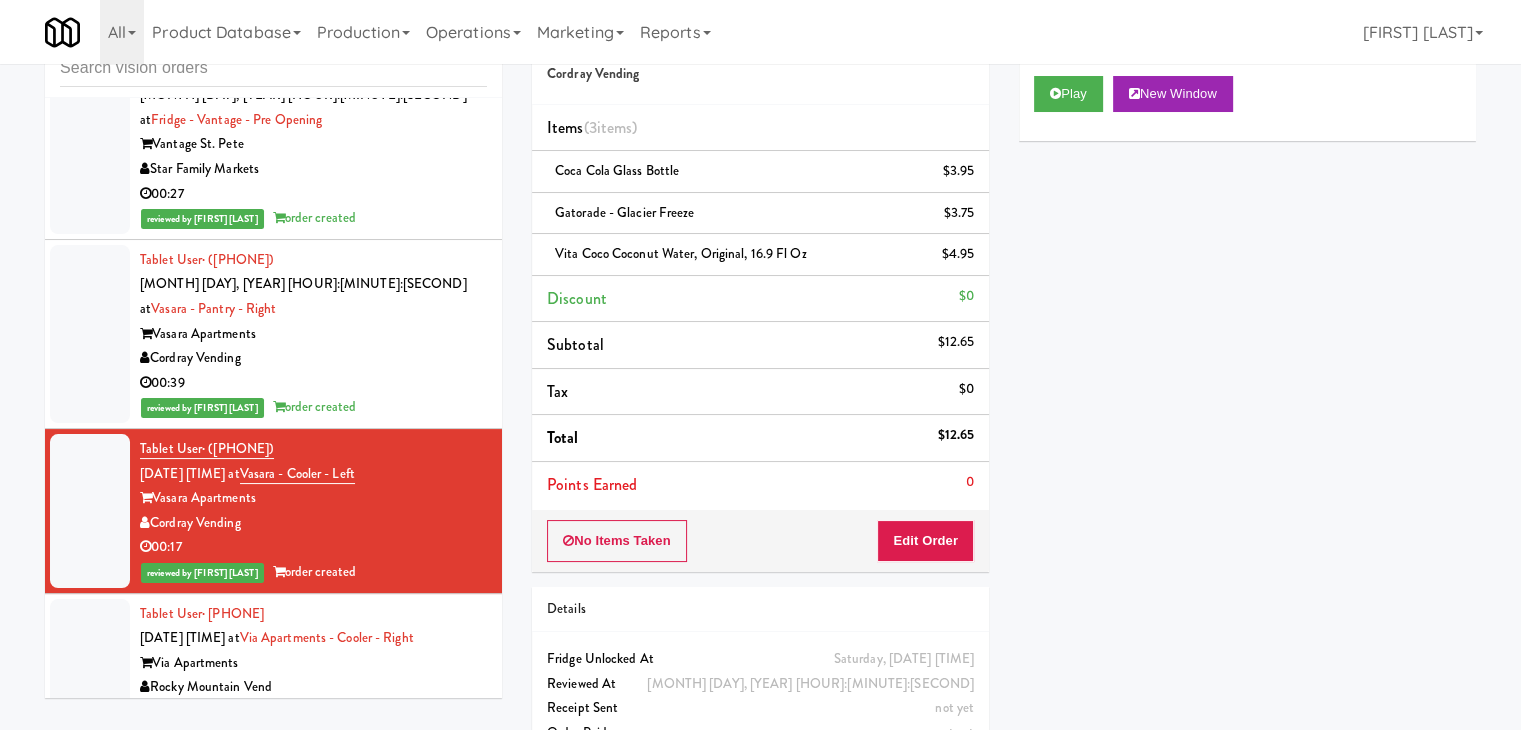 click on "Pennys DC" at bounding box center (313, 852) 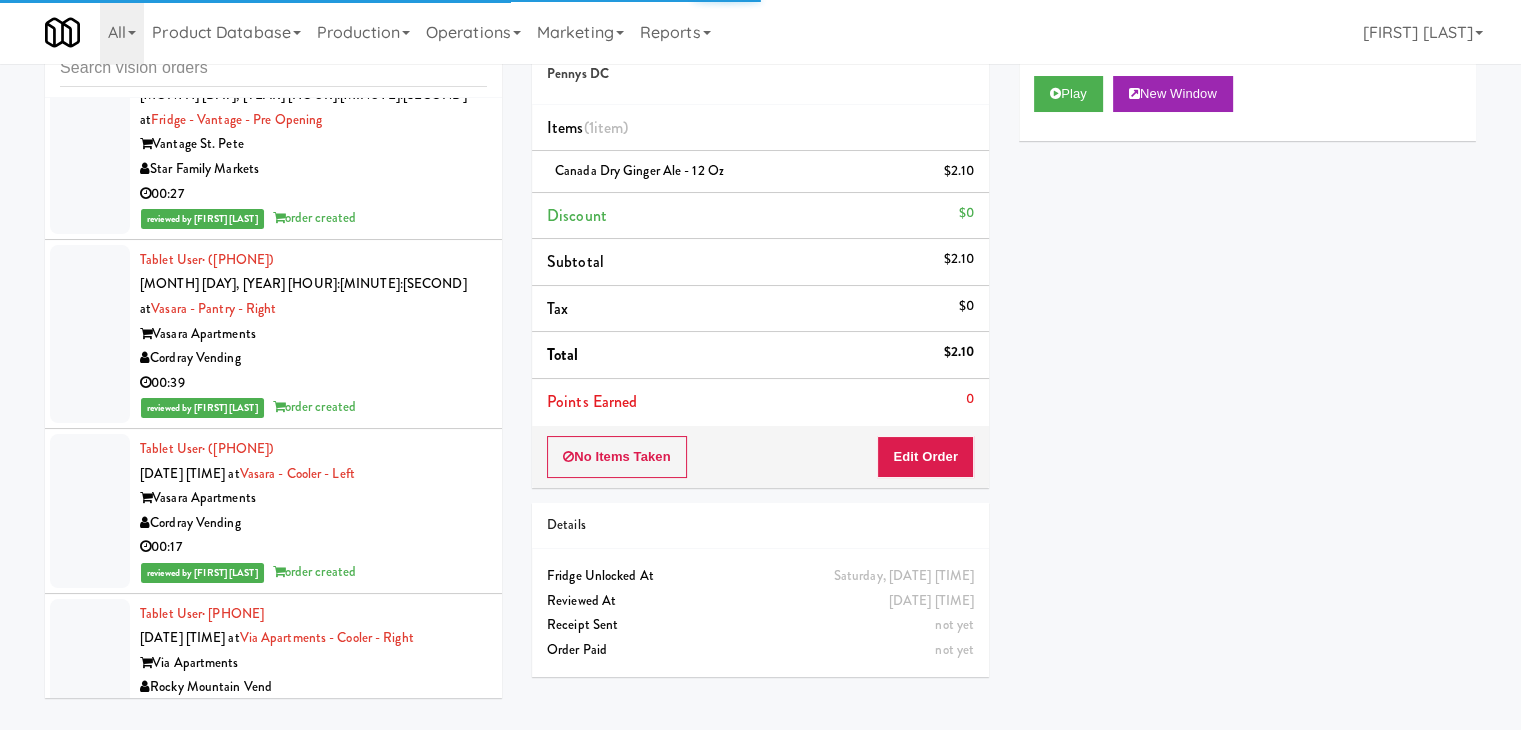 click on "00:09" at bounding box center (313, 712) 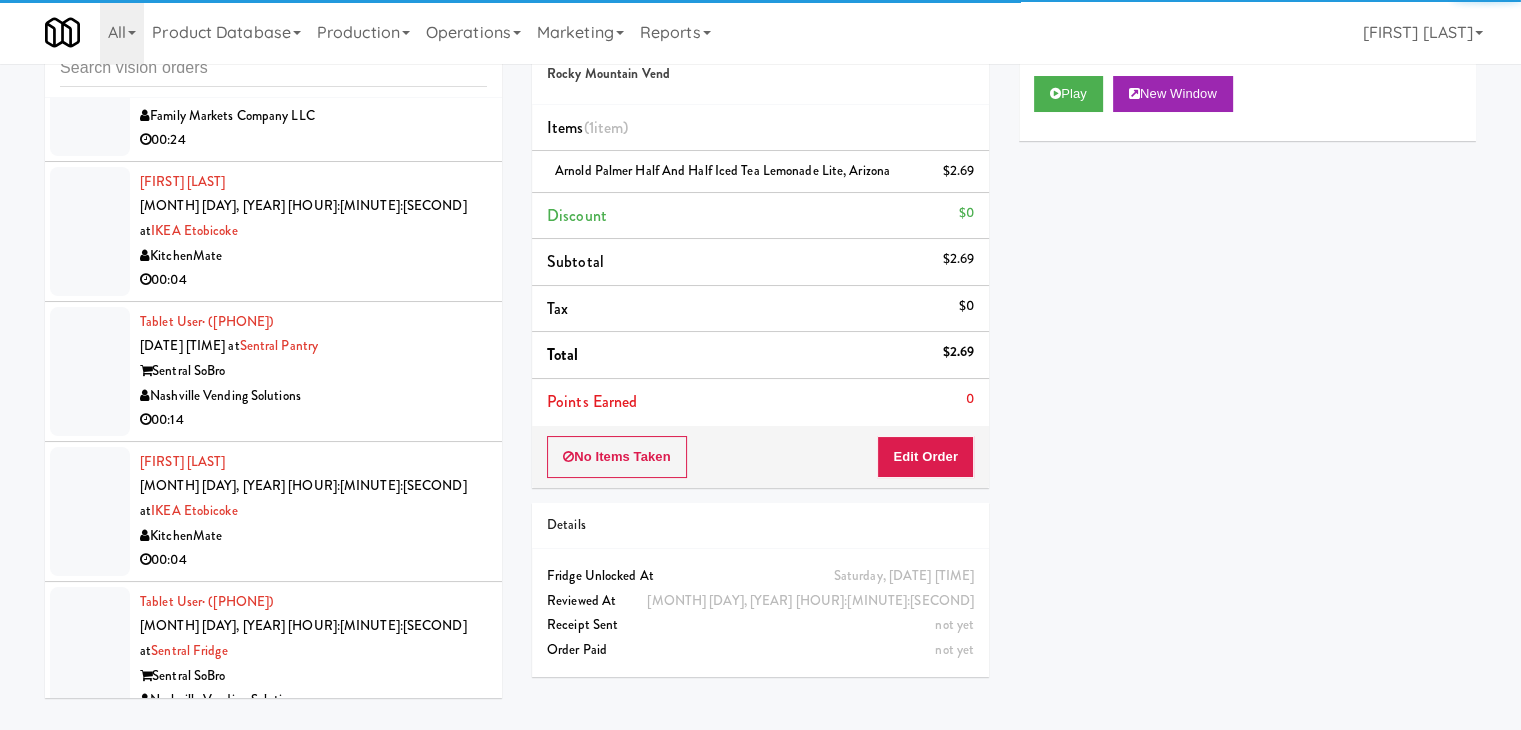 scroll, scrollTop: 15344, scrollLeft: 0, axis: vertical 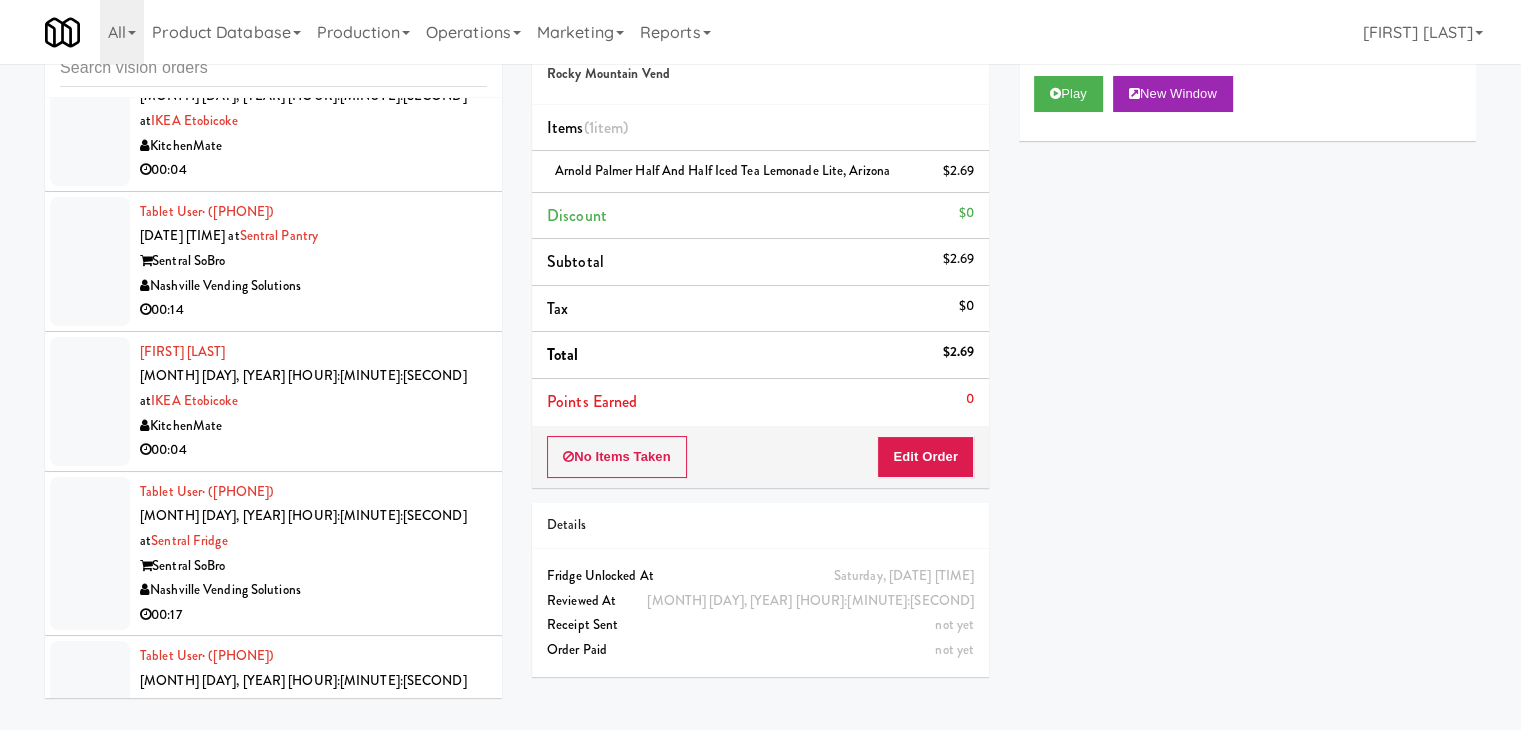 click on "Tablet User  · (714) 791-1695 Aug 2, 2025 3:34:24 AM at  Baker - Cooler - Right  Baker Block  Oceanside Vending LLC  00:08" at bounding box center [313, 985] 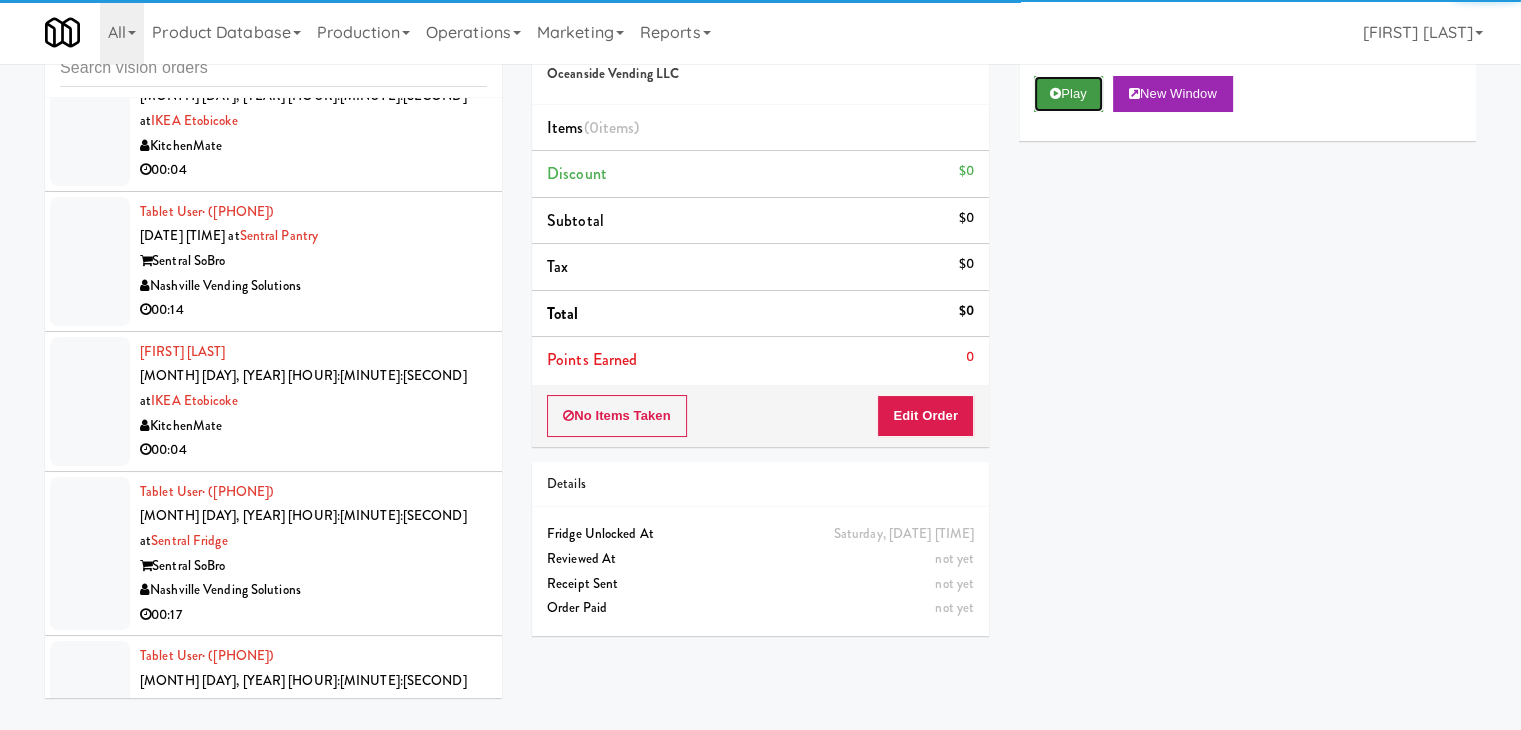 click on "Play" at bounding box center (1068, 94) 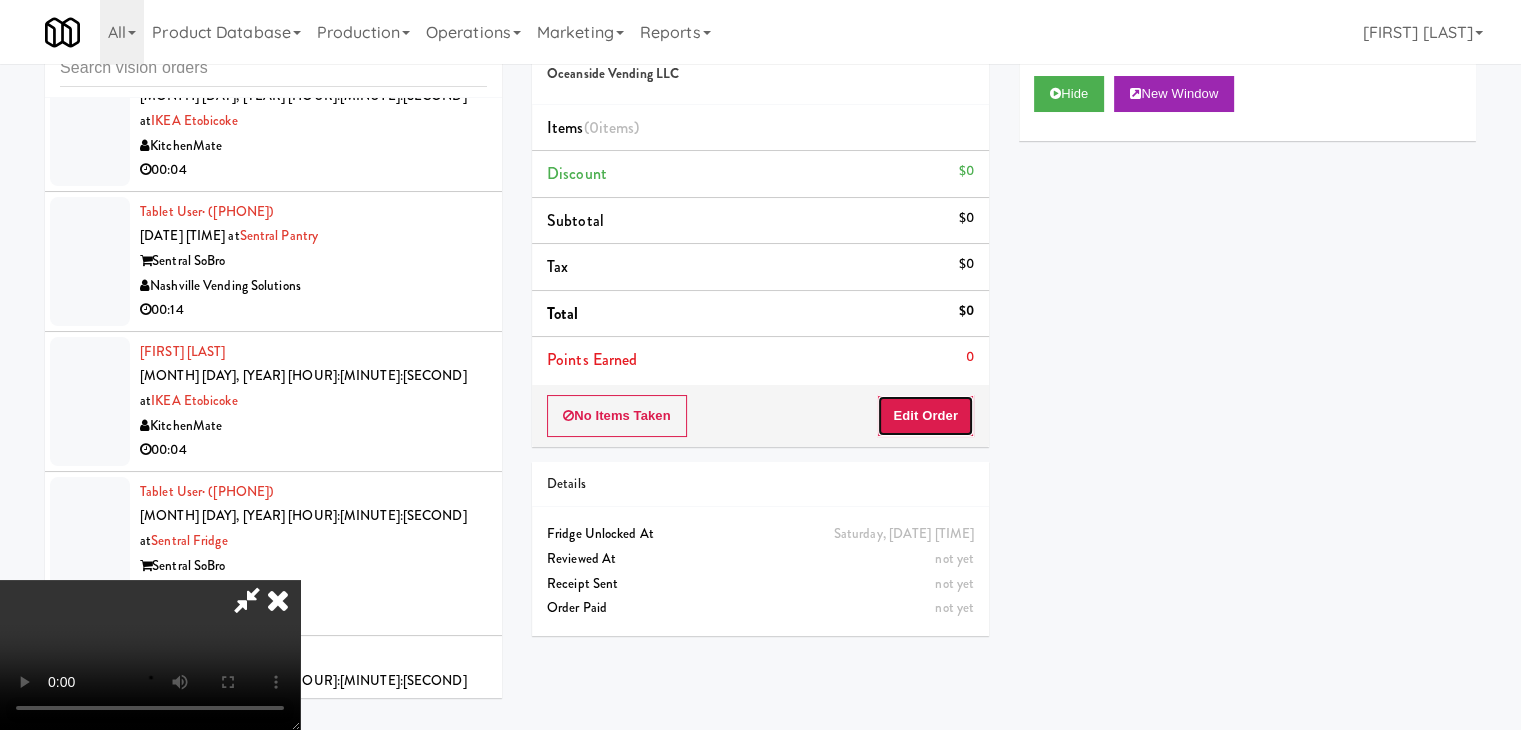 click on "Edit Order" at bounding box center [925, 416] 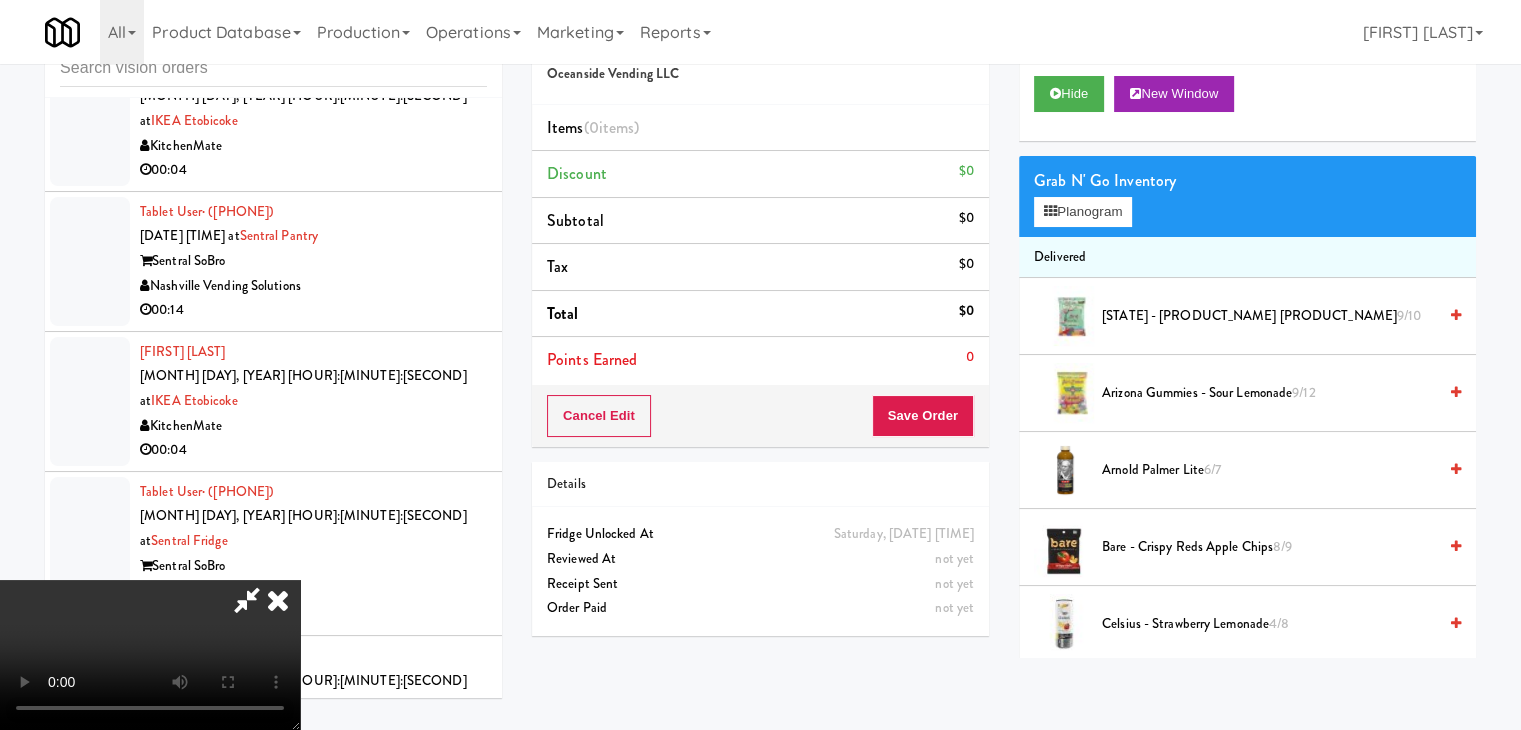 type 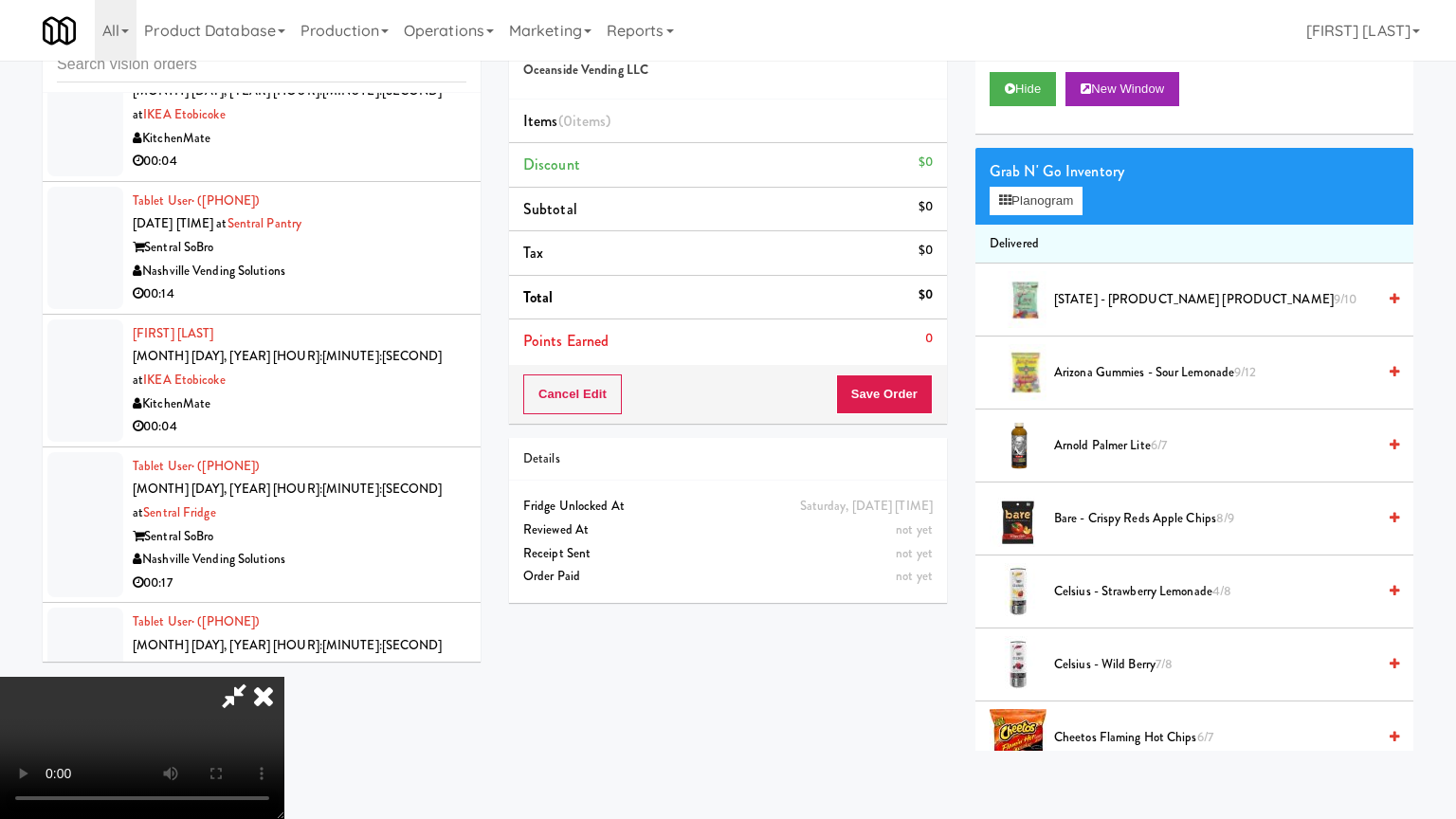 click at bounding box center (142, 748) 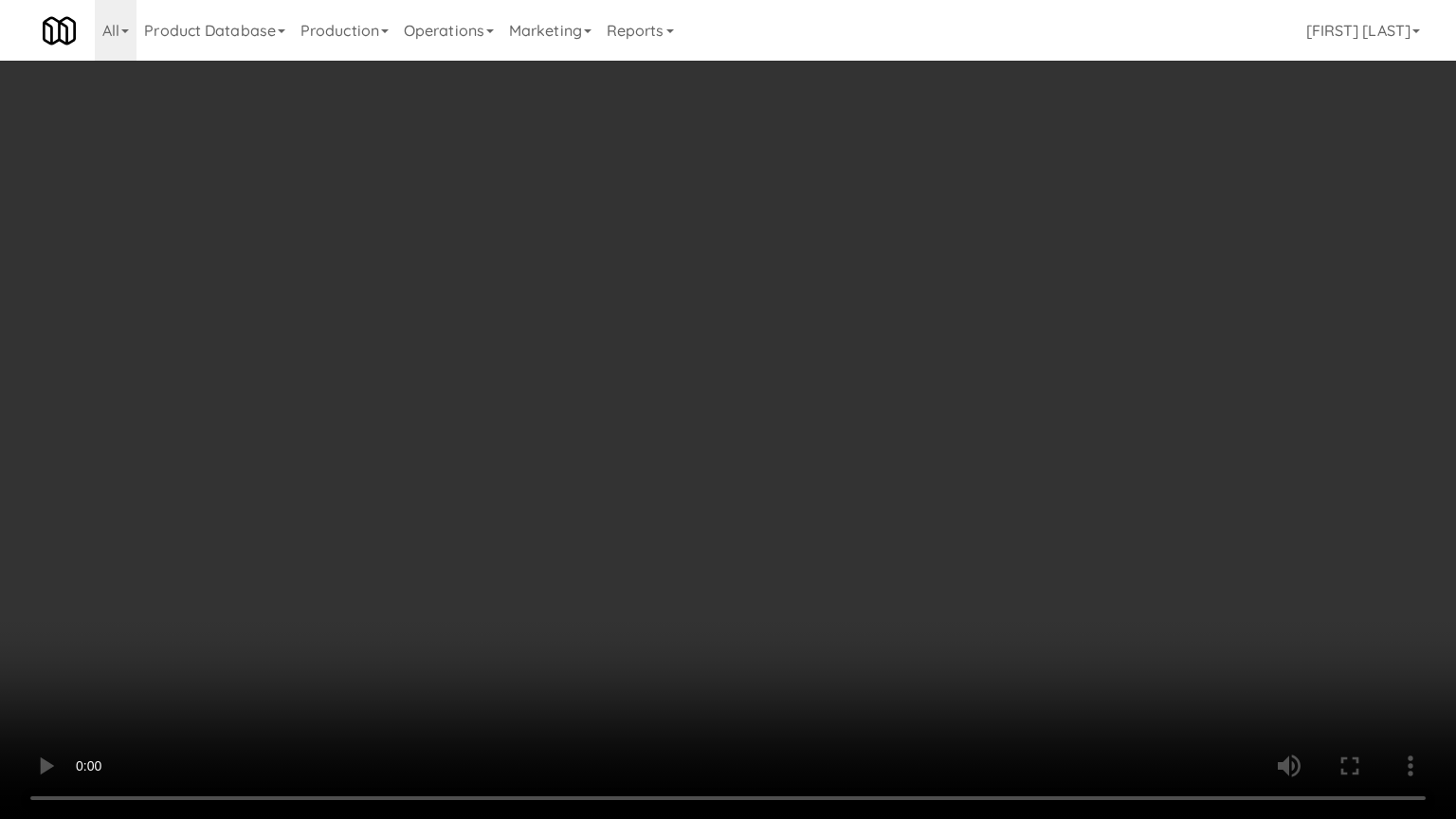 click at bounding box center [728, 410] 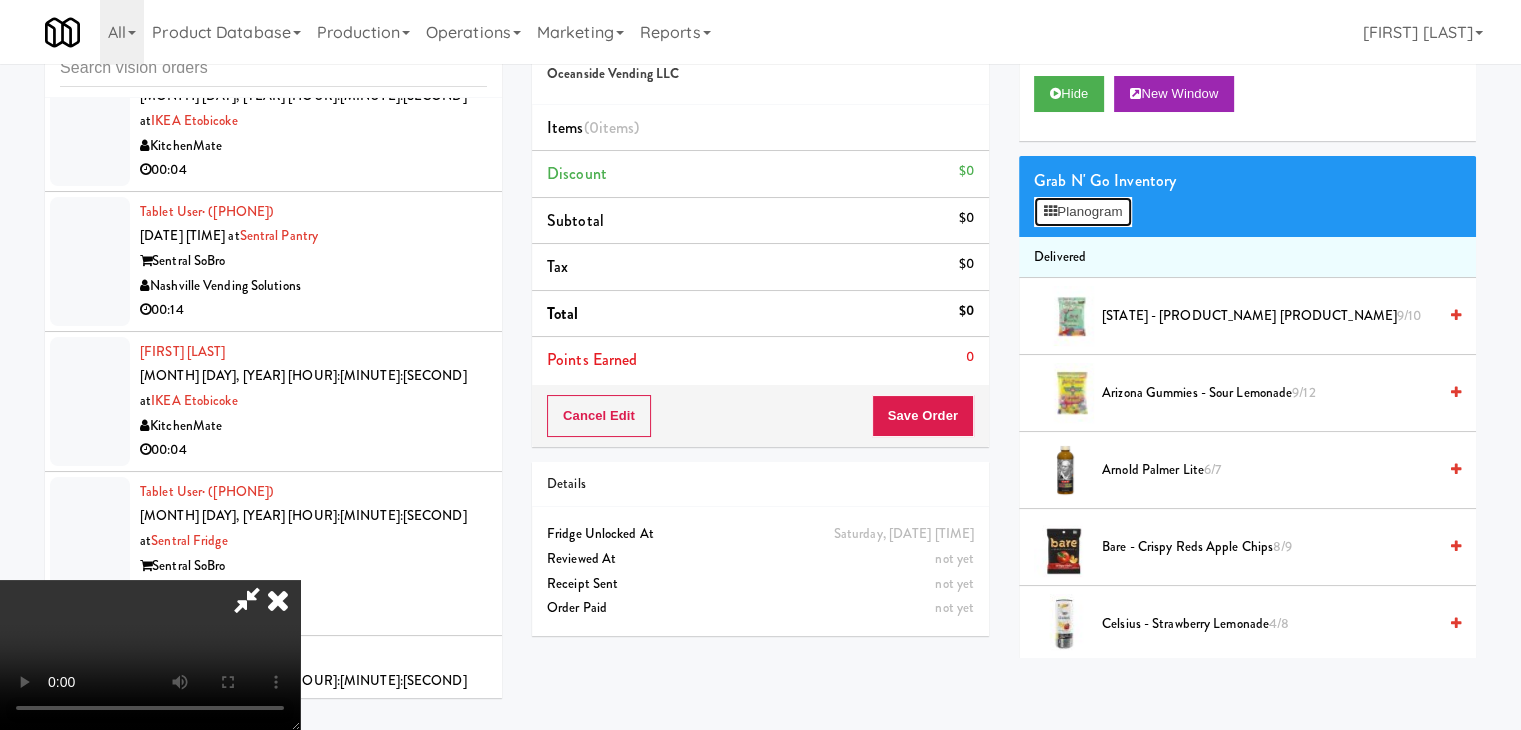 drag, startPoint x: 1084, startPoint y: 207, endPoint x: 1073, endPoint y: 221, distance: 17.804493 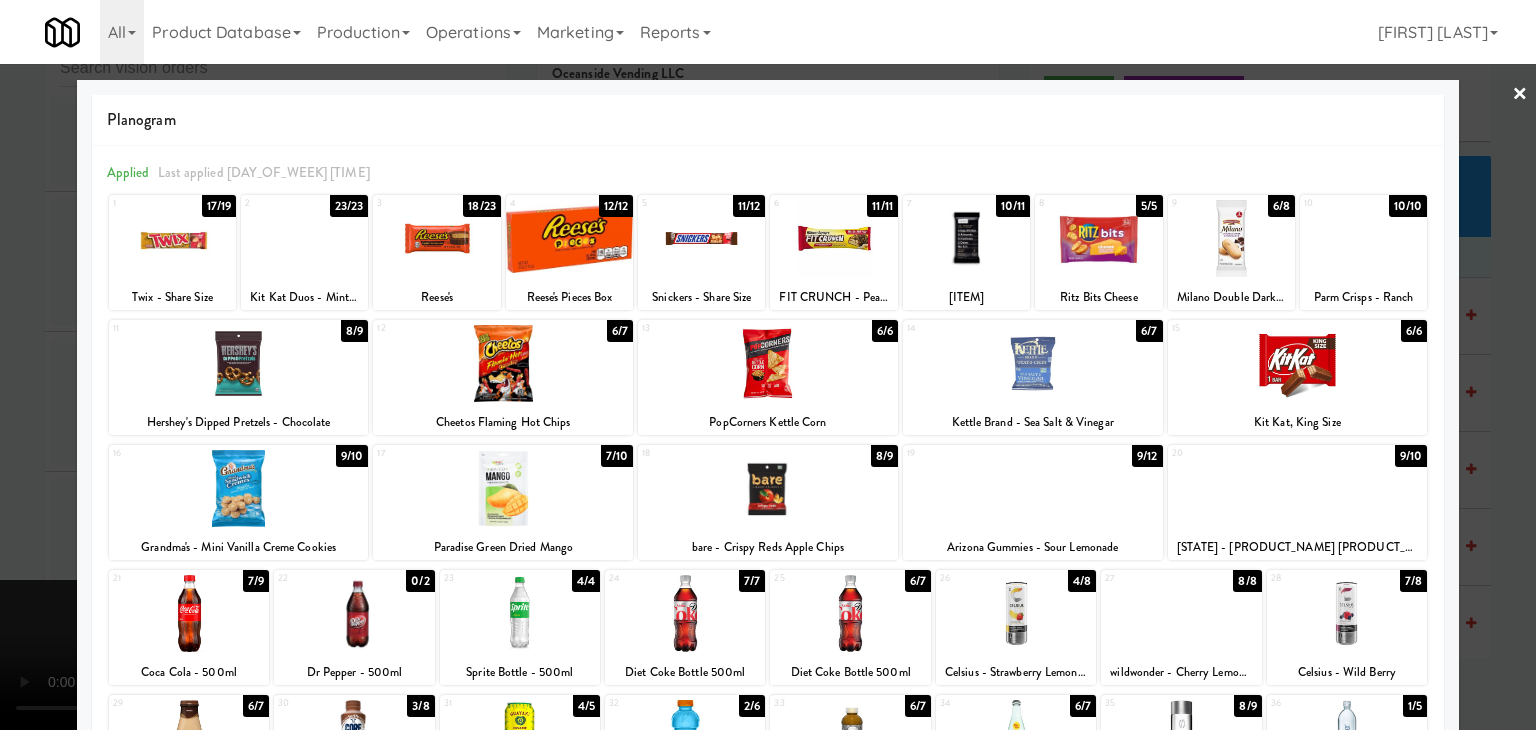 click at bounding box center [436, 238] 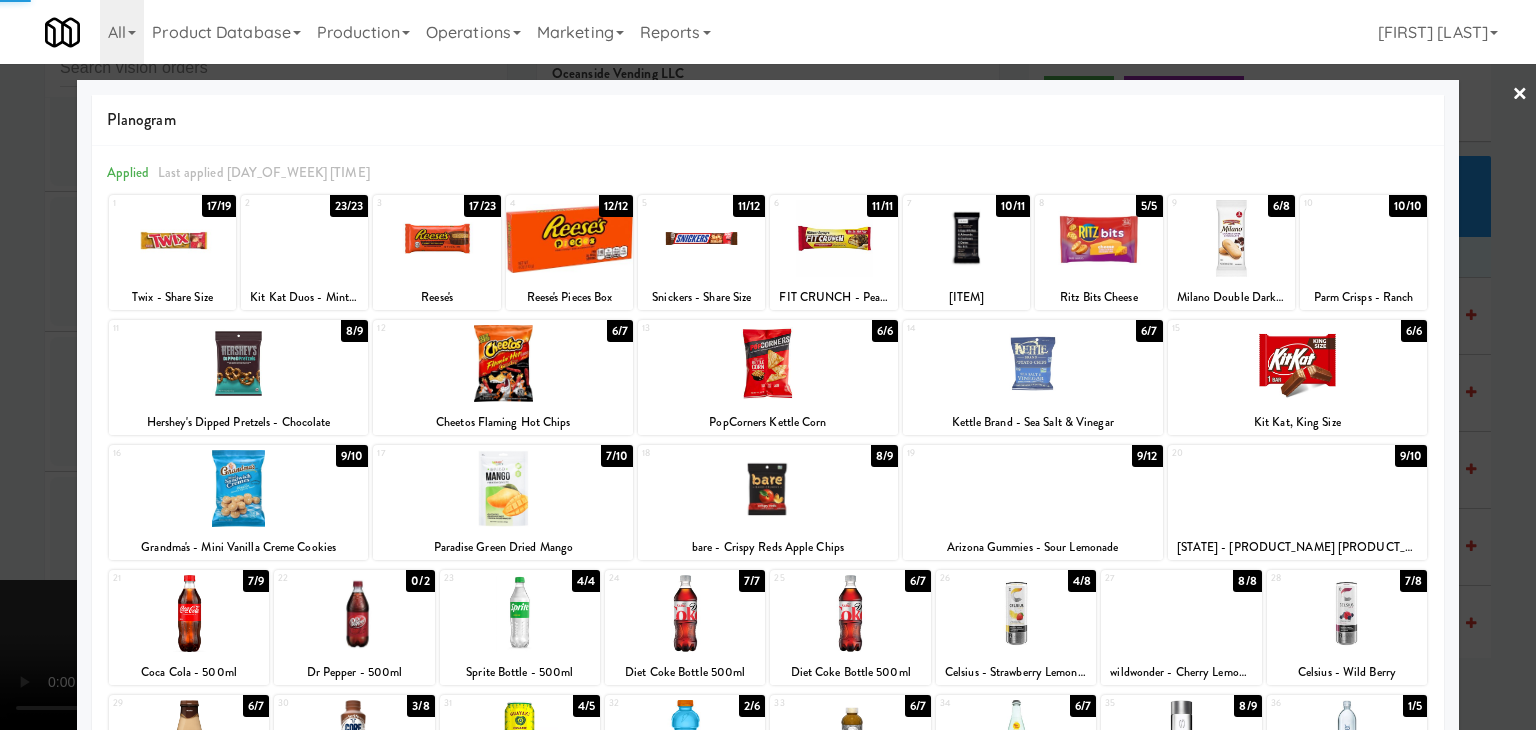 drag, startPoint x: 307, startPoint y: 263, endPoint x: 142, endPoint y: 291, distance: 167.3589 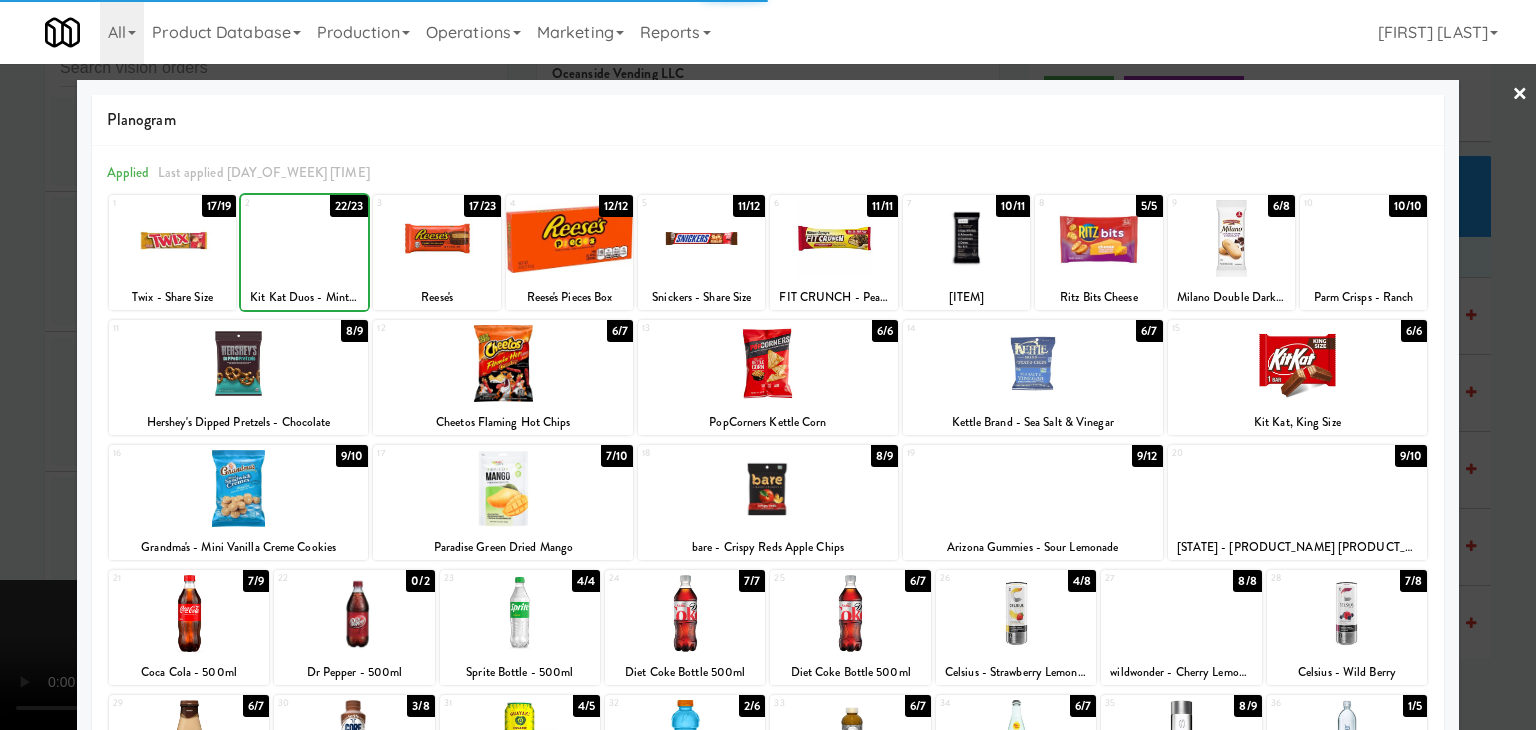 drag, startPoint x: 0, startPoint y: 364, endPoint x: 176, endPoint y: 388, distance: 177.62883 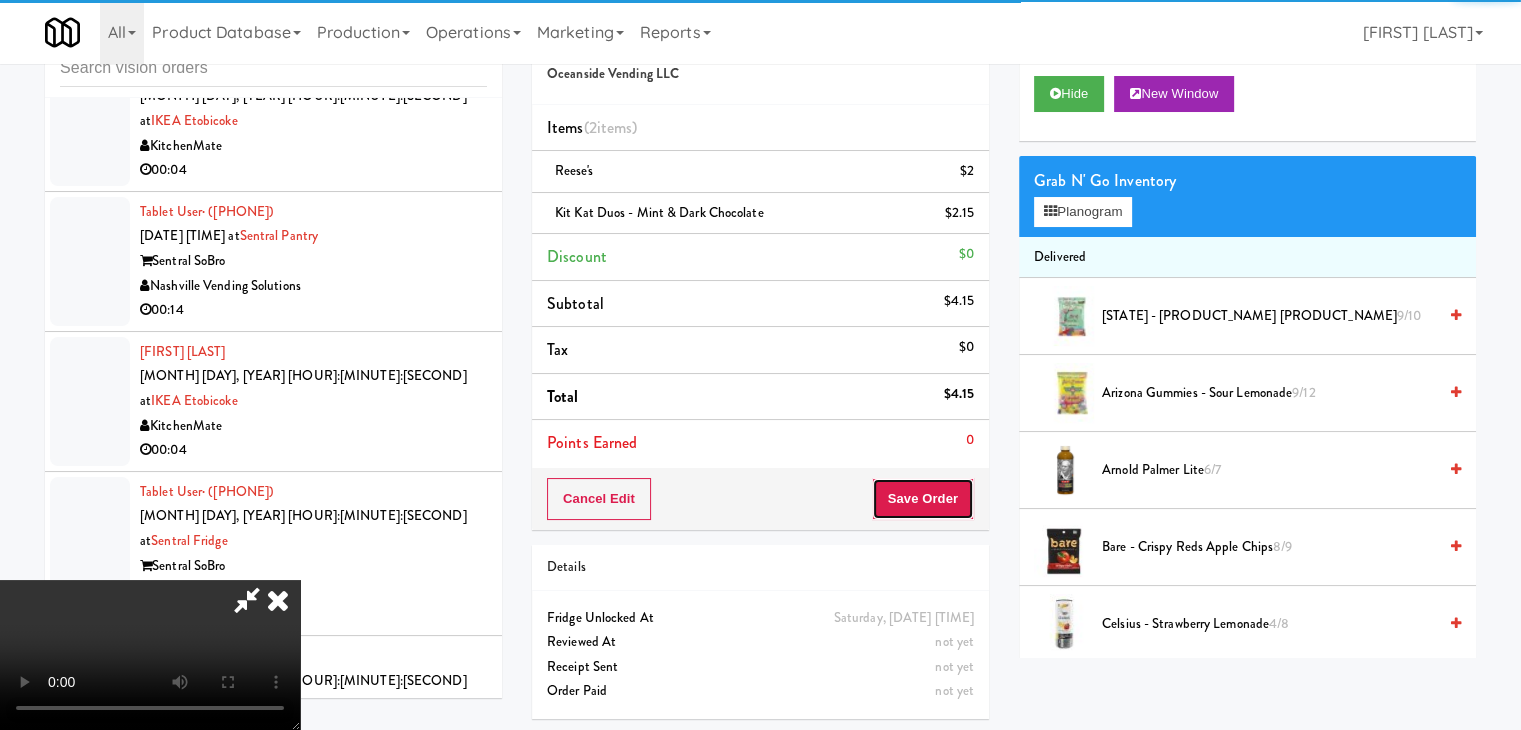 click on "Save Order" at bounding box center [923, 499] 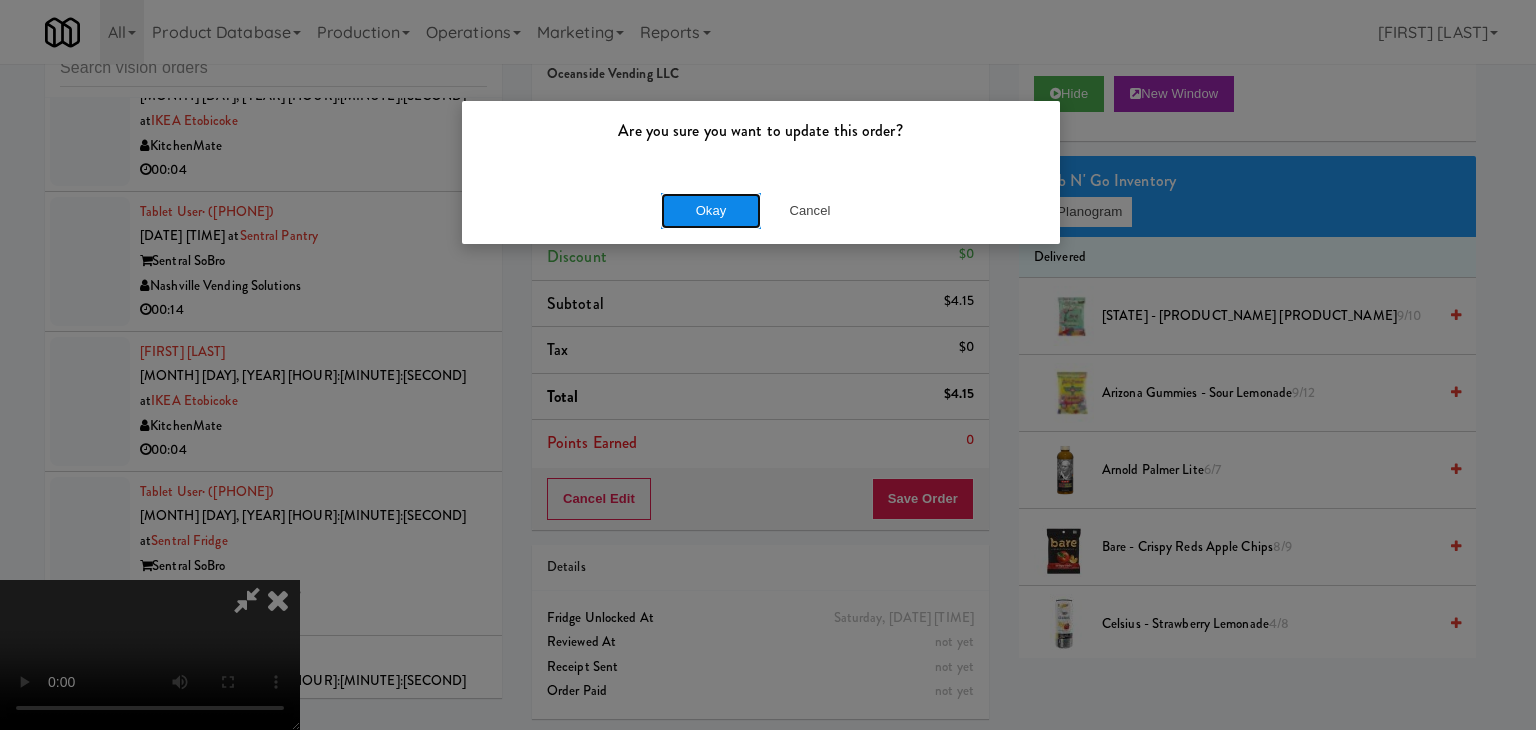 click on "Okay" at bounding box center (711, 211) 